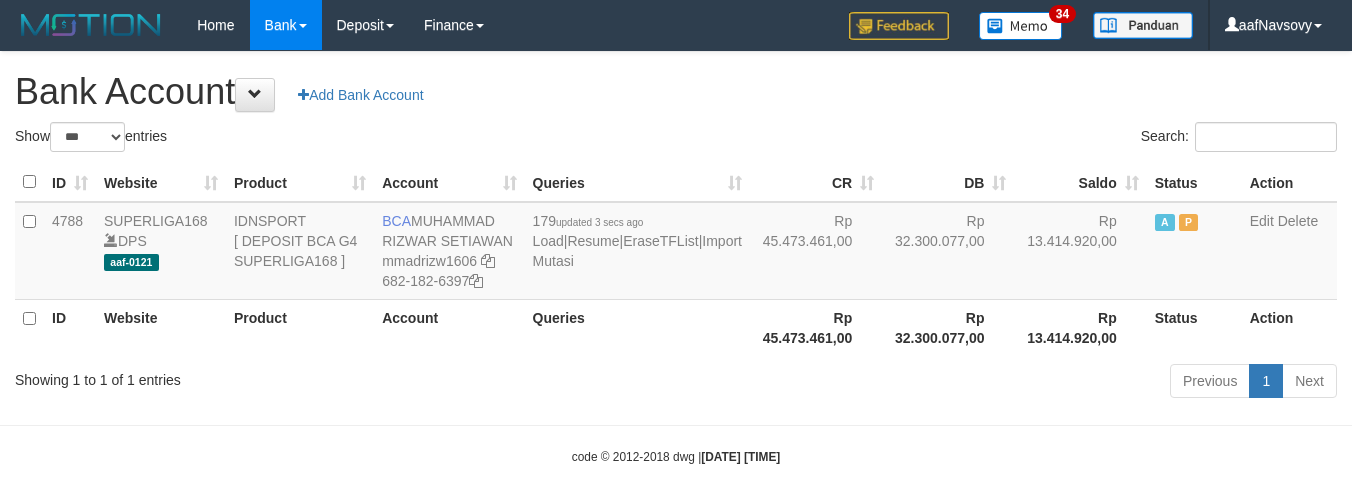 select on "***" 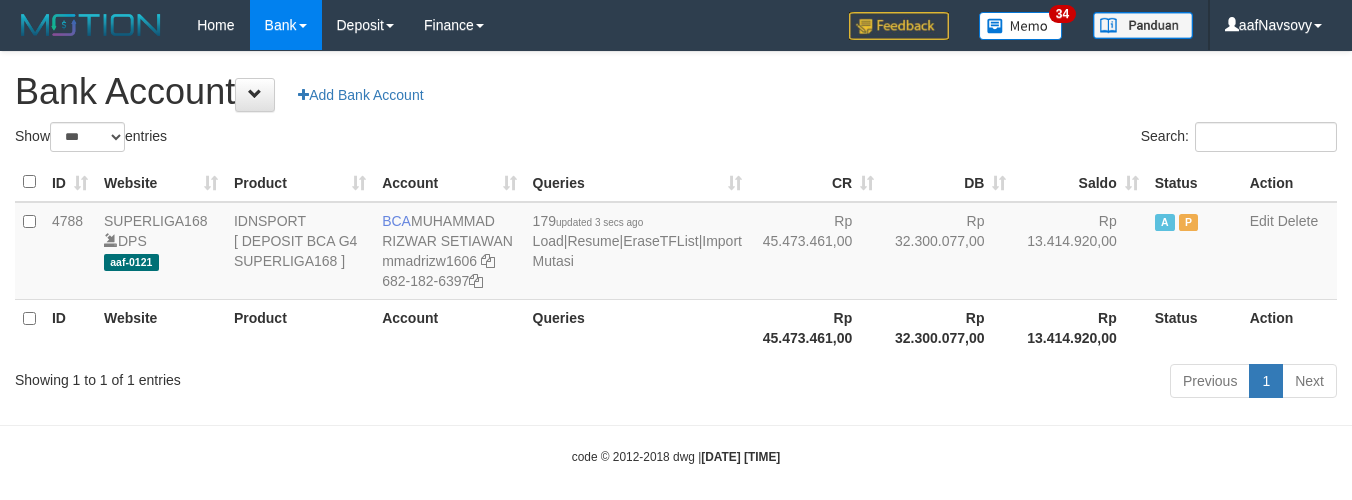 scroll, scrollTop: 16, scrollLeft: 0, axis: vertical 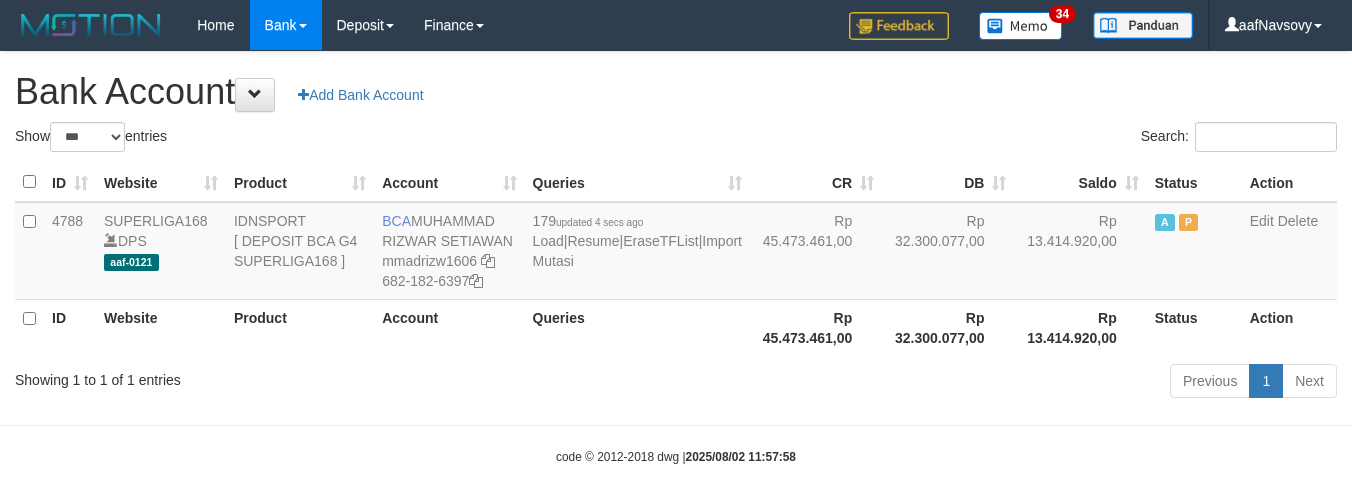 select on "***" 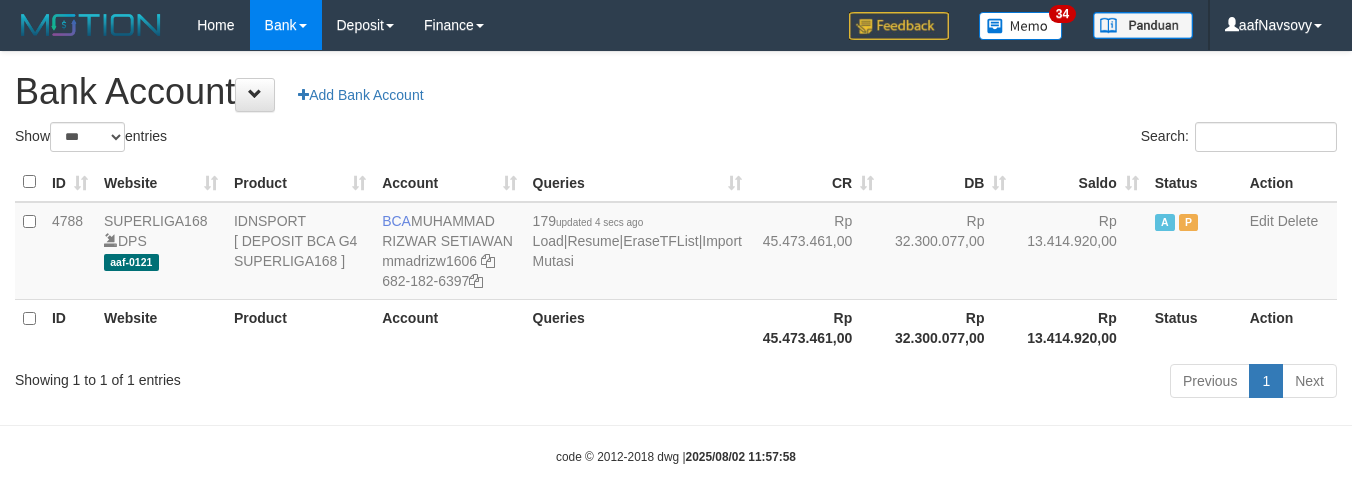 scroll, scrollTop: 16, scrollLeft: 0, axis: vertical 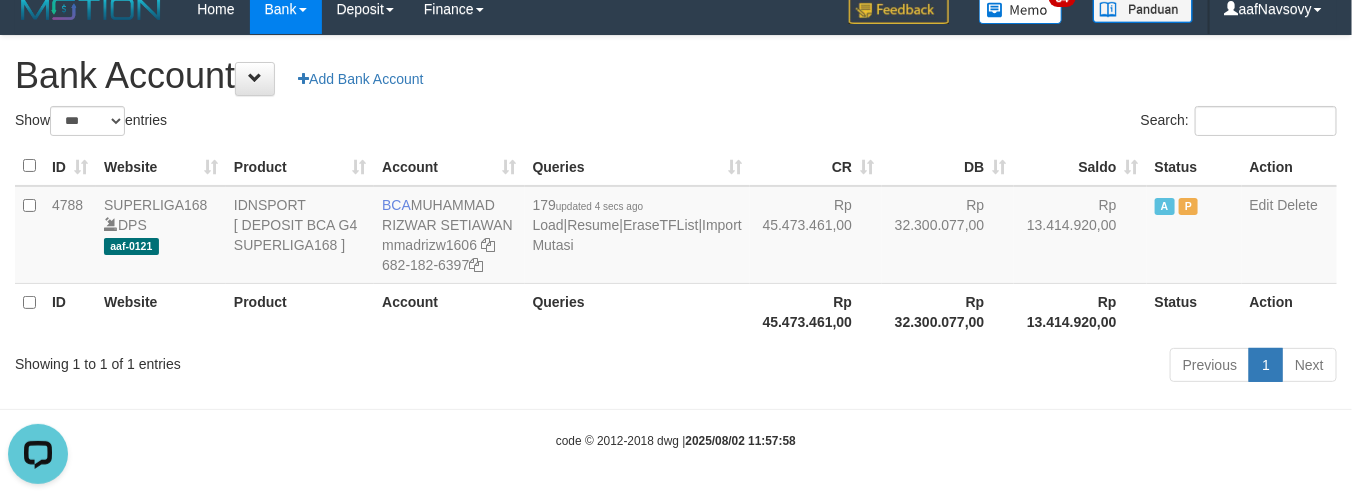 click on "code © 2012-2018 dwg |  [DATE] [TIME]" at bounding box center [676, 440] 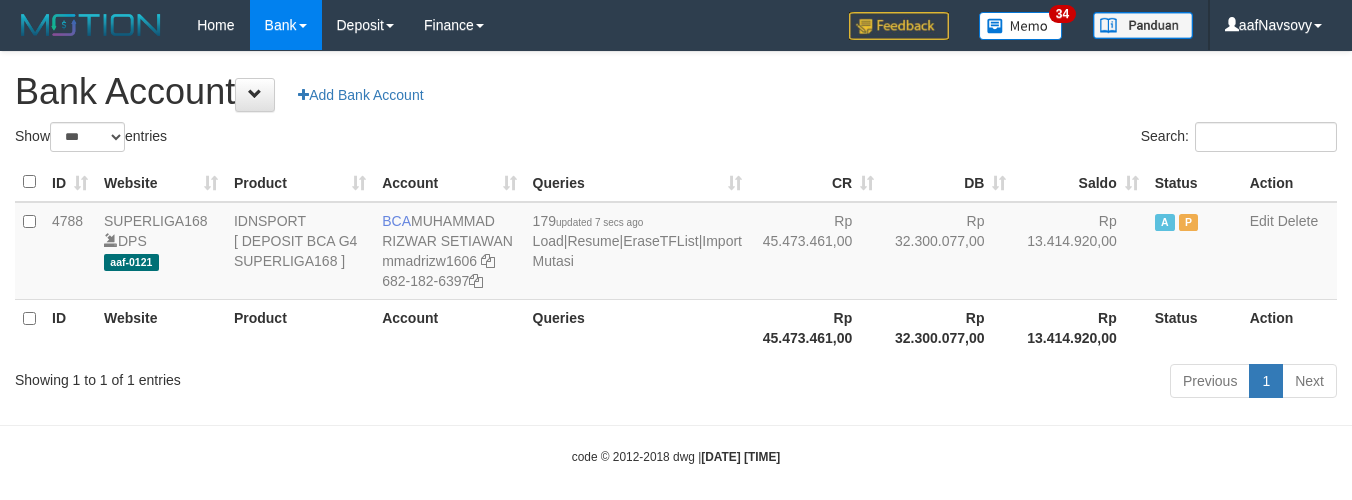 select on "***" 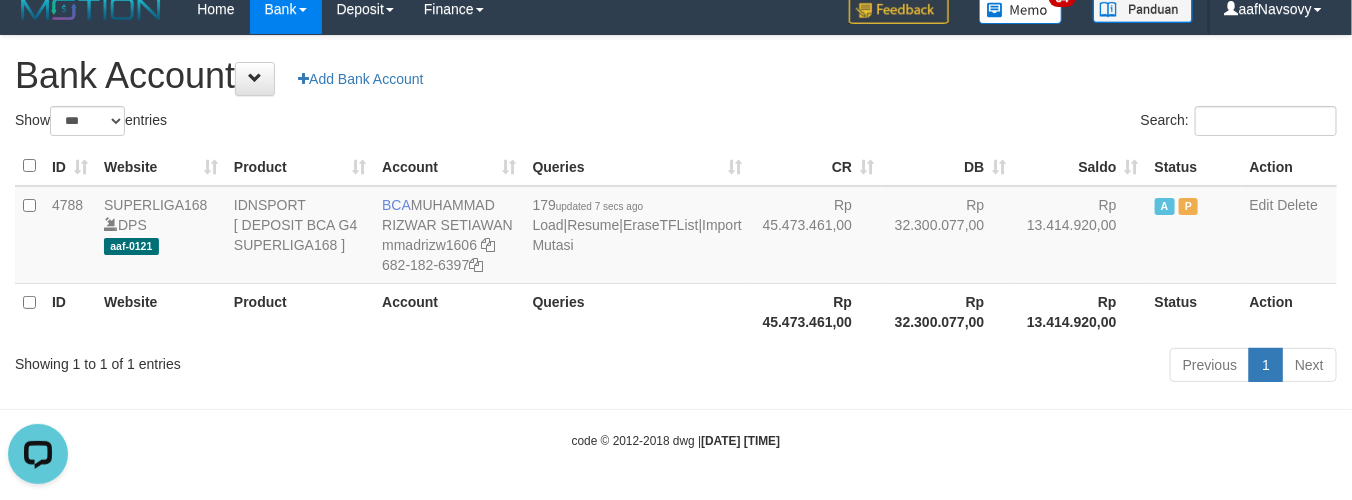 scroll, scrollTop: 0, scrollLeft: 0, axis: both 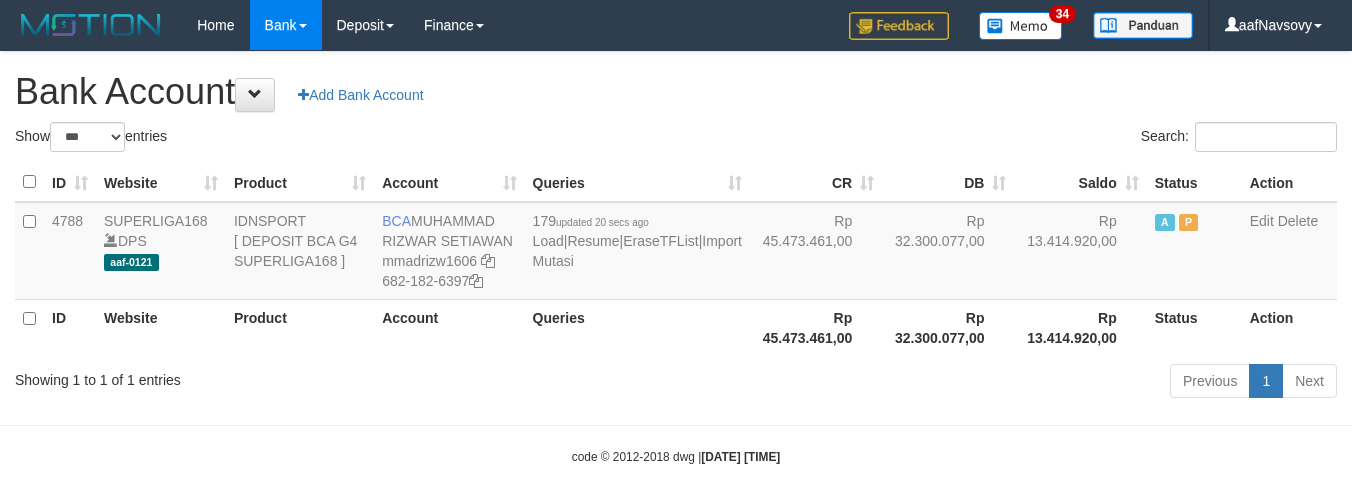 select on "***" 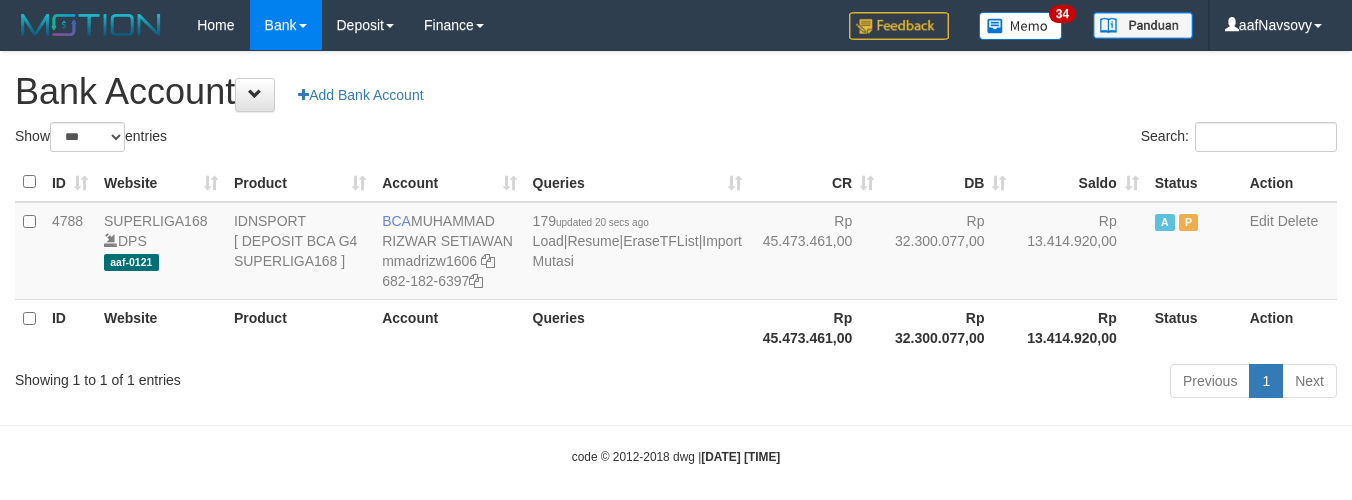 scroll, scrollTop: 16, scrollLeft: 0, axis: vertical 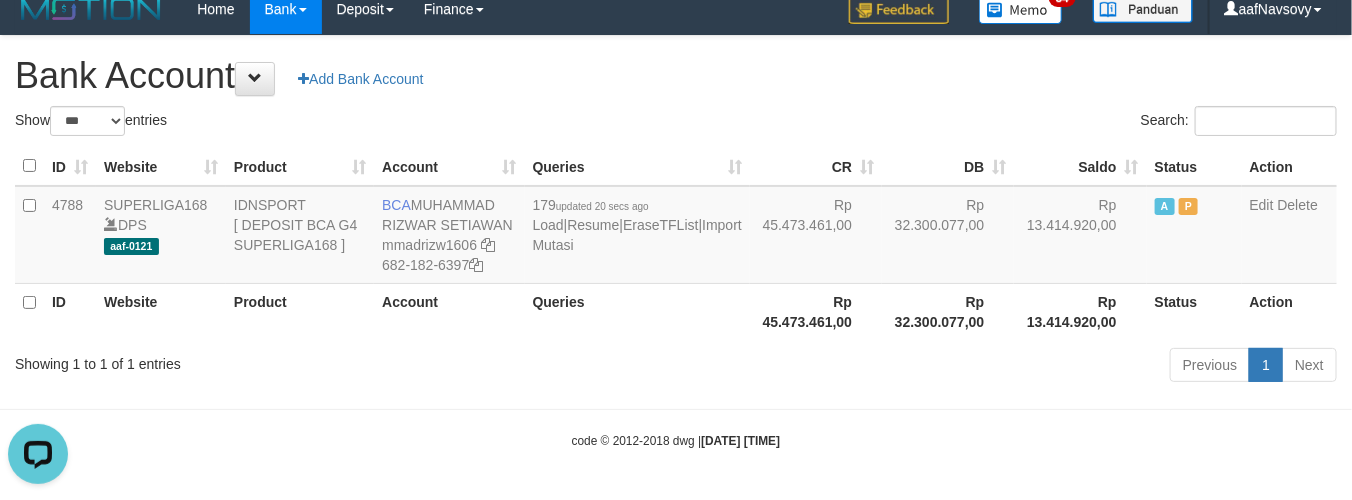 click at bounding box center (676, 409) 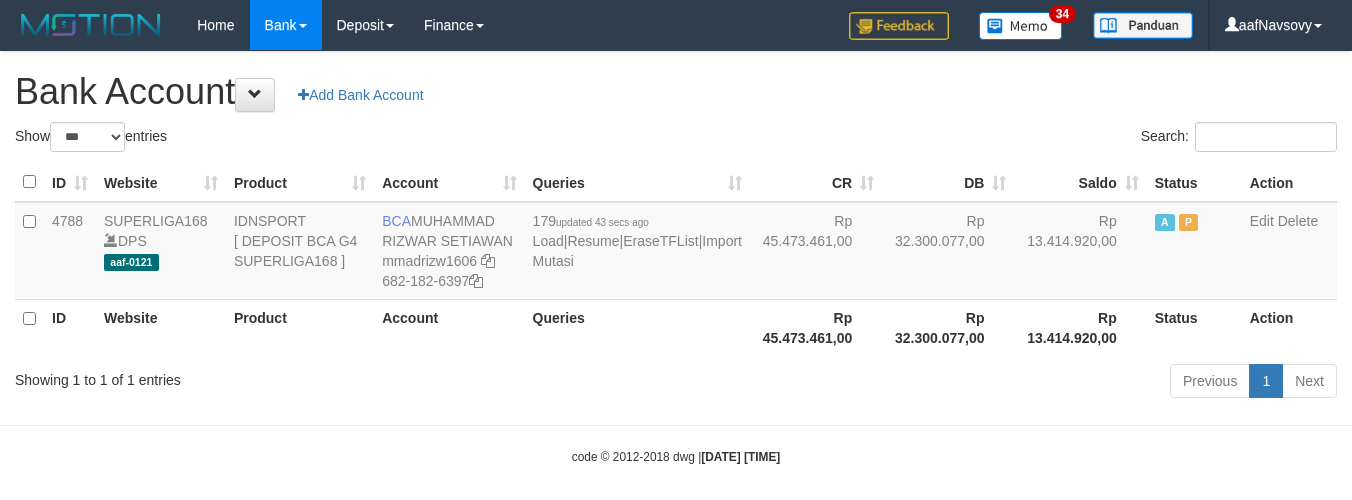 select on "***" 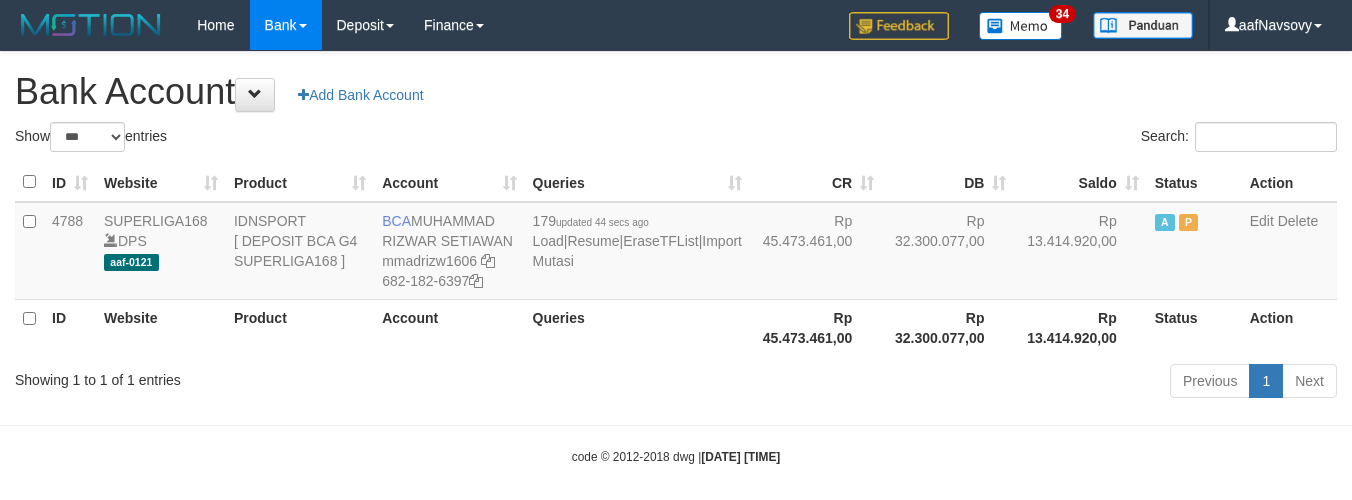select on "***" 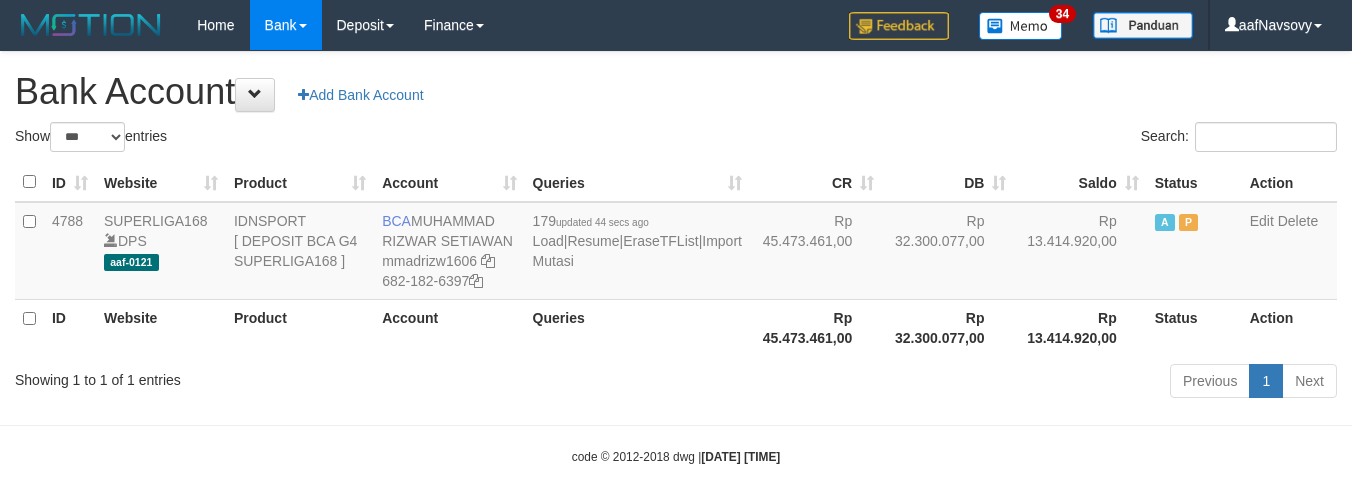 scroll, scrollTop: 16, scrollLeft: 0, axis: vertical 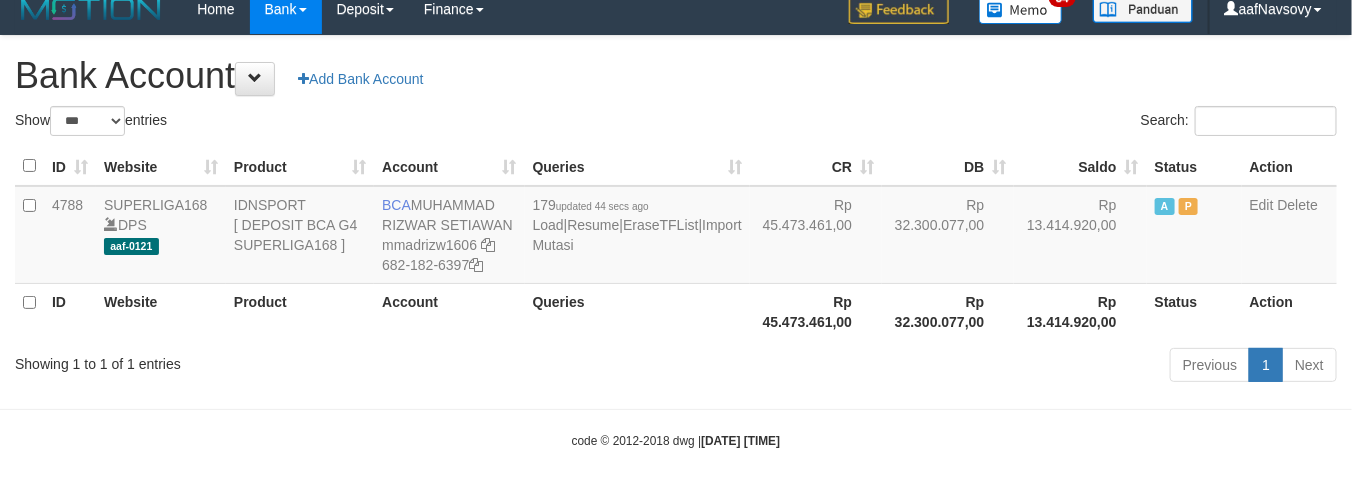 click on "Toggle navigation
Home
Bank
Account List
Load
By Website
Group
[ISPORT]													SUPERLIGA168
By Load Group (DPS)
34" at bounding box center [676, 242] 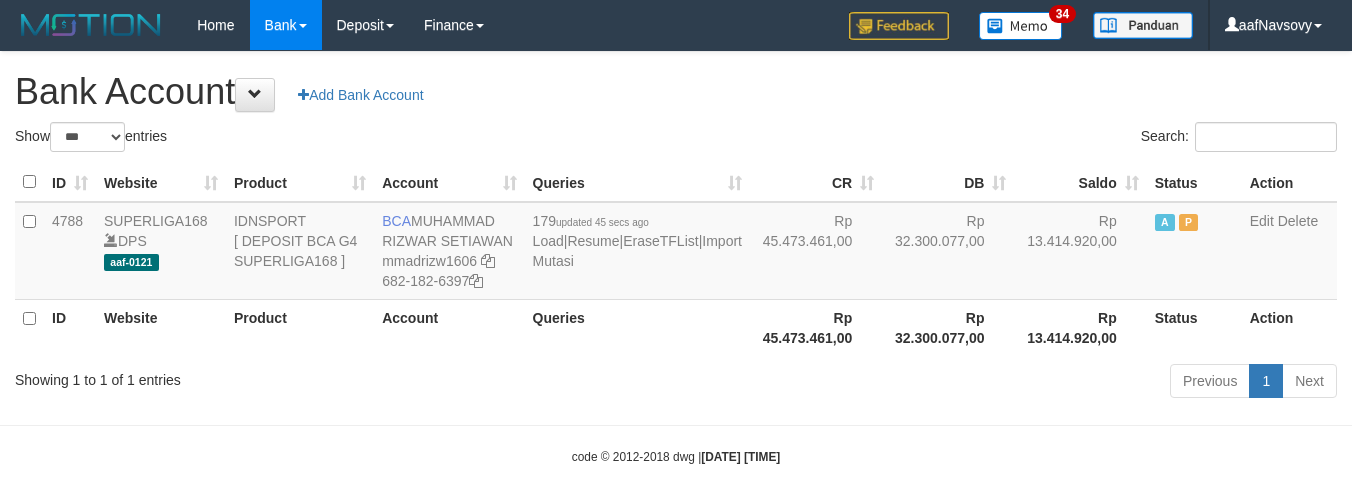 select on "***" 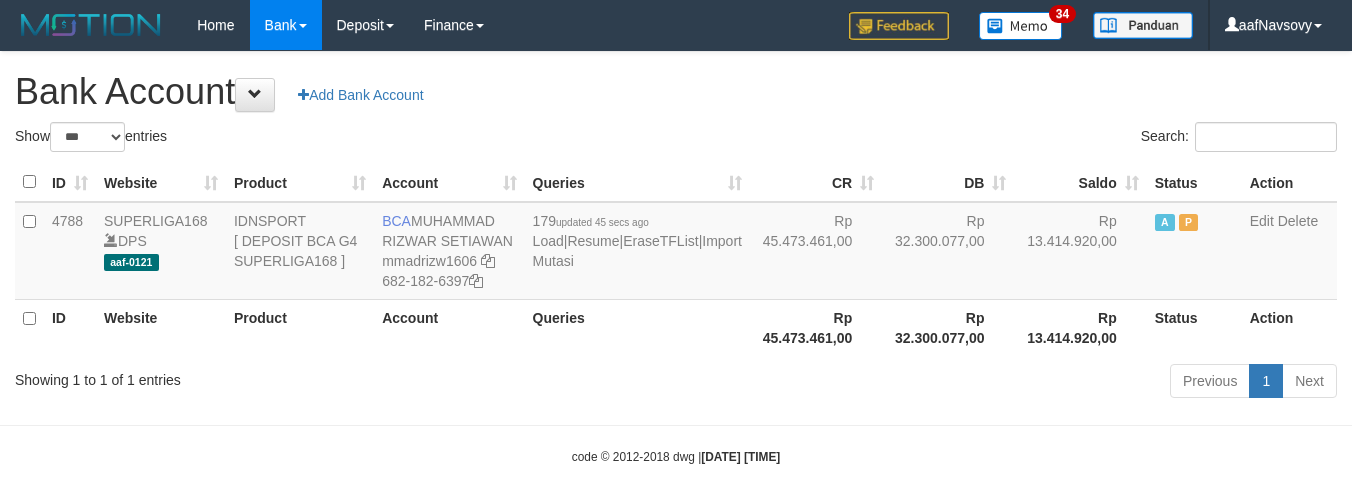 scroll, scrollTop: 16, scrollLeft: 0, axis: vertical 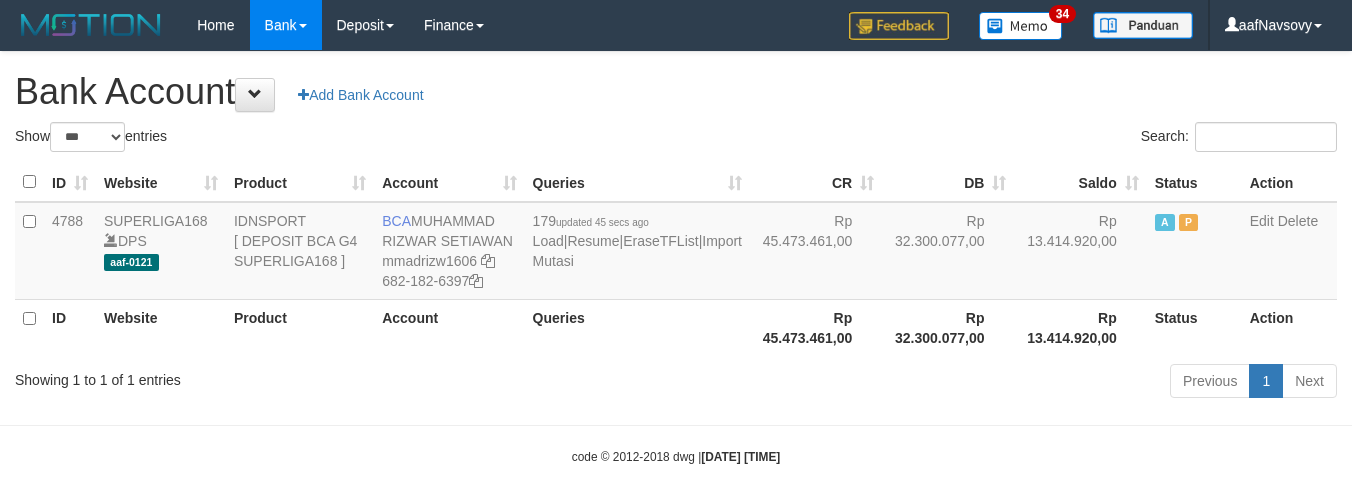 select on "***" 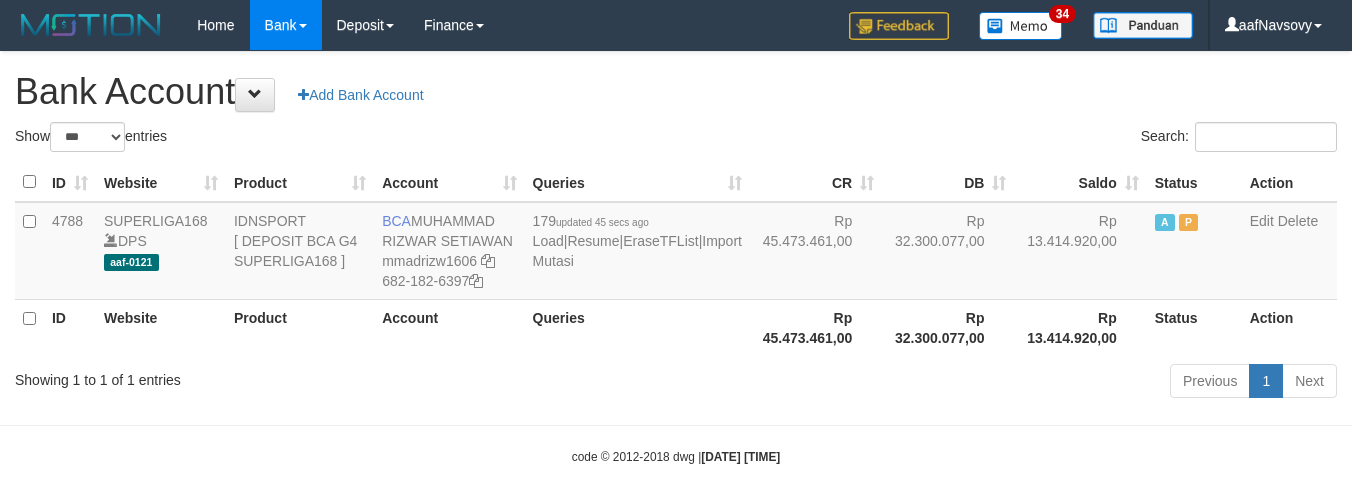 scroll, scrollTop: 16, scrollLeft: 0, axis: vertical 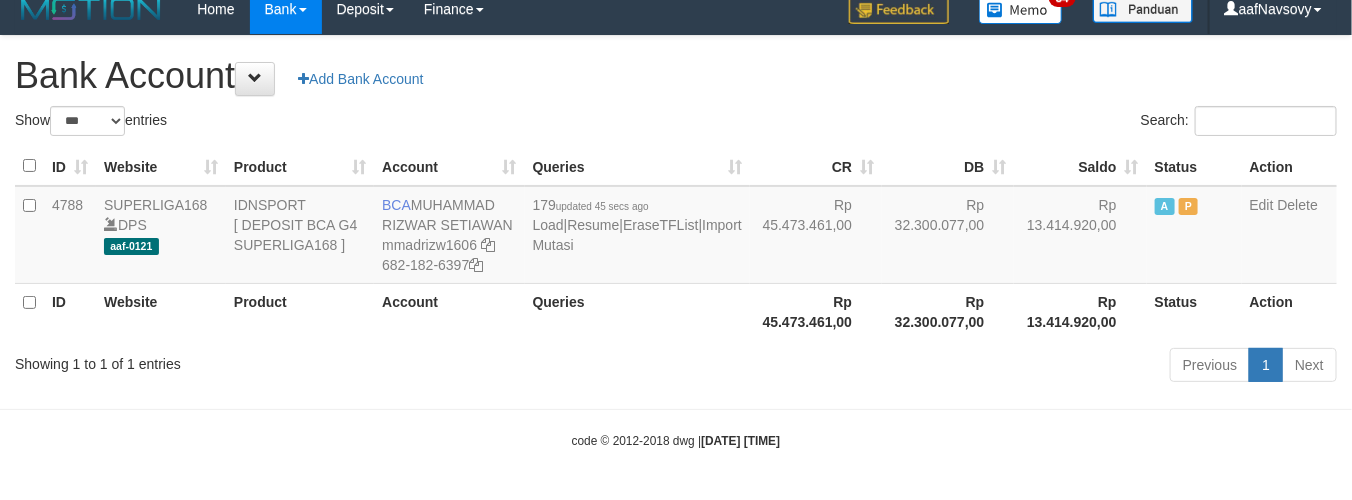 click on "Toggle navigation
Home
Bank
Account List
Load
By Website
Group
[ISPORT]													SUPERLIGA168
By Load Group (DPS)
34" at bounding box center (676, 242) 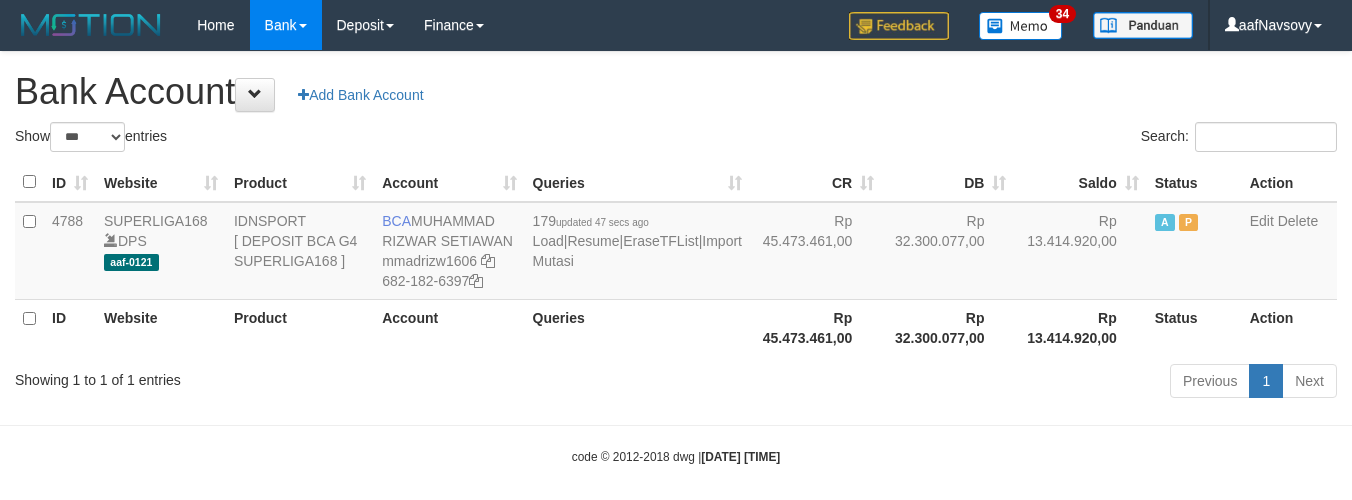select on "***" 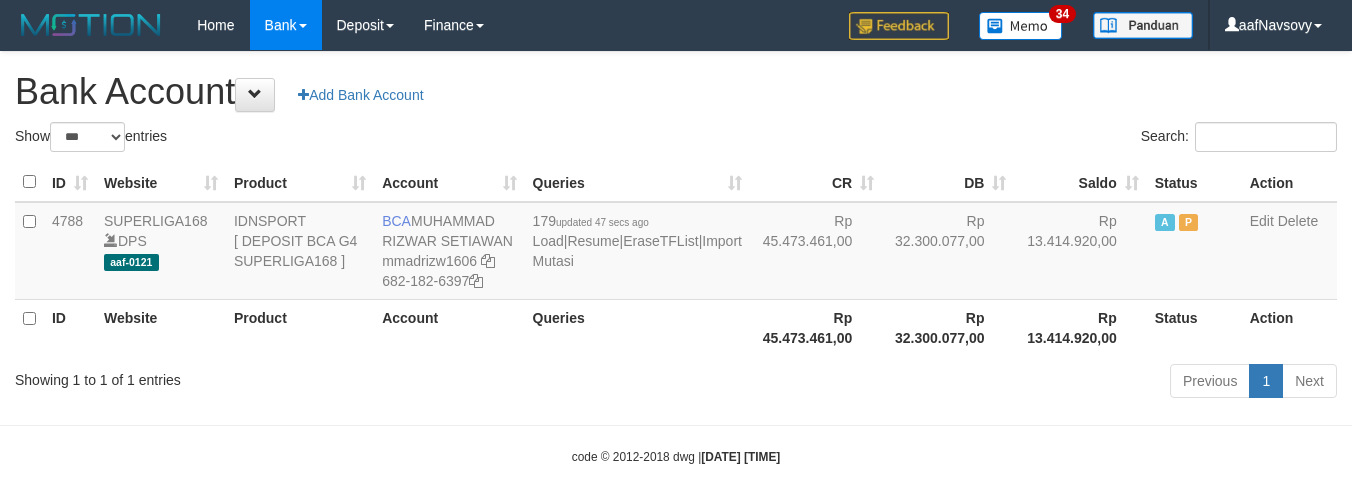 scroll, scrollTop: 16, scrollLeft: 0, axis: vertical 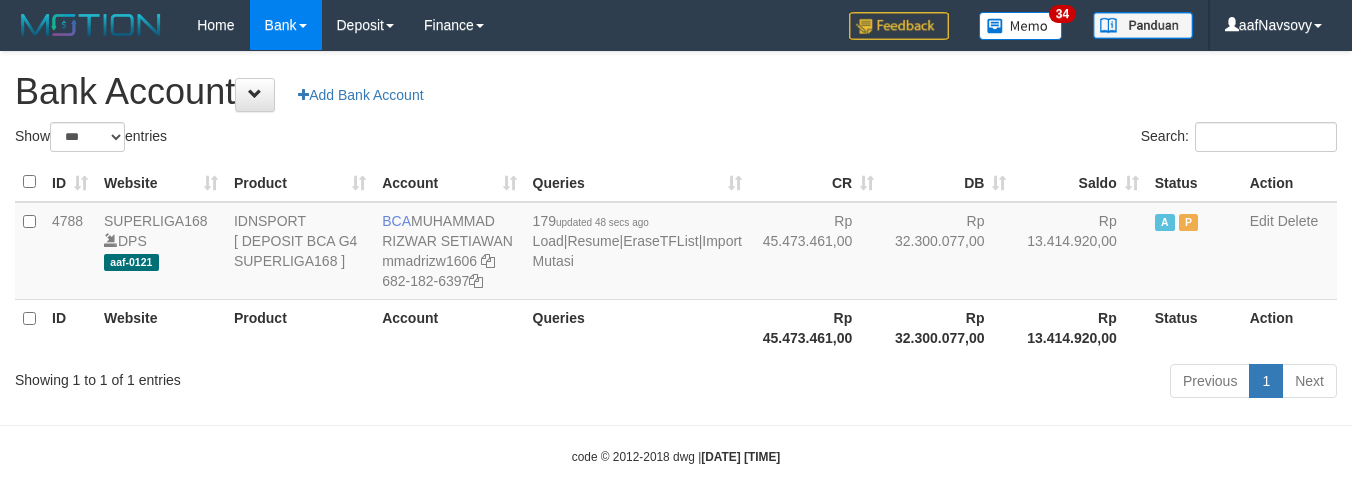select on "***" 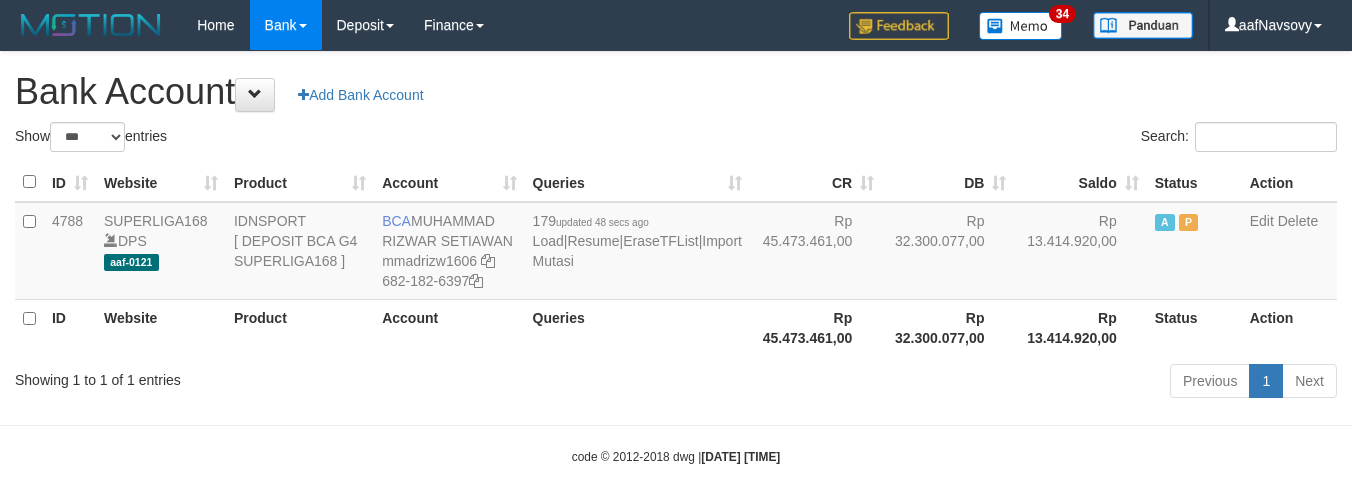 scroll, scrollTop: 16, scrollLeft: 0, axis: vertical 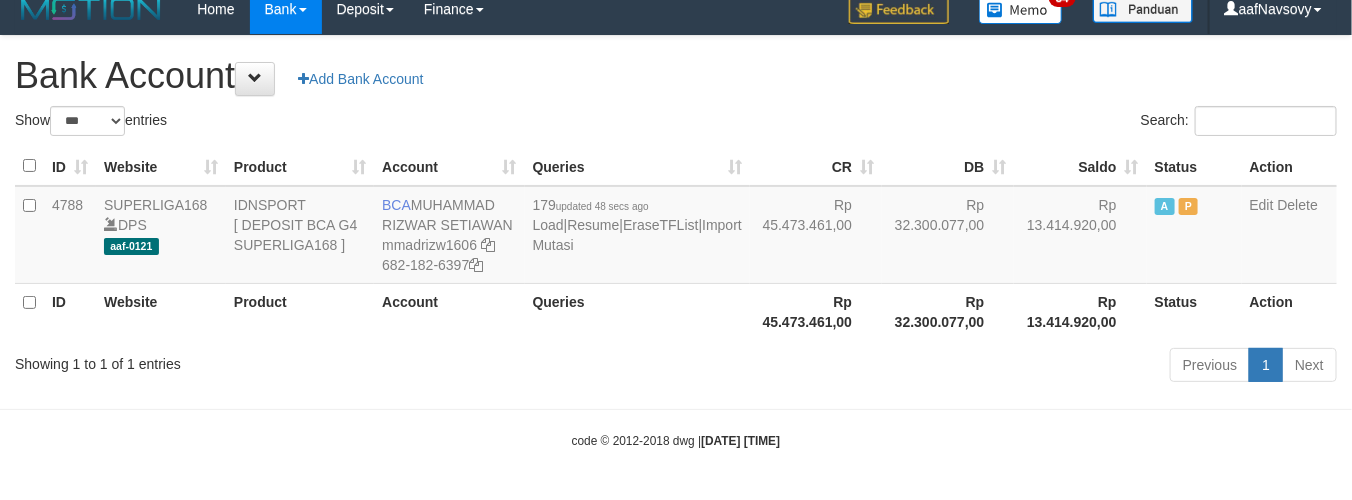 click on "Toggle navigation
Home
Bank
Account List
Load
By Website
Group
[ISPORT]													SUPERLIGA168
By Load Group (DPS)
34" at bounding box center (676, 242) 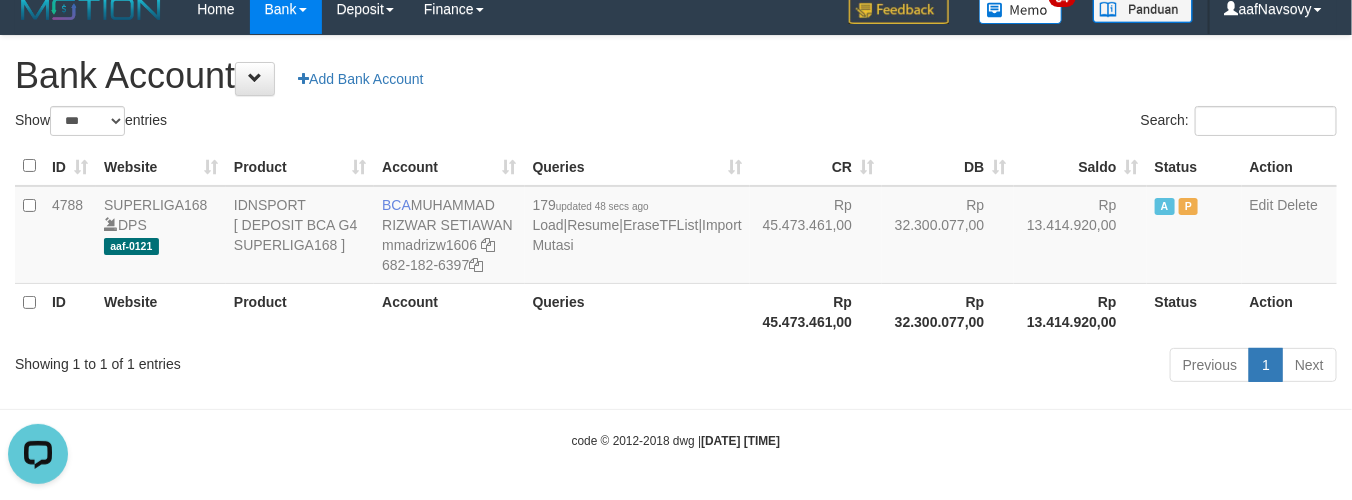 scroll, scrollTop: 0, scrollLeft: 0, axis: both 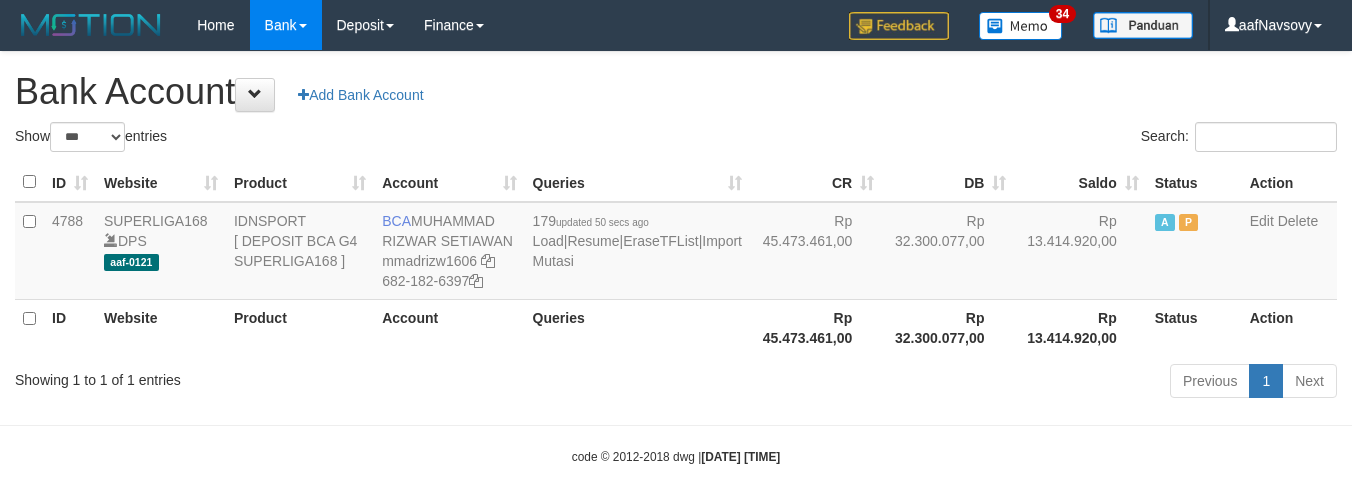 select on "***" 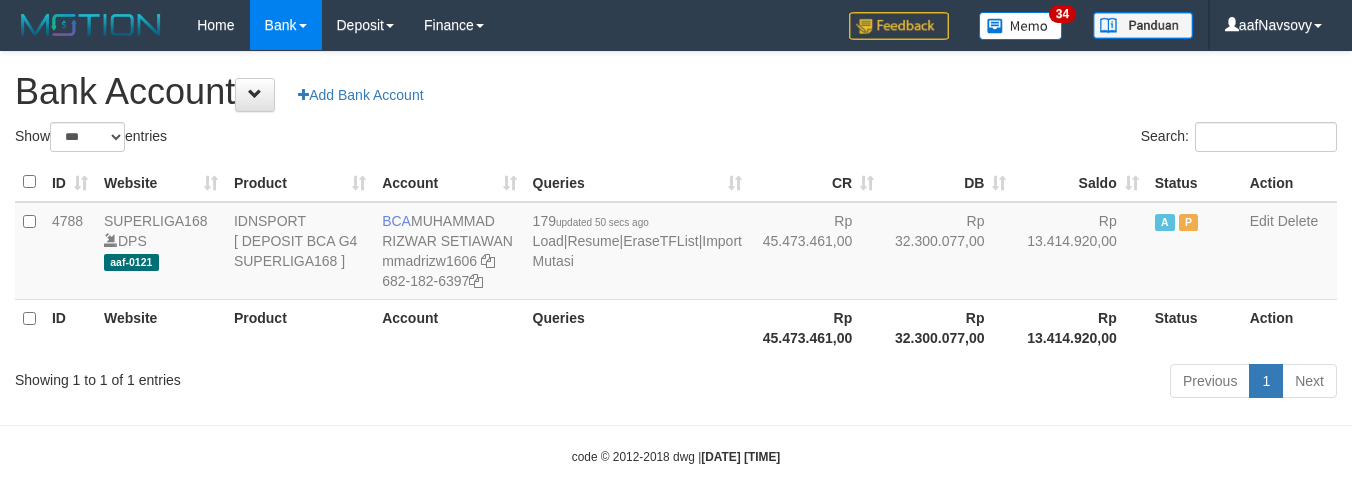 scroll, scrollTop: 16, scrollLeft: 0, axis: vertical 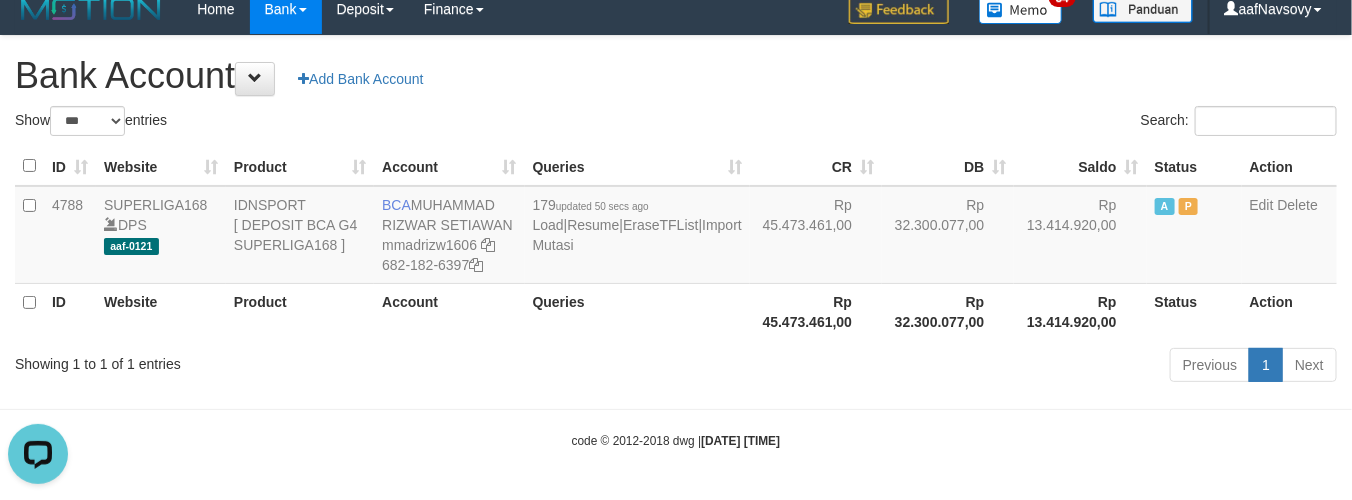 click on "Toggle navigation
Home
Bank
Account List
Load
By Website
Group
[ISPORT]													SUPERLIGA168
By Load Group (DPS)
34" at bounding box center (676, 242) 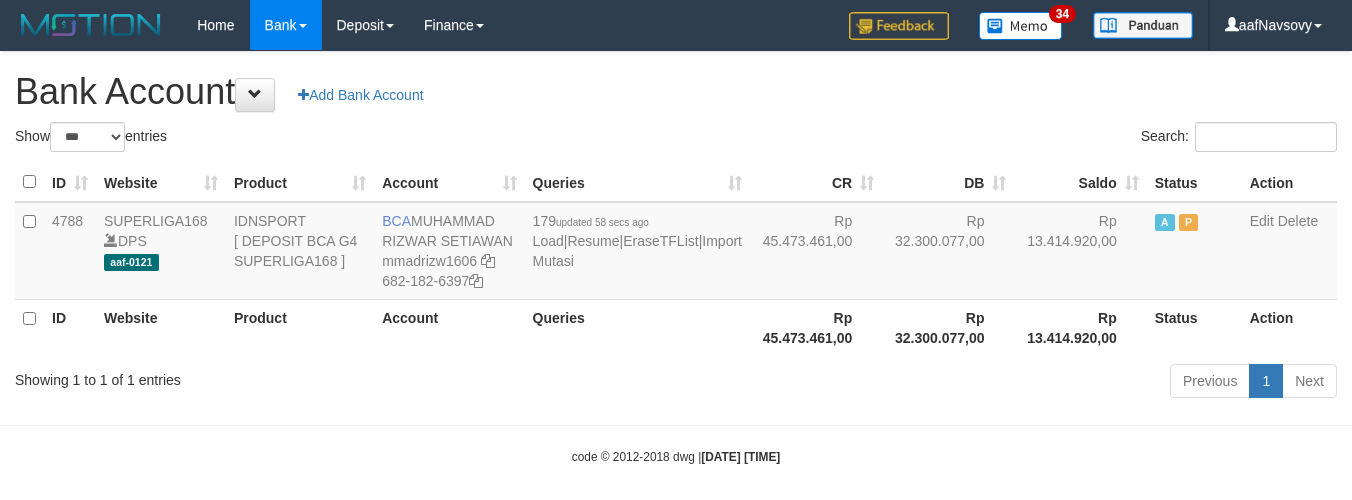 select on "***" 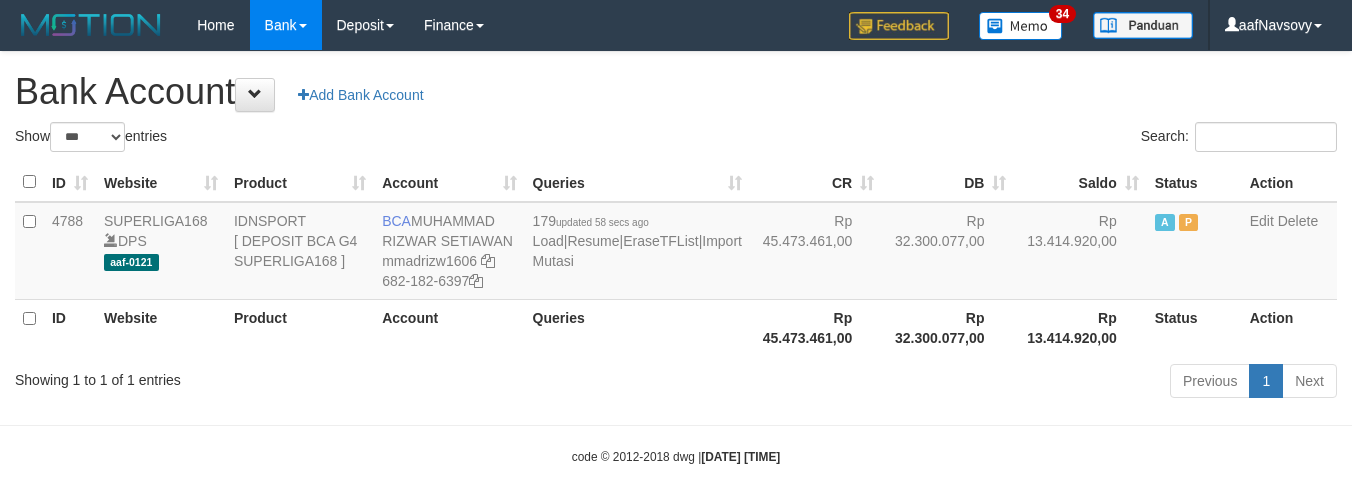 scroll, scrollTop: 16, scrollLeft: 0, axis: vertical 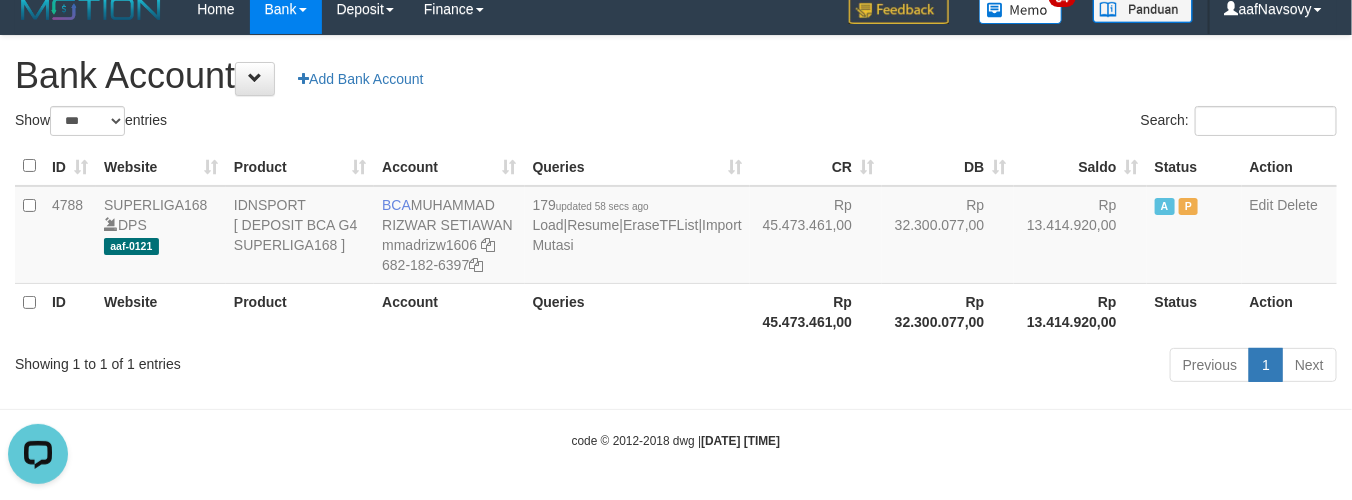 click on "Toggle navigation
Home
Bank
Account List
Load
By Website
Group
[ISPORT]													SUPERLIGA168
By Load Group (DPS)
34" at bounding box center [676, 242] 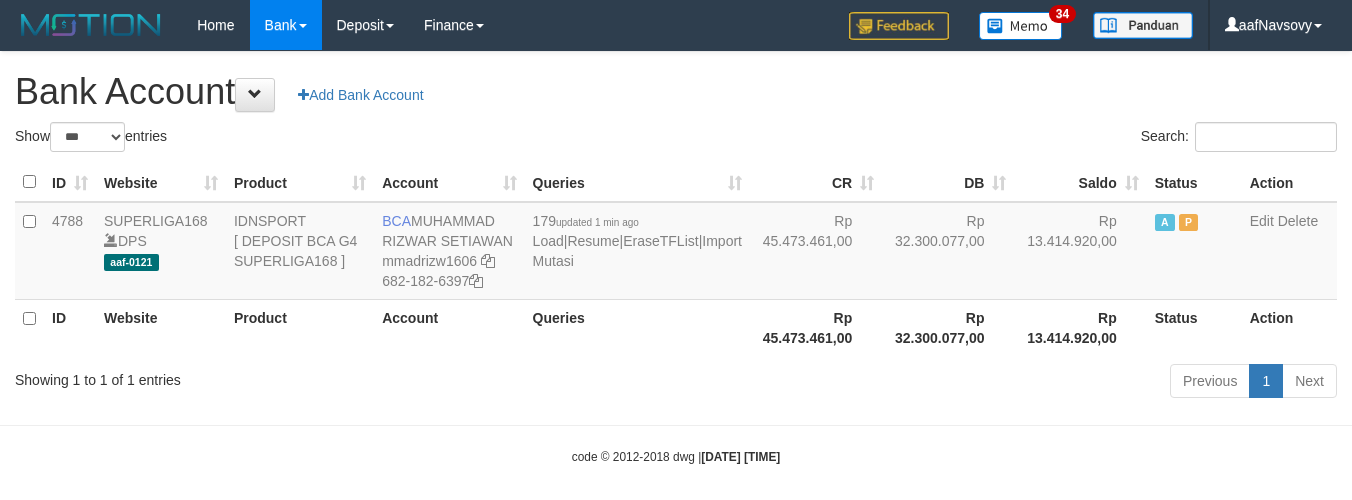 select on "***" 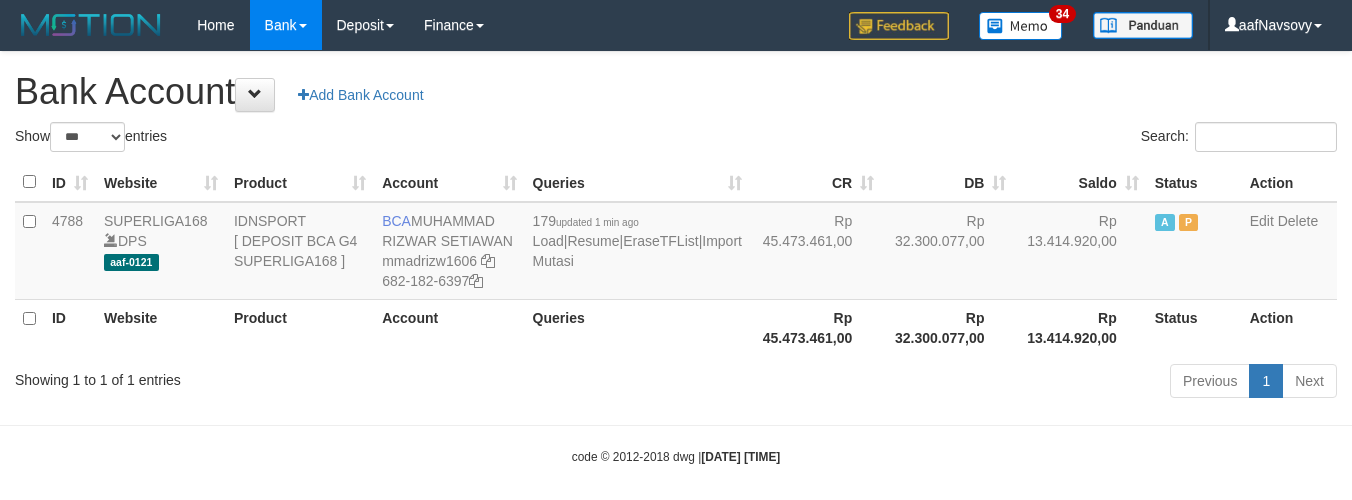 scroll, scrollTop: 16, scrollLeft: 0, axis: vertical 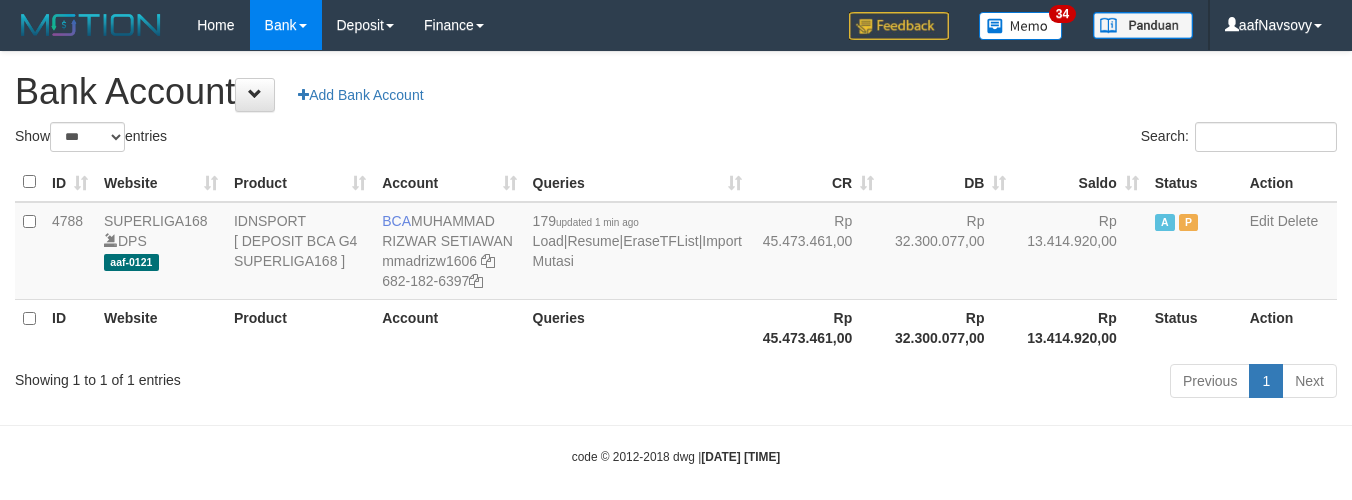 select on "***" 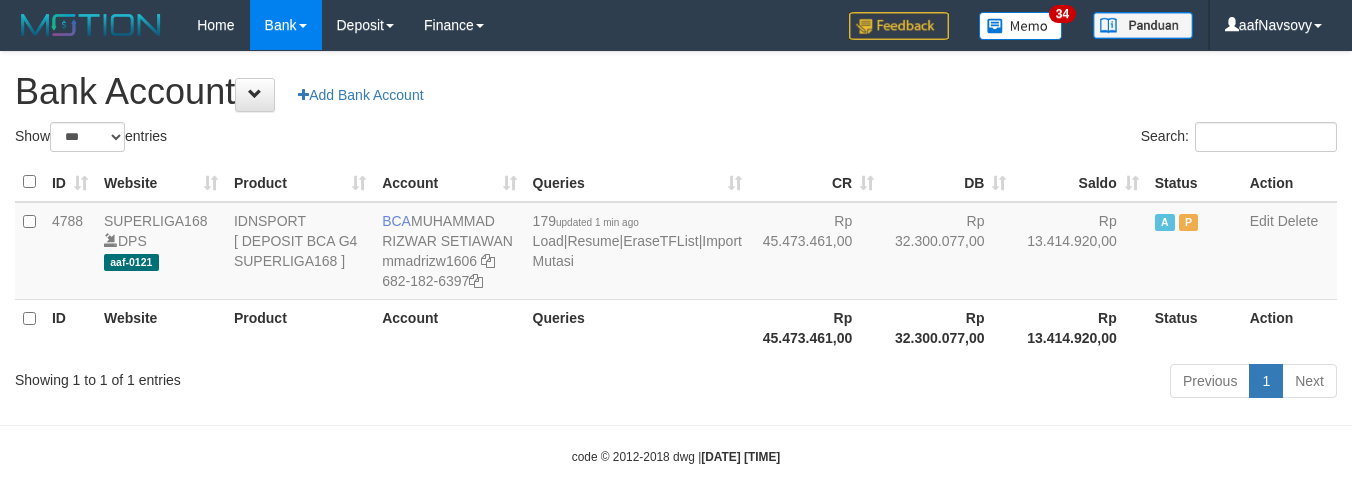 scroll, scrollTop: 16, scrollLeft: 0, axis: vertical 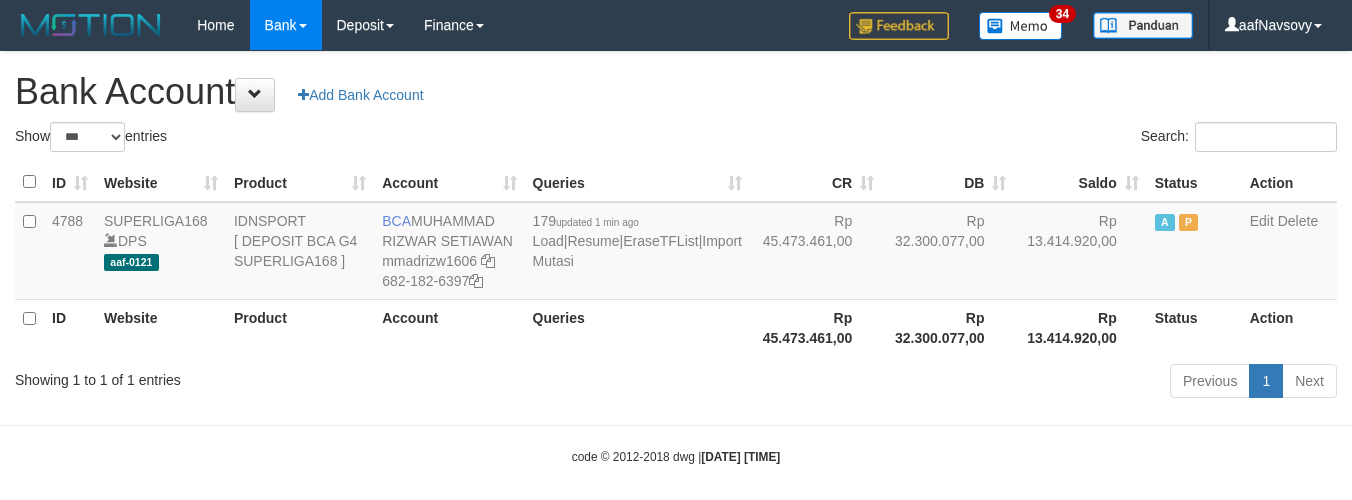 select on "***" 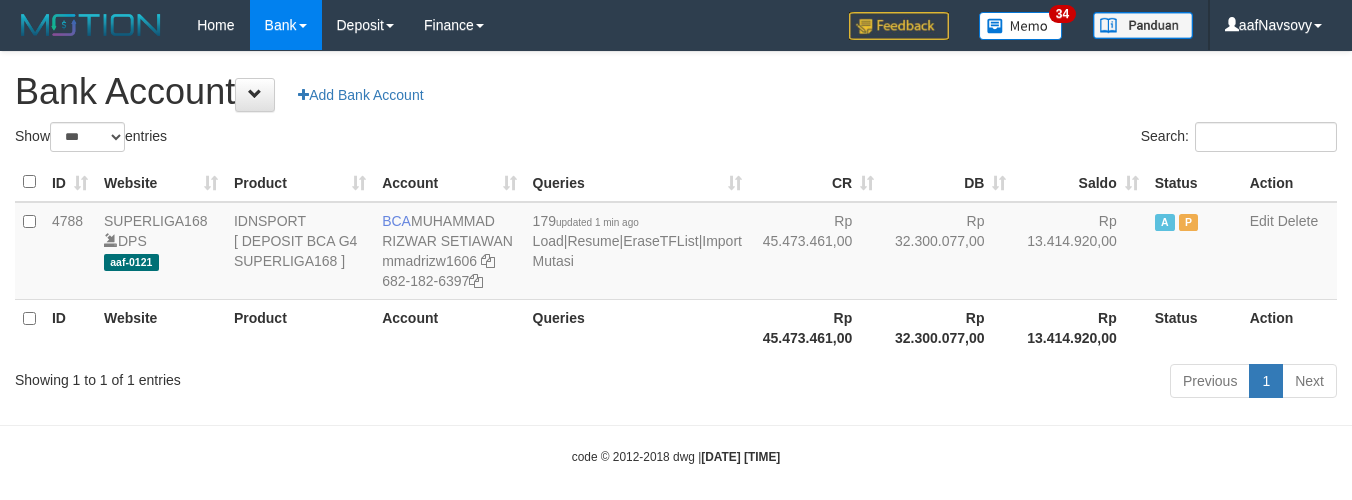 scroll, scrollTop: 16, scrollLeft: 0, axis: vertical 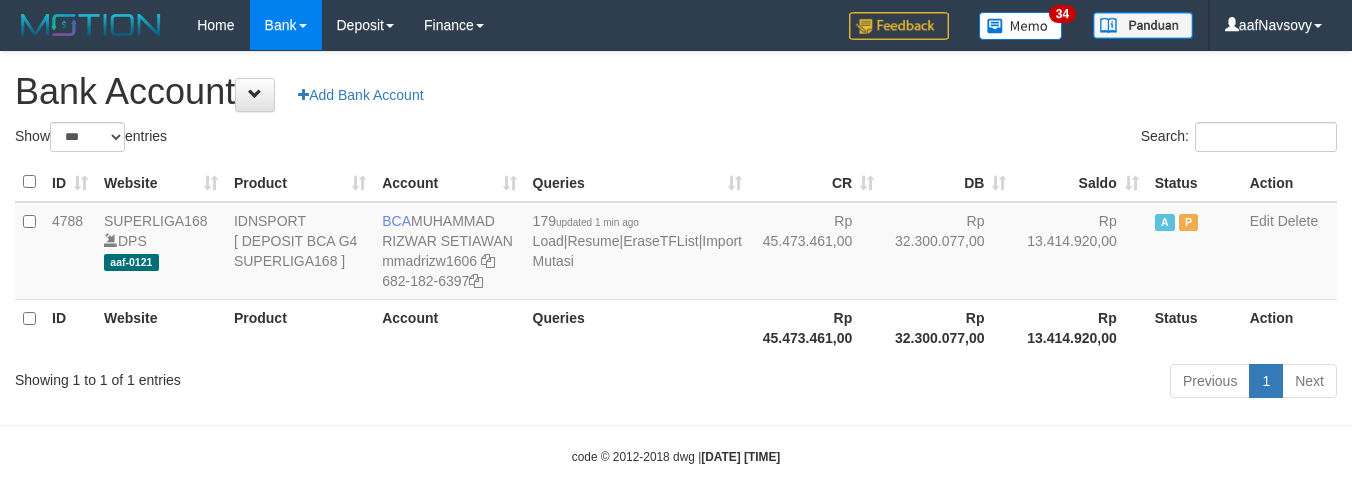 select on "***" 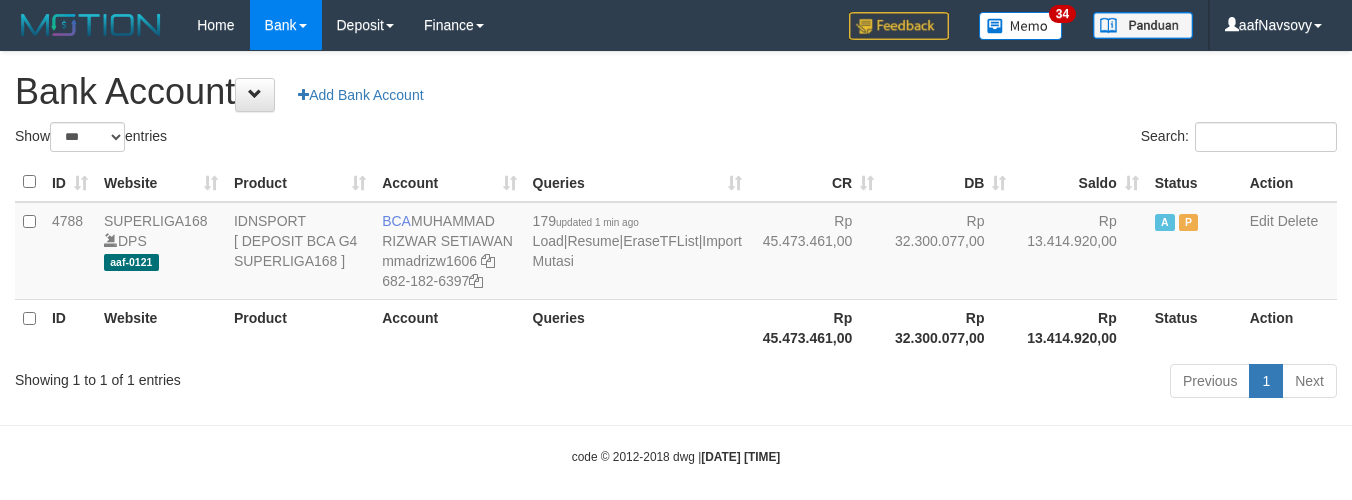 scroll, scrollTop: 16, scrollLeft: 0, axis: vertical 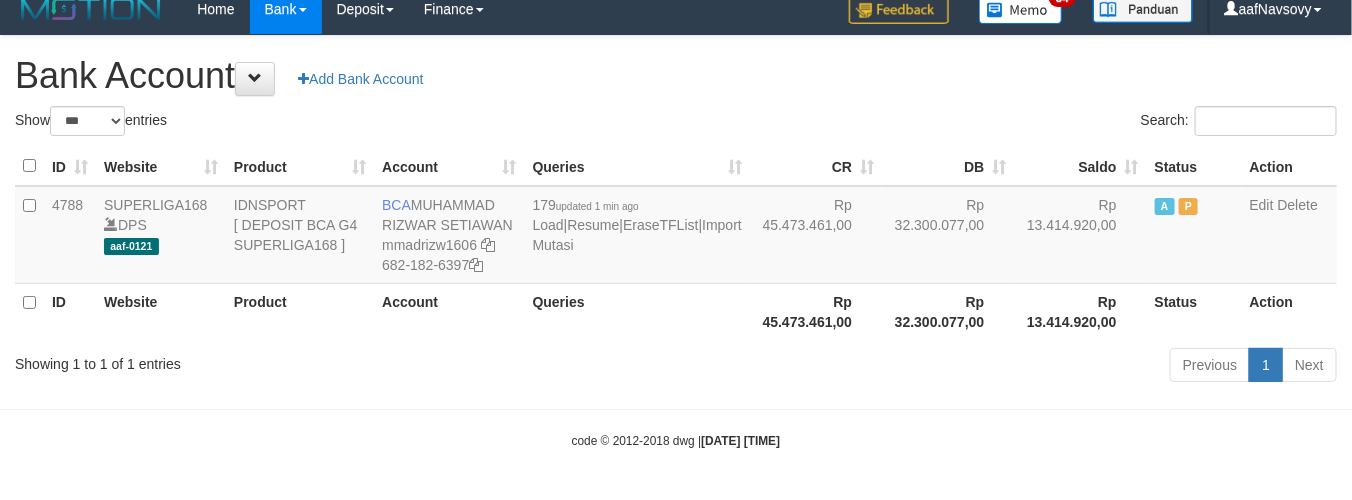 click on "Toggle navigation
Home
Bank
Account List
Load
By Website
Group
[ISPORT]													SUPERLIGA168
By Load Group (DPS)
34" at bounding box center [676, 242] 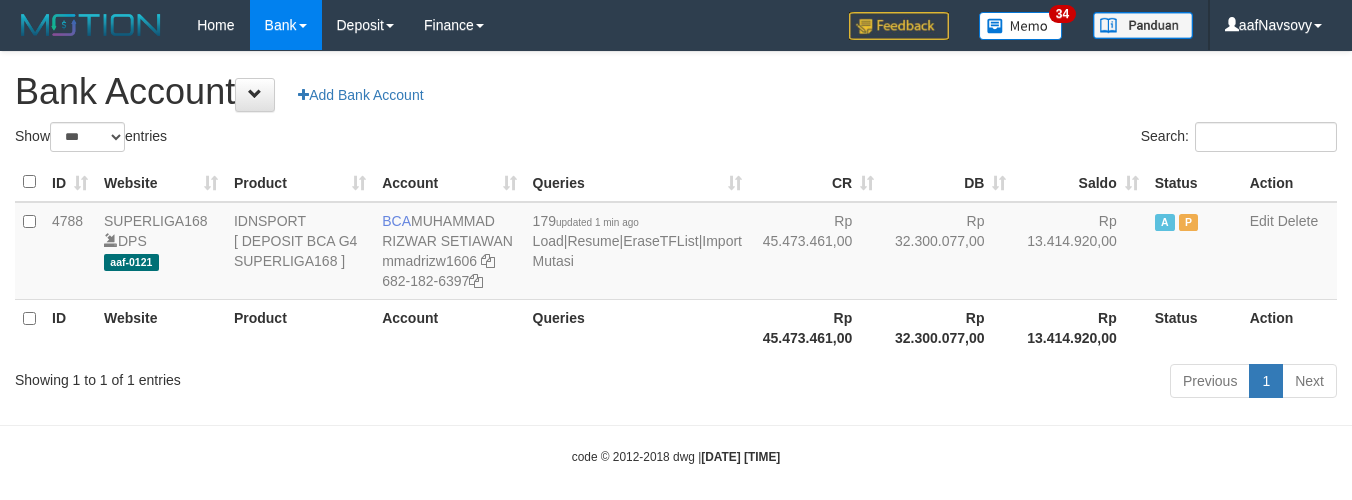 select on "***" 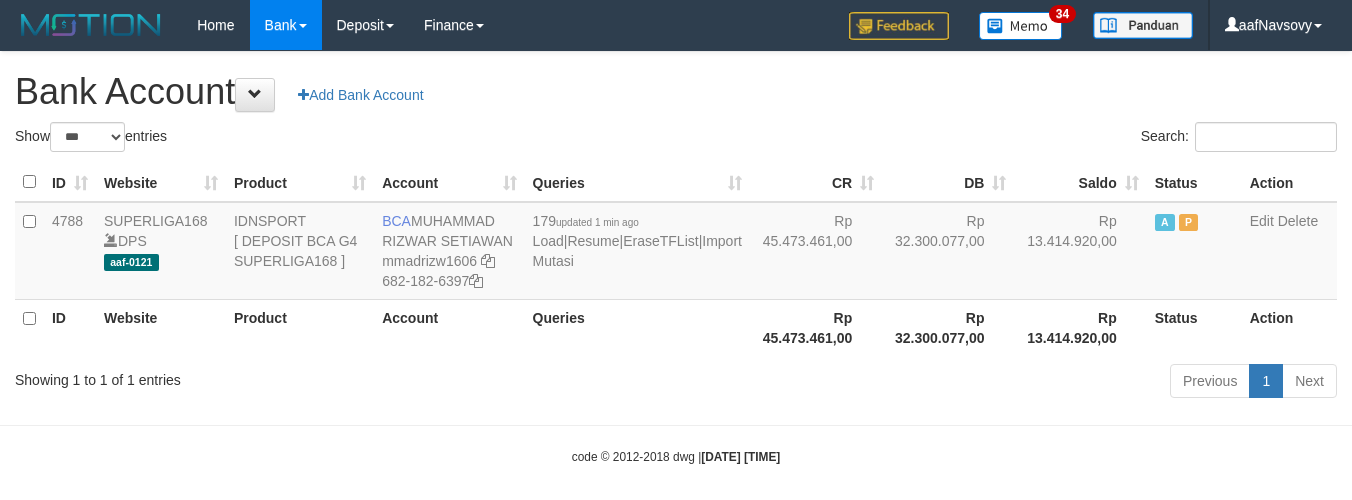 scroll, scrollTop: 16, scrollLeft: 0, axis: vertical 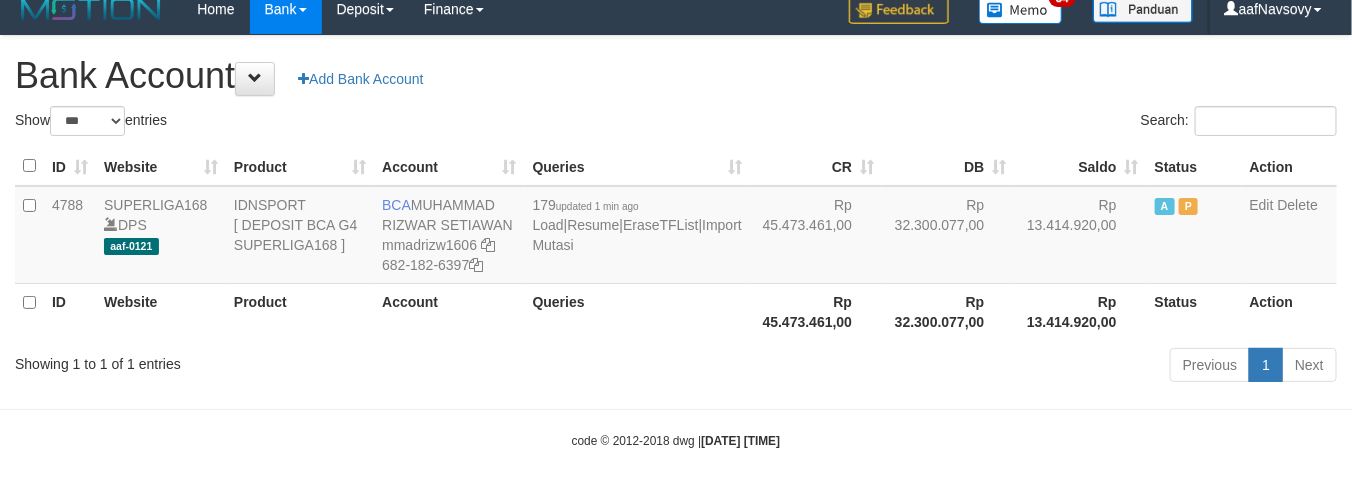 click on "Showing 1 to 1 of 1 entries" at bounding box center [281, 360] 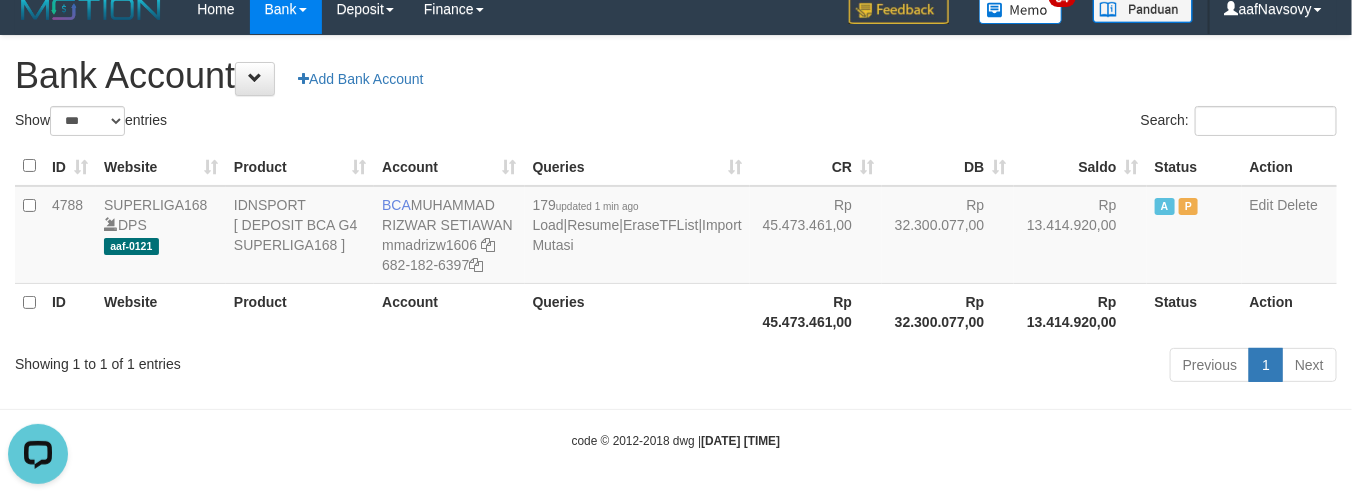 scroll, scrollTop: 0, scrollLeft: 0, axis: both 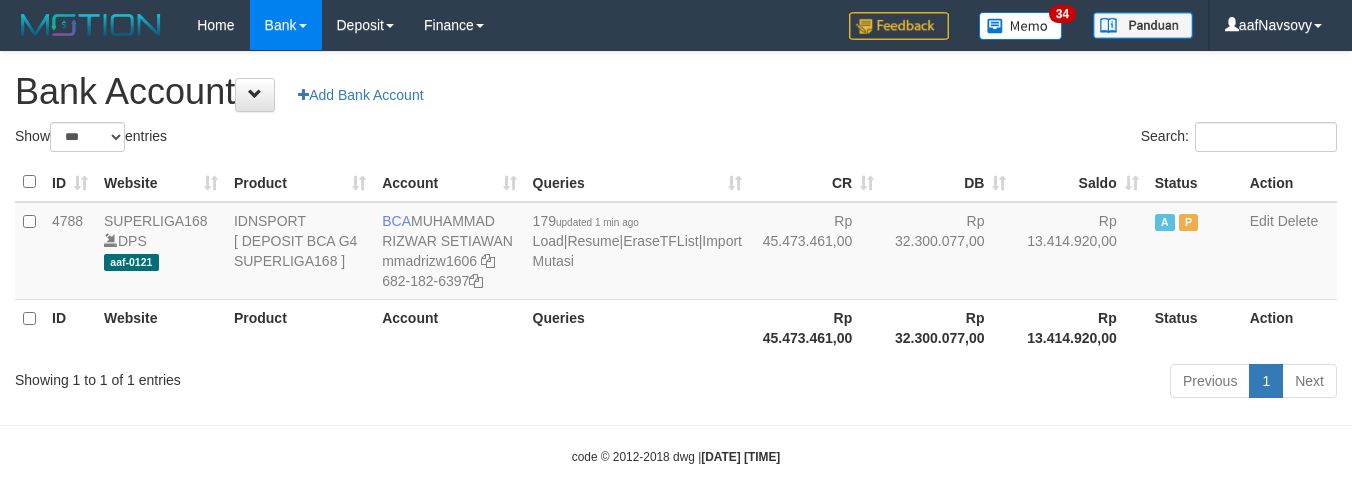 select on "***" 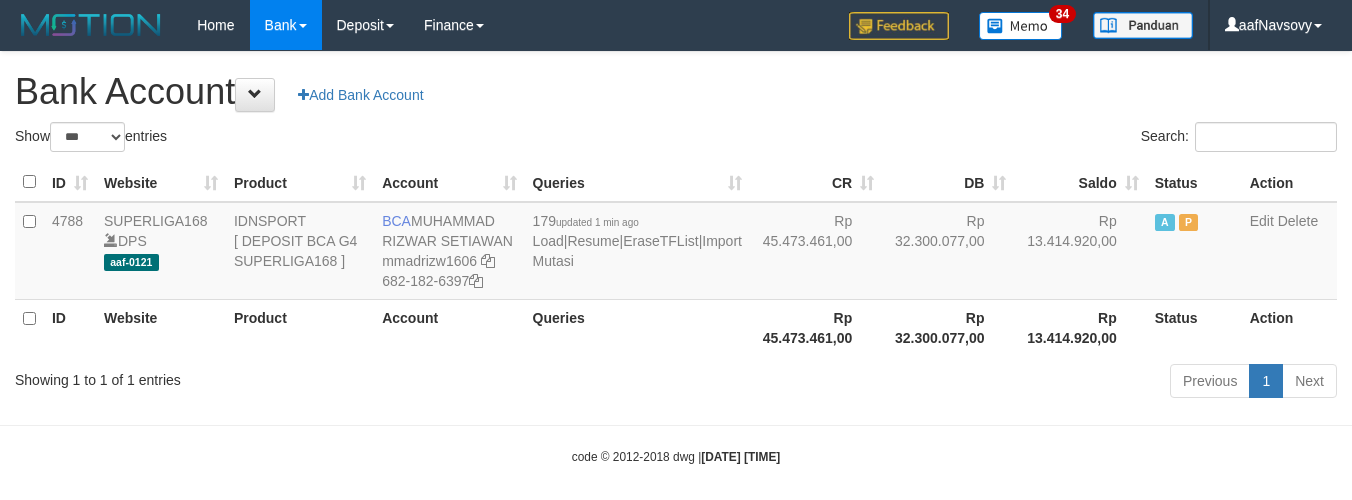 scroll, scrollTop: 16, scrollLeft: 0, axis: vertical 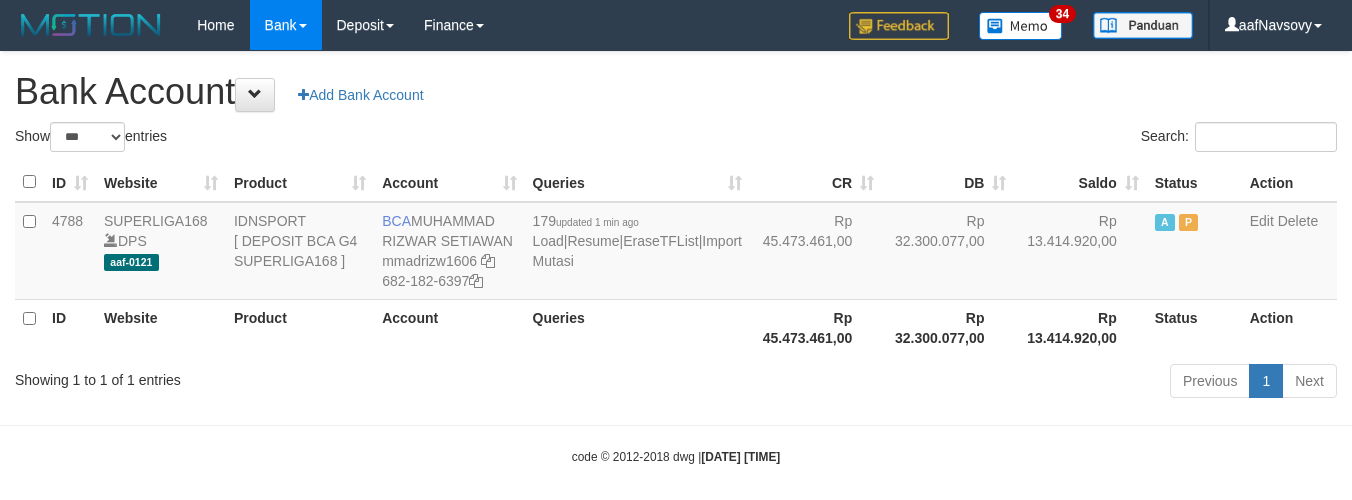select on "***" 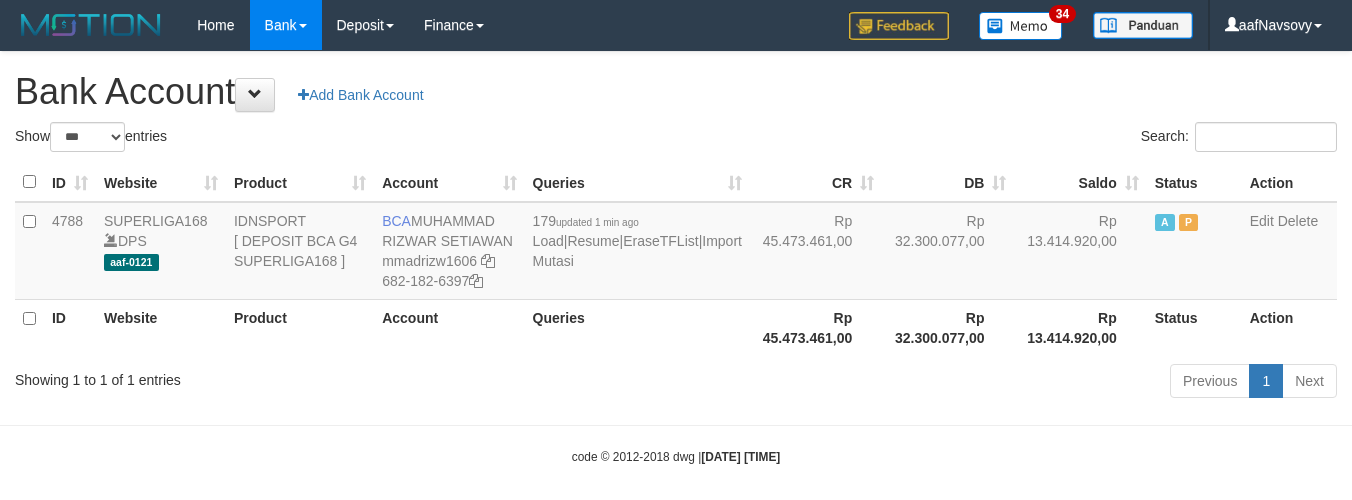 scroll, scrollTop: 16, scrollLeft: 0, axis: vertical 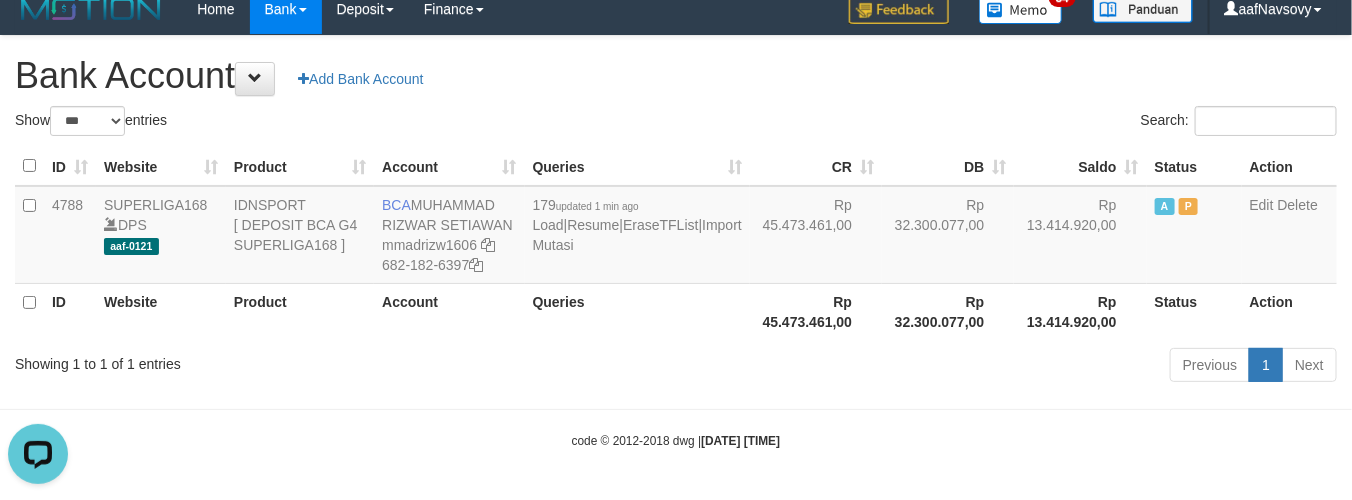 click on "Showing 1 to 1 of 1 entries" at bounding box center [281, 360] 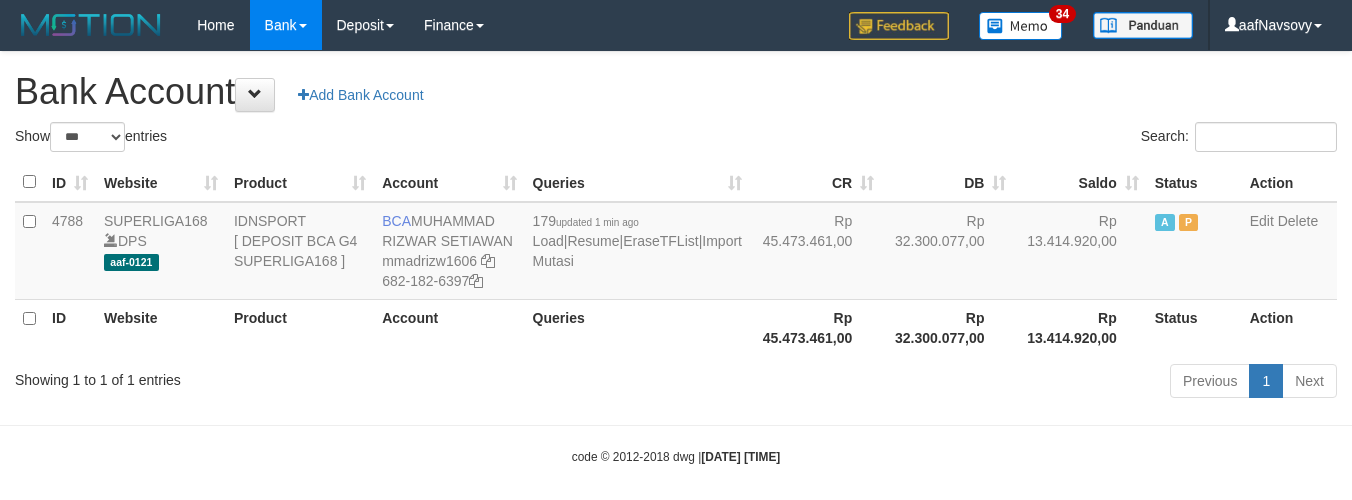 select on "***" 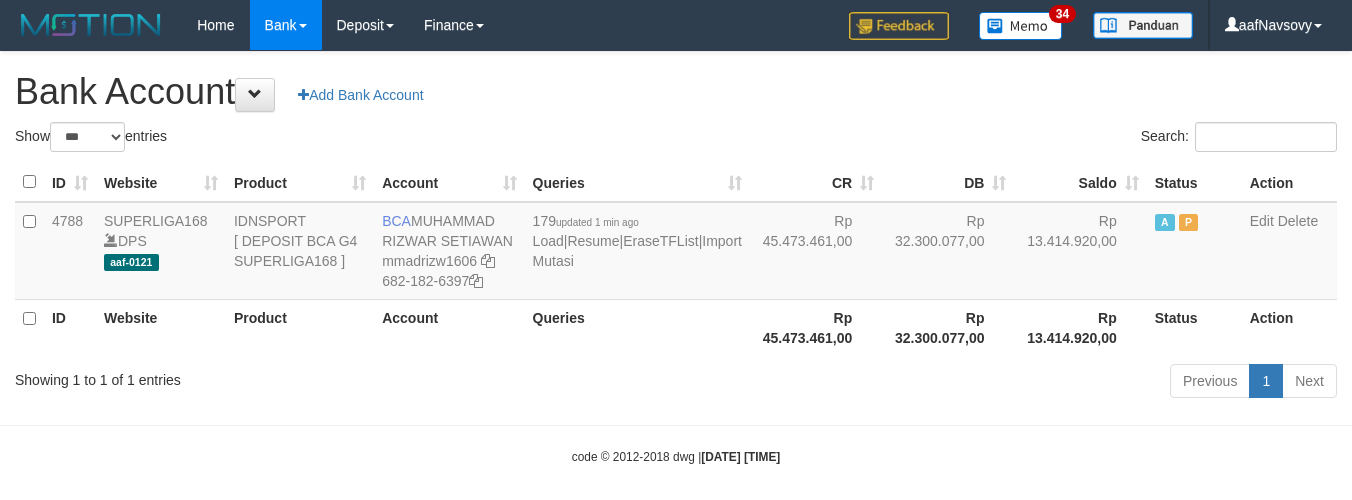 scroll, scrollTop: 16, scrollLeft: 0, axis: vertical 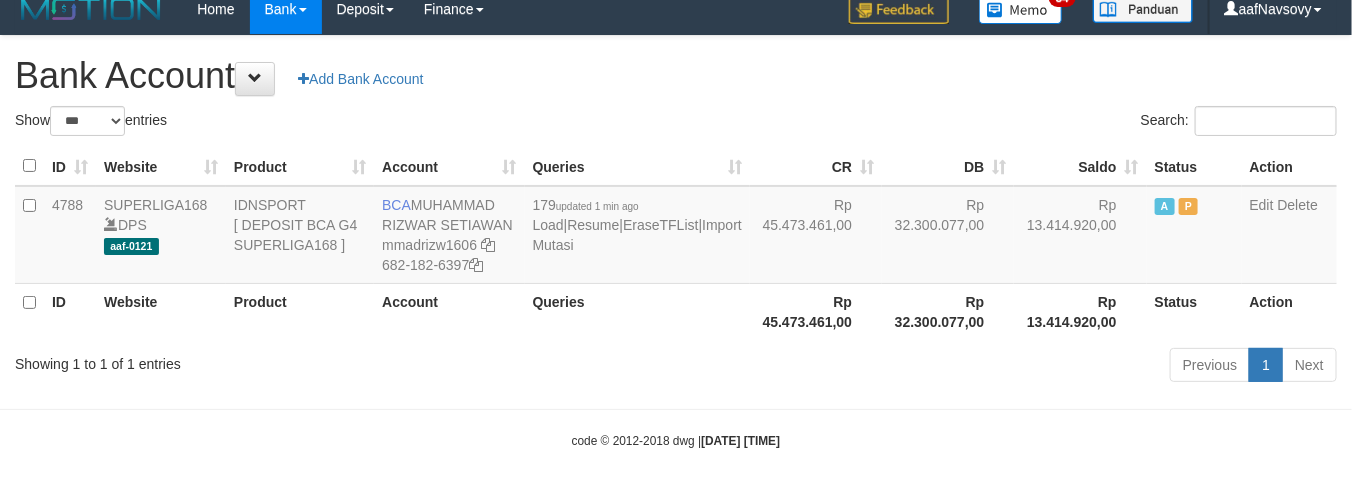 click on "Showing 1 to 1 of 1 entries" at bounding box center [281, 360] 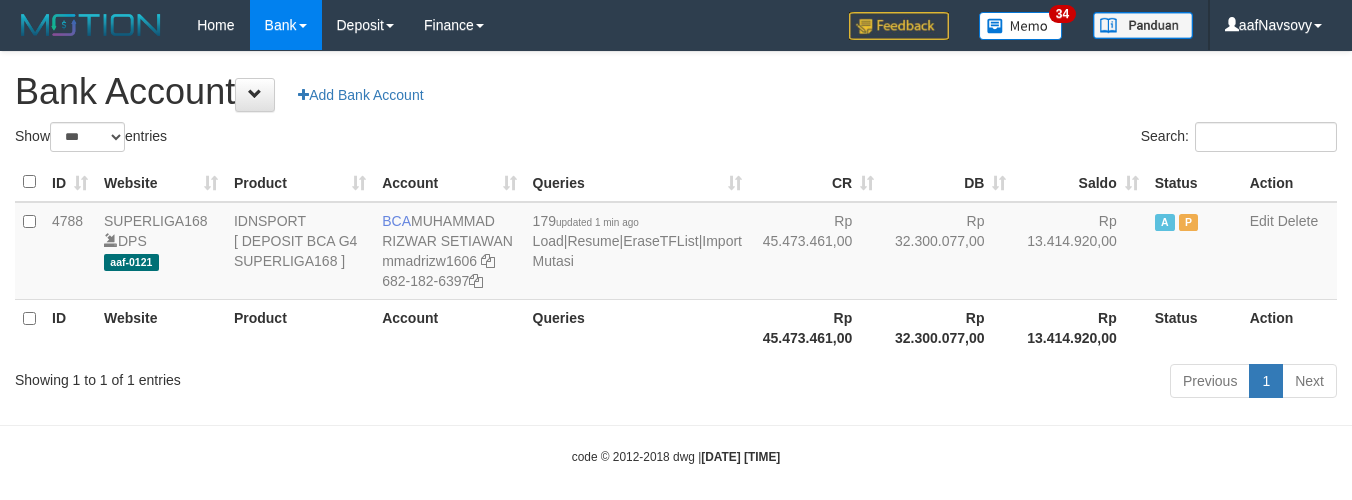 select on "***" 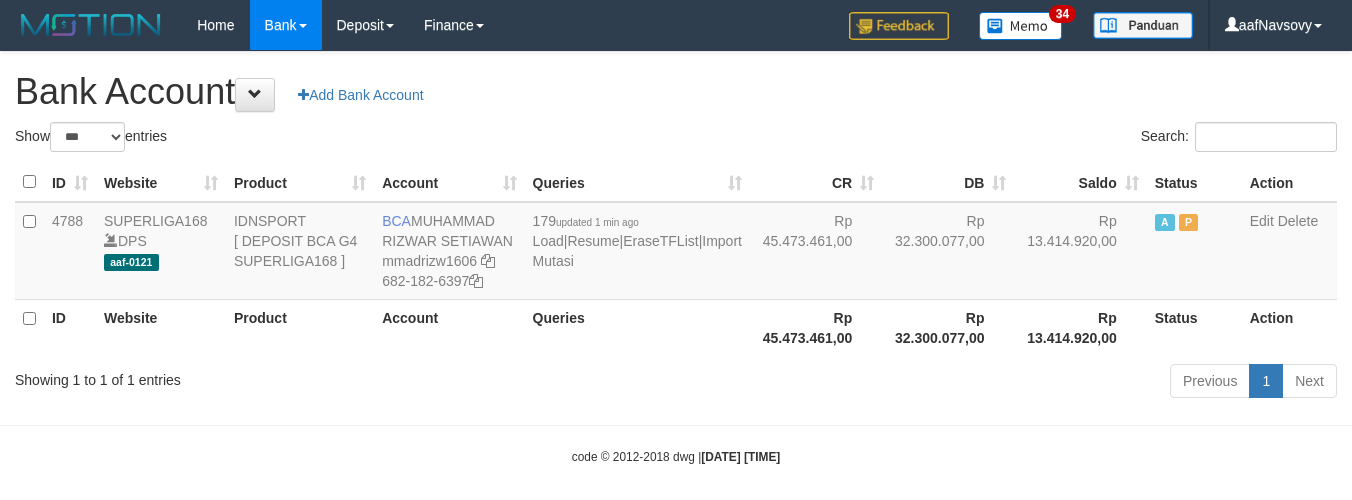 scroll, scrollTop: 16, scrollLeft: 0, axis: vertical 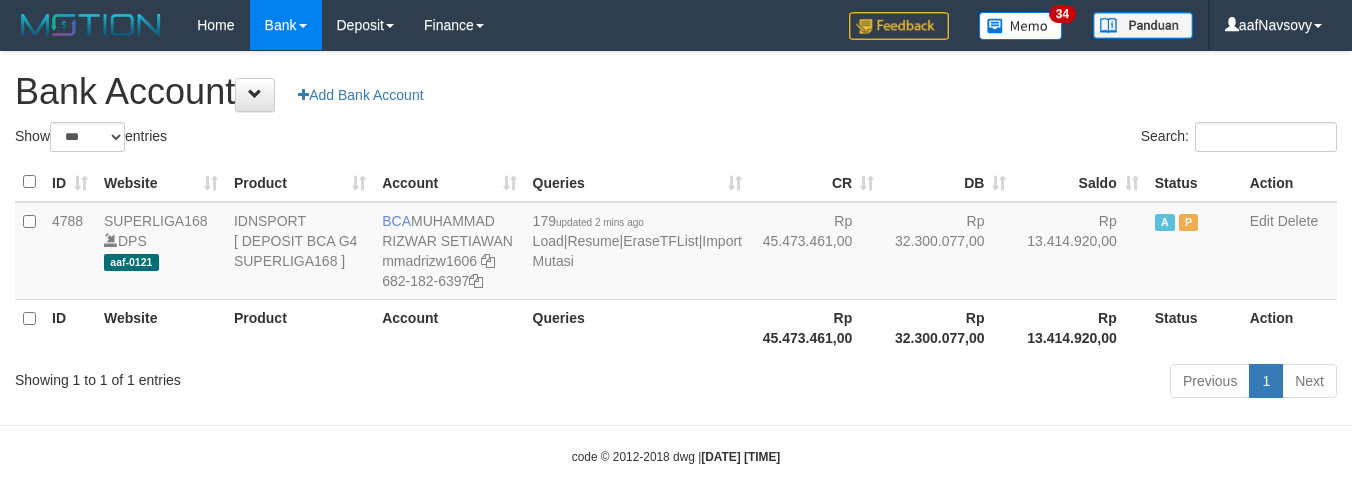 select on "***" 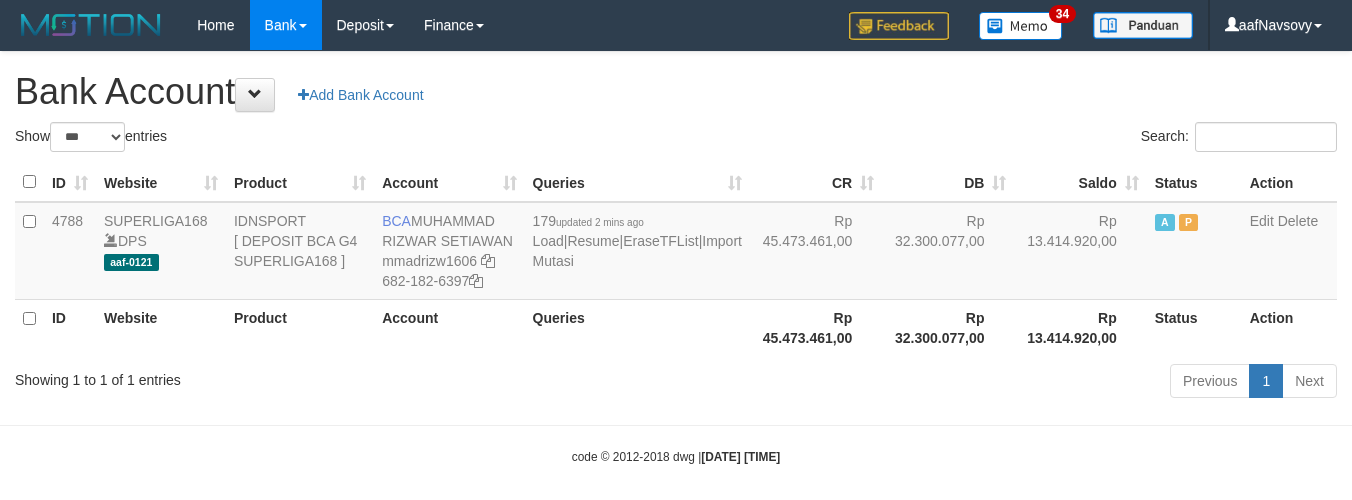scroll, scrollTop: 16, scrollLeft: 0, axis: vertical 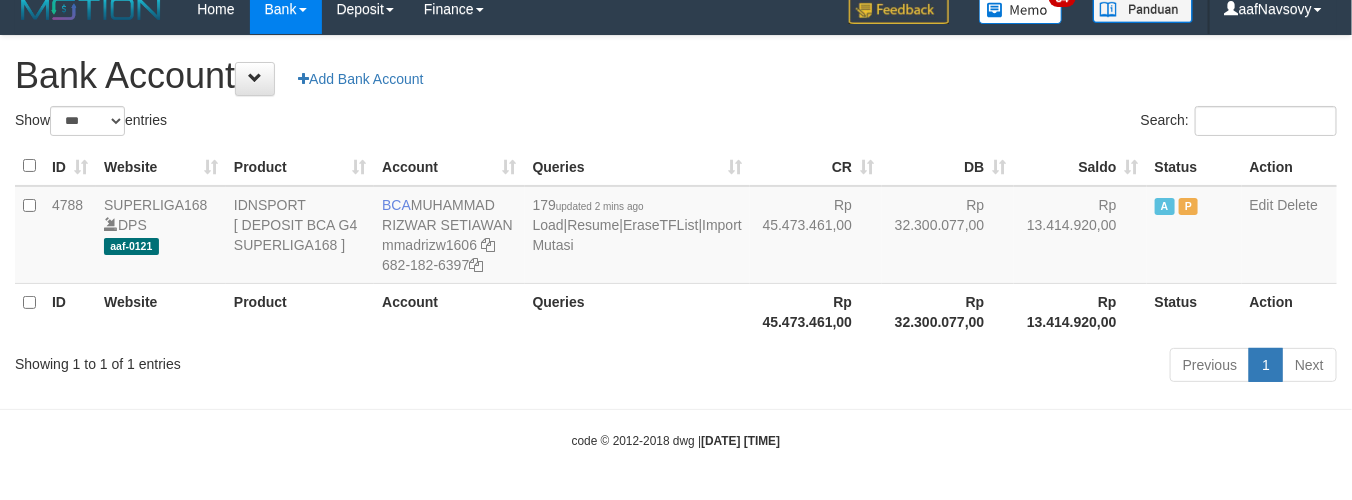 click on "Previous 1 Next" at bounding box center [957, 367] 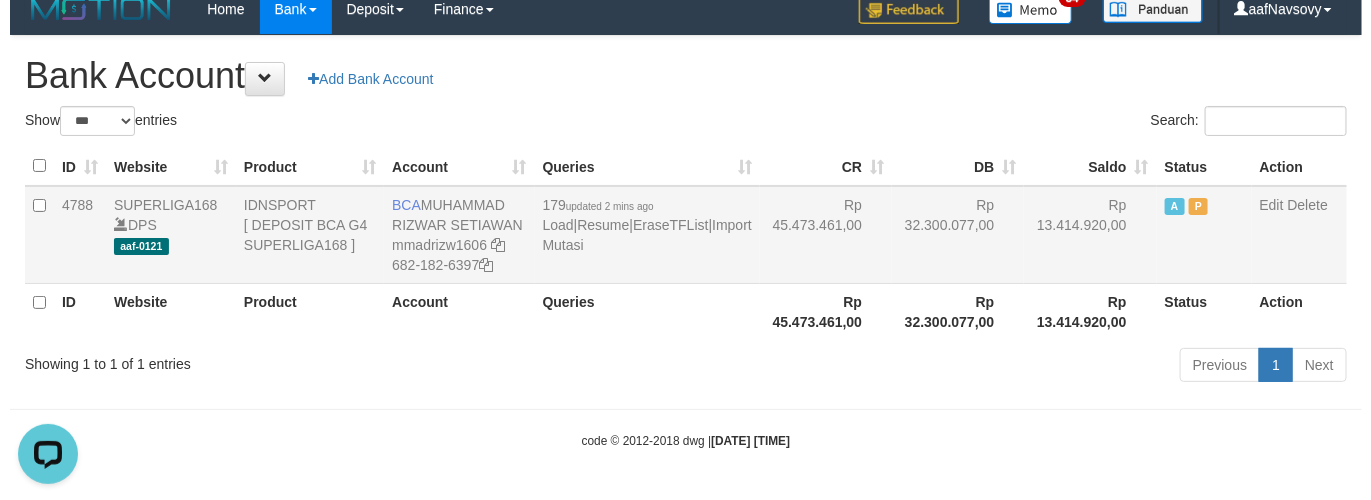 scroll, scrollTop: 0, scrollLeft: 0, axis: both 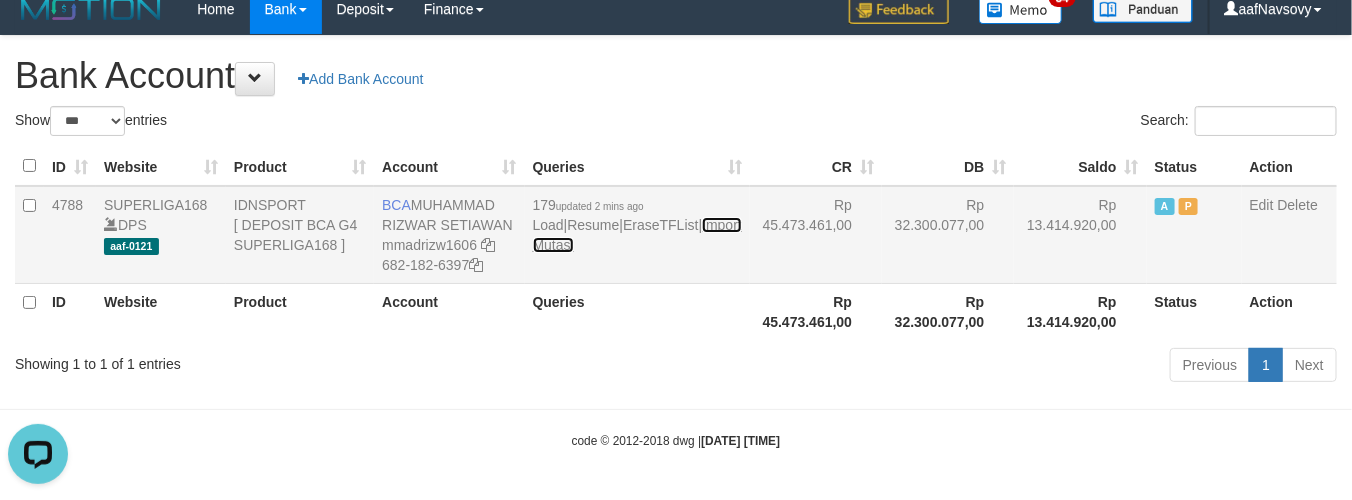 click on "Import Mutasi" at bounding box center [637, 235] 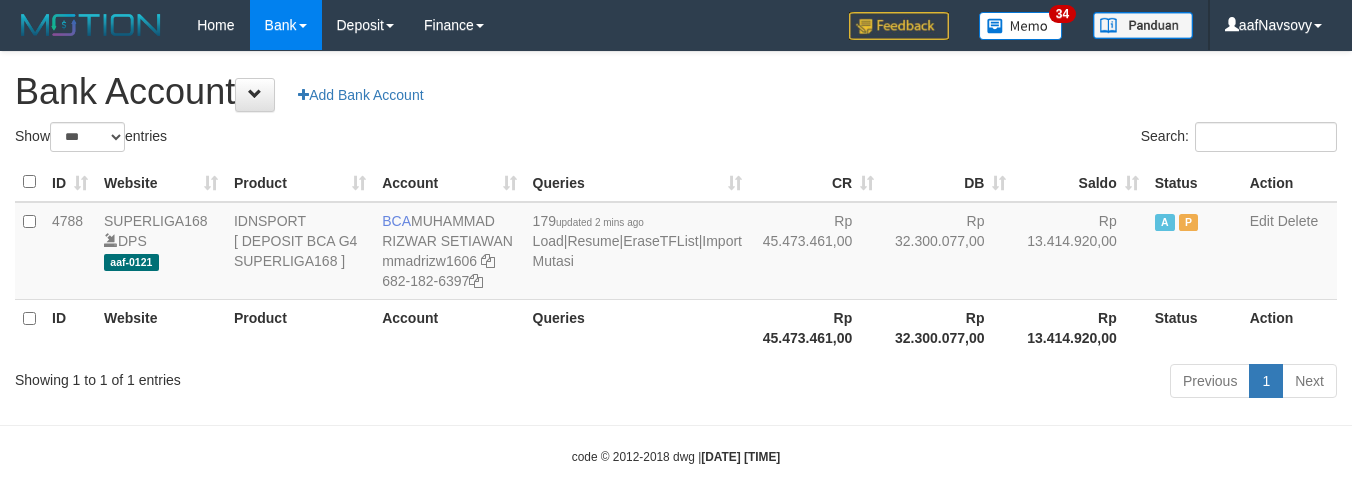 select on "***" 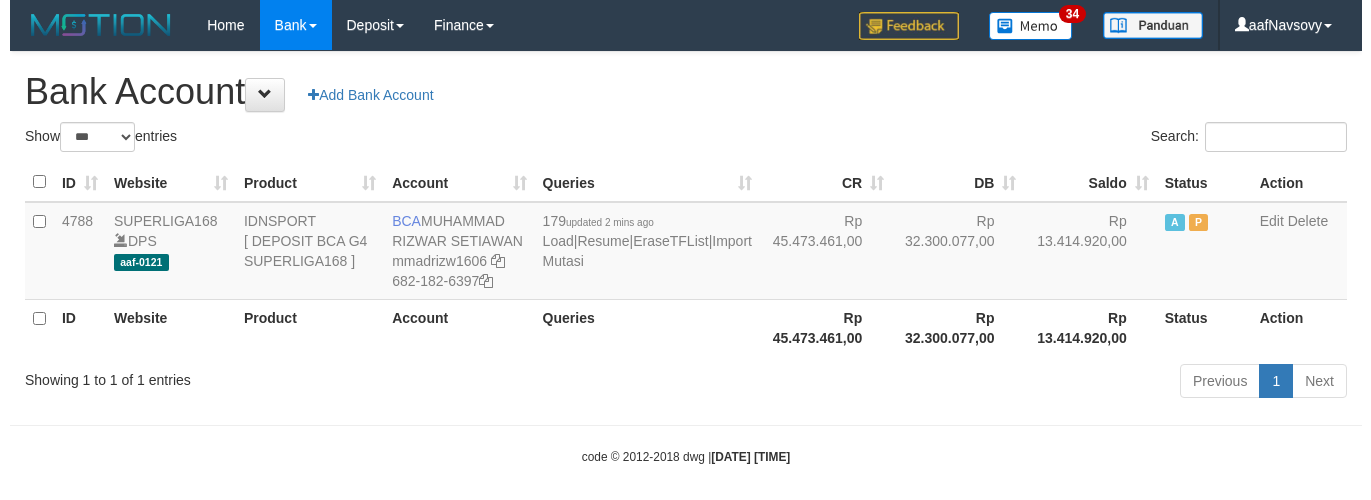 scroll, scrollTop: 16, scrollLeft: 0, axis: vertical 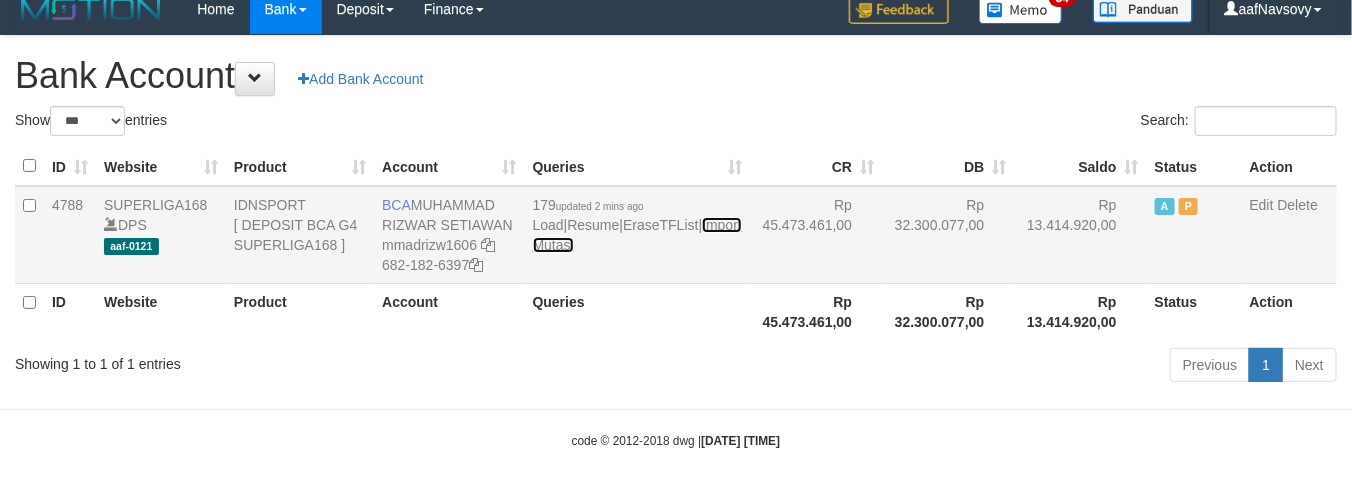 click on "Import Mutasi" at bounding box center (637, 235) 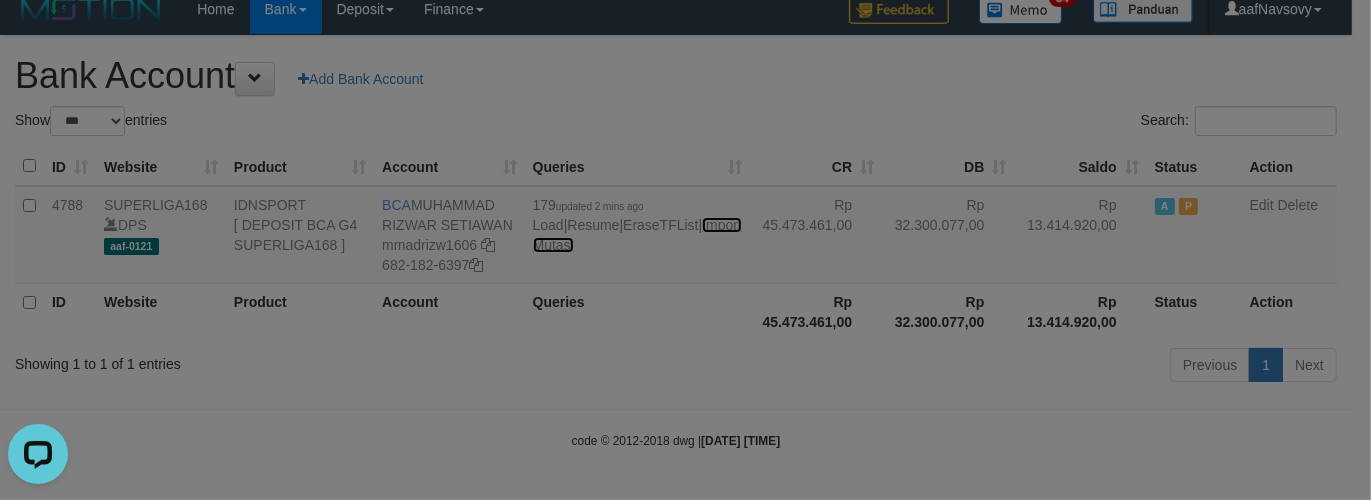scroll, scrollTop: 0, scrollLeft: 0, axis: both 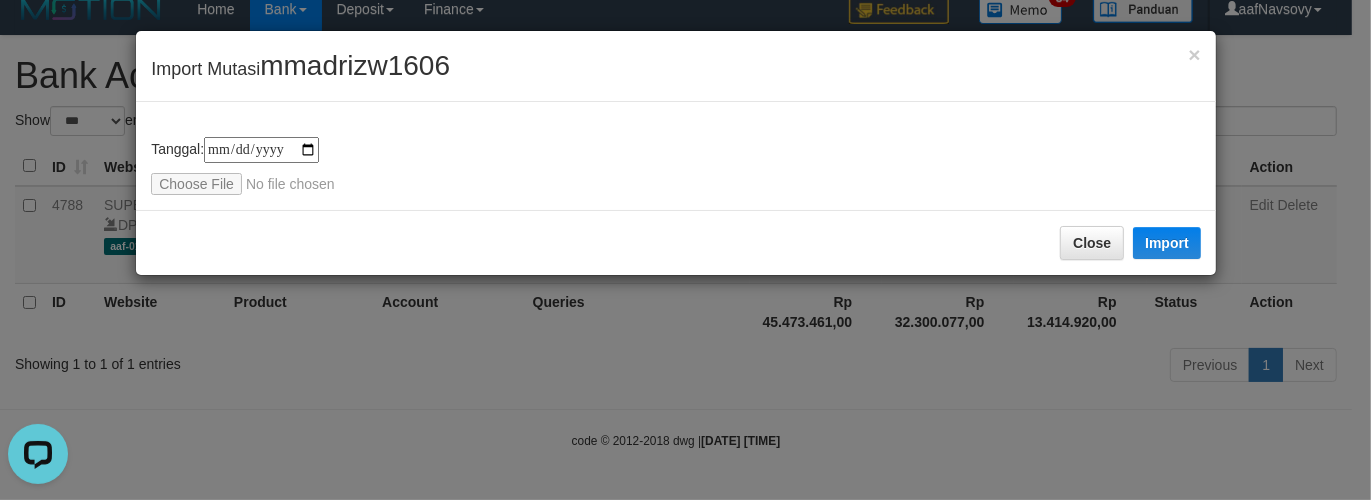 type on "**********" 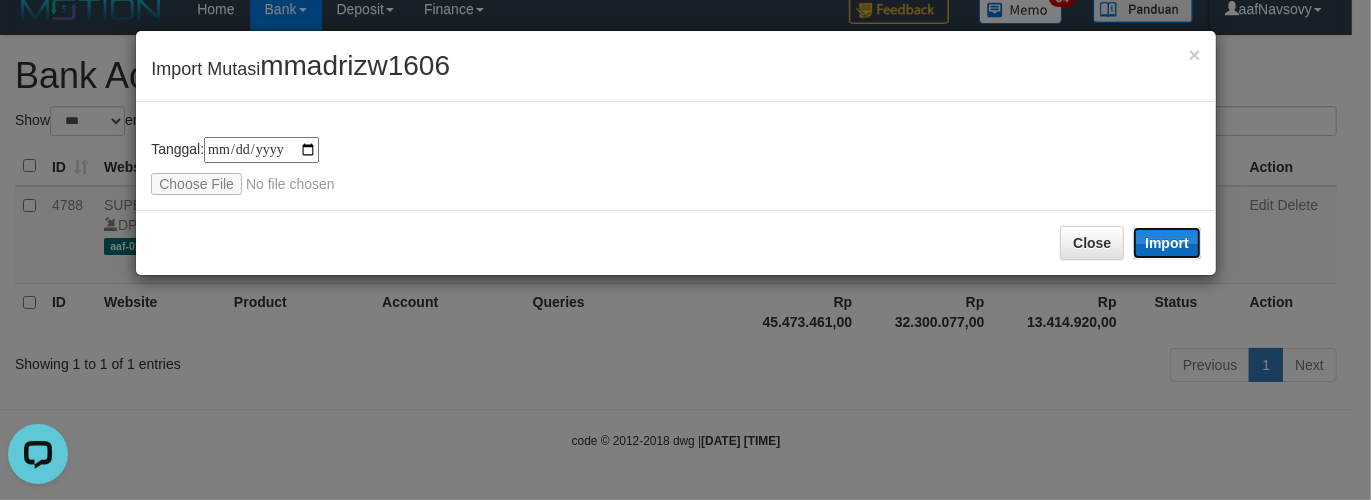 click on "Import" at bounding box center [1167, 243] 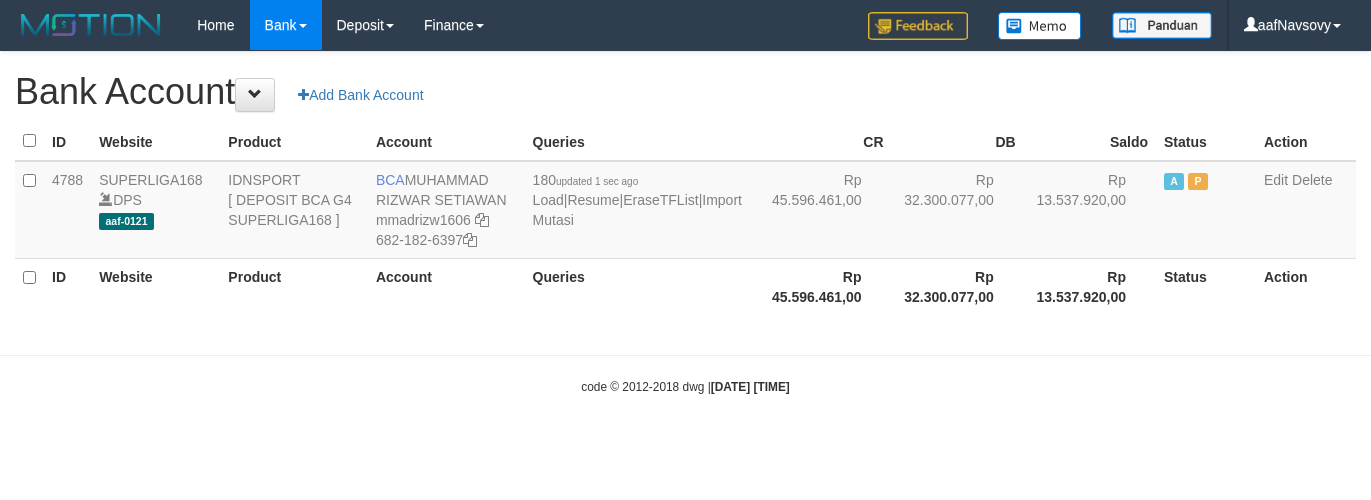 scroll, scrollTop: 0, scrollLeft: 0, axis: both 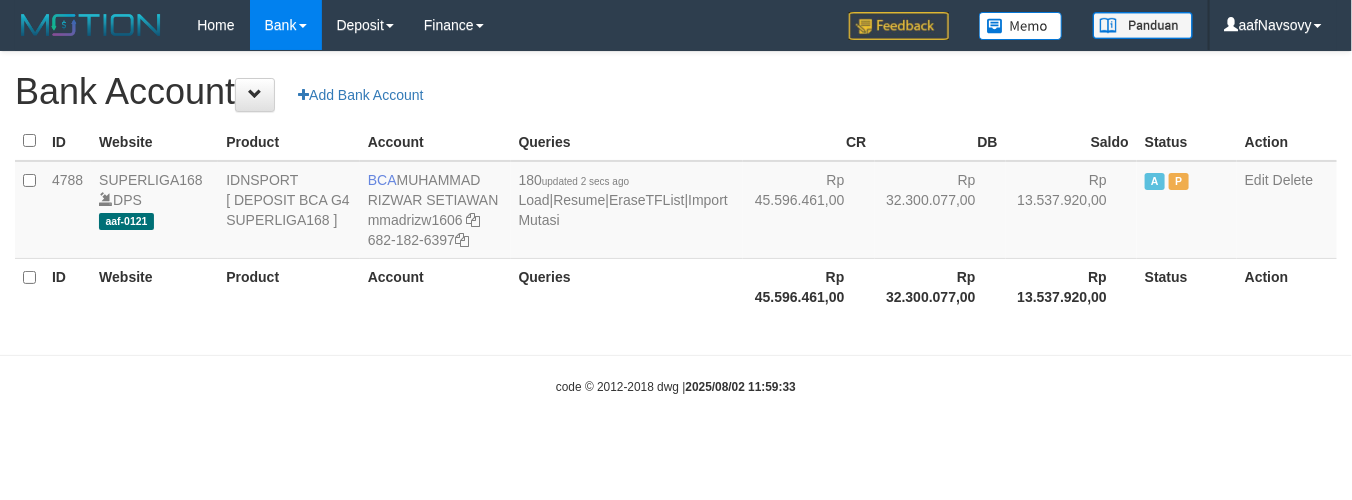 select on "***" 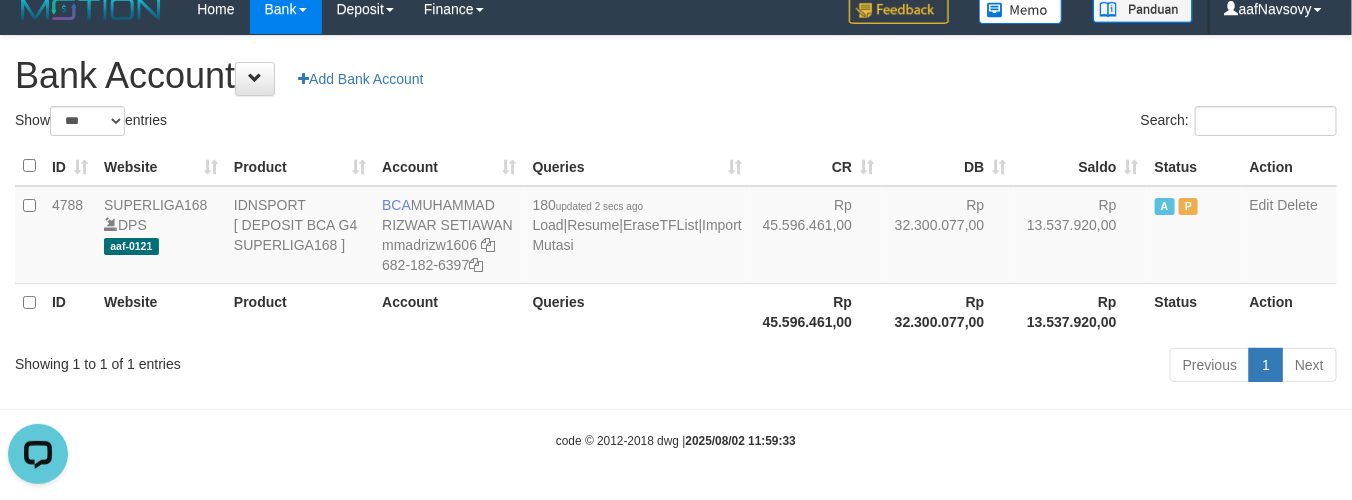 scroll, scrollTop: 0, scrollLeft: 0, axis: both 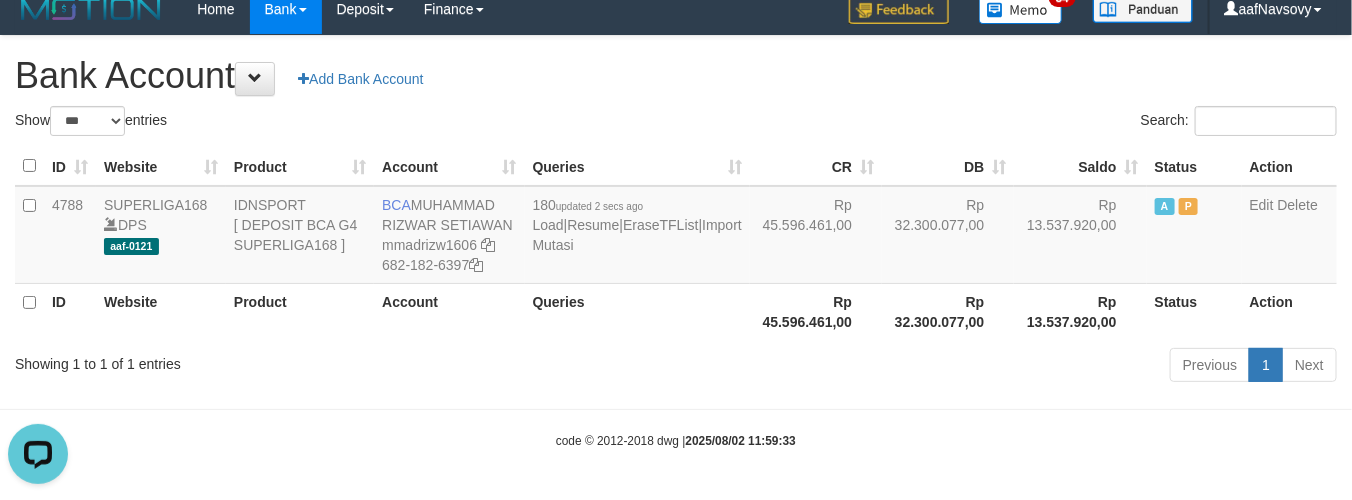 click on "Toggle navigation
Home
Bank
Account List
Load
By Website
Group
[ISPORT]													SUPERLIGA168
By Load Group (DPS)
34" at bounding box center (676, 242) 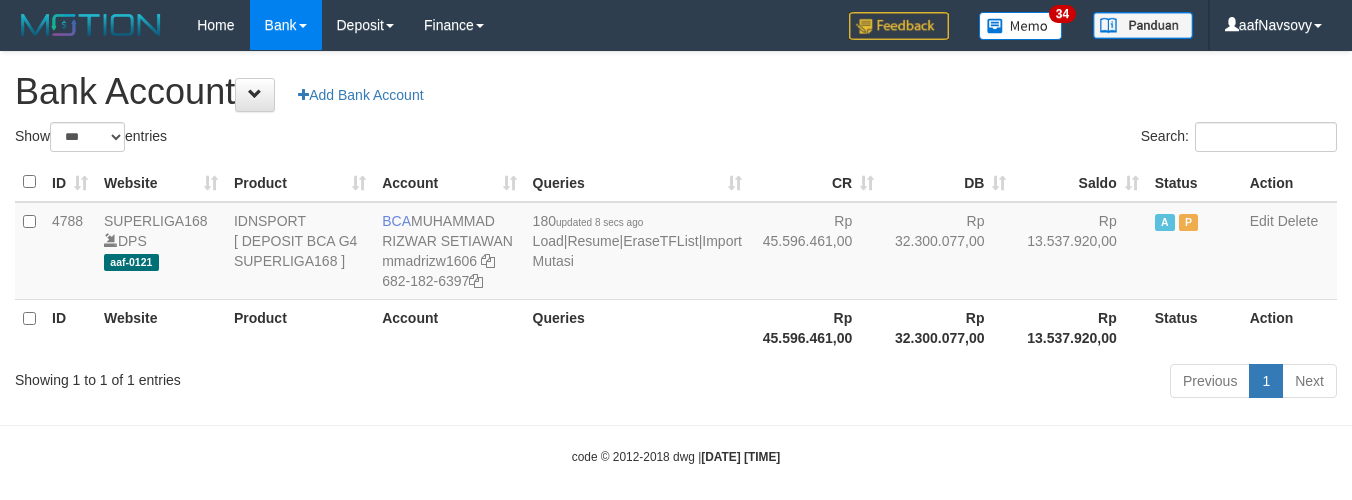 select on "***" 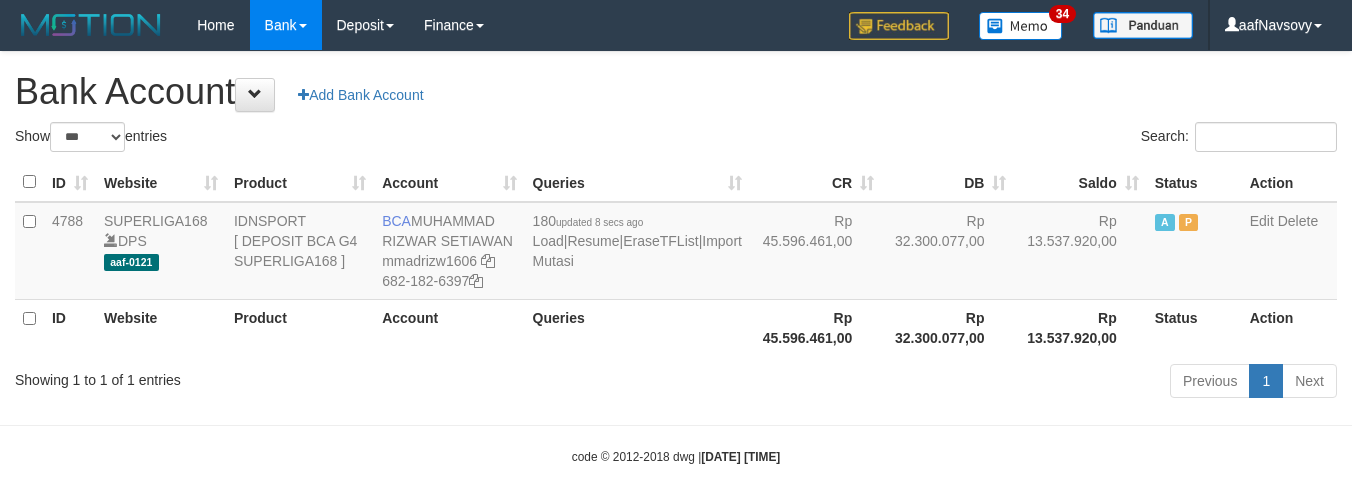 scroll, scrollTop: 16, scrollLeft: 0, axis: vertical 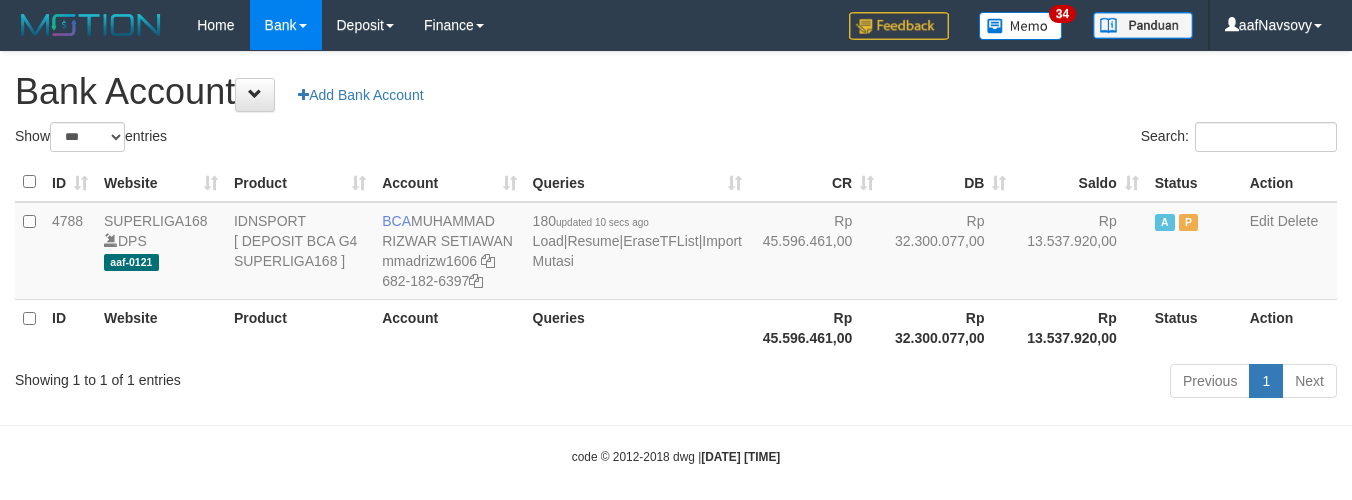 select on "***" 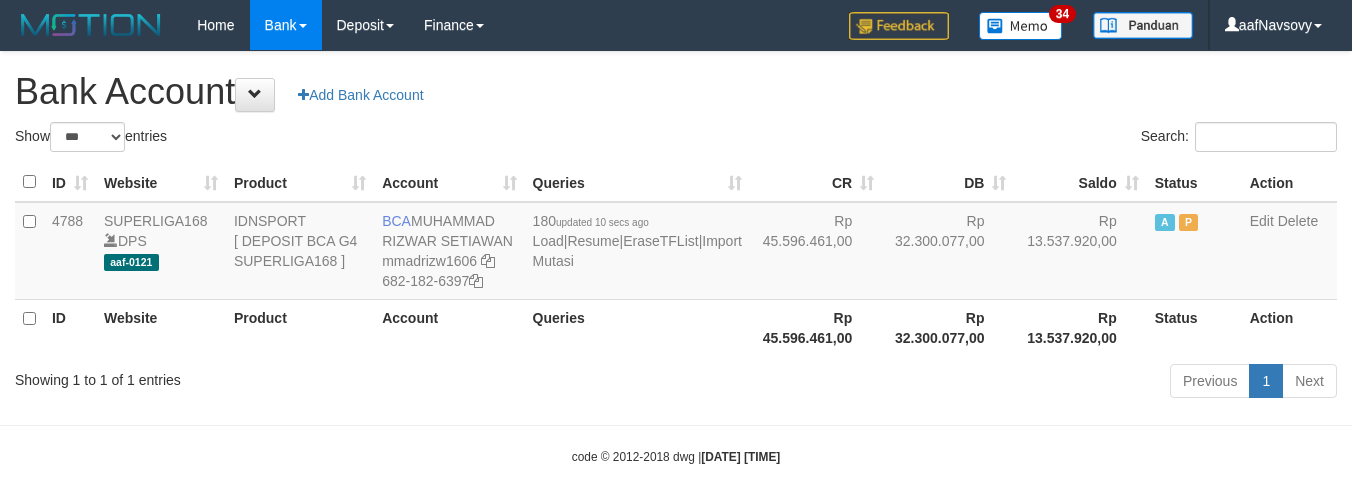 scroll, scrollTop: 16, scrollLeft: 0, axis: vertical 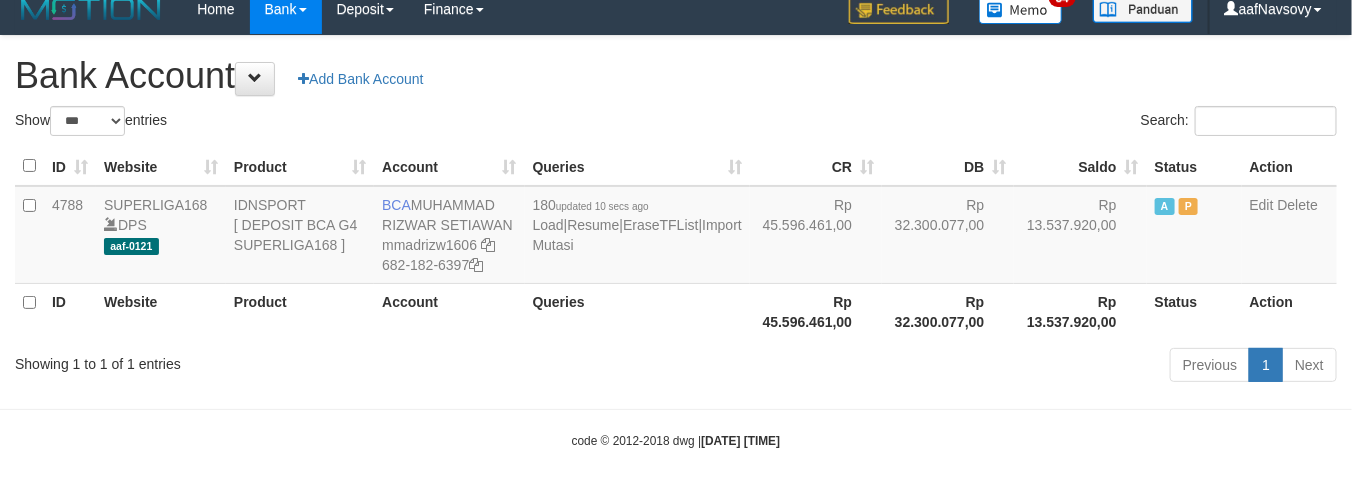 click on "Toggle navigation
Home
Bank
Account List
Load
By Website
Group
[ISPORT]													SUPERLIGA168
By Load Group (DPS)
34" at bounding box center [676, 242] 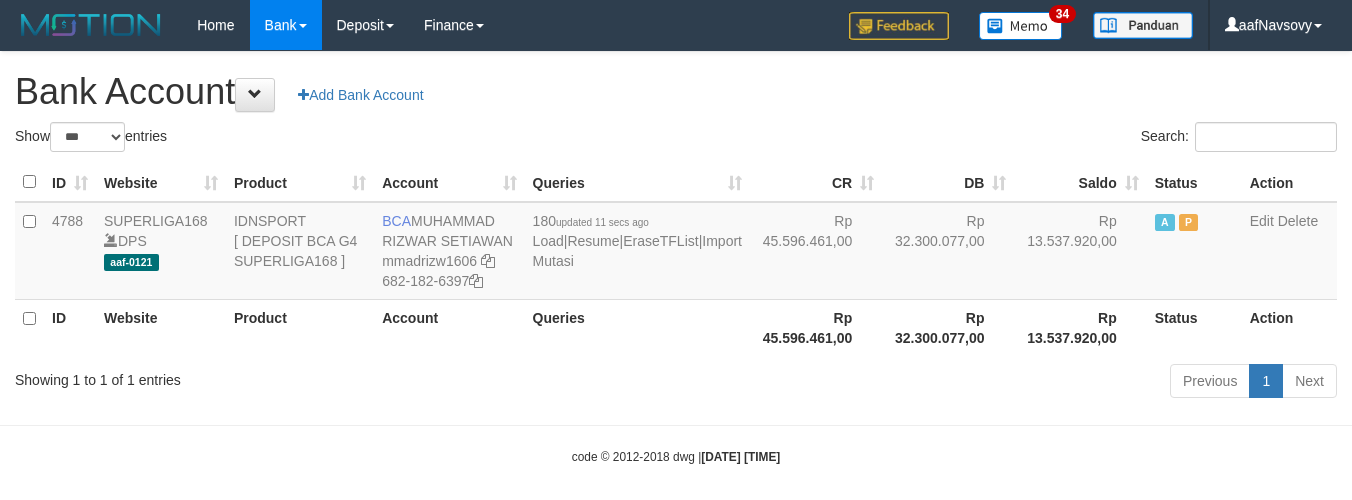 select on "***" 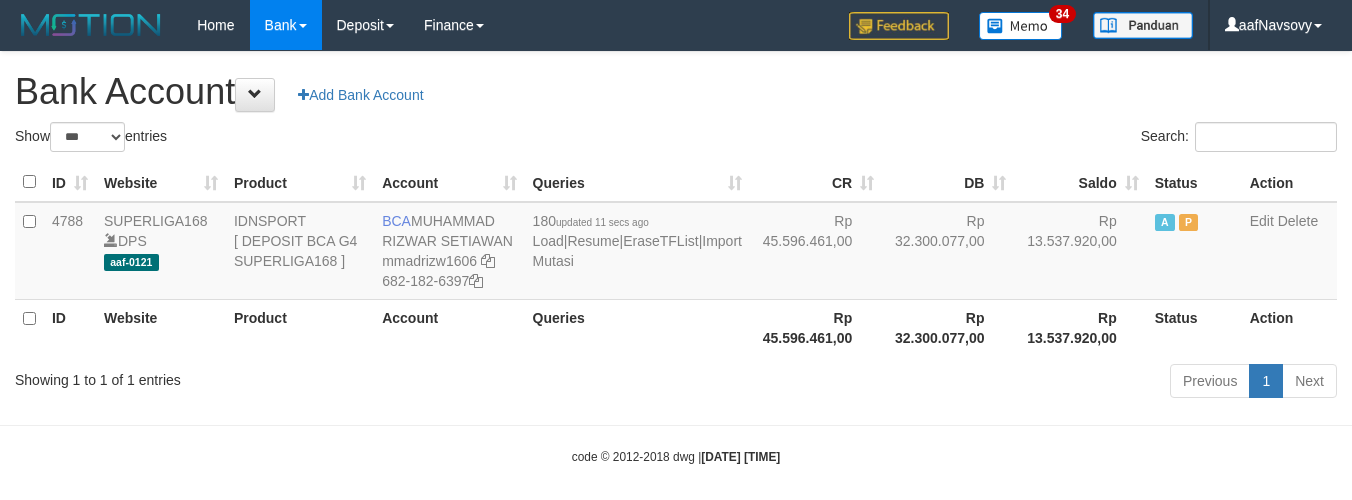 scroll, scrollTop: 16, scrollLeft: 0, axis: vertical 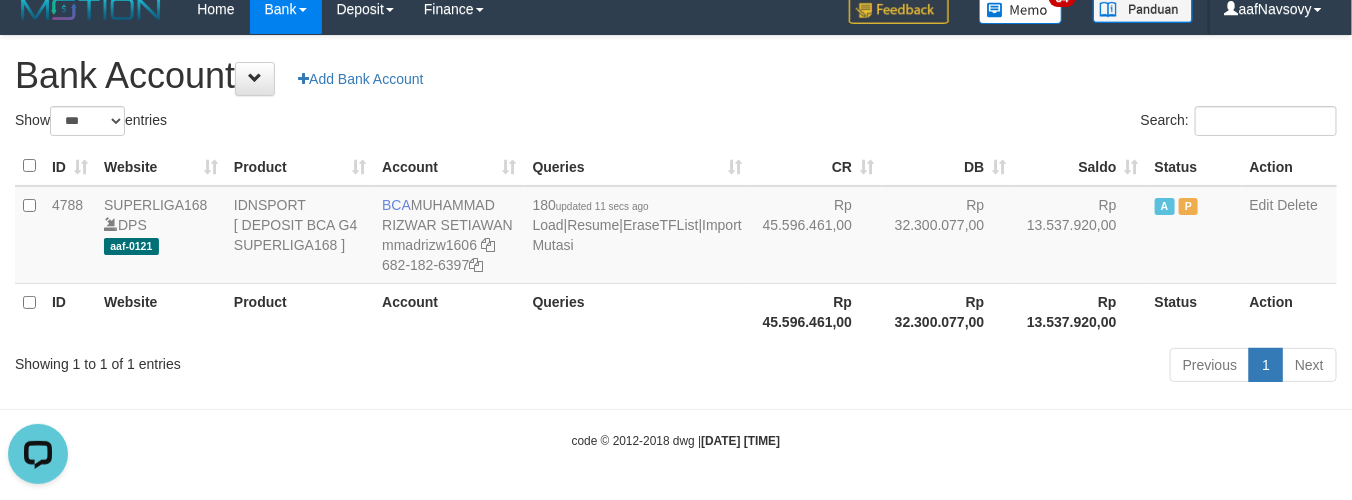click on "Toggle navigation
Home
Bank
Account List
Load
By Website
Group
[ISPORT]													SUPERLIGA168
By Load Group (DPS)
34" at bounding box center (676, 242) 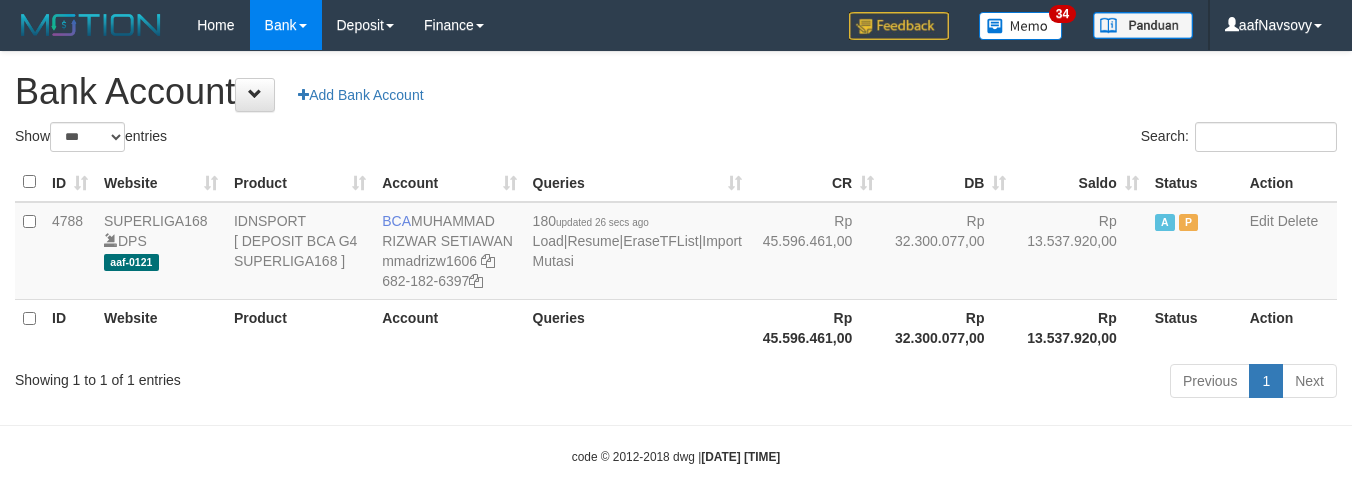 select on "***" 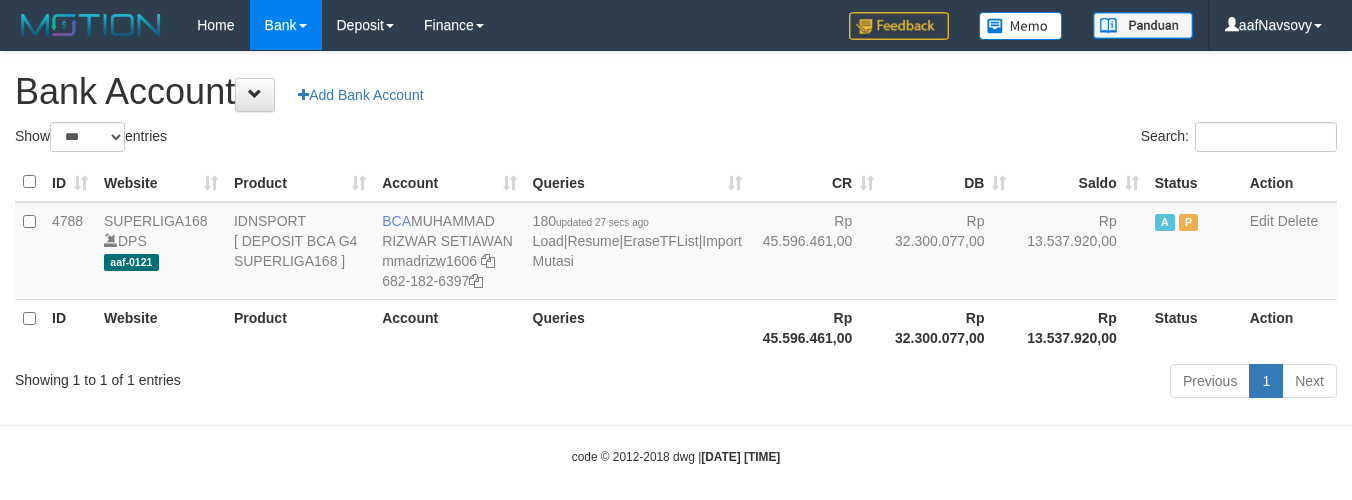 select on "***" 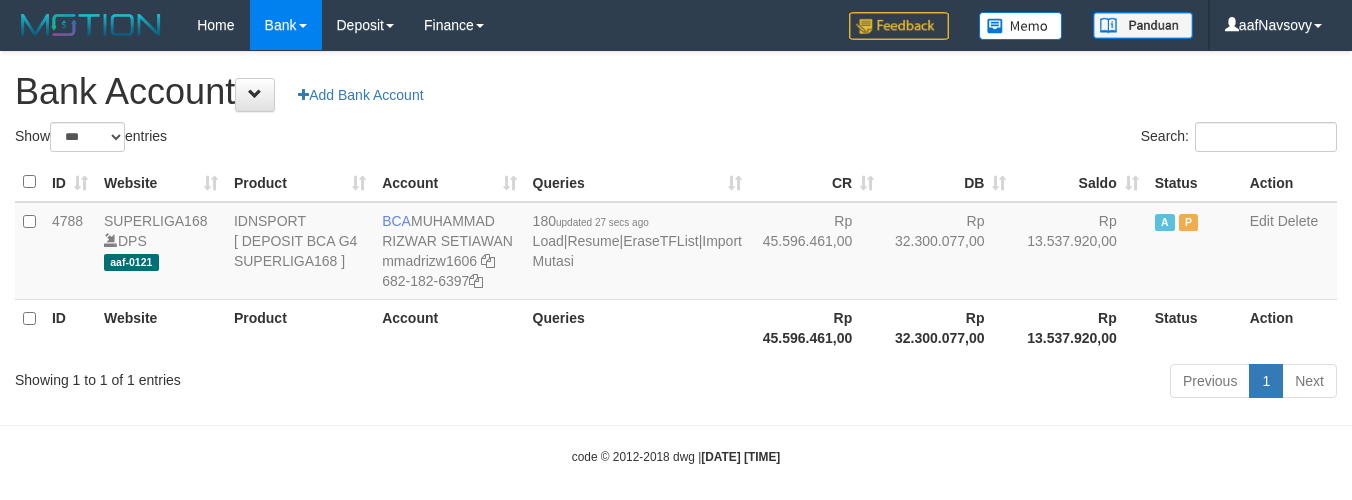 scroll, scrollTop: 16, scrollLeft: 0, axis: vertical 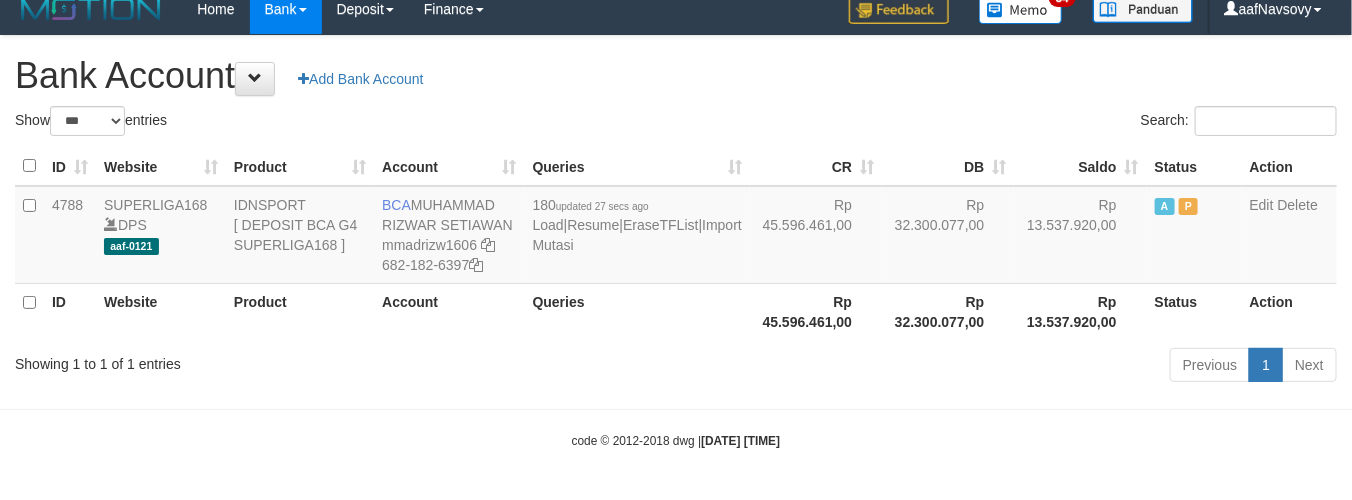 click on "Toggle navigation
Home
Bank
Account List
Load
By Website
Group
[ISPORT]													SUPERLIGA168
By Load Group (DPS)
34" at bounding box center (676, 242) 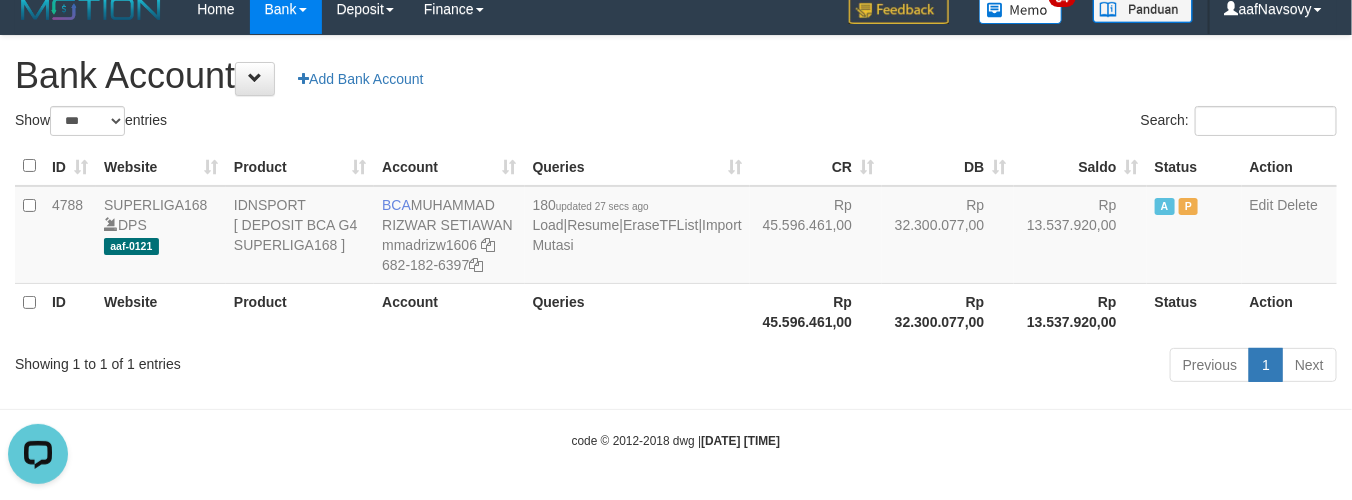 scroll, scrollTop: 0, scrollLeft: 0, axis: both 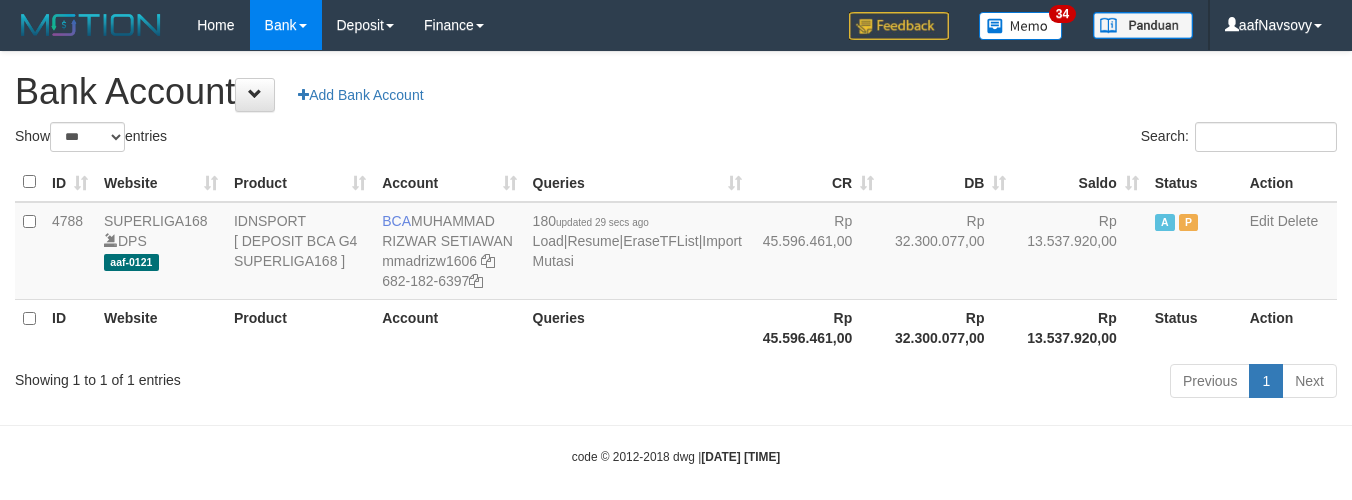select on "***" 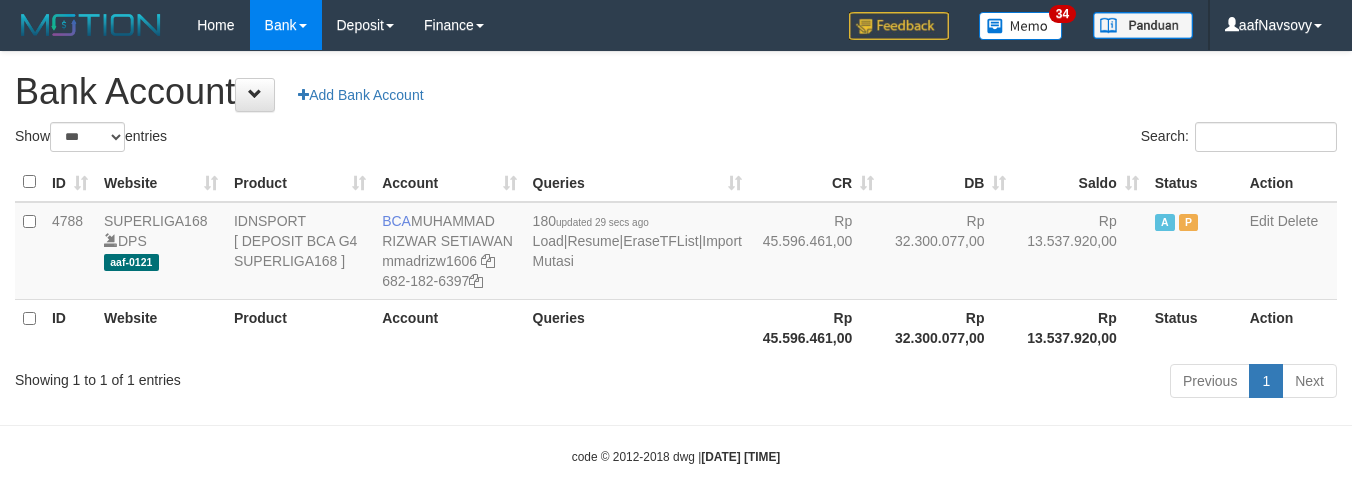 scroll, scrollTop: 16, scrollLeft: 0, axis: vertical 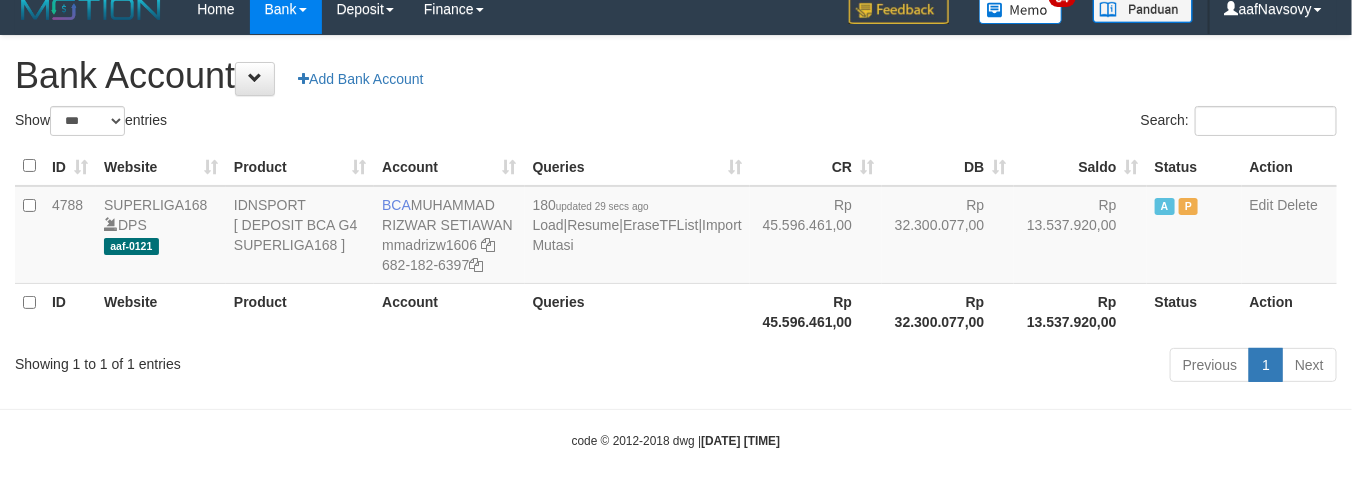 click on "Toggle navigation
Home
Bank
Account List
Load
By Website
Group
[ISPORT]													SUPERLIGA168
By Load Group (DPS)
34" at bounding box center (676, 242) 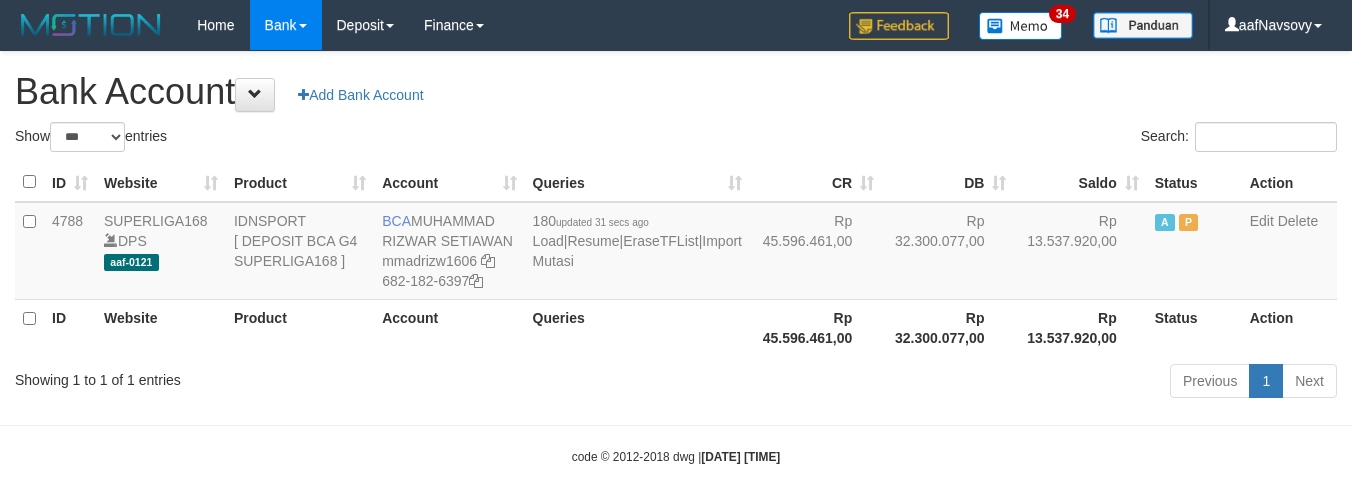 select on "***" 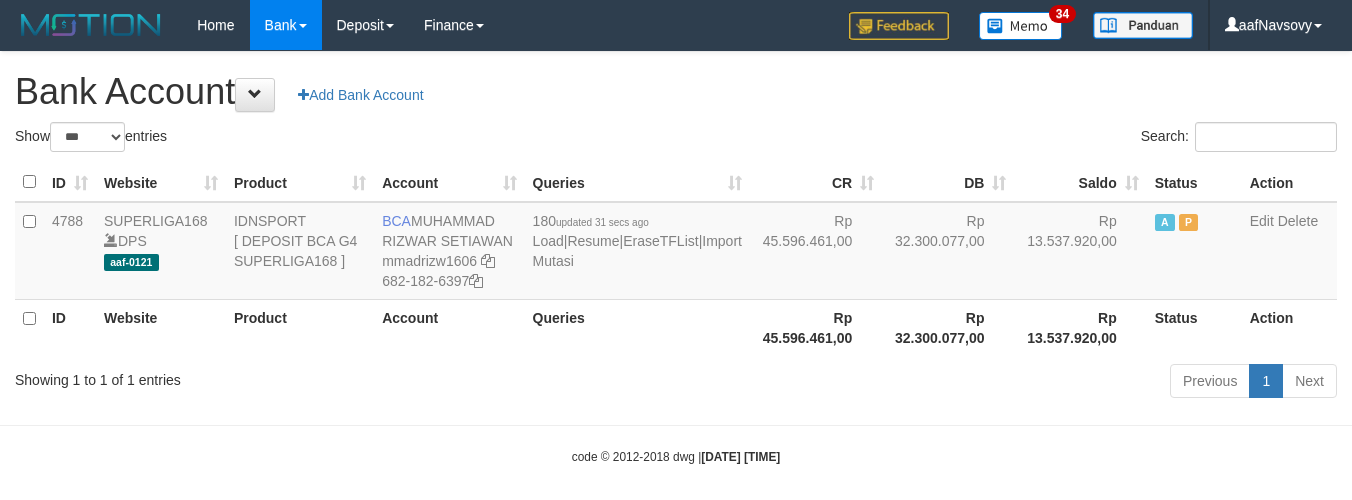scroll, scrollTop: 16, scrollLeft: 0, axis: vertical 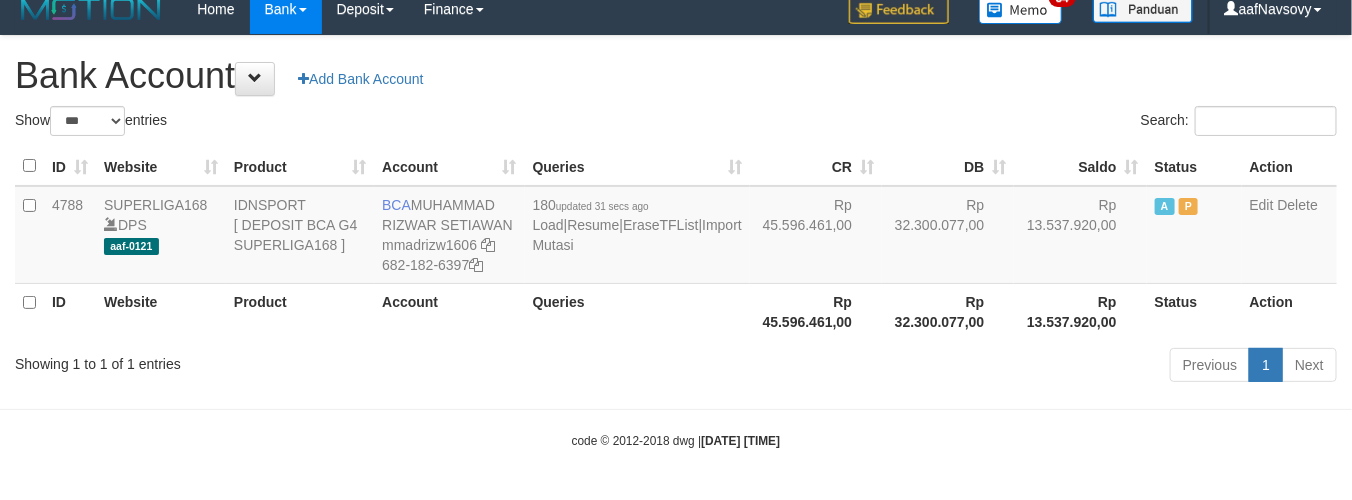 click on "Showing 1 to 1 of 1 entries Previous 1 Next" at bounding box center (676, 367) 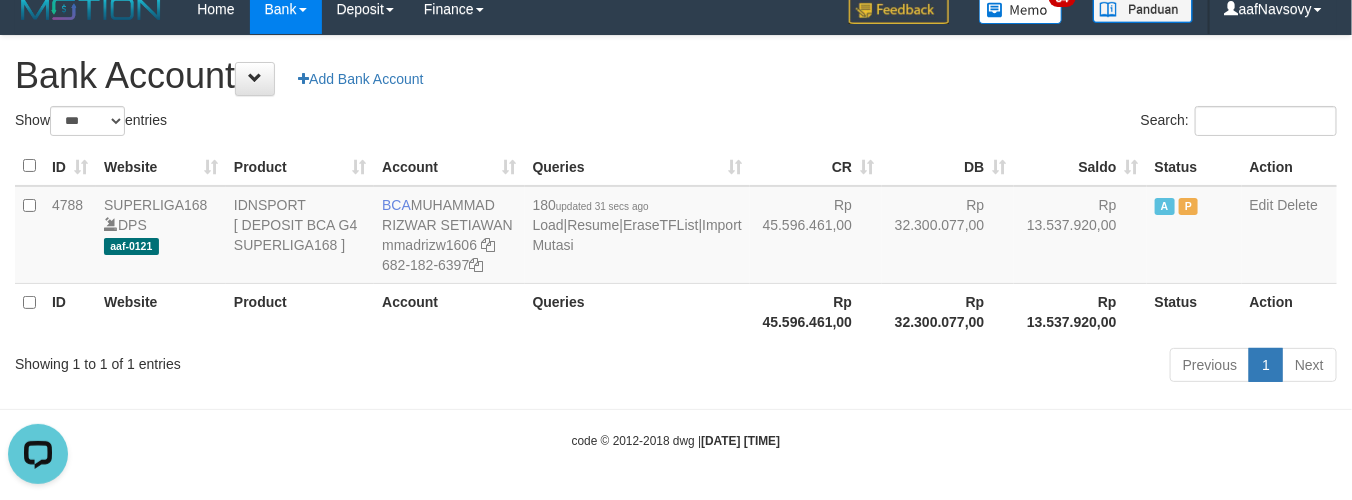 scroll, scrollTop: 0, scrollLeft: 0, axis: both 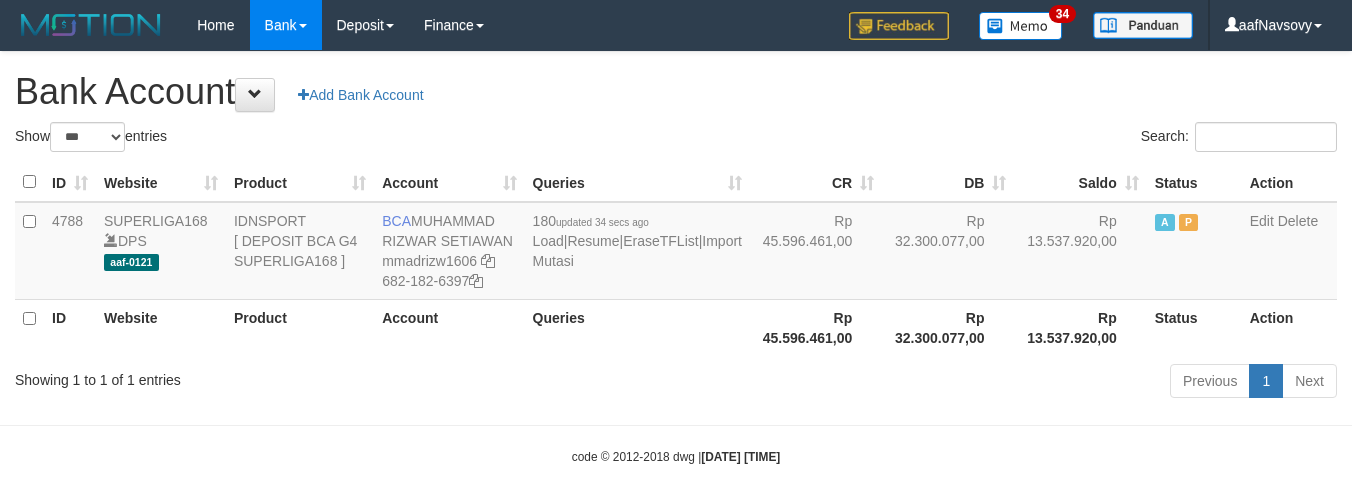 select on "***" 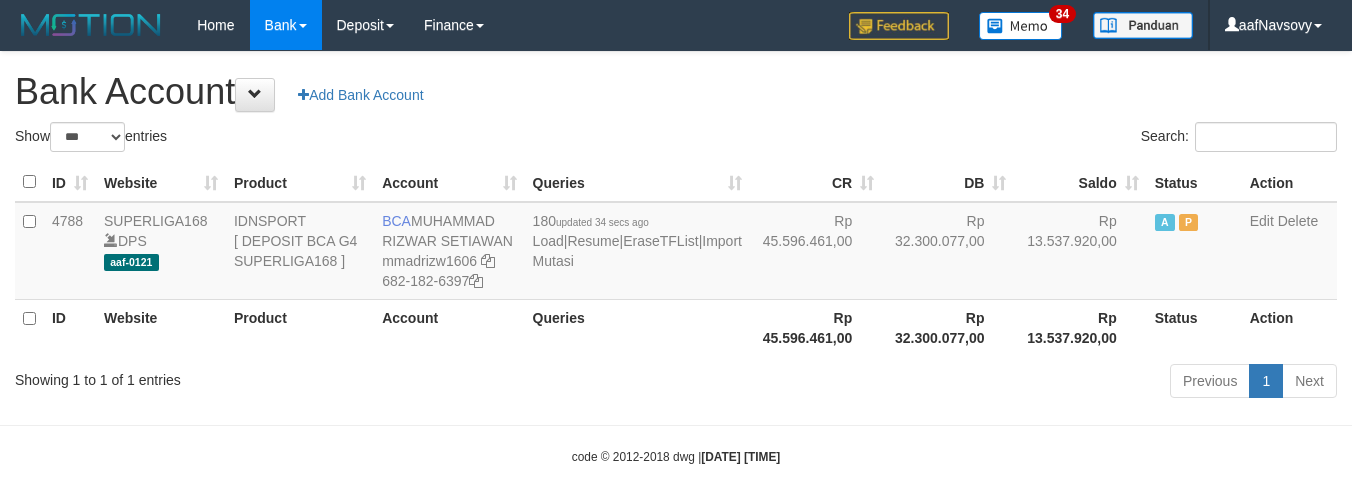 scroll, scrollTop: 16, scrollLeft: 0, axis: vertical 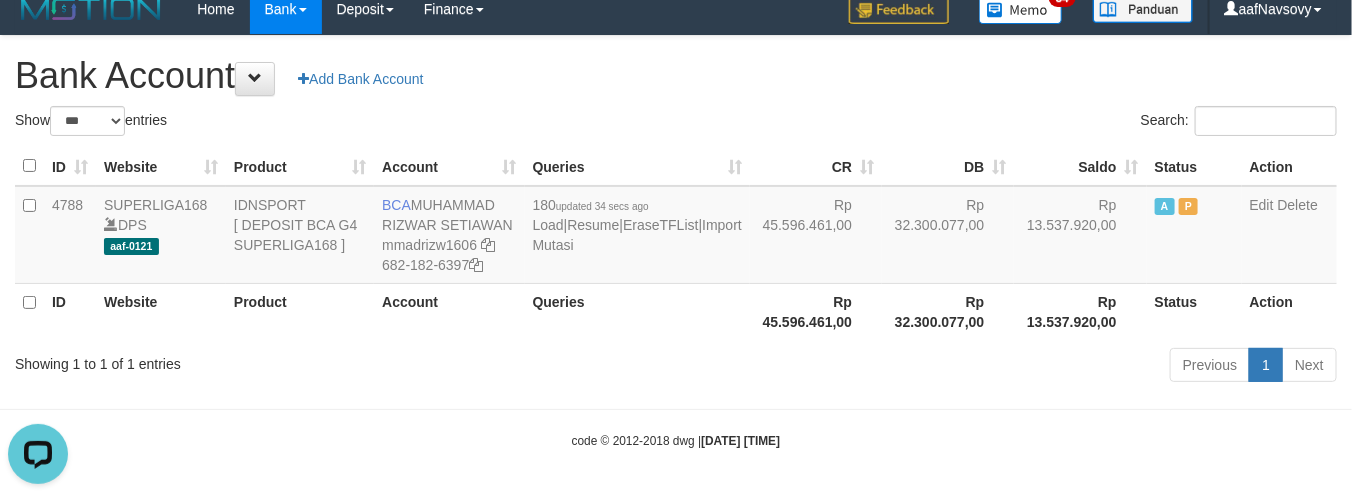 click on "Toggle navigation
Home
Bank
Account List
Load
By Website
Group
[ISPORT]													SUPERLIGA168
By Load Group (DPS)
34" at bounding box center (676, 242) 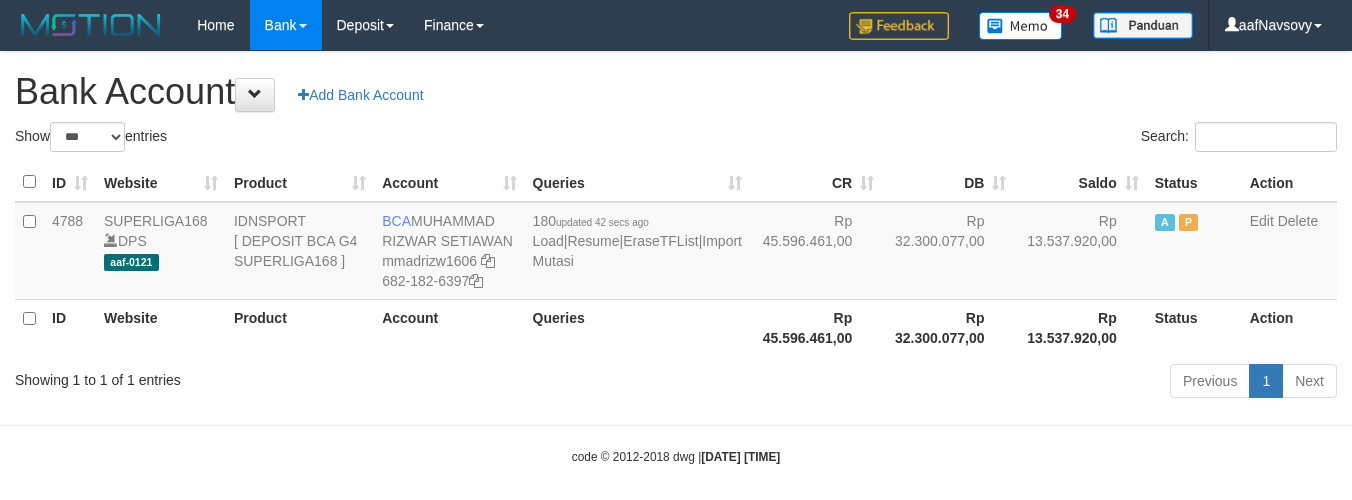 select on "***" 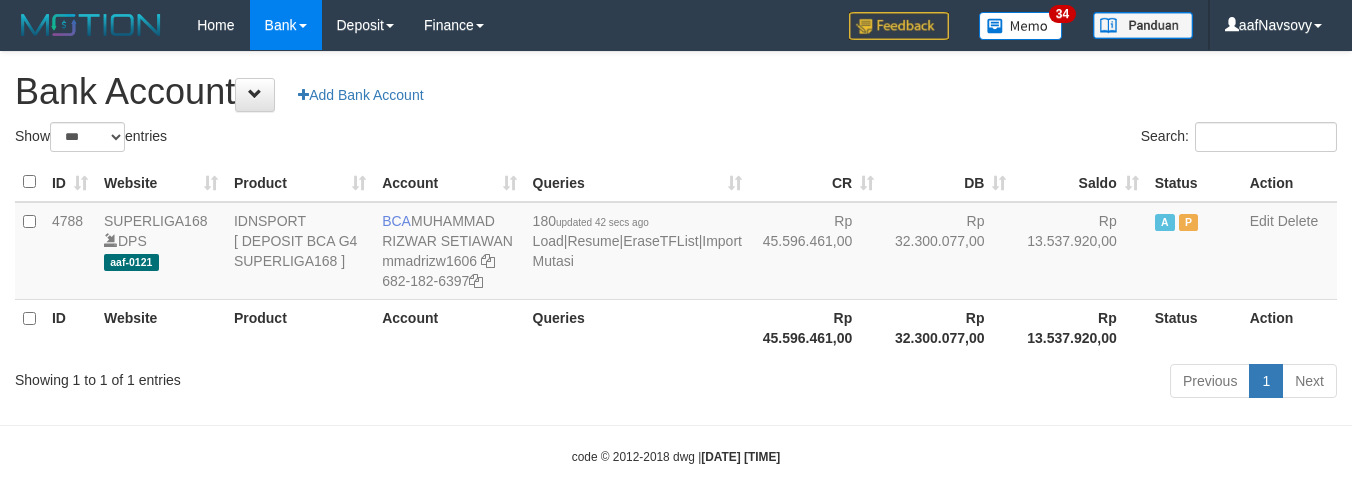 scroll, scrollTop: 16, scrollLeft: 0, axis: vertical 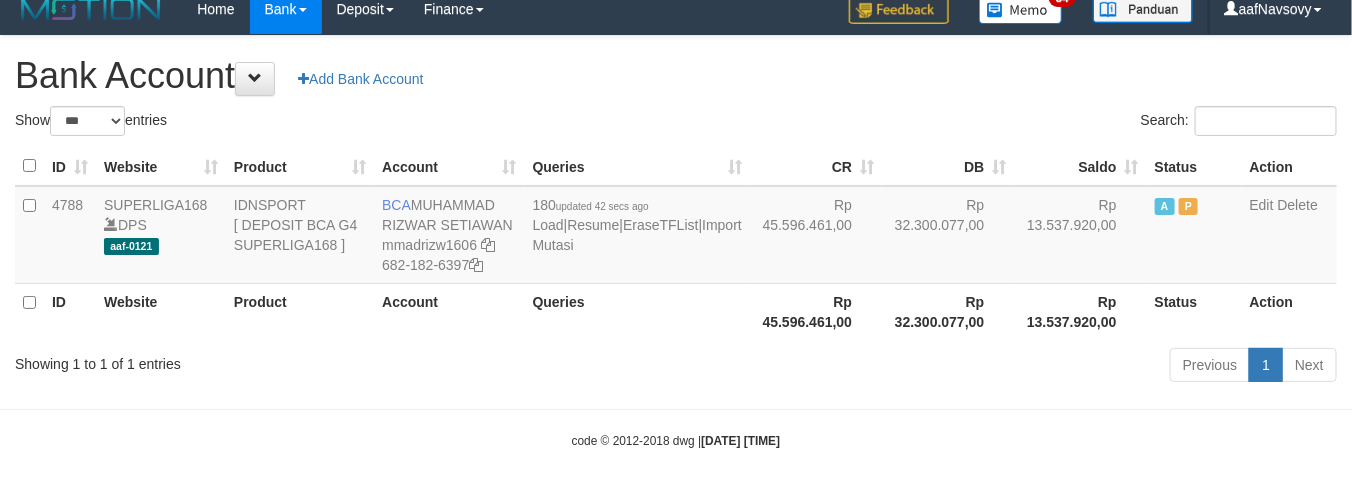 click on "Previous 1 Next" at bounding box center [957, 367] 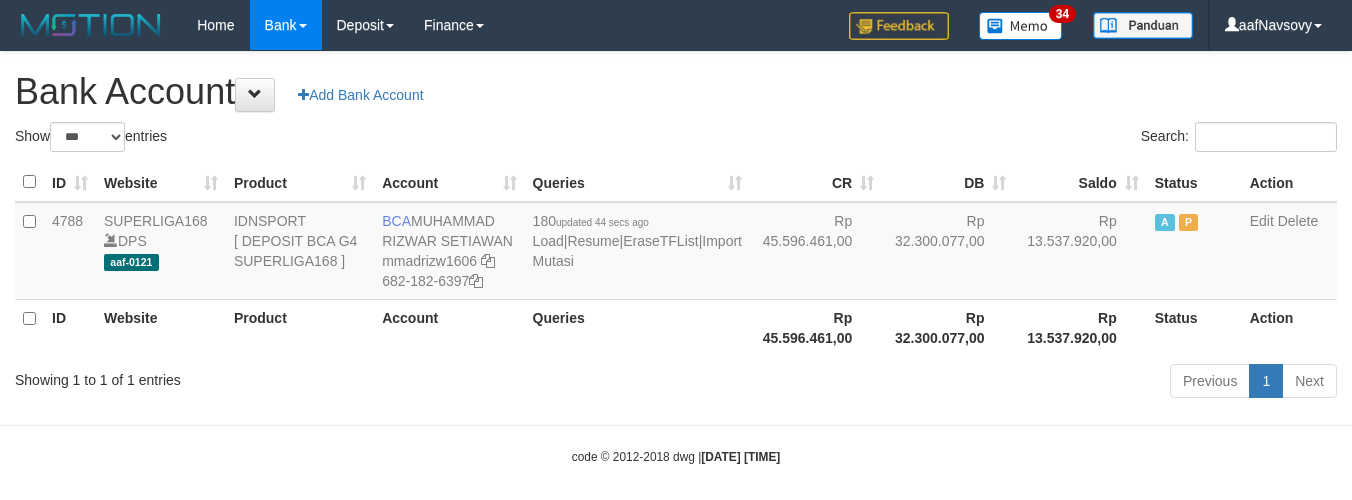 select on "***" 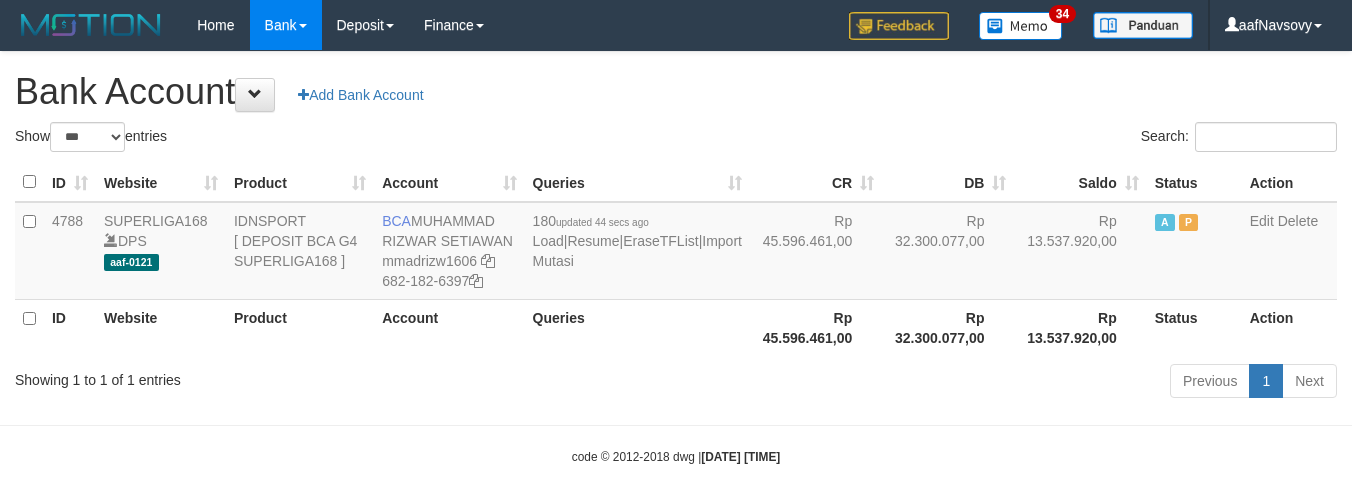 scroll, scrollTop: 16, scrollLeft: 0, axis: vertical 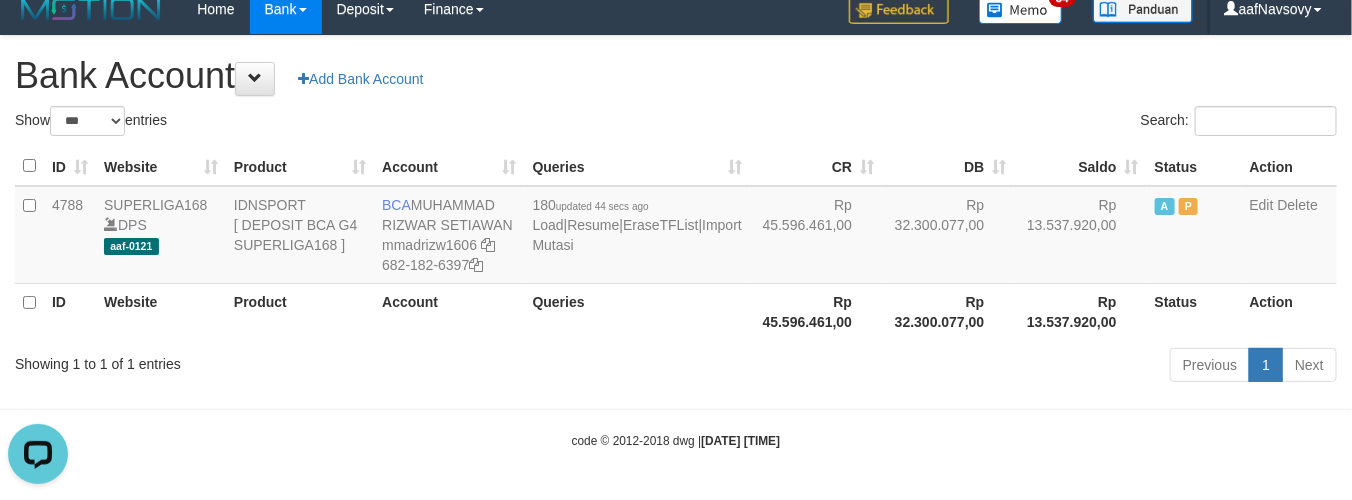 click on "Showing 1 to 1 of 1 entries" at bounding box center (281, 360) 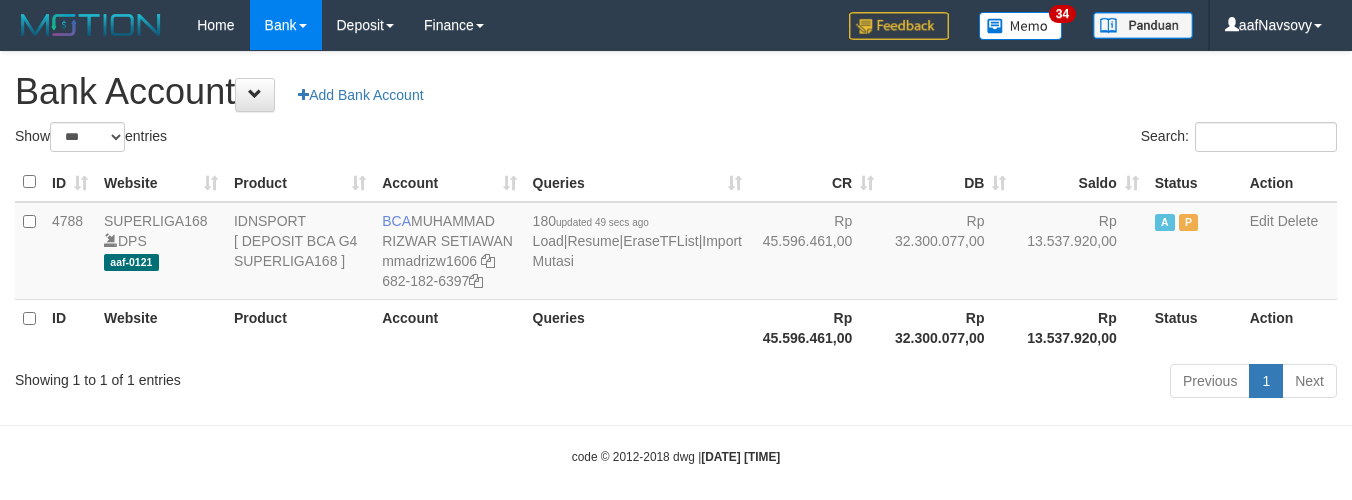 select on "***" 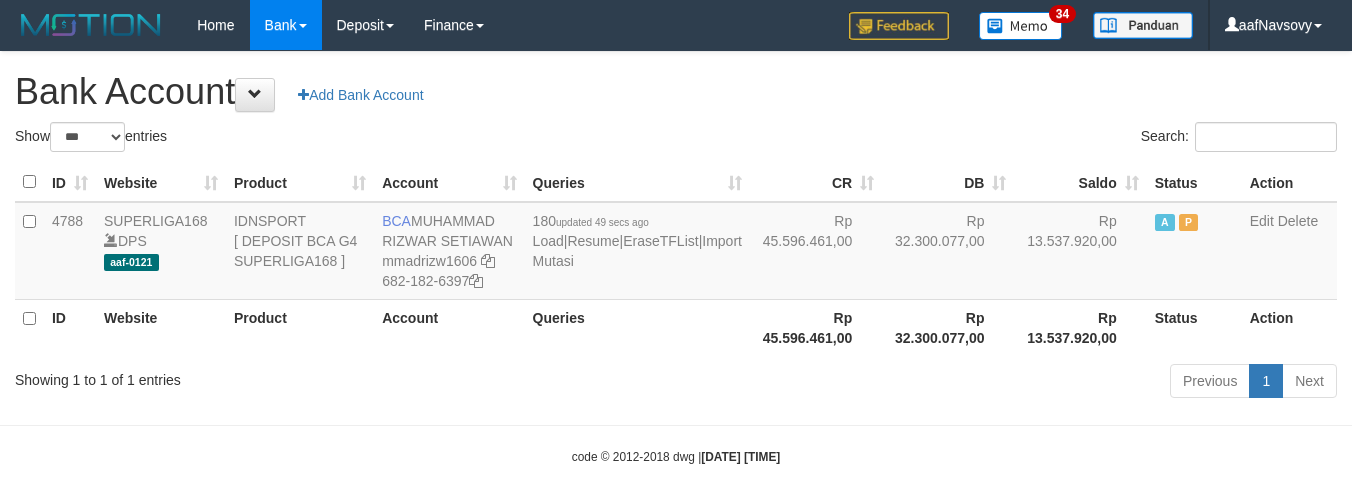scroll, scrollTop: 16, scrollLeft: 0, axis: vertical 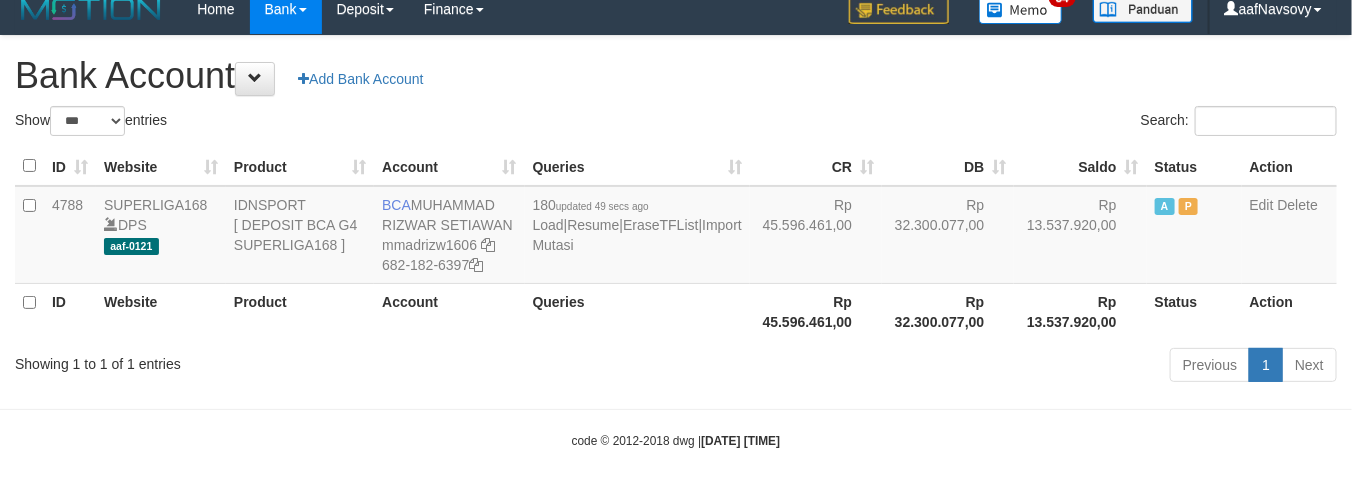 drag, startPoint x: 0, startPoint y: 0, endPoint x: 541, endPoint y: 375, distance: 658.2598 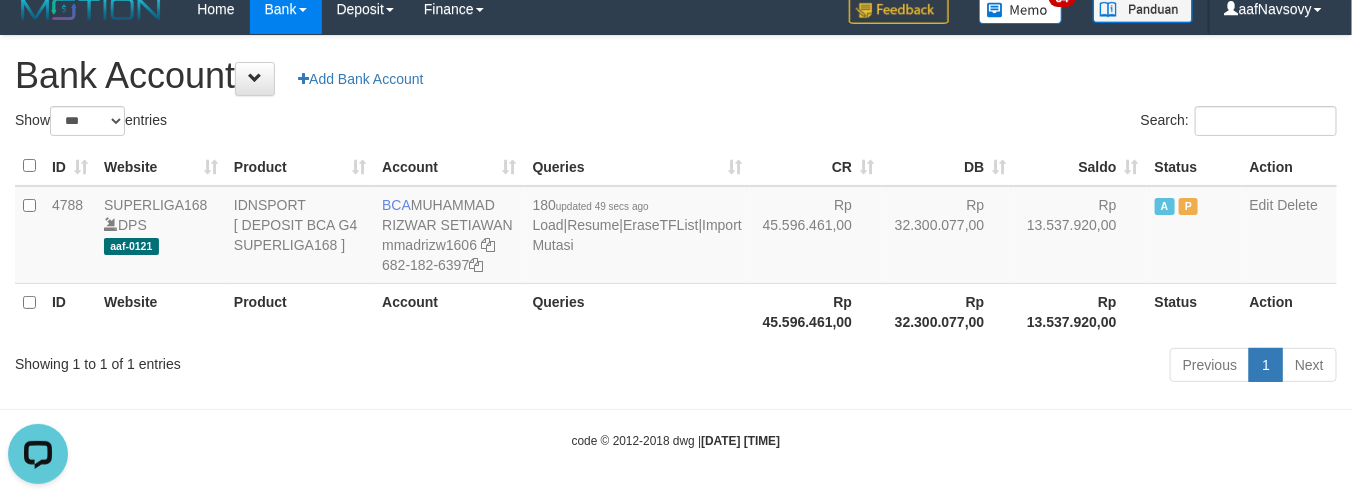 scroll, scrollTop: 0, scrollLeft: 0, axis: both 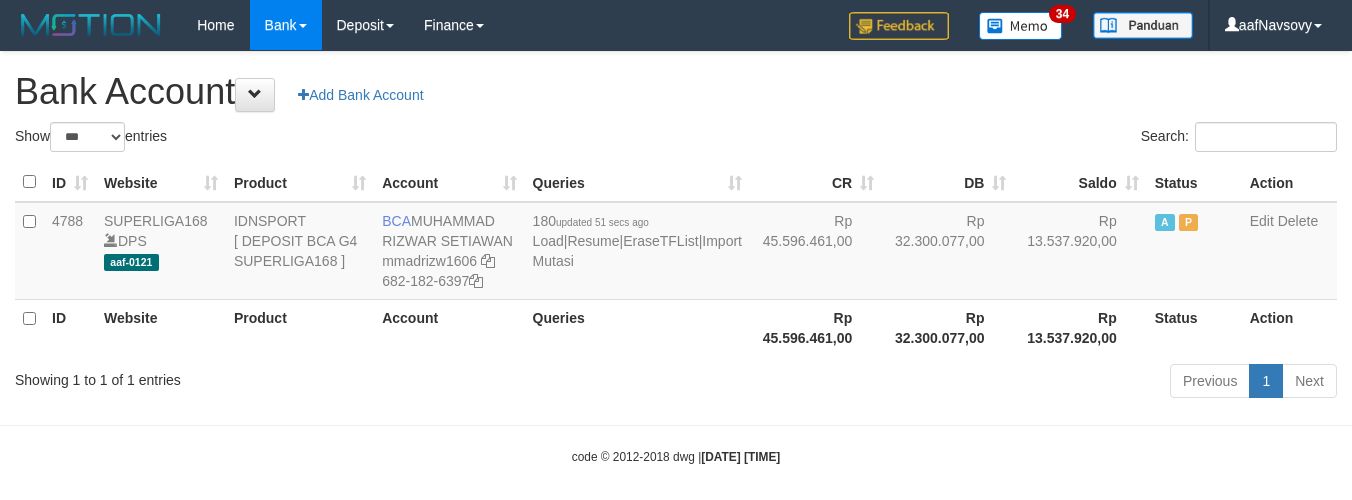 select on "***" 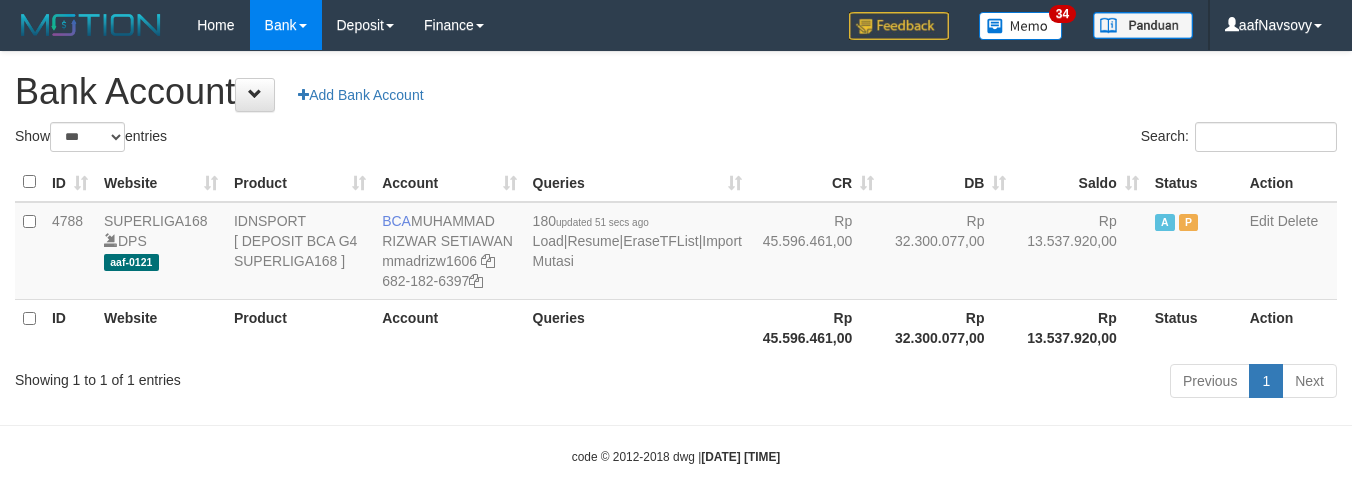 scroll, scrollTop: 16, scrollLeft: 0, axis: vertical 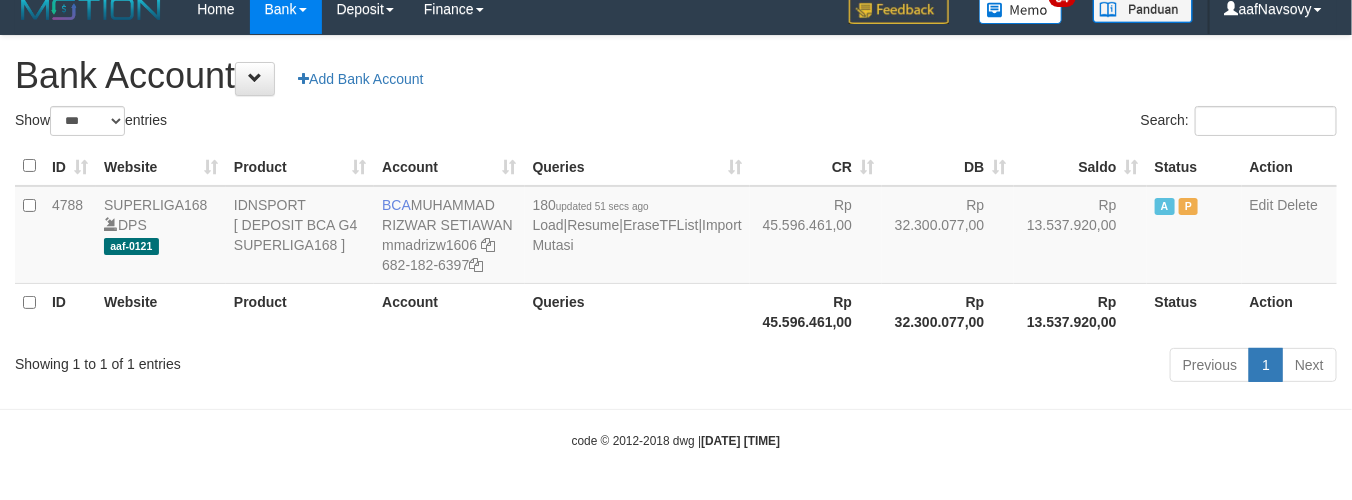 click on "Toggle navigation
Home
Bank
Account List
Load
By Website
Group
[ISPORT]													SUPERLIGA168
By Load Group (DPS)
34" at bounding box center [676, 242] 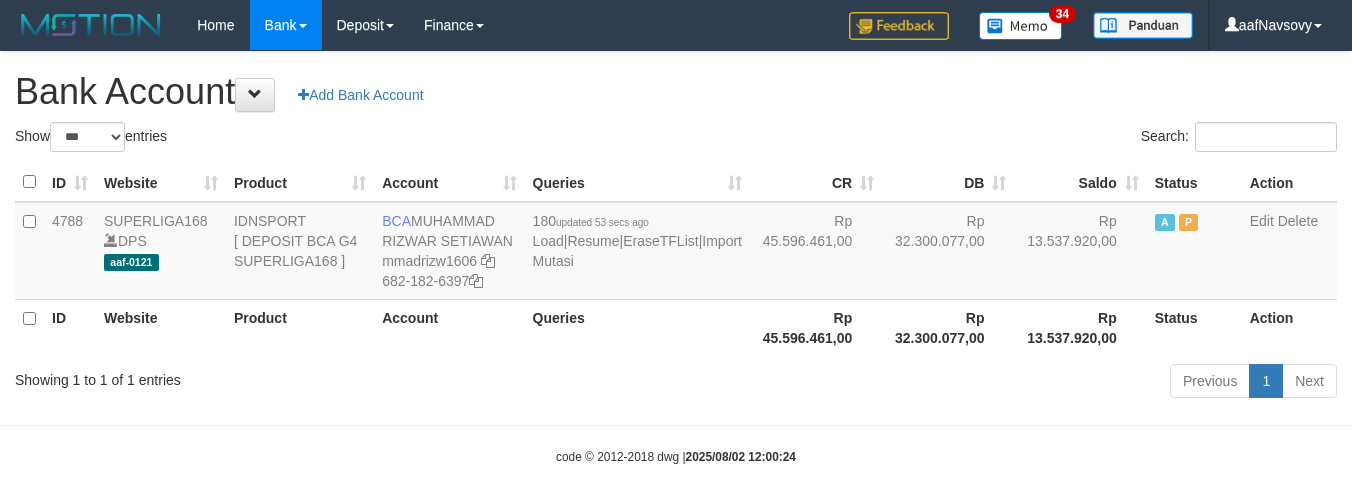 select on "***" 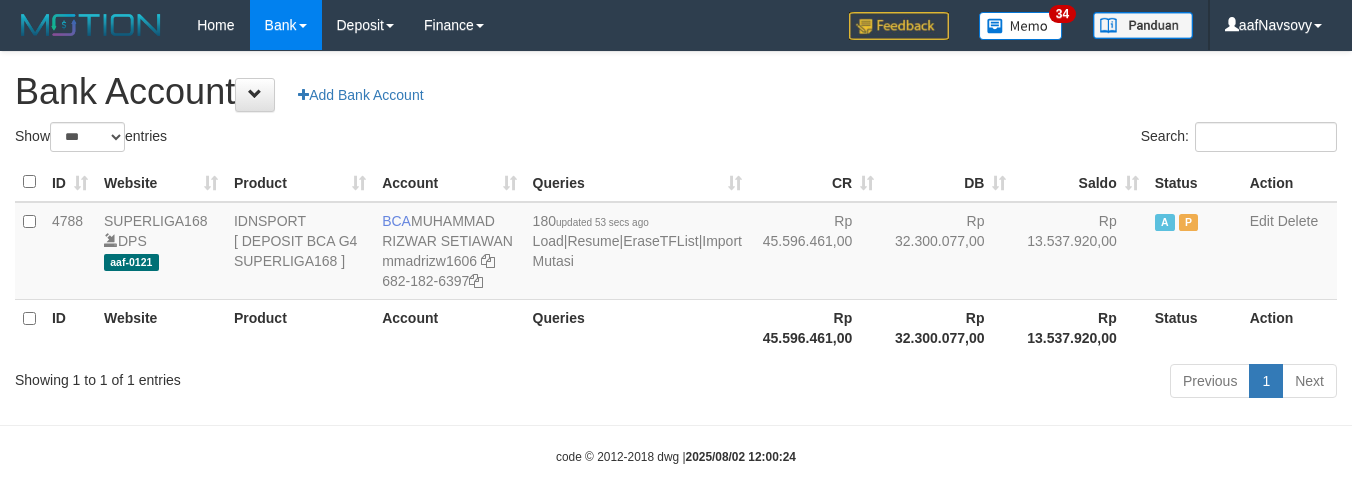 scroll, scrollTop: 16, scrollLeft: 0, axis: vertical 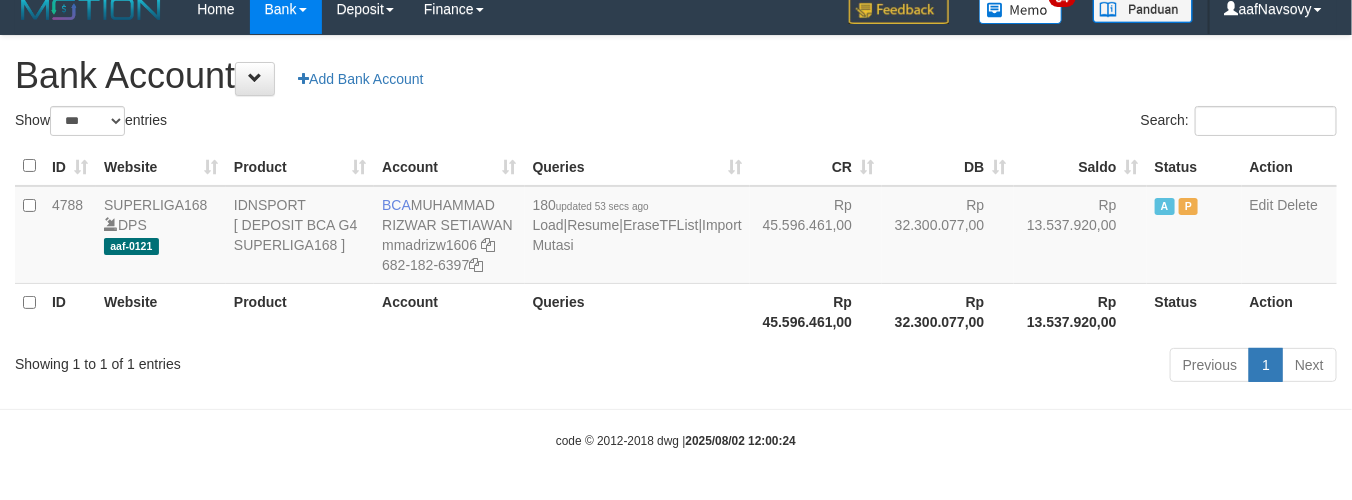 drag, startPoint x: 0, startPoint y: 0, endPoint x: 547, endPoint y: 397, distance: 675.8831 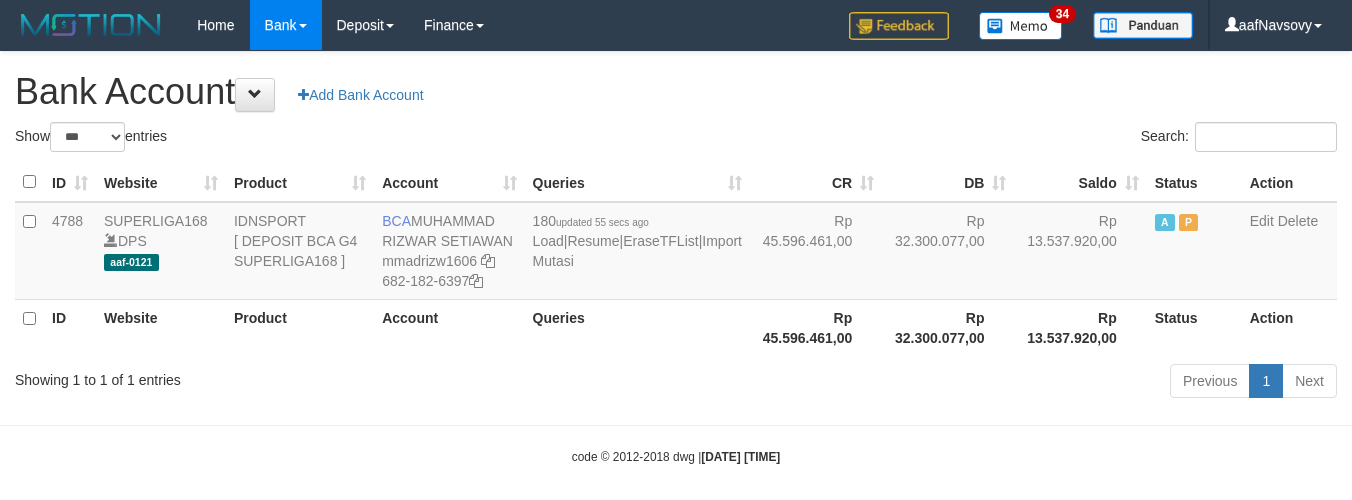 select on "***" 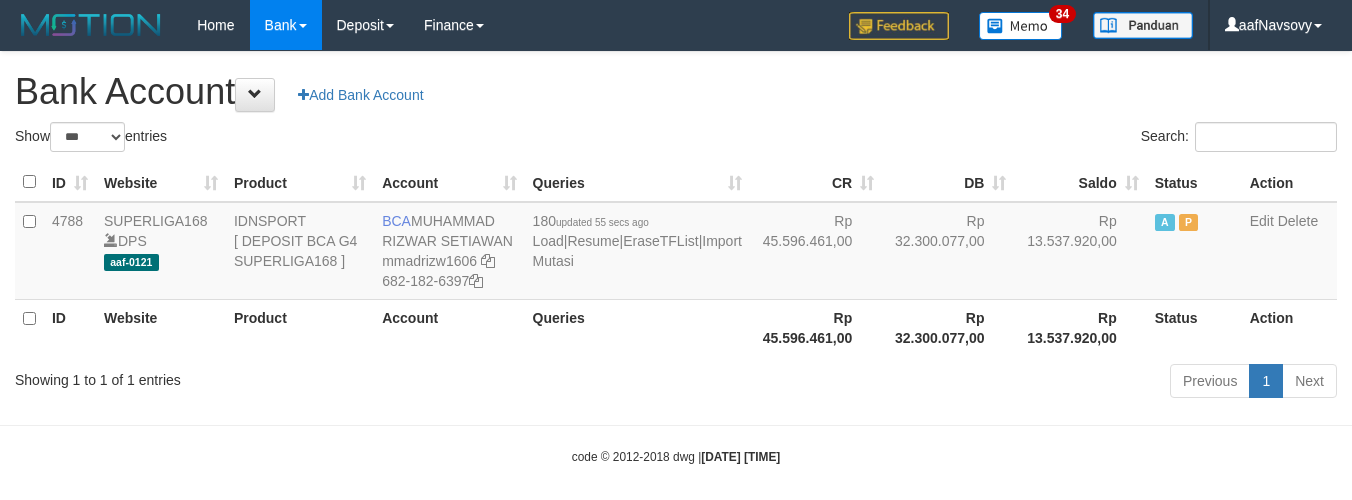 scroll, scrollTop: 16, scrollLeft: 0, axis: vertical 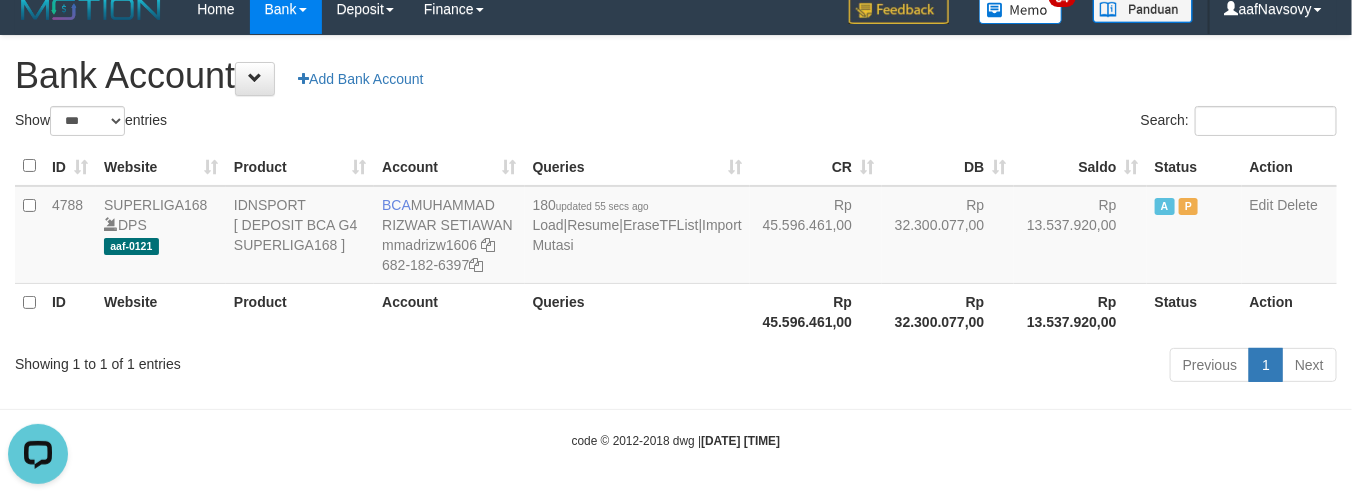 click on "Previous 1 Next" at bounding box center (957, 367) 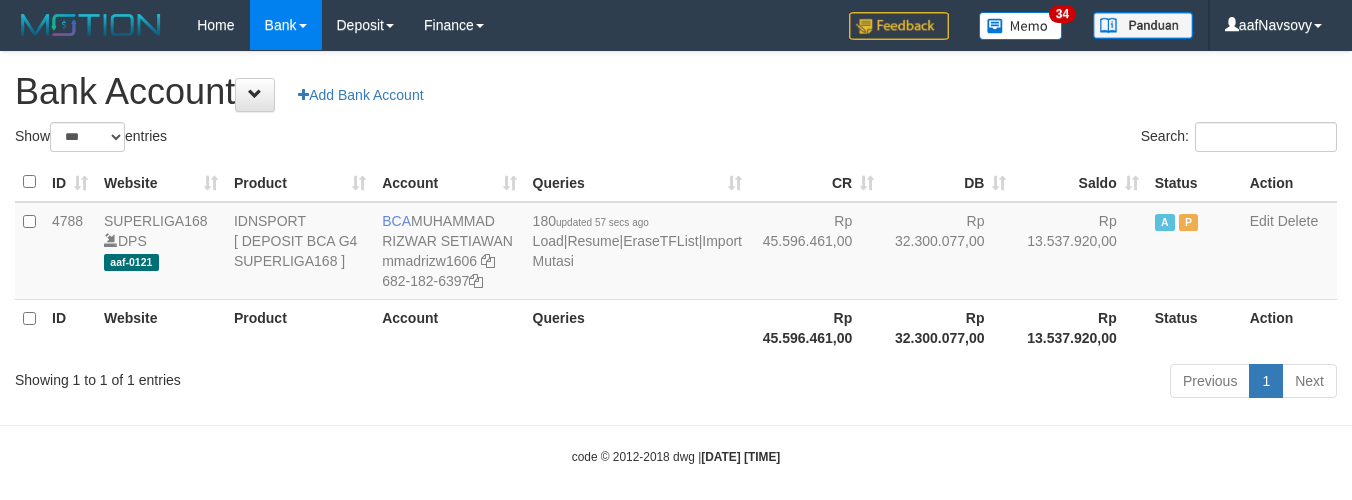 select on "***" 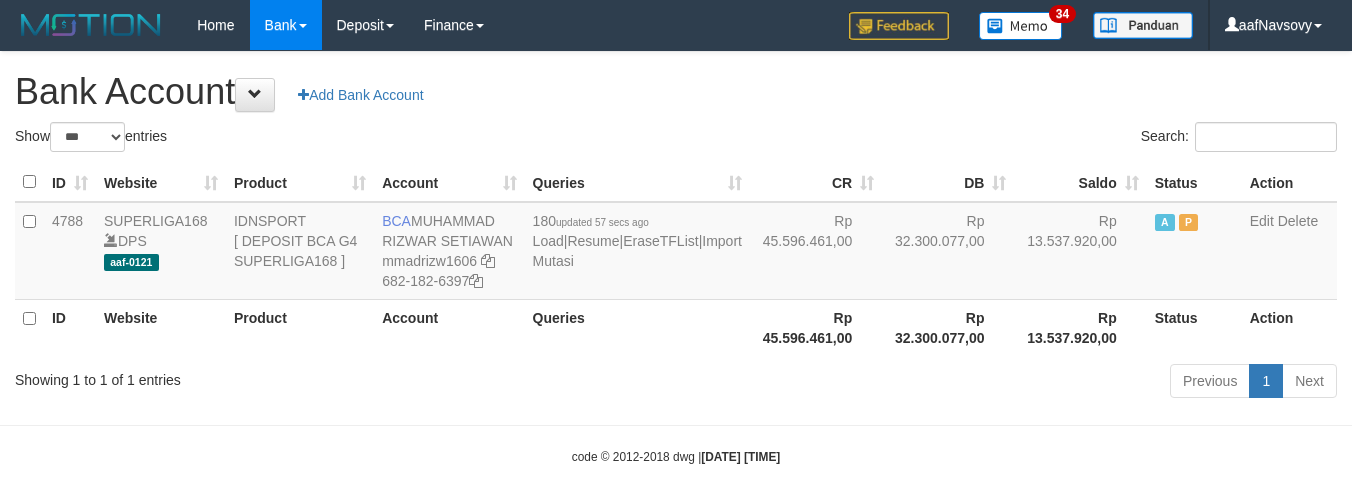 scroll, scrollTop: 16, scrollLeft: 0, axis: vertical 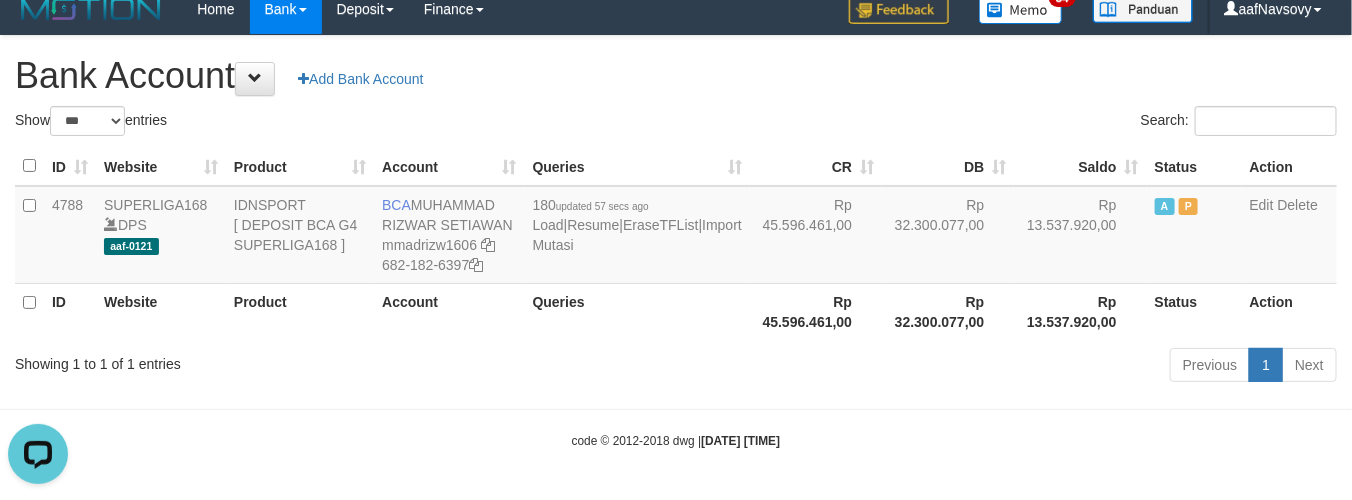 click on "Previous 1 Next" at bounding box center (957, 367) 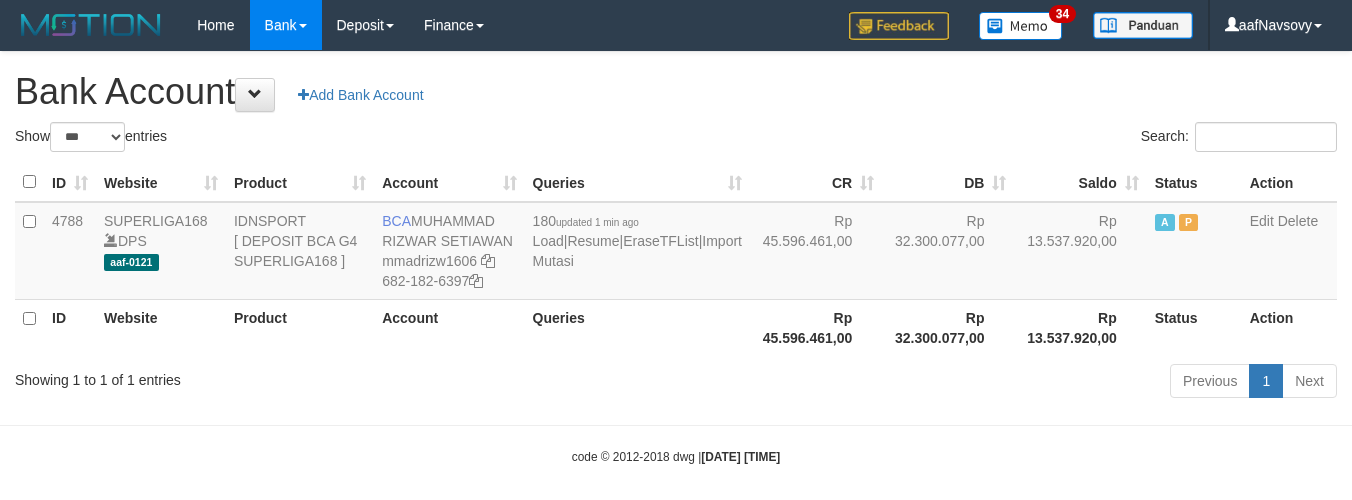 select on "***" 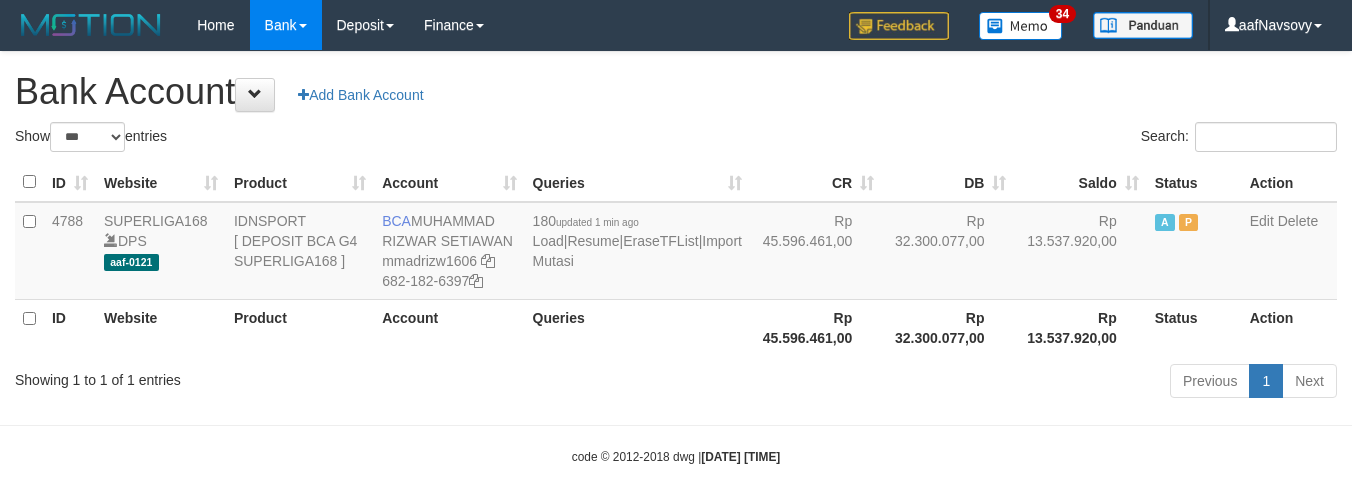 scroll, scrollTop: 16, scrollLeft: 0, axis: vertical 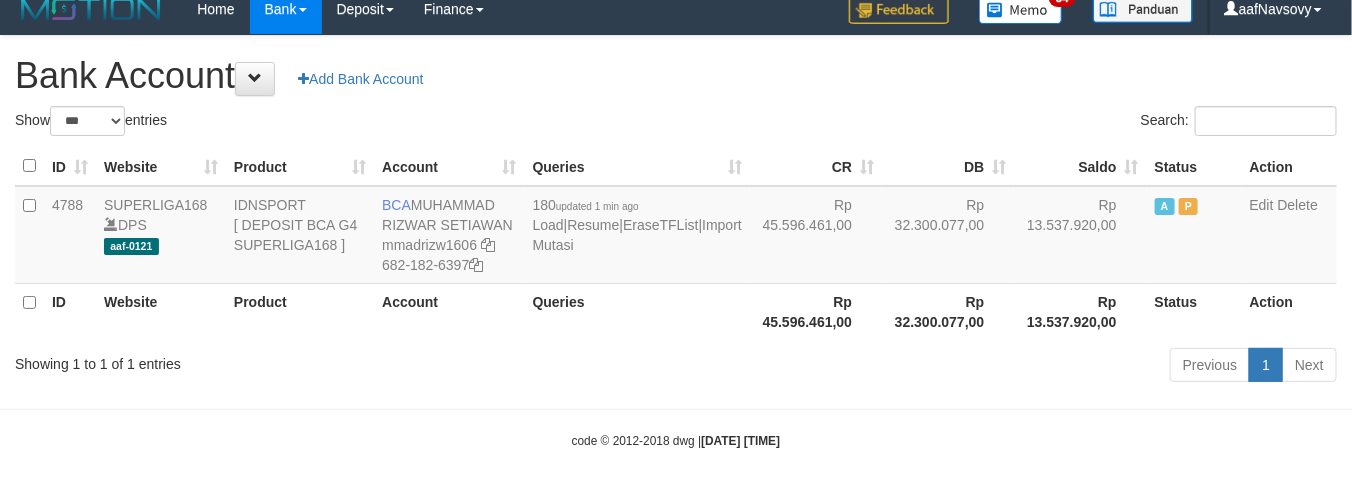 click on "Previous 1 Next" at bounding box center (957, 367) 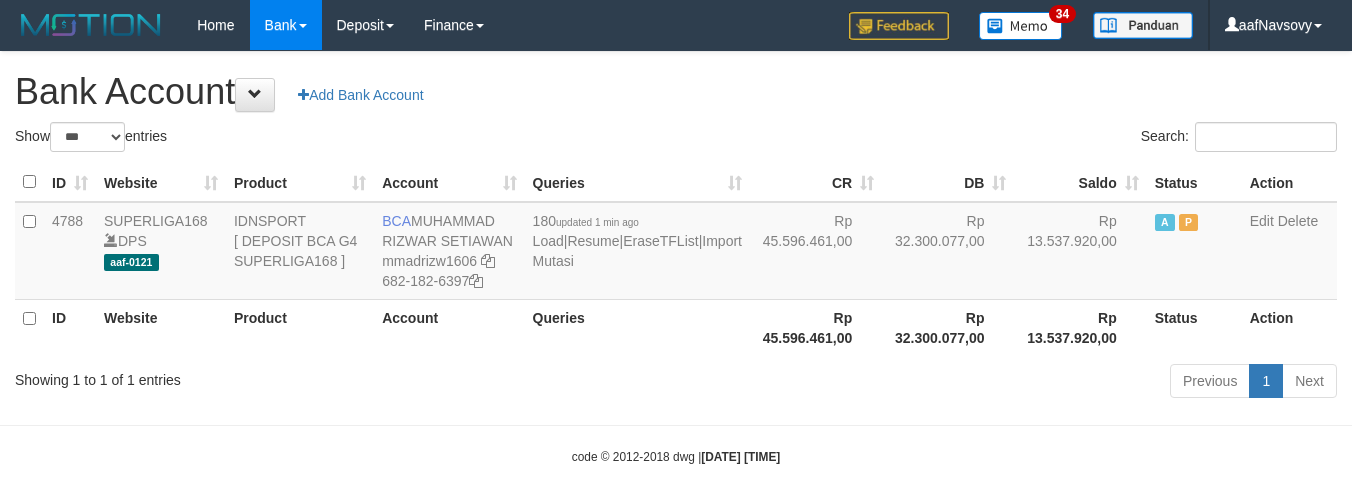 select on "***" 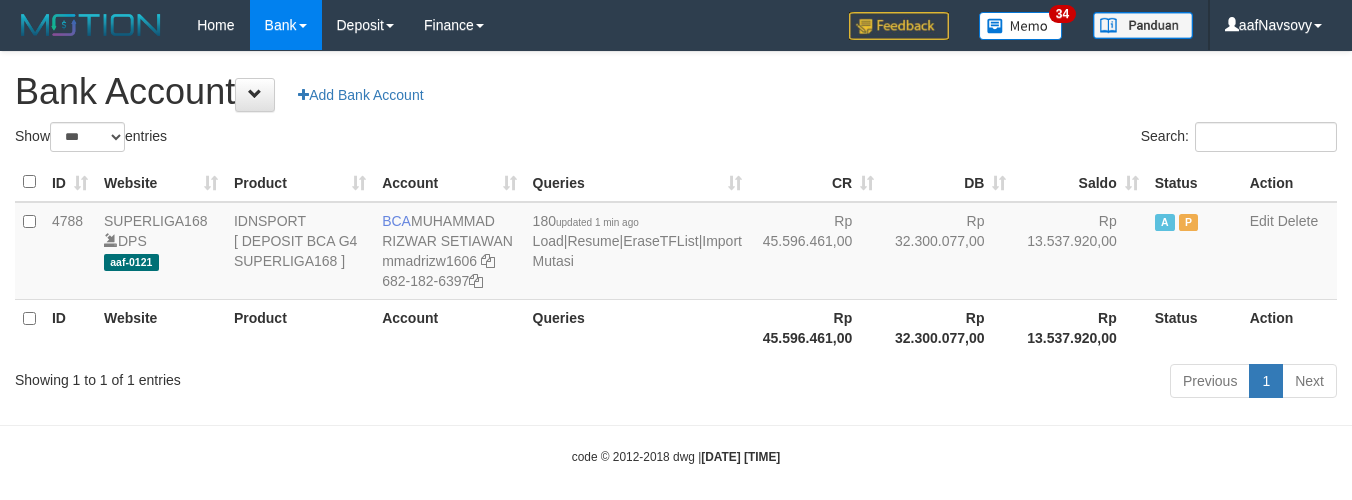 scroll, scrollTop: 16, scrollLeft: 0, axis: vertical 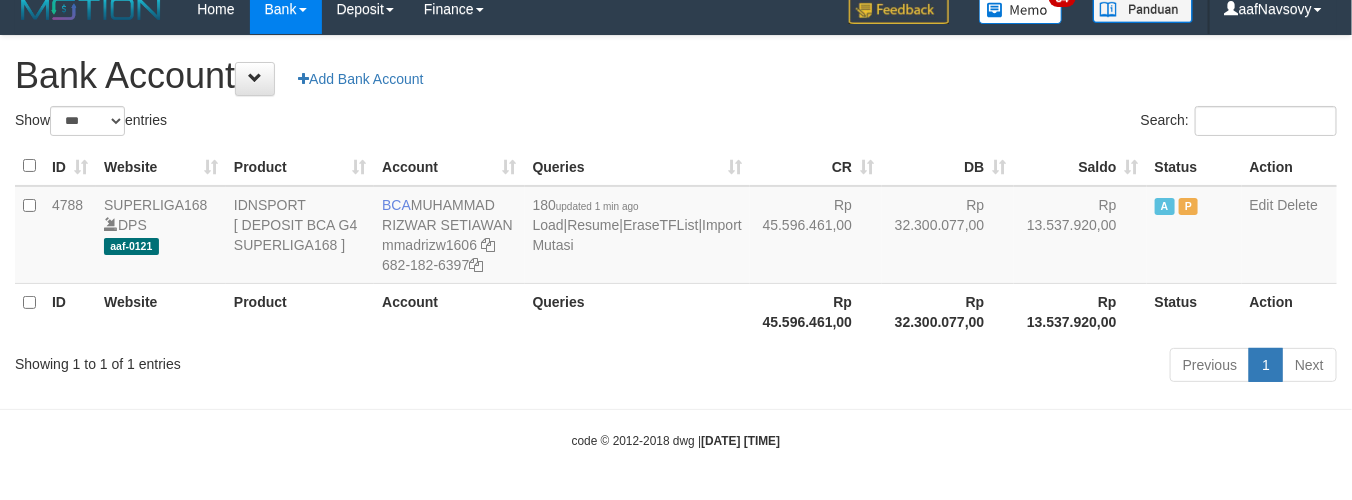click on "Previous 1 Next" at bounding box center [957, 367] 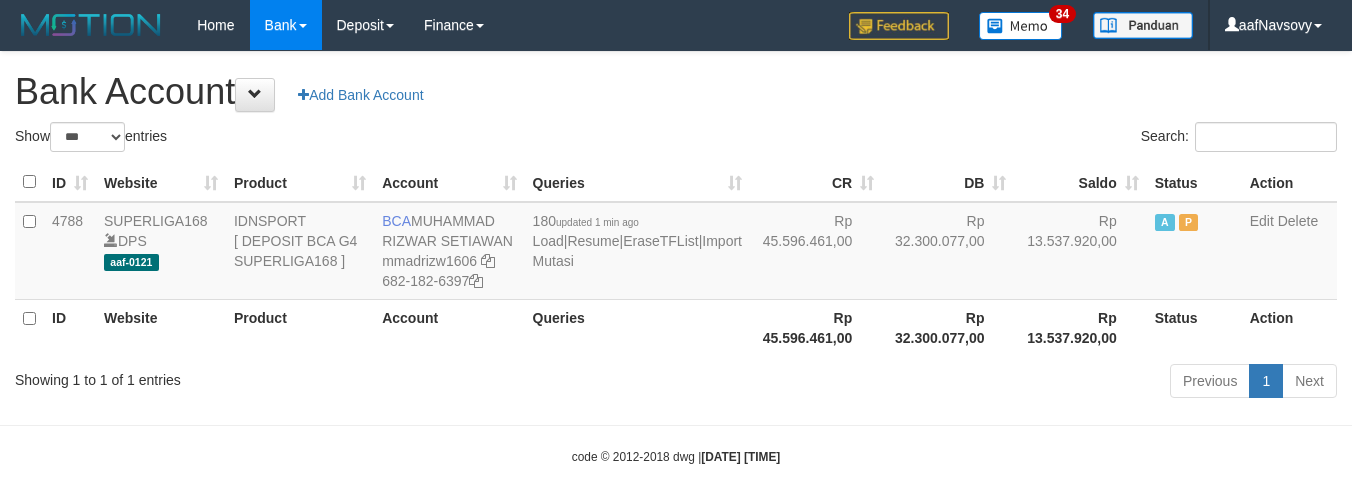 select on "***" 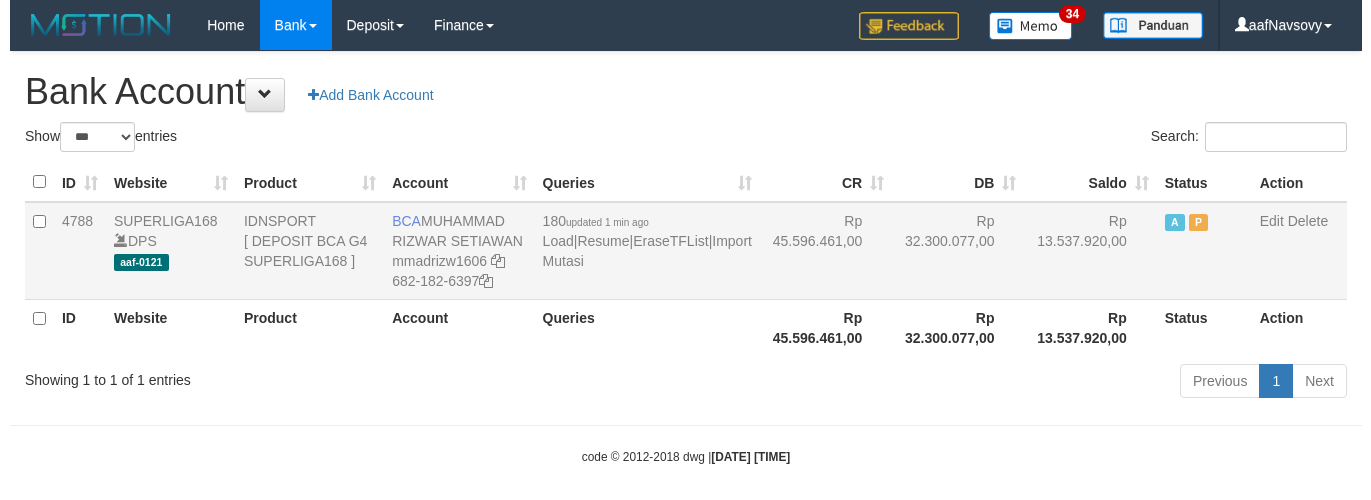 scroll, scrollTop: 16, scrollLeft: 0, axis: vertical 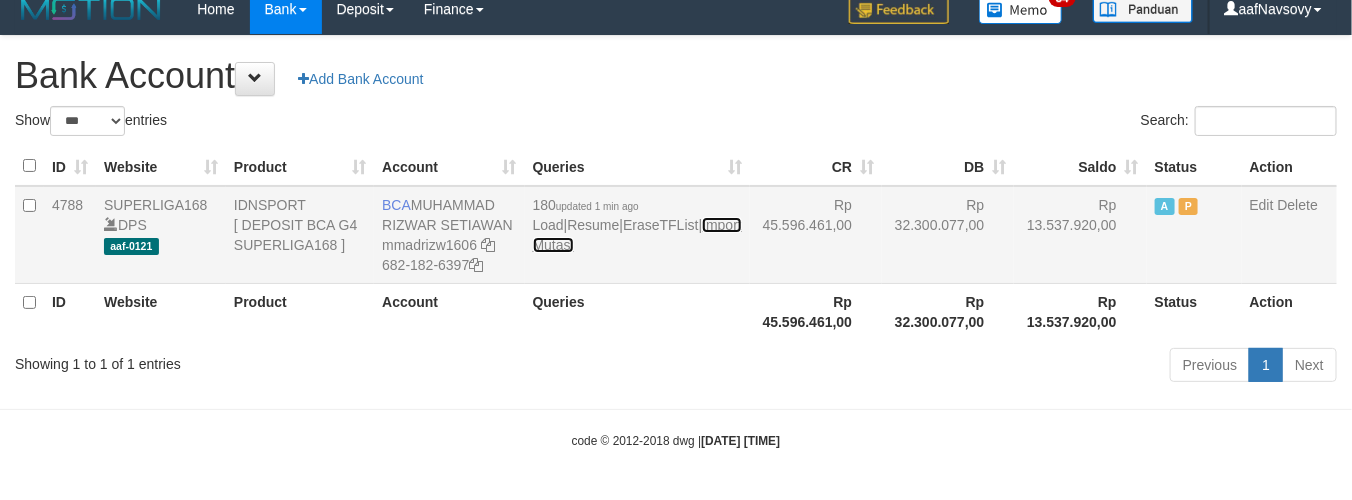 click on "Import Mutasi" at bounding box center [637, 235] 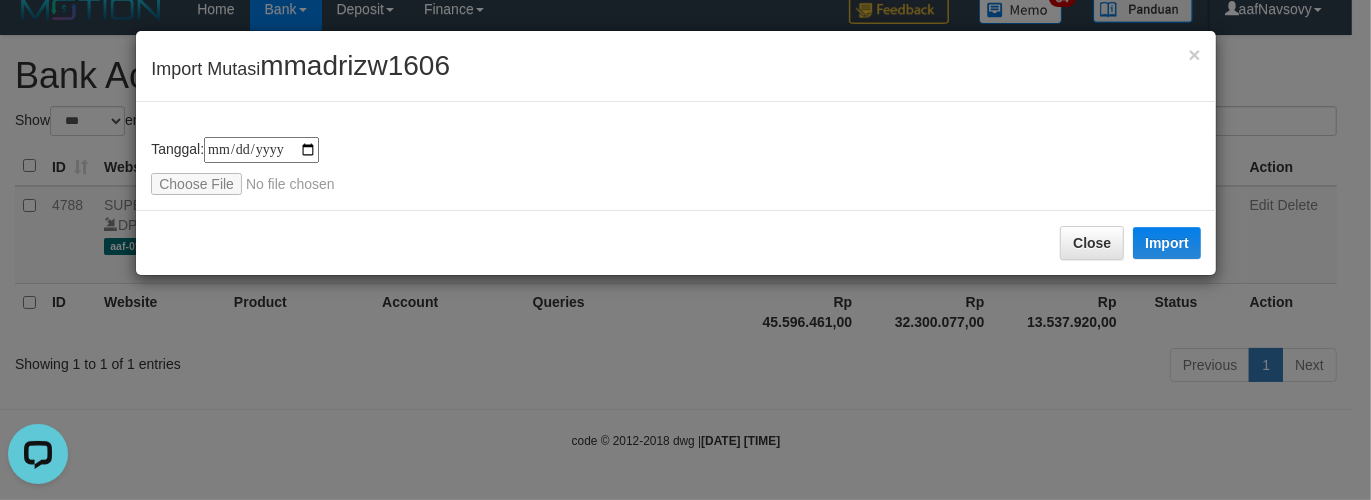 scroll, scrollTop: 0, scrollLeft: 0, axis: both 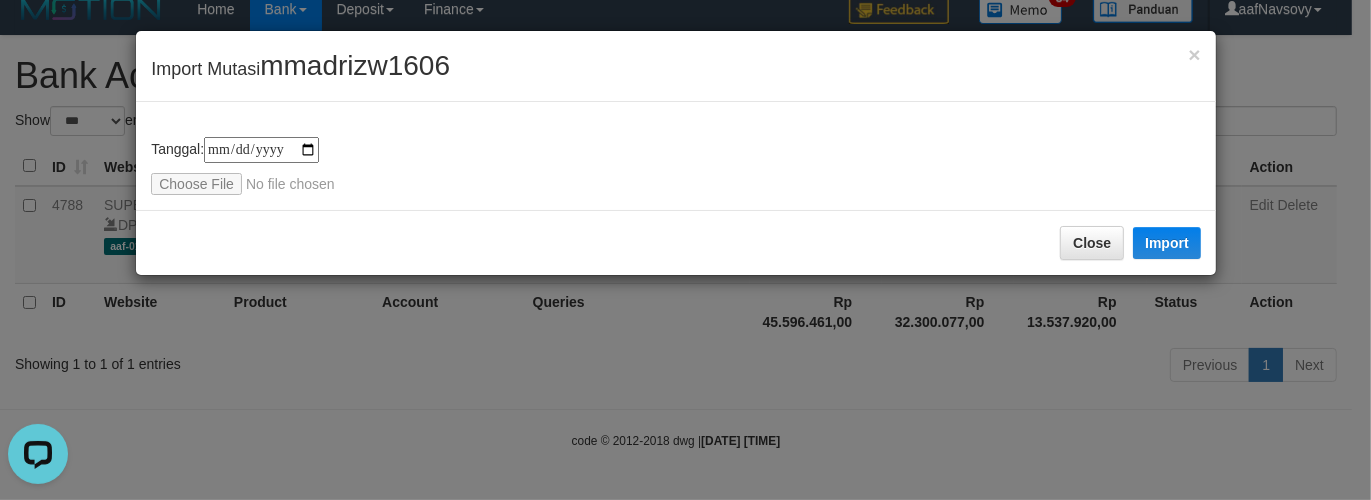 type on "**********" 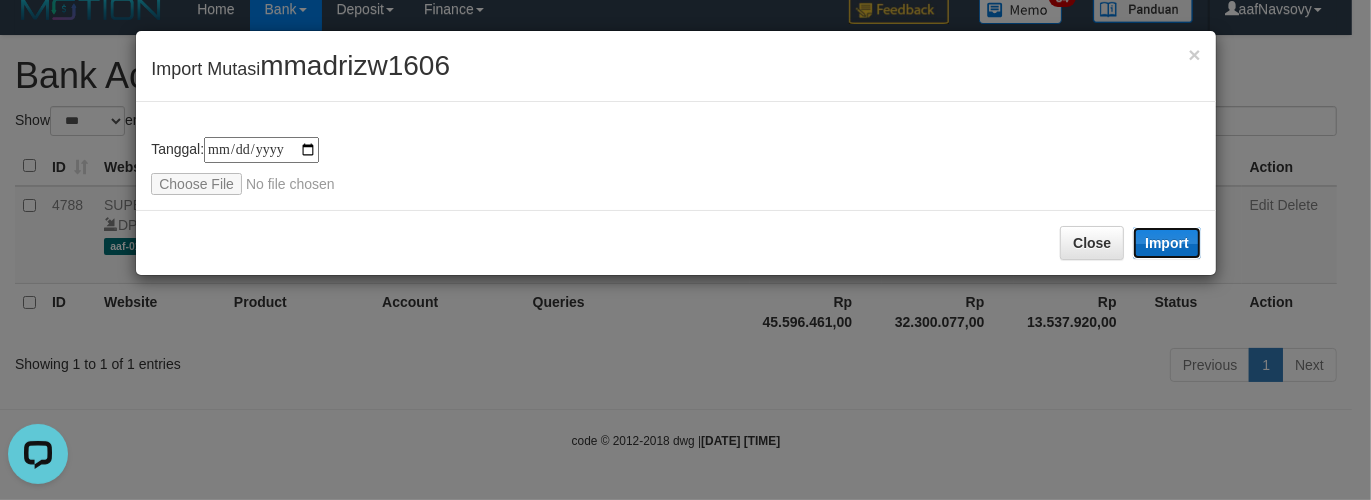 click on "Import" at bounding box center (1167, 243) 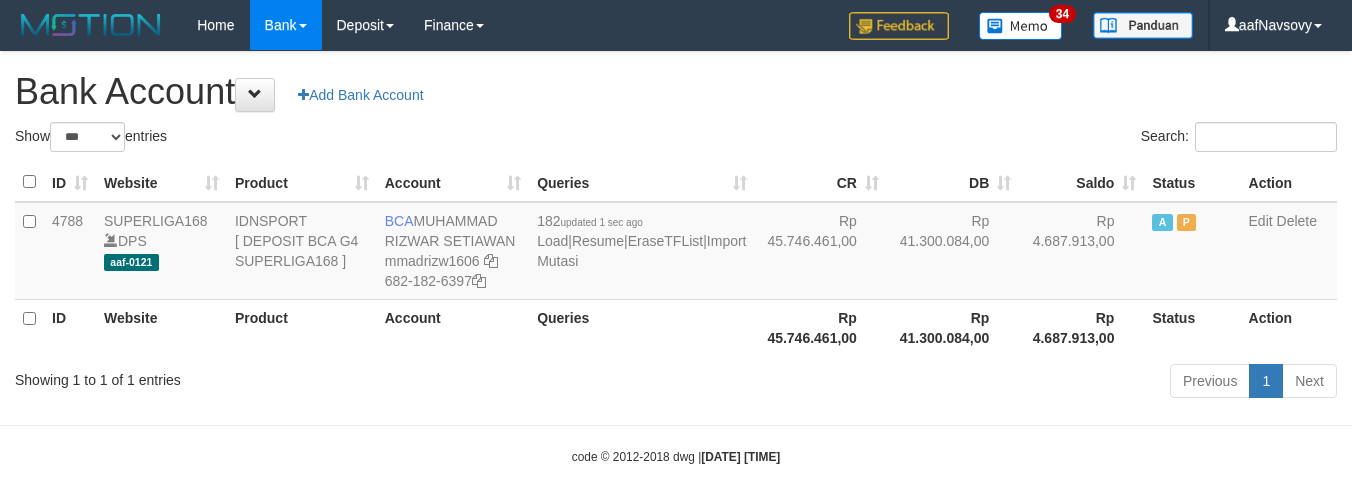 select on "***" 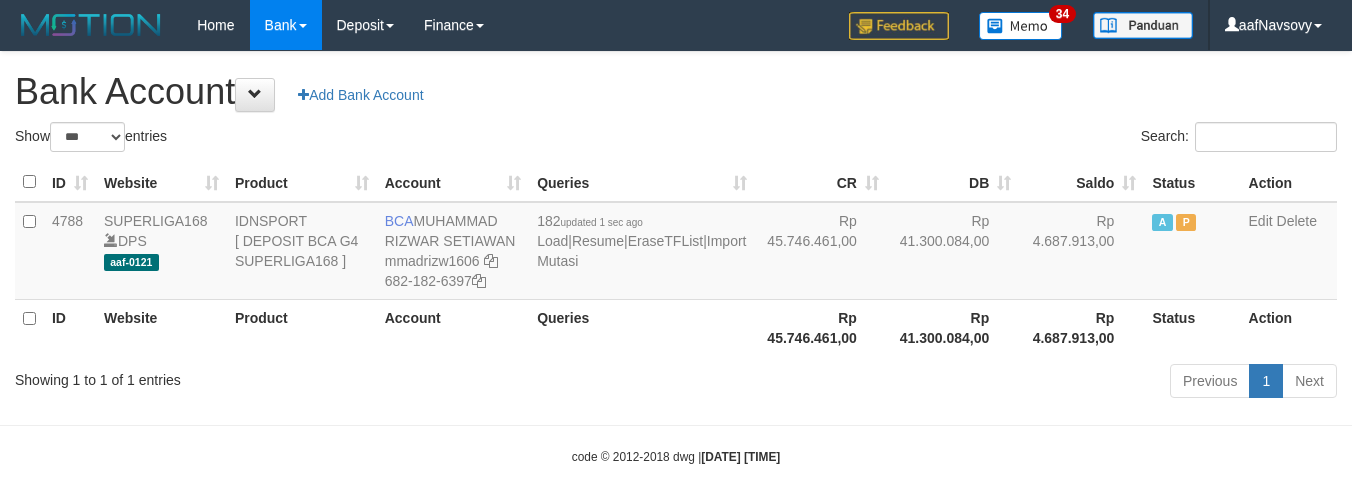 scroll, scrollTop: 16, scrollLeft: 0, axis: vertical 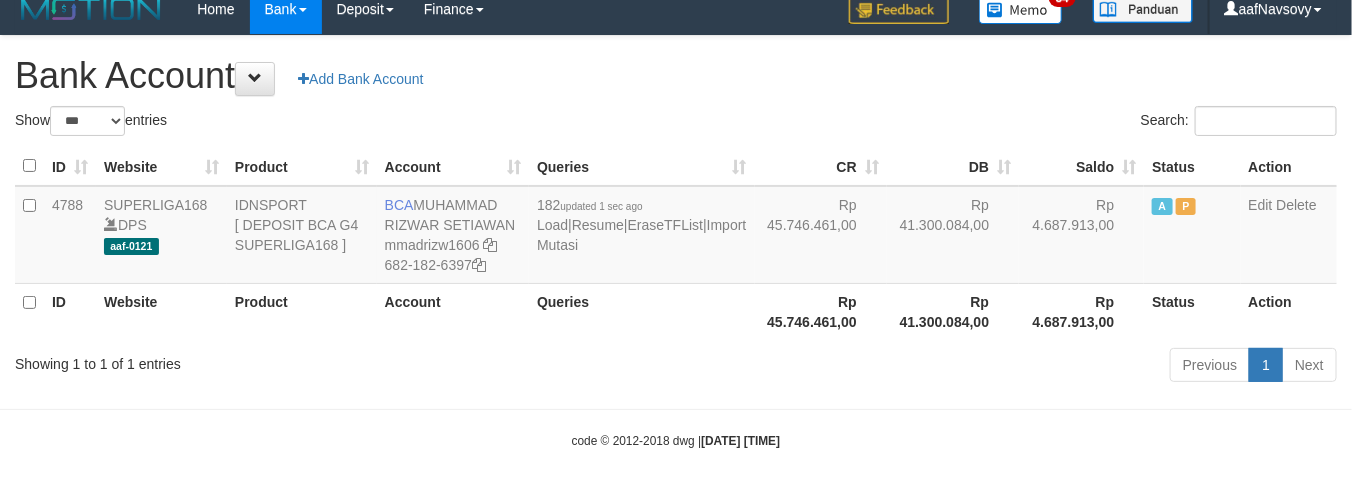 click on "Showing 1 to 1 of 1 entries Previous 1 Next" at bounding box center (676, 367) 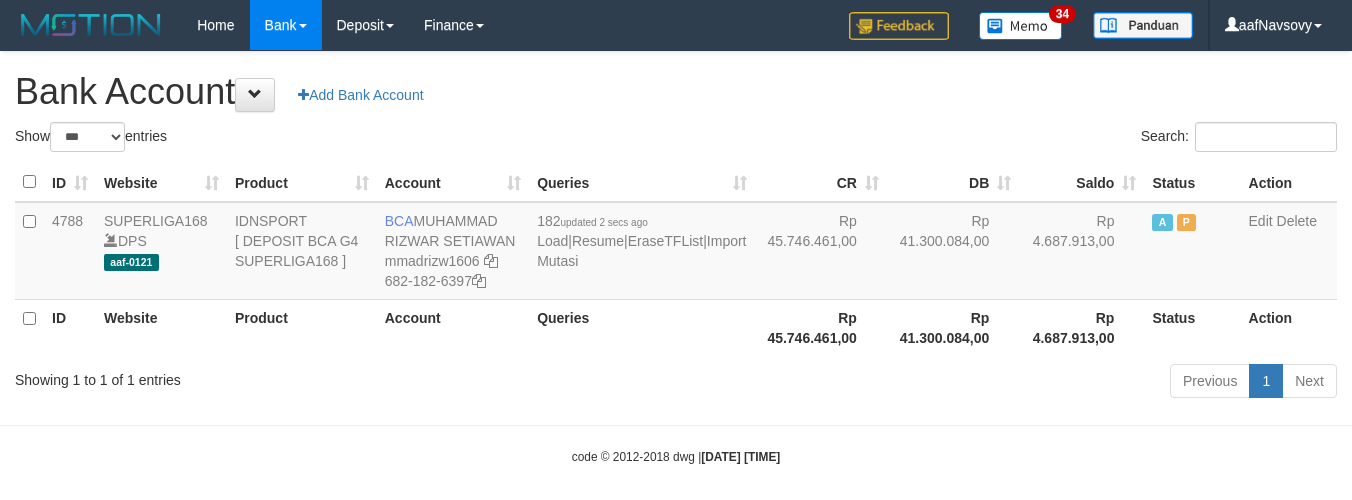 select on "***" 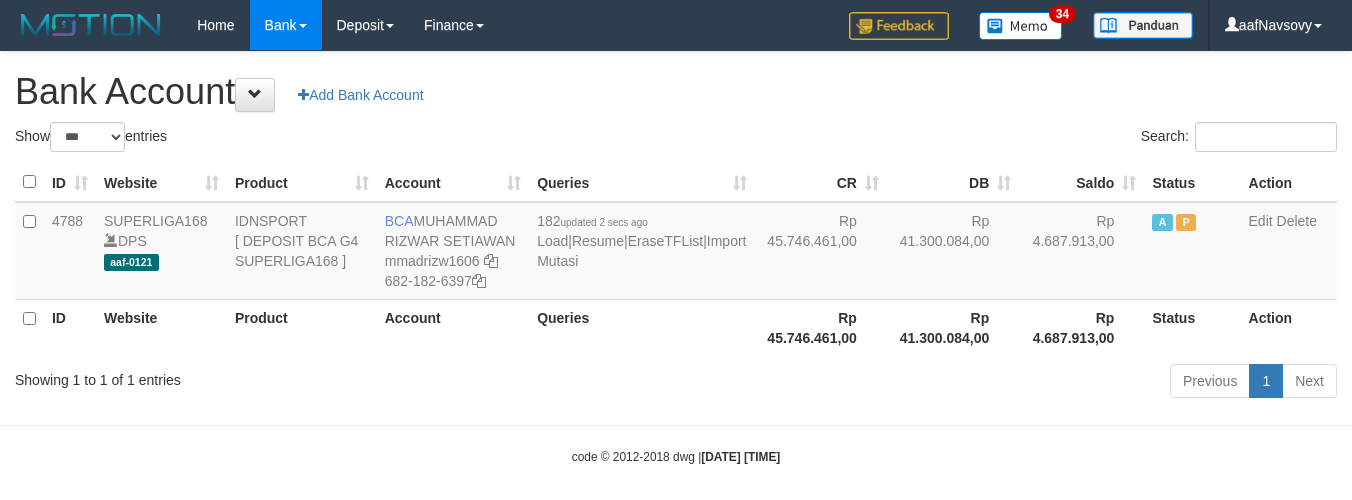 scroll, scrollTop: 16, scrollLeft: 0, axis: vertical 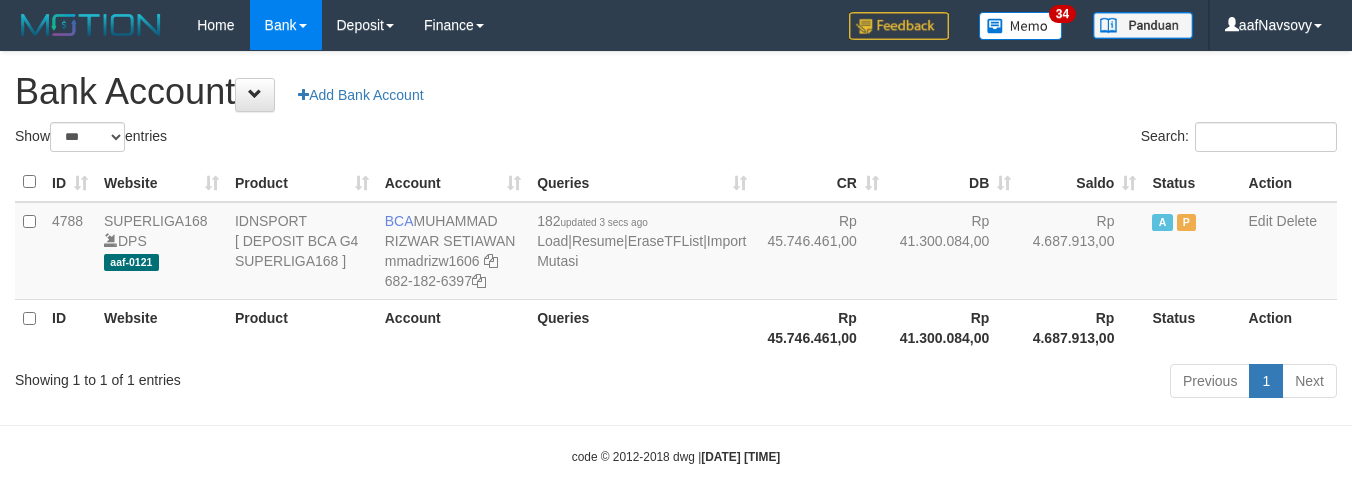 select on "***" 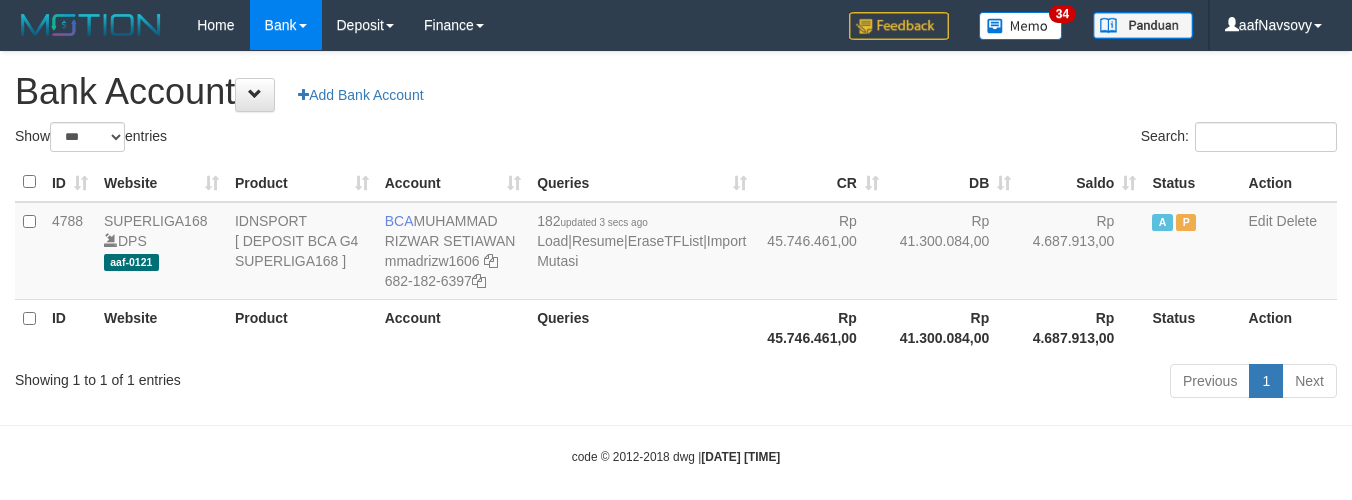 scroll, scrollTop: 16, scrollLeft: 0, axis: vertical 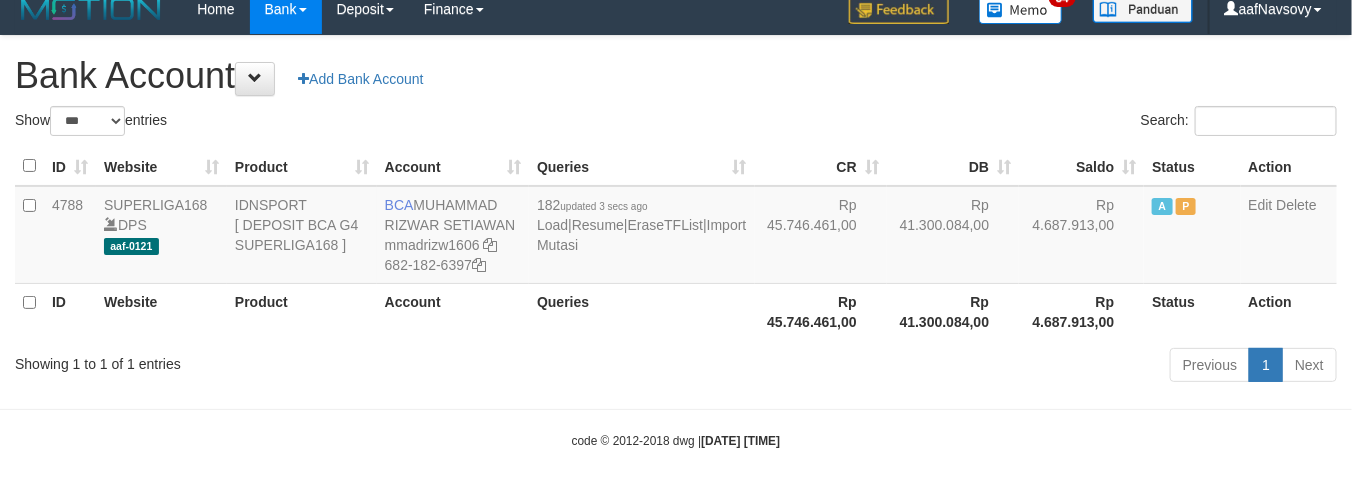 click on "Toggle navigation
Home
Bank
Account List
Load
By Website
Group
[ISPORT]													SUPERLIGA168
By Load Group (DPS)
34" at bounding box center (676, 242) 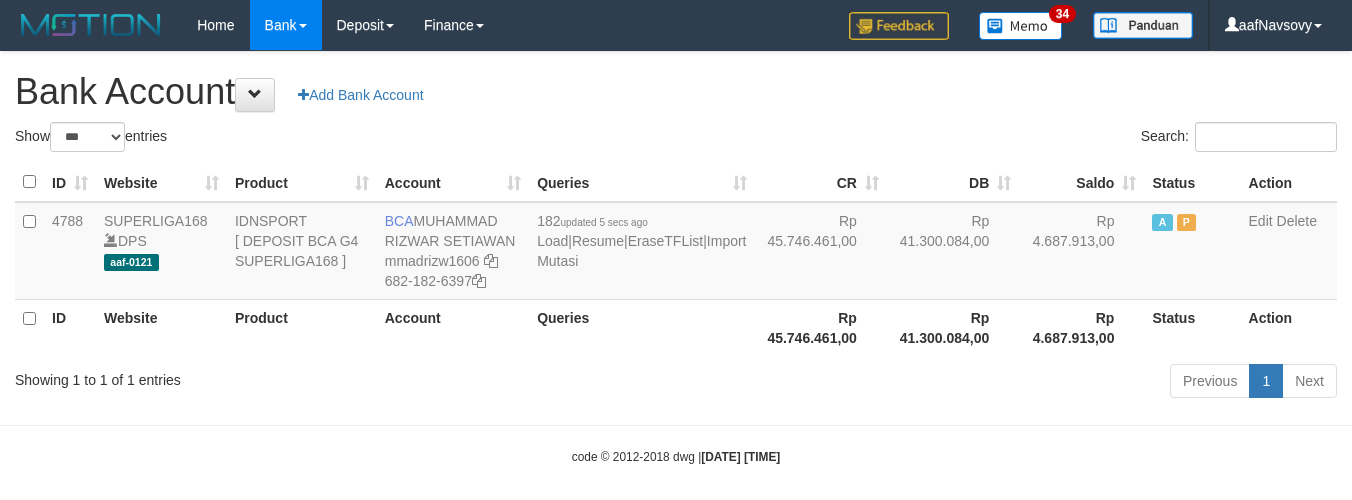 select on "***" 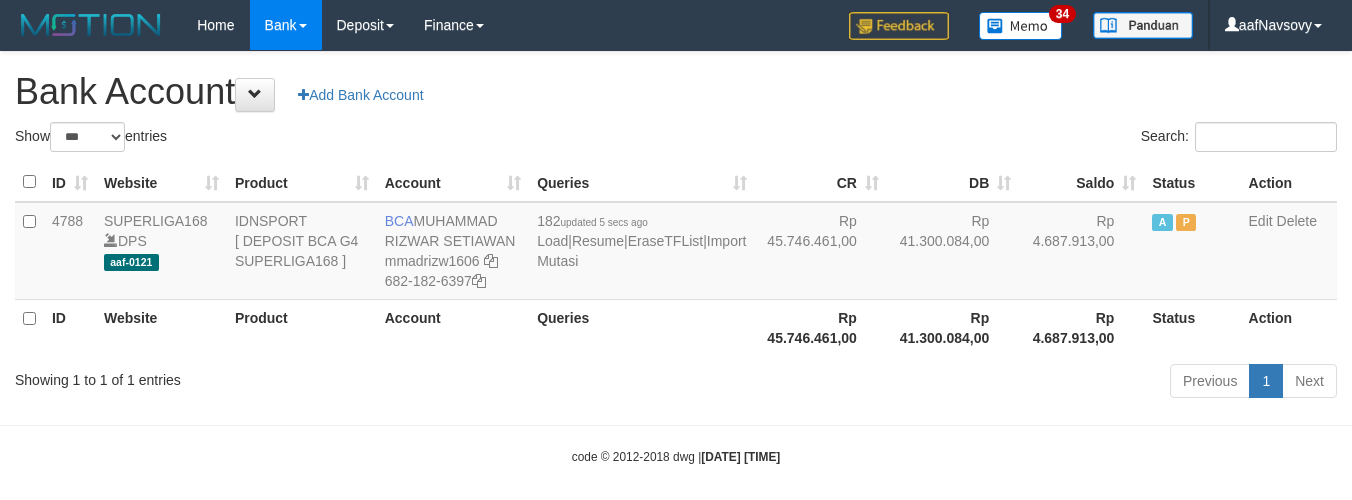 scroll, scrollTop: 16, scrollLeft: 0, axis: vertical 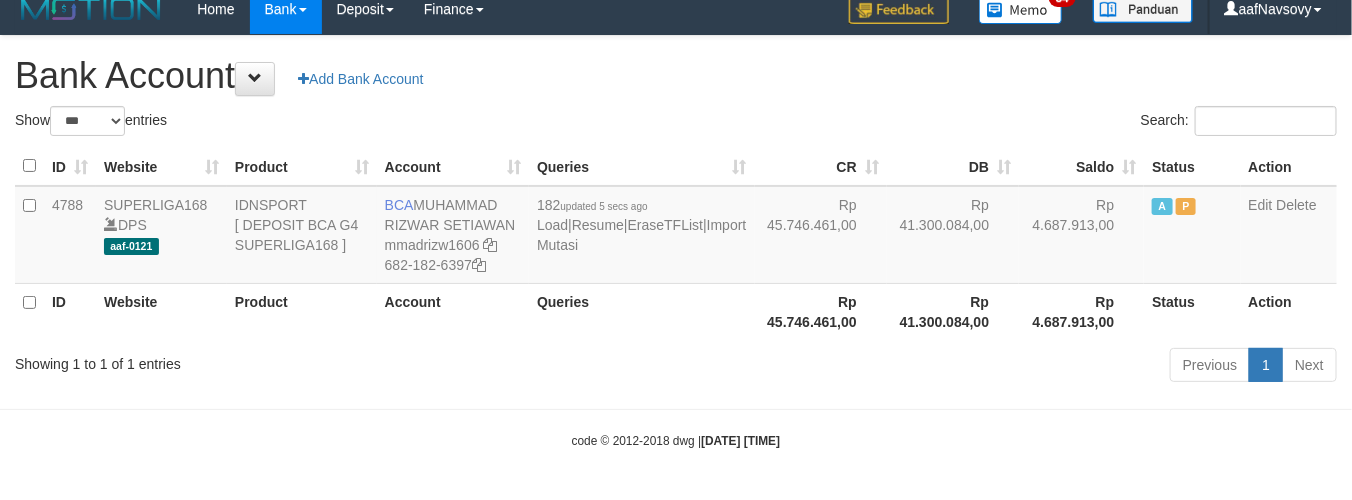 click on "Toggle navigation
Home
Bank
Account List
Load
By Website
Group
[ISPORT]													SUPERLIGA168
By Load Group (DPS)
34" at bounding box center (676, 242) 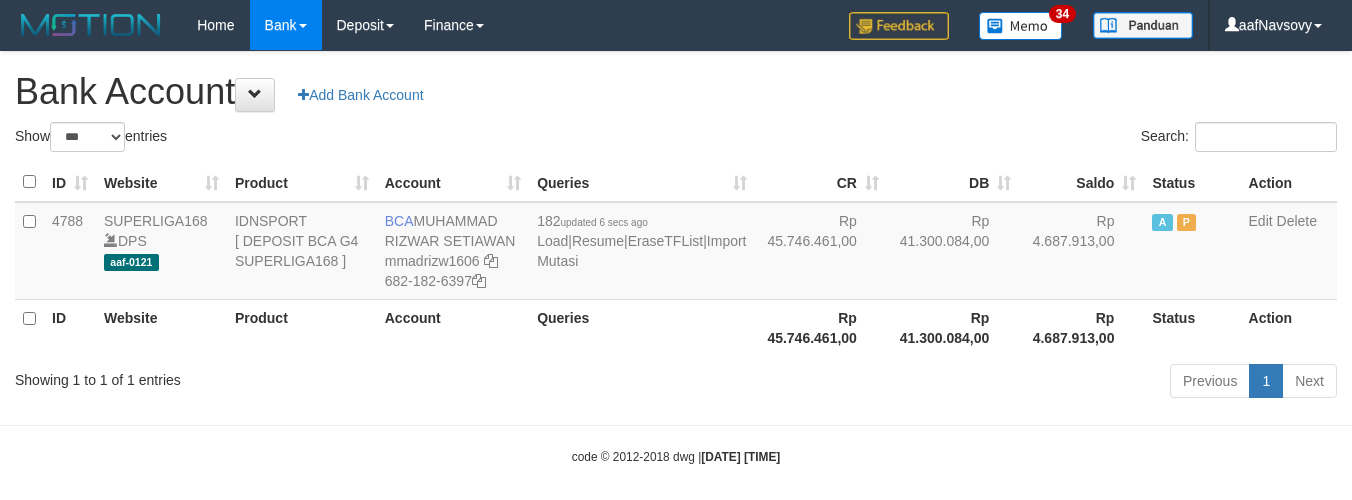 select on "***" 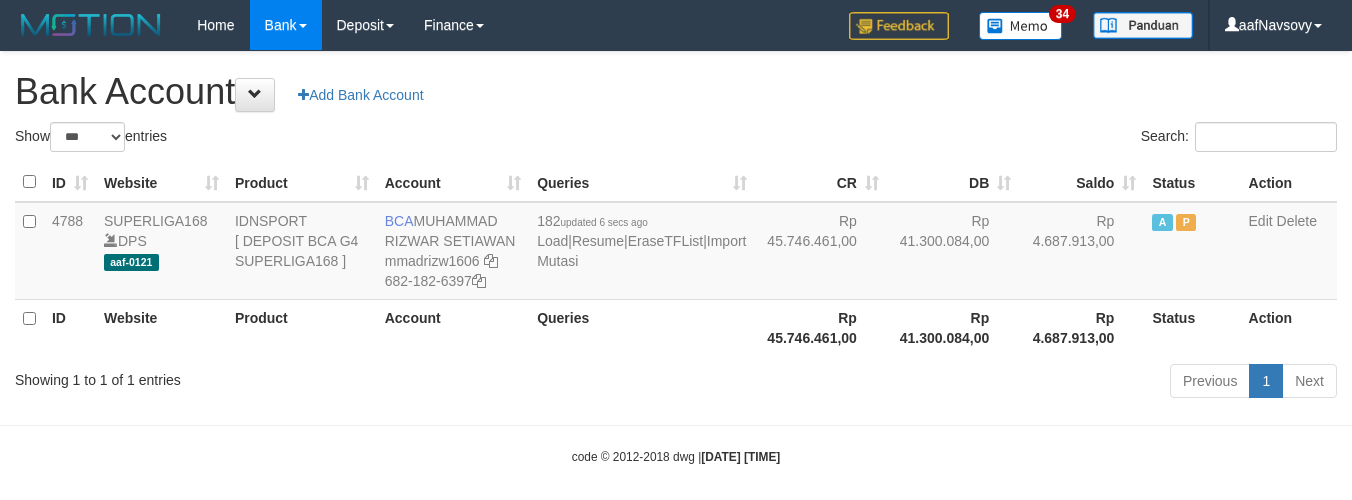 scroll, scrollTop: 16, scrollLeft: 0, axis: vertical 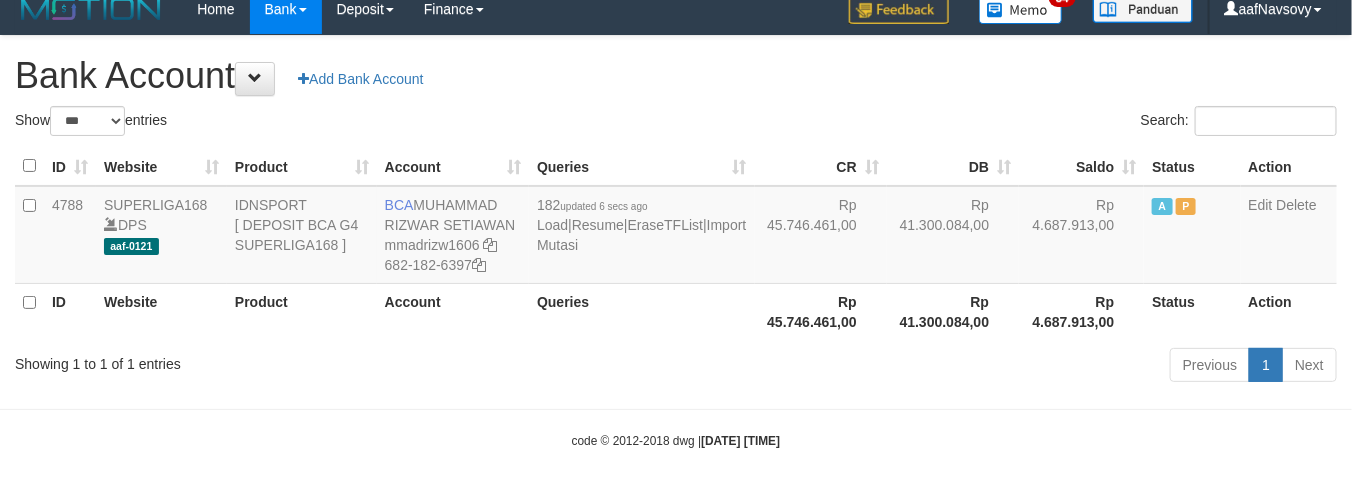 click on "Toggle navigation
Home
Bank
Account List
Load
By Website
Group
[ISPORT]													SUPERLIGA168
By Load Group (DPS)
34" at bounding box center [676, 242] 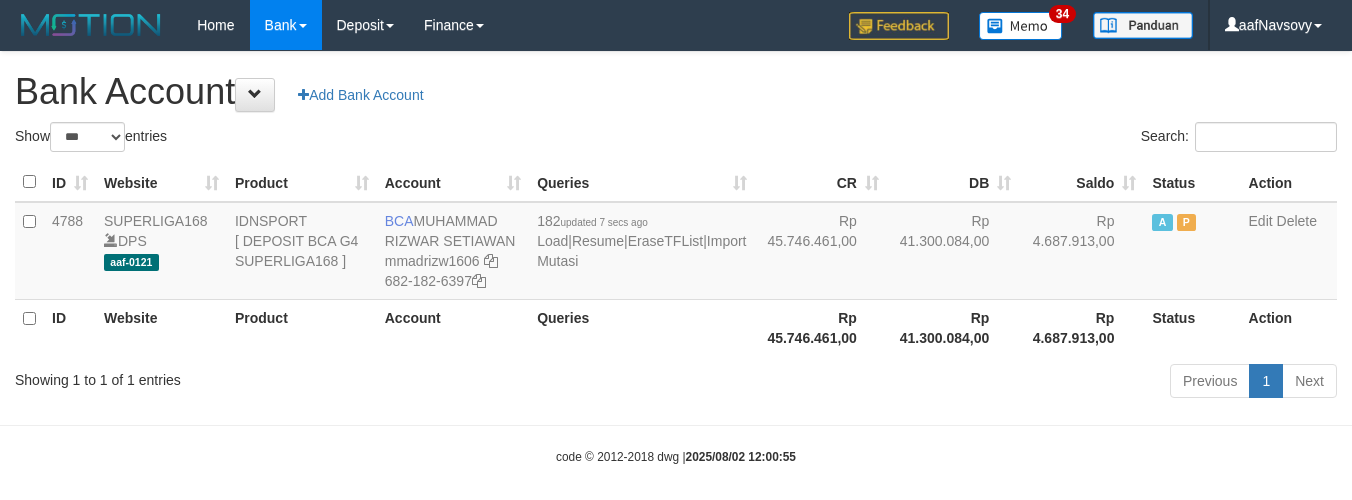 select on "***" 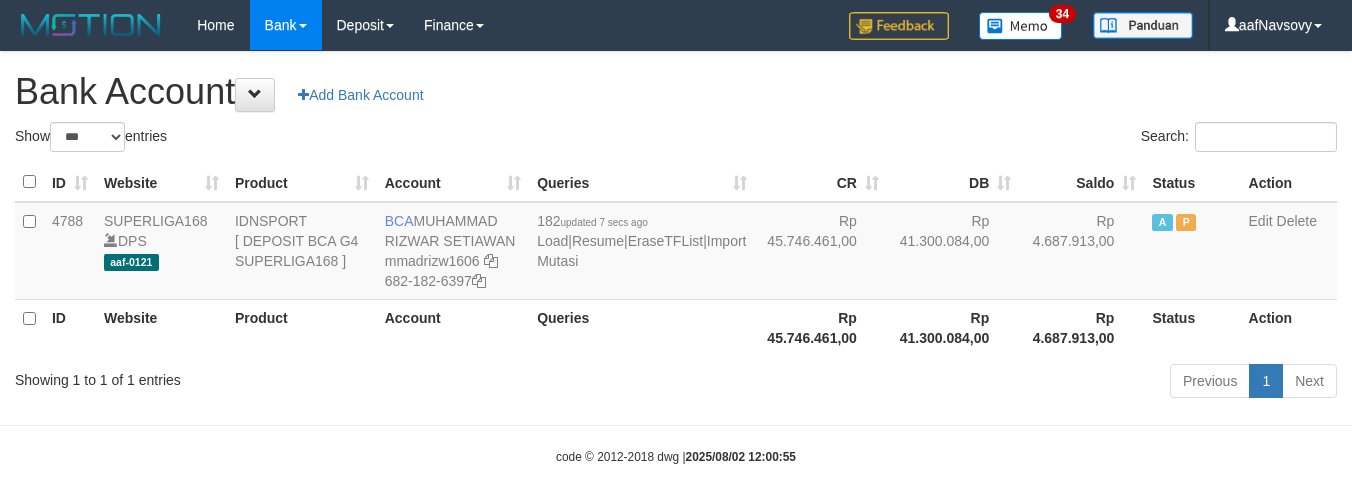 scroll, scrollTop: 16, scrollLeft: 0, axis: vertical 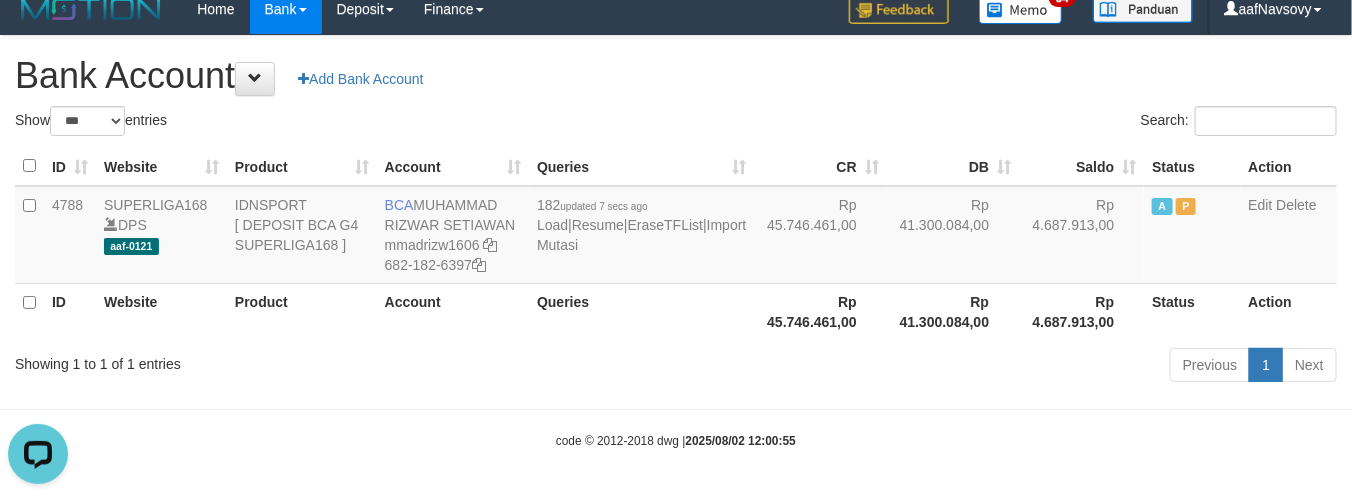 click on "Toggle navigation
Home
Bank
Account List
Load
By Website
Group
[ISPORT]													SUPERLIGA168
By Load Group (DPS)
34" at bounding box center [676, 242] 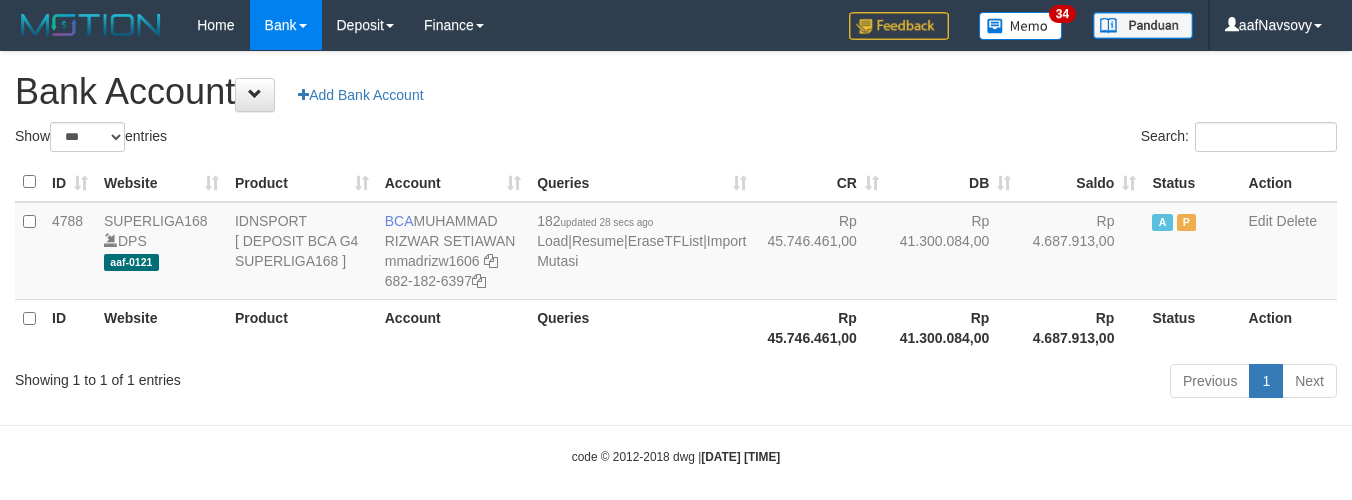 select on "***" 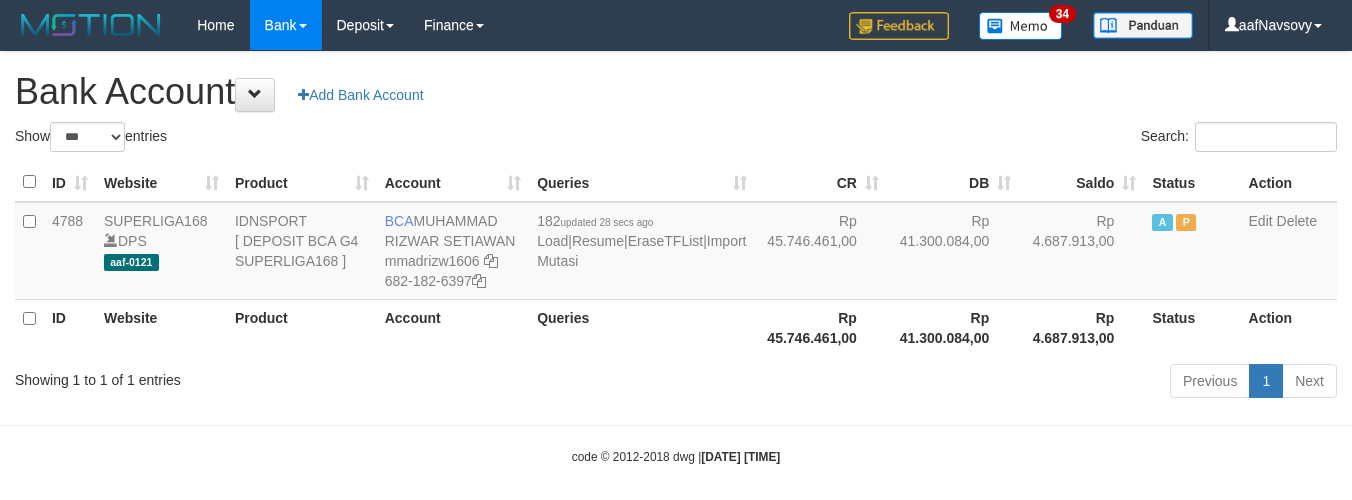 scroll, scrollTop: 16, scrollLeft: 0, axis: vertical 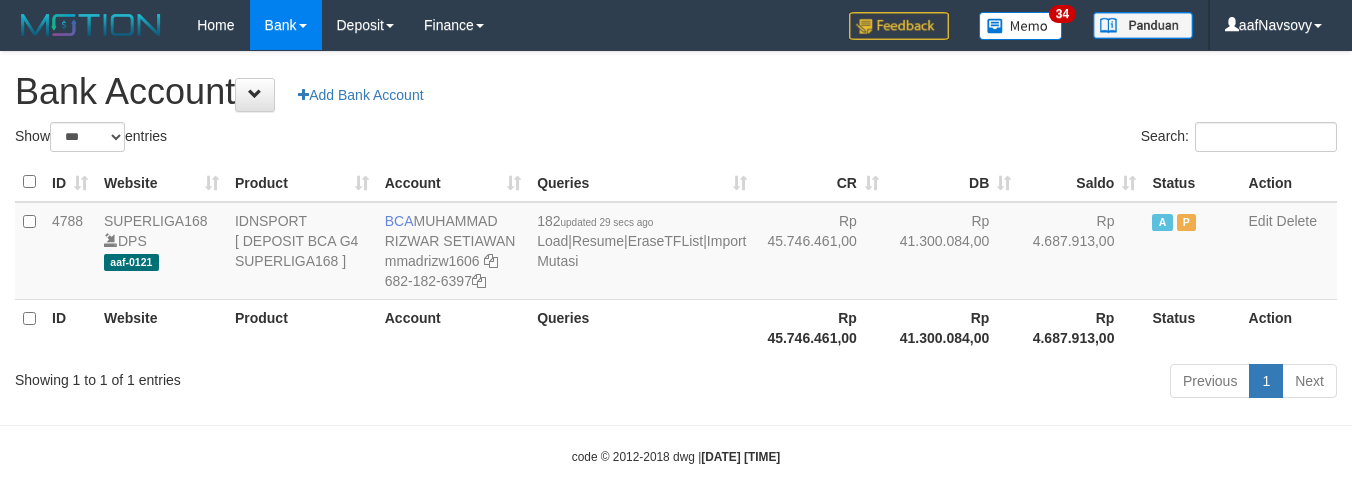 select on "***" 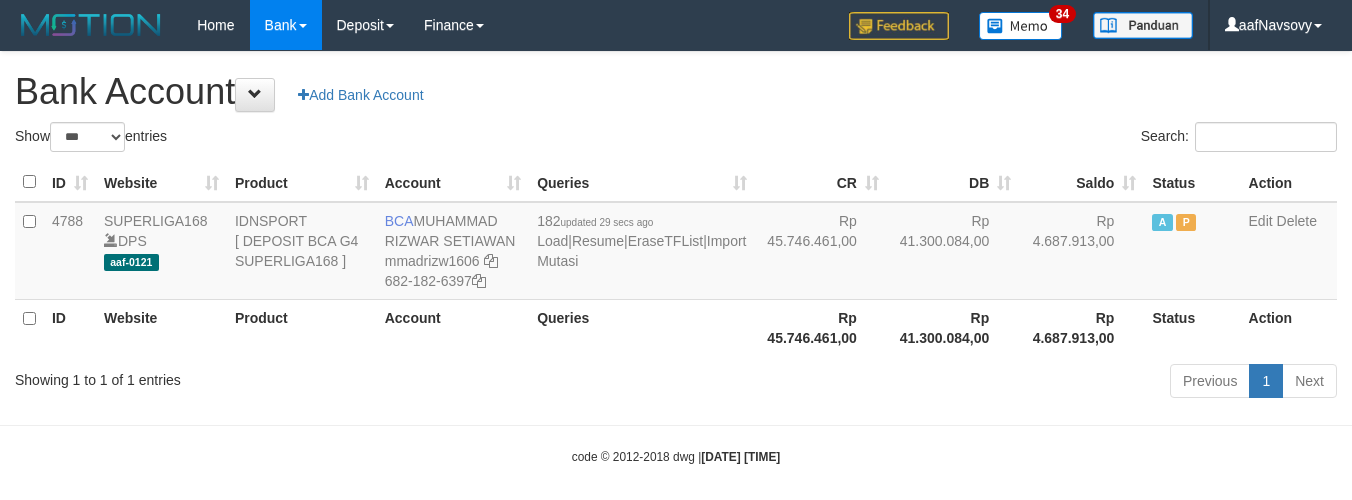 scroll, scrollTop: 16, scrollLeft: 0, axis: vertical 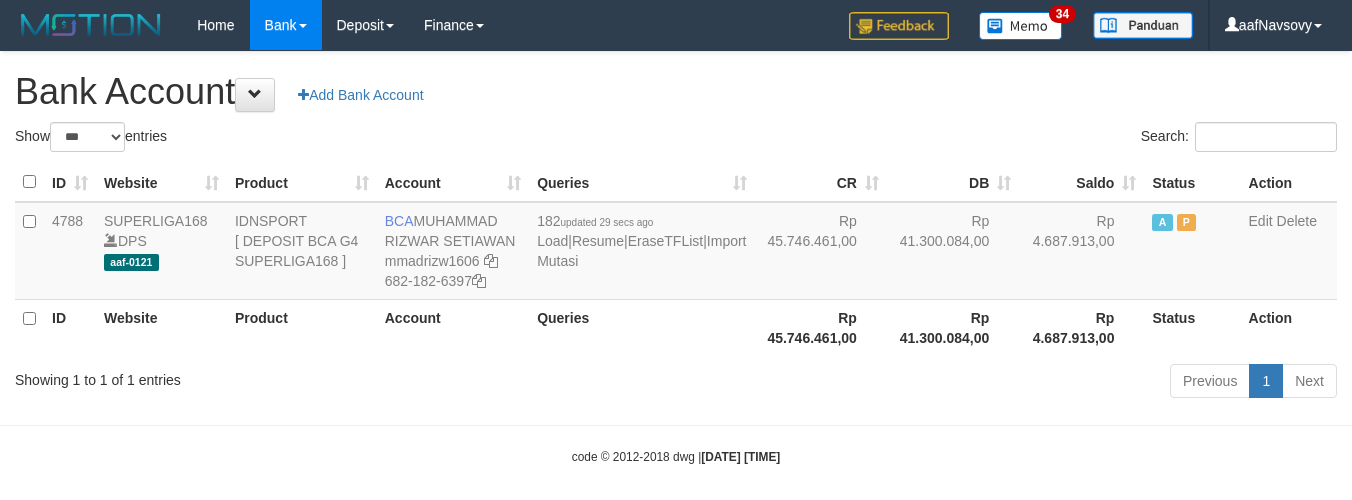 select on "***" 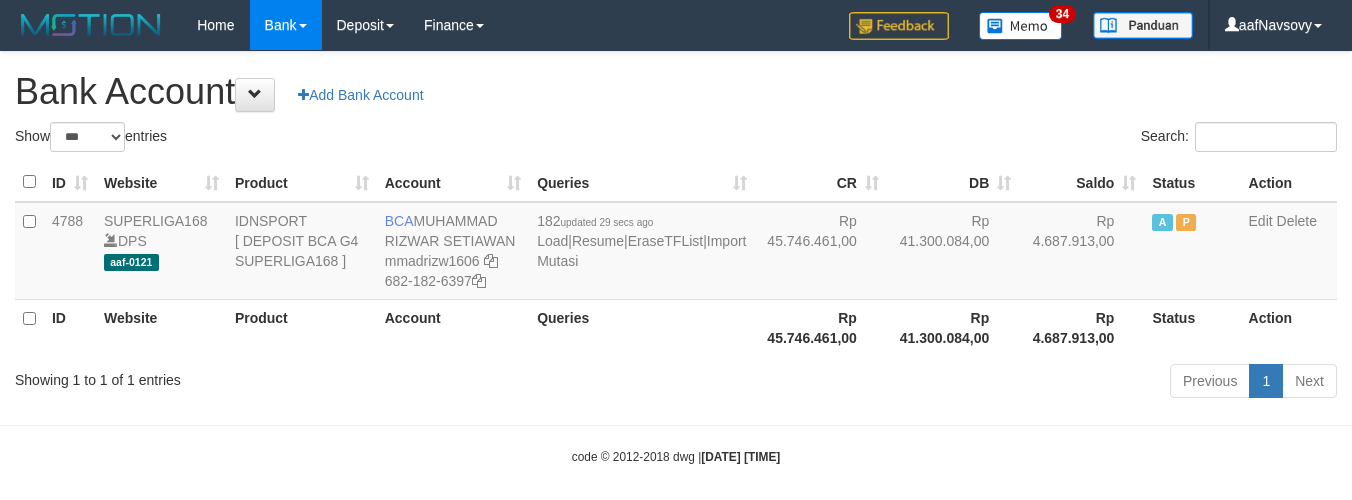 scroll, scrollTop: 16, scrollLeft: 0, axis: vertical 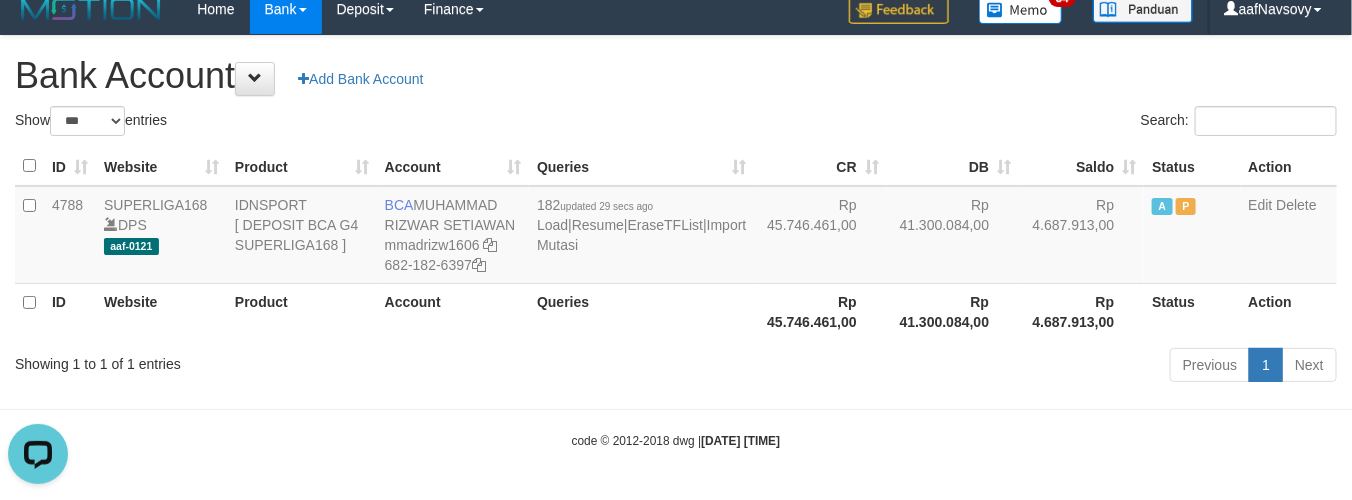 click on "Toggle navigation
Home
Bank
Account List
Load
By Website
Group
[ISPORT]													SUPERLIGA168
By Load Group (DPS)
34" at bounding box center (676, 242) 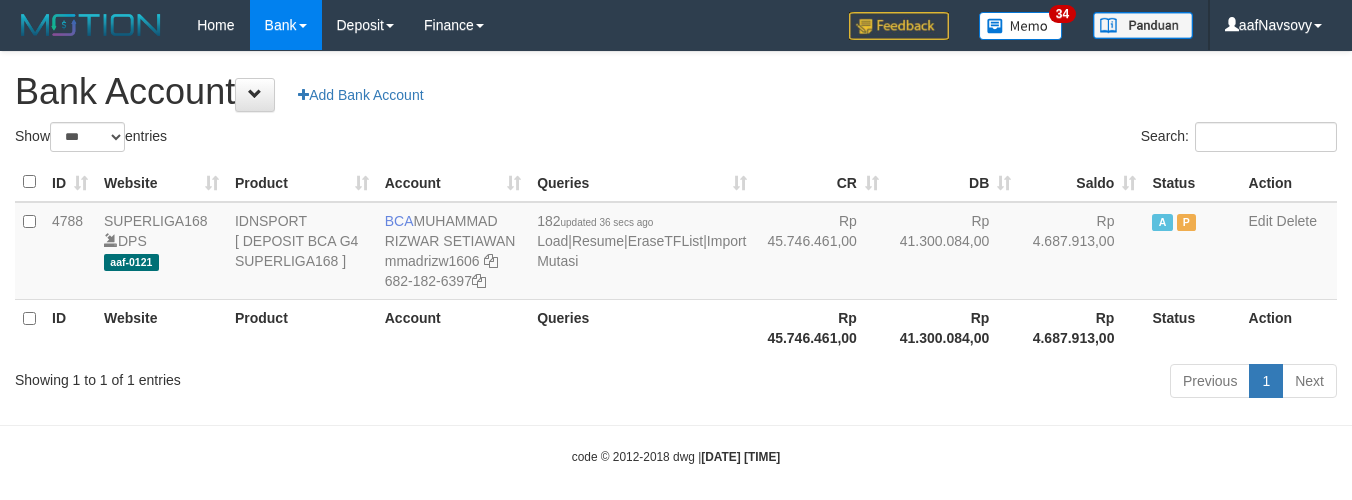 select on "***" 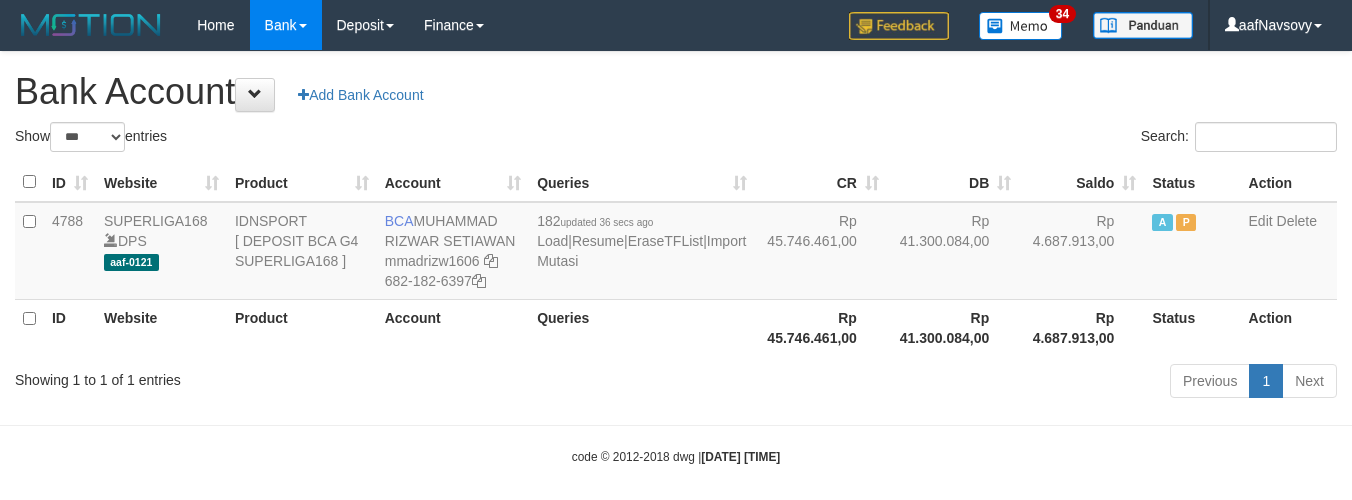 scroll, scrollTop: 16, scrollLeft: 0, axis: vertical 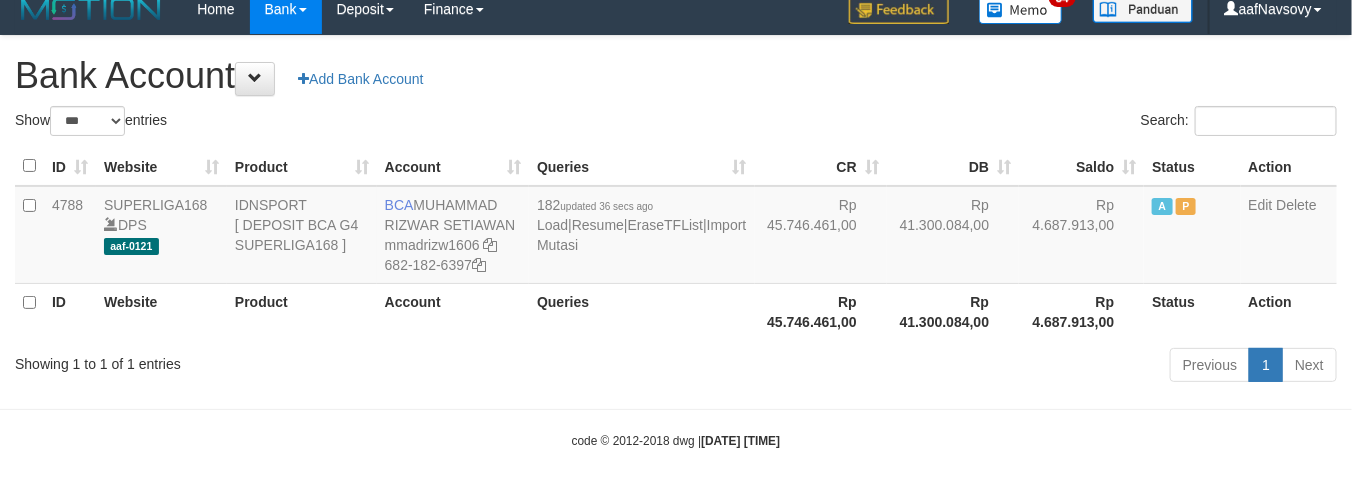click on "Showing 1 to 1 of 1 entries Previous 1 Next" at bounding box center [676, 367] 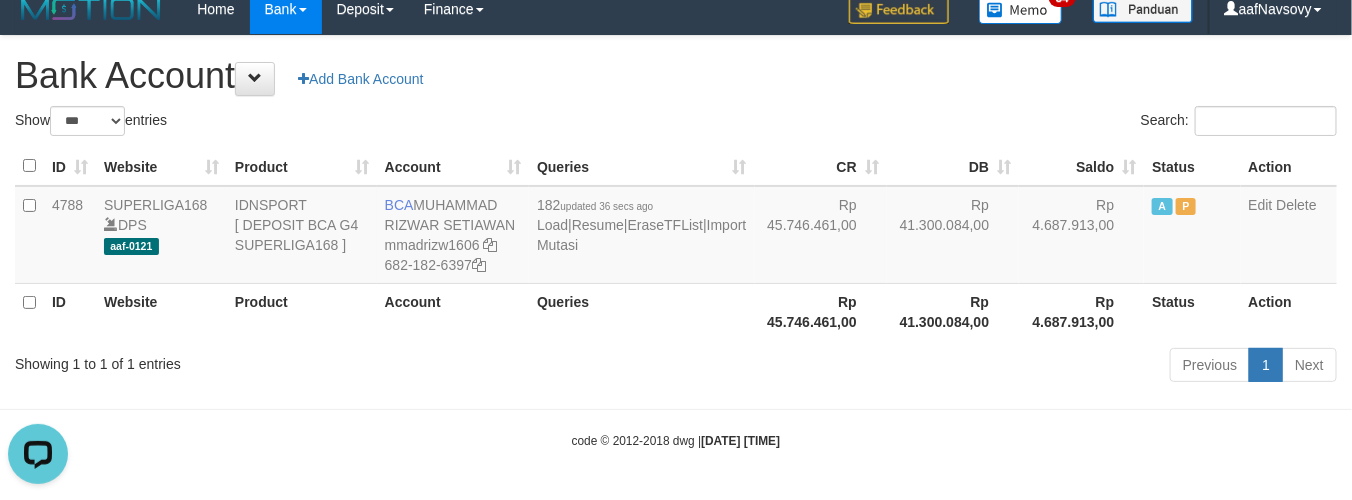 scroll, scrollTop: 0, scrollLeft: 0, axis: both 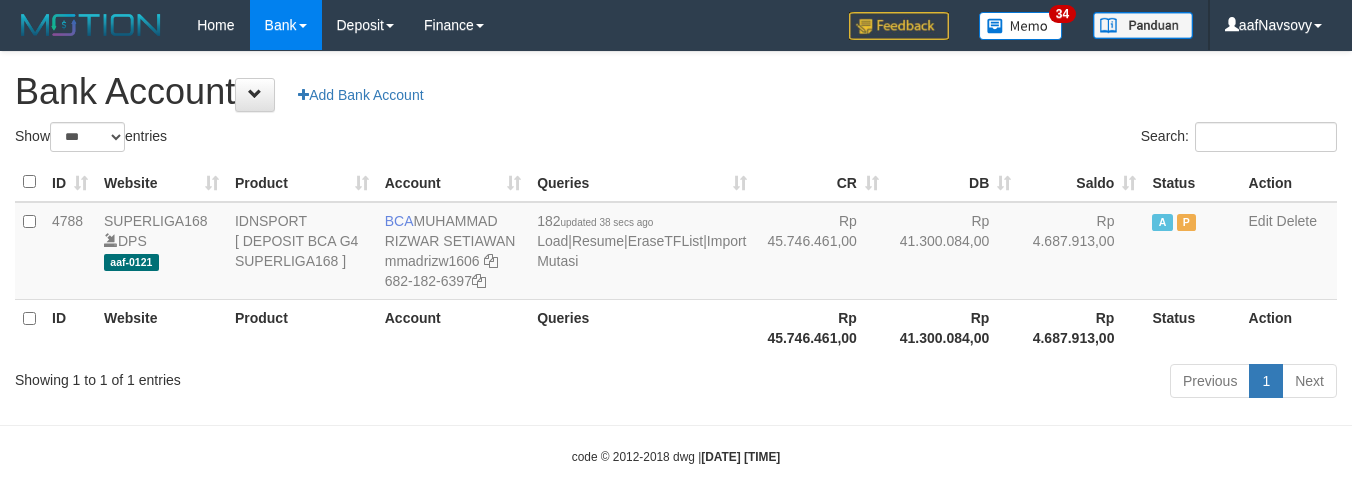 select on "***" 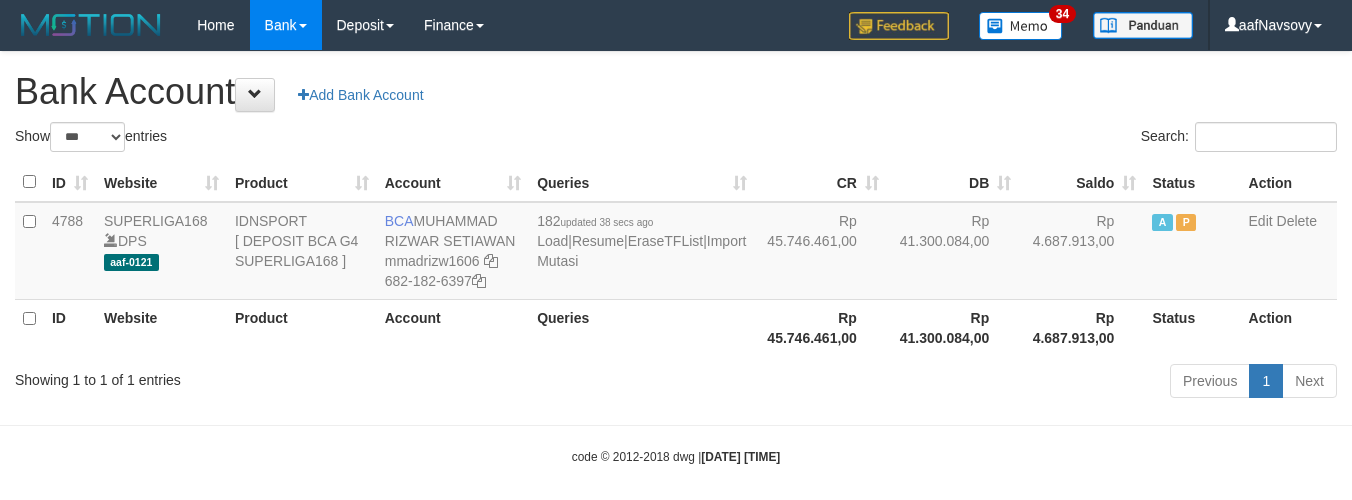 scroll, scrollTop: 16, scrollLeft: 0, axis: vertical 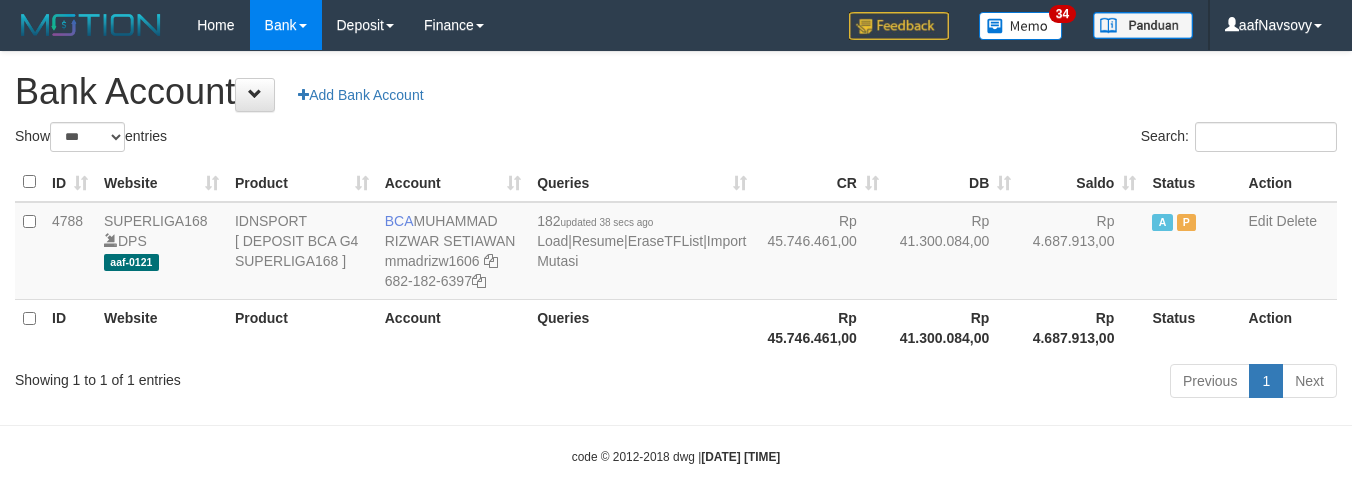 select on "***" 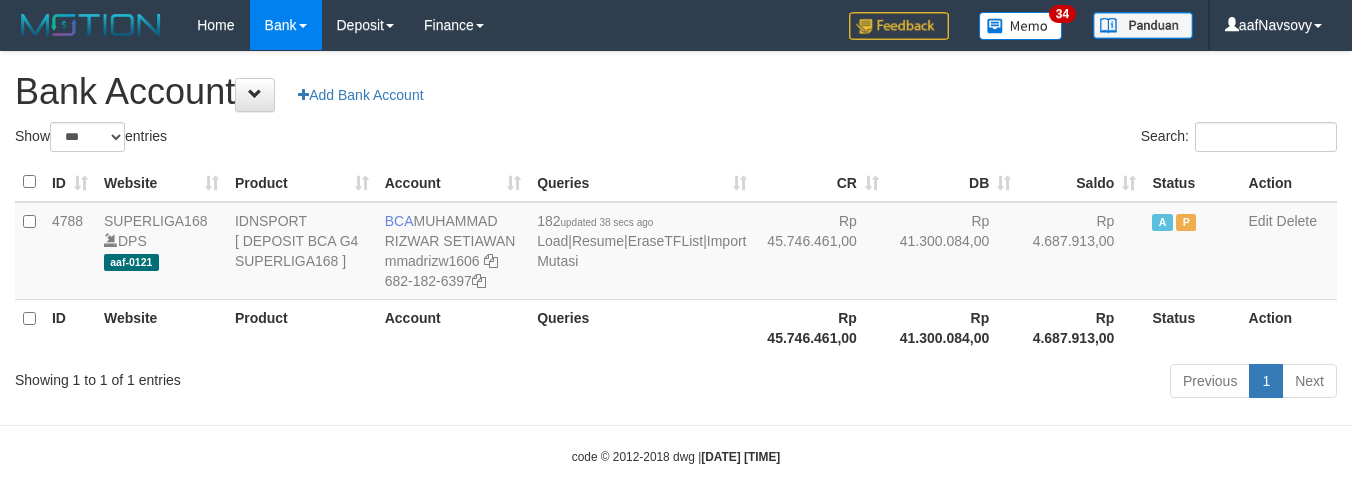 scroll, scrollTop: 16, scrollLeft: 0, axis: vertical 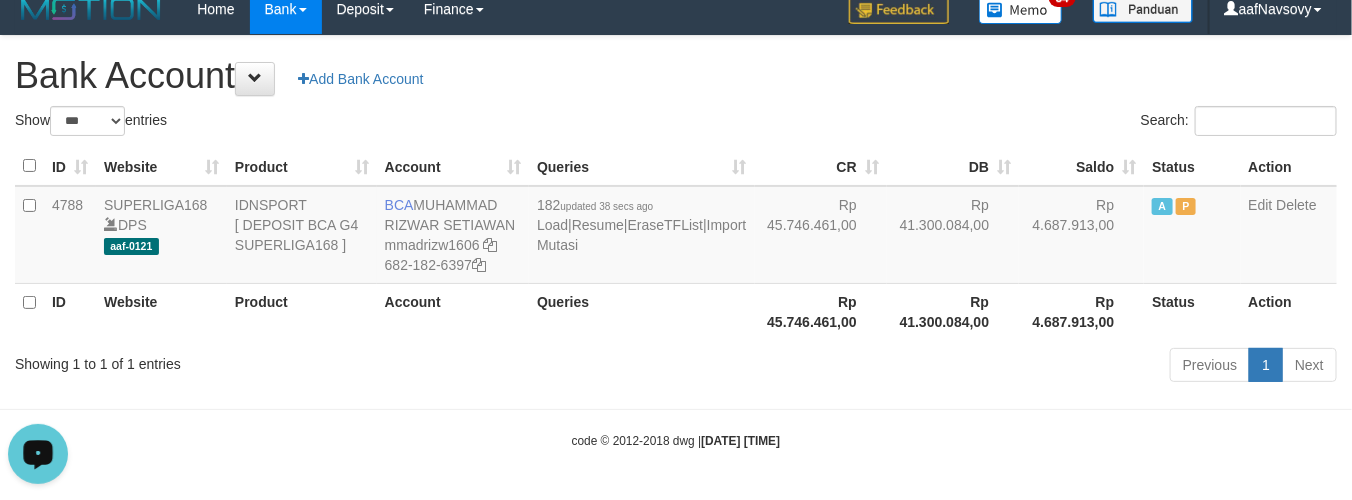click on "Toggle navigation
Home
Bank
Account List
Load
By Website
Group
[ISPORT]													SUPERLIGA168
By Load Group (DPS)
34" at bounding box center [676, 242] 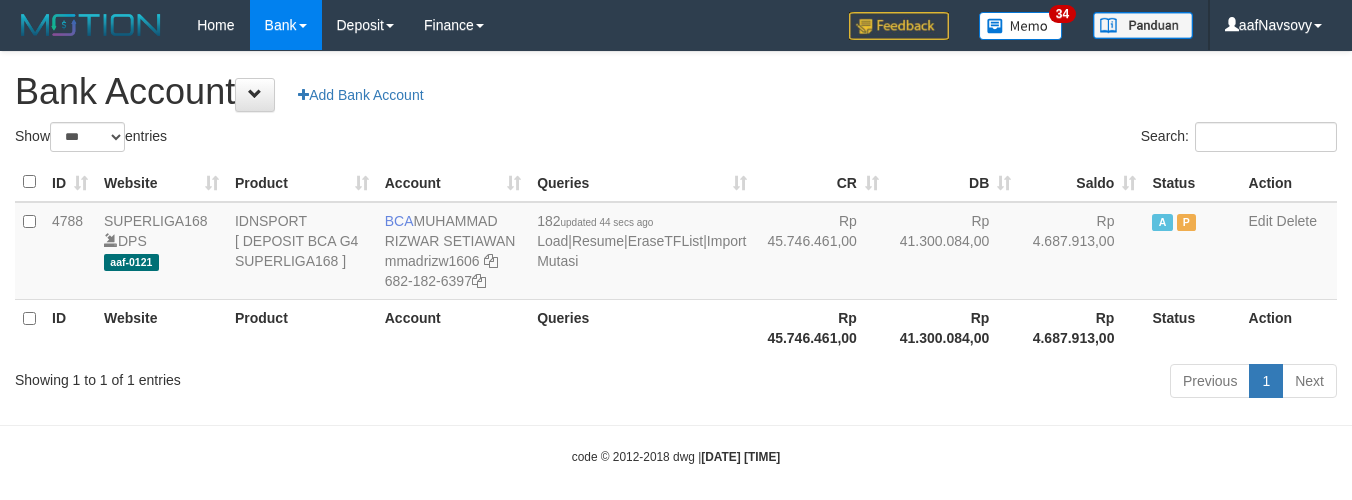 select on "***" 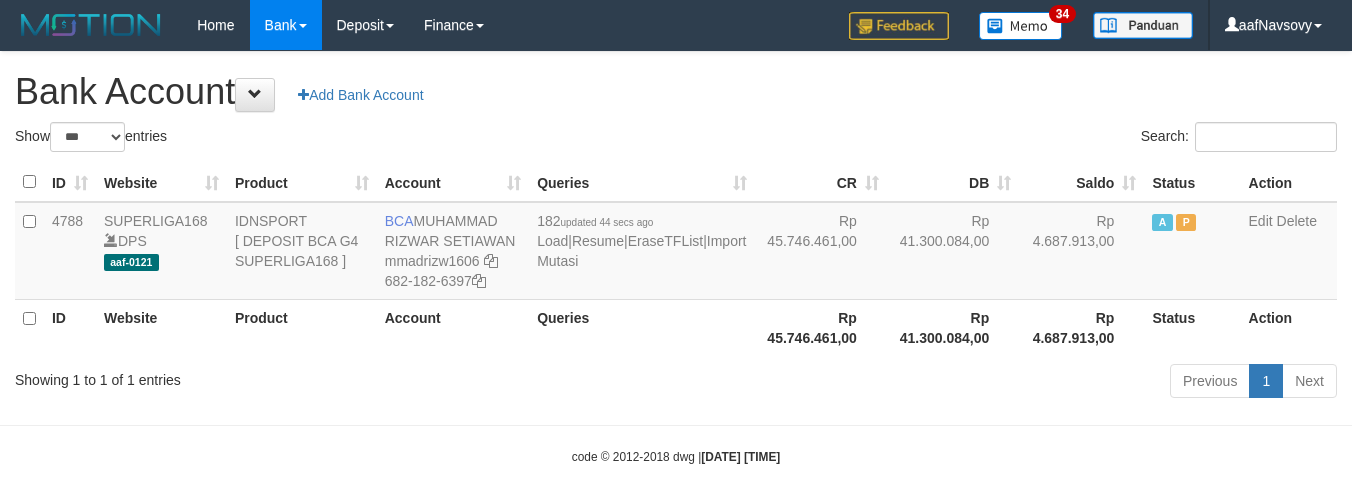 scroll, scrollTop: 16, scrollLeft: 0, axis: vertical 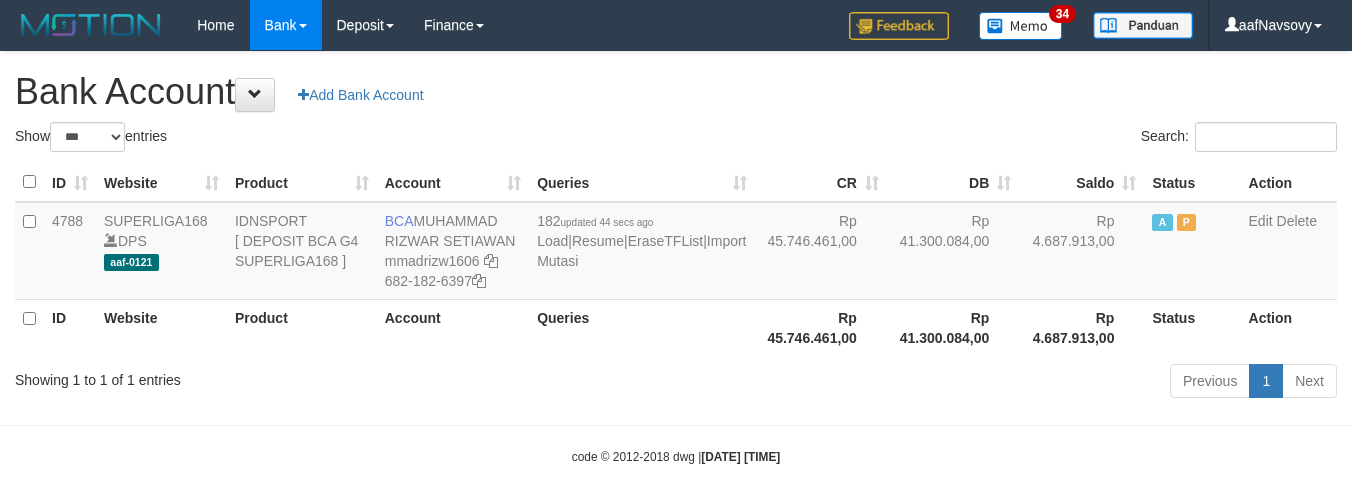 select on "***" 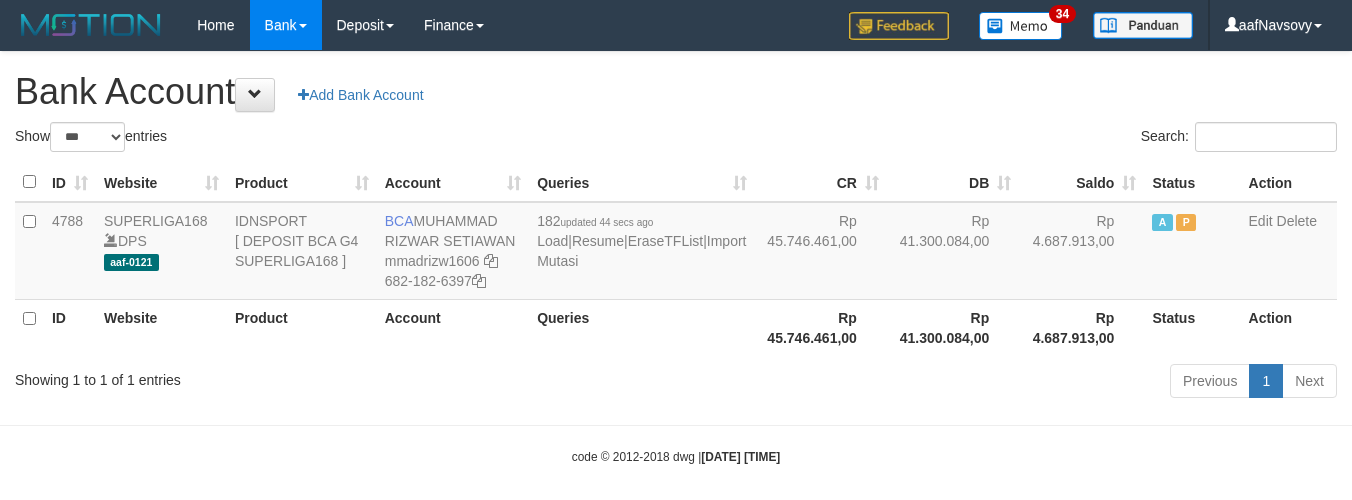 scroll, scrollTop: 16, scrollLeft: 0, axis: vertical 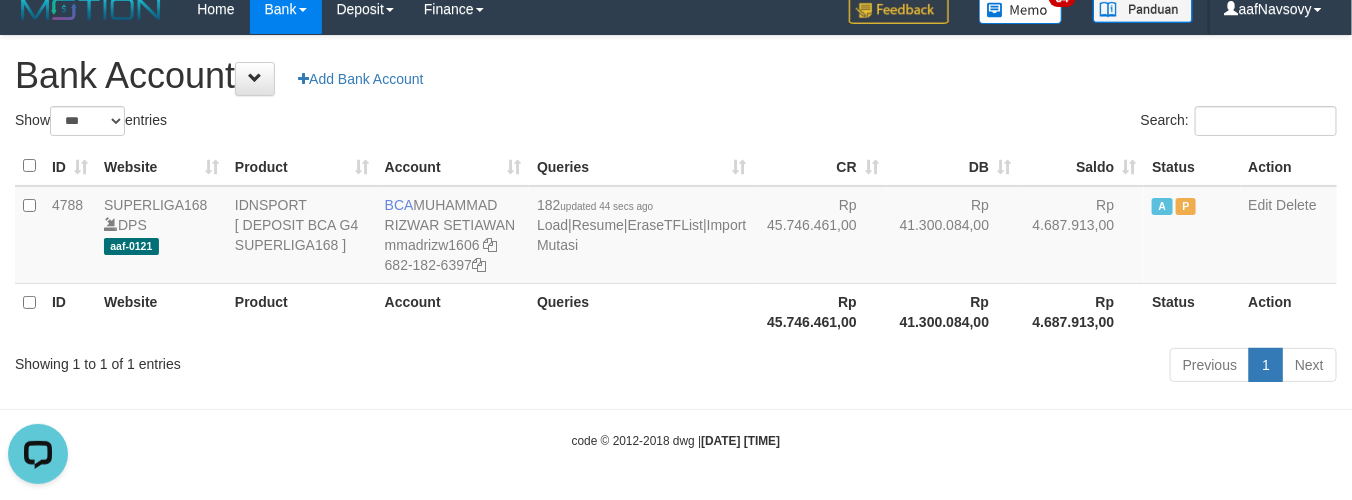 click on "Toggle navigation
Home
Bank
Account List
Load
By Website
Group
[ISPORT]													SUPERLIGA168
By Load Group (DPS)
34" at bounding box center (676, 242) 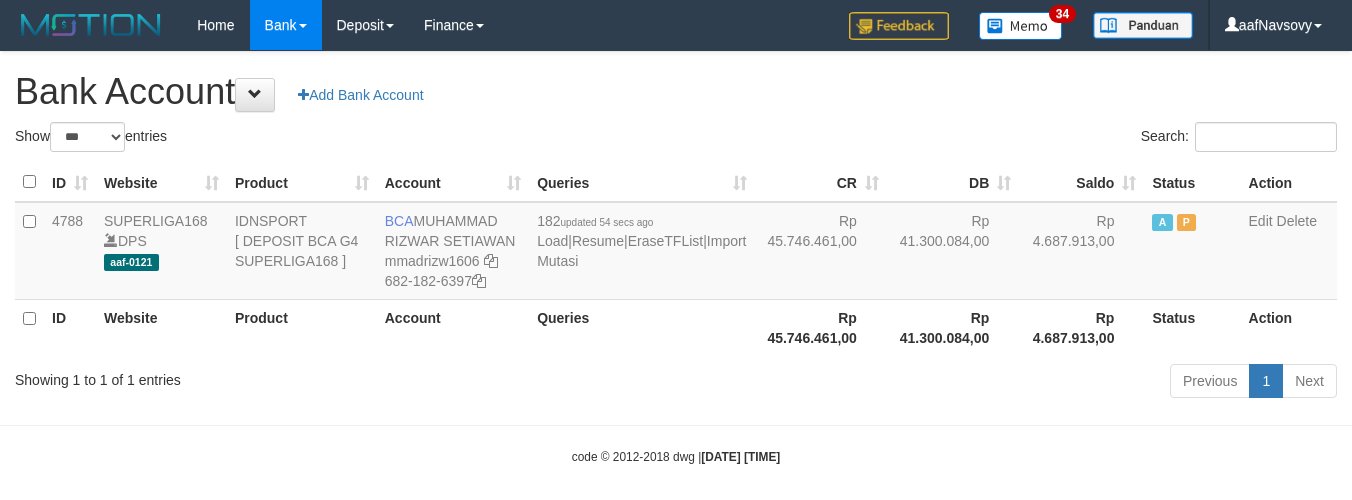 select on "***" 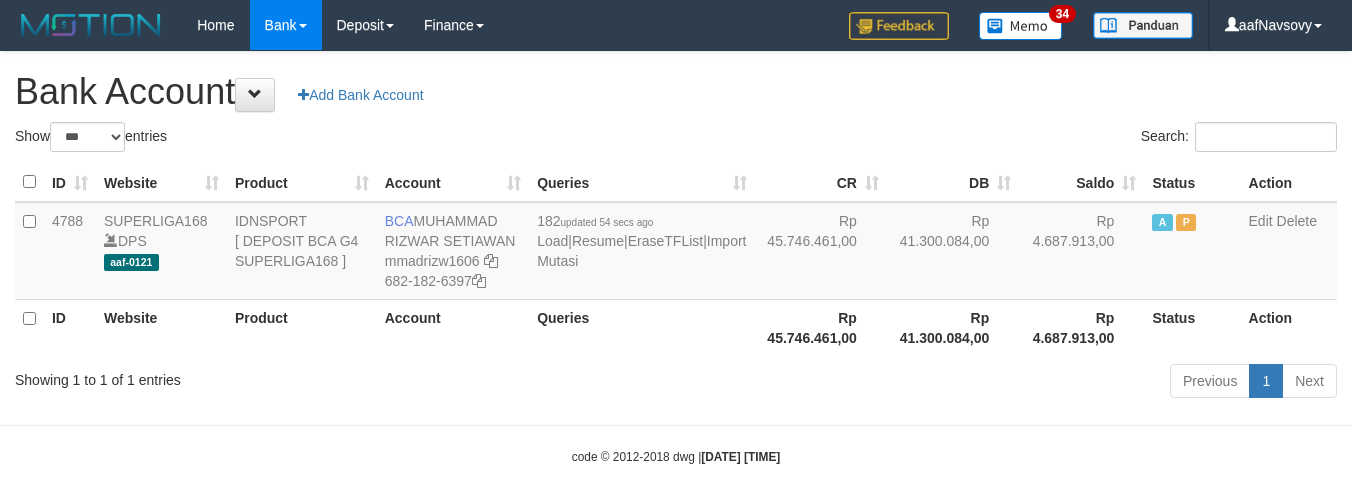 scroll, scrollTop: 16, scrollLeft: 0, axis: vertical 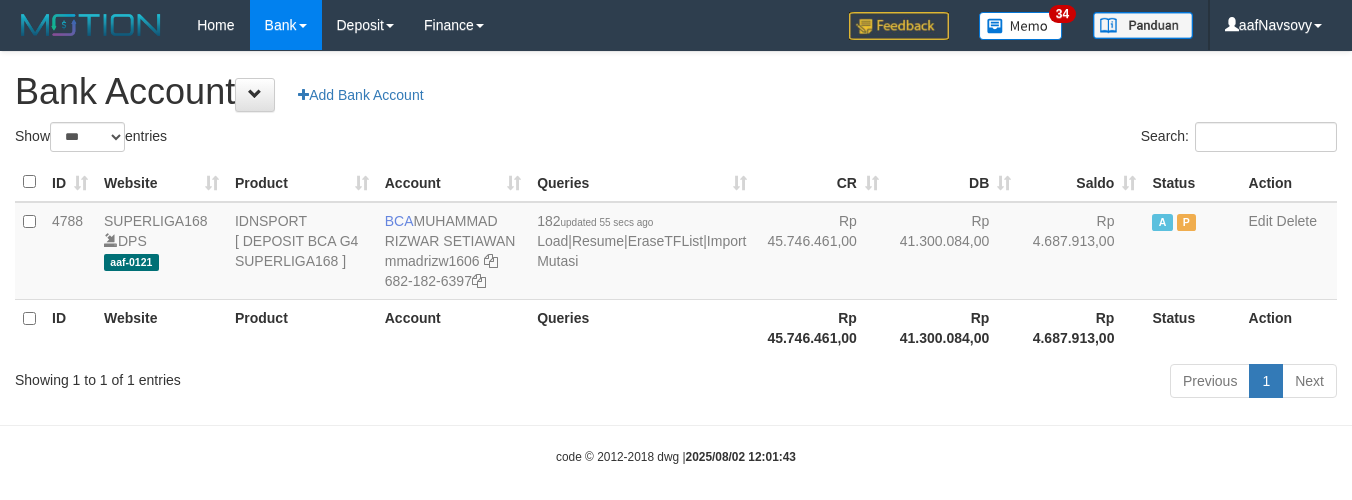 select on "***" 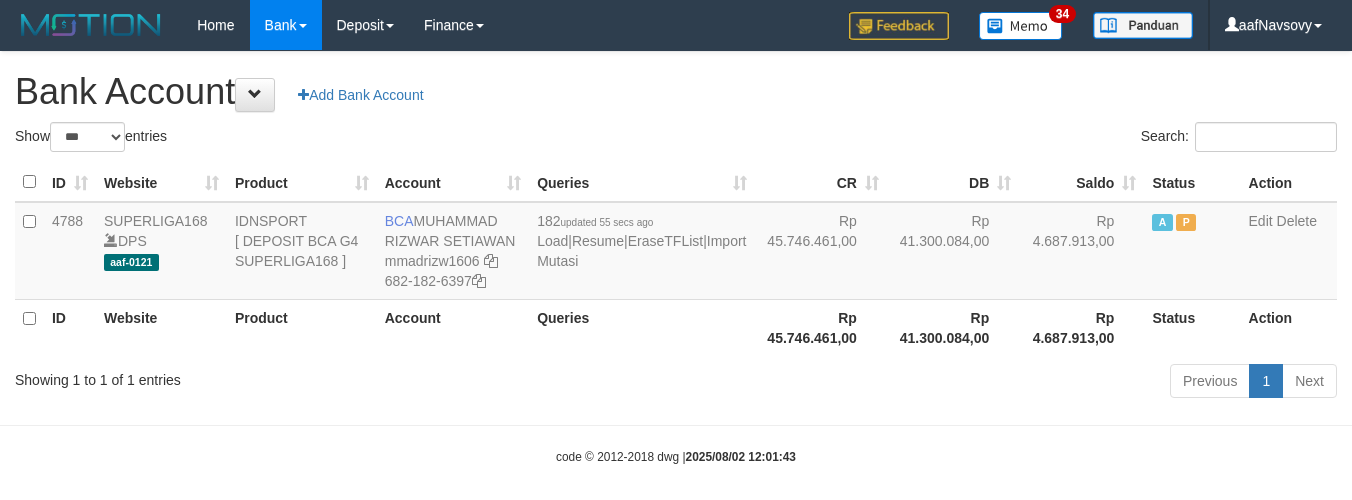 scroll, scrollTop: 16, scrollLeft: 0, axis: vertical 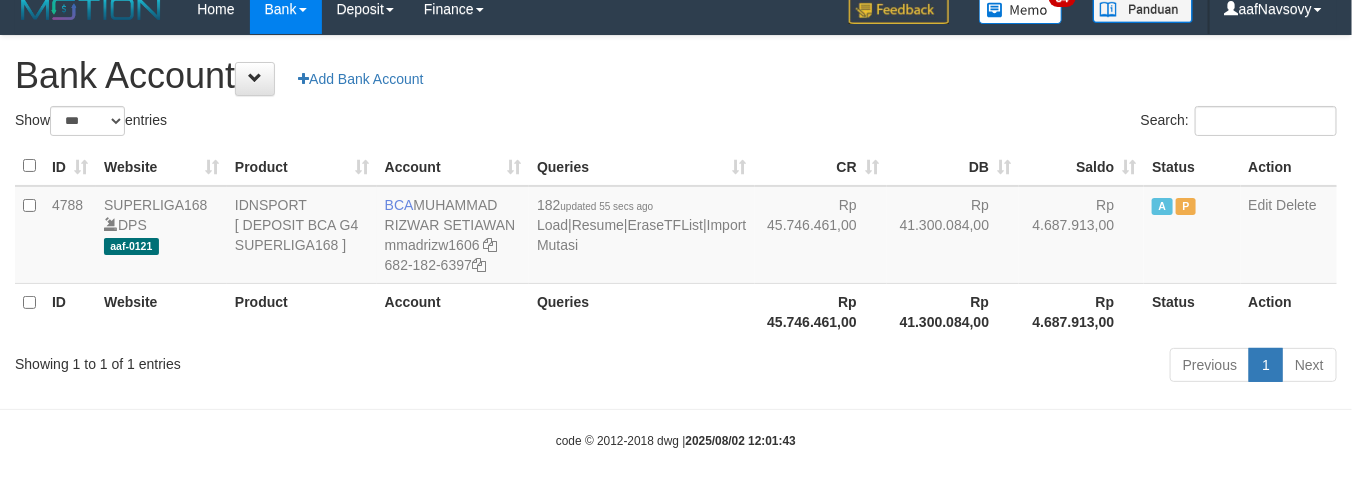 click on "Toggle navigation
Home
Bank
Account List
Load
By Website
Group
[ISPORT]													SUPERLIGA168
By Load Group (DPS)
34" at bounding box center [676, 242] 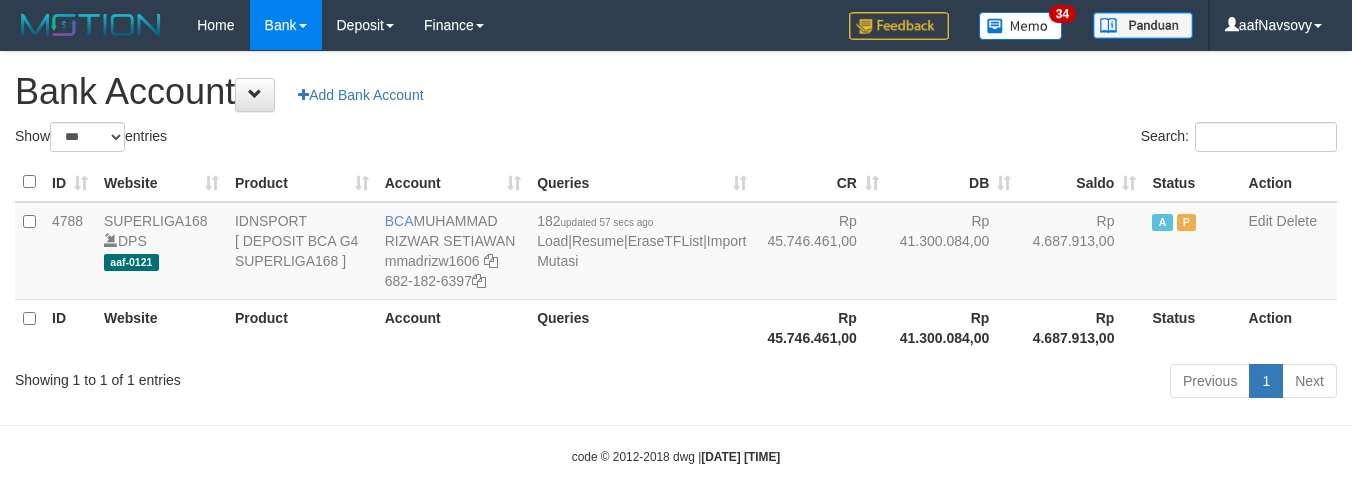 select on "***" 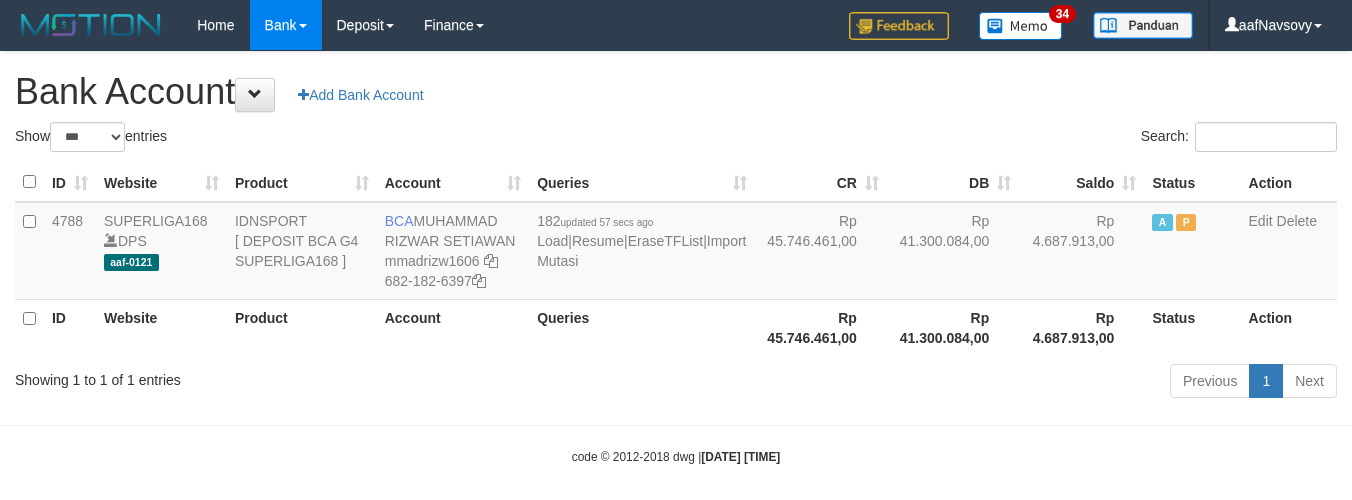 scroll, scrollTop: 16, scrollLeft: 0, axis: vertical 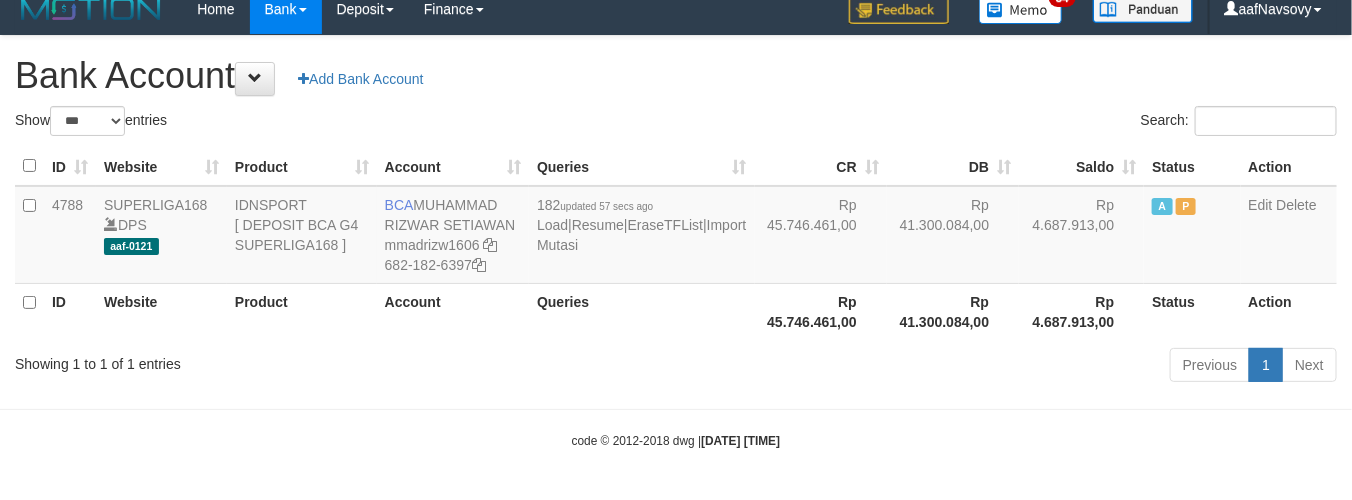 click on "Toggle navigation
Home
Bank
Account List
Load
By Website
Group
[ISPORT]													SUPERLIGA168
By Load Group (DPS)
34" at bounding box center [676, 242] 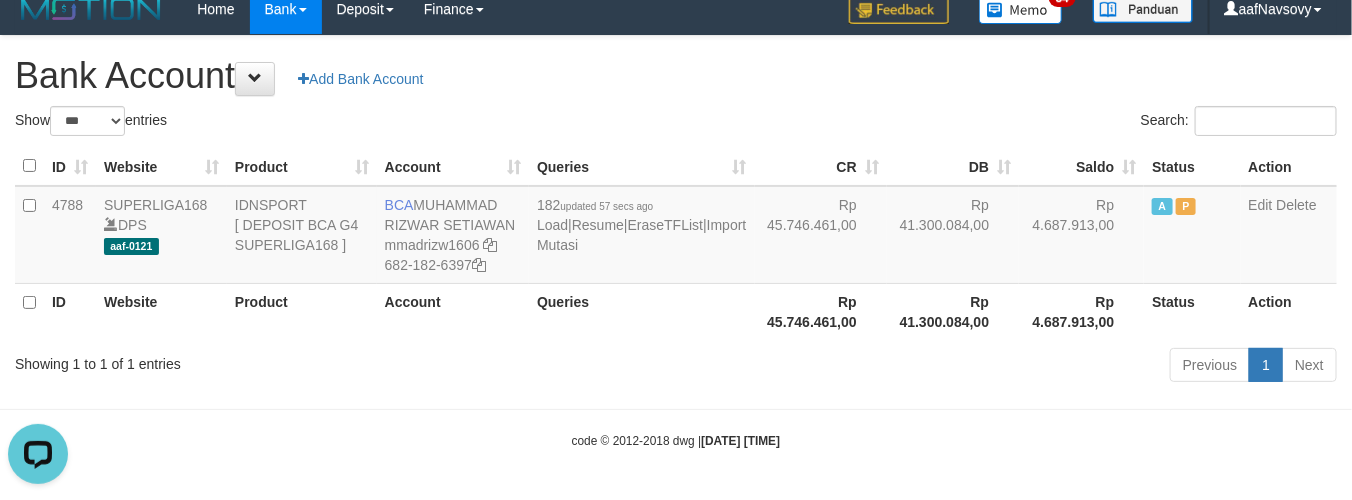 scroll, scrollTop: 0, scrollLeft: 0, axis: both 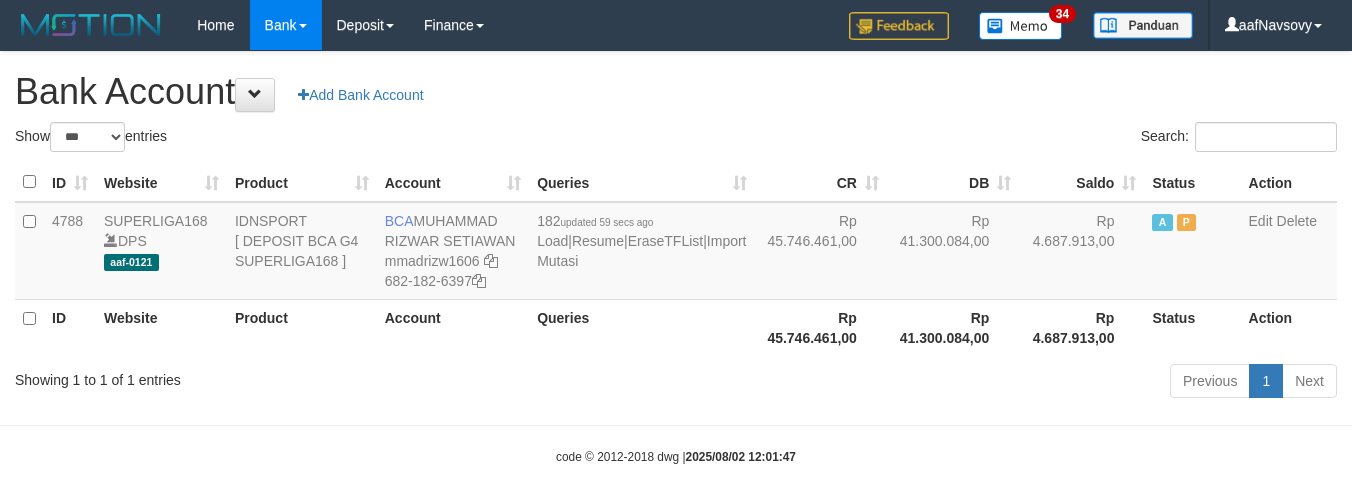 select on "***" 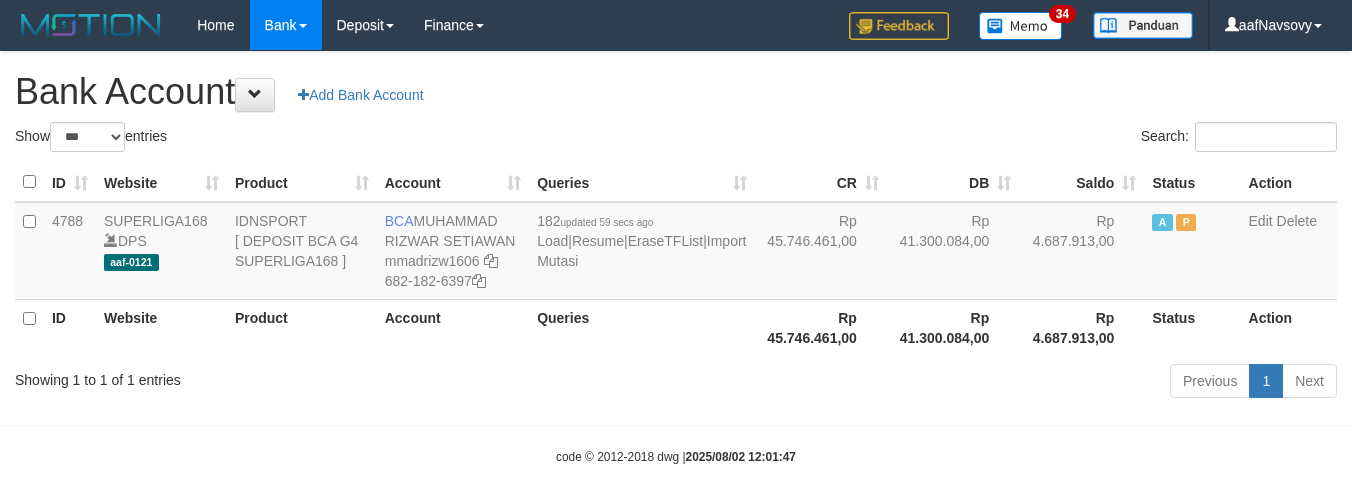 scroll, scrollTop: 16, scrollLeft: 0, axis: vertical 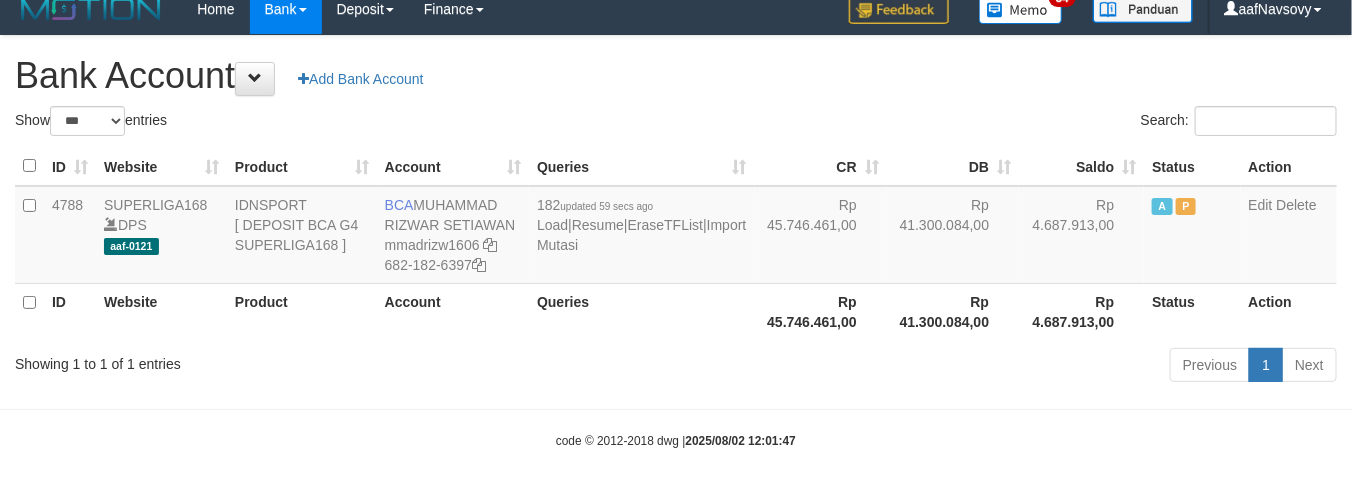 click on "Toggle navigation
Home
Bank
Account List
Load
By Website
Group
[ISPORT]													SUPERLIGA168
By Load Group (DPS)
34" at bounding box center (676, 242) 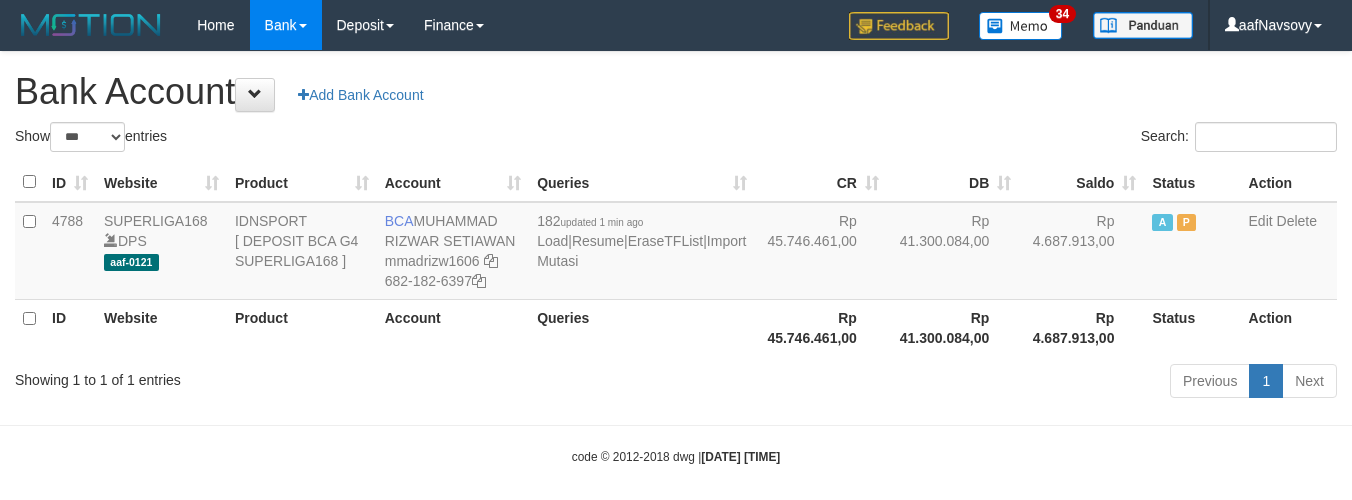 select on "***" 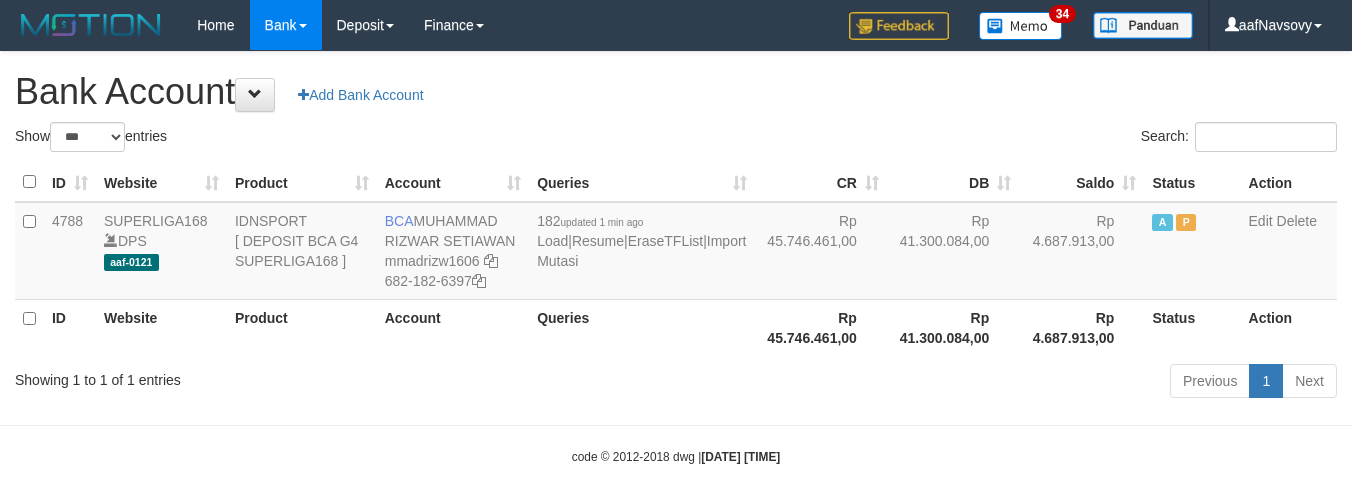 scroll, scrollTop: 16, scrollLeft: 0, axis: vertical 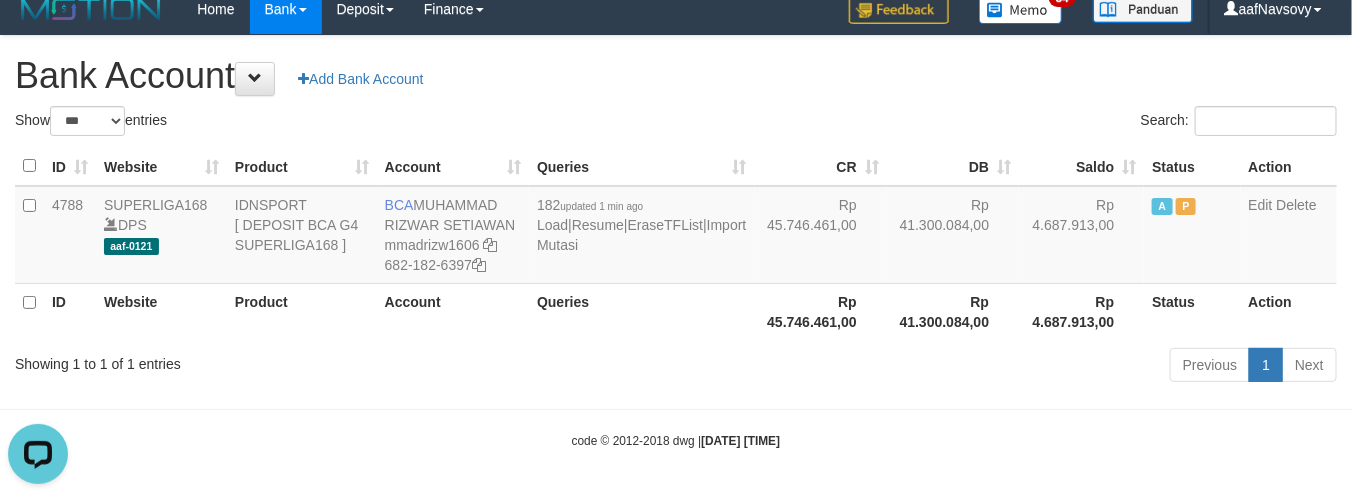 click on "Previous 1 Next" at bounding box center [957, 367] 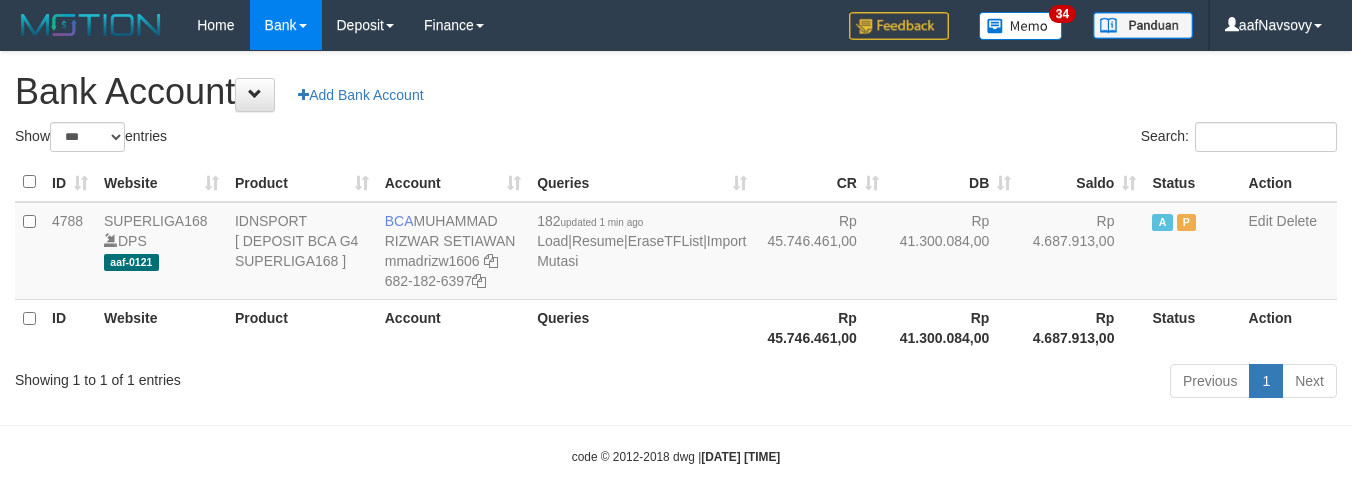 select on "***" 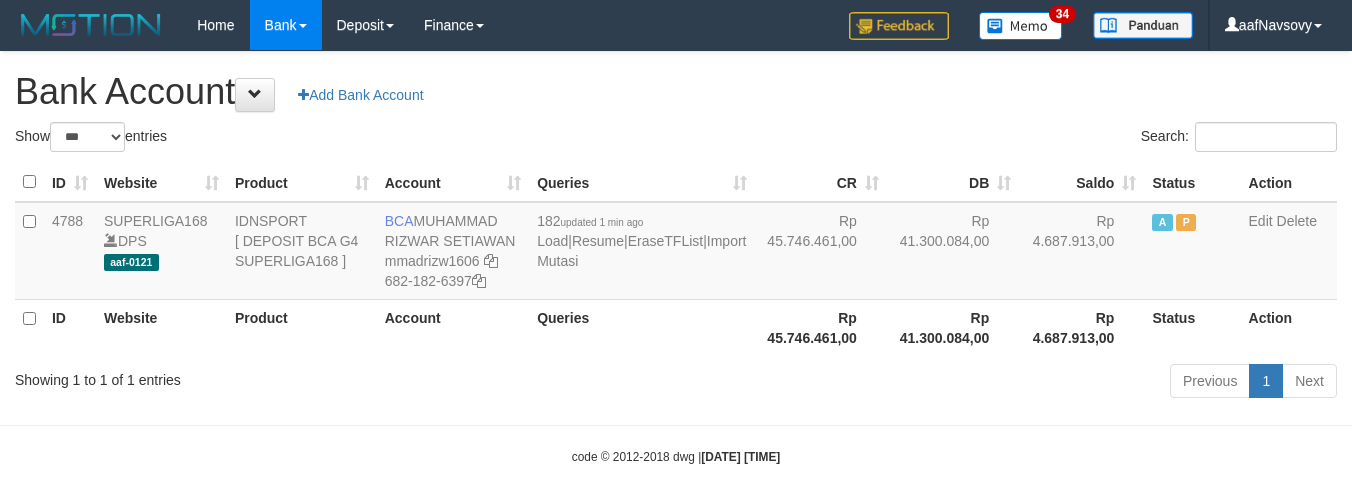 scroll, scrollTop: 16, scrollLeft: 0, axis: vertical 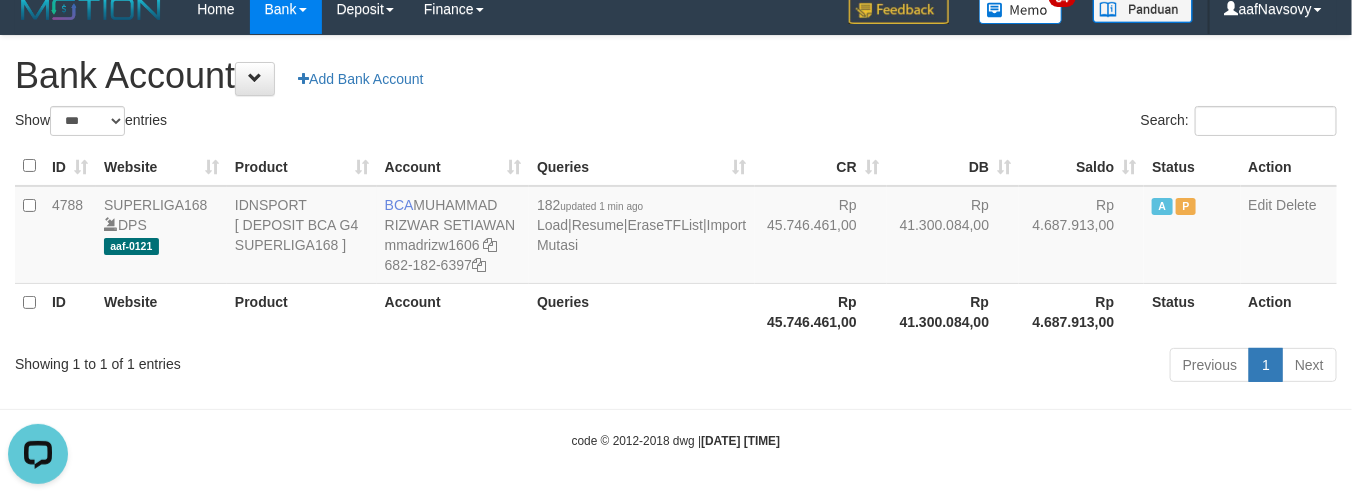 click on "Previous 1 Next" at bounding box center (957, 367) 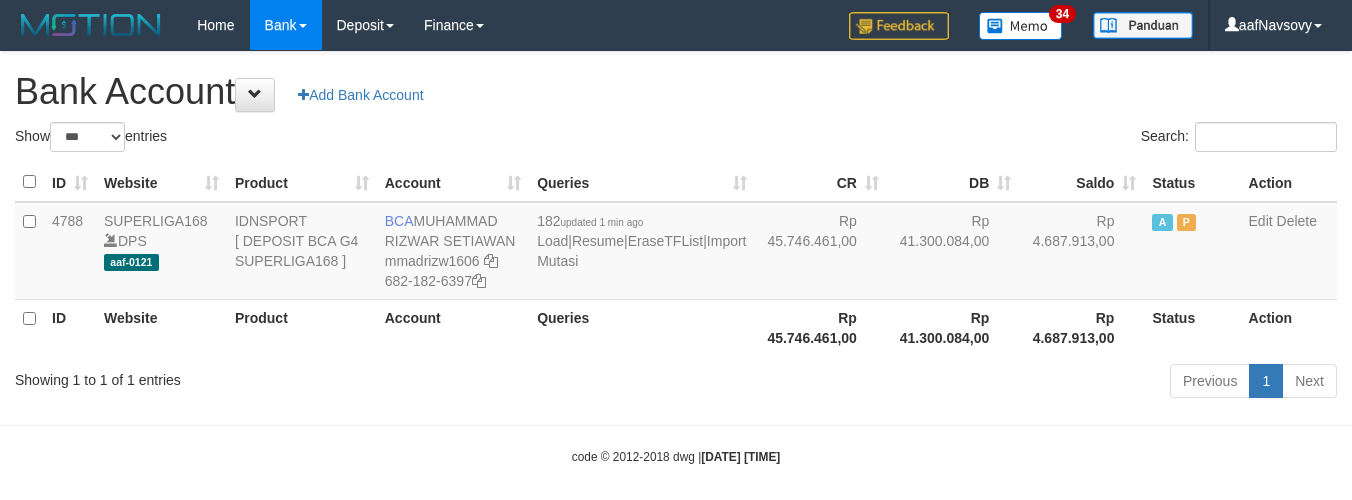 select on "***" 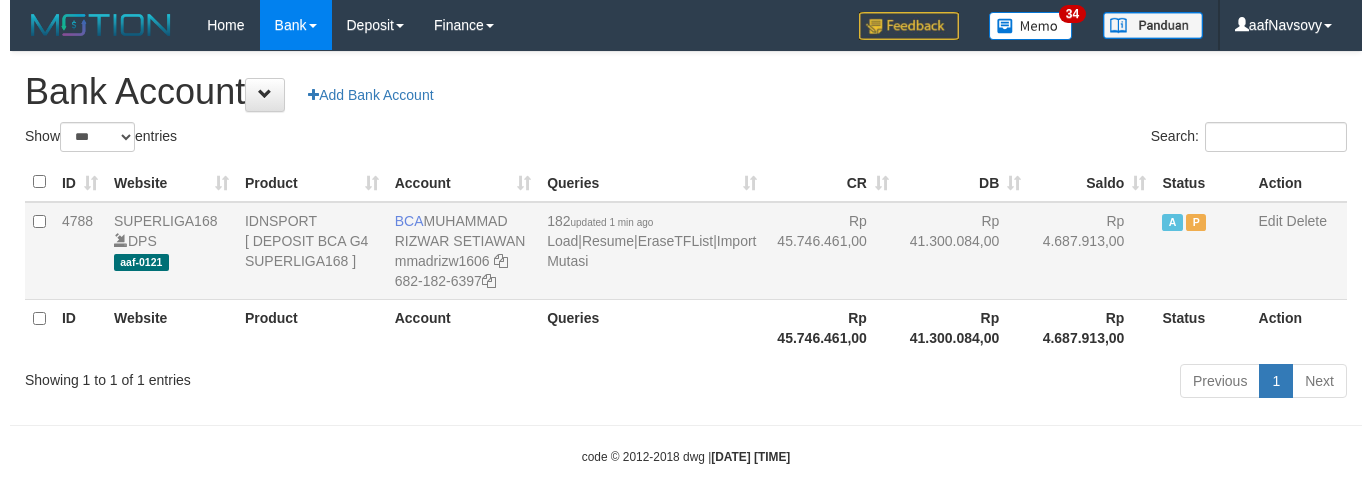 scroll, scrollTop: 16, scrollLeft: 0, axis: vertical 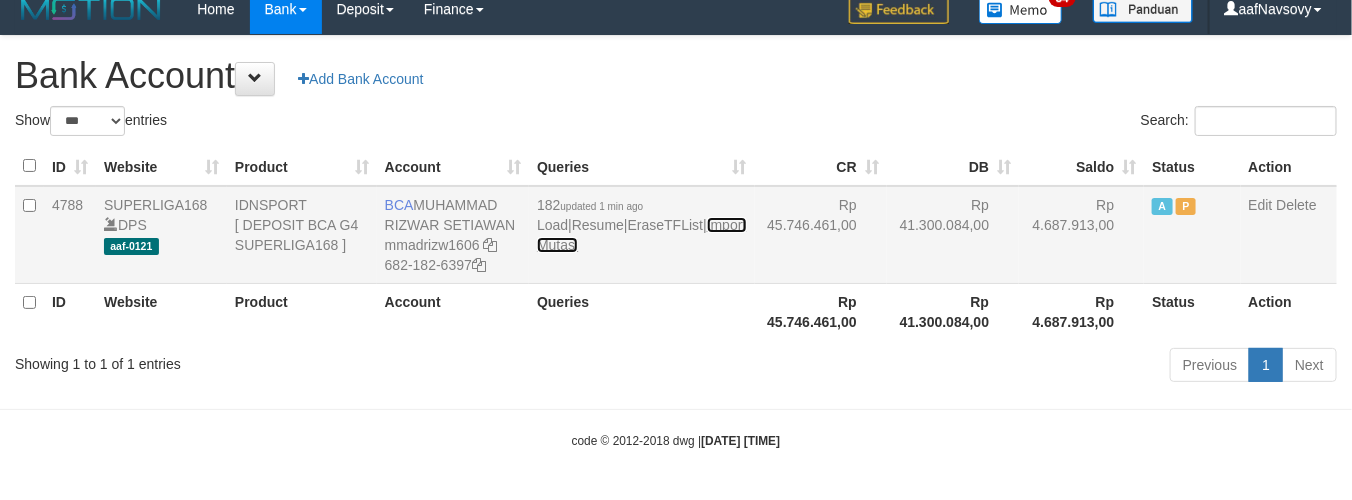 click on "Import Mutasi" at bounding box center [641, 235] 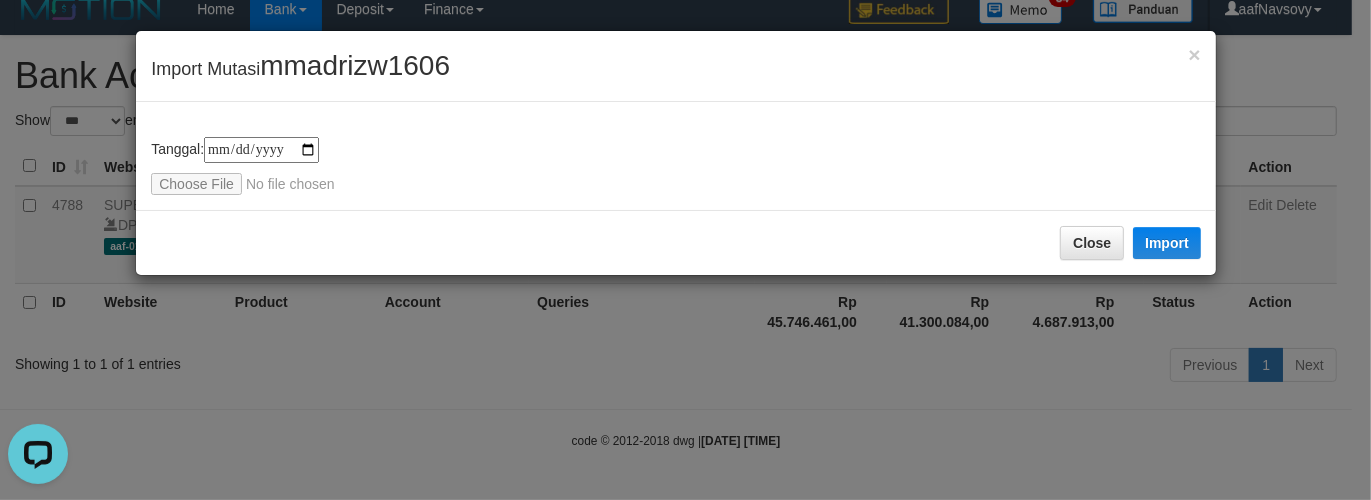 scroll, scrollTop: 0, scrollLeft: 0, axis: both 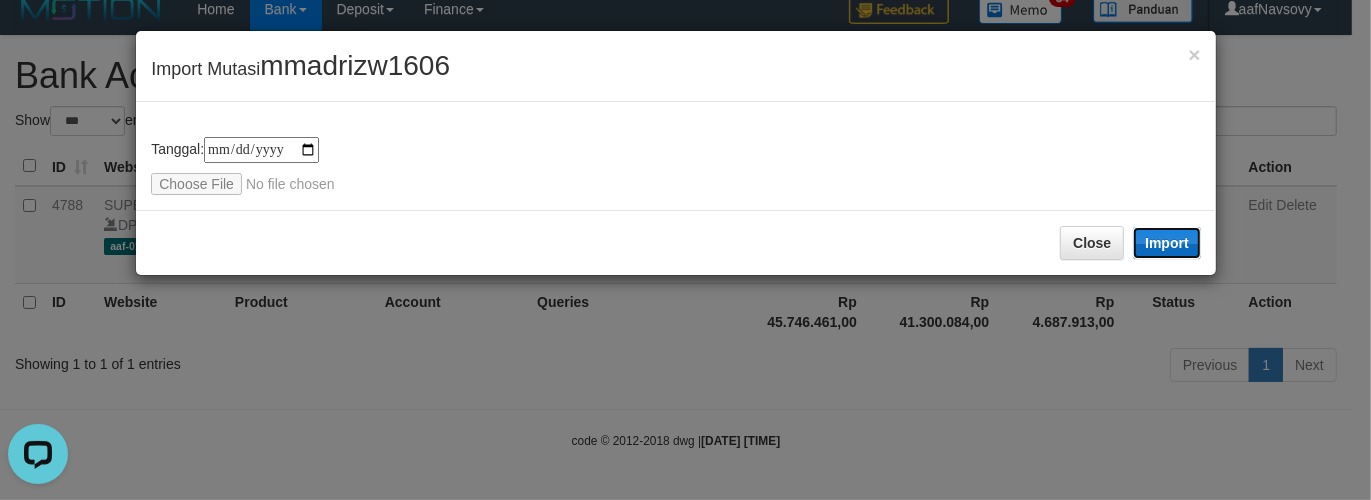 click on "Import" at bounding box center (1167, 243) 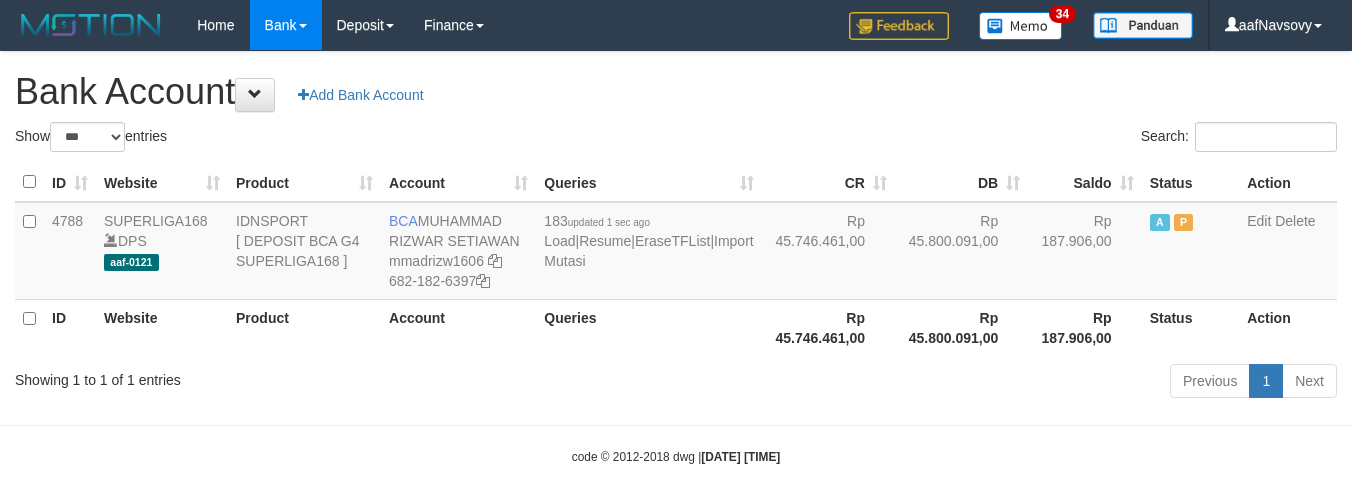select on "***" 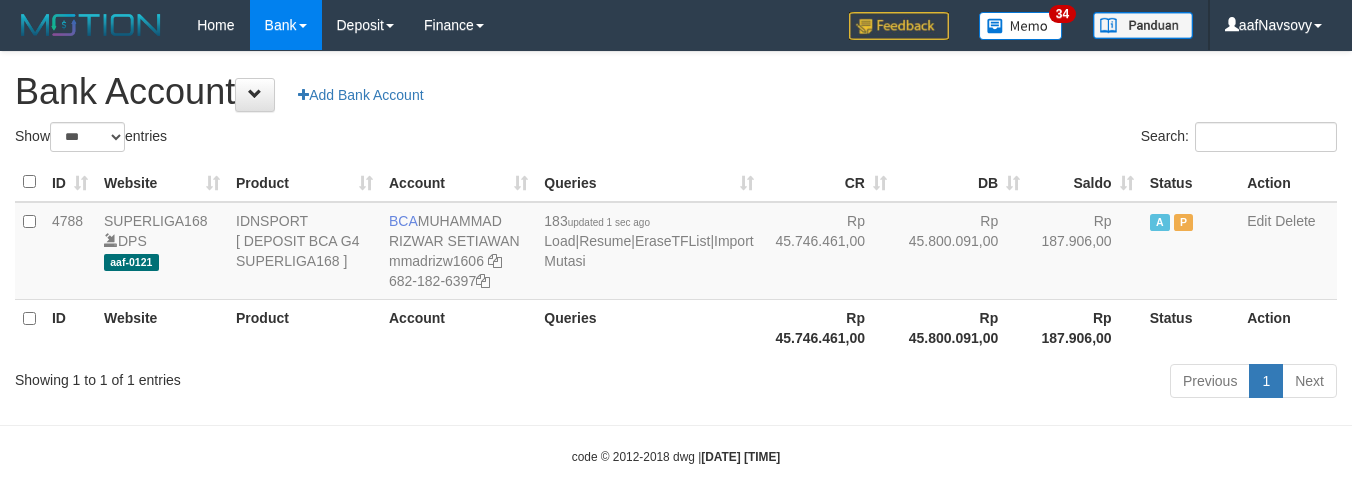 scroll, scrollTop: 16, scrollLeft: 0, axis: vertical 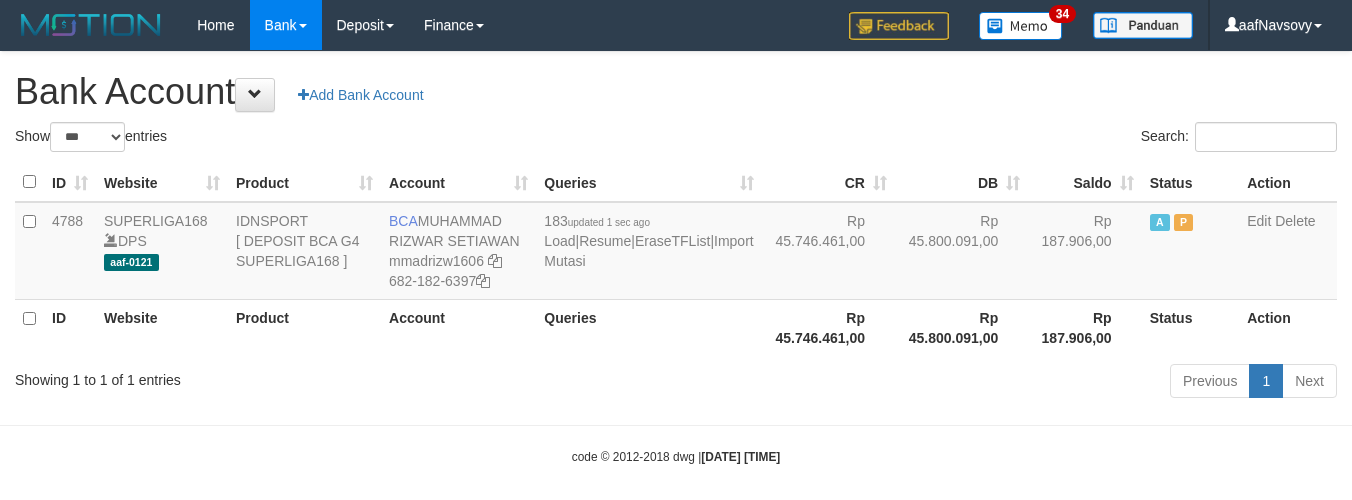 select on "***" 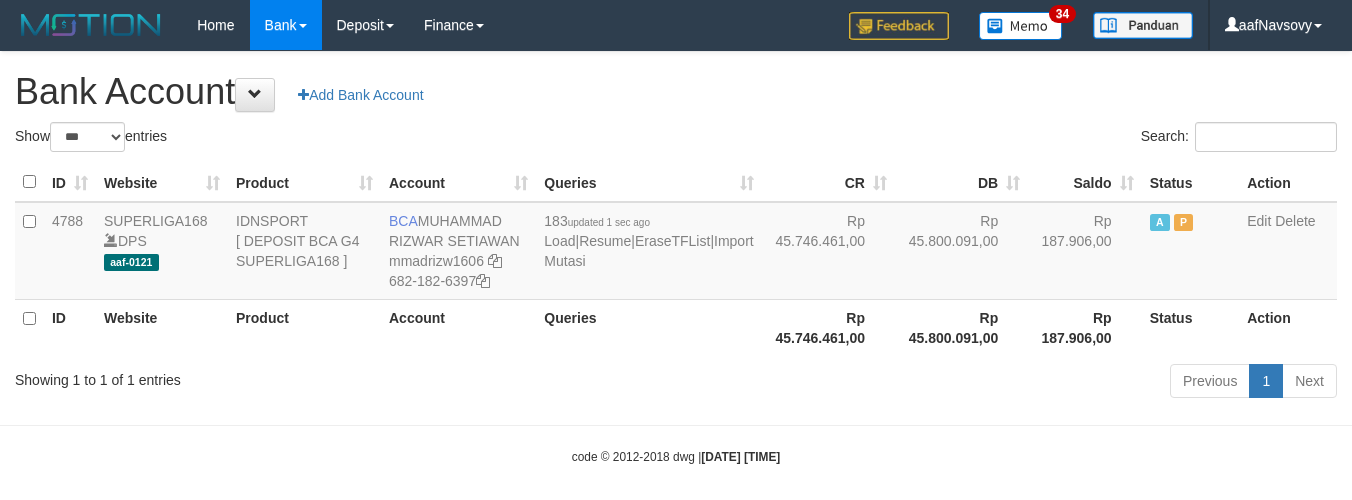 scroll, scrollTop: 16, scrollLeft: 0, axis: vertical 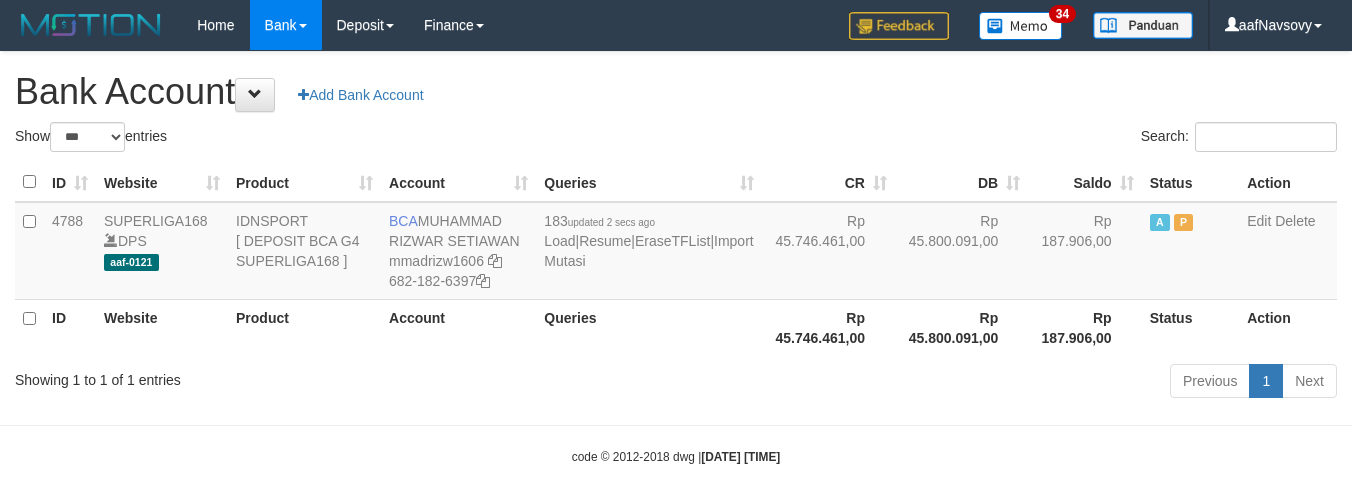 select on "***" 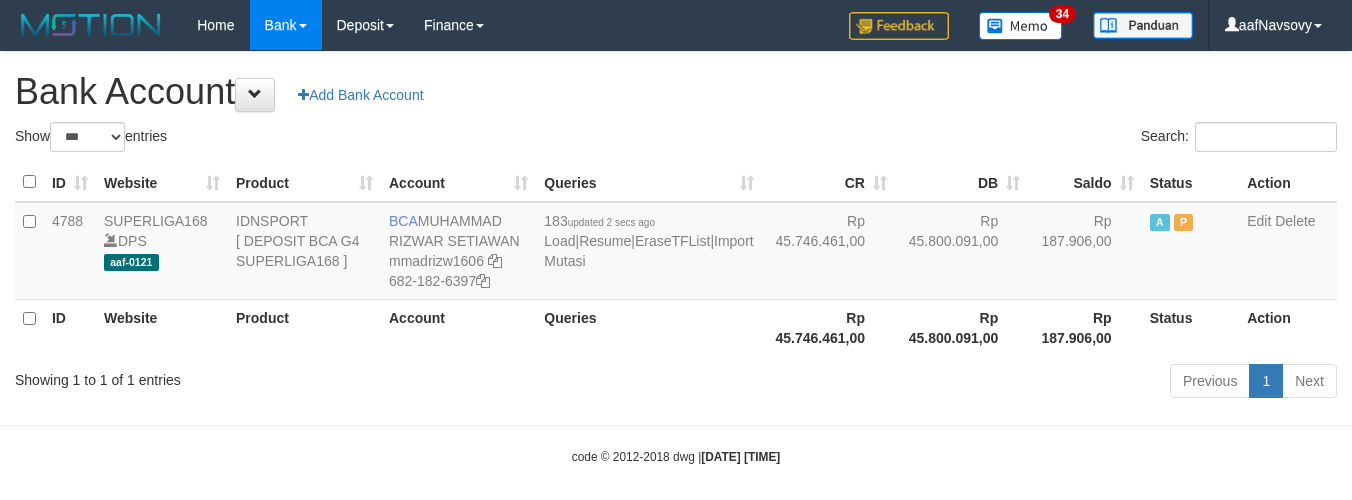 scroll, scrollTop: 16, scrollLeft: 0, axis: vertical 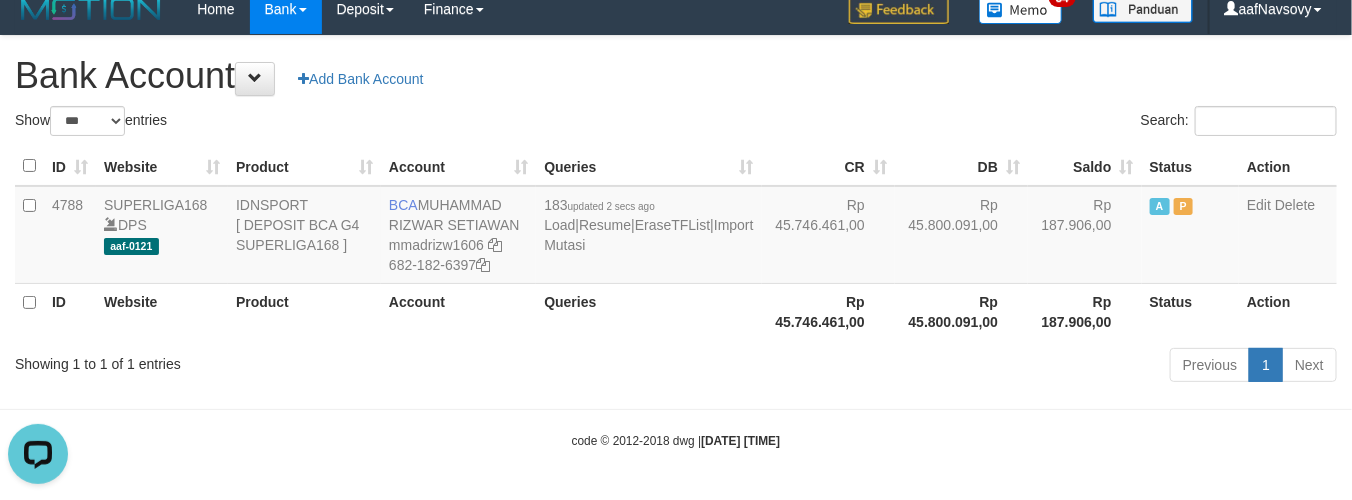 click on "Previous 1 Next" at bounding box center (957, 367) 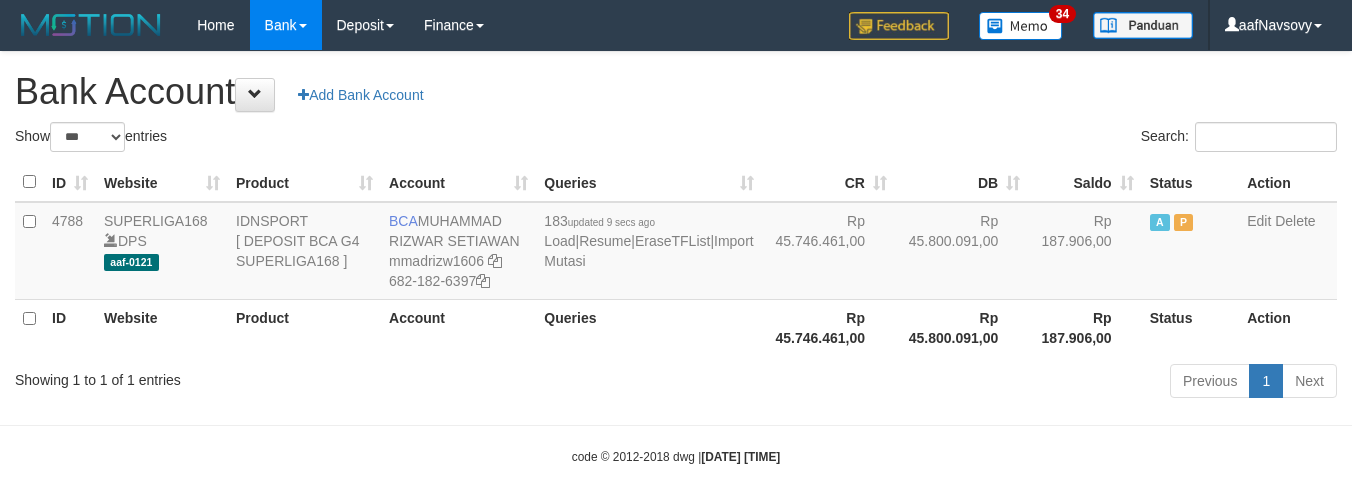 select on "***" 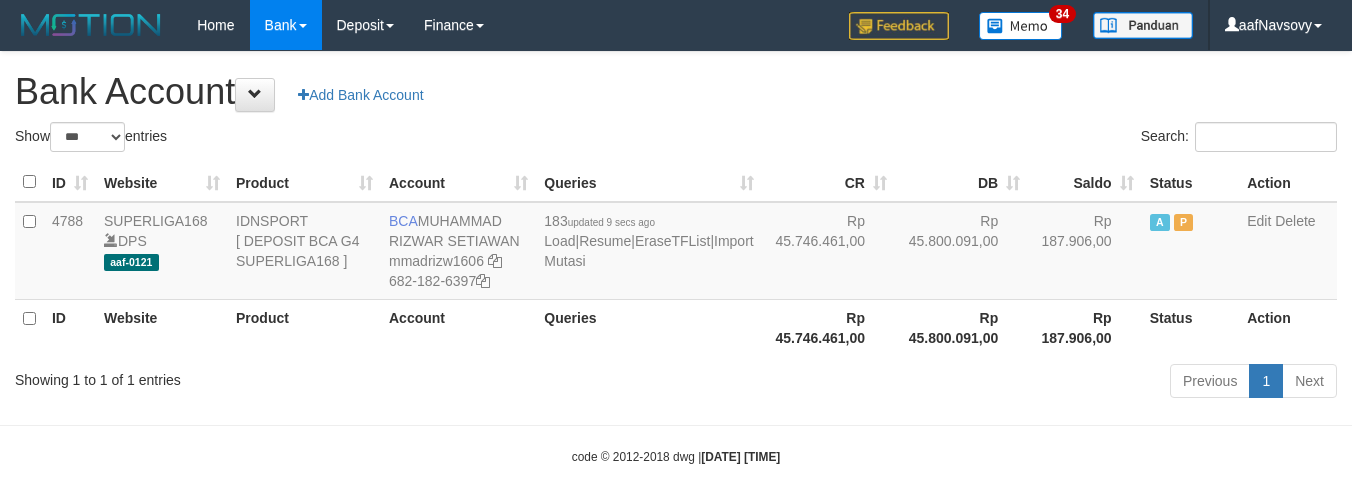 scroll, scrollTop: 16, scrollLeft: 0, axis: vertical 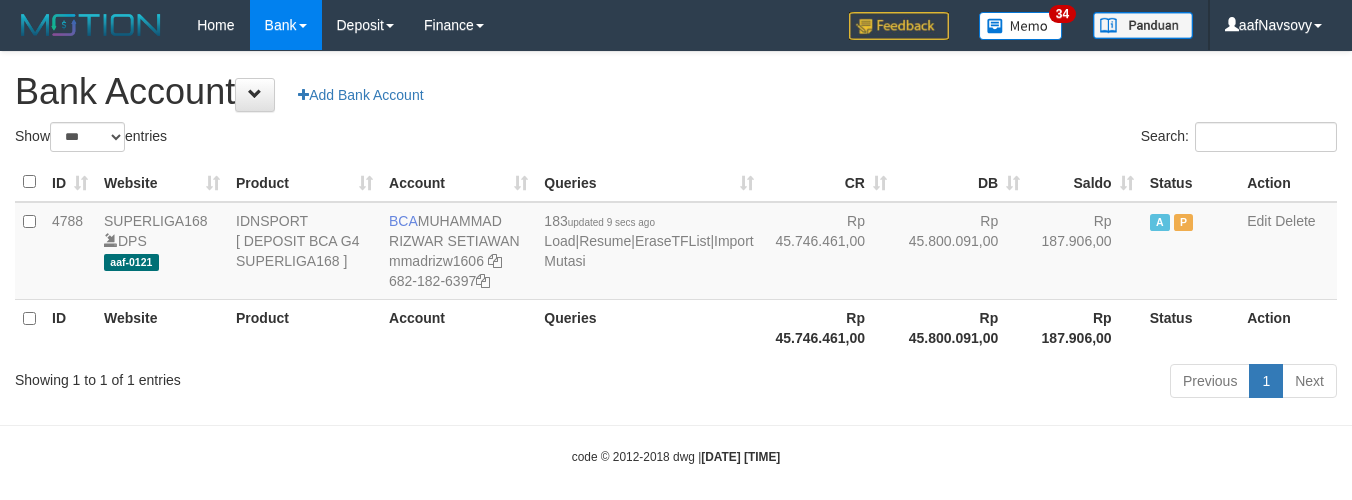 select on "***" 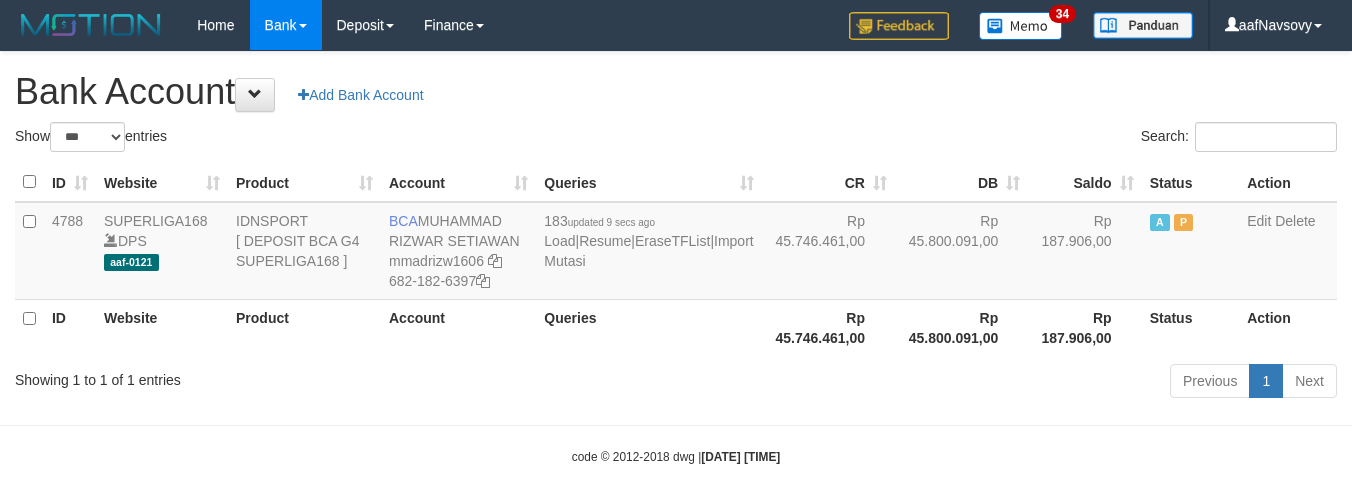 scroll, scrollTop: 16, scrollLeft: 0, axis: vertical 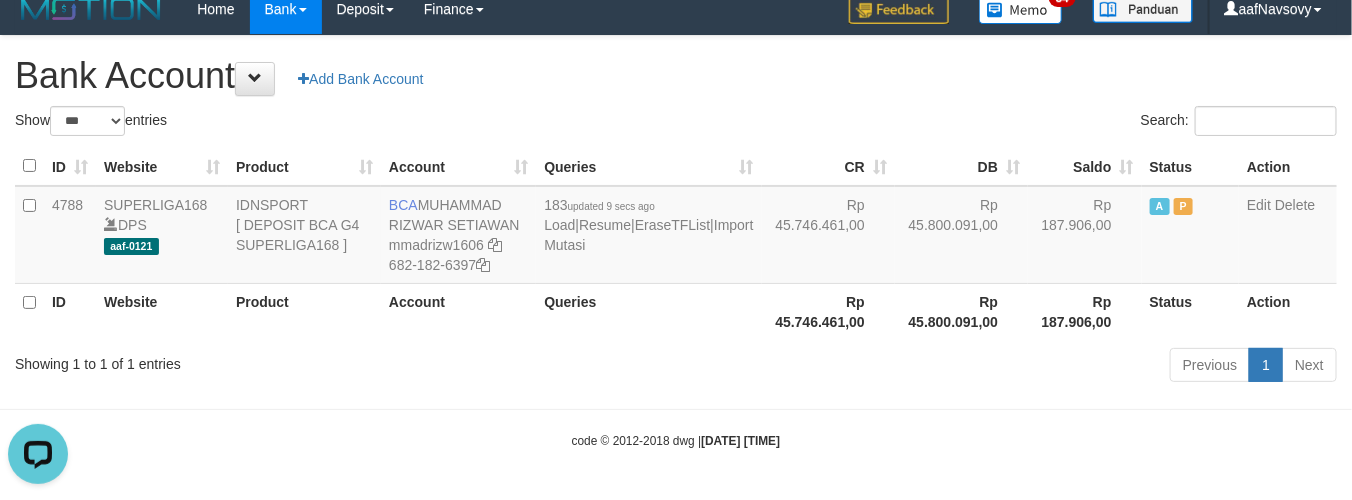 click on "Previous 1 Next" at bounding box center [957, 367] 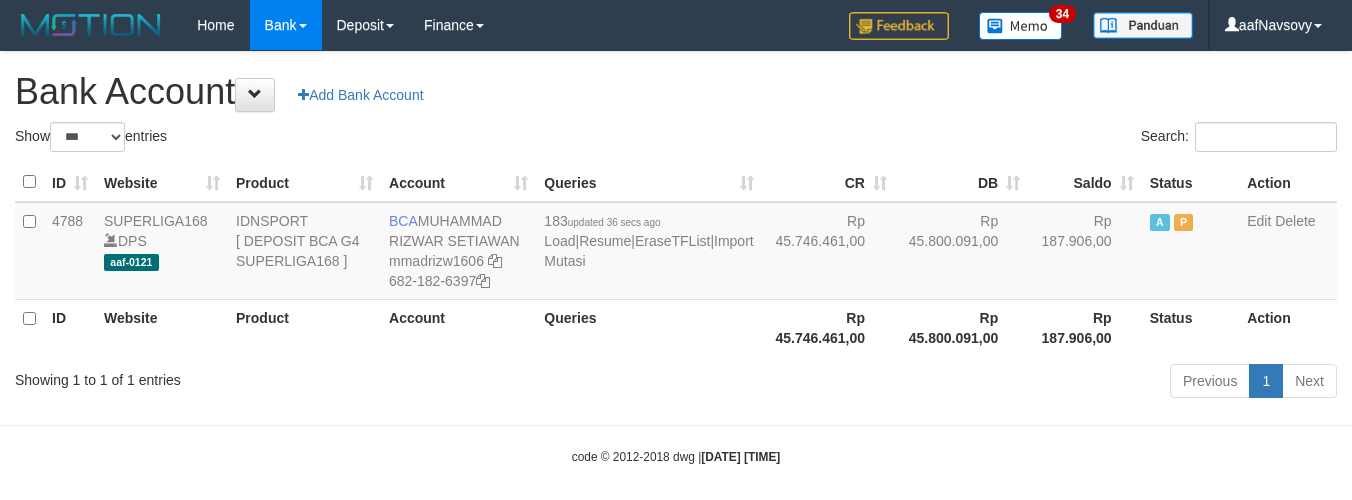 select on "***" 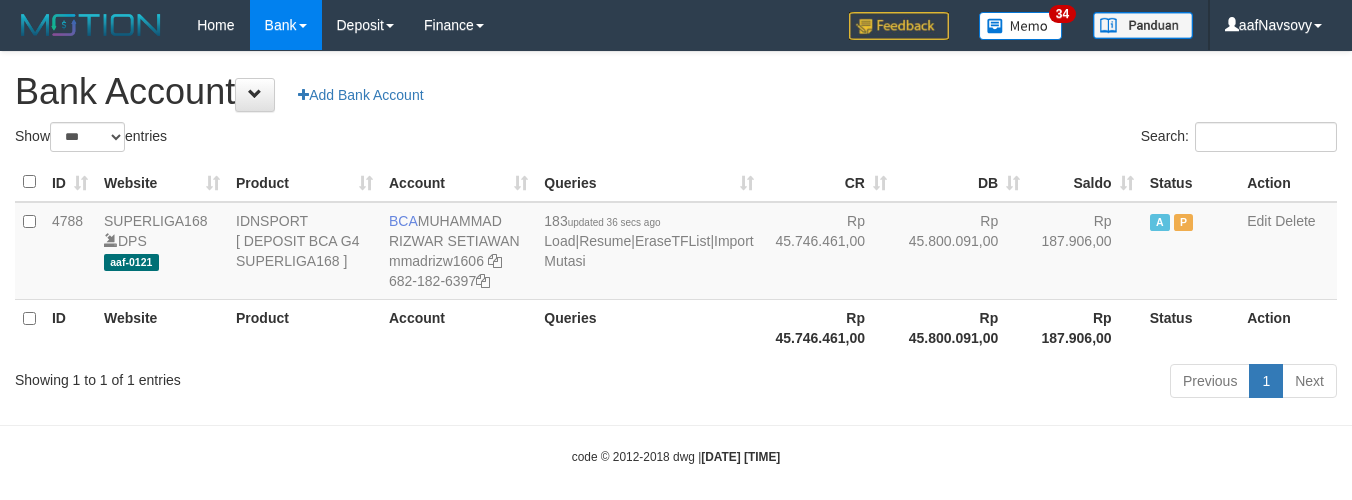 scroll, scrollTop: 16, scrollLeft: 0, axis: vertical 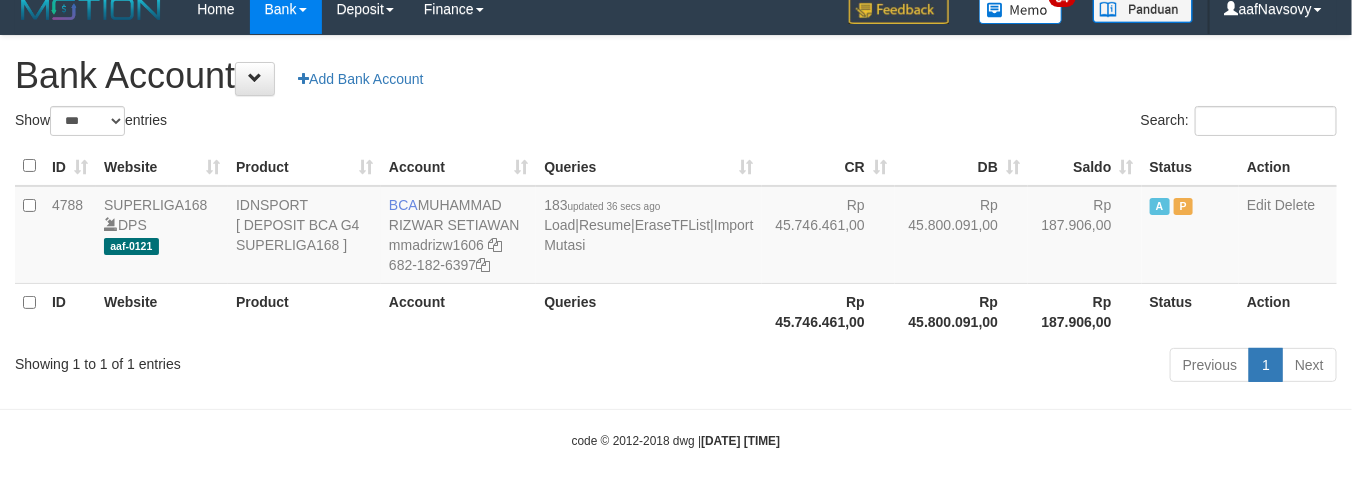 click on "Previous 1 Next" at bounding box center (957, 367) 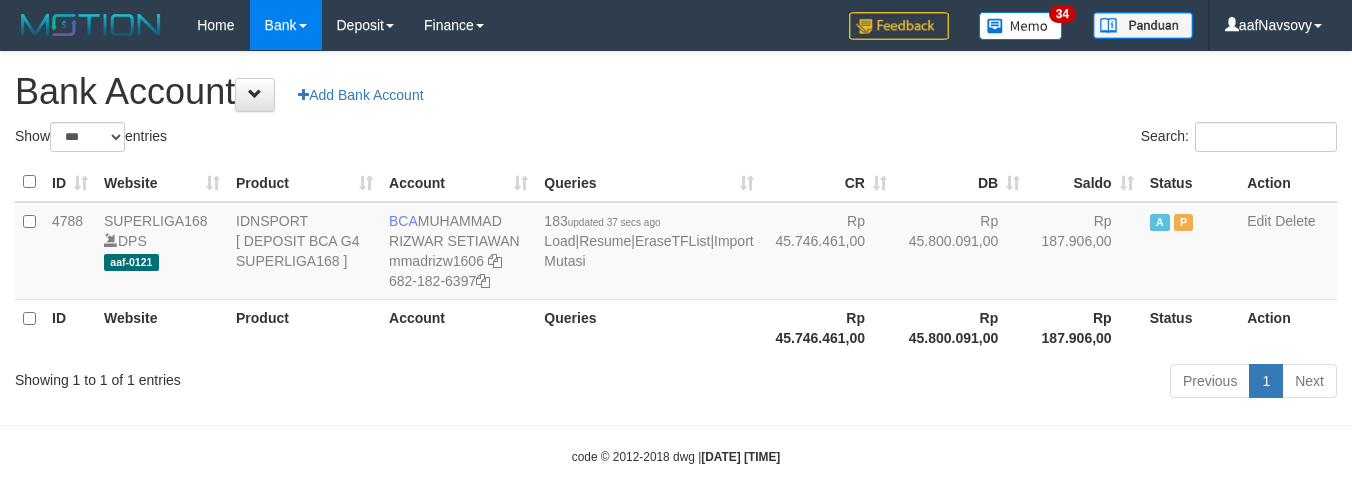 select on "***" 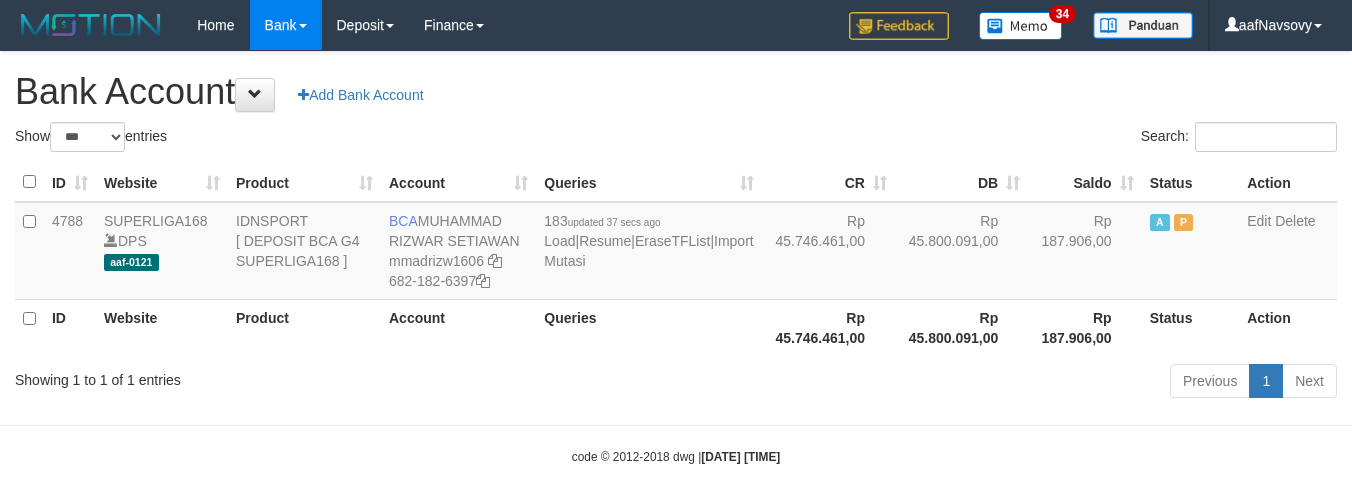 scroll, scrollTop: 16, scrollLeft: 0, axis: vertical 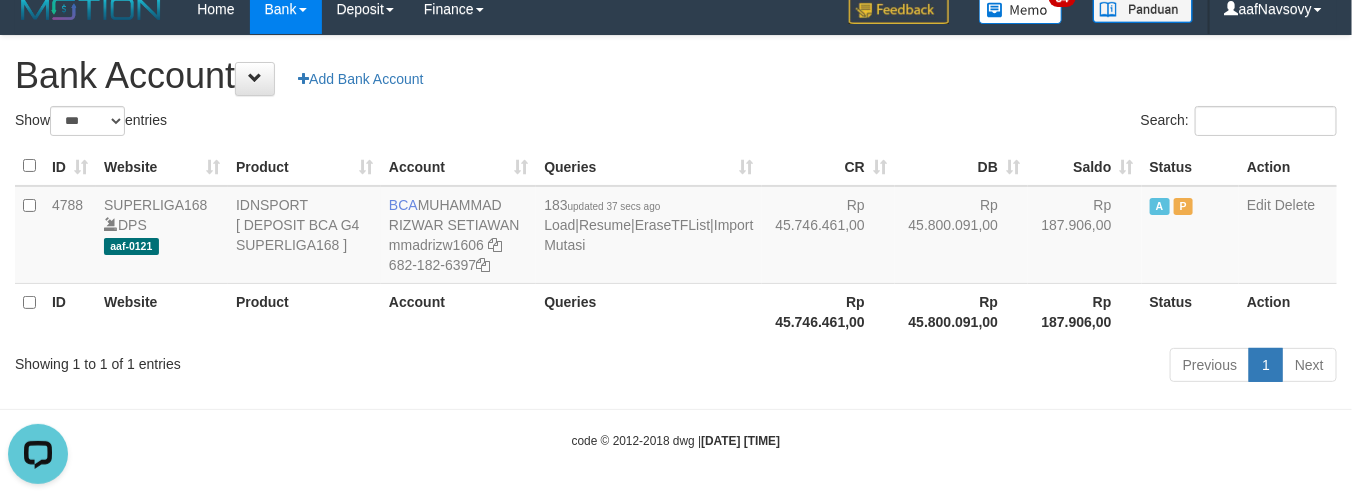 click on "Toggle navigation
Home
Bank
Account List
Load
By Website
Group
[ISPORT]													SUPERLIGA168
By Load Group (DPS)
34" at bounding box center [676, 242] 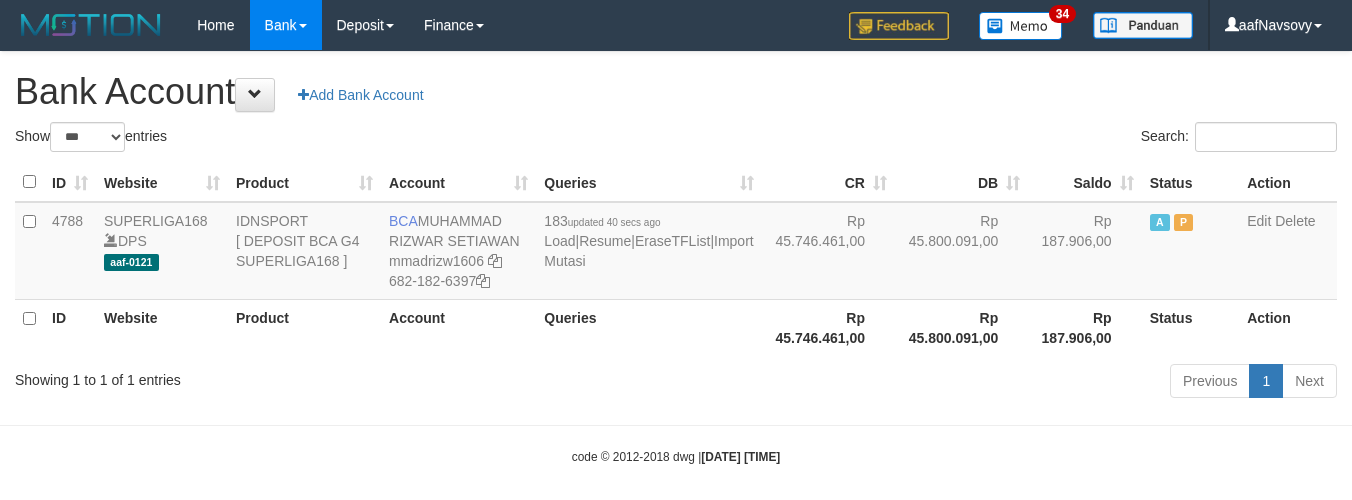 select on "***" 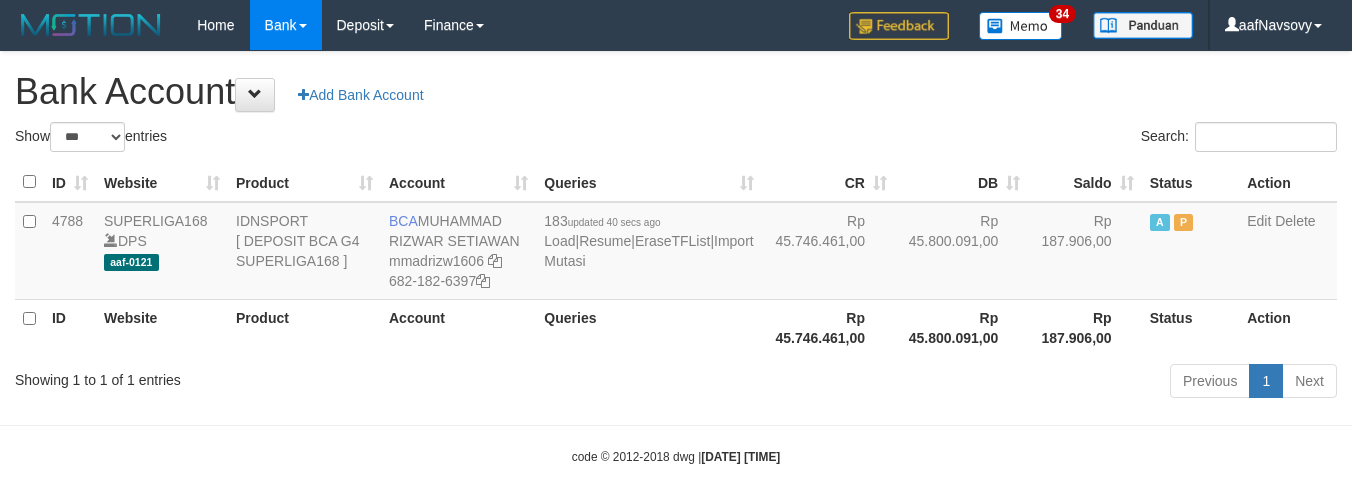 scroll, scrollTop: 16, scrollLeft: 0, axis: vertical 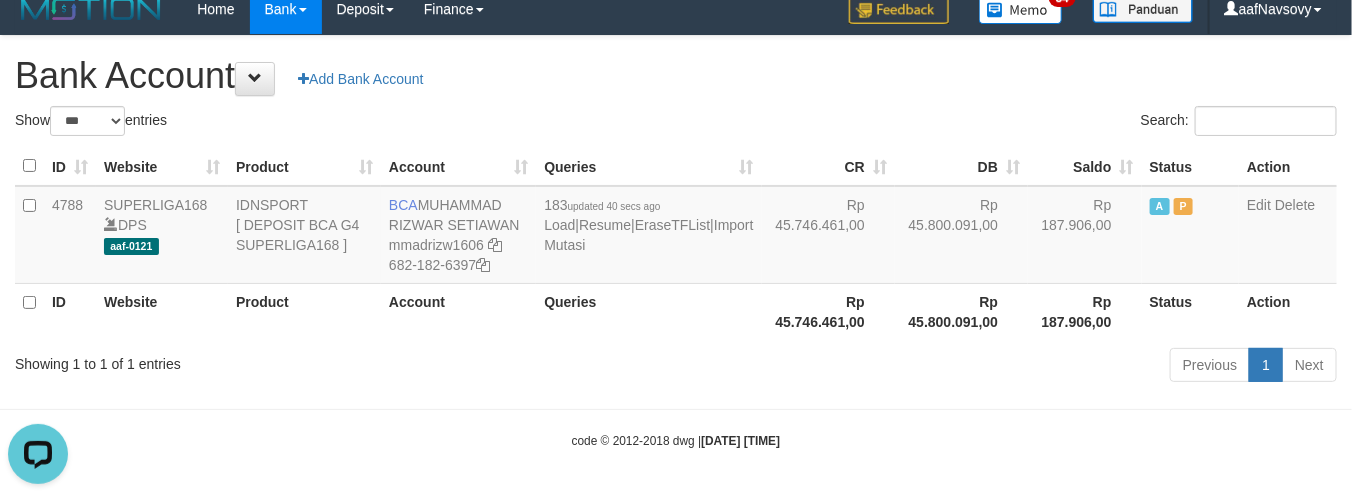 click on "Queries" at bounding box center (648, 311) 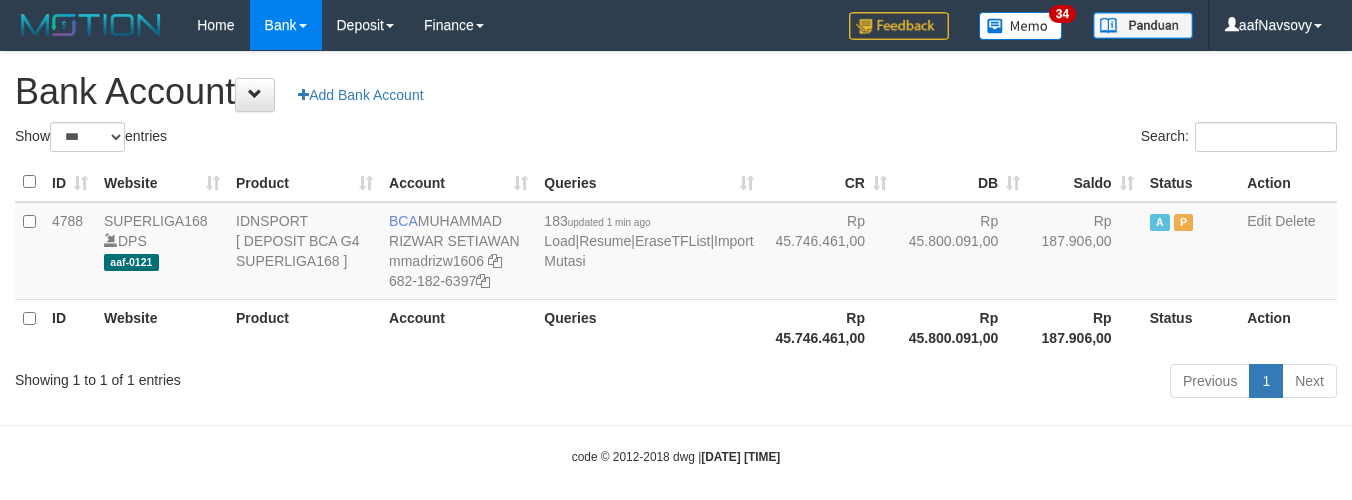 select on "***" 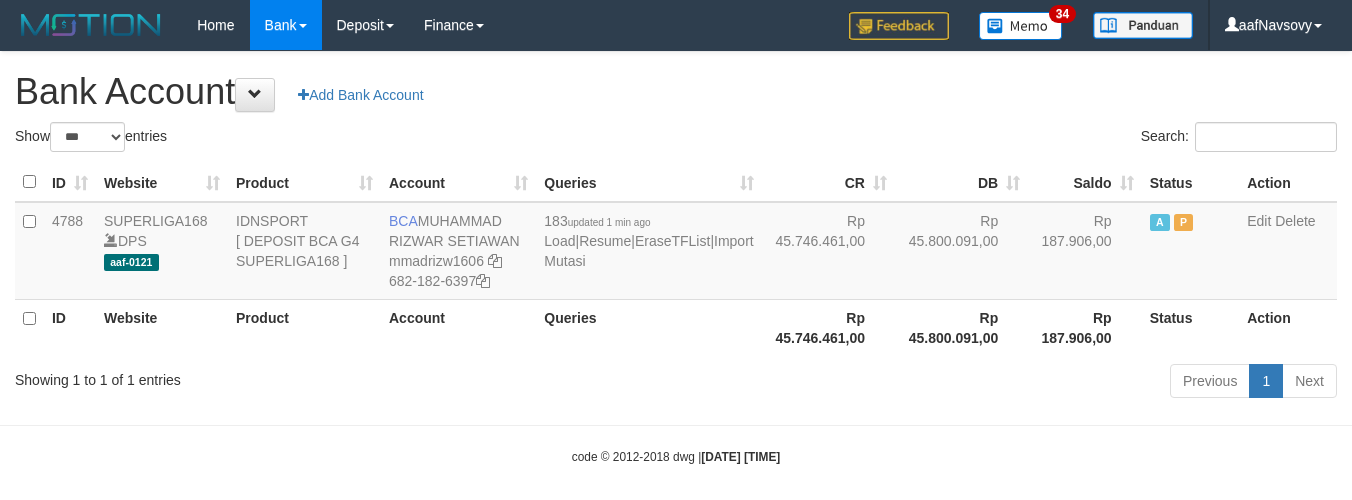 scroll, scrollTop: 16, scrollLeft: 0, axis: vertical 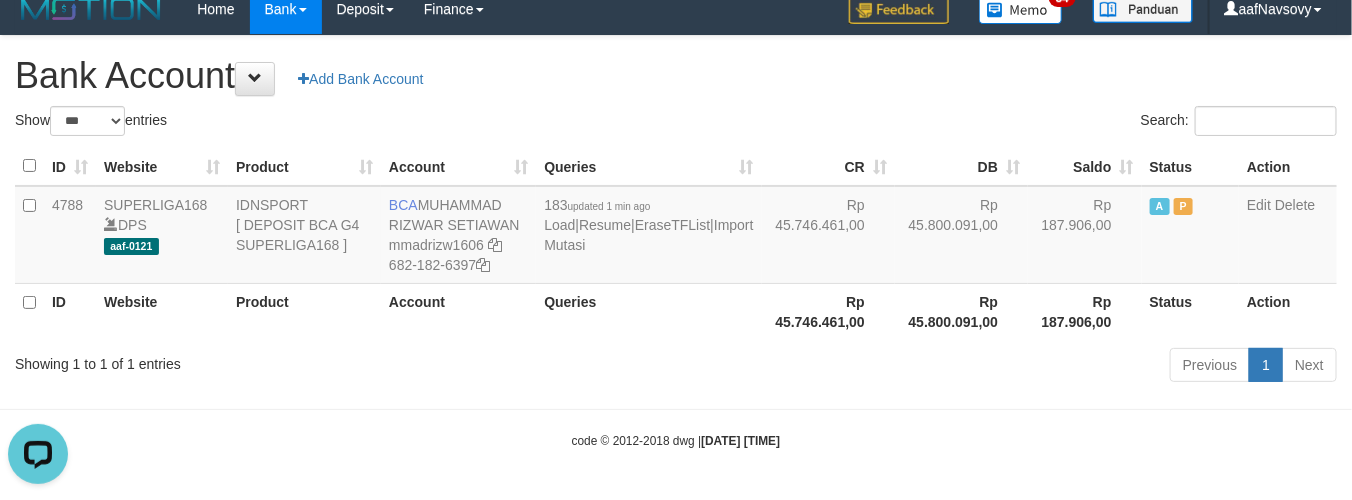 drag, startPoint x: 485, startPoint y: 401, endPoint x: 495, endPoint y: 405, distance: 10.770329 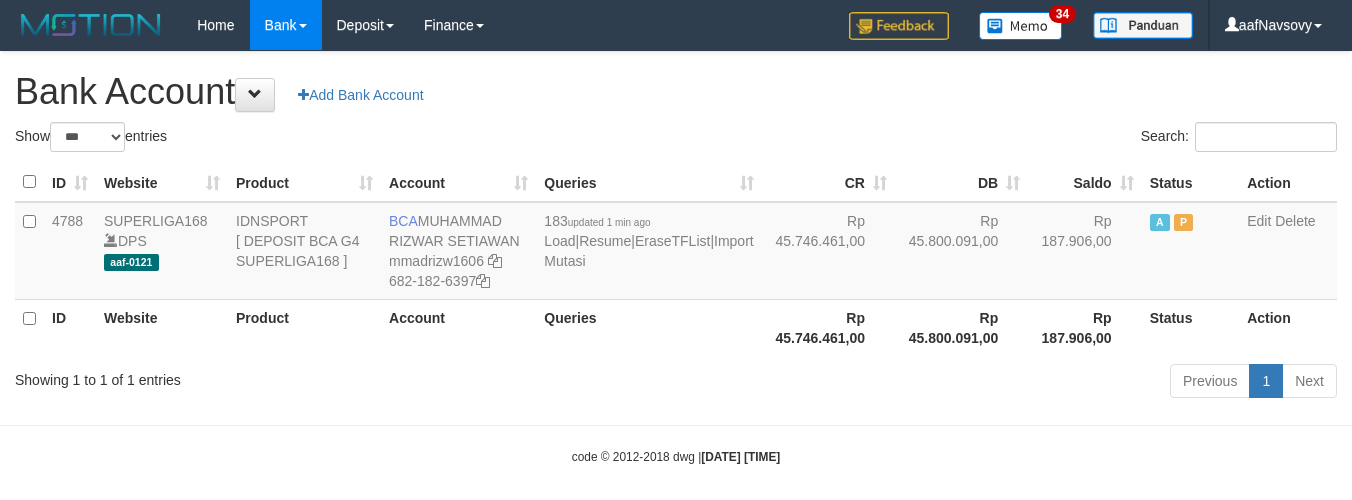 select on "***" 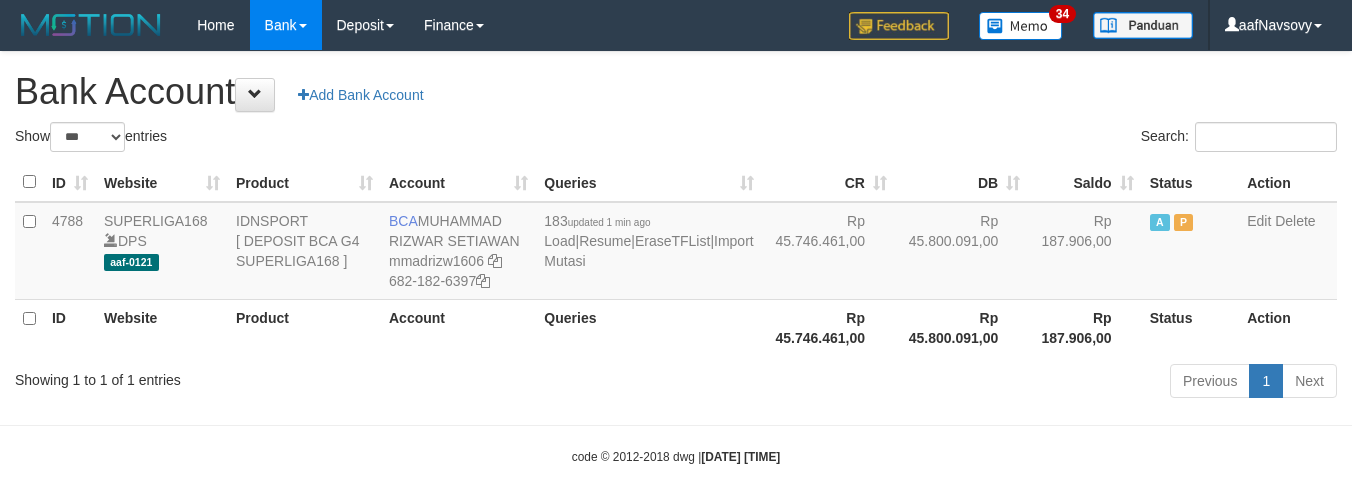 scroll, scrollTop: 16, scrollLeft: 0, axis: vertical 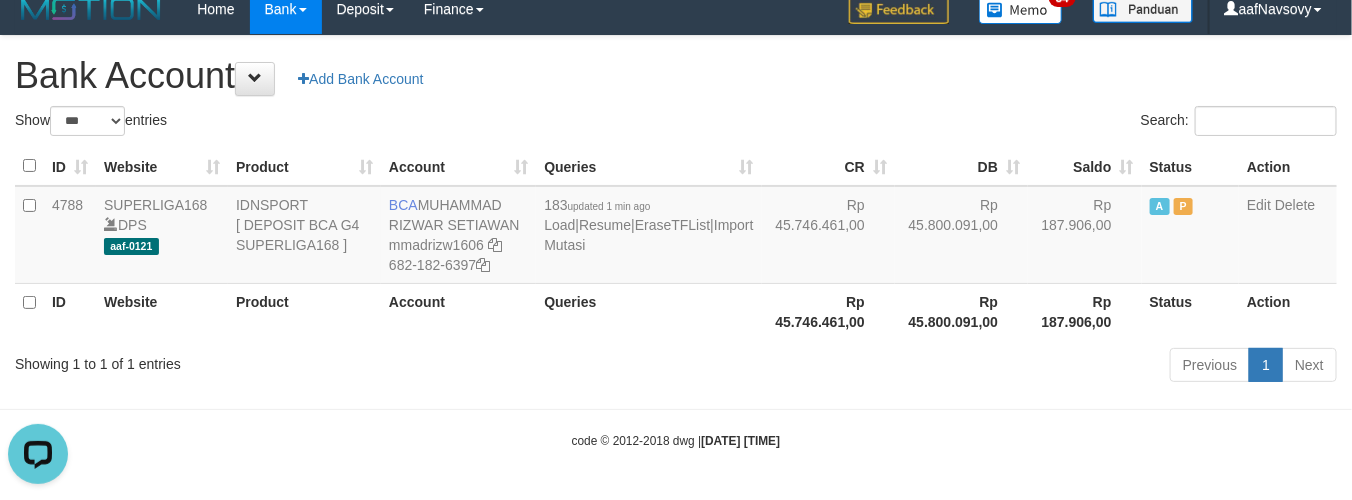click on "Previous 1 Next" at bounding box center [957, 367] 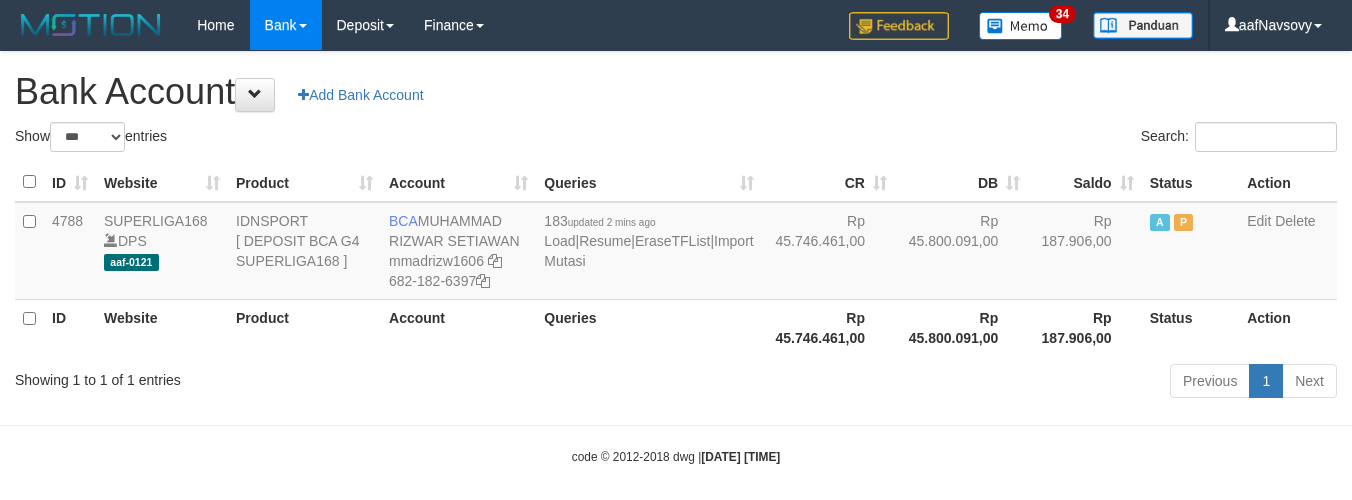 select on "***" 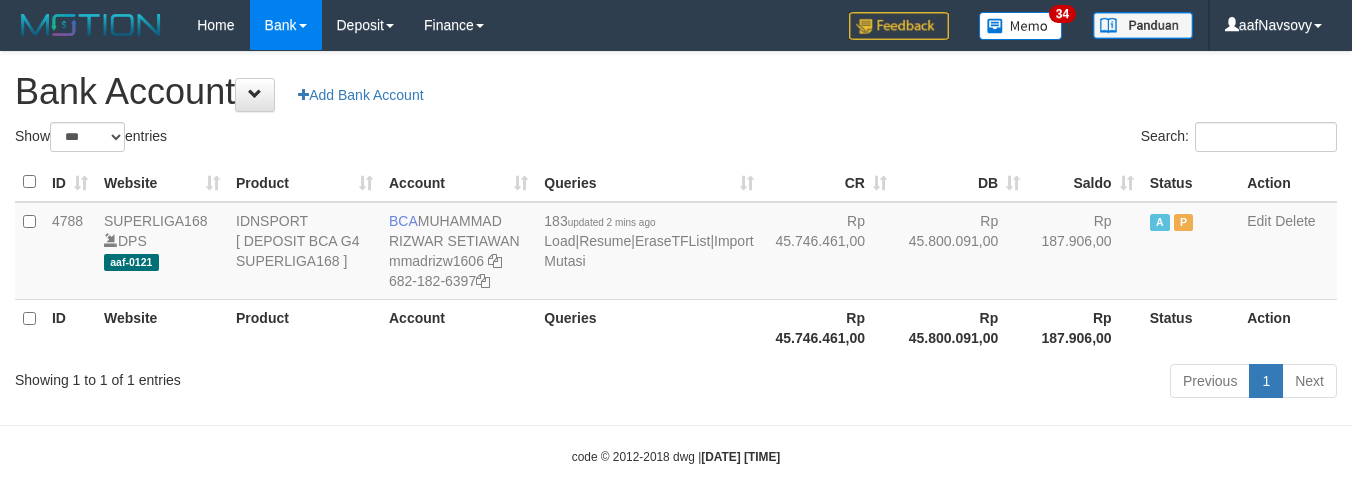 scroll, scrollTop: 16, scrollLeft: 0, axis: vertical 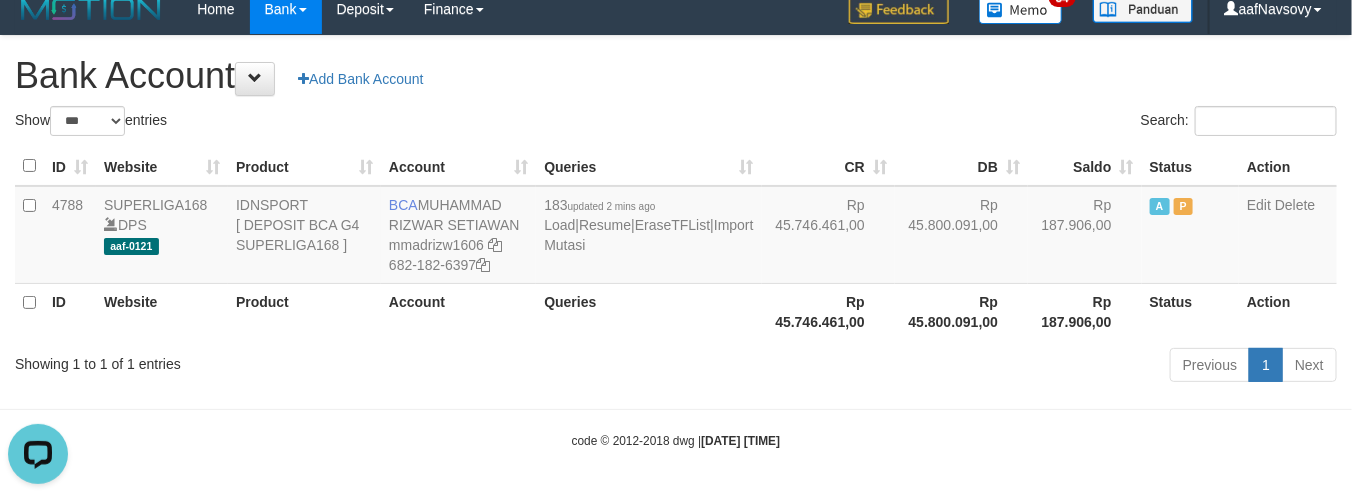 click on "Queries" at bounding box center (648, 311) 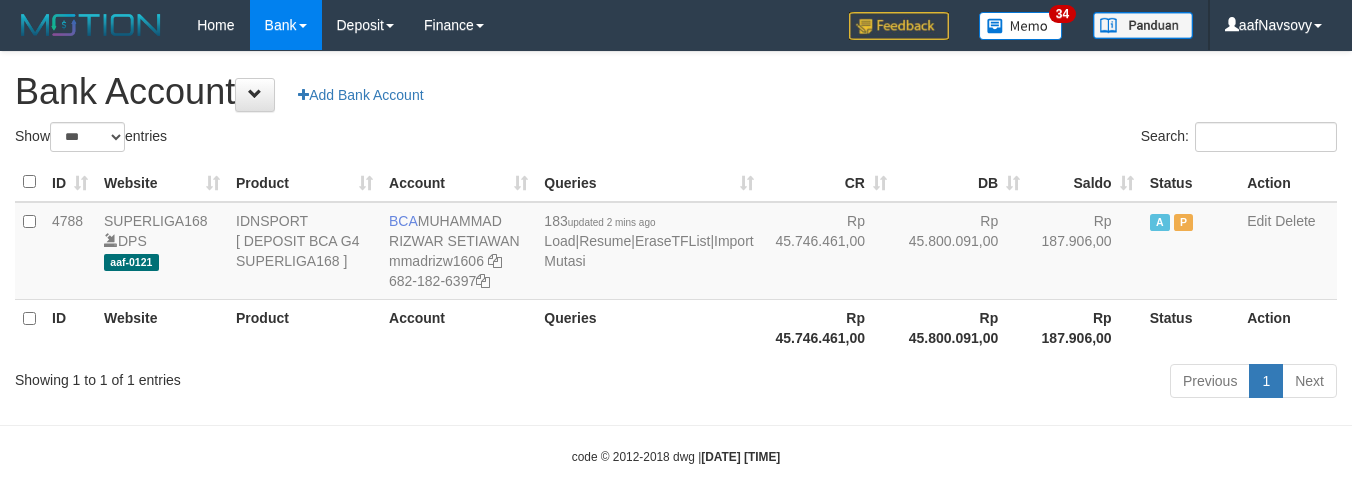 select on "***" 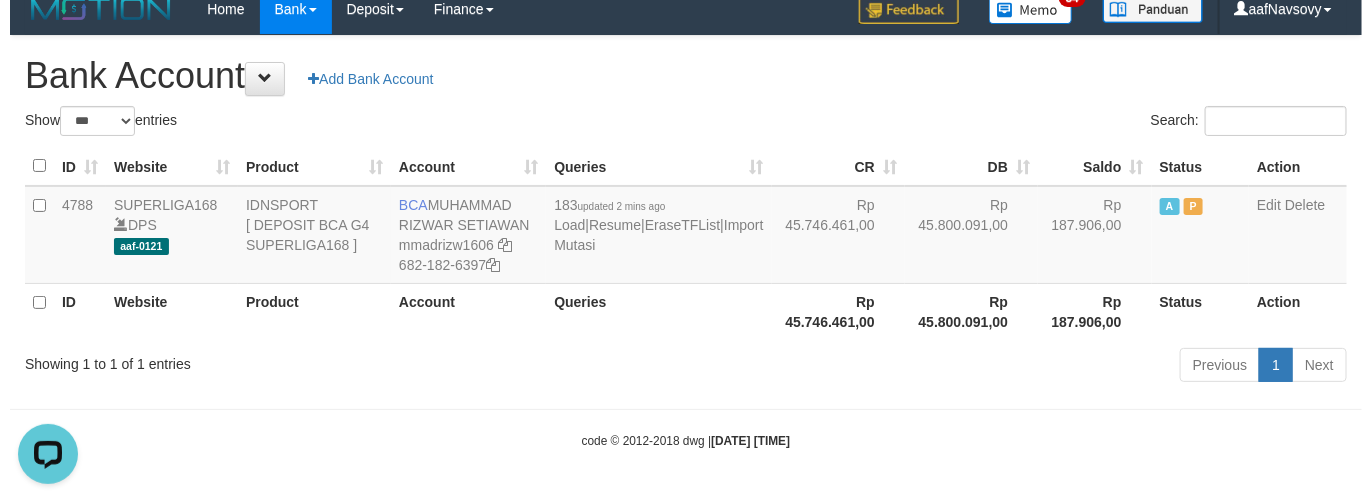 scroll, scrollTop: 0, scrollLeft: 0, axis: both 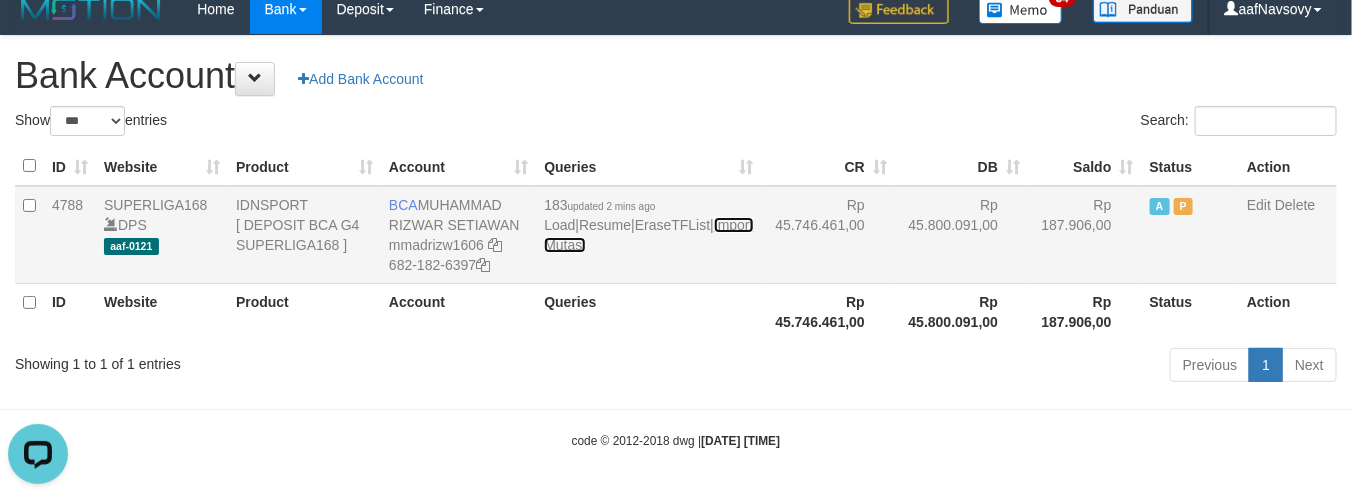 click on "Import Mutasi" at bounding box center [648, 235] 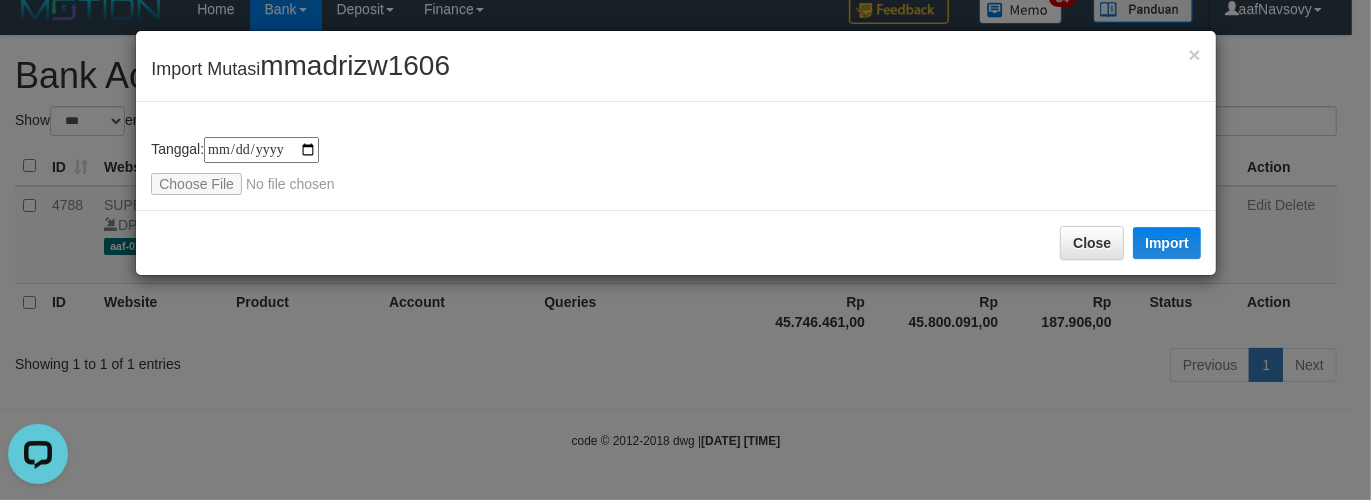 type on "**********" 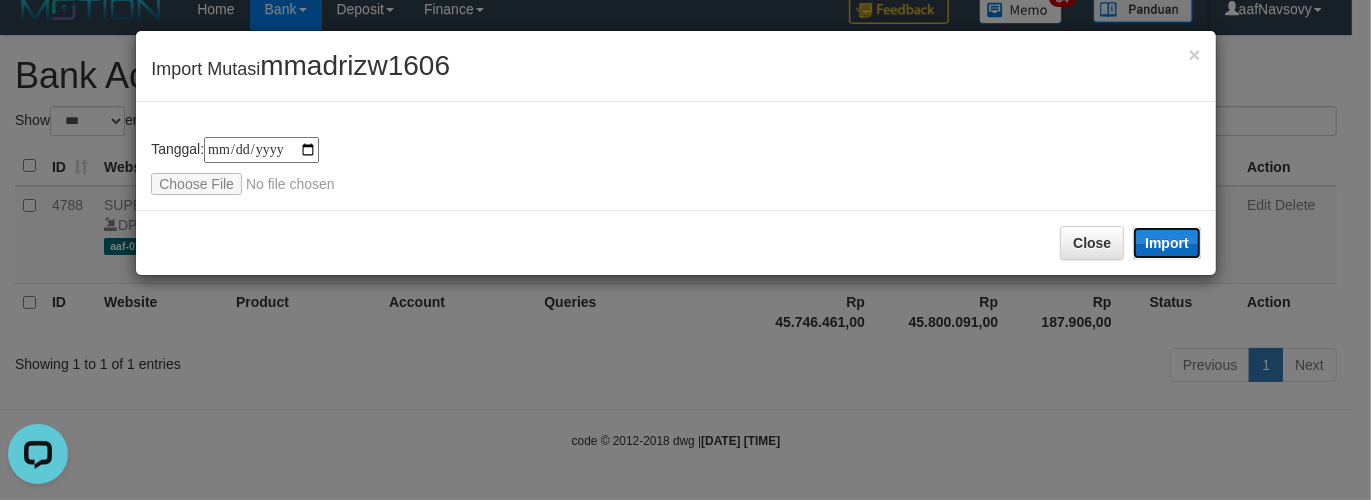 click on "Import" at bounding box center [1167, 243] 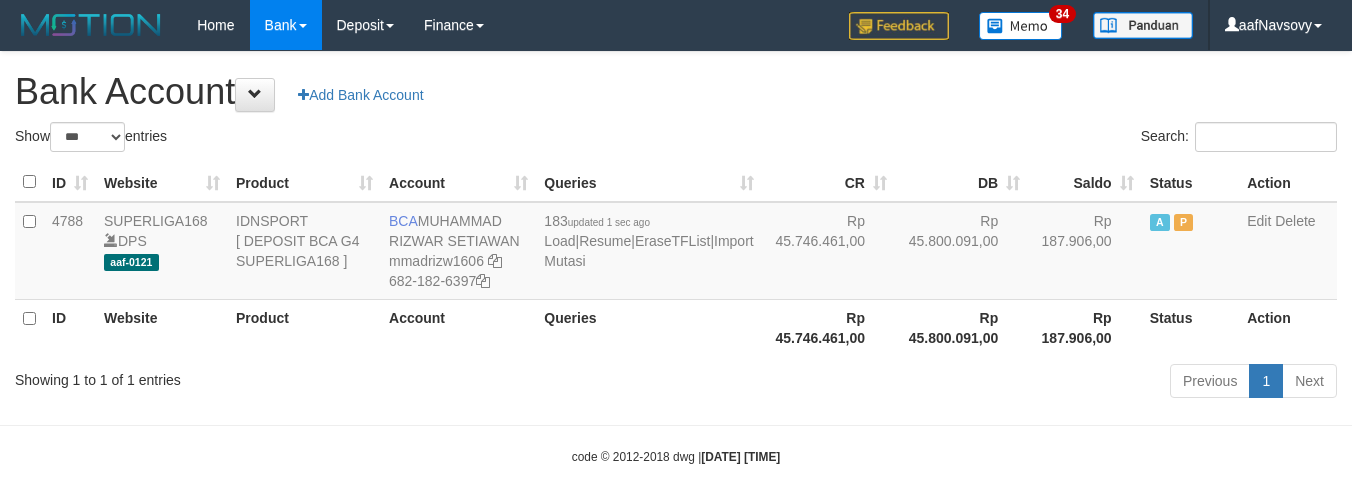 select on "***" 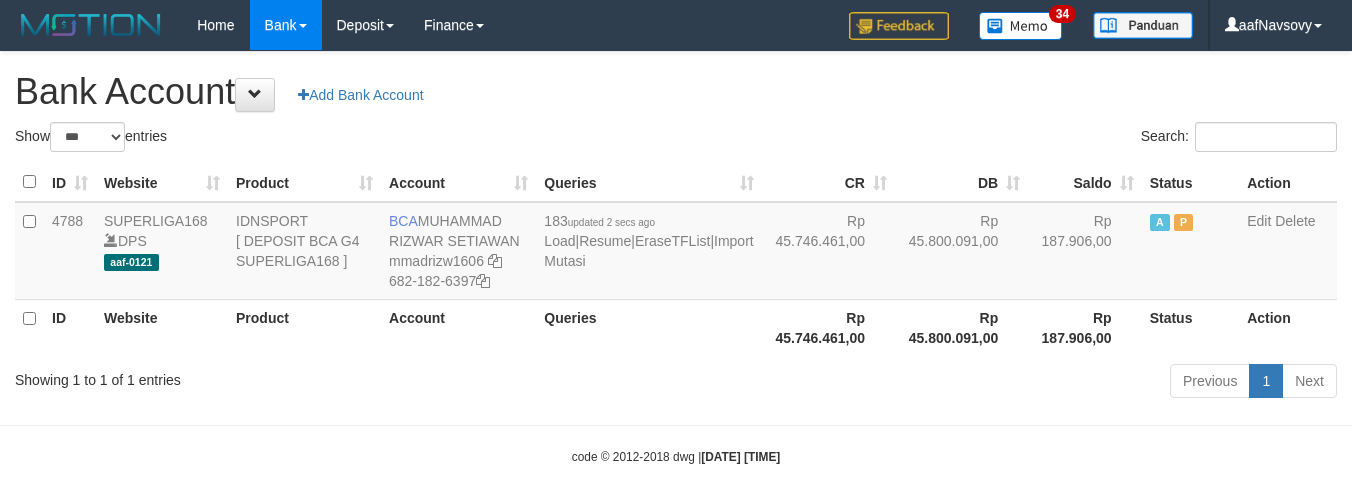 select on "***" 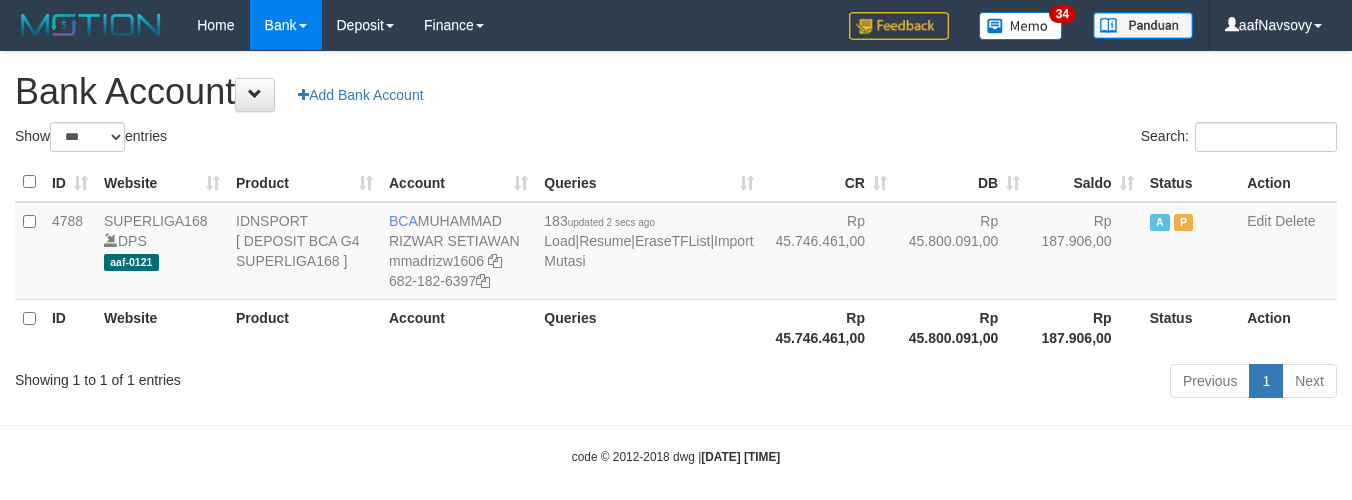 scroll, scrollTop: 16, scrollLeft: 0, axis: vertical 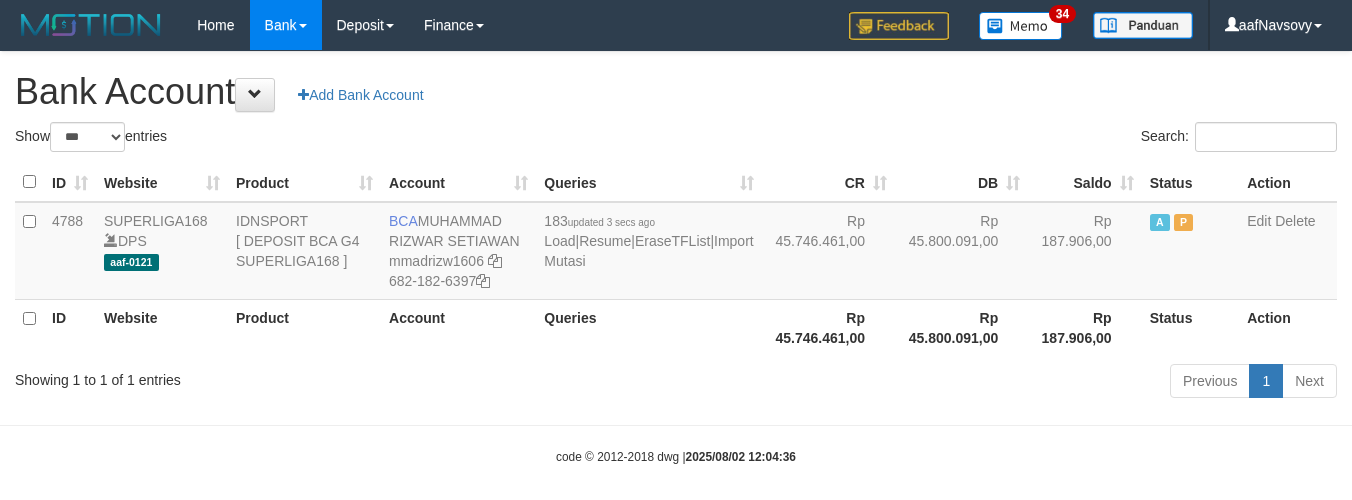 select on "***" 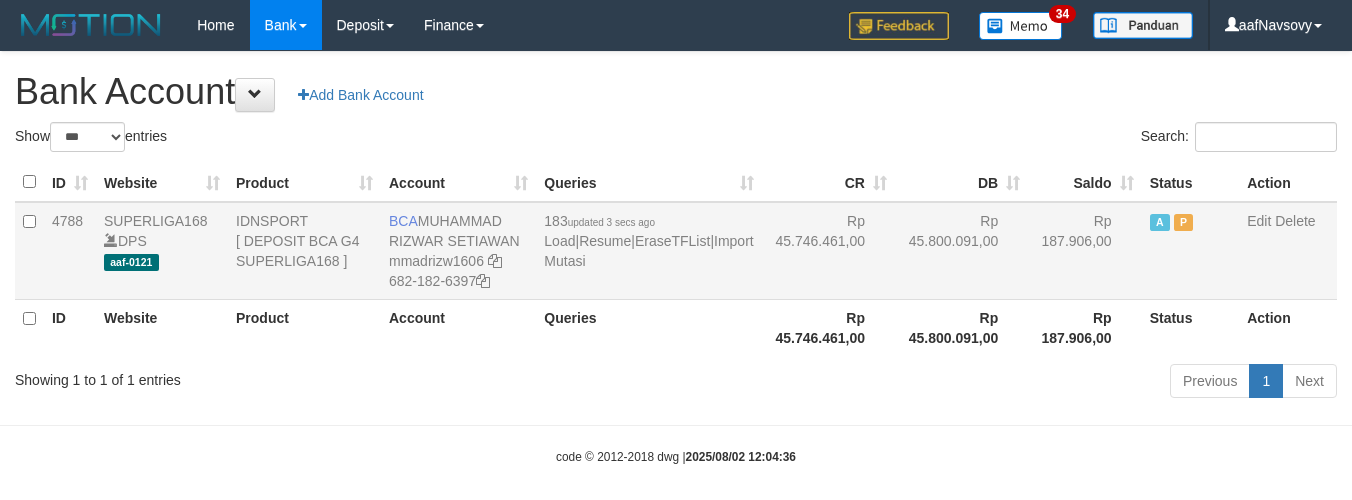 scroll, scrollTop: 16, scrollLeft: 0, axis: vertical 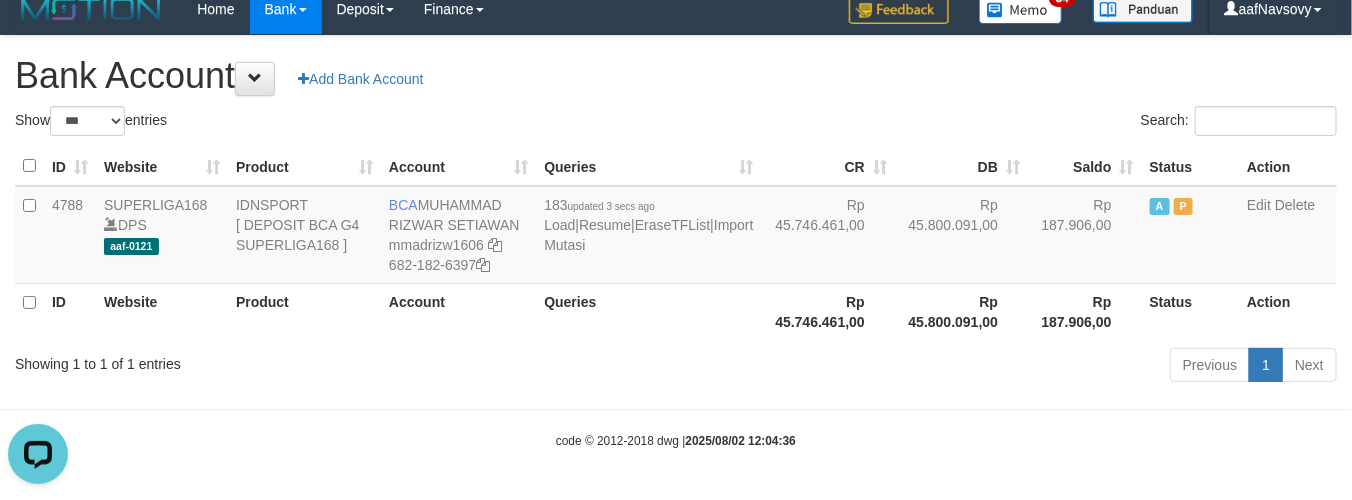 click on "Queries" at bounding box center [648, 311] 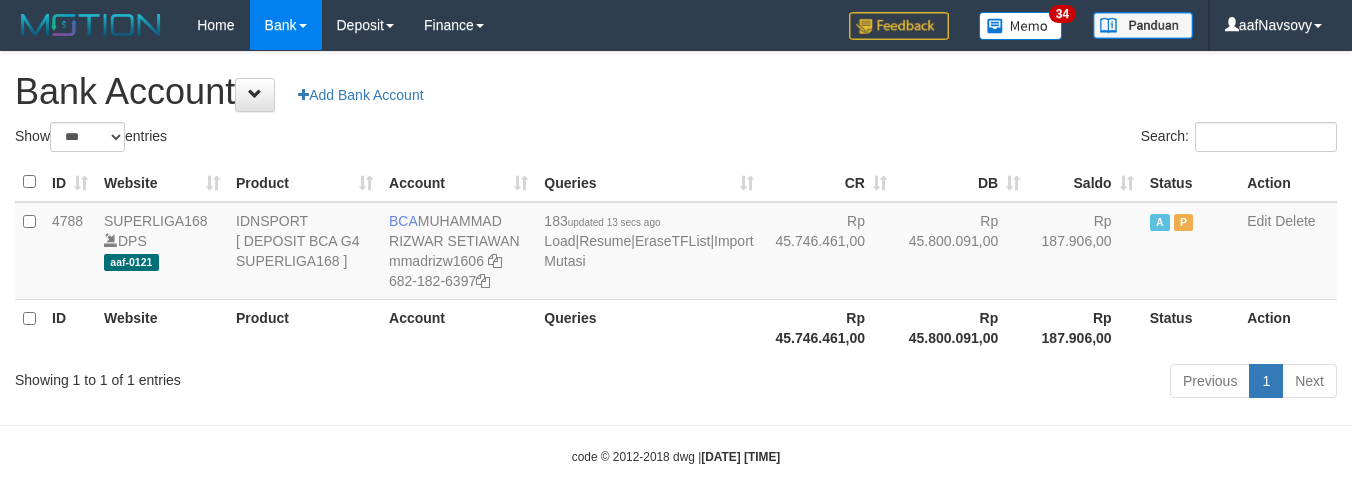 select on "***" 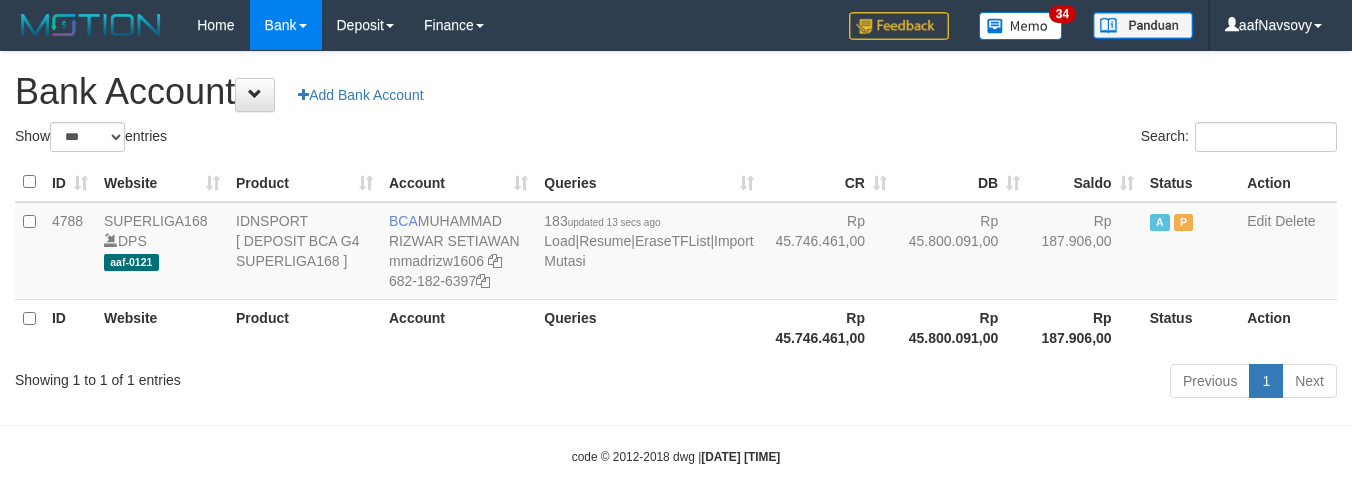 scroll, scrollTop: 16, scrollLeft: 0, axis: vertical 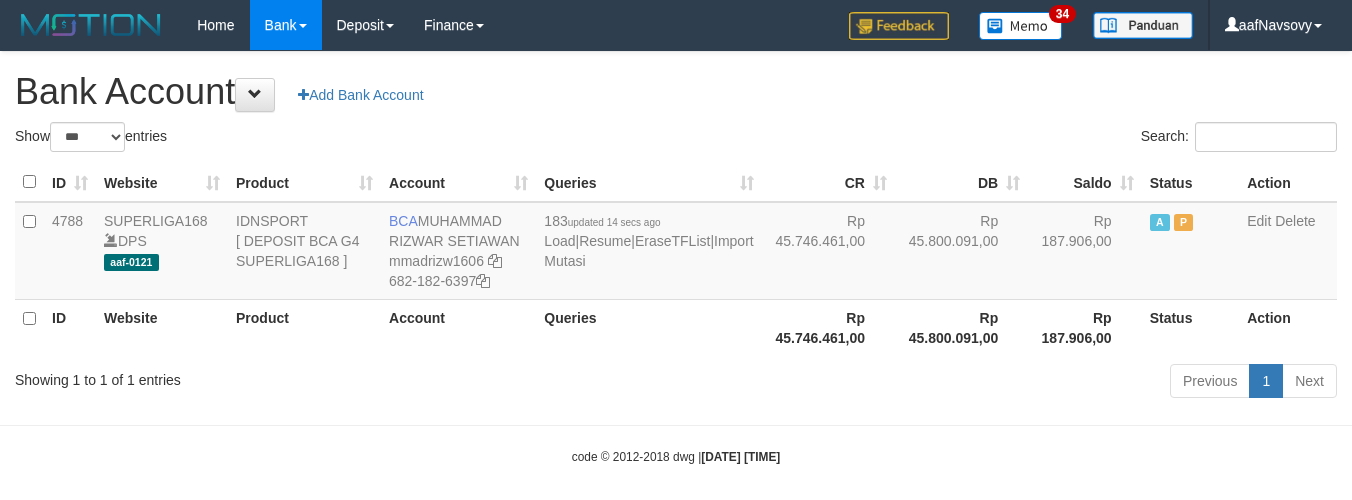 select on "***" 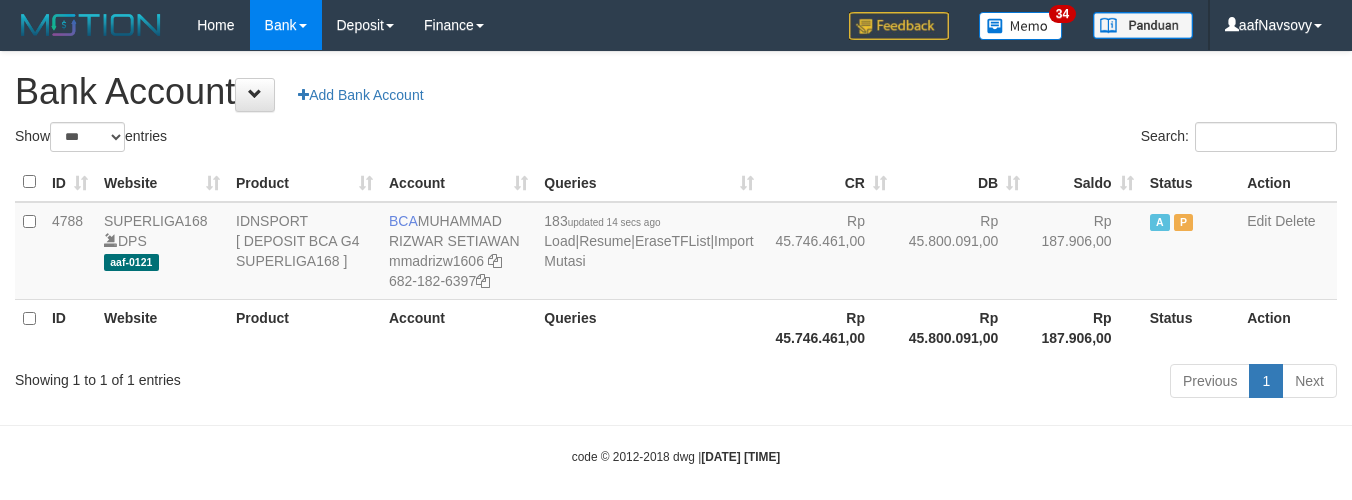 scroll, scrollTop: 16, scrollLeft: 0, axis: vertical 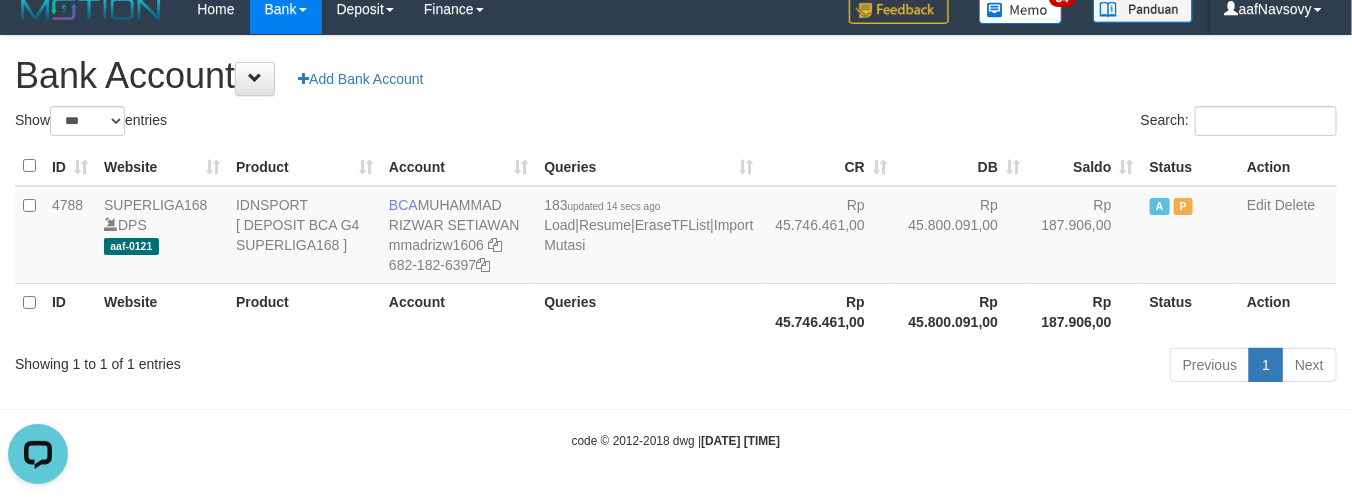 click on "Toggle navigation
Home
Bank
Account List
Load
By Website
Group
[ISPORT]													SUPERLIGA168
By Load Group (DPS)
34" at bounding box center [676, 242] 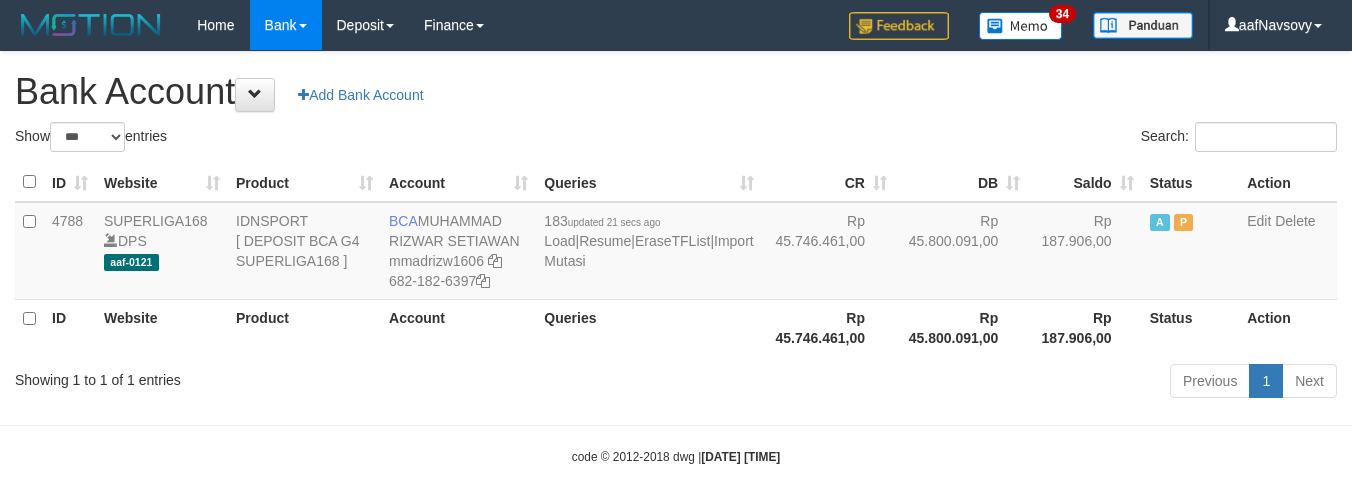 select on "***" 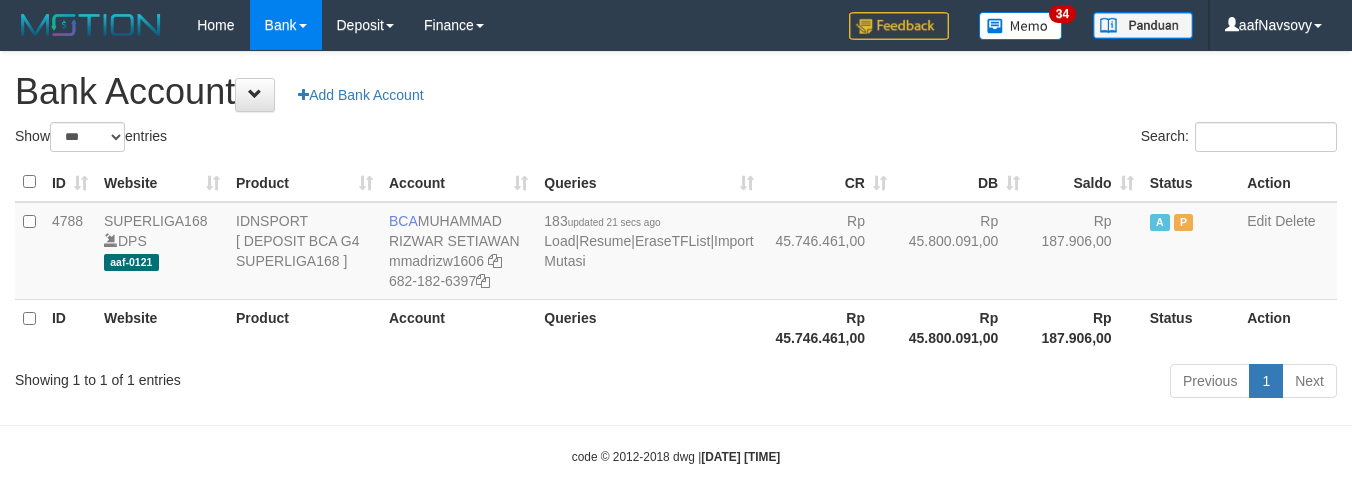 scroll, scrollTop: 16, scrollLeft: 0, axis: vertical 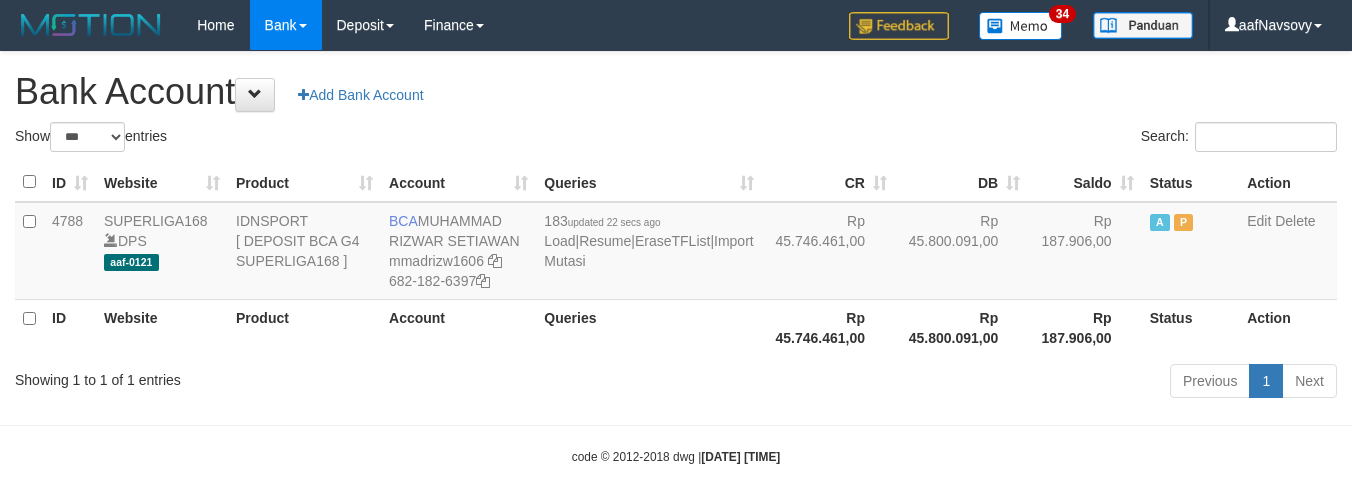 select on "***" 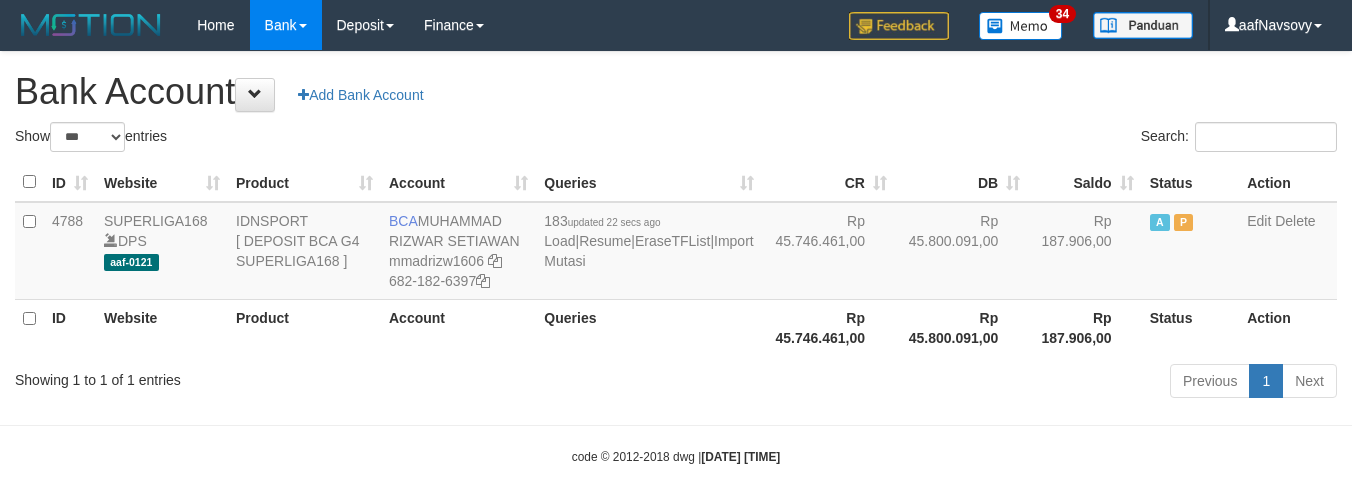 scroll, scrollTop: 16, scrollLeft: 0, axis: vertical 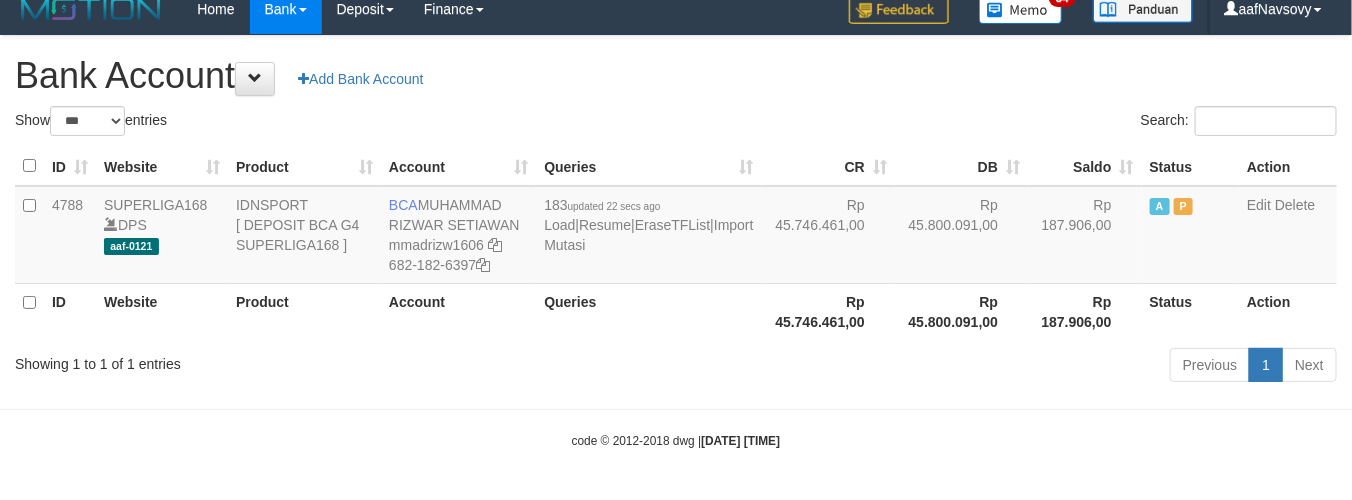 click on "Showing 1 to 1 of 1 entries Previous 1 Next" at bounding box center [676, 367] 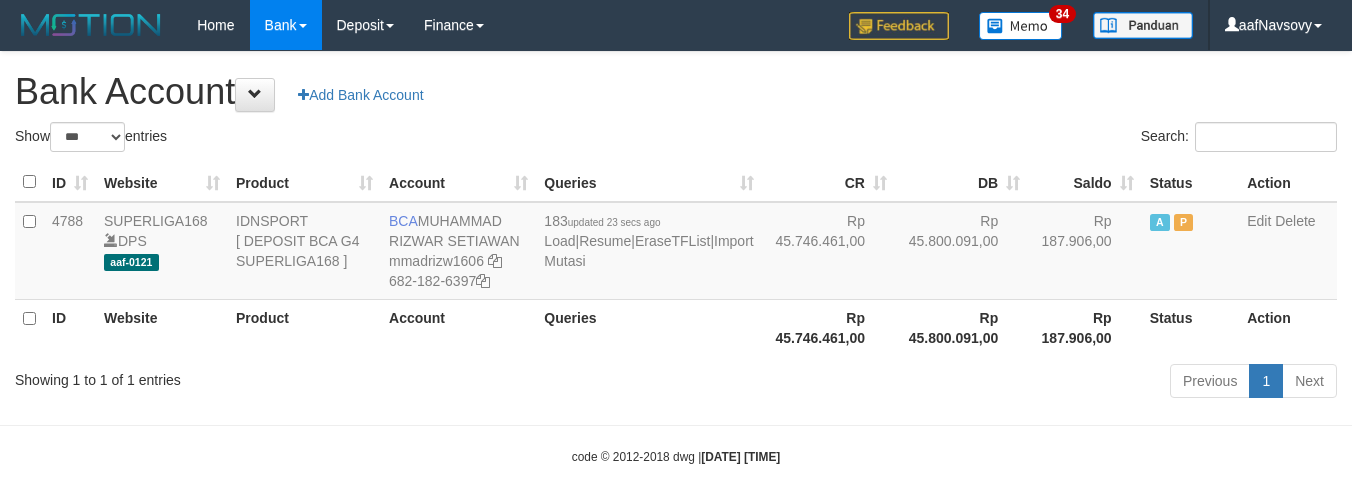 select on "***" 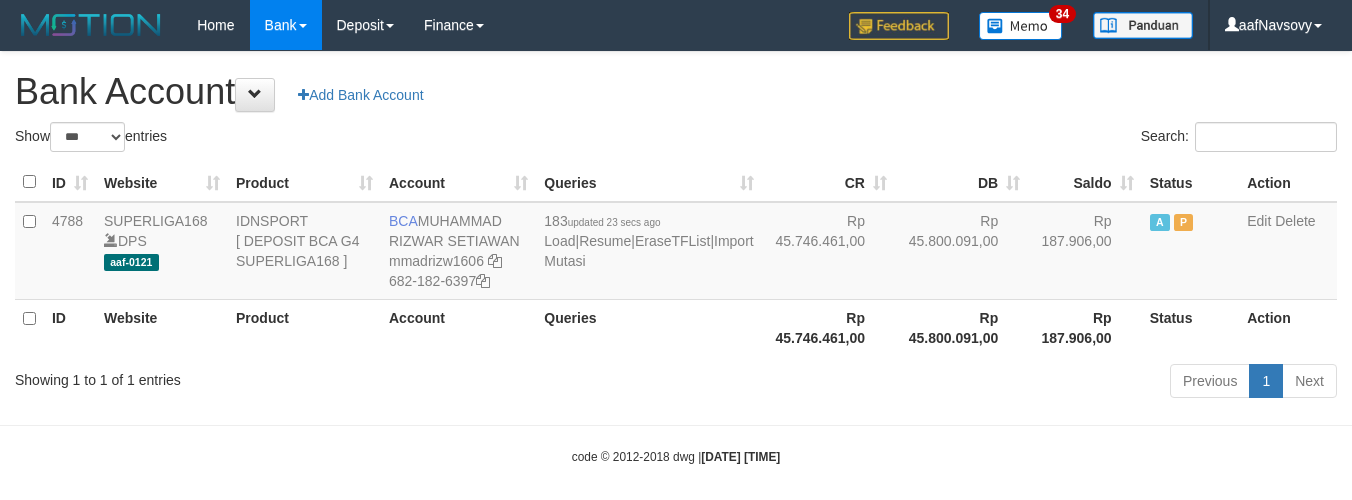scroll, scrollTop: 16, scrollLeft: 0, axis: vertical 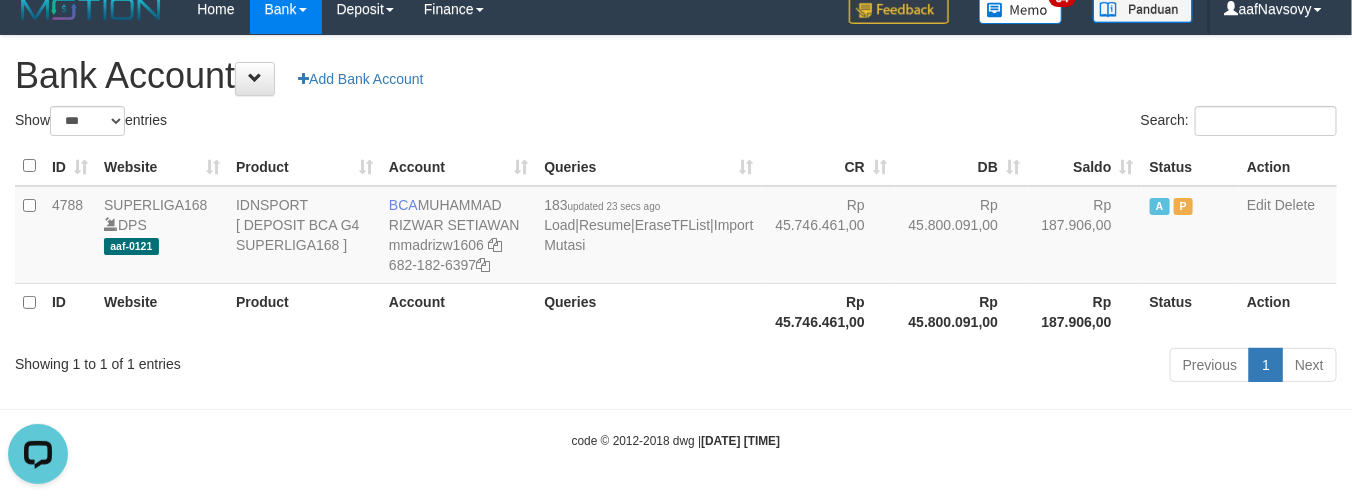 click on "Previous 1 Next" at bounding box center [957, 367] 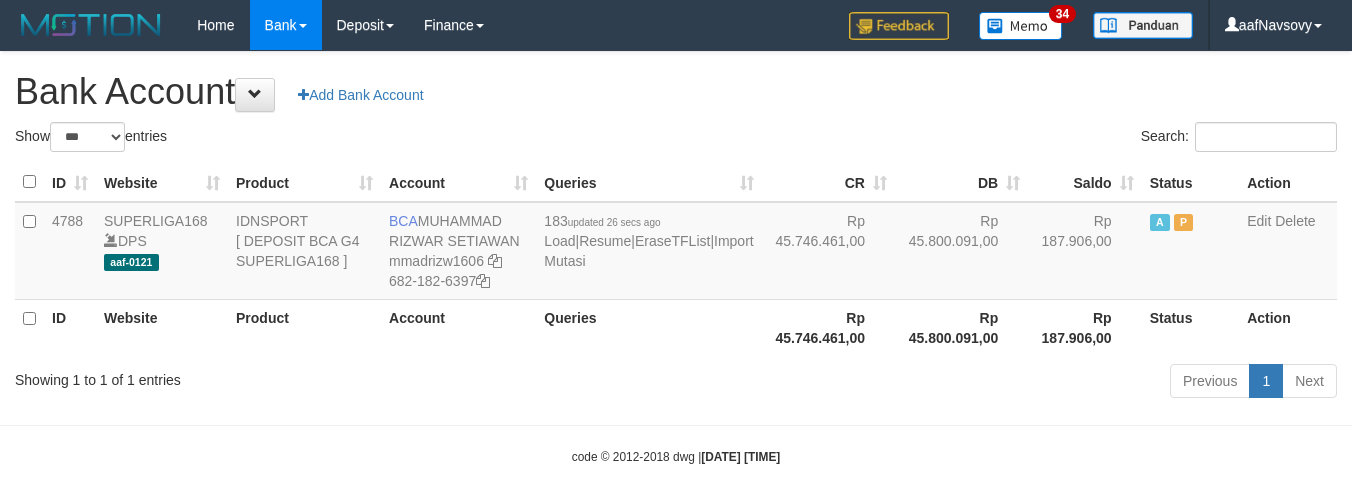 select on "***" 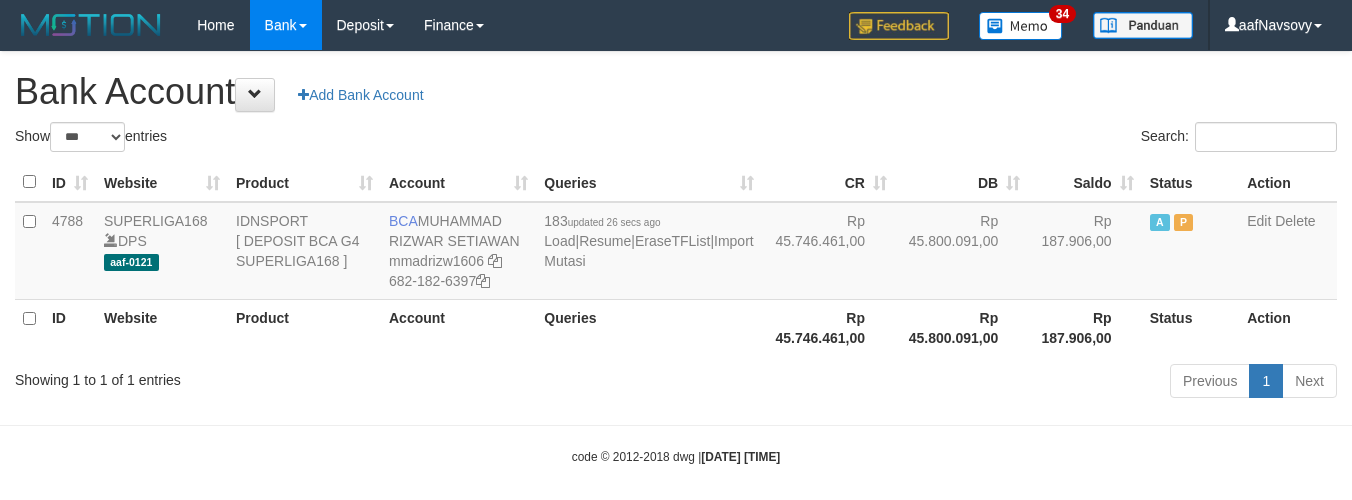 scroll, scrollTop: 16, scrollLeft: 0, axis: vertical 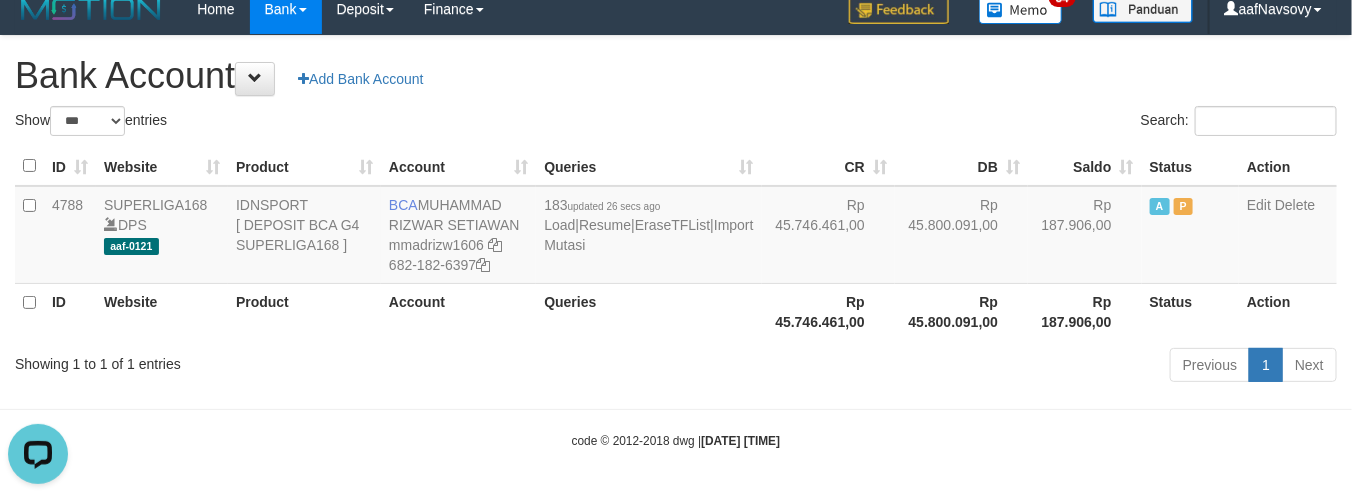 click on "Previous 1 Next" at bounding box center [957, 367] 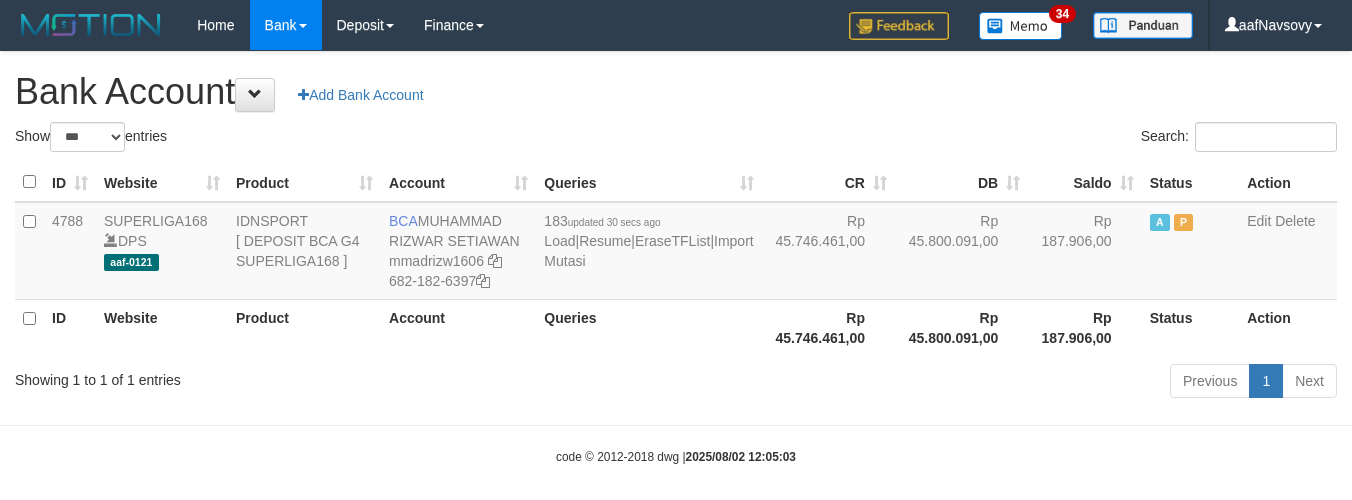 select on "***" 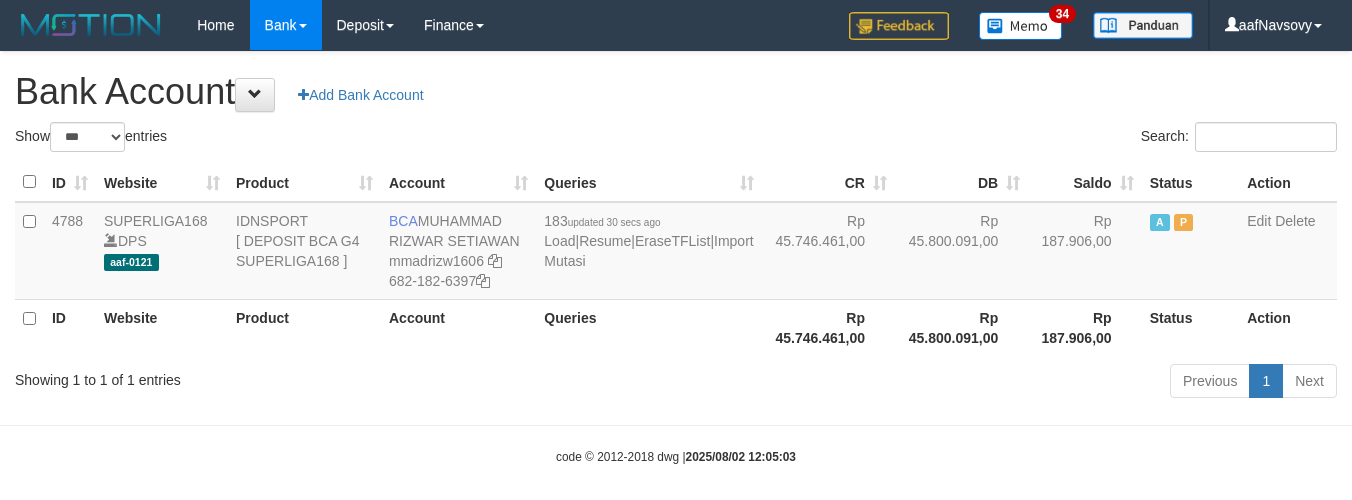 scroll, scrollTop: 16, scrollLeft: 0, axis: vertical 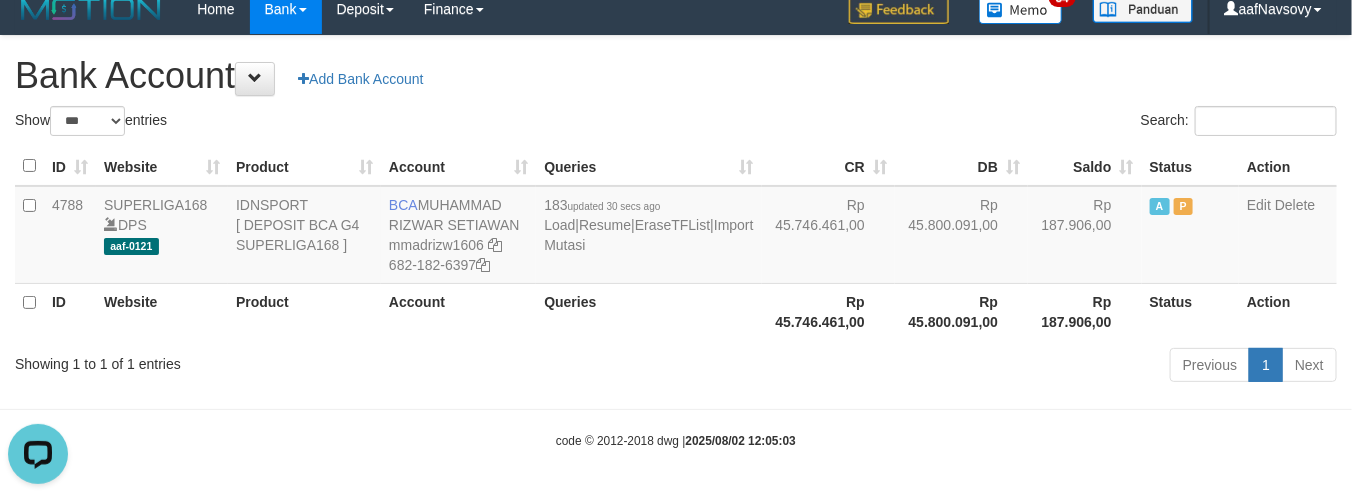 click on "Showing 1 to 1 of 1 entries Previous 1 Next" at bounding box center (676, 367) 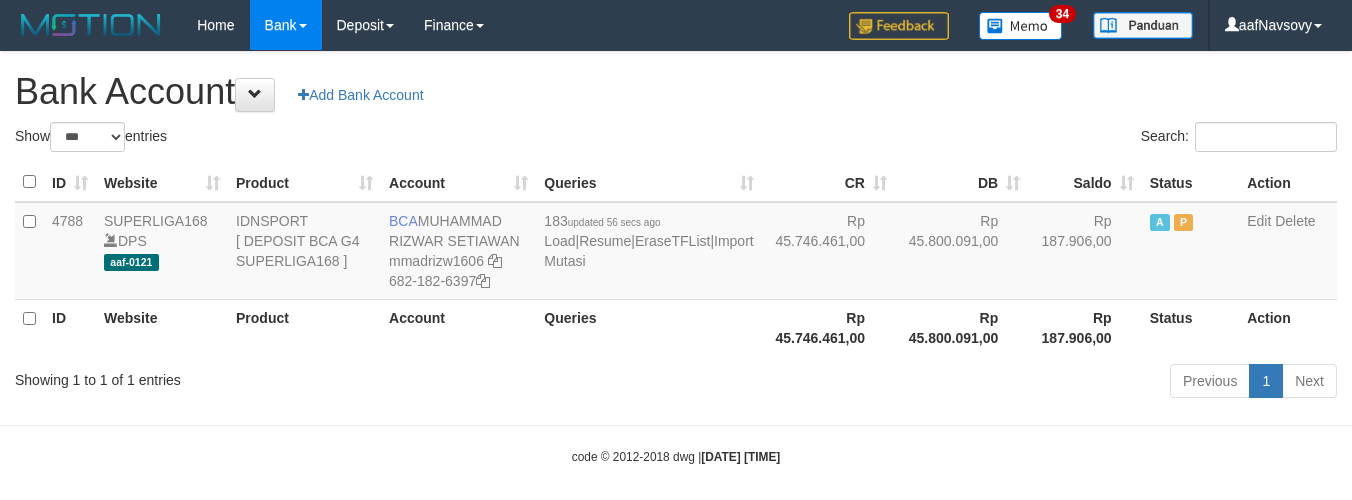 select on "***" 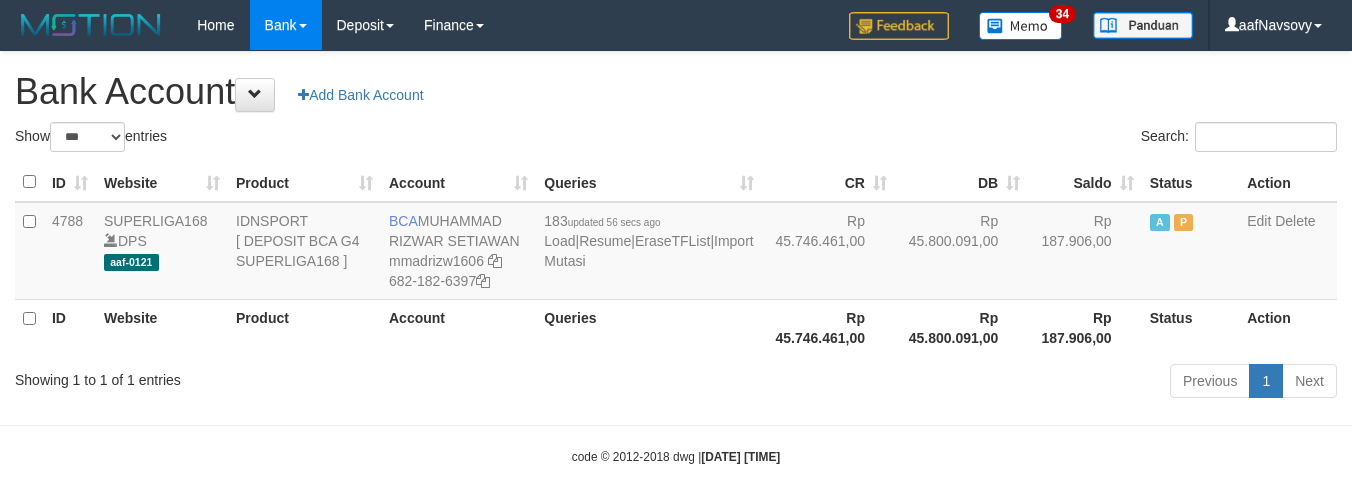 scroll, scrollTop: 16, scrollLeft: 0, axis: vertical 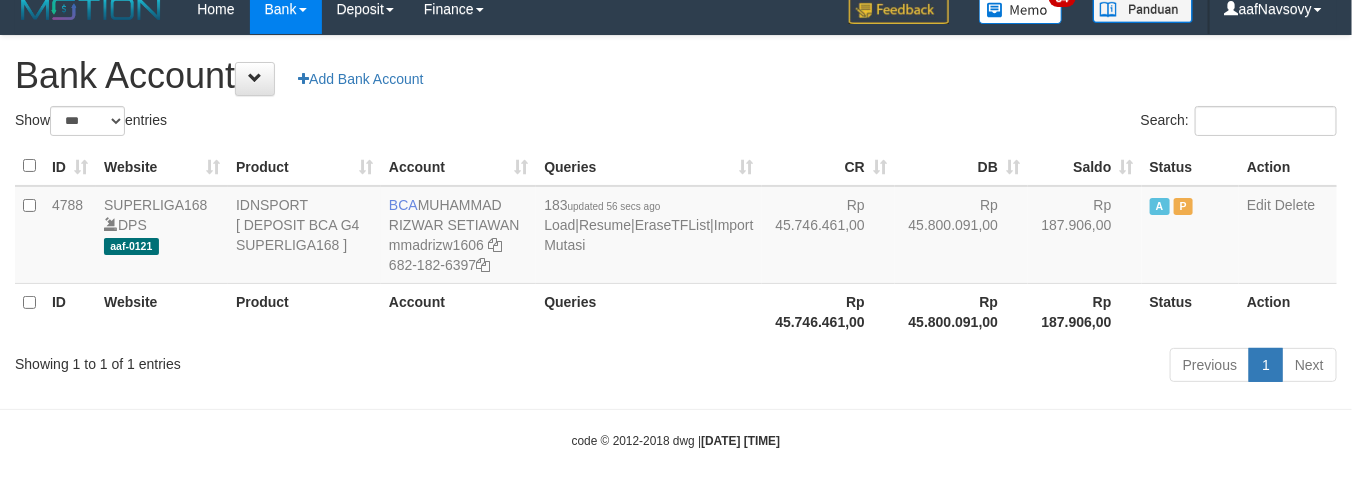 click on "Toggle navigation
Home
Bank
Account List
Load
By Website
Group
[ISPORT]													SUPERLIGA168
By Load Group (DPS)
34" at bounding box center [676, 242] 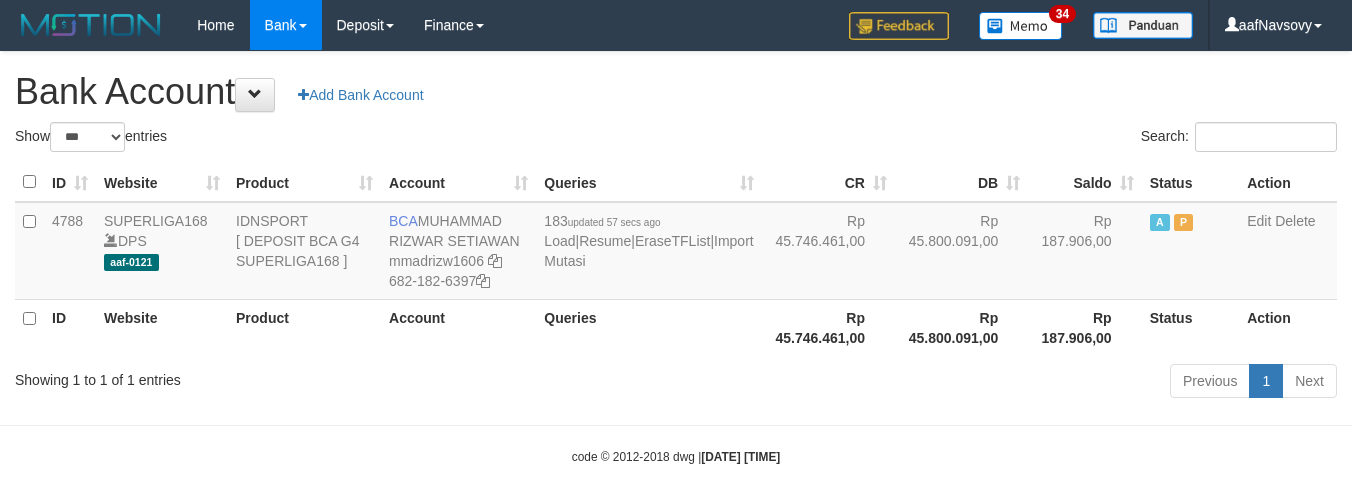 select on "***" 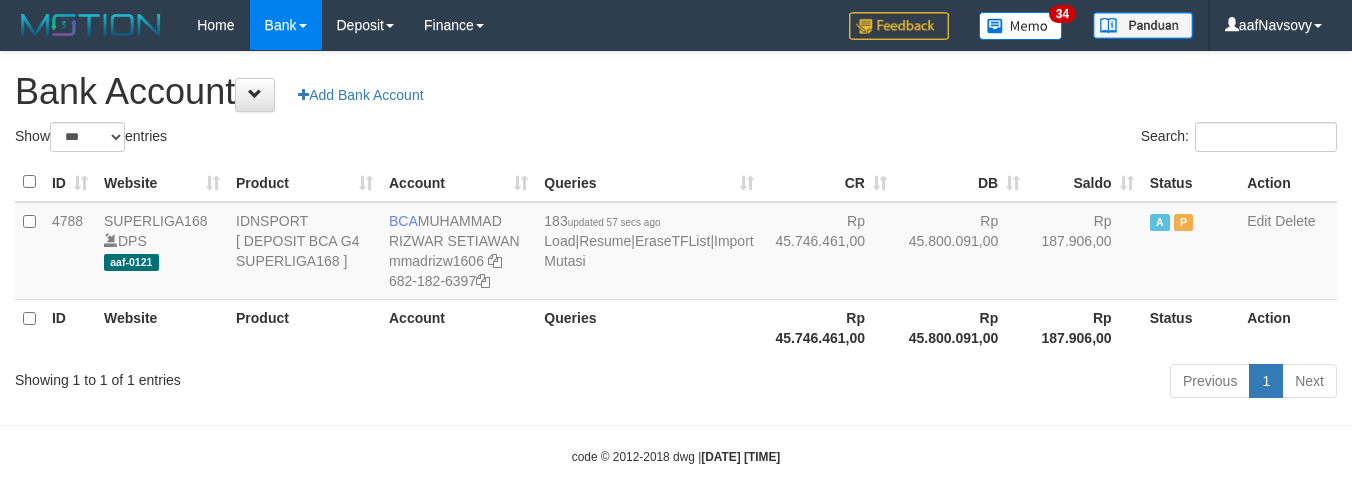 scroll, scrollTop: 16, scrollLeft: 0, axis: vertical 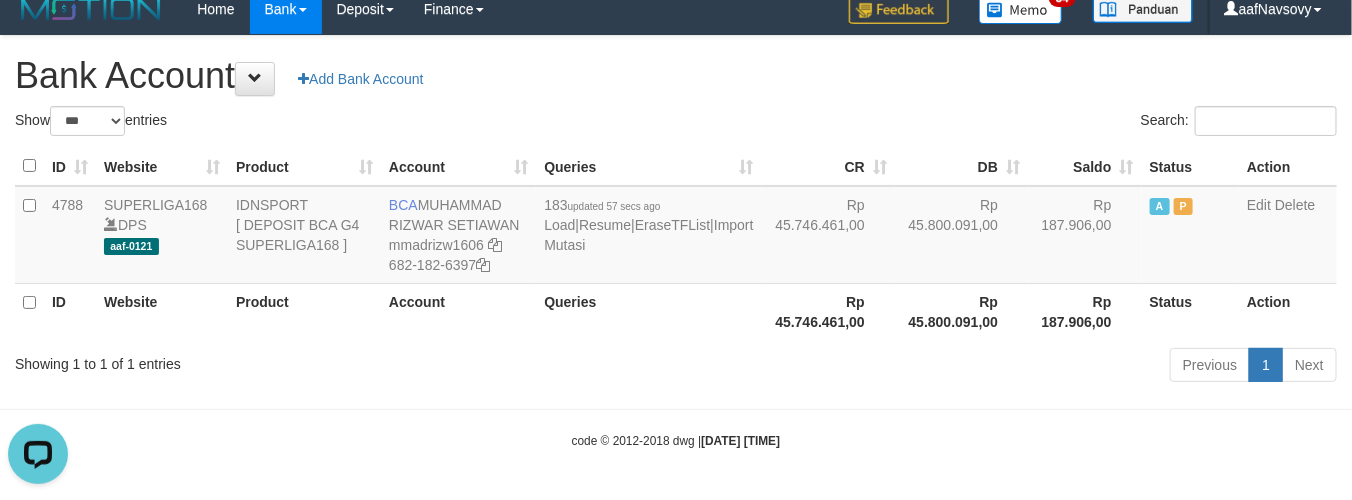 click on "Queries" at bounding box center (648, 311) 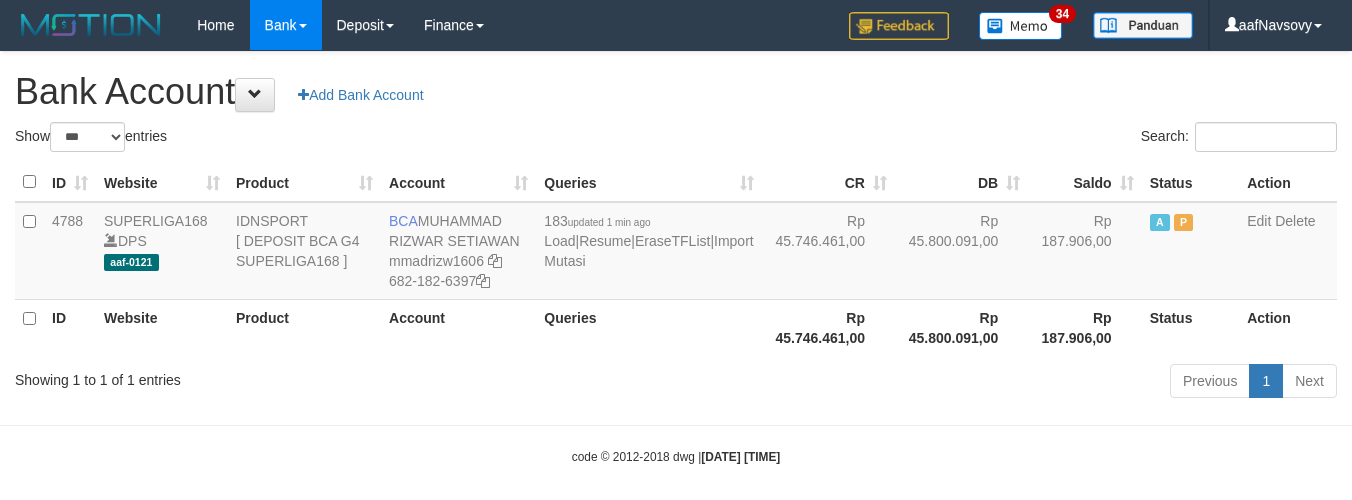 select on "***" 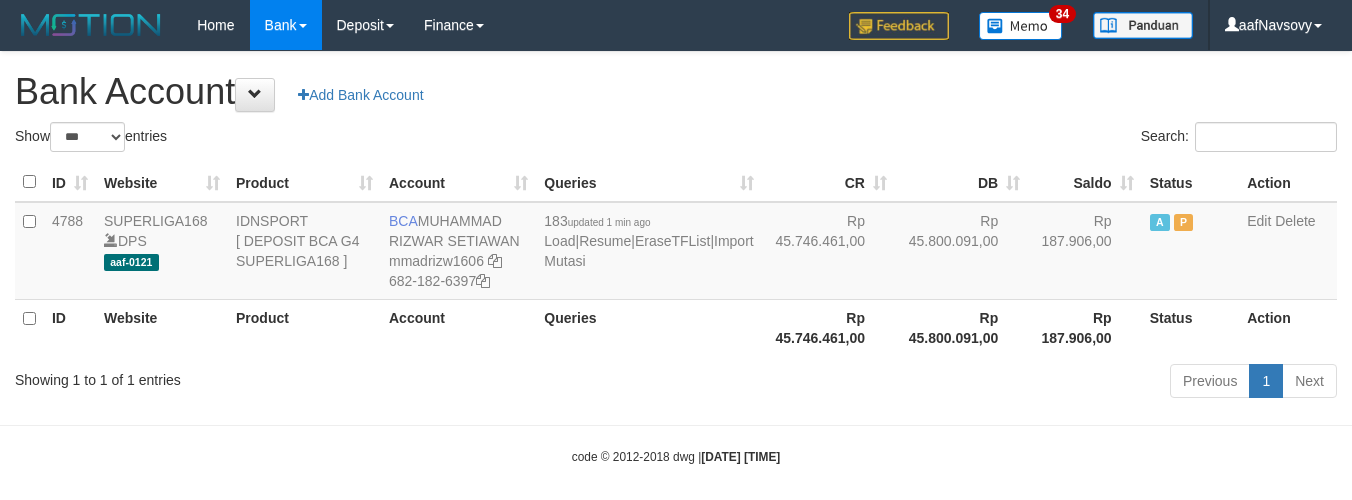 scroll, scrollTop: 16, scrollLeft: 0, axis: vertical 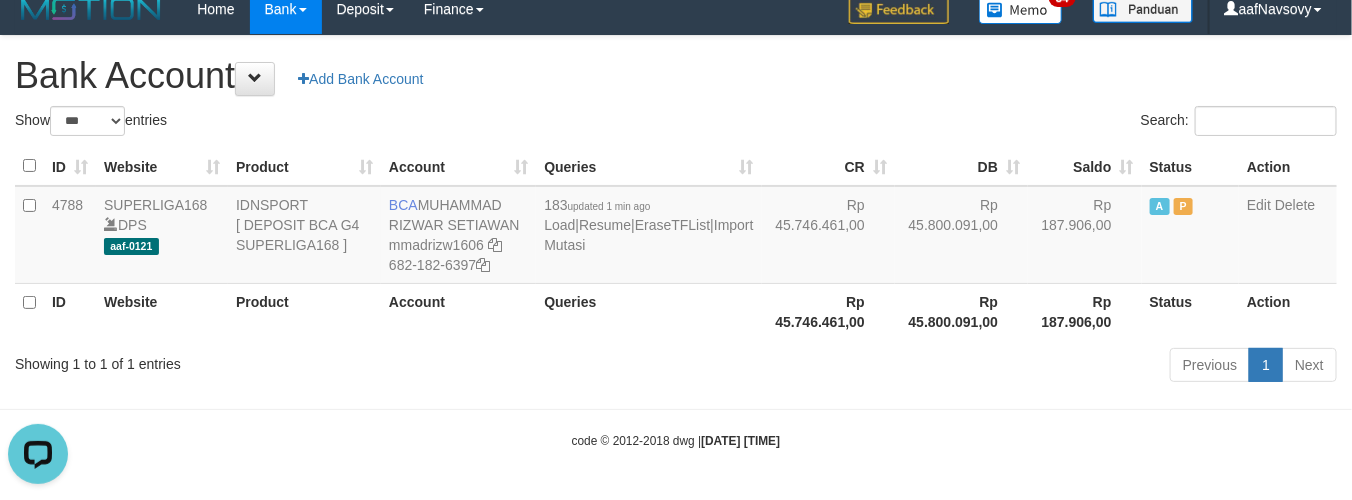 click on "Previous 1 Next" at bounding box center [957, 367] 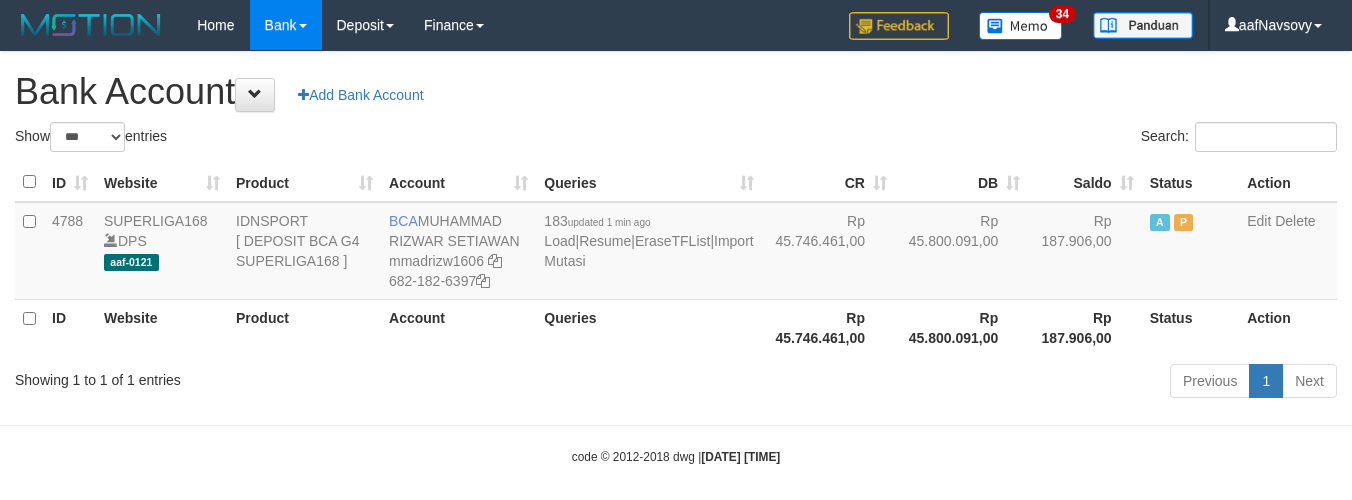 select on "***" 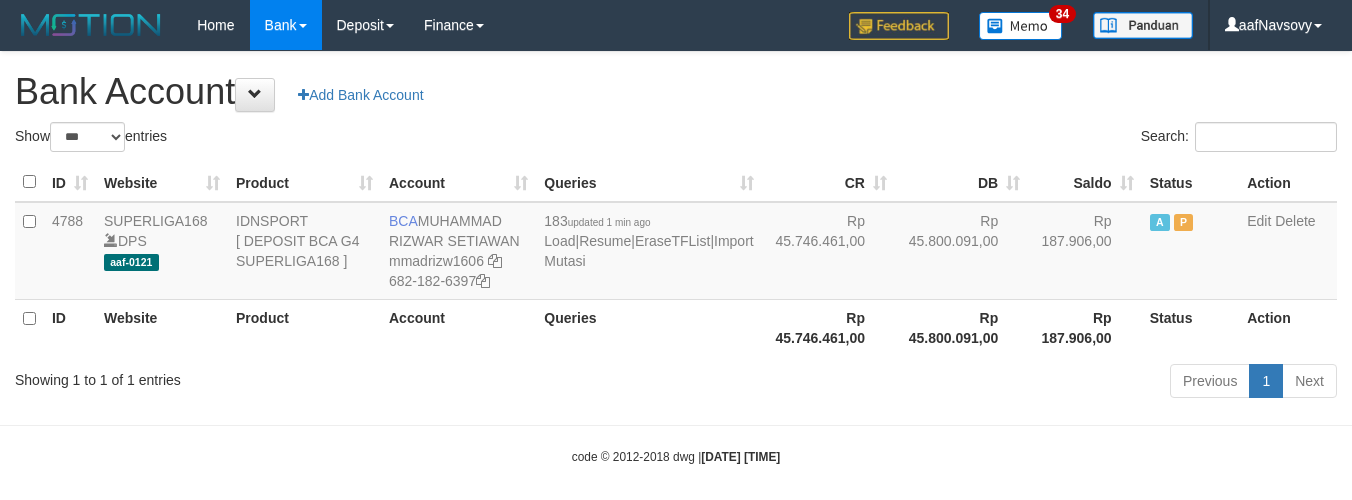 scroll, scrollTop: 16, scrollLeft: 0, axis: vertical 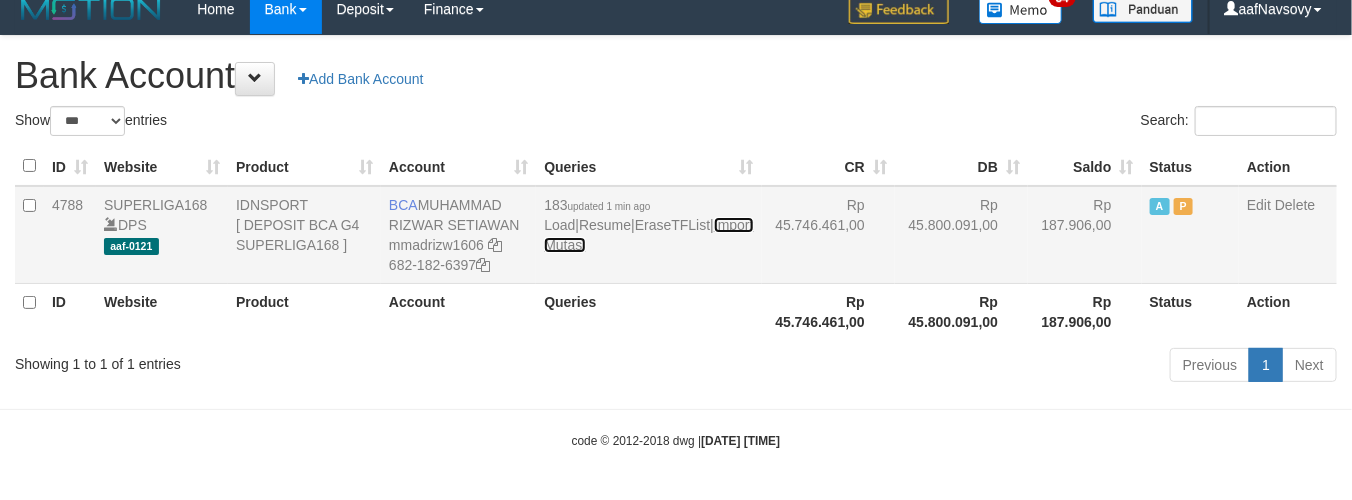 click on "Import Mutasi" at bounding box center (648, 235) 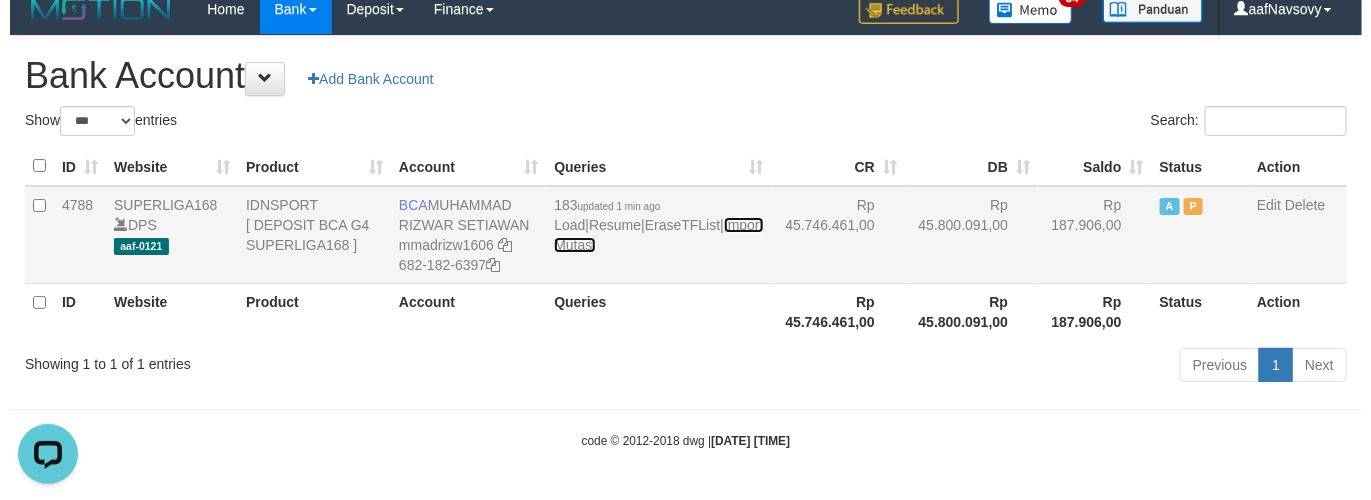 scroll, scrollTop: 0, scrollLeft: 0, axis: both 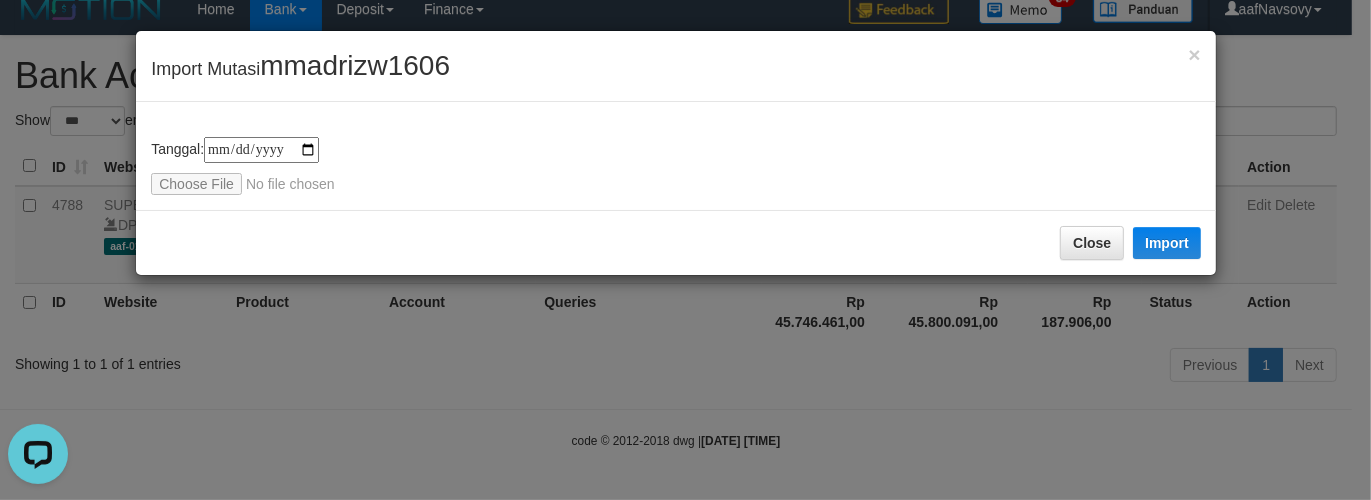 type on "**********" 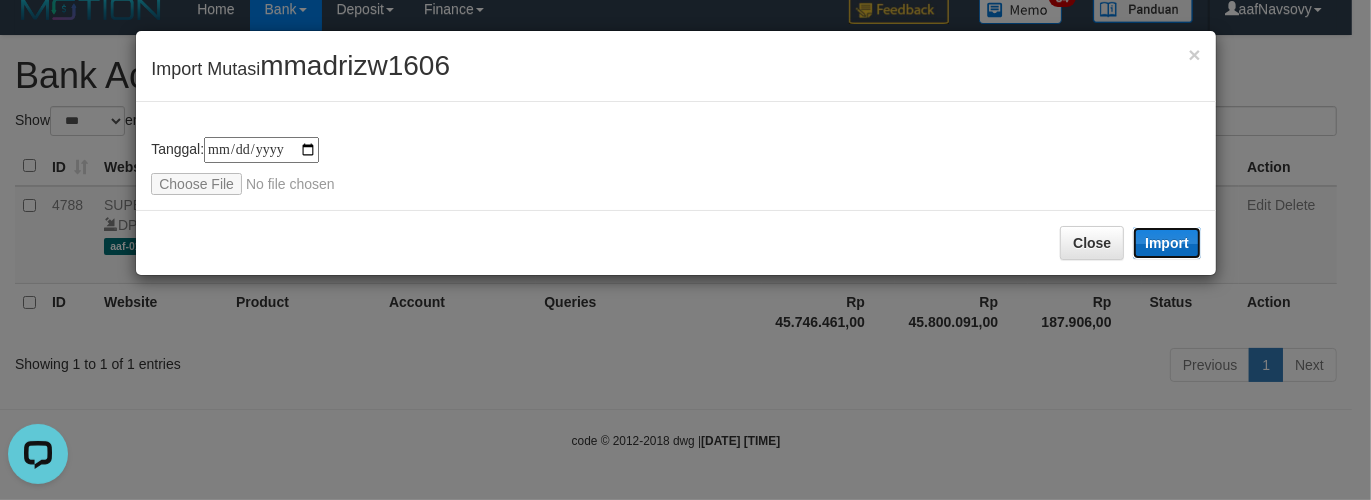 click on "Import" at bounding box center [1167, 243] 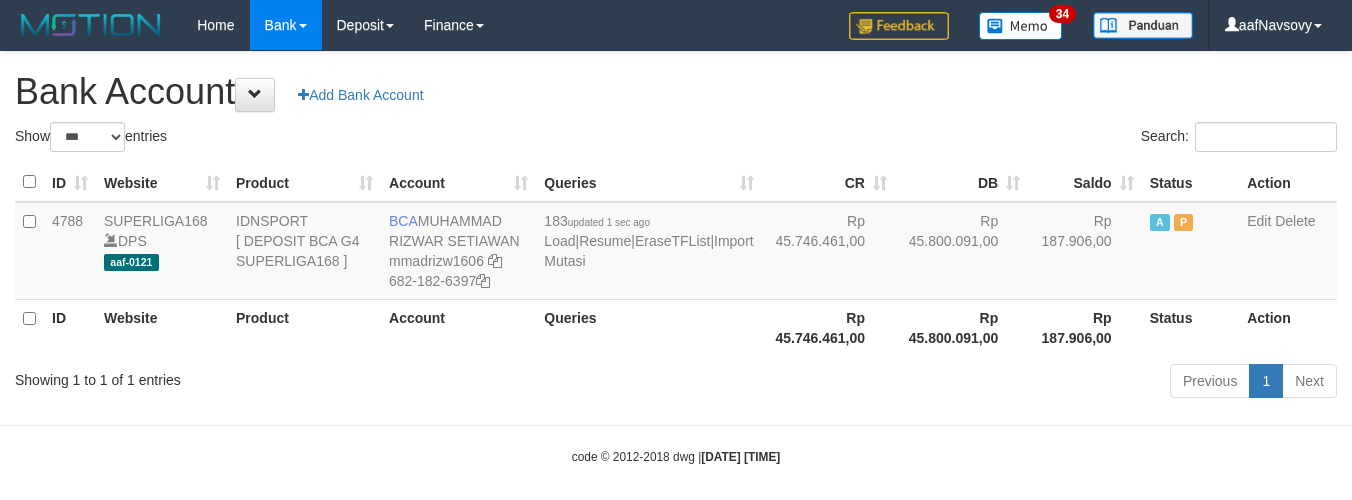 select on "***" 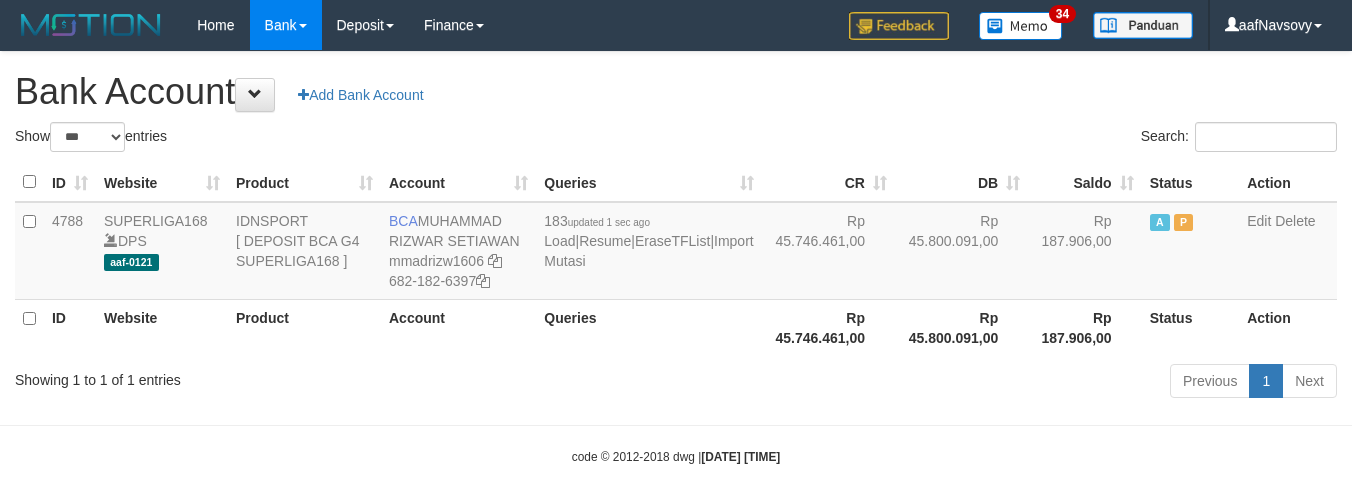 scroll, scrollTop: 16, scrollLeft: 0, axis: vertical 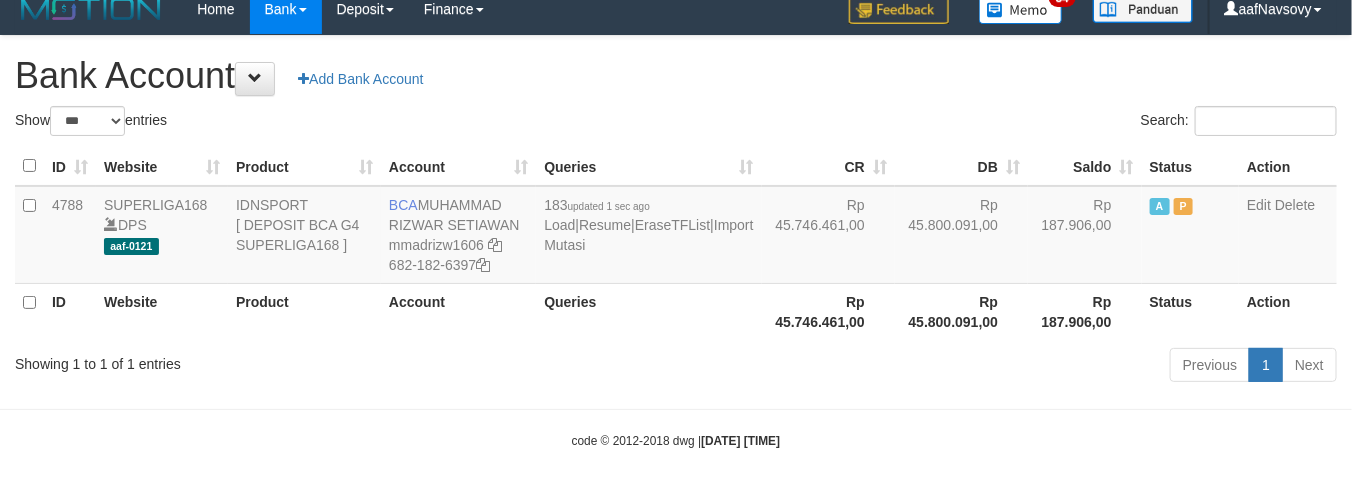 click on "Showing 1 to 1 of 1 entries" at bounding box center [281, 360] 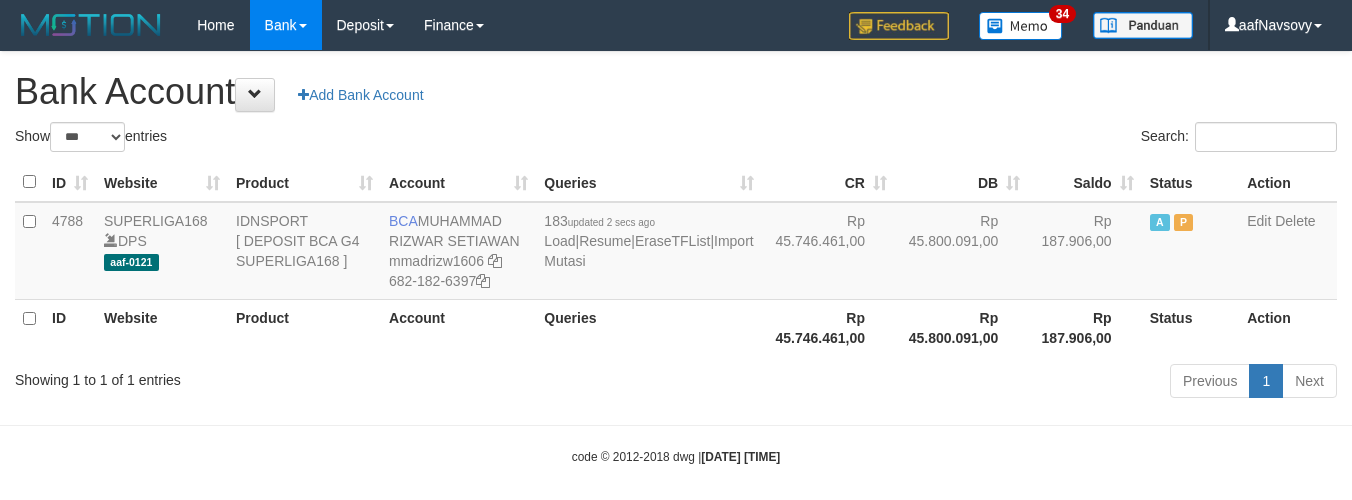 select on "***" 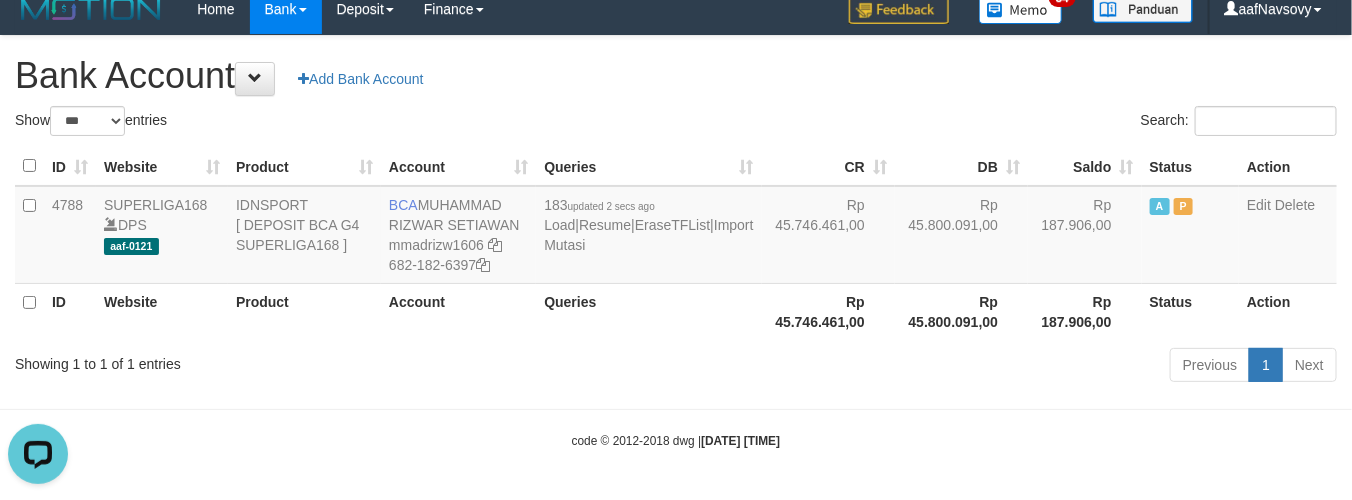 scroll, scrollTop: 0, scrollLeft: 0, axis: both 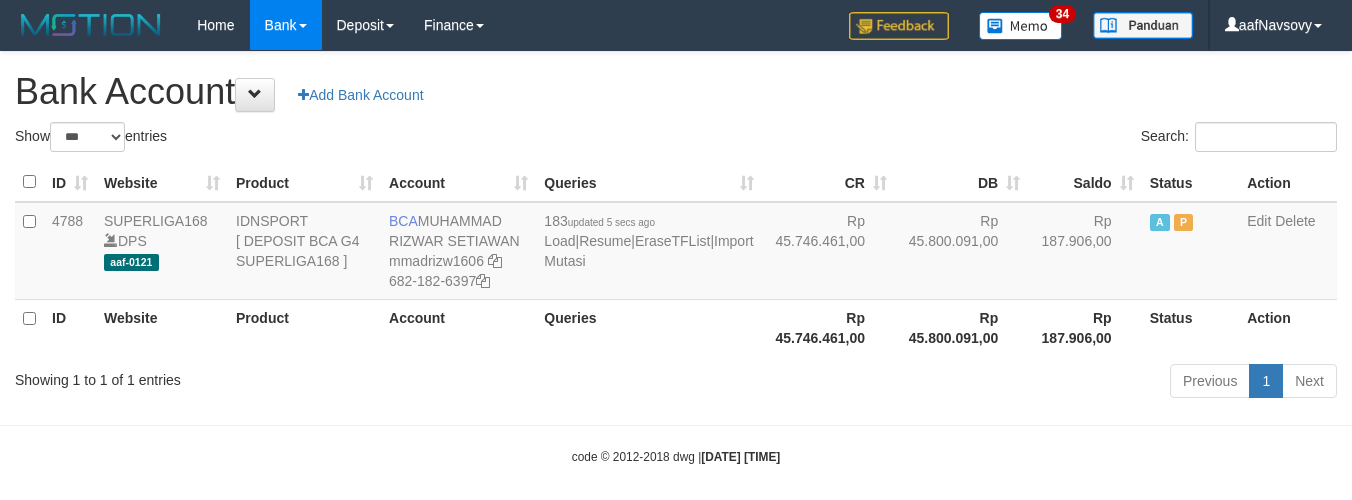 select on "***" 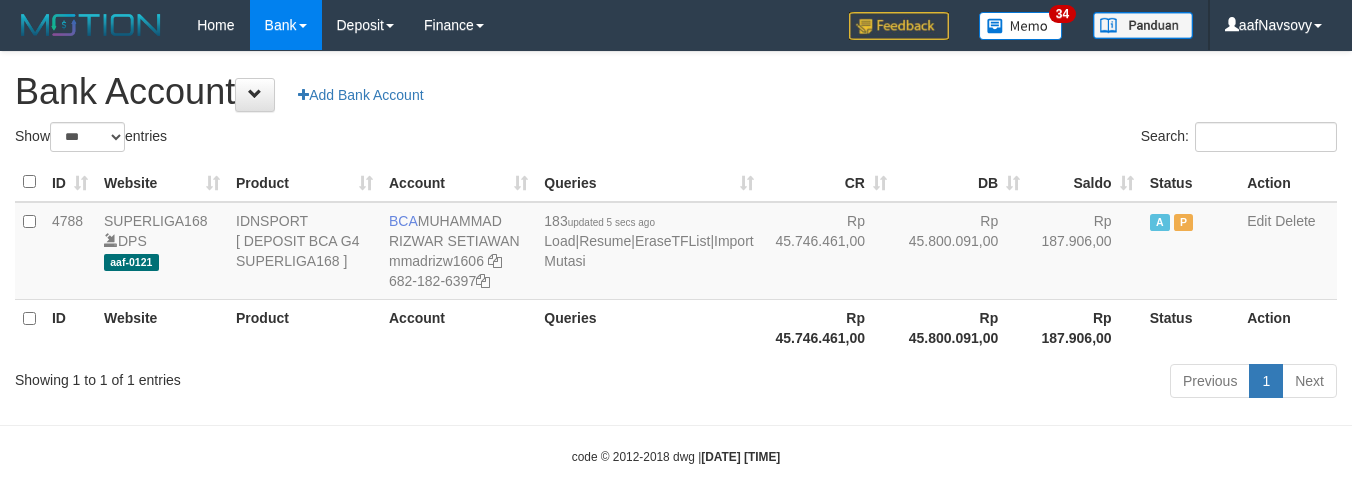 scroll, scrollTop: 16, scrollLeft: 0, axis: vertical 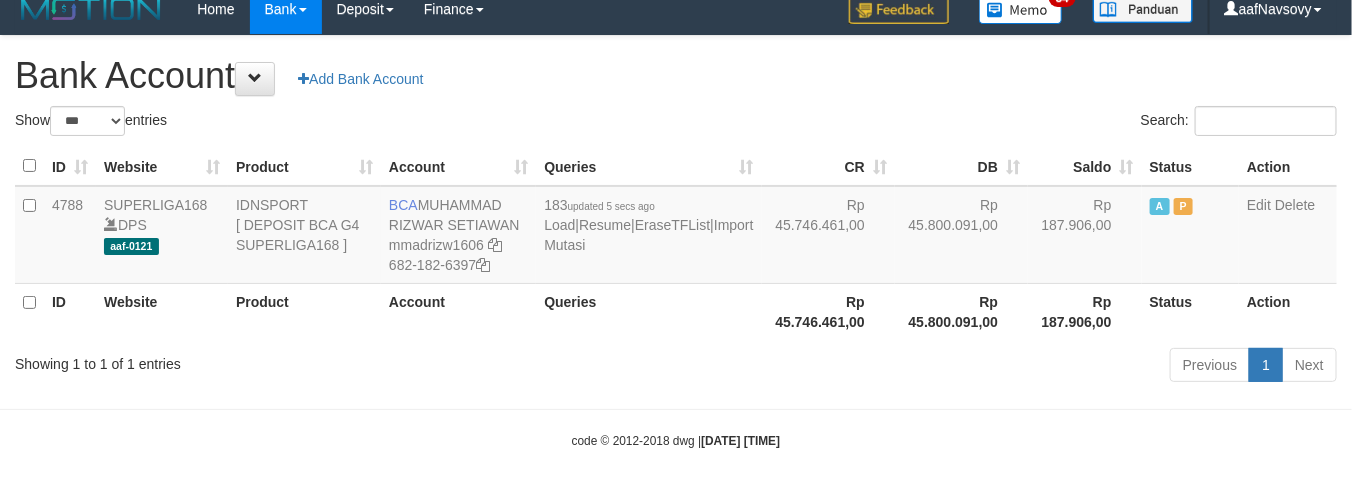 click on "Toggle navigation
Home
Bank
Account List
Load
By Website
Group
[ISPORT]													SUPERLIGA168
By Load Group (DPS)
34" at bounding box center [676, 242] 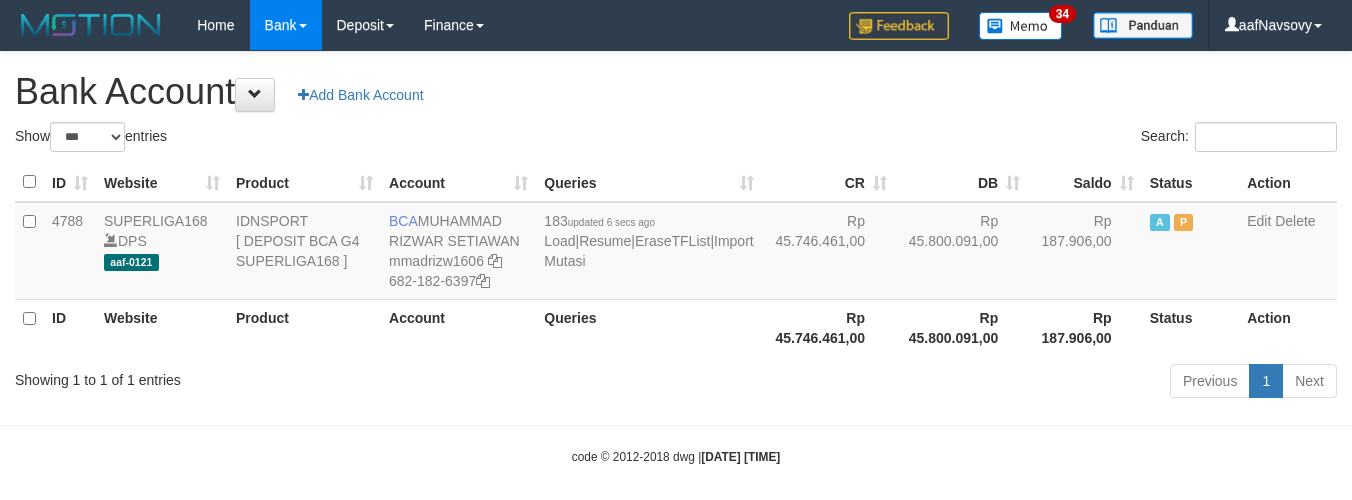 select on "***" 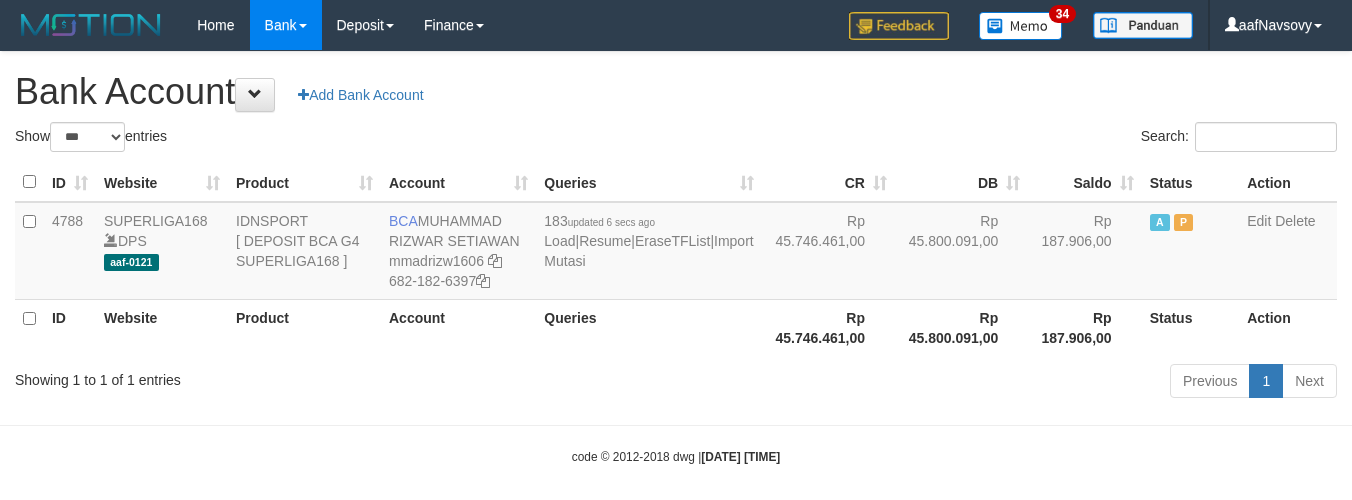 scroll, scrollTop: 16, scrollLeft: 0, axis: vertical 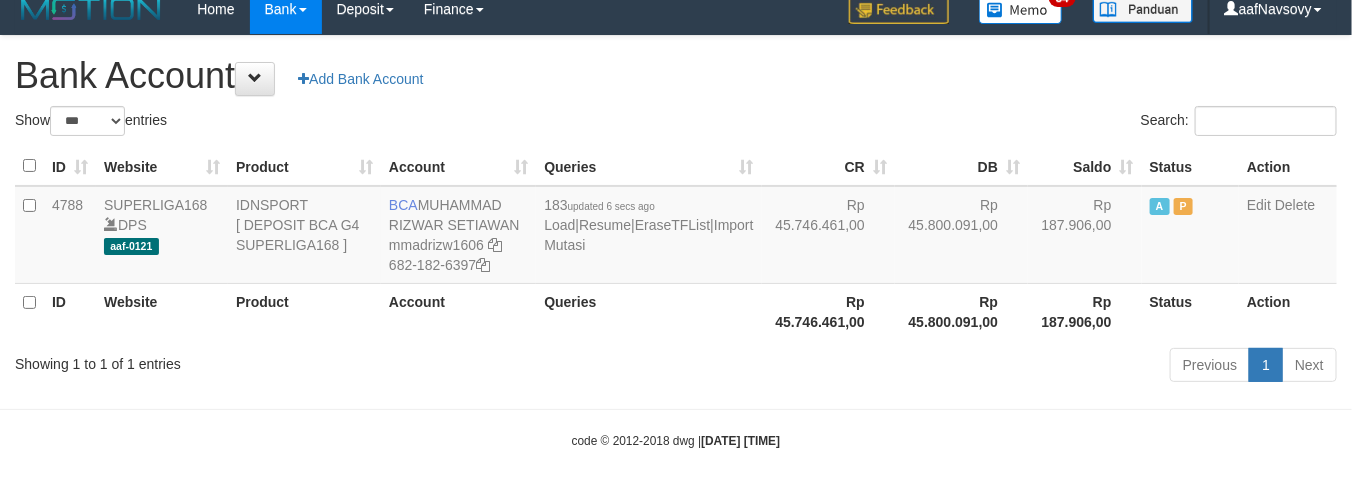 click on "Toggle navigation
Home
Bank
Account List
Load
By Website
Group
[ISPORT]													SUPERLIGA168
By Load Group (DPS)
34" at bounding box center [676, 242] 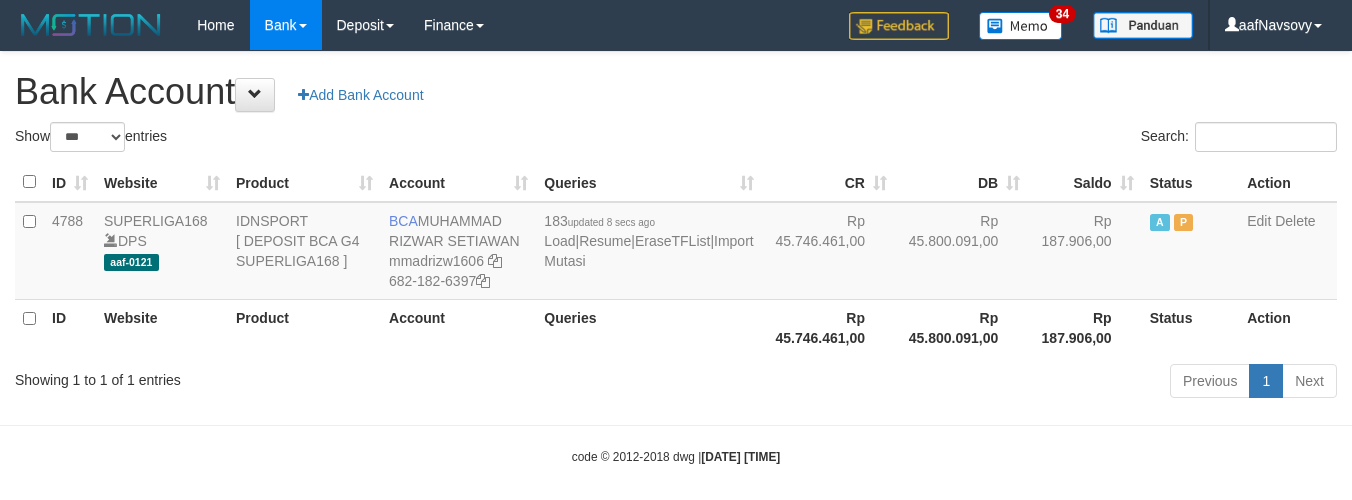 select on "***" 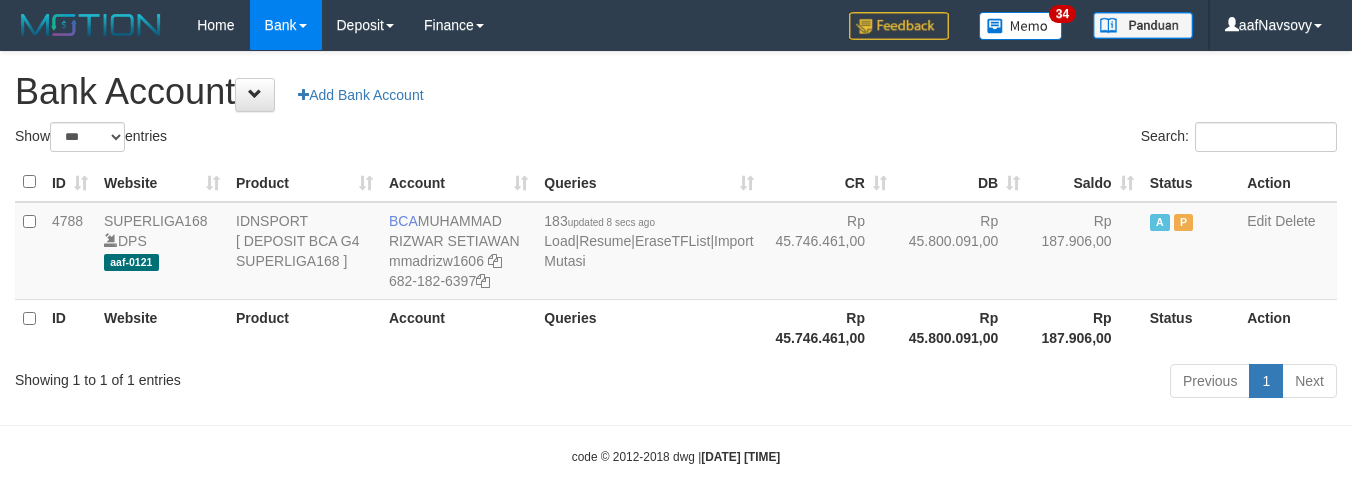 scroll, scrollTop: 16, scrollLeft: 0, axis: vertical 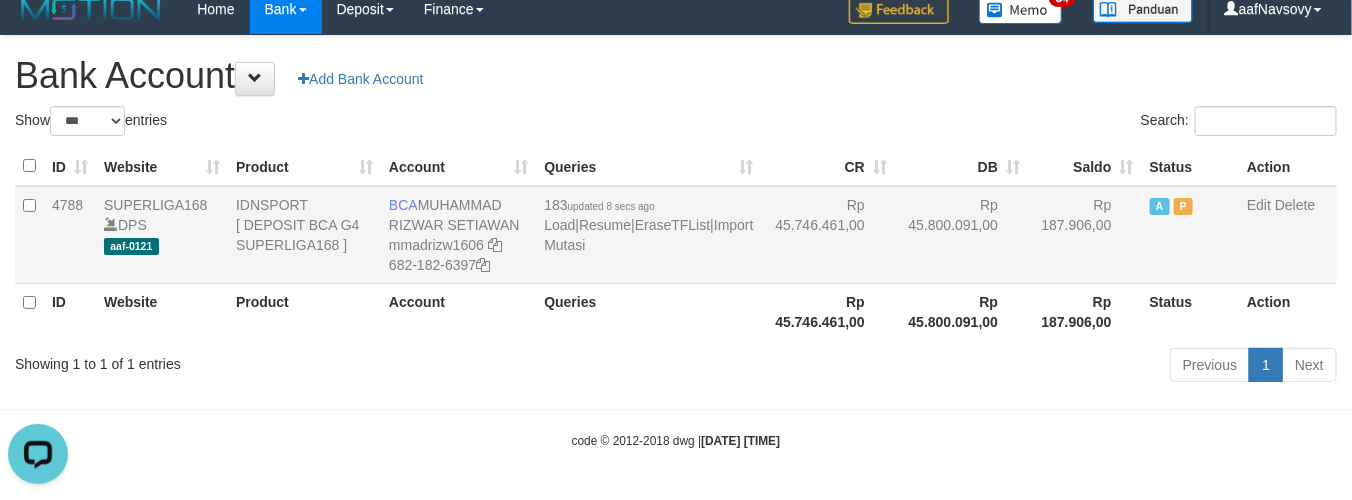 click on "183 updated [TIME] ago
Load
|
Resume
|
EraseTFList
|
Import Mutasi" at bounding box center [648, 235] 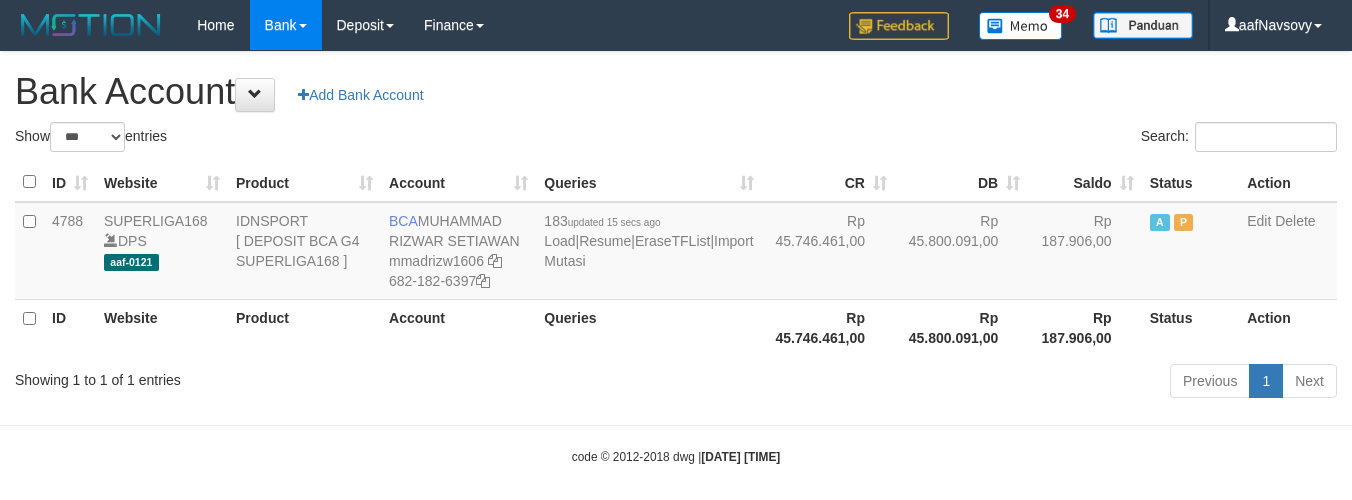 select on "***" 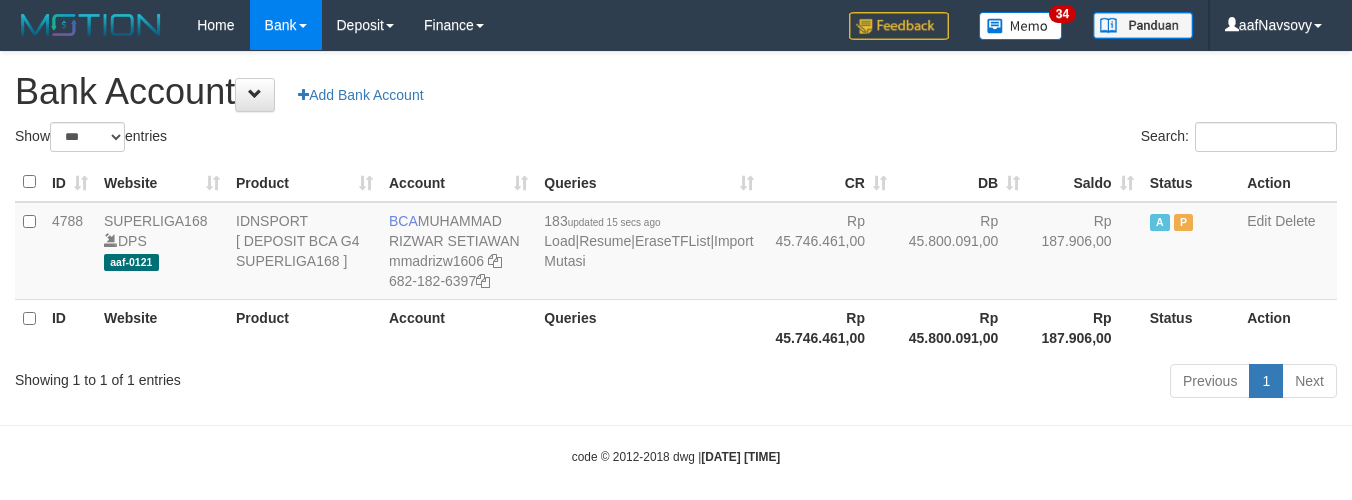 scroll, scrollTop: 16, scrollLeft: 0, axis: vertical 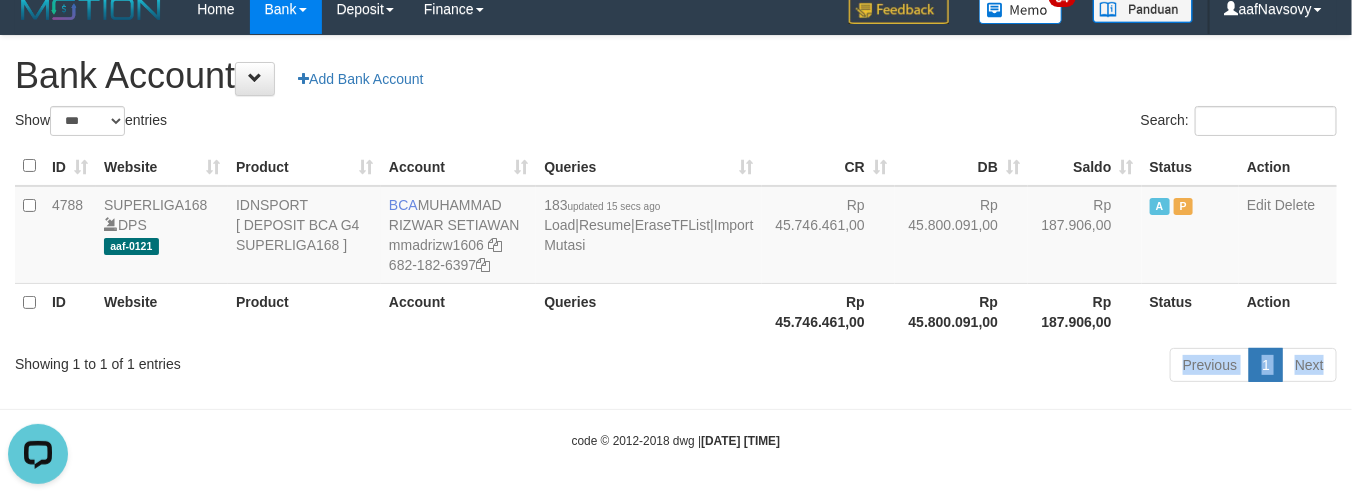 drag, startPoint x: 673, startPoint y: 388, endPoint x: 630, endPoint y: 443, distance: 69.81404 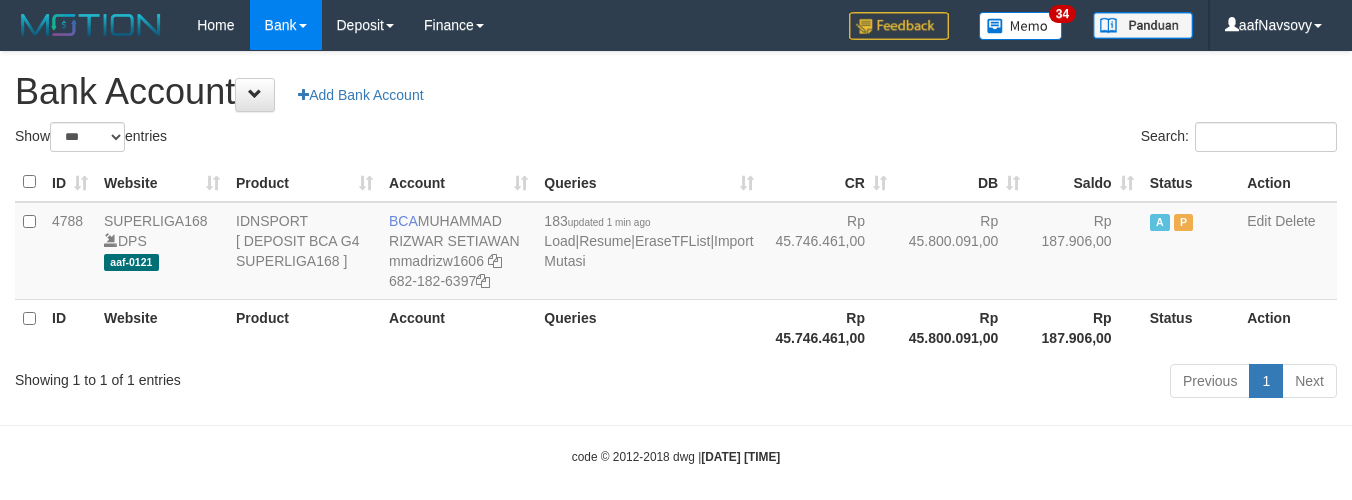 select on "***" 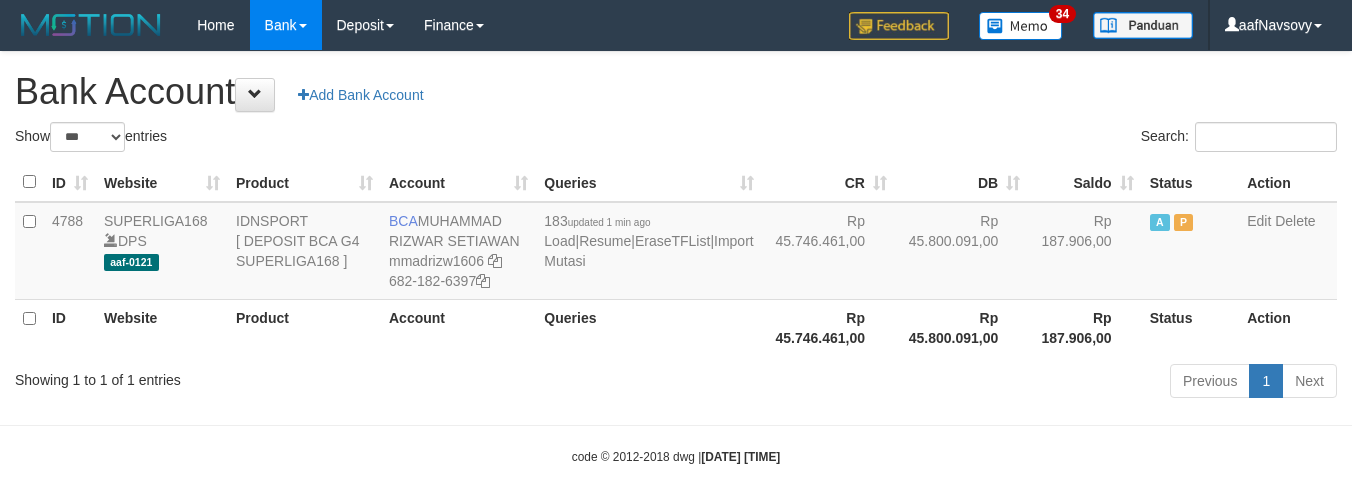 scroll, scrollTop: 16, scrollLeft: 0, axis: vertical 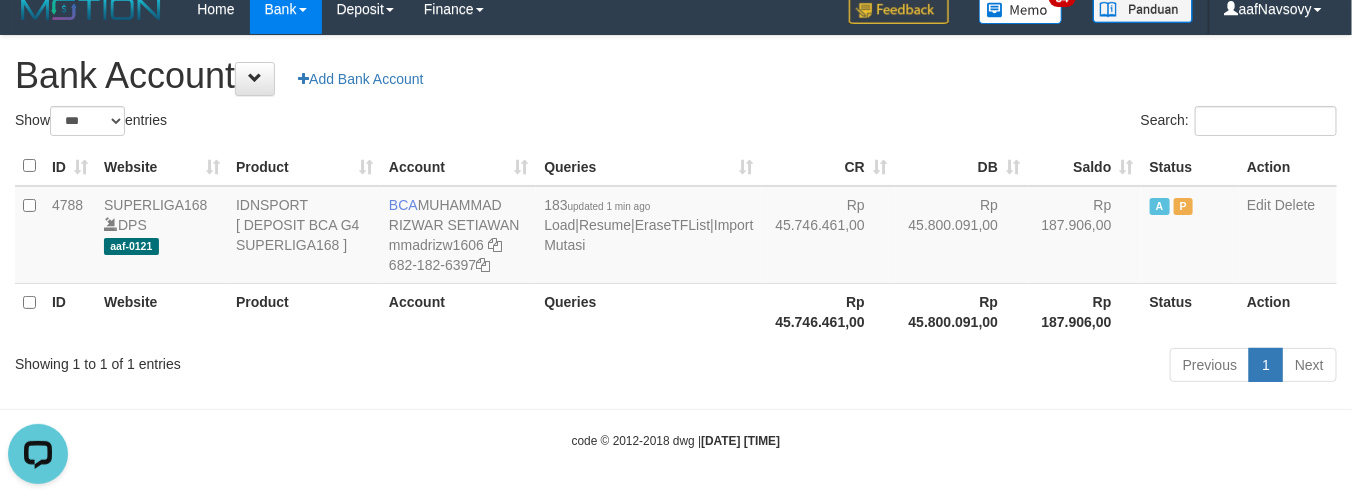 click on "ID Website Product Account Queries CR DB Saldo Status Action
4788
SUPERLIGA168
DPS
aaf-0121
IDNSPORT
[ DEPOSIT BCA G4 SUPERLIGA168 ]
BCA
MUHAMMAD RIZWAR SETIAWAN
mmadrizw1606
682-182-6397
183  updated 1 min ago
Load
|
Resume
|
EraseTFList
|
Import Mutasi
Rp 45.746.461,00
Rp 45.800.091,00
Rp 187.906,00
A
P
Edit
Delete
ID Website Product Account Queries Rp 45.746.461,00 Rp 45.800.091,00" at bounding box center (676, 243) 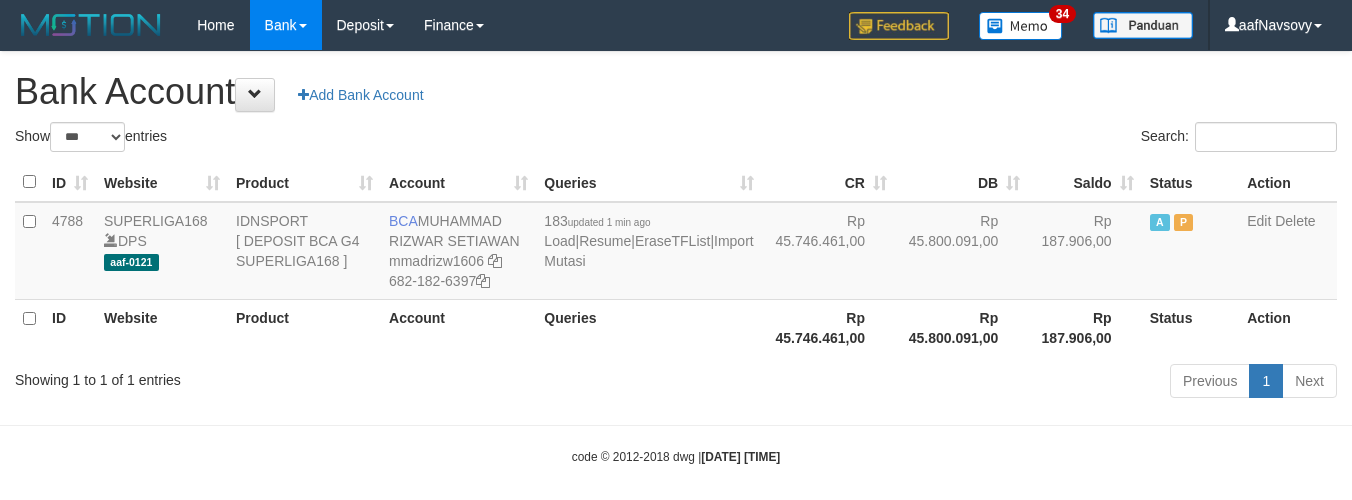 select on "***" 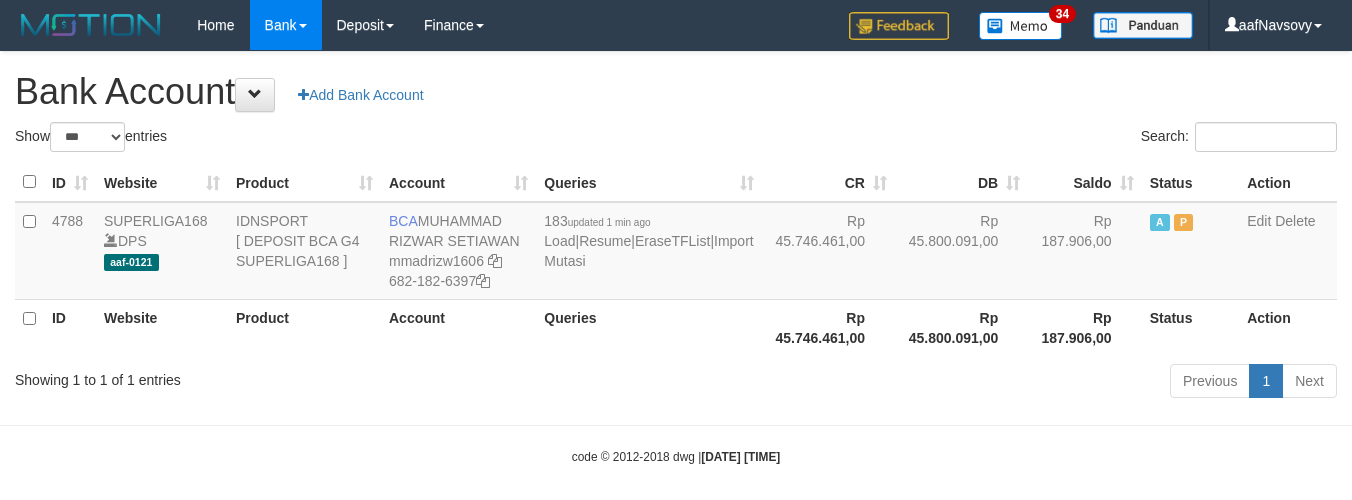 scroll, scrollTop: 16, scrollLeft: 0, axis: vertical 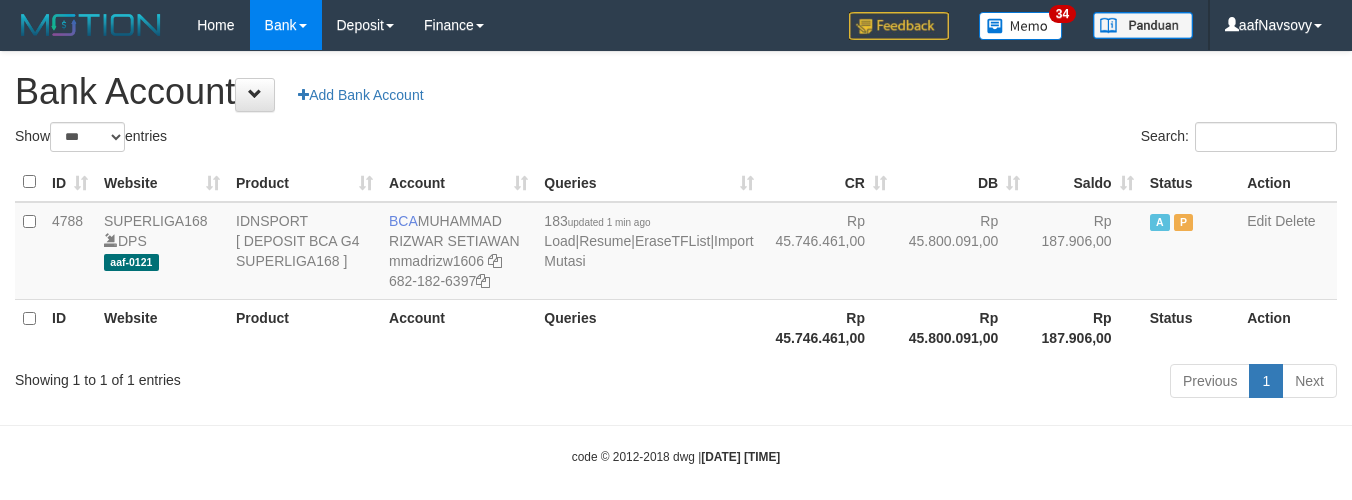 select on "***" 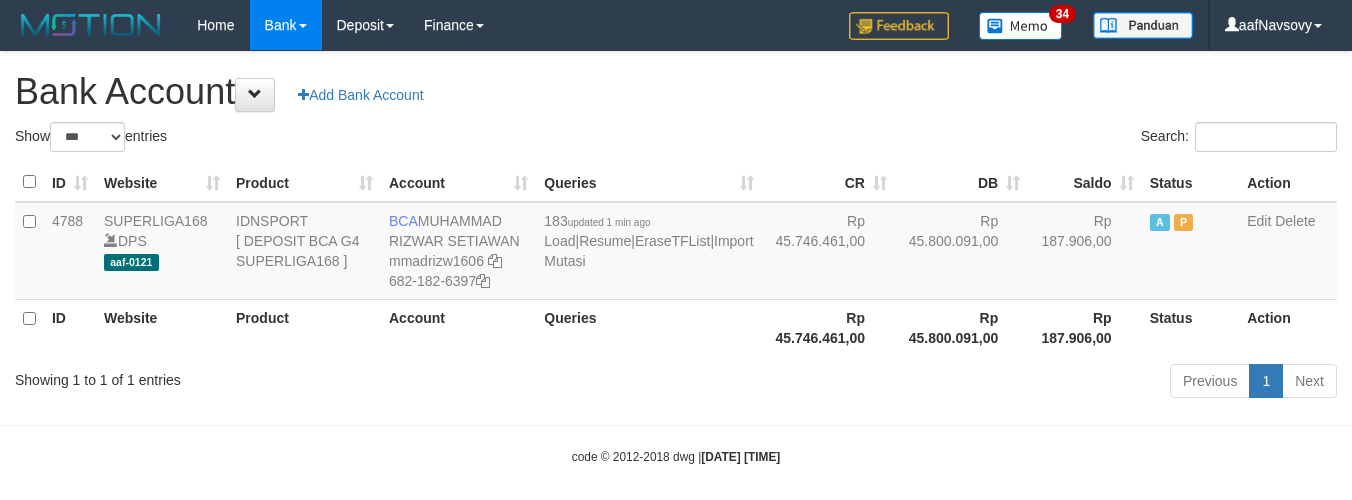 scroll, scrollTop: 16, scrollLeft: 0, axis: vertical 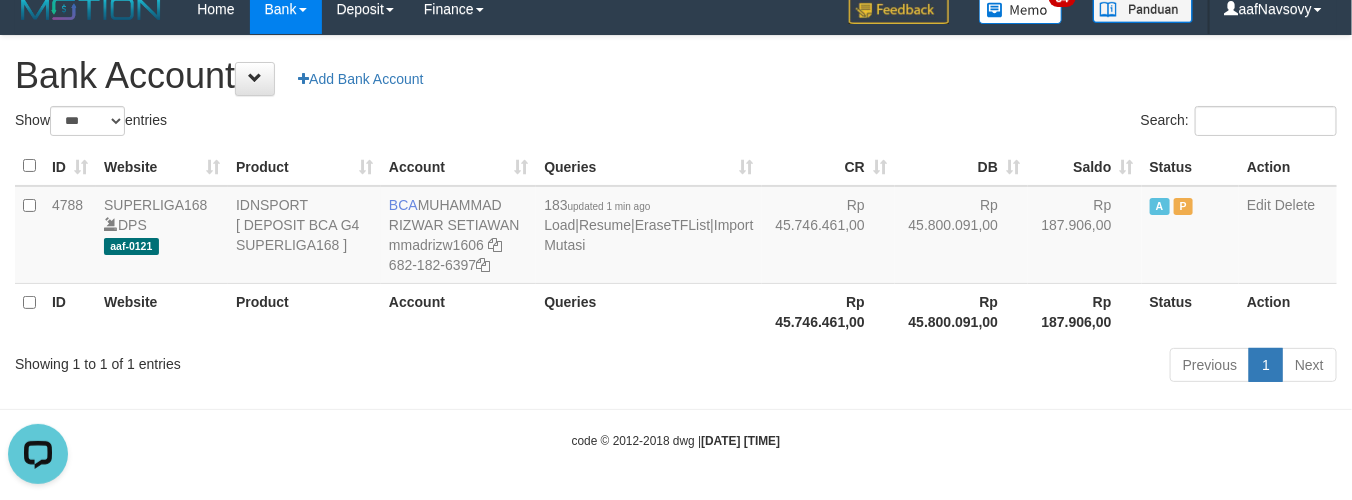 click on "Previous 1 Next" at bounding box center (957, 367) 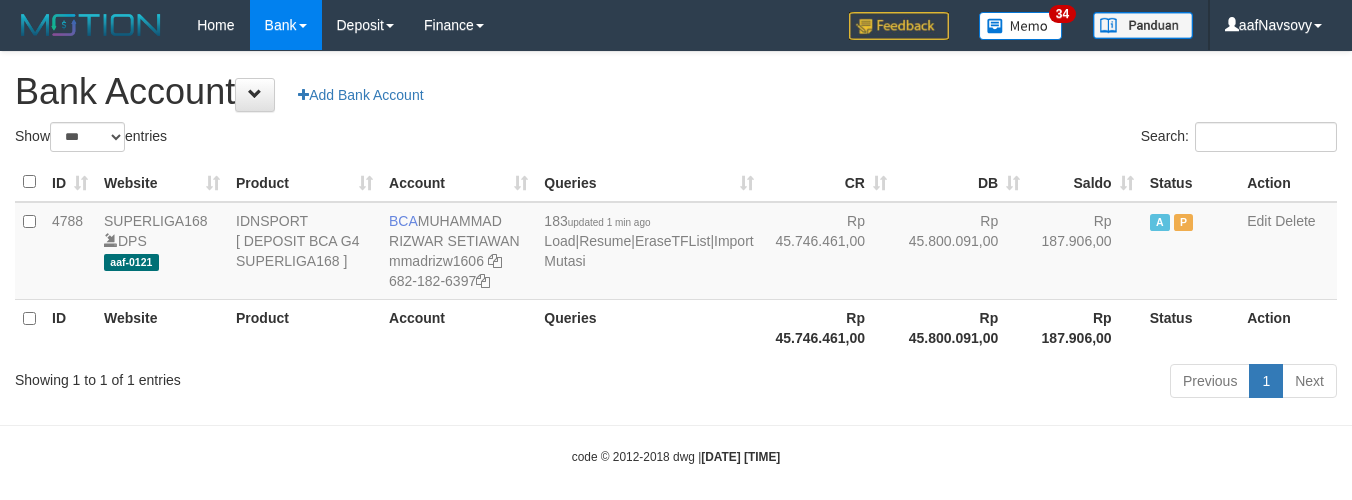 select on "***" 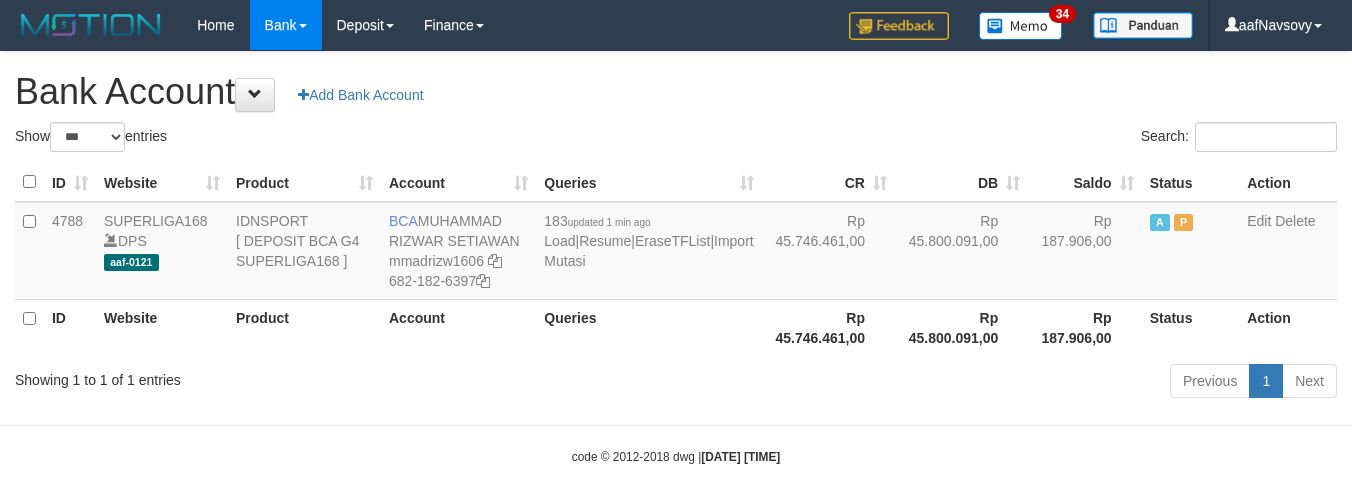 scroll, scrollTop: 16, scrollLeft: 0, axis: vertical 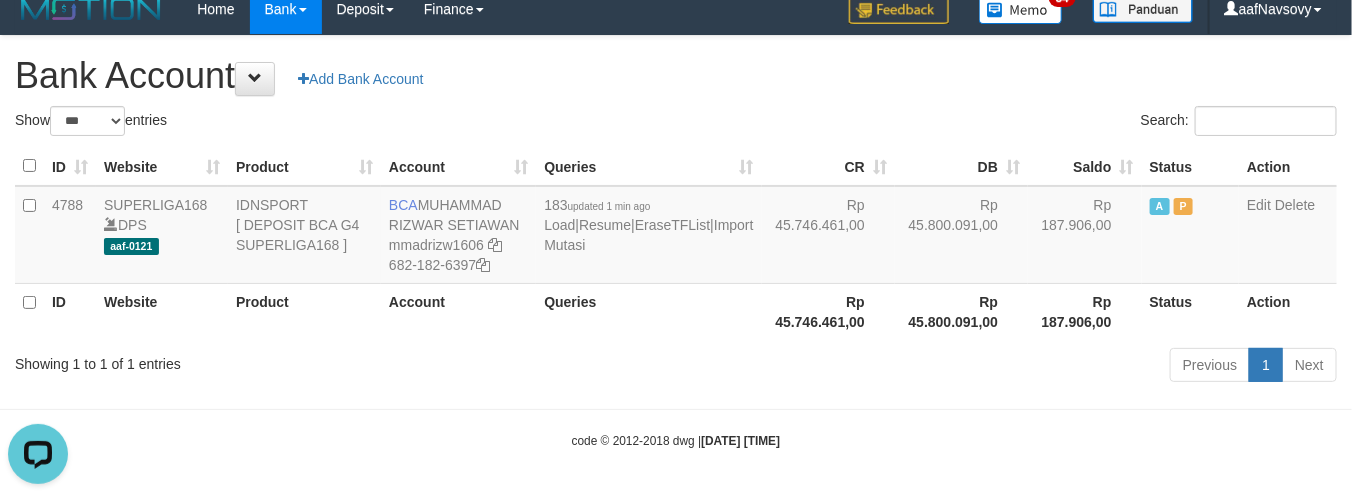 click on "Showing 1 to 1 of 1 entries" at bounding box center (281, 360) 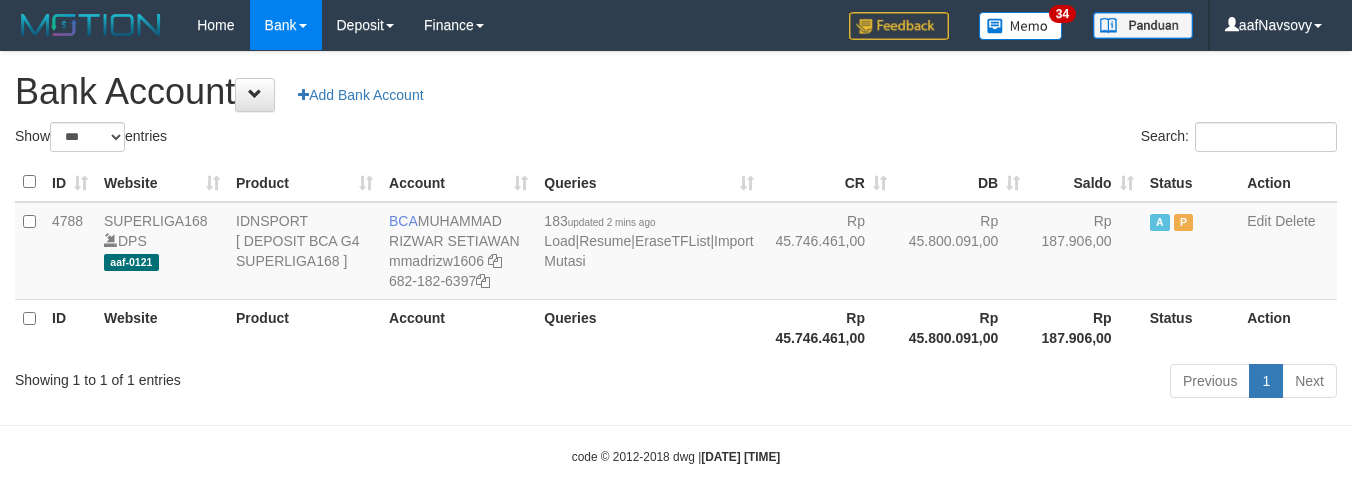 select on "***" 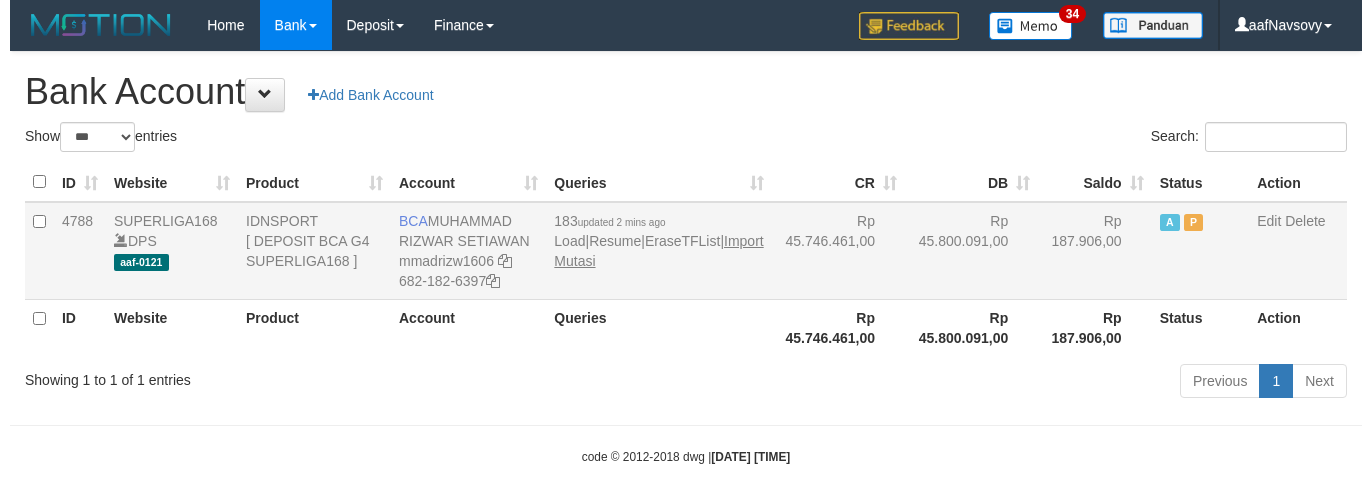 scroll, scrollTop: 16, scrollLeft: 0, axis: vertical 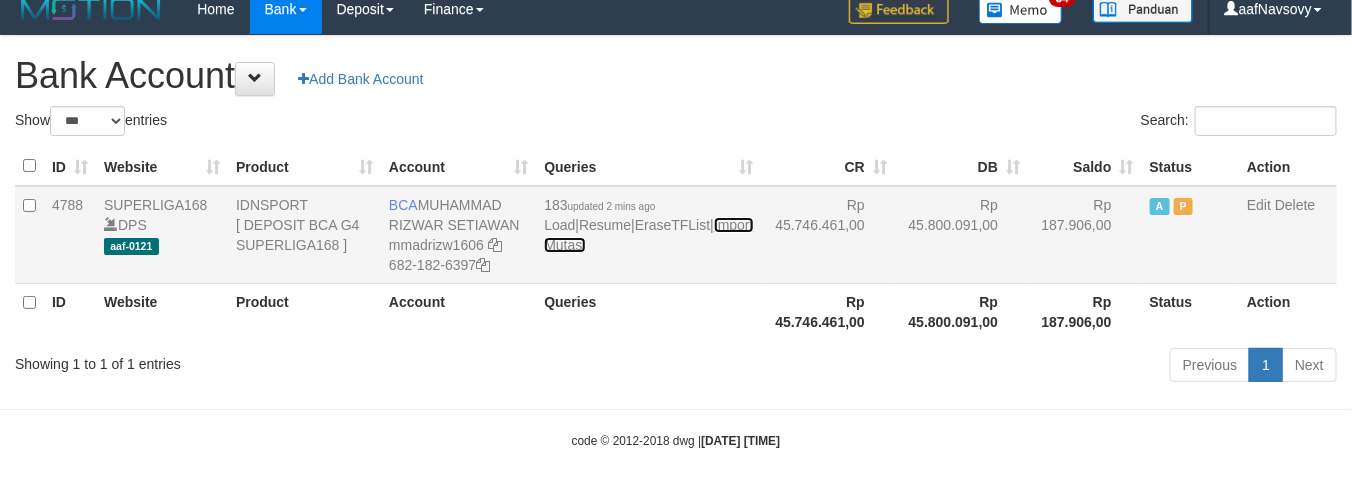 click on "Import Mutasi" at bounding box center (648, 235) 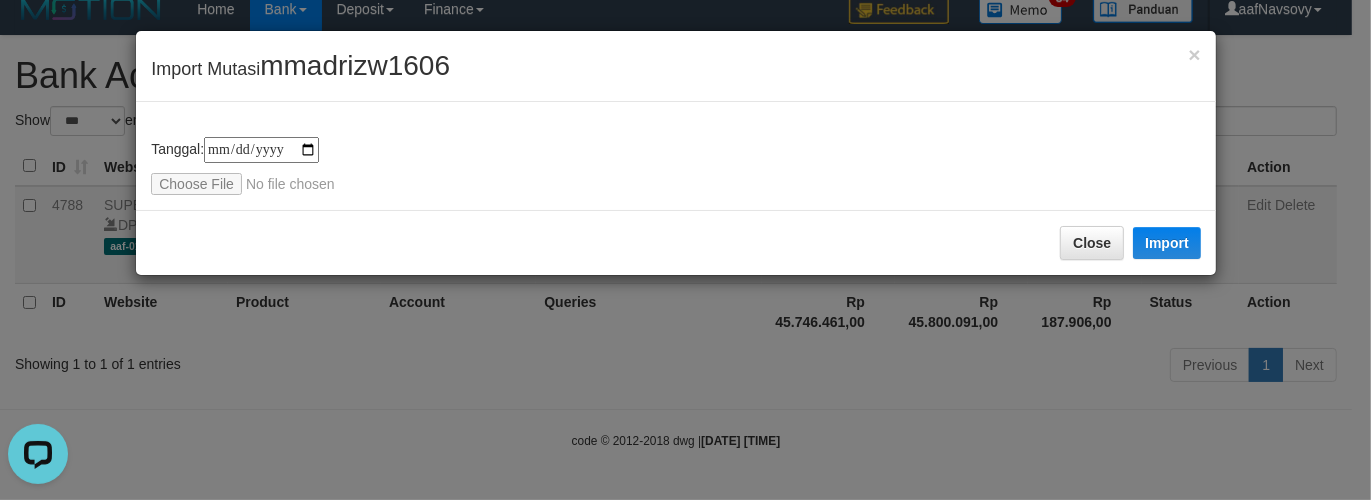 scroll, scrollTop: 0, scrollLeft: 0, axis: both 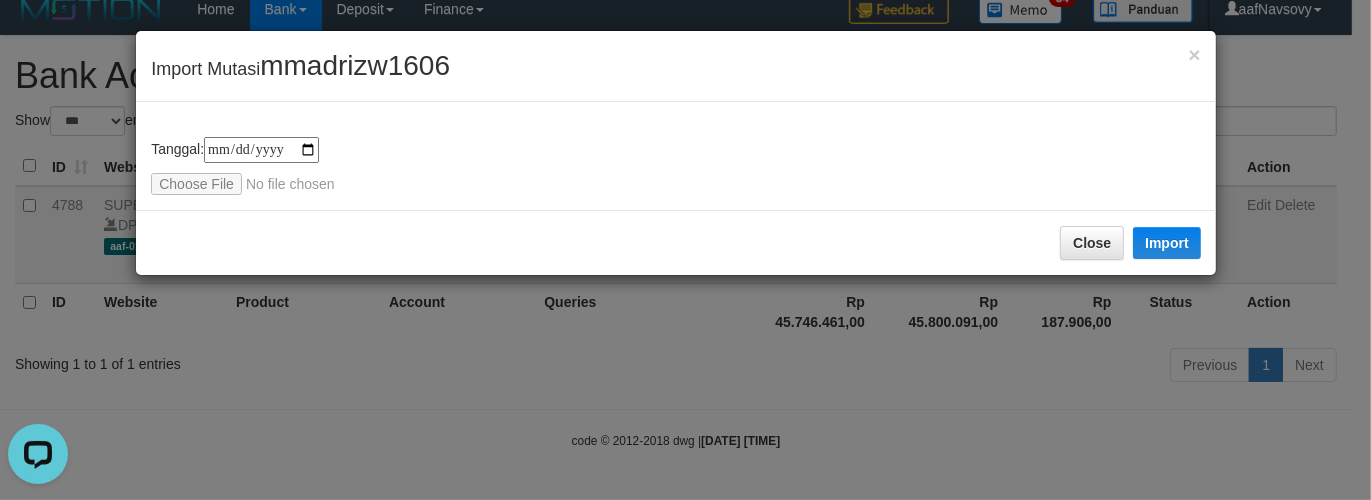type on "**********" 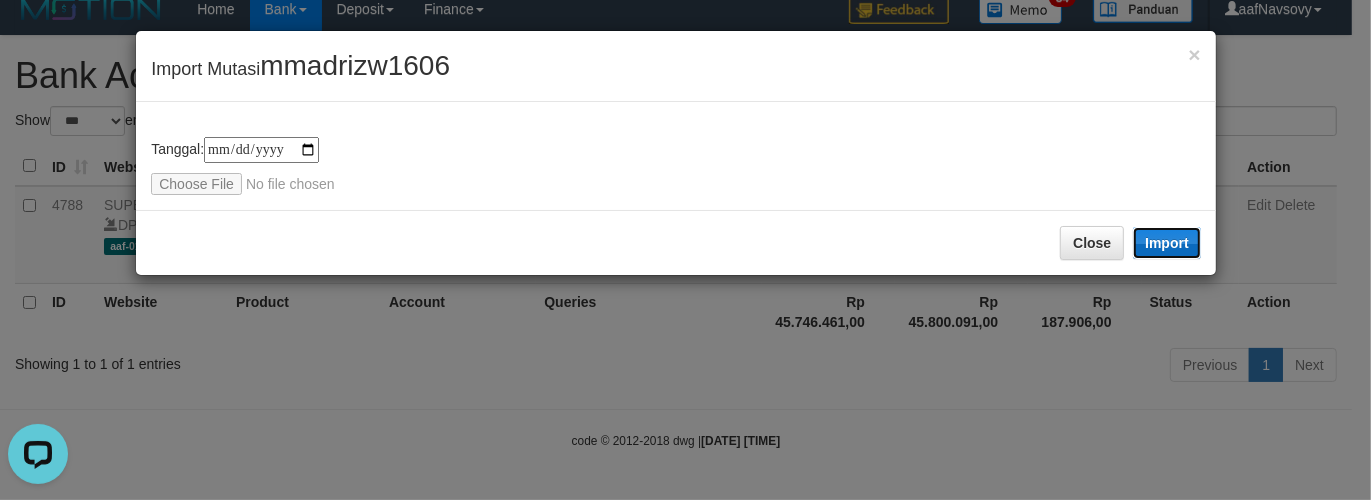 click on "Import" at bounding box center (1167, 243) 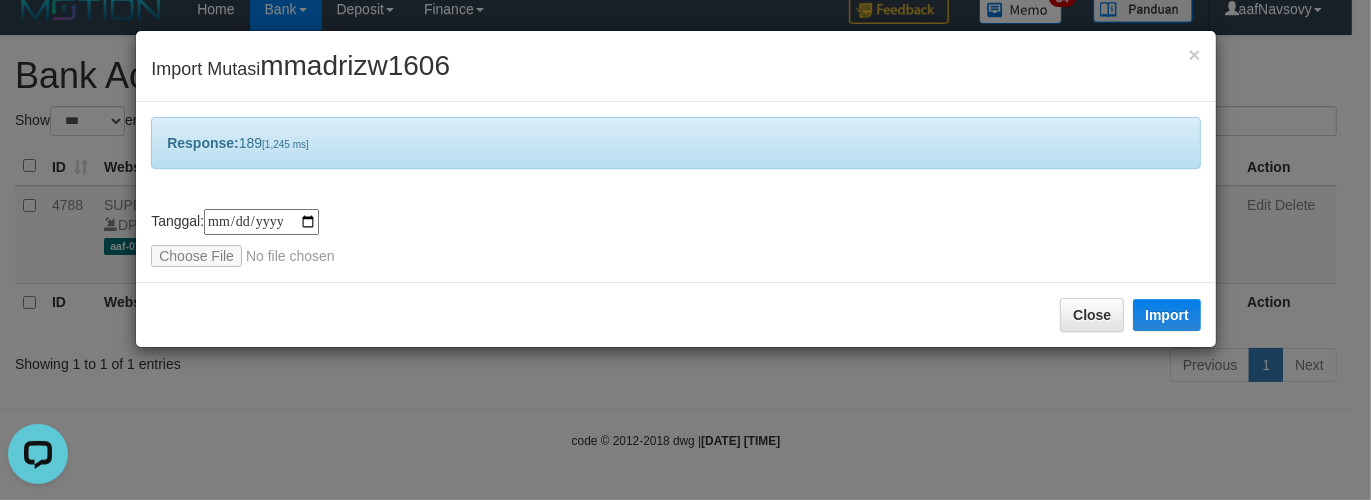 click on "**********" at bounding box center [685, 250] 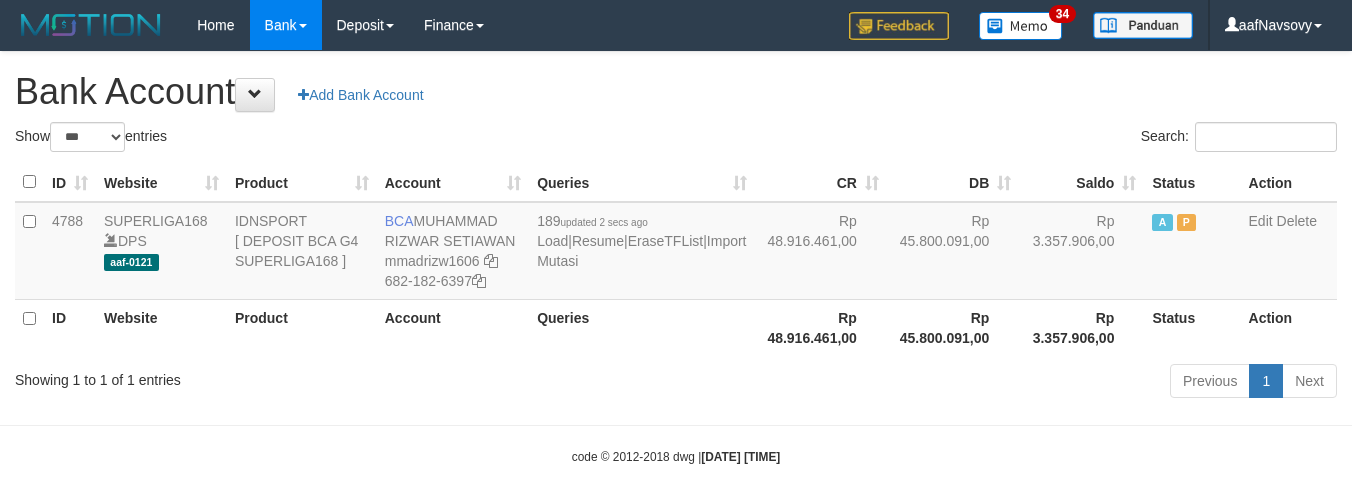 select on "***" 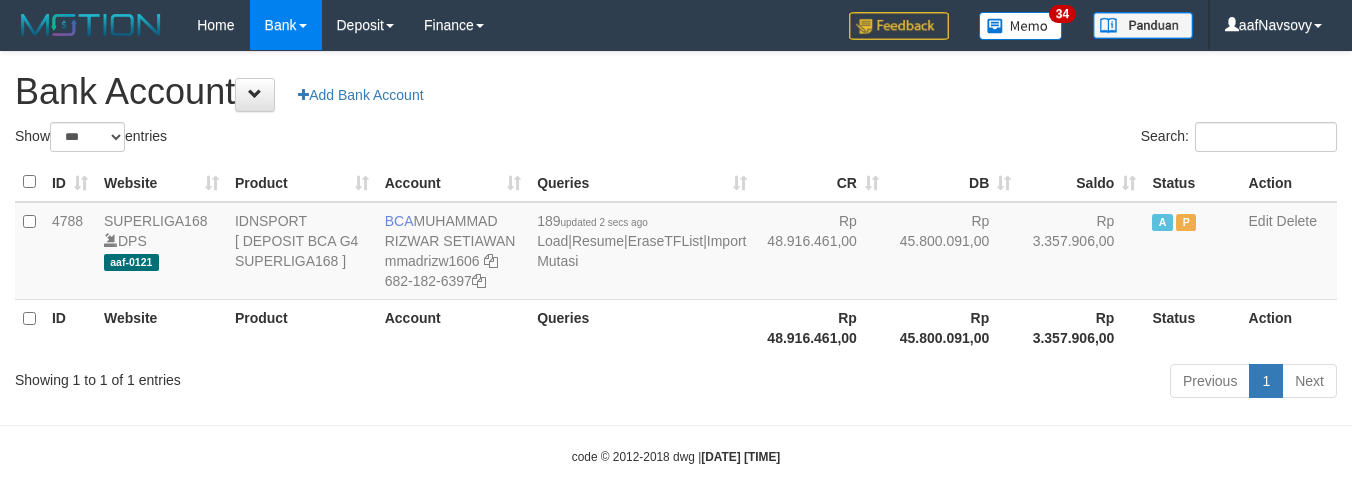 scroll, scrollTop: 16, scrollLeft: 0, axis: vertical 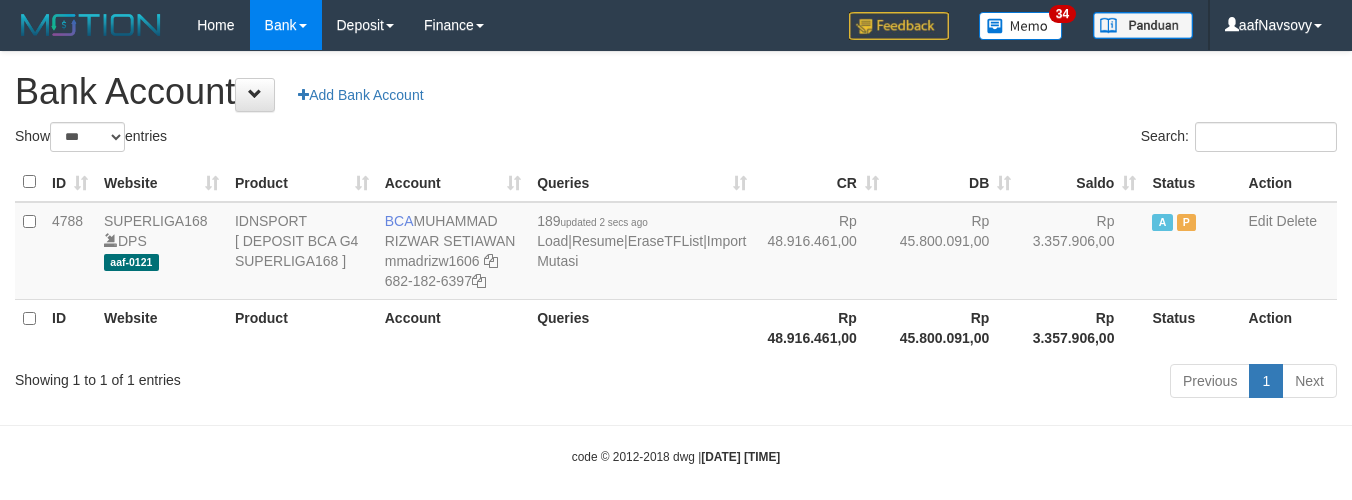 select on "***" 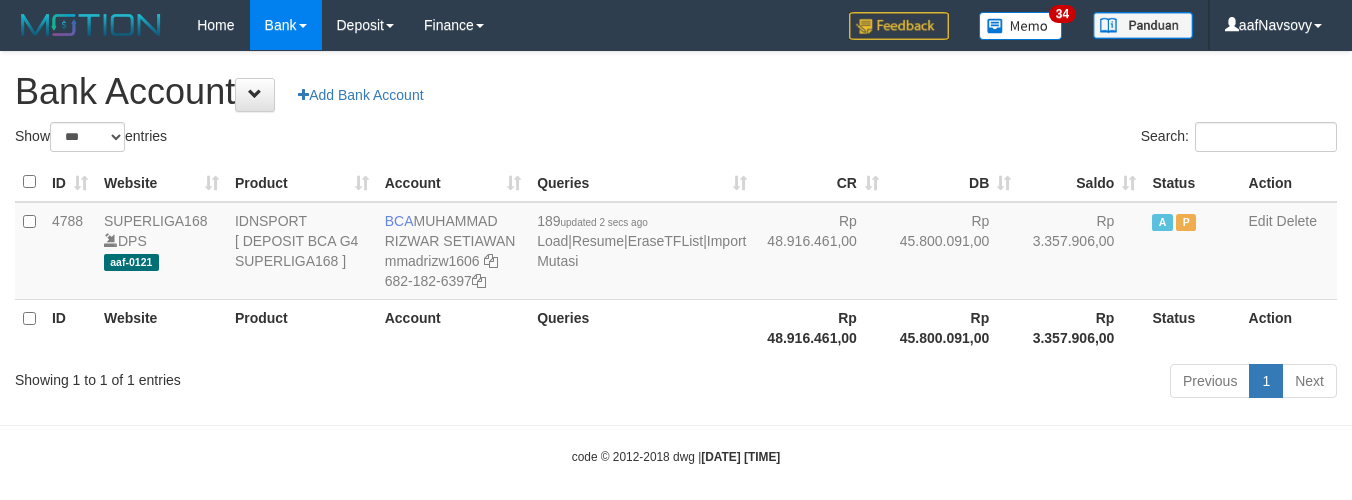 scroll, scrollTop: 16, scrollLeft: 0, axis: vertical 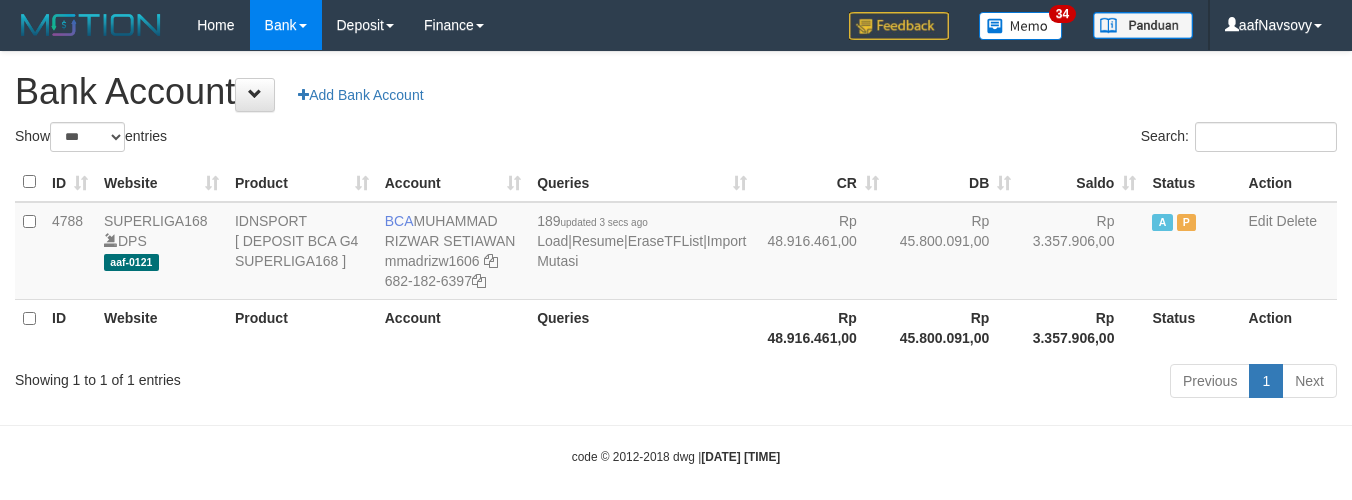 select on "***" 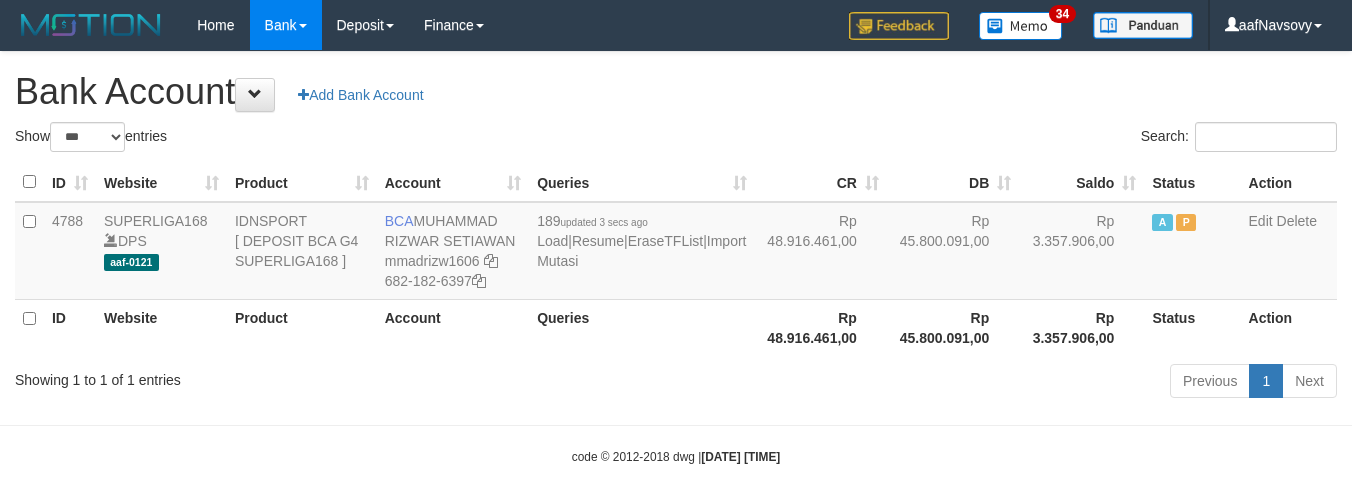 scroll, scrollTop: 16, scrollLeft: 0, axis: vertical 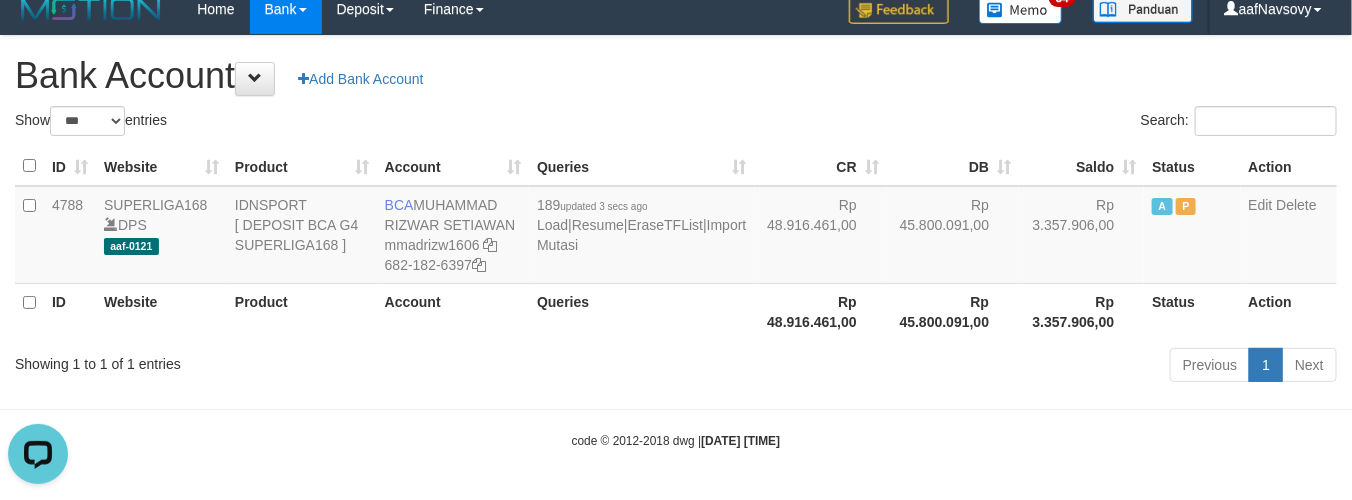 click on "Showing 1 to 1 of 1 entries Previous 1 Next" at bounding box center [676, 367] 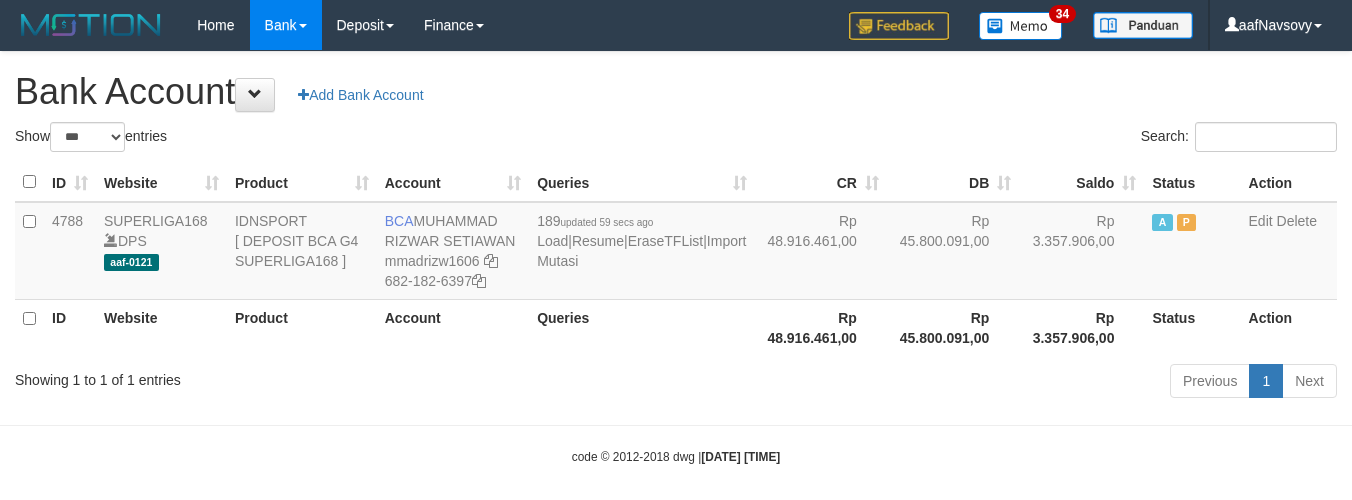 select on "***" 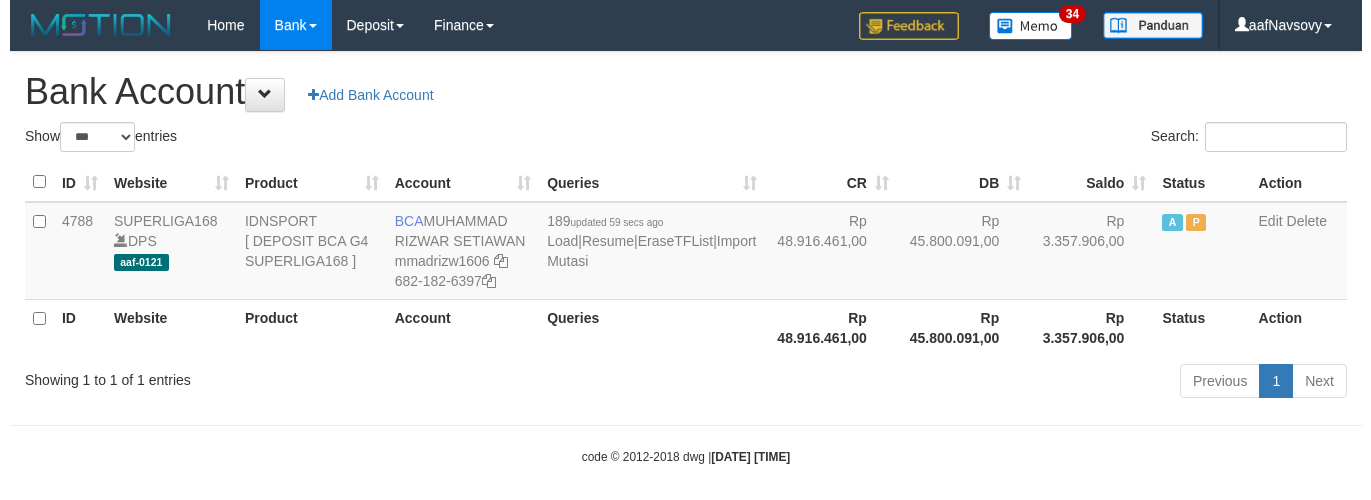scroll, scrollTop: 16, scrollLeft: 0, axis: vertical 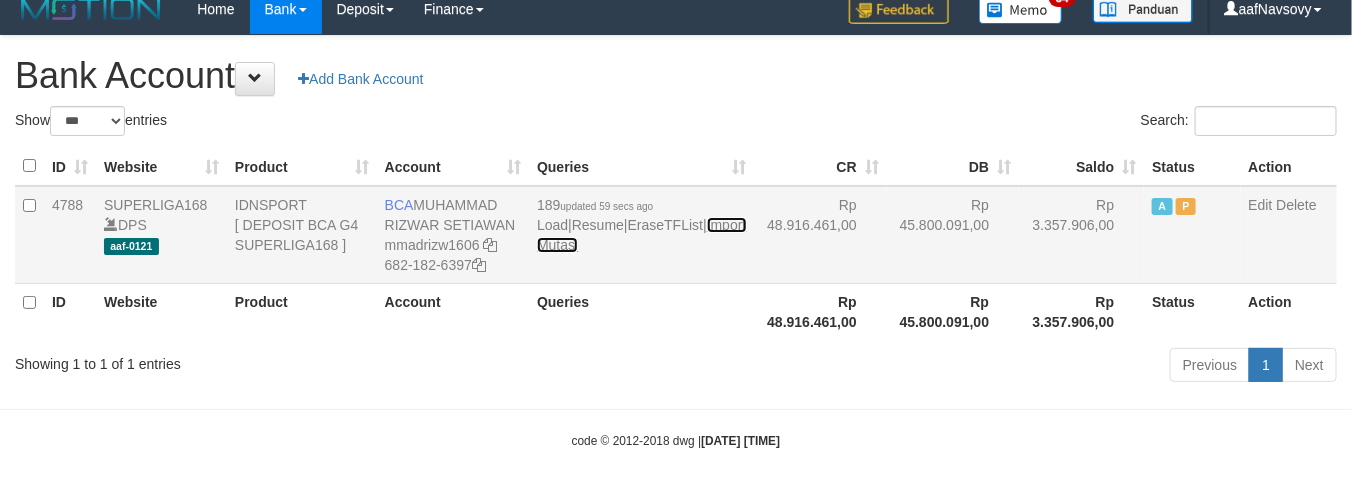 click on "Import Mutasi" at bounding box center (641, 235) 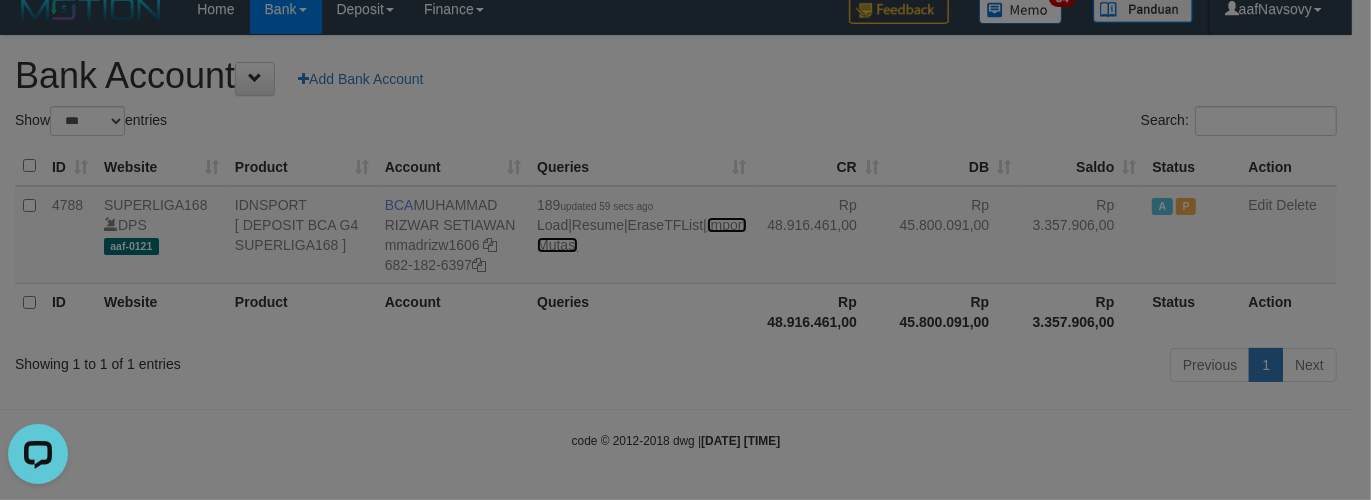 scroll, scrollTop: 0, scrollLeft: 0, axis: both 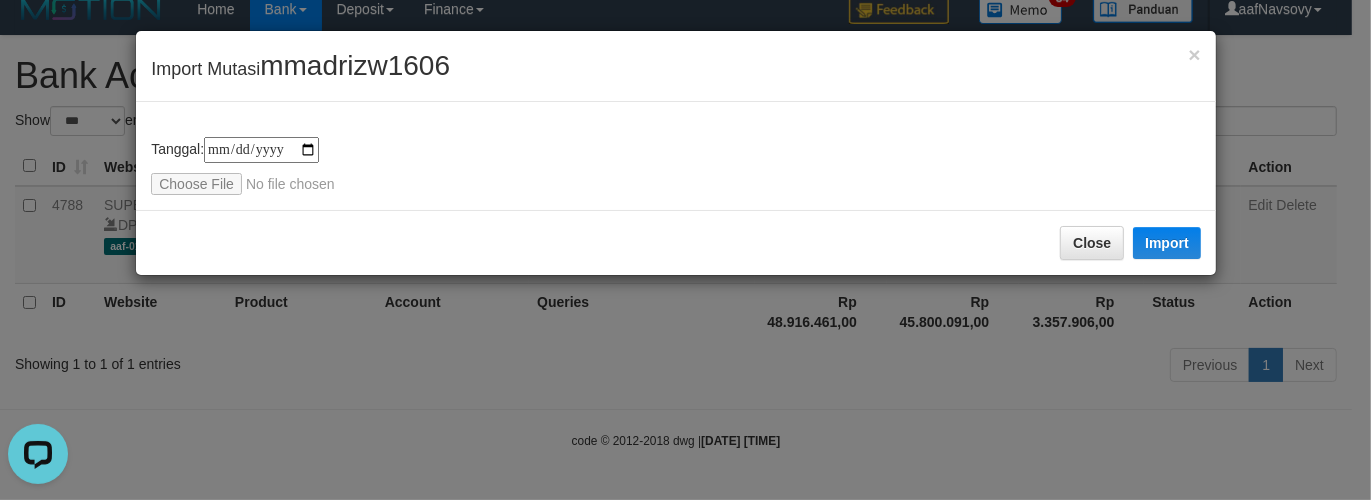 type on "**********" 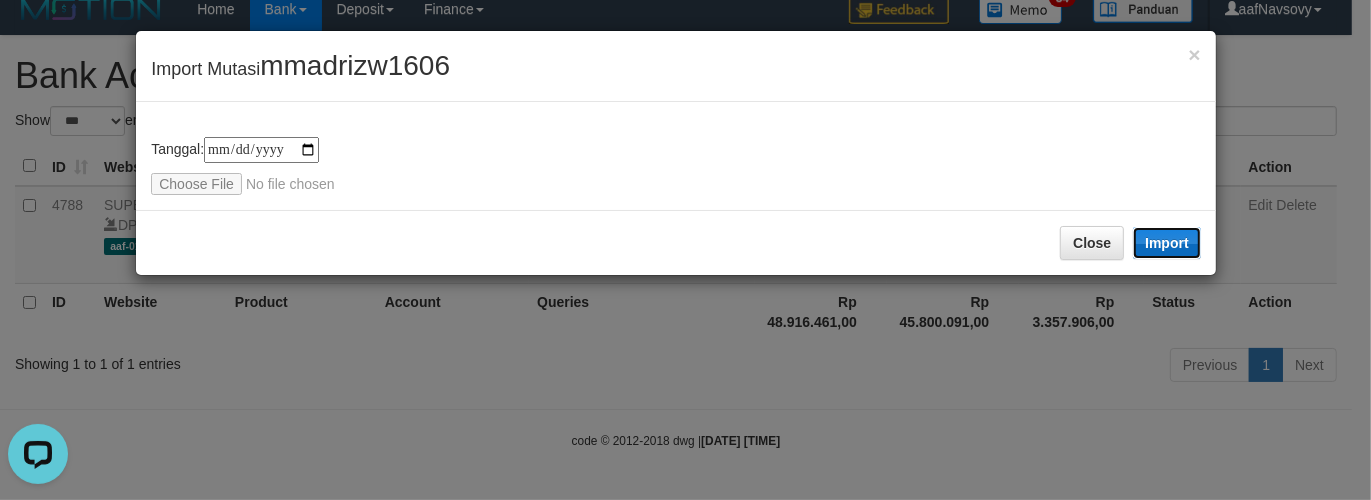 click on "Import" at bounding box center [1167, 243] 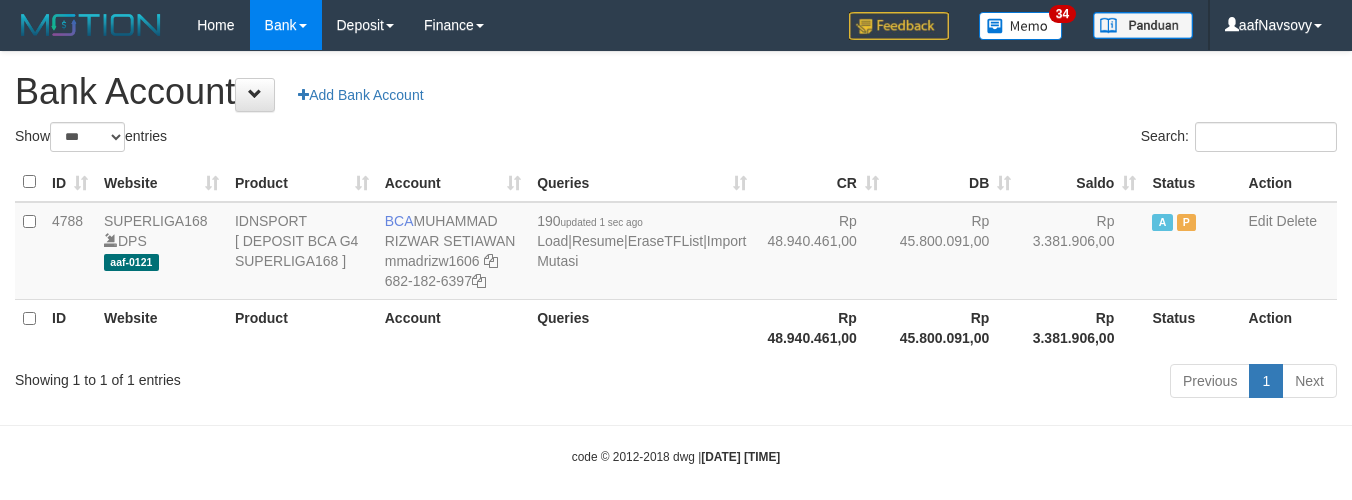 select on "***" 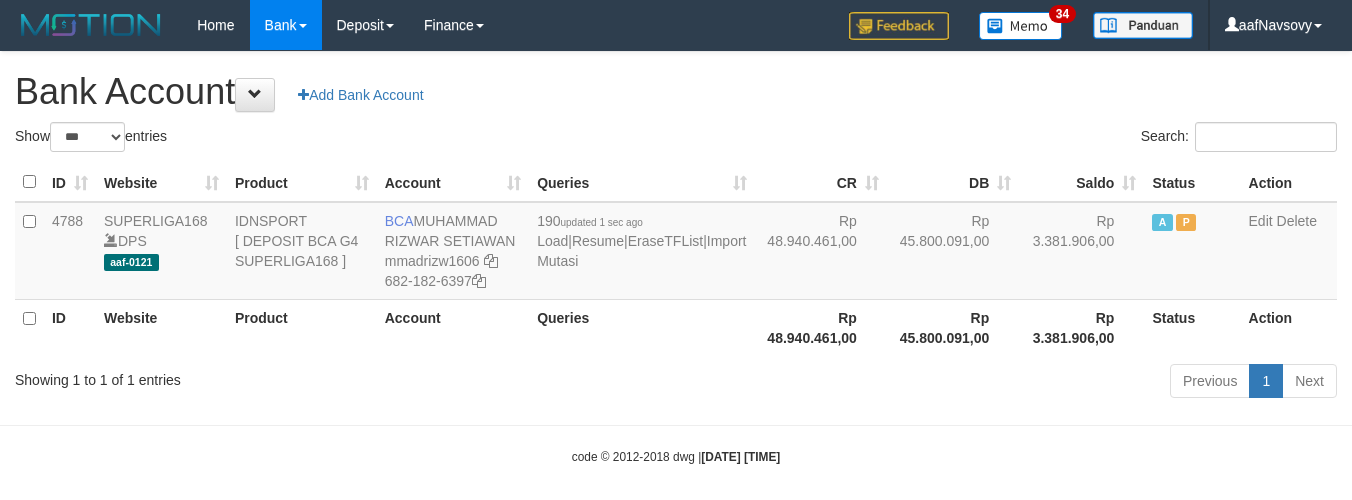 scroll, scrollTop: 16, scrollLeft: 0, axis: vertical 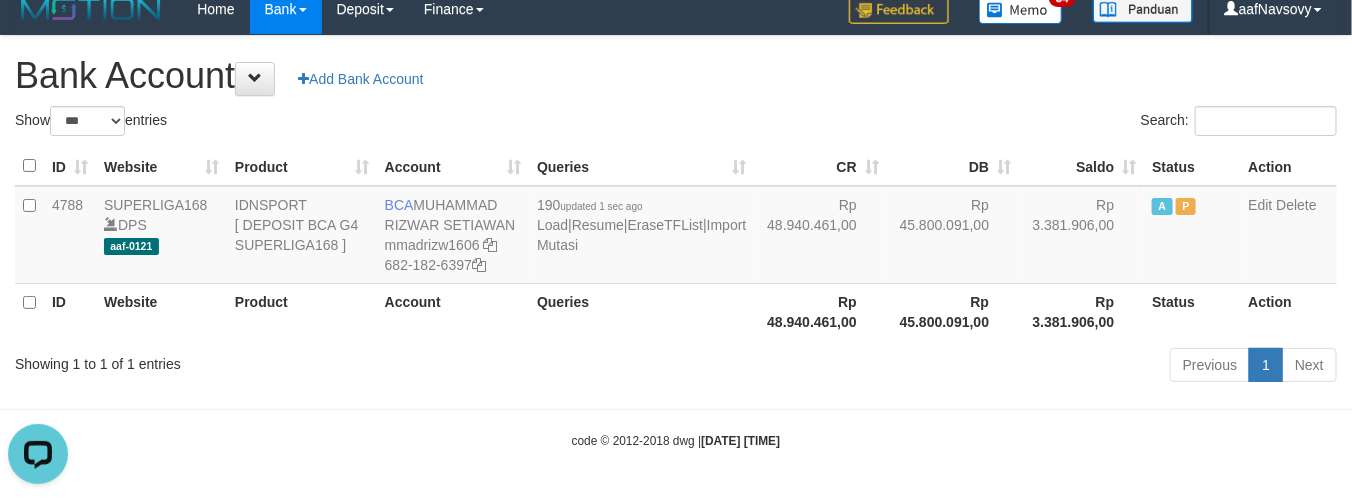 click on "Queries" at bounding box center [641, 311] 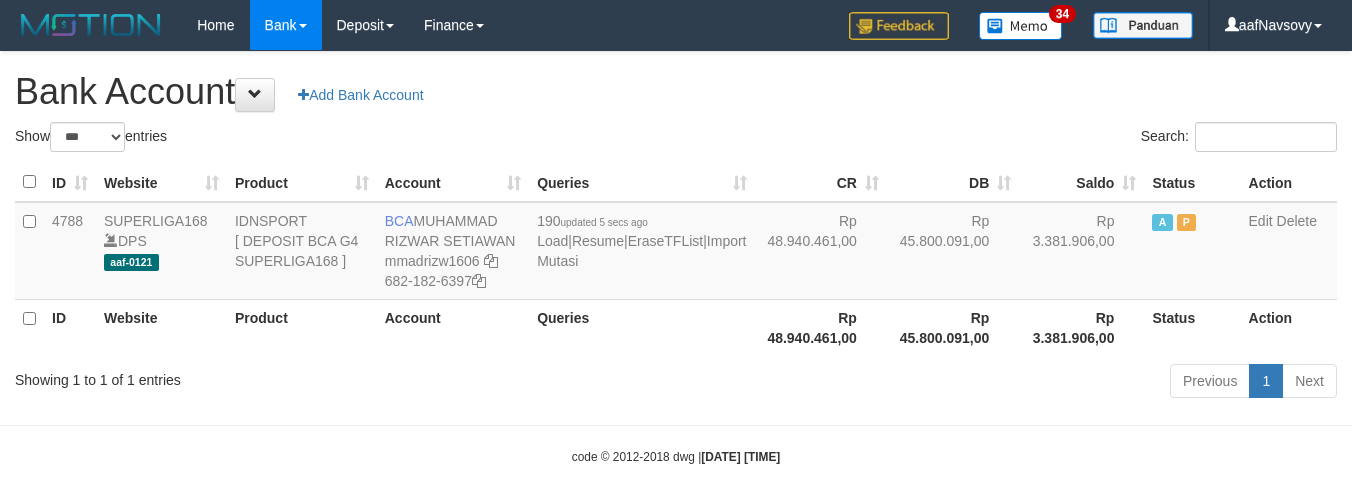 select on "***" 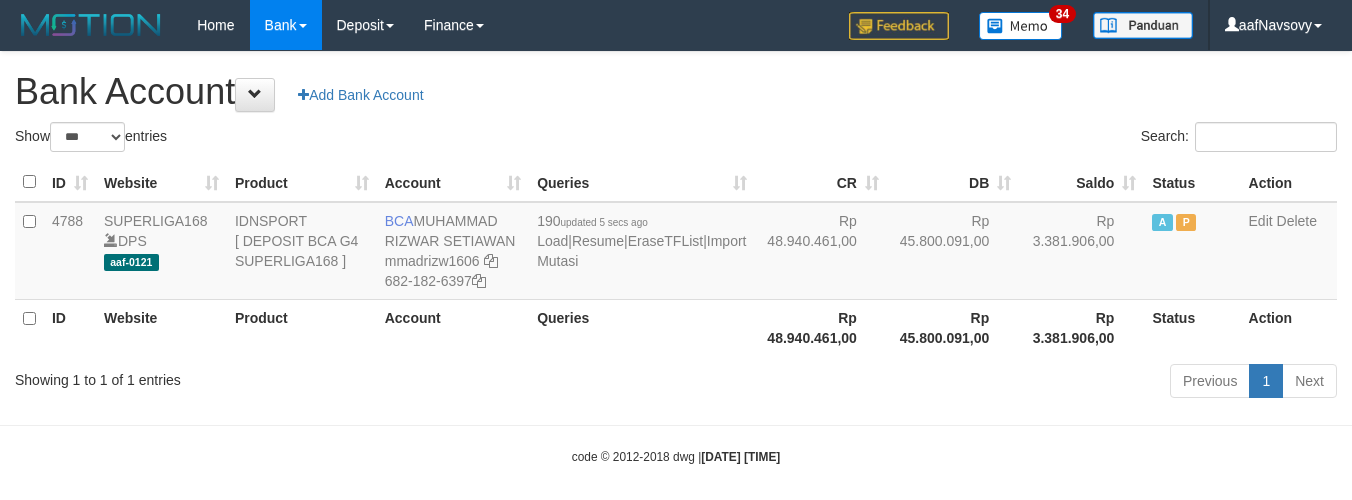 scroll, scrollTop: 16, scrollLeft: 0, axis: vertical 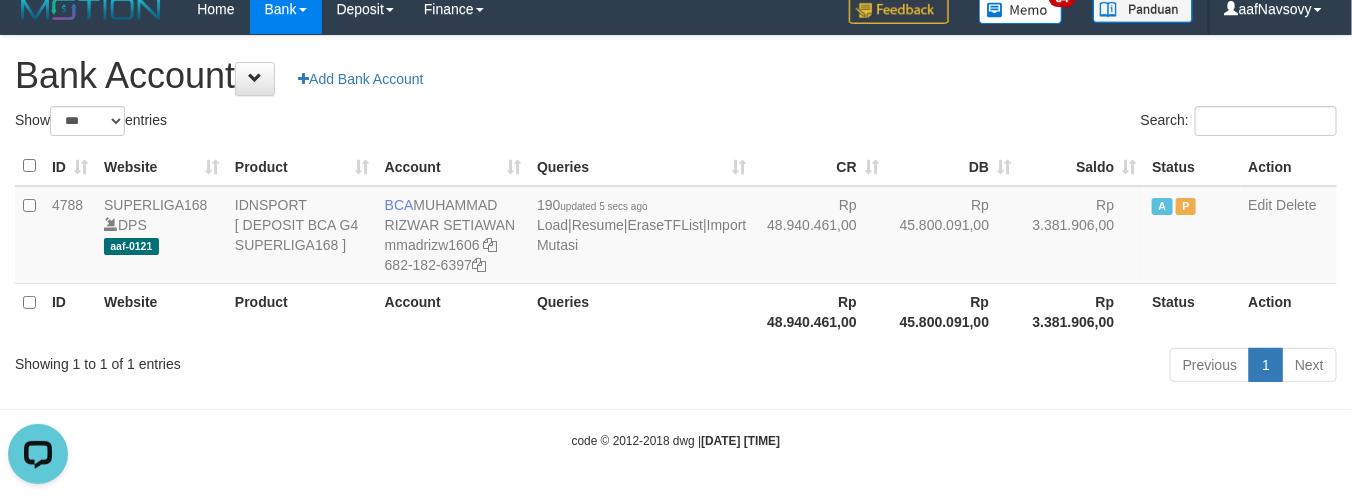 click on "Previous 1 Next" at bounding box center (957, 367) 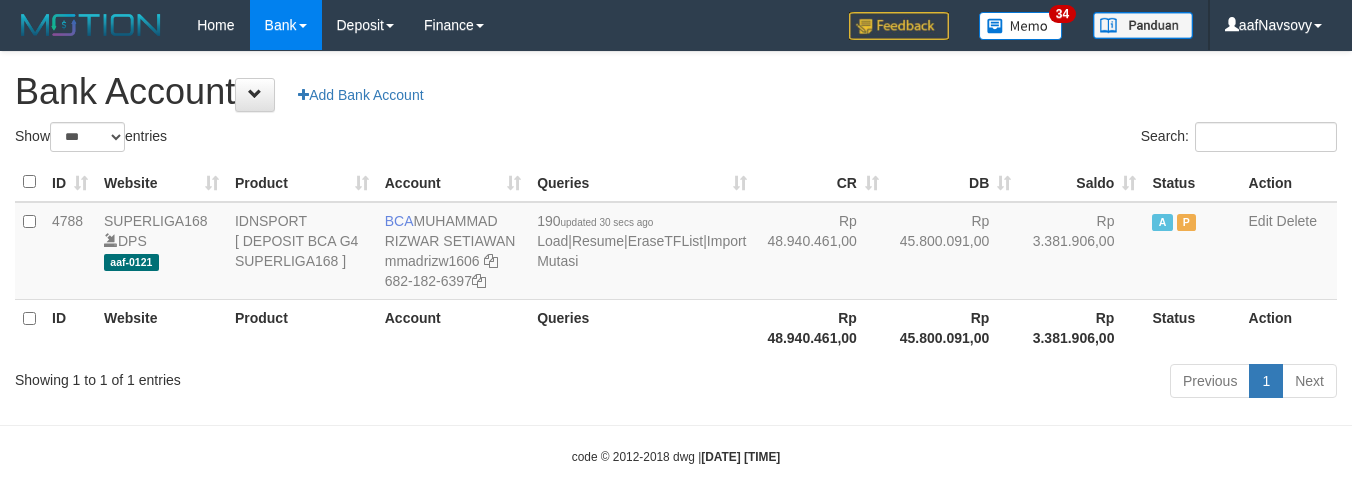 select on "***" 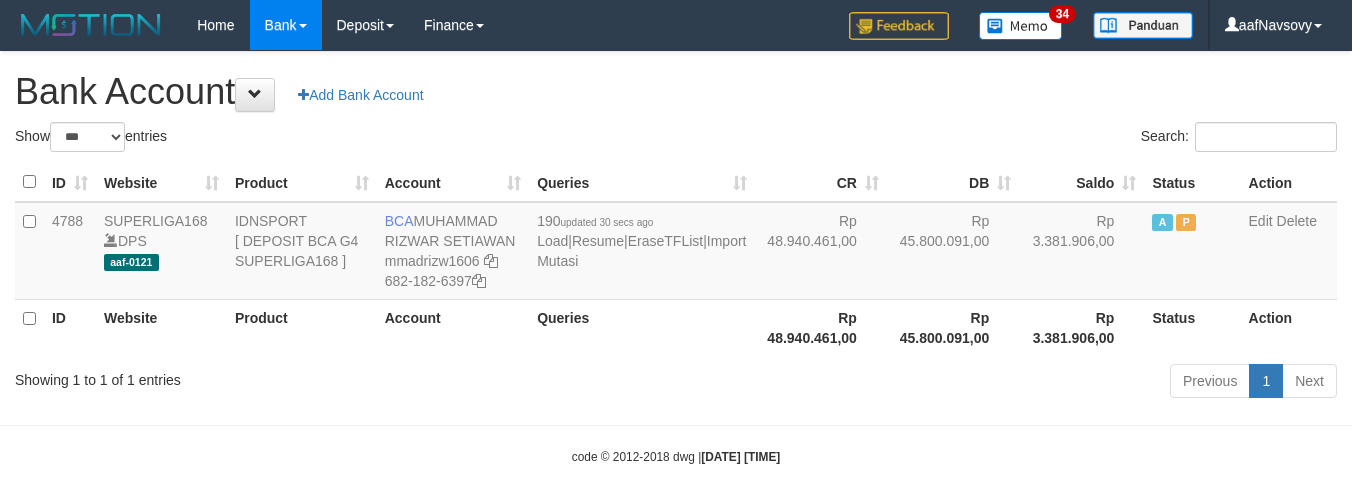 scroll, scrollTop: 16, scrollLeft: 0, axis: vertical 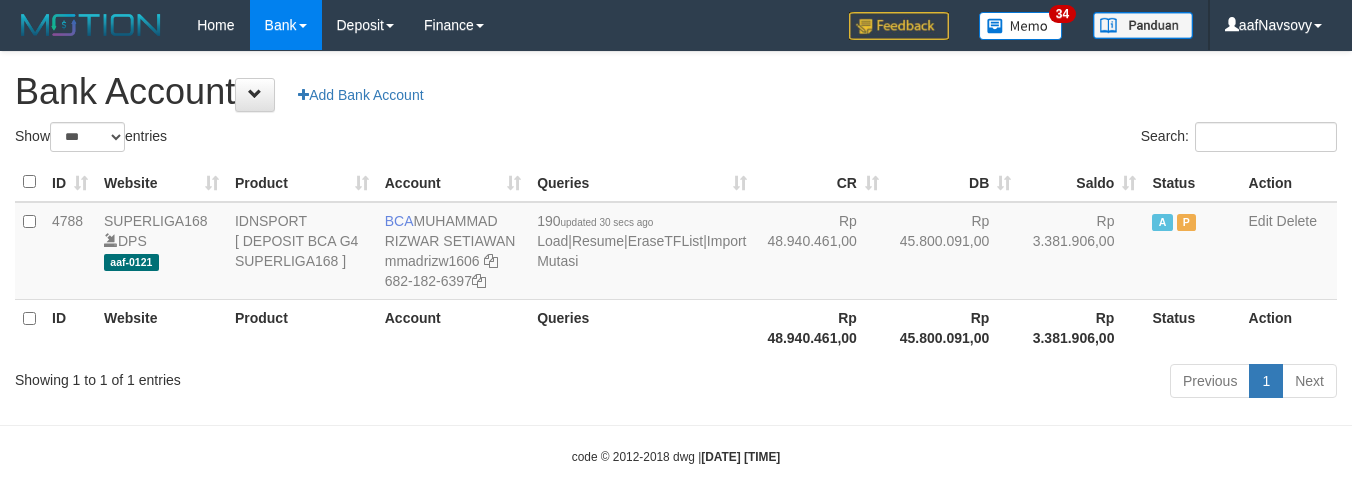select on "***" 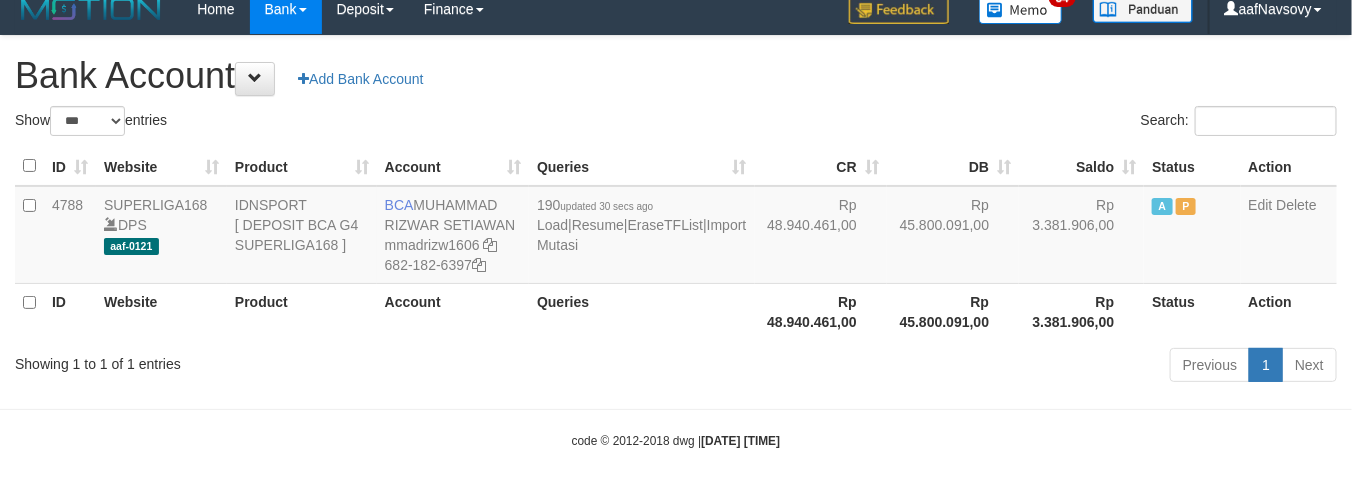 click on "Previous 1 Next" at bounding box center [957, 367] 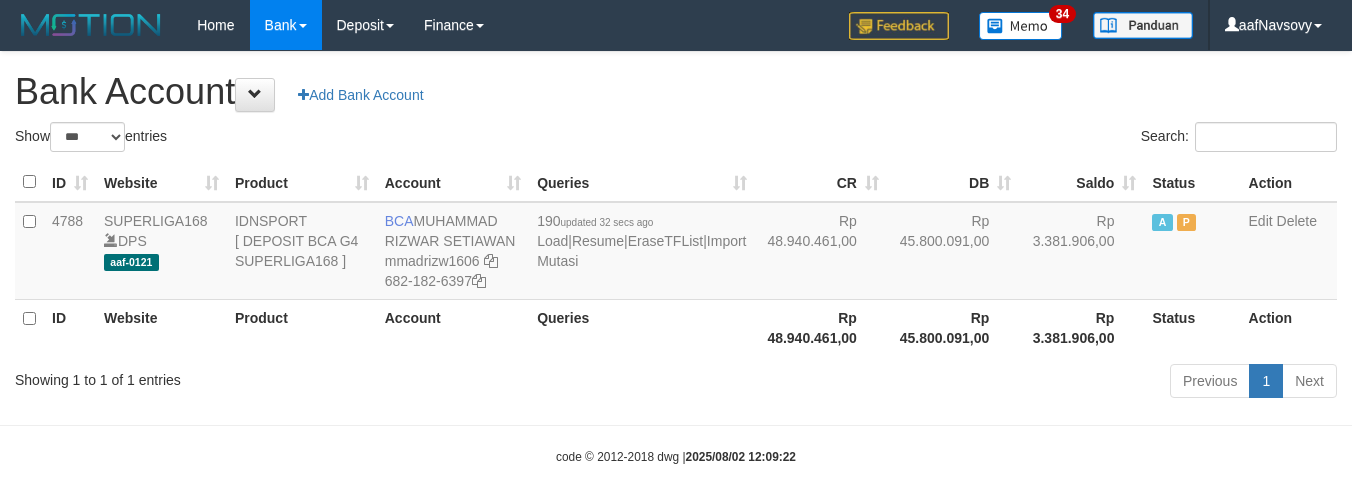 select on "***" 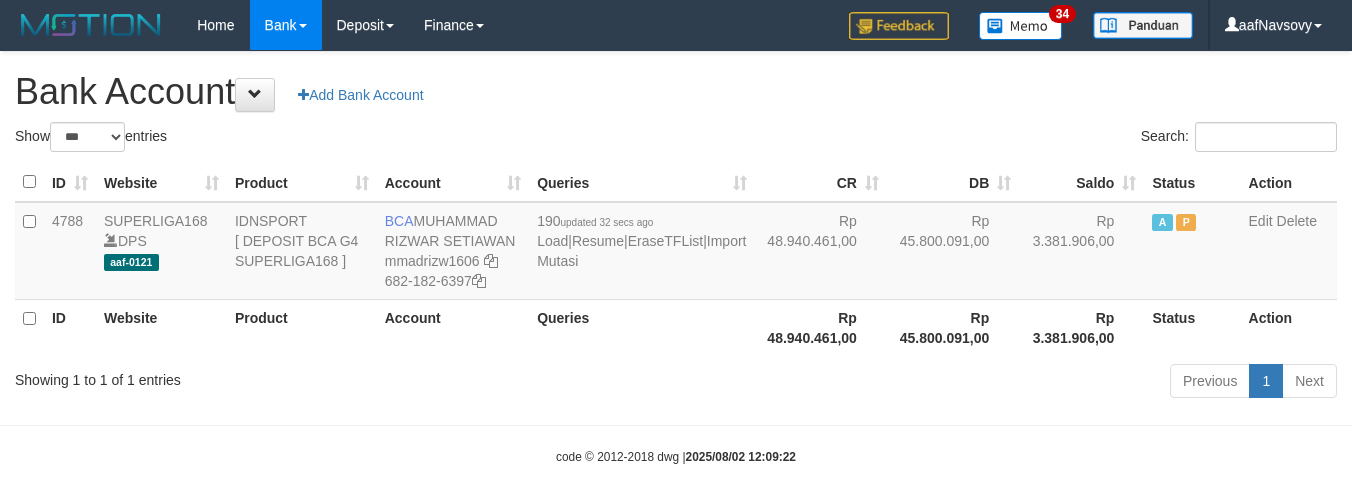scroll, scrollTop: 16, scrollLeft: 0, axis: vertical 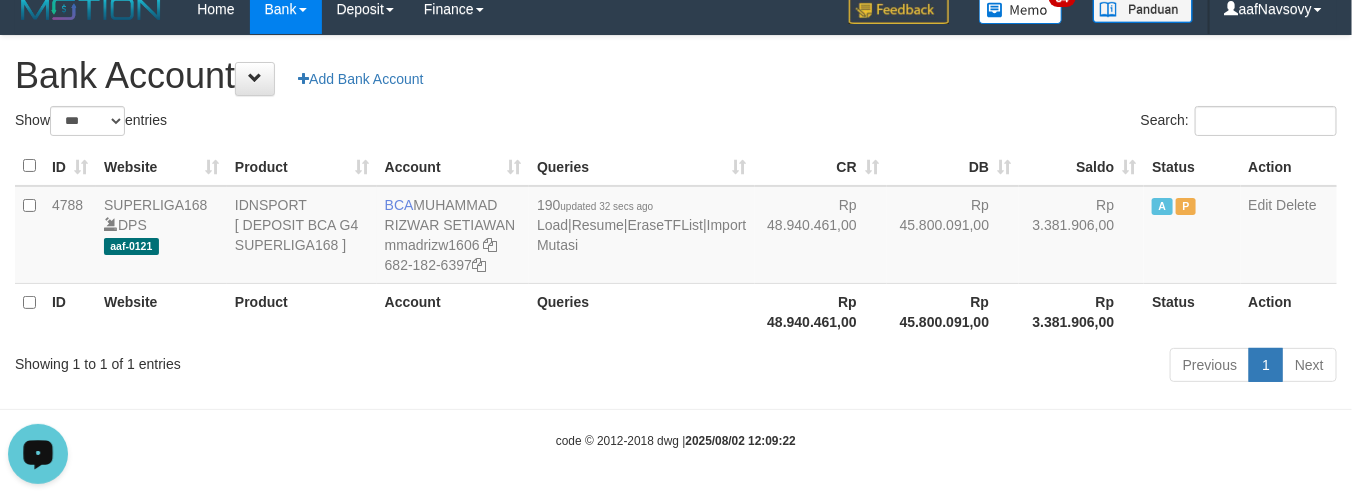 click on "Account" at bounding box center (453, 311) 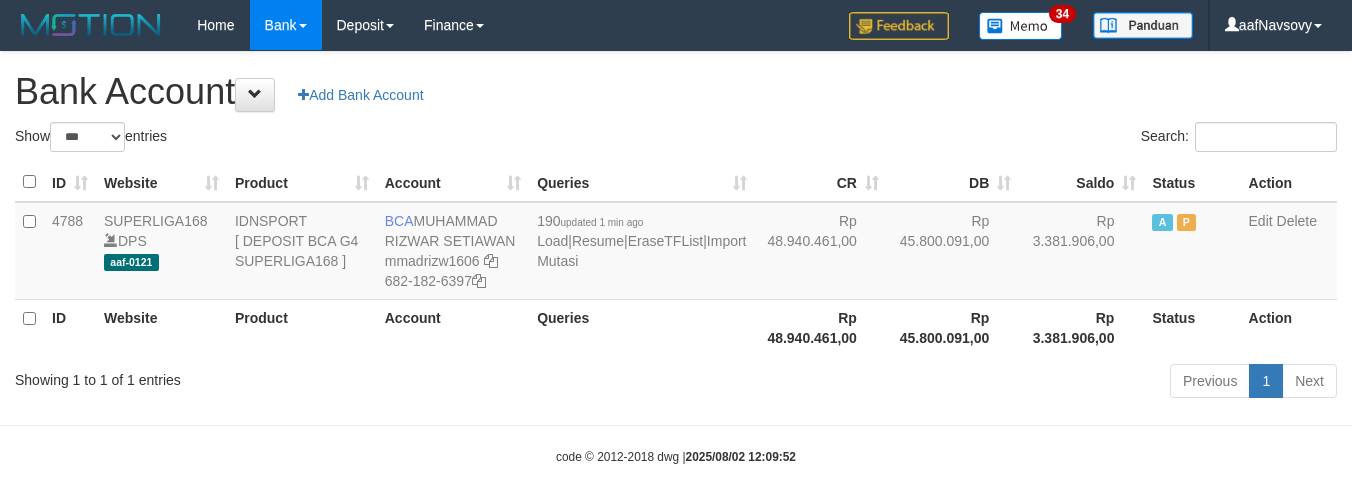 select on "***" 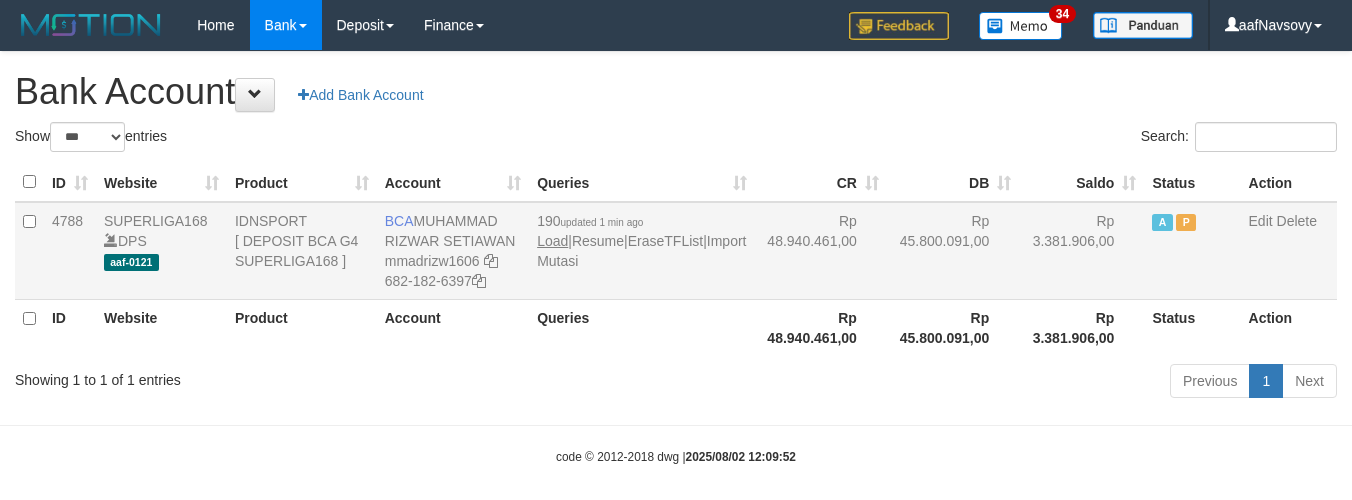 scroll, scrollTop: 16, scrollLeft: 0, axis: vertical 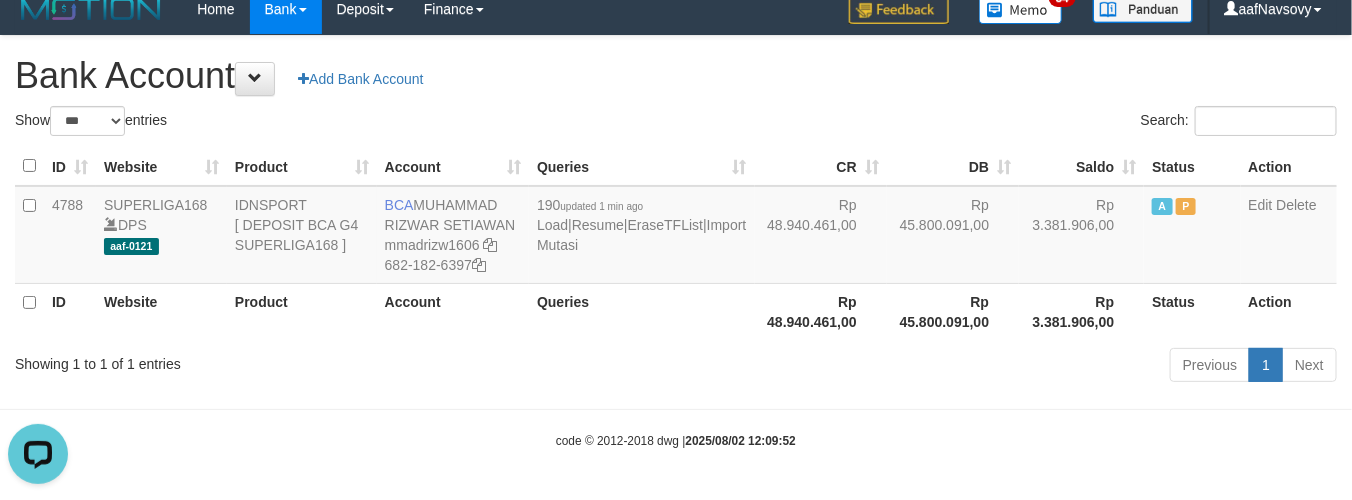 click on "Queries" at bounding box center (641, 311) 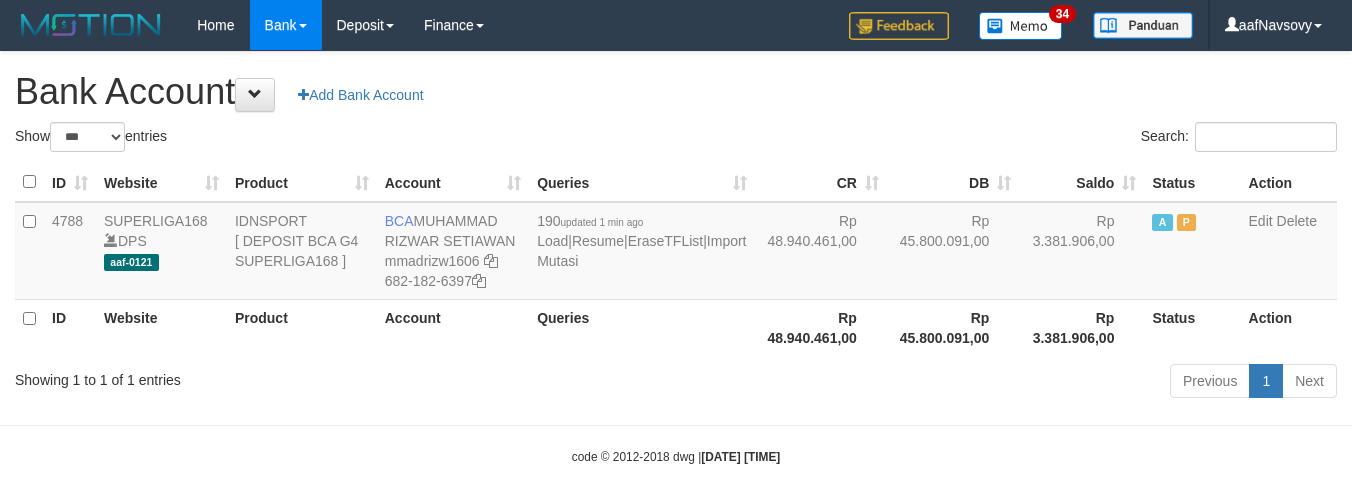 select on "***" 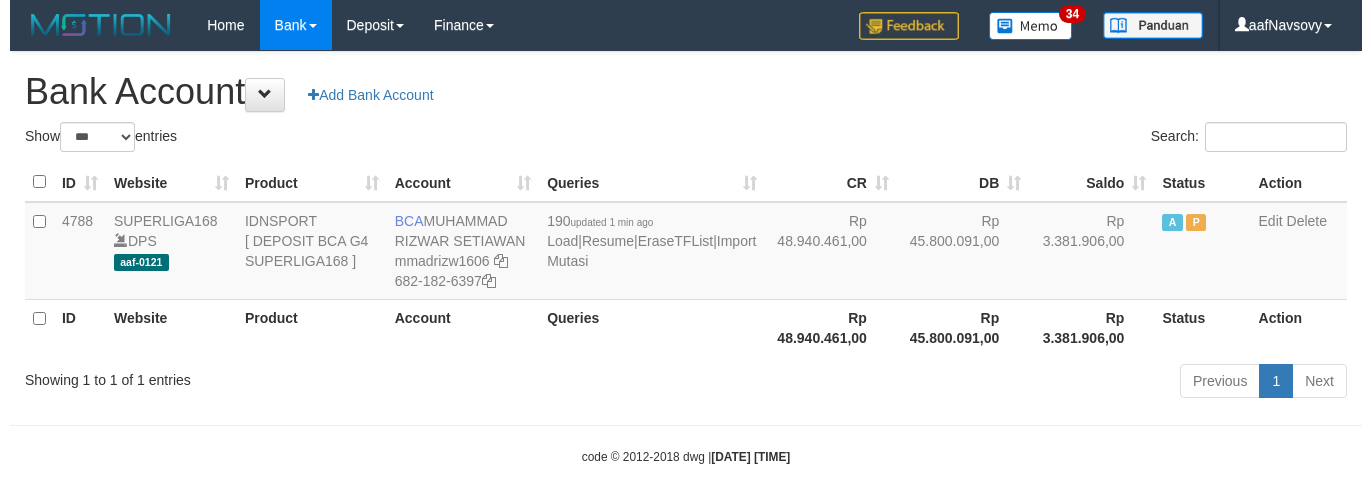 scroll, scrollTop: 16, scrollLeft: 0, axis: vertical 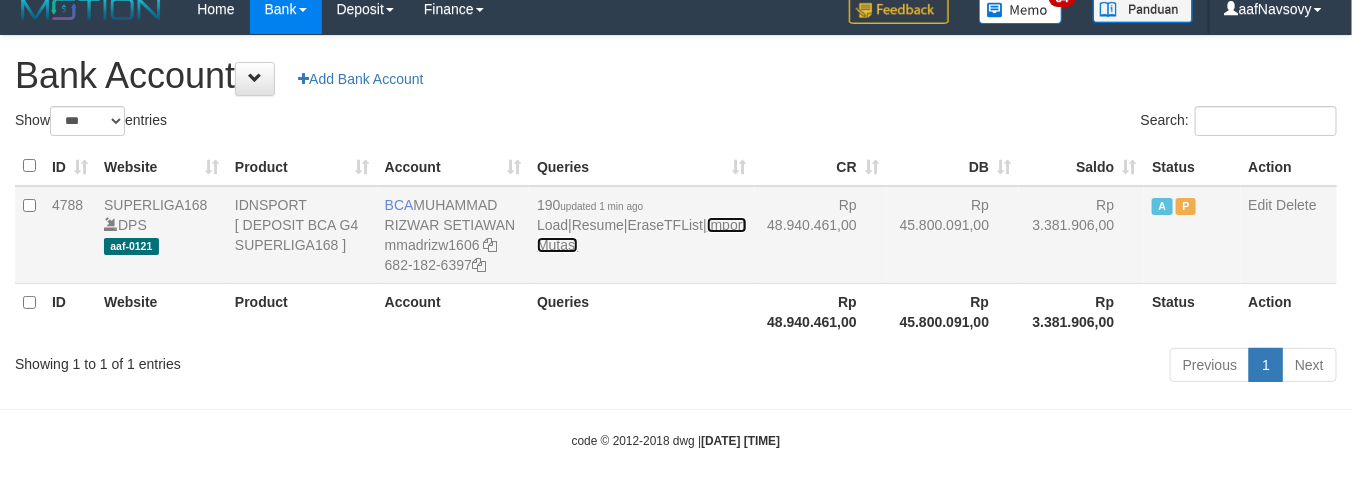 click on "Import Mutasi" at bounding box center (641, 235) 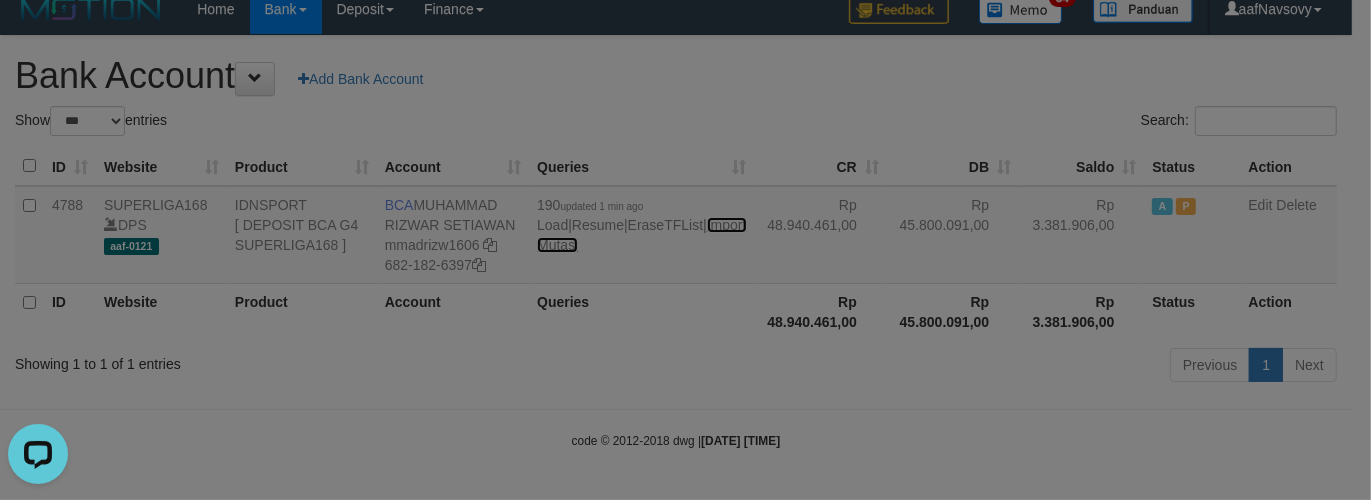 scroll, scrollTop: 0, scrollLeft: 0, axis: both 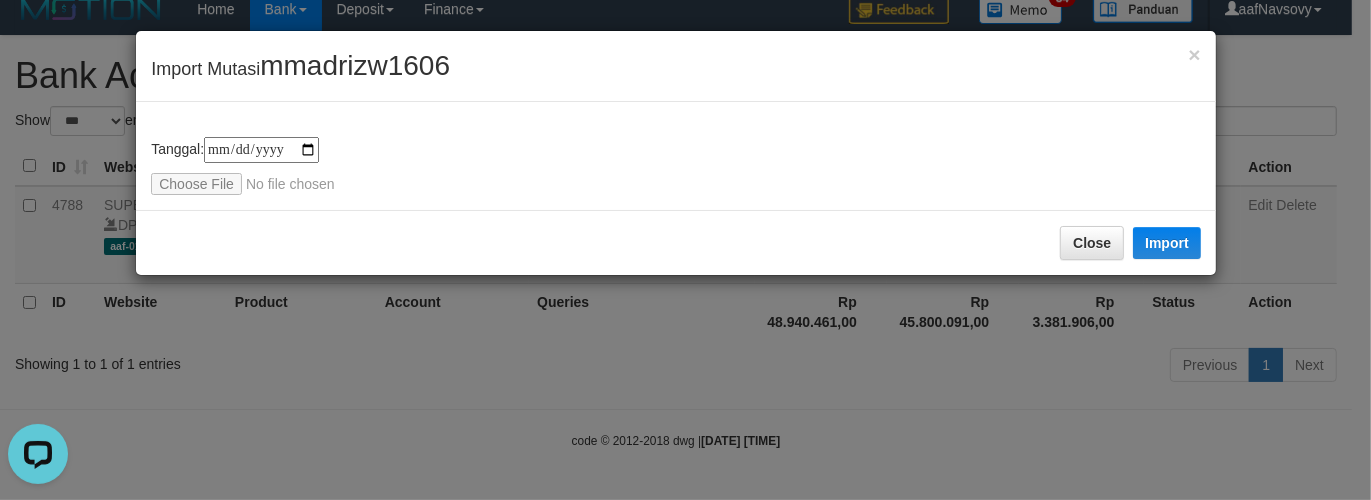 type on "**********" 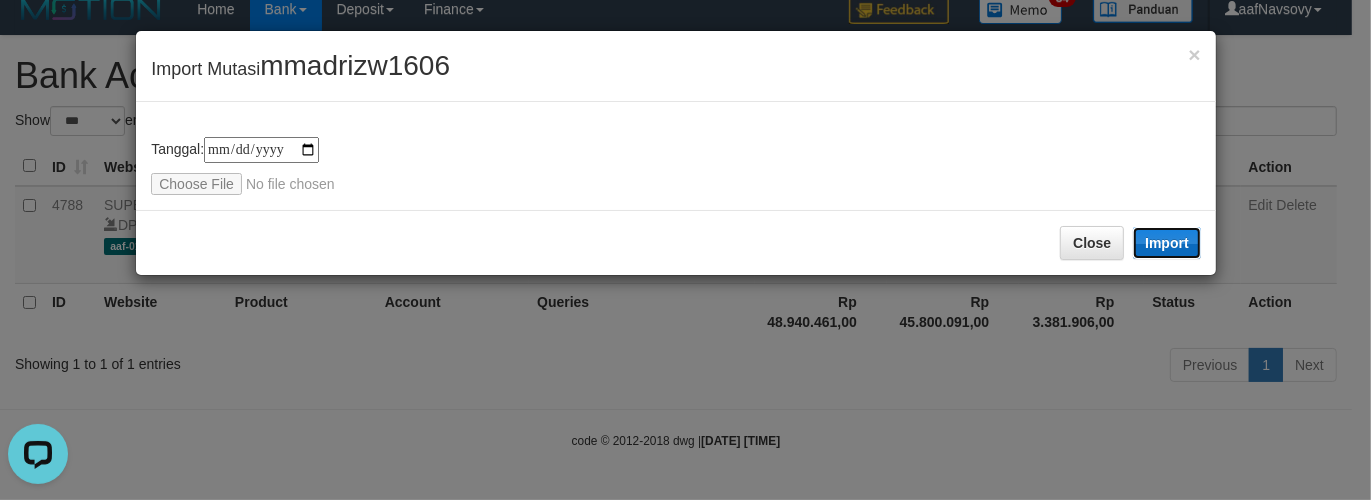 click on "Import" at bounding box center (1167, 243) 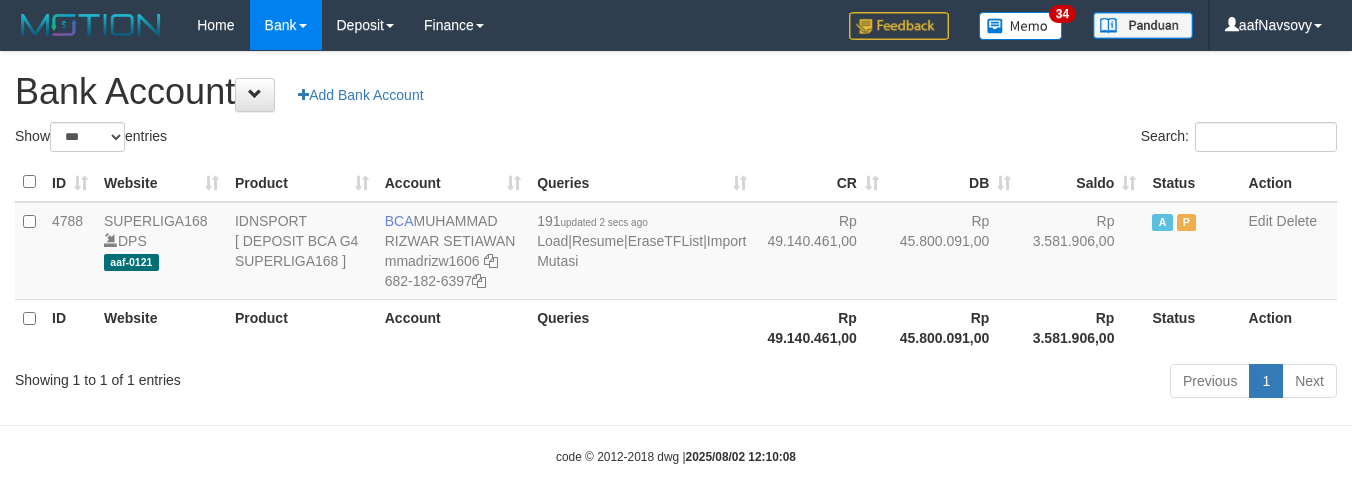 select on "***" 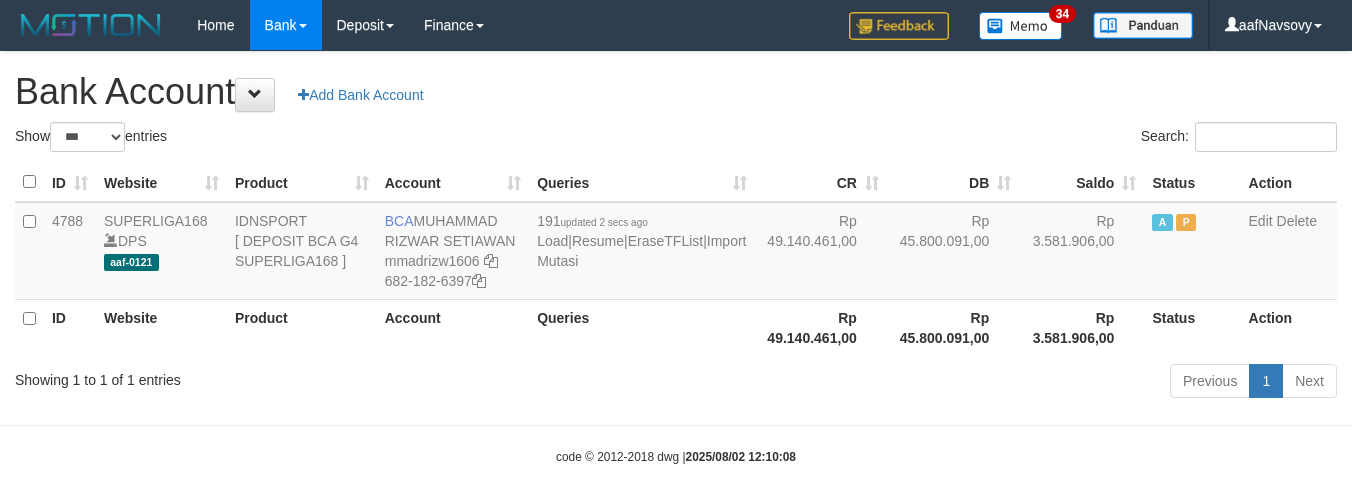 scroll, scrollTop: 16, scrollLeft: 0, axis: vertical 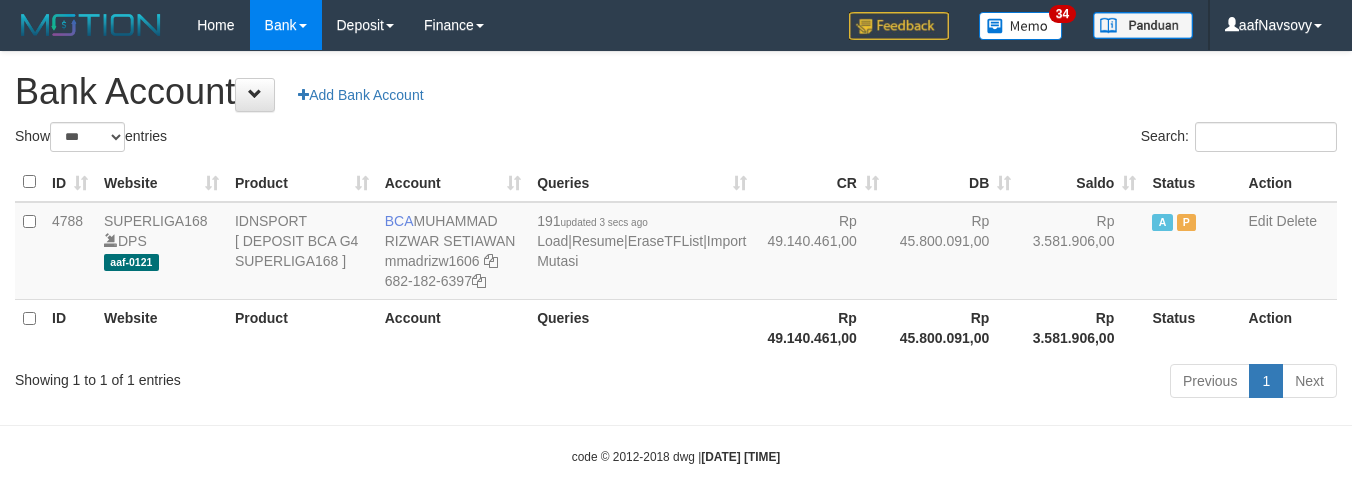 select on "***" 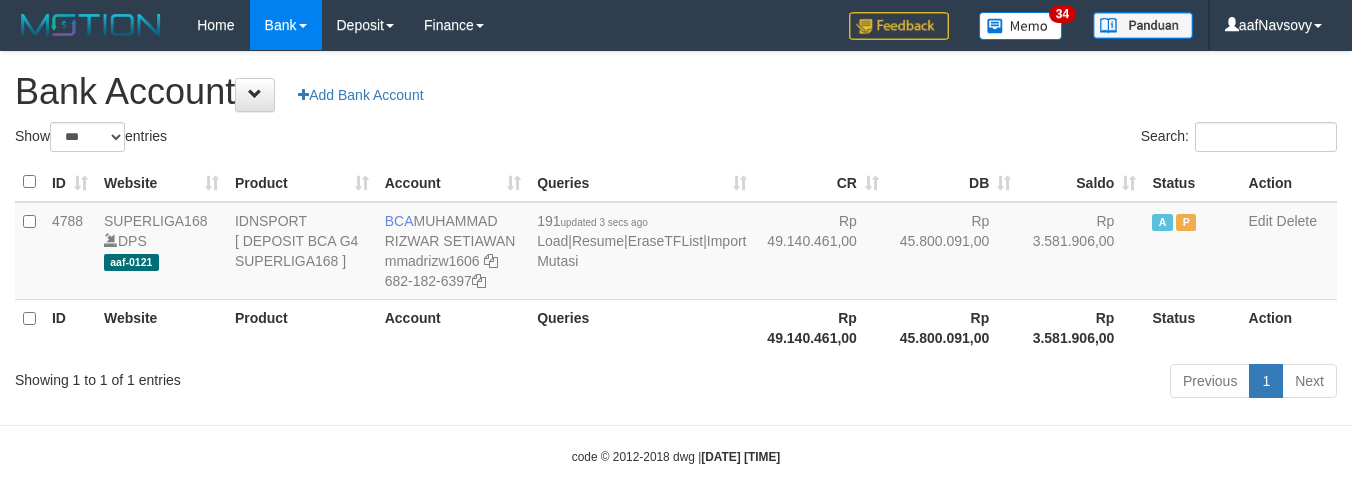 scroll, scrollTop: 16, scrollLeft: 0, axis: vertical 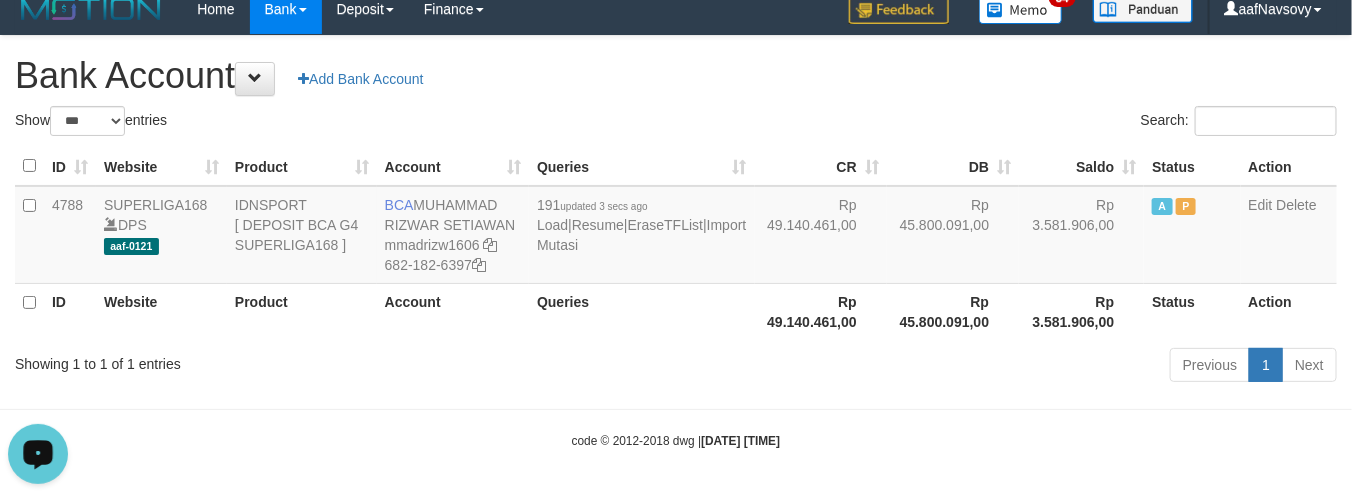click on "Showing 1 to 1 of 1 entries" at bounding box center [281, 360] 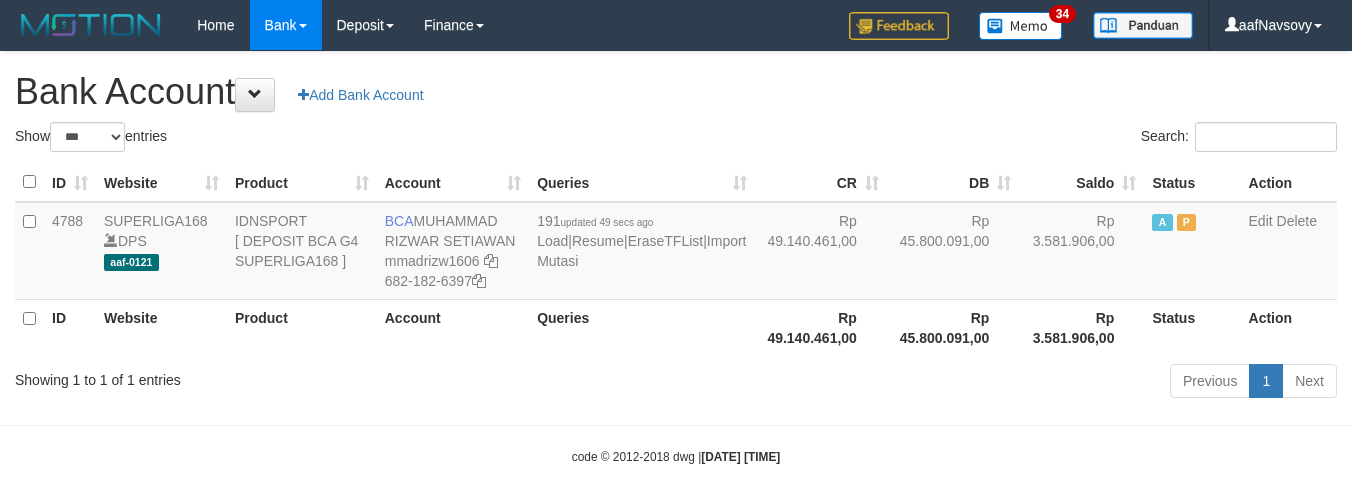 select on "***" 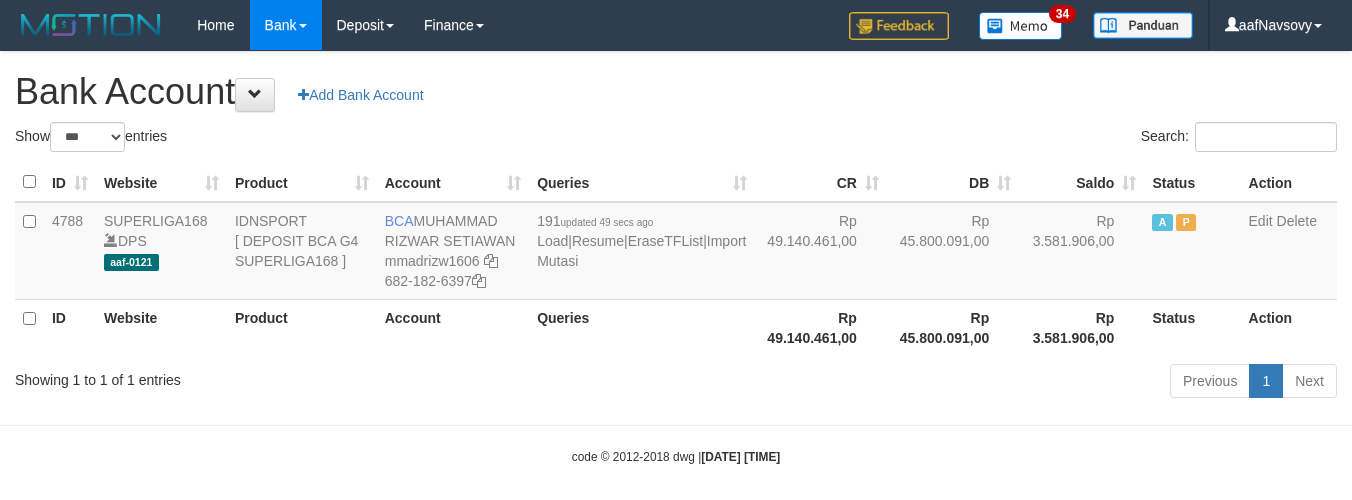 scroll, scrollTop: 16, scrollLeft: 0, axis: vertical 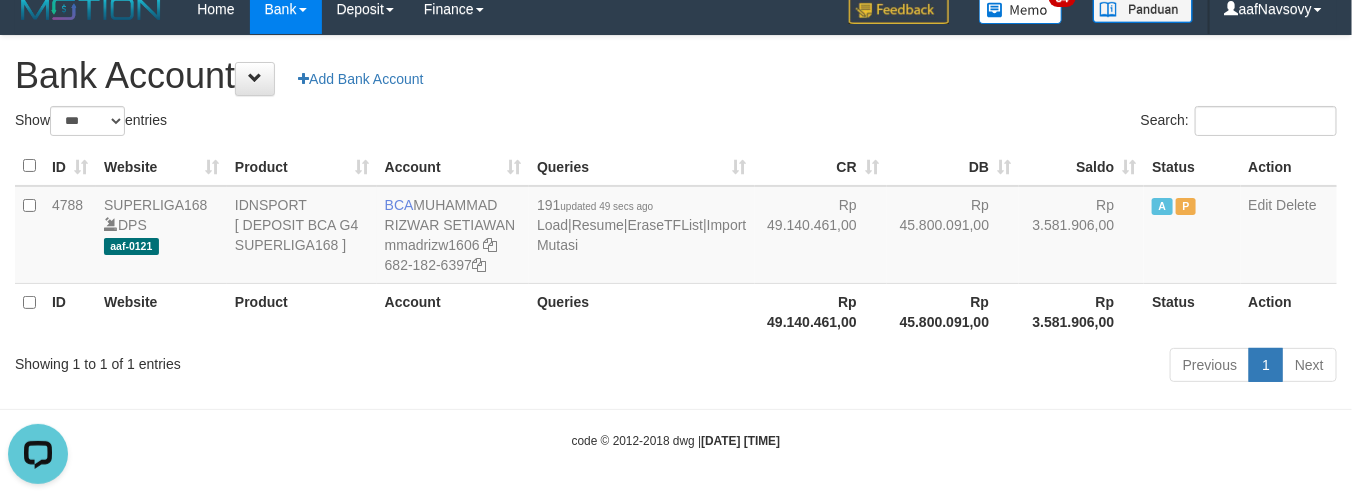click on "Previous 1 Next" at bounding box center (957, 367) 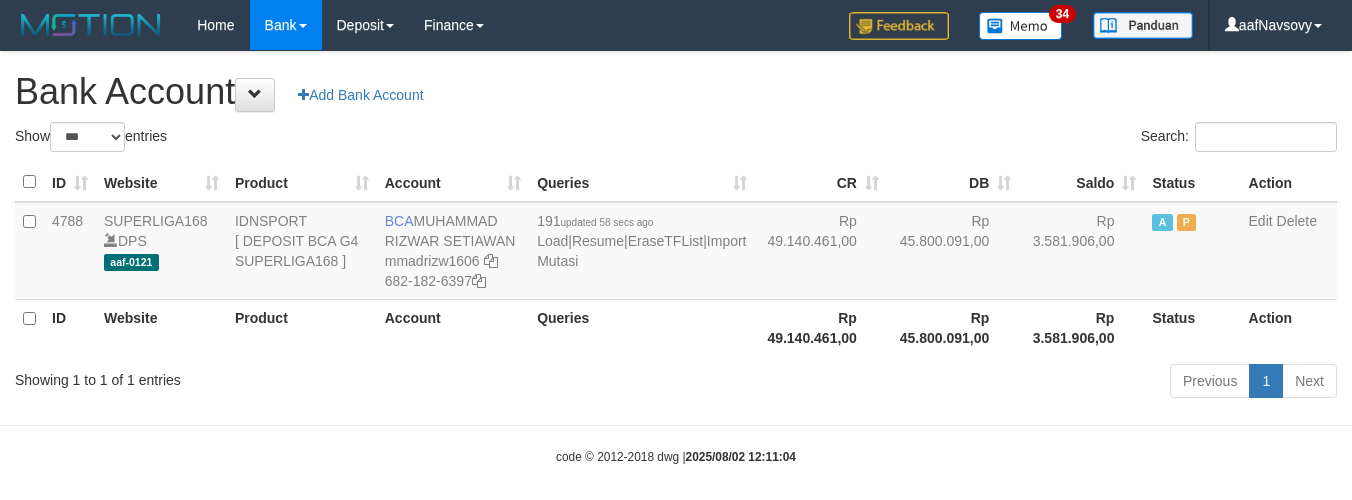 select on "***" 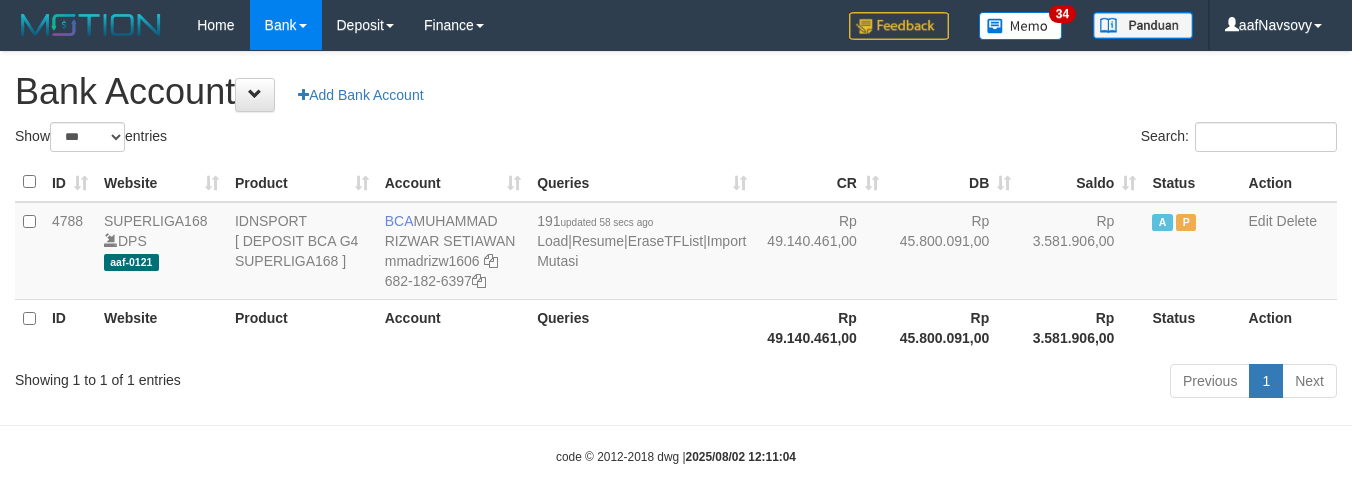 scroll, scrollTop: 16, scrollLeft: 0, axis: vertical 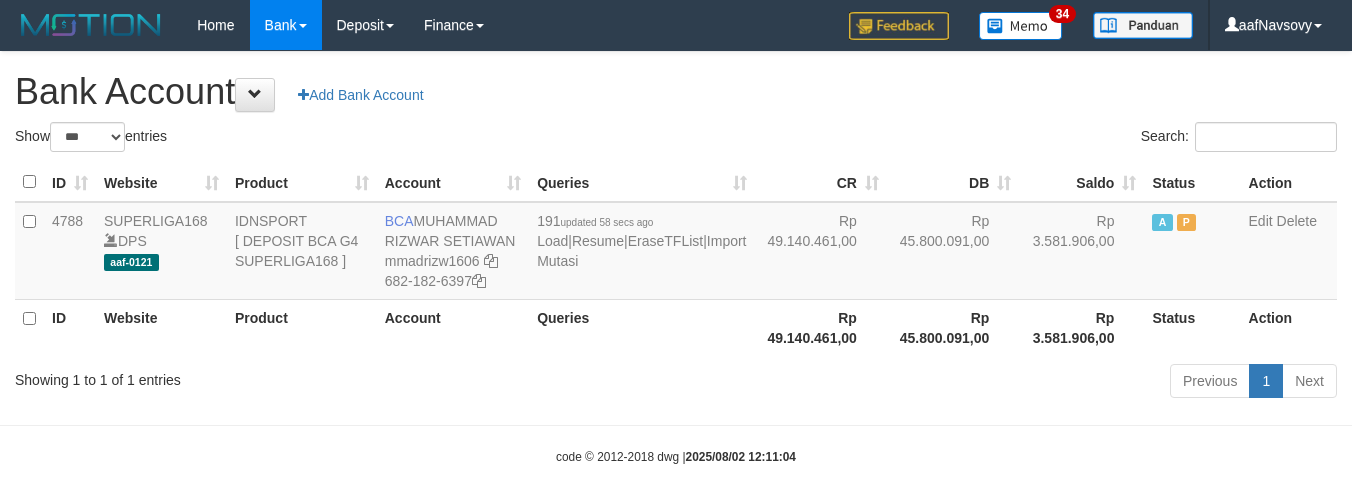 select on "***" 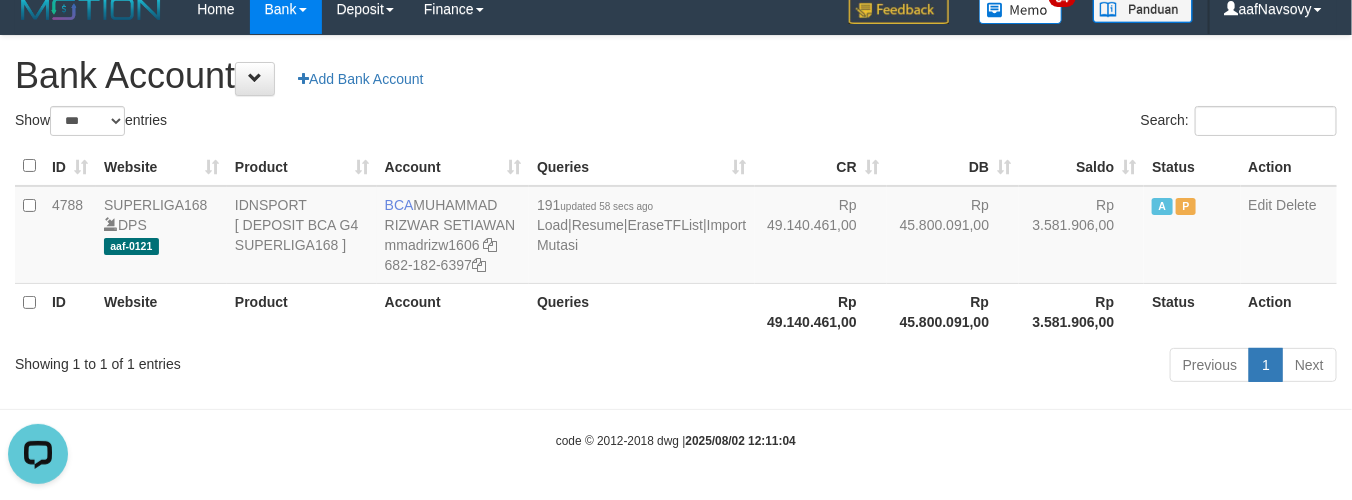 scroll, scrollTop: 0, scrollLeft: 0, axis: both 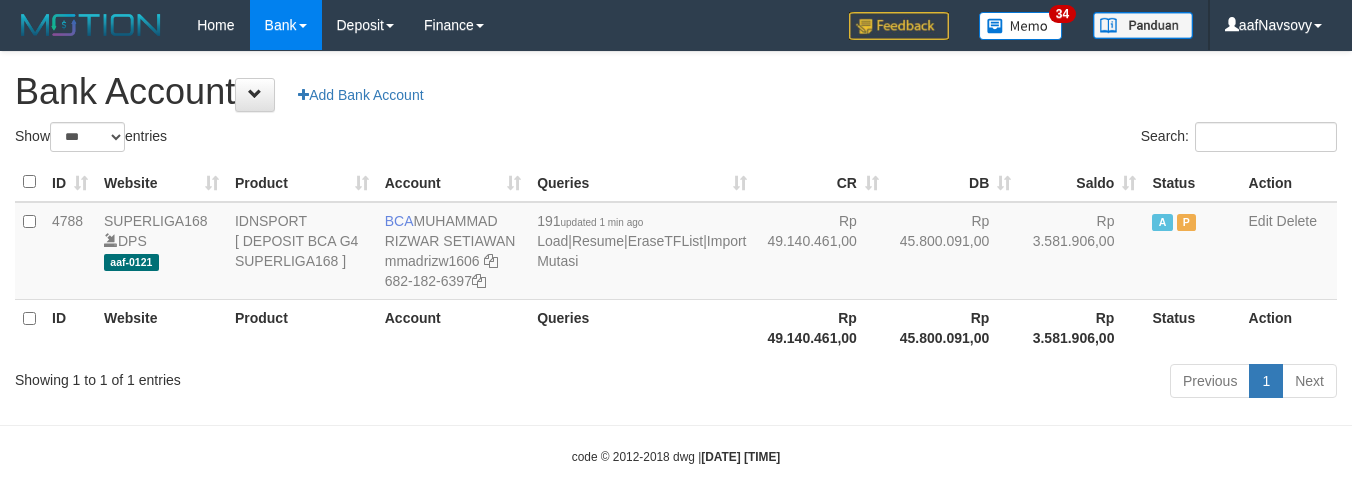 select on "***" 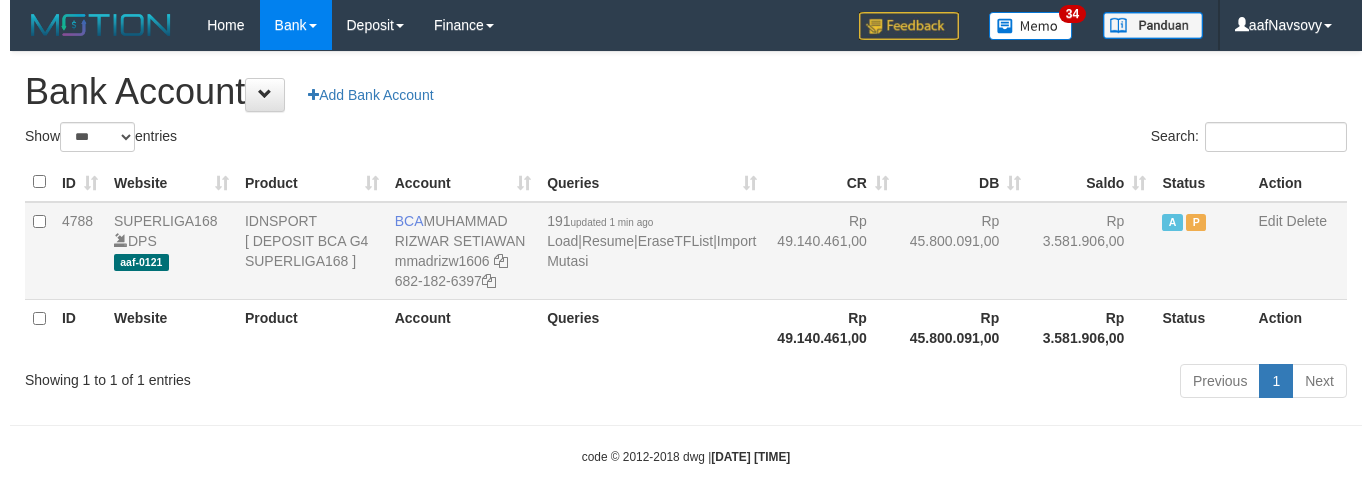 scroll, scrollTop: 16, scrollLeft: 0, axis: vertical 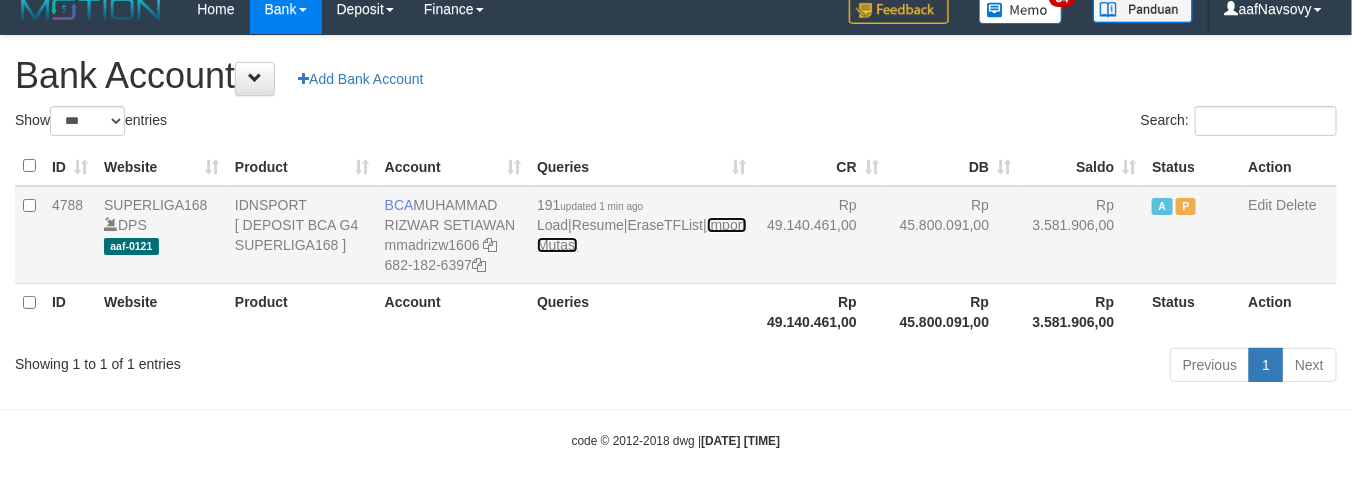 click on "Import Mutasi" at bounding box center [641, 235] 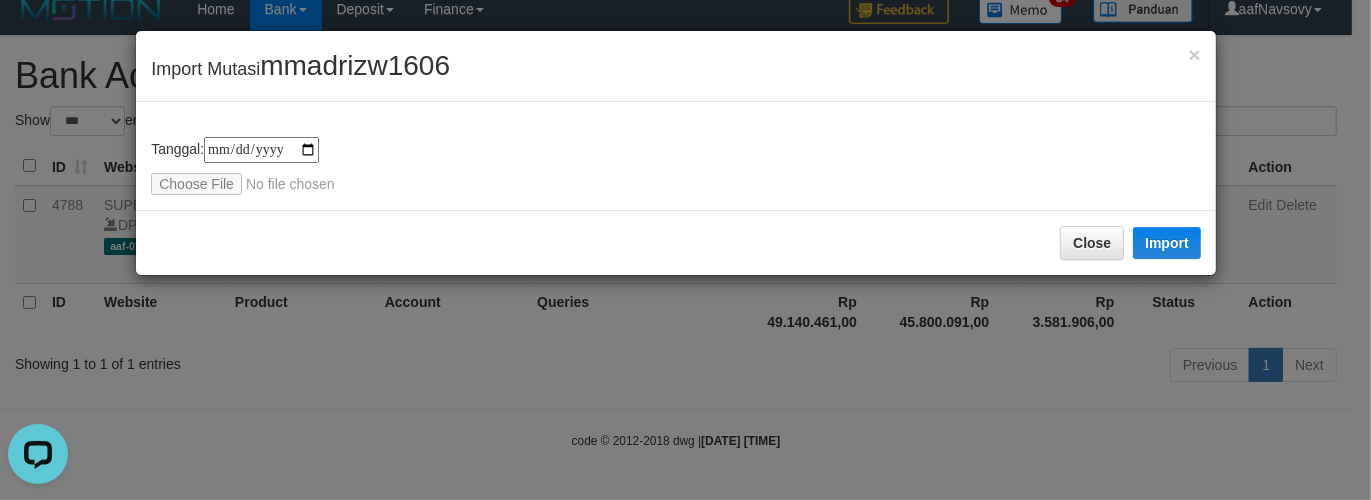 scroll, scrollTop: 0, scrollLeft: 0, axis: both 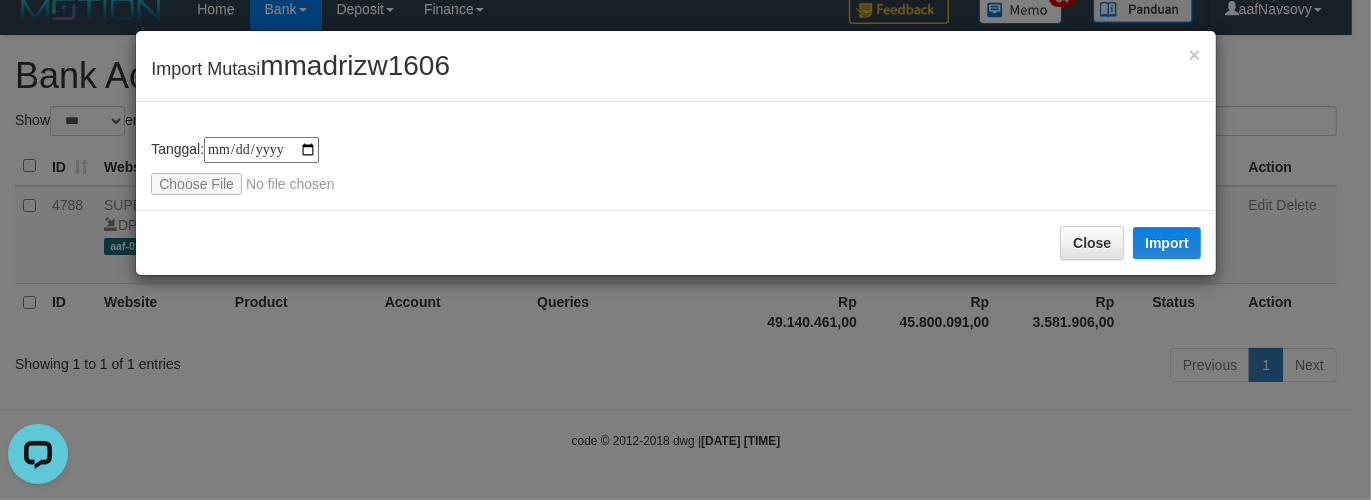 type on "**********" 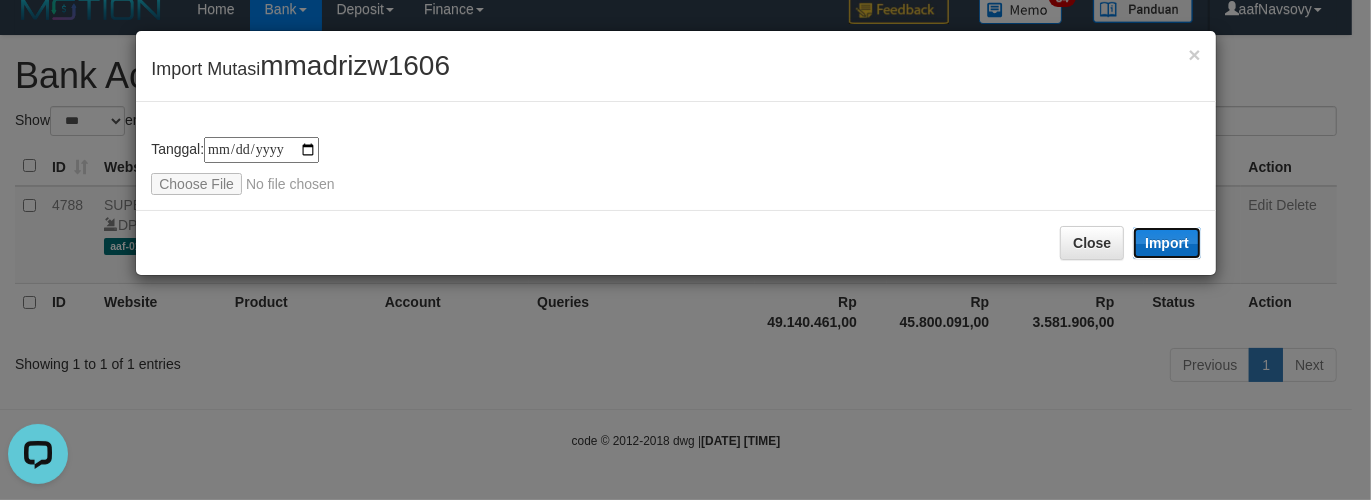 click on "Import" at bounding box center (1167, 243) 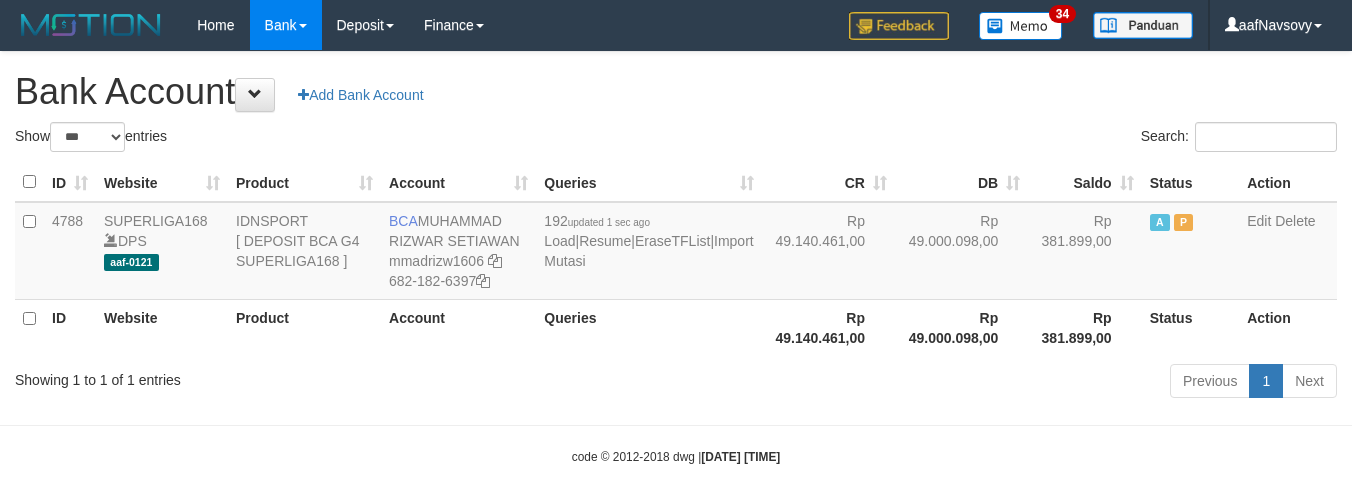 select on "***" 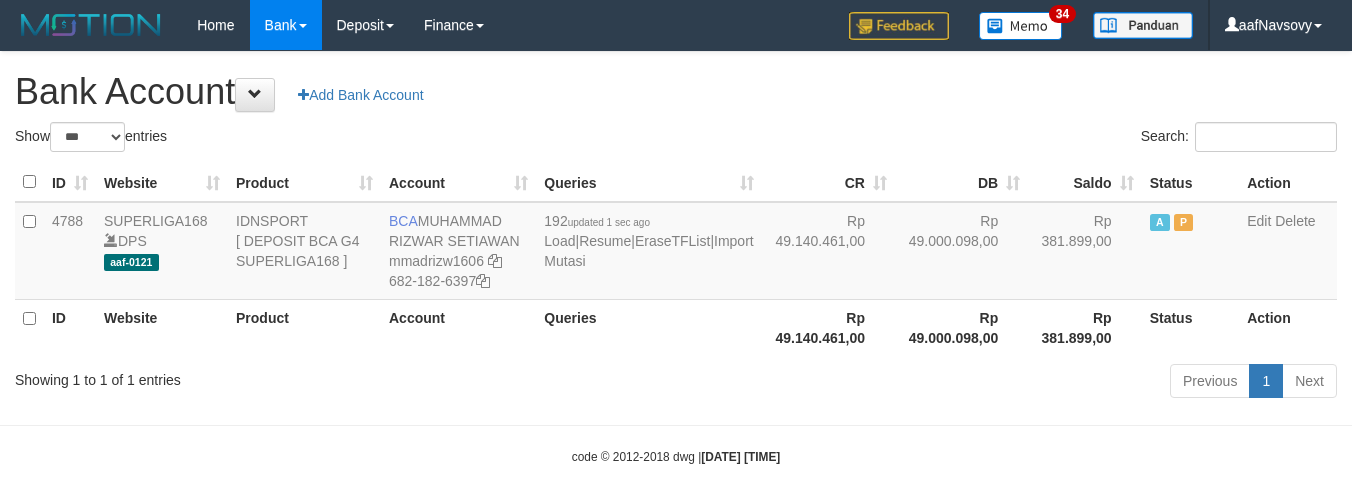 scroll, scrollTop: 16, scrollLeft: 0, axis: vertical 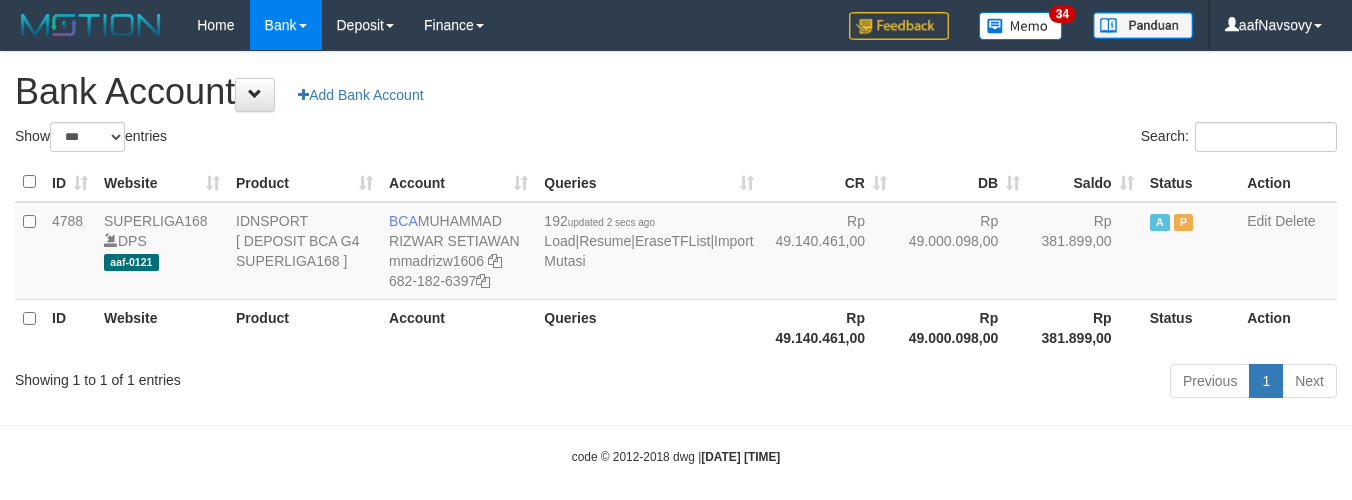 select on "***" 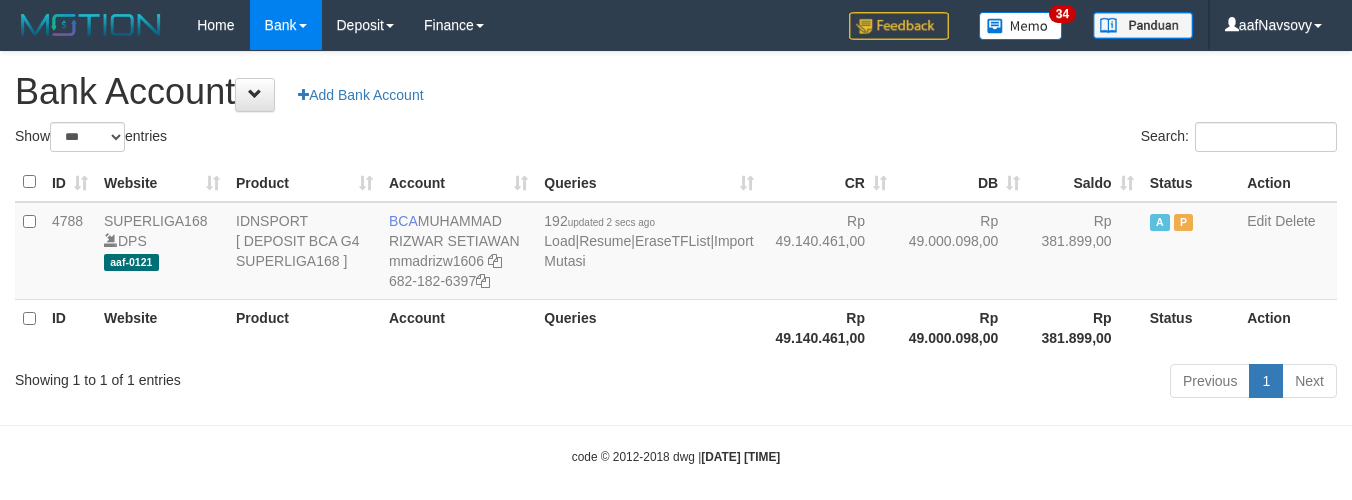 scroll, scrollTop: 16, scrollLeft: 0, axis: vertical 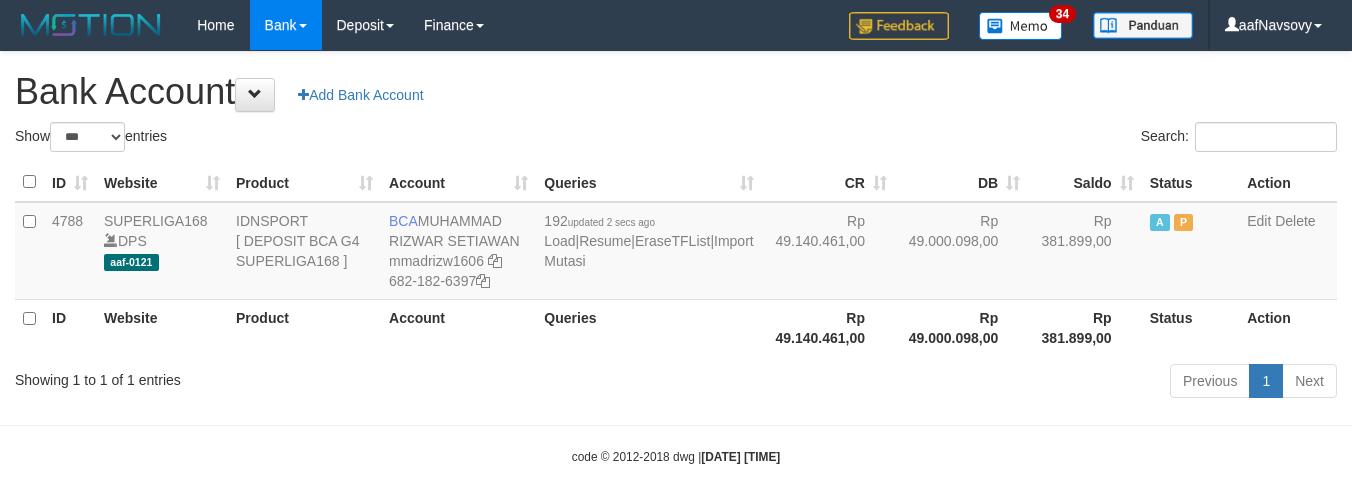 select on "***" 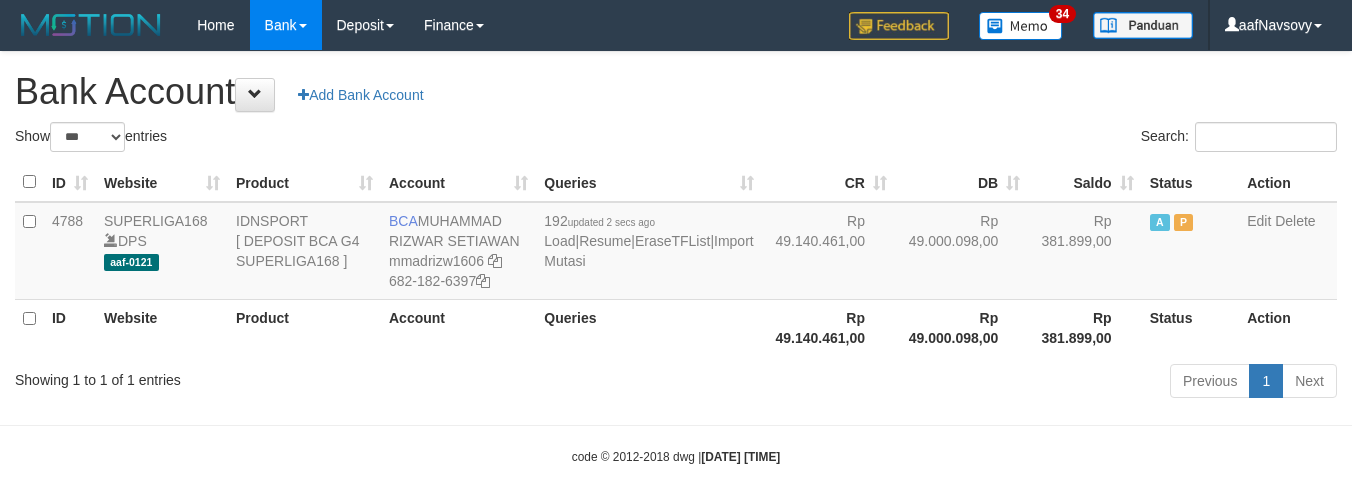 scroll, scrollTop: 16, scrollLeft: 0, axis: vertical 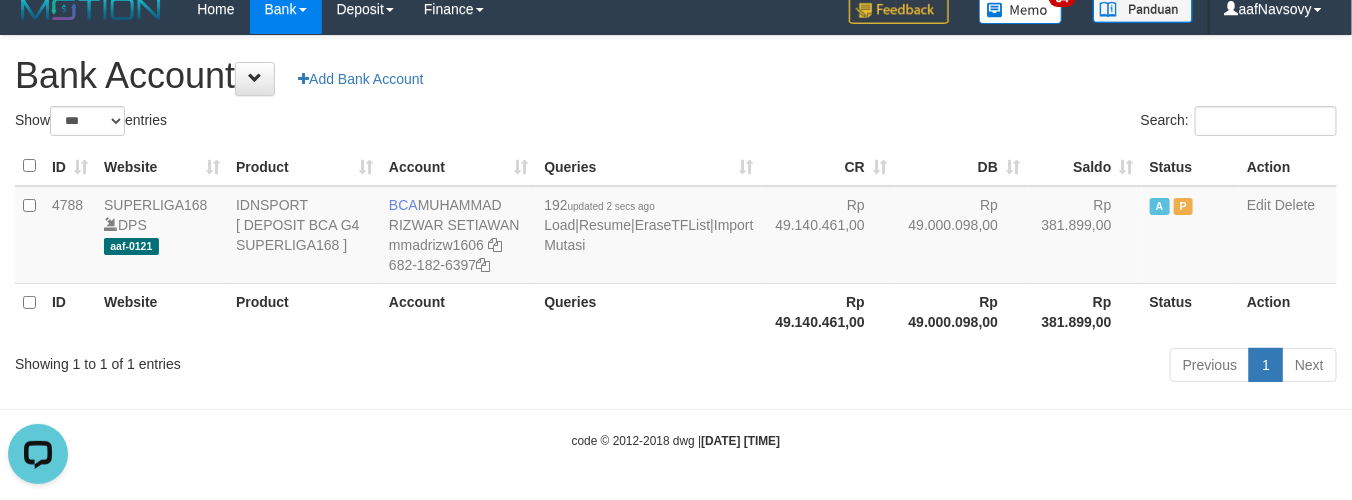 click on "Account" at bounding box center [458, 311] 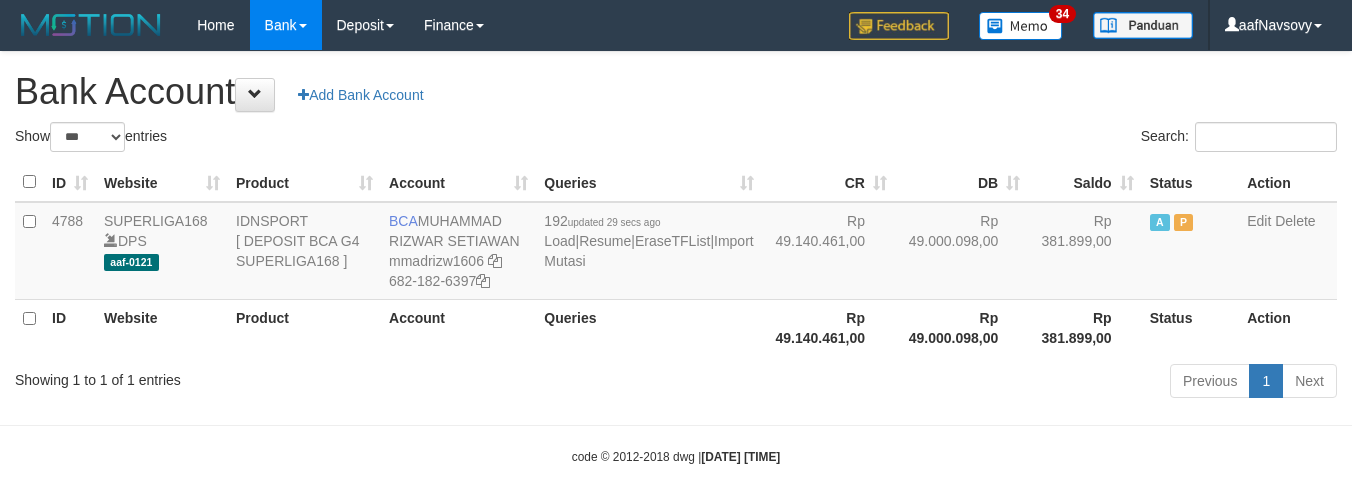 select on "***" 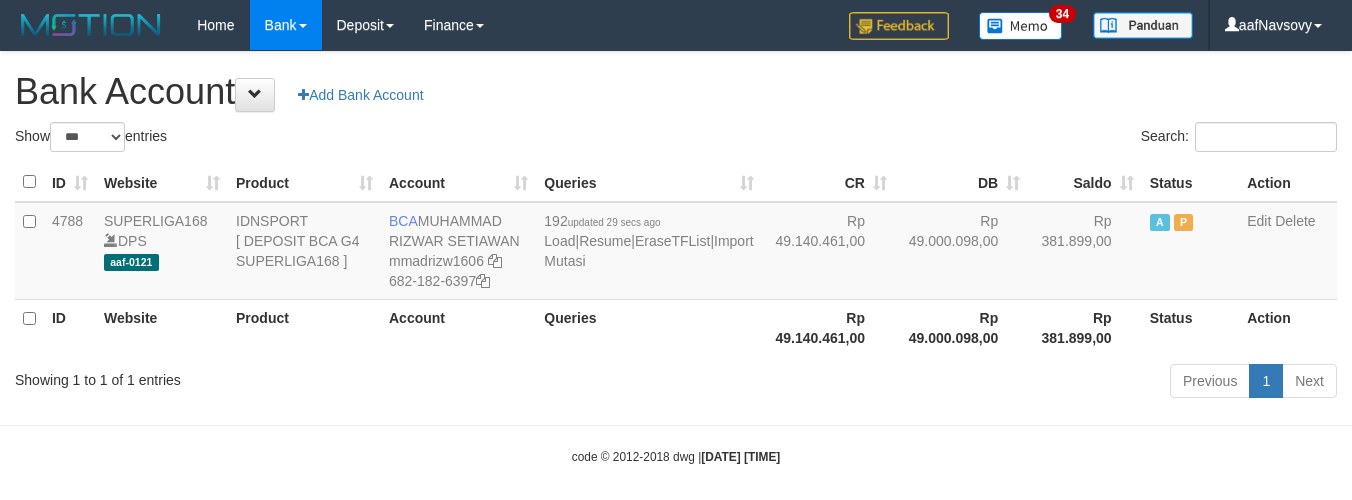 scroll, scrollTop: 16, scrollLeft: 0, axis: vertical 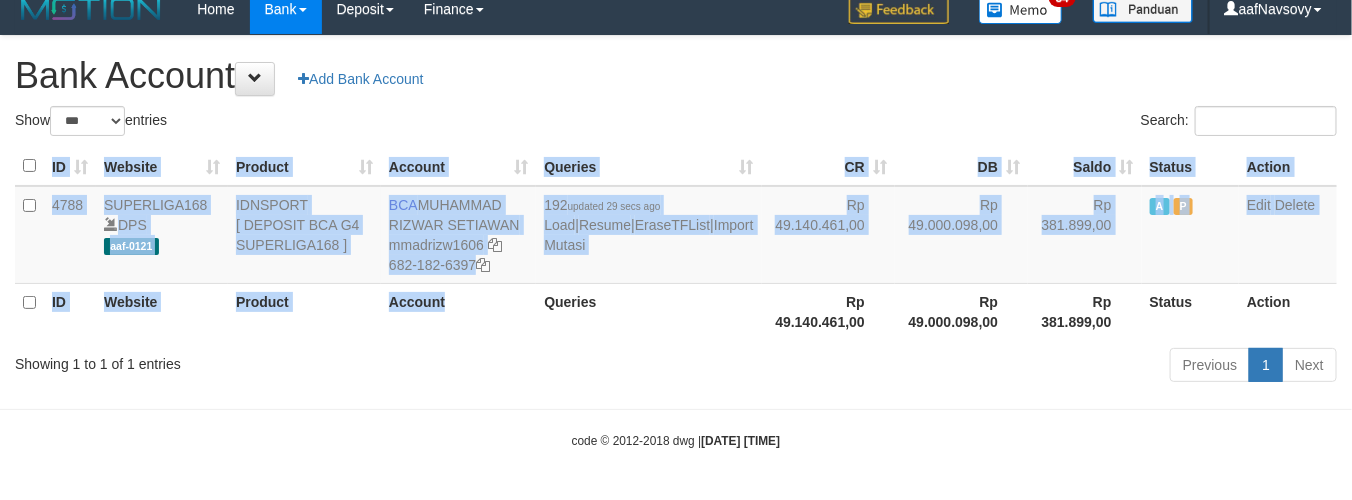 click on "ID Website Product Account Queries CR DB Saldo Status Action
4788
SUPERLIGA168
DPS
aaf-0121
IDNSPORT
[ DEPOSIT BCA G4 SUPERLIGA168 ]
BCA
MUHAMMAD RIZWAR SETIAWAN
mmadrizw1606
682-182-6397
192  updated 29 secs ago
Load
|
Resume
|
EraseTFList
|
Import Mutasi
Rp 49.140.461,00
Rp 49.000.098,00
Rp 381.899,00
A
P
Edit
Delete
ID Website Product Account Queries Rp 49.140.461,00 Rp 49.000.098,00" at bounding box center [676, 243] 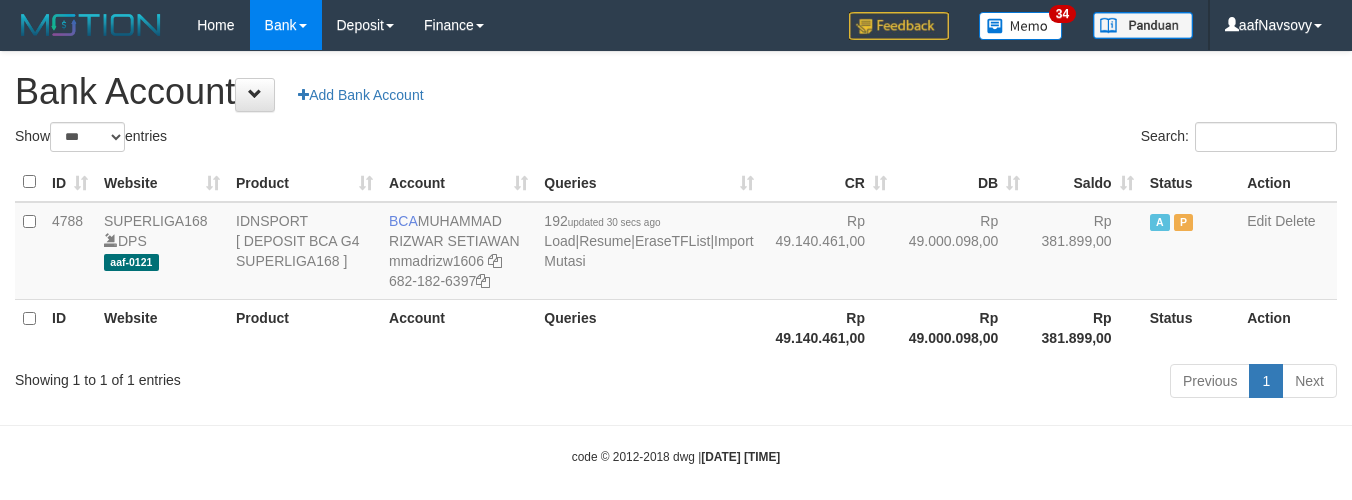 select on "***" 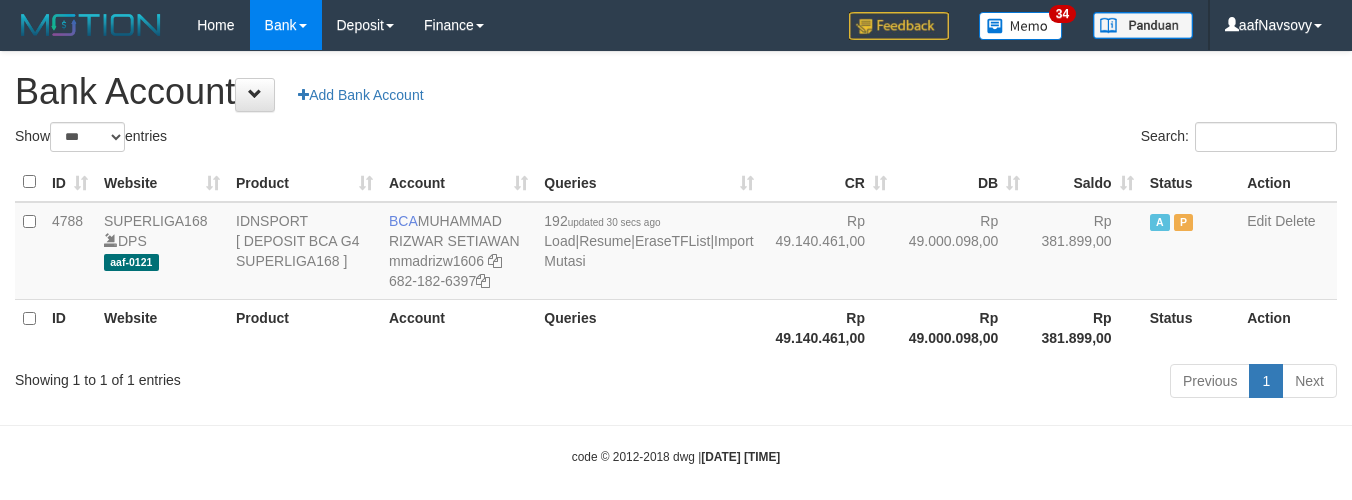 scroll, scrollTop: 16, scrollLeft: 0, axis: vertical 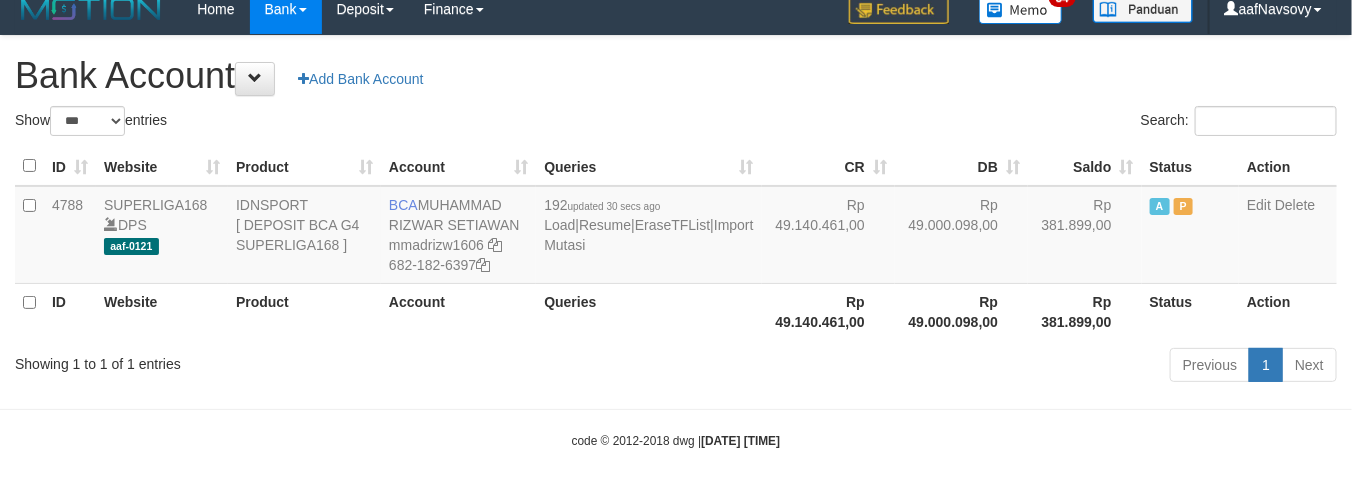 click on "Showing 1 to 1 of 1 entries Previous 1 Next" at bounding box center (676, 367) 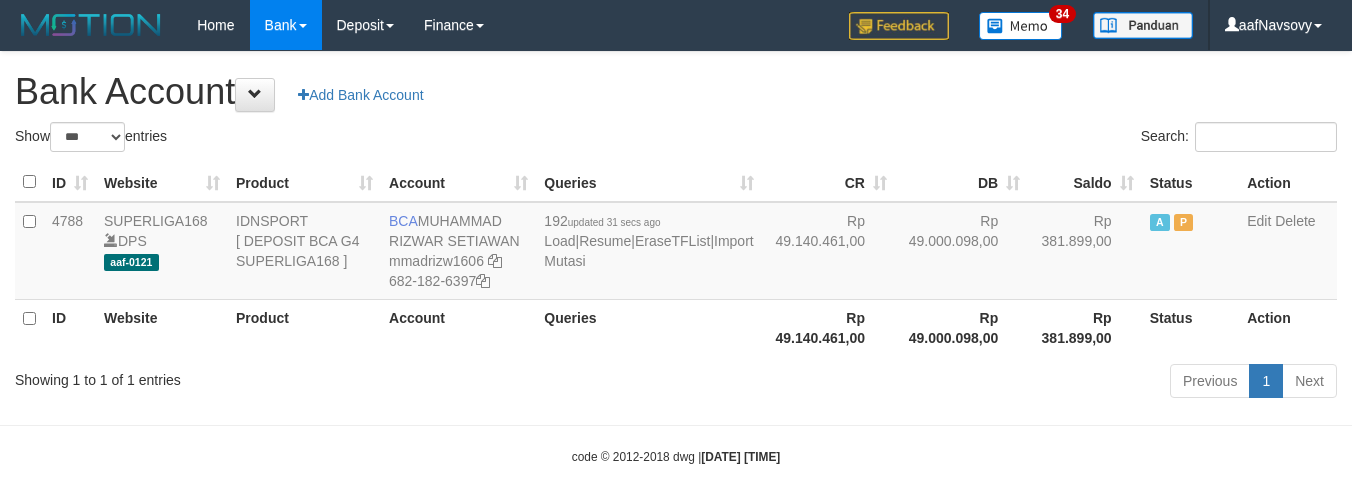 select on "***" 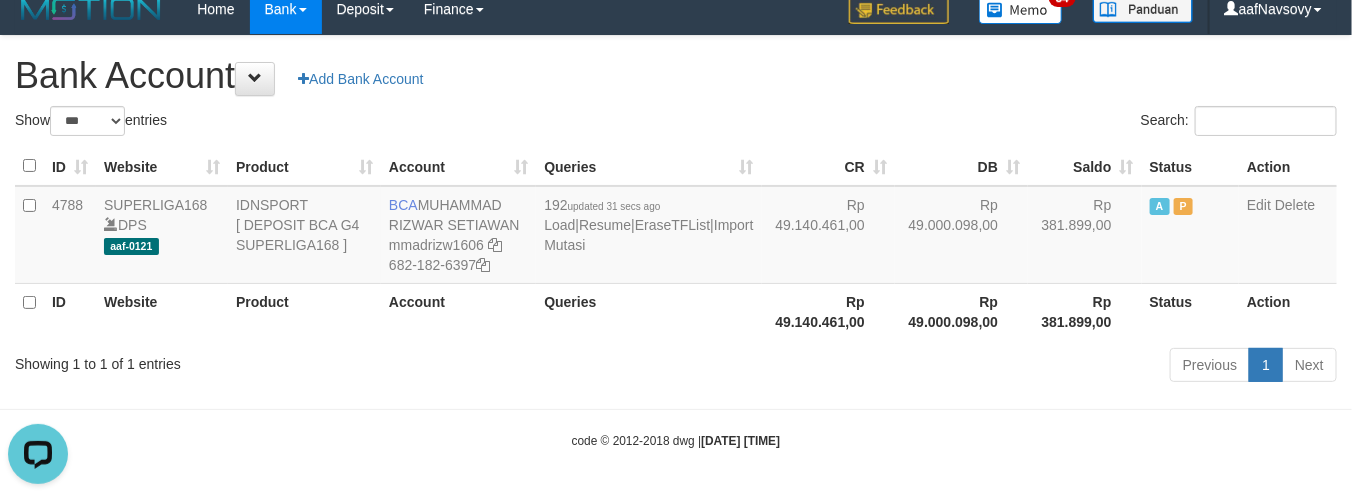 scroll, scrollTop: 0, scrollLeft: 0, axis: both 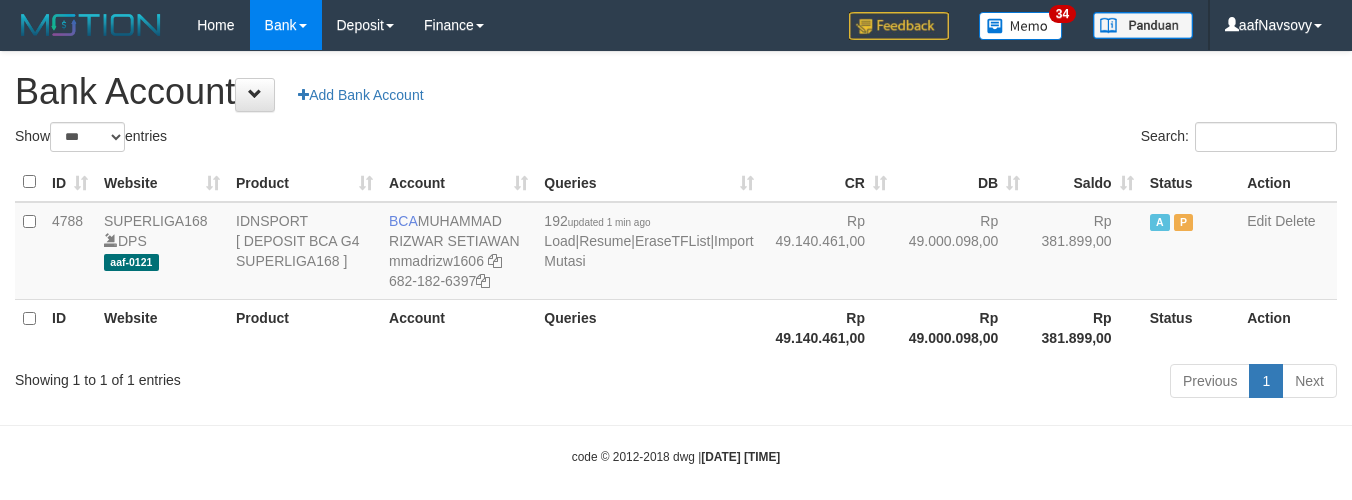 select on "***" 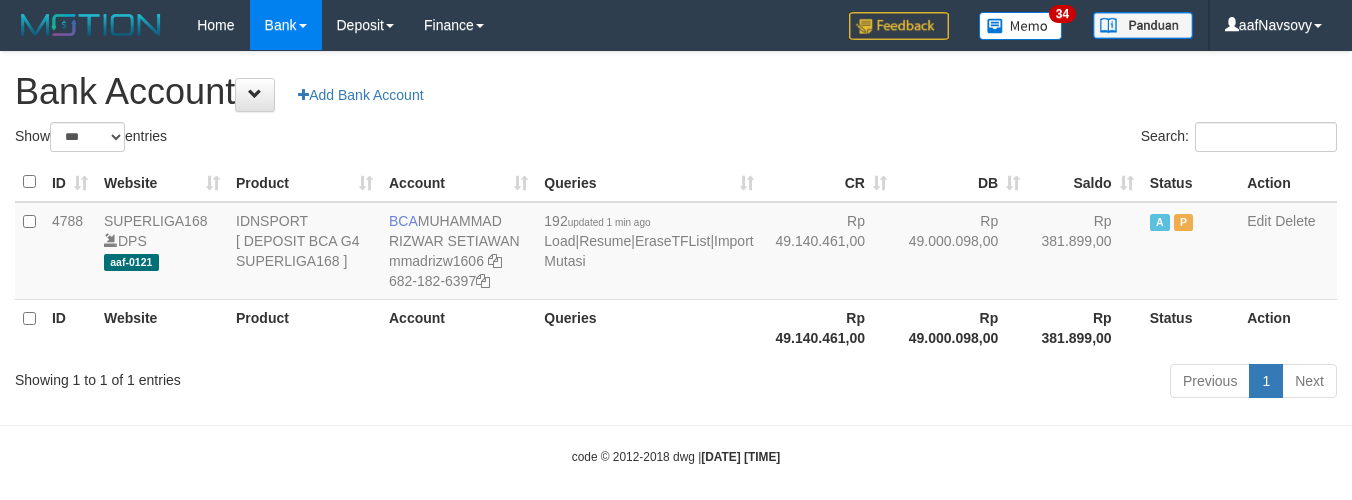 scroll, scrollTop: 16, scrollLeft: 0, axis: vertical 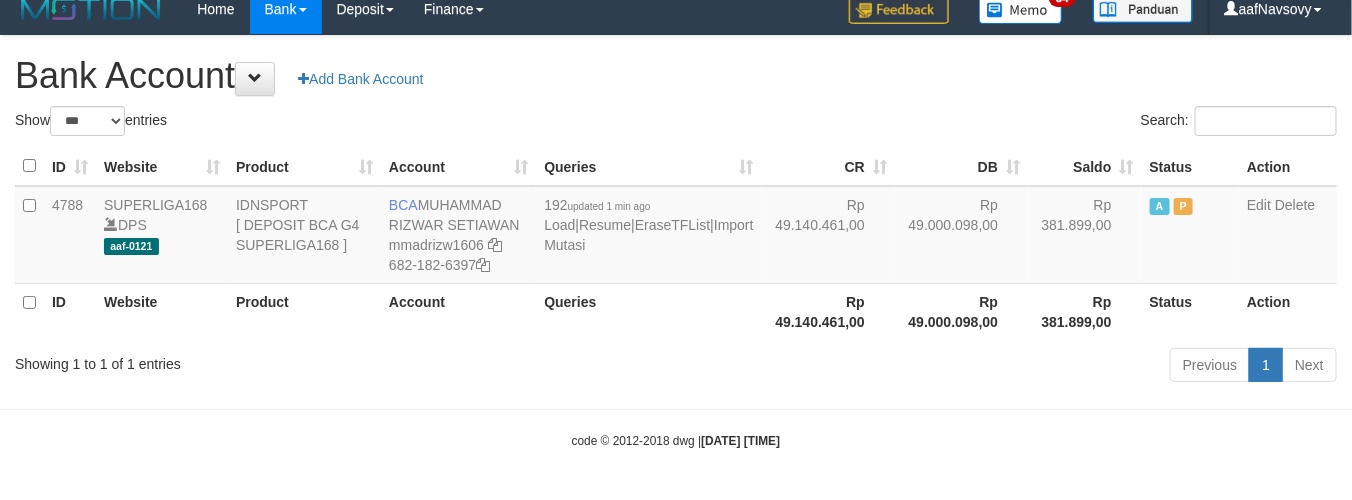 click on "Previous 1 Next" at bounding box center (957, 367) 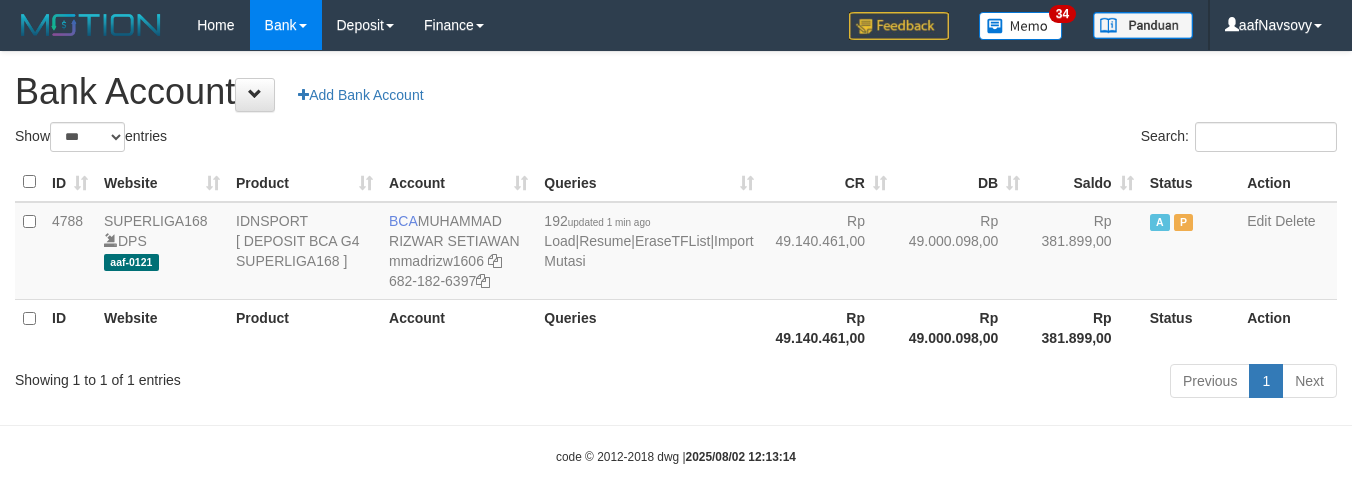select on "***" 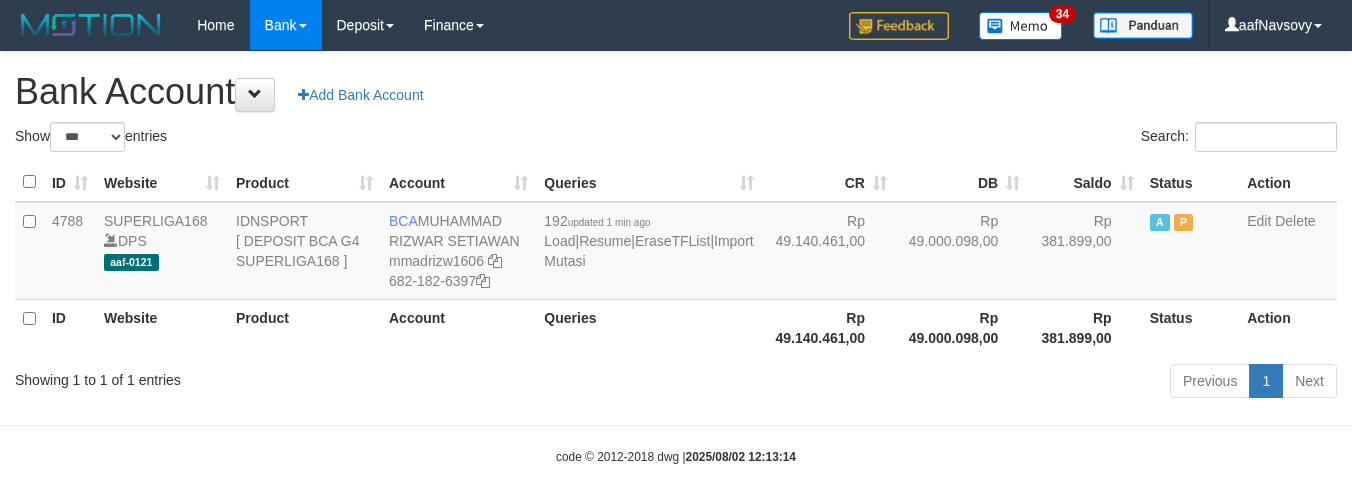 scroll, scrollTop: 16, scrollLeft: 0, axis: vertical 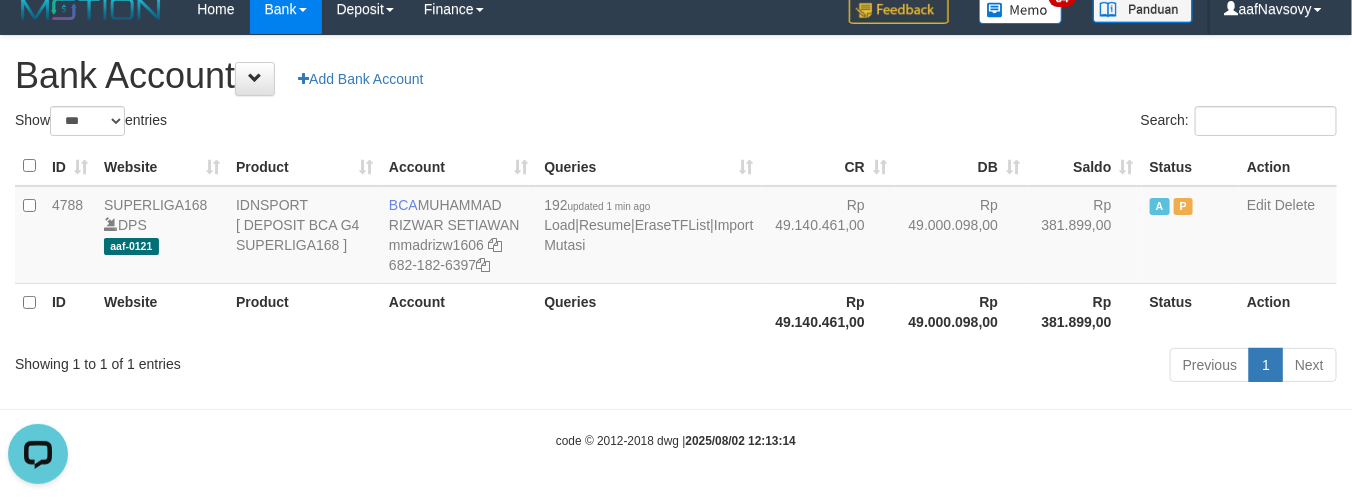 click on "Previous 1 Next" at bounding box center (957, 367) 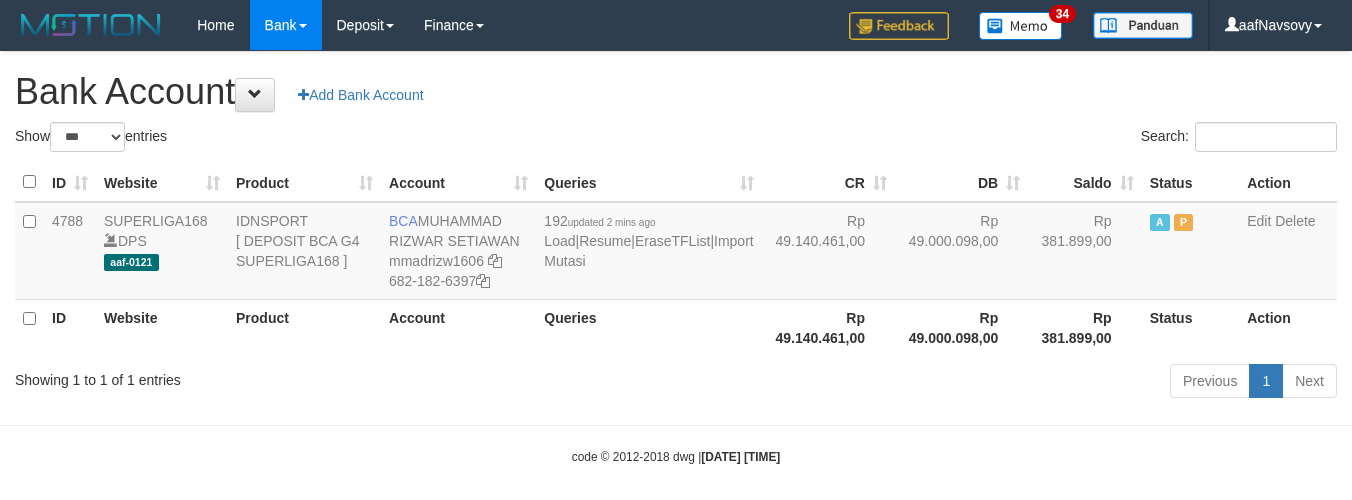 select on "***" 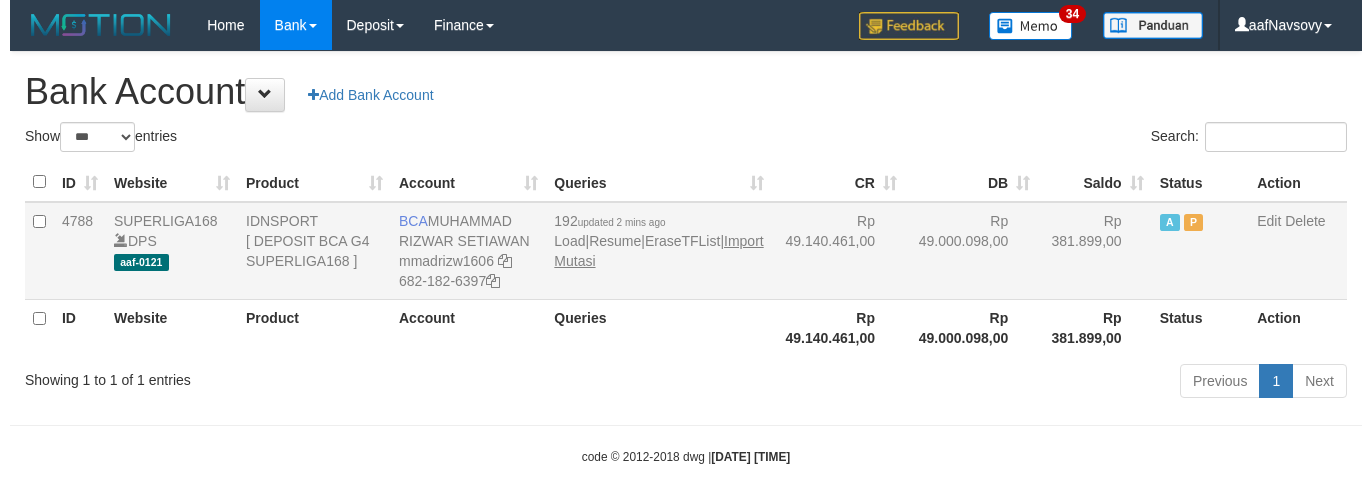 scroll, scrollTop: 16, scrollLeft: 0, axis: vertical 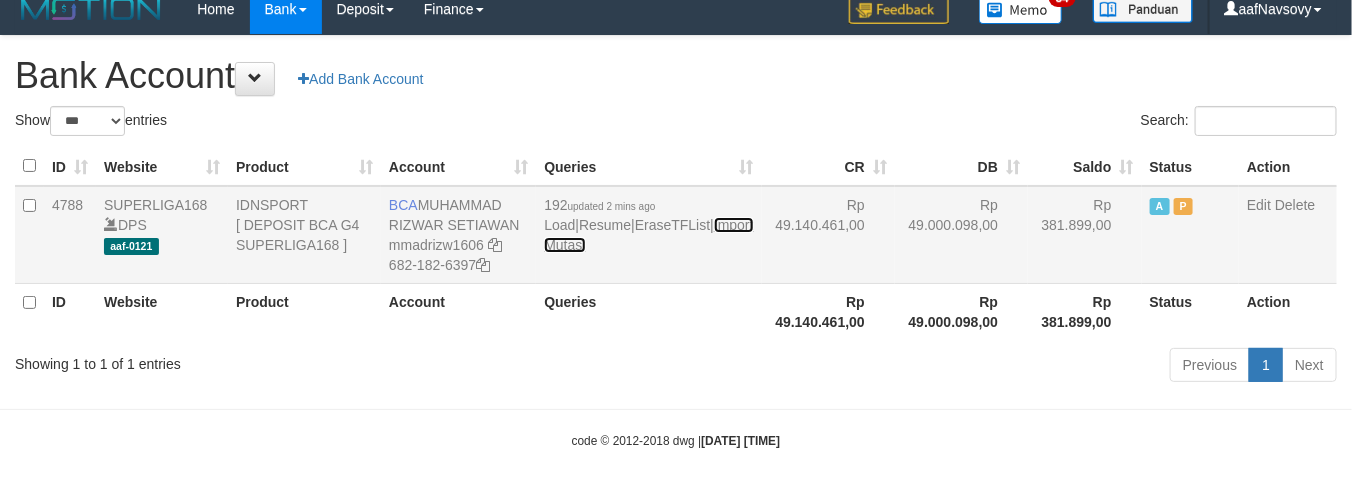 click on "Import Mutasi" at bounding box center (648, 235) 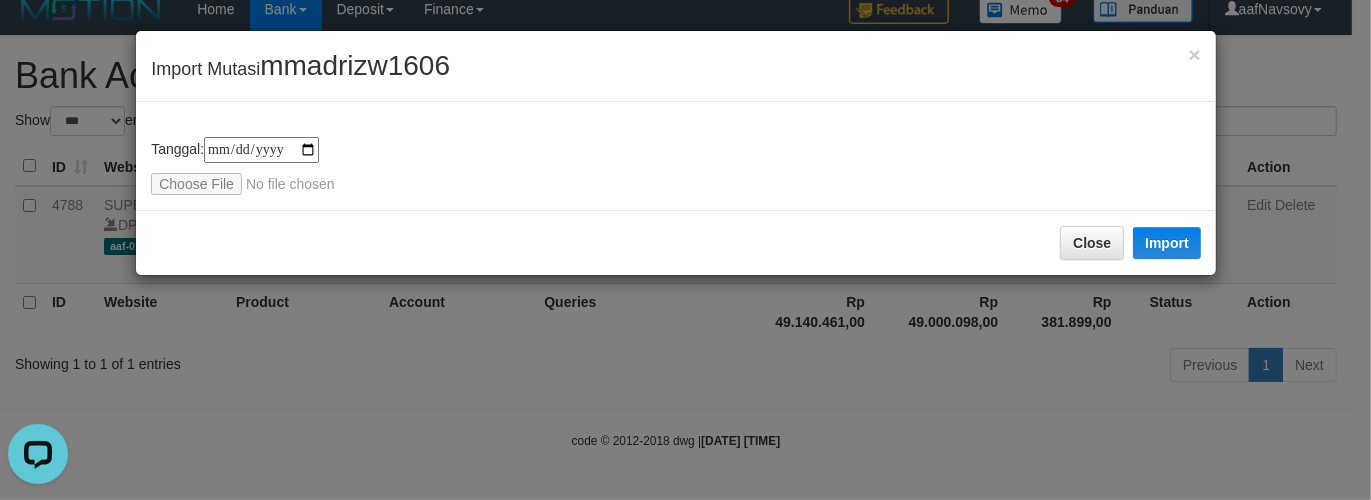 scroll, scrollTop: 0, scrollLeft: 0, axis: both 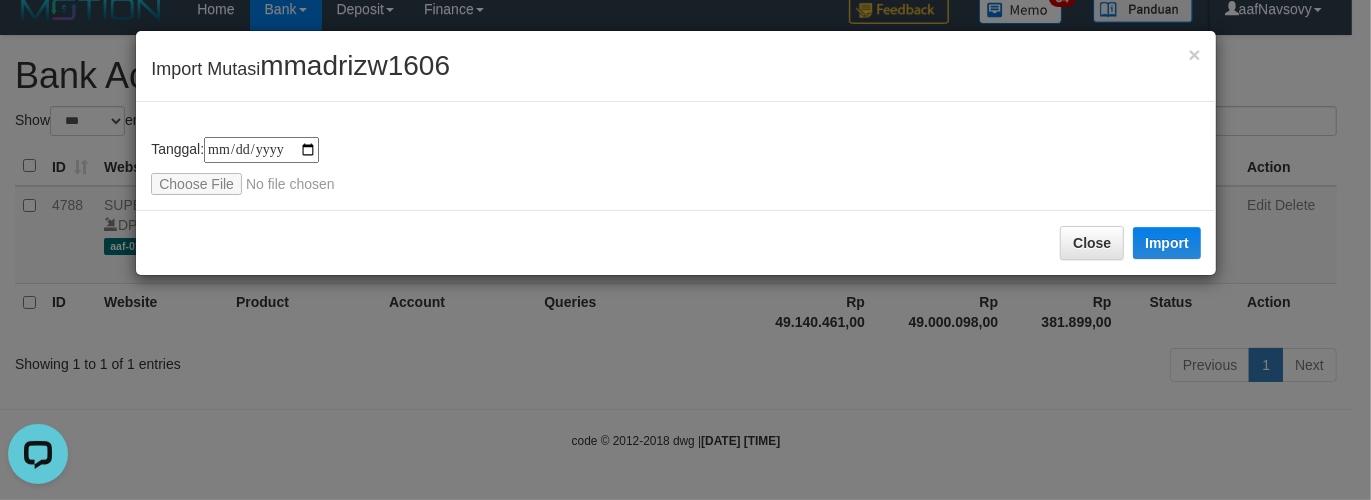 type on "**********" 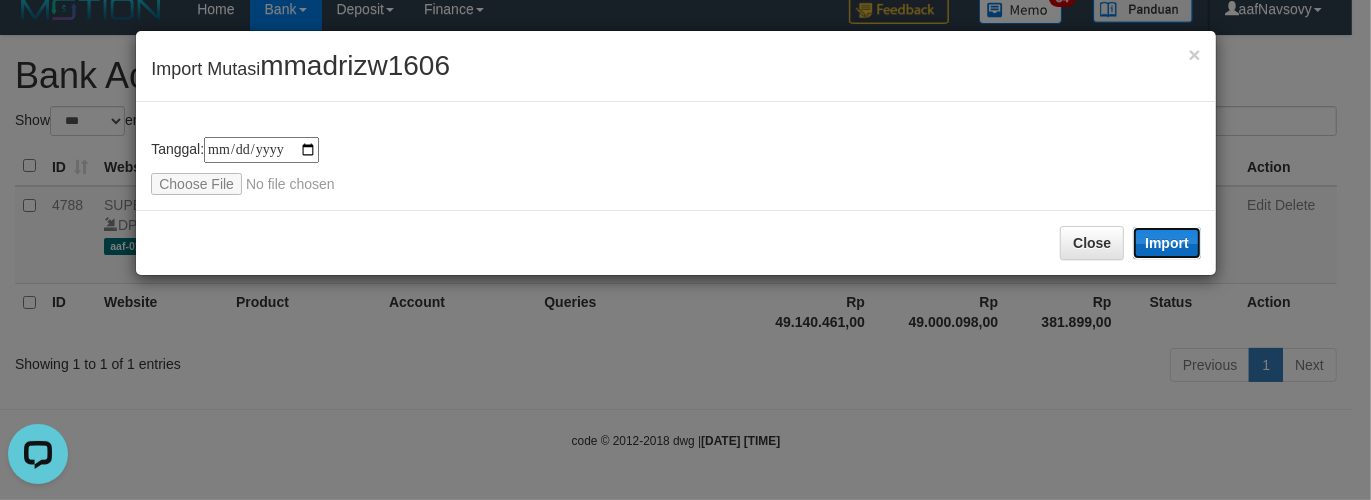 click on "Import" at bounding box center (1167, 243) 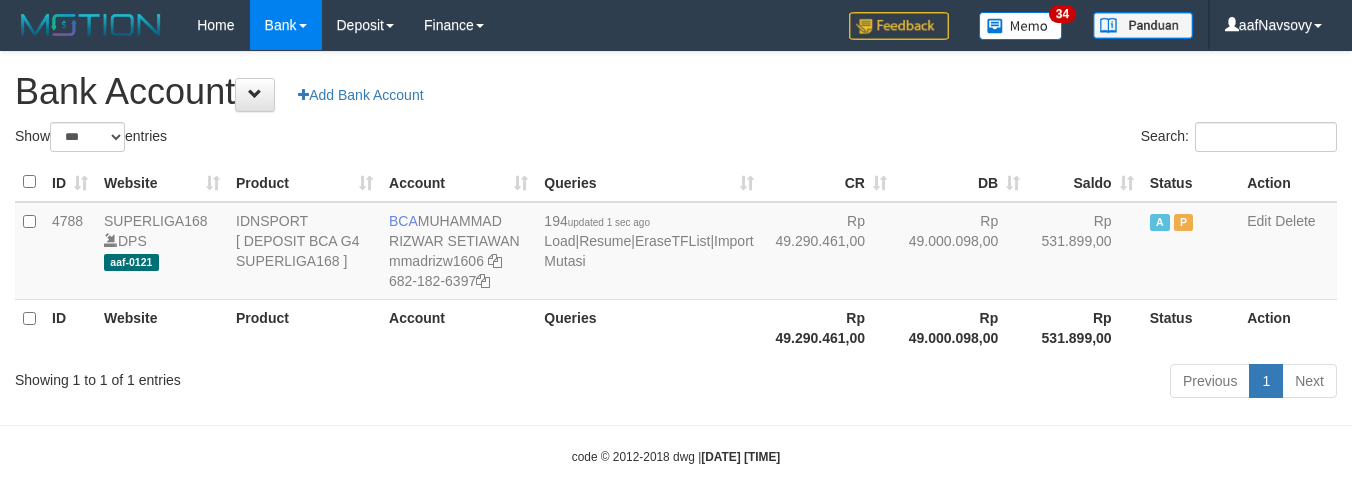 select on "***" 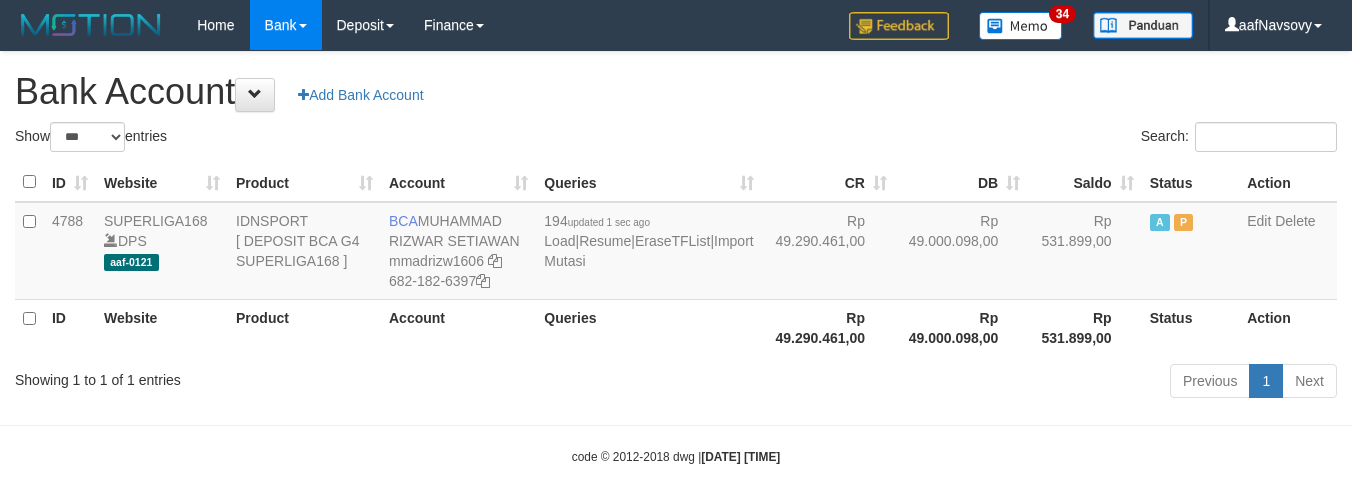 scroll, scrollTop: 16, scrollLeft: 0, axis: vertical 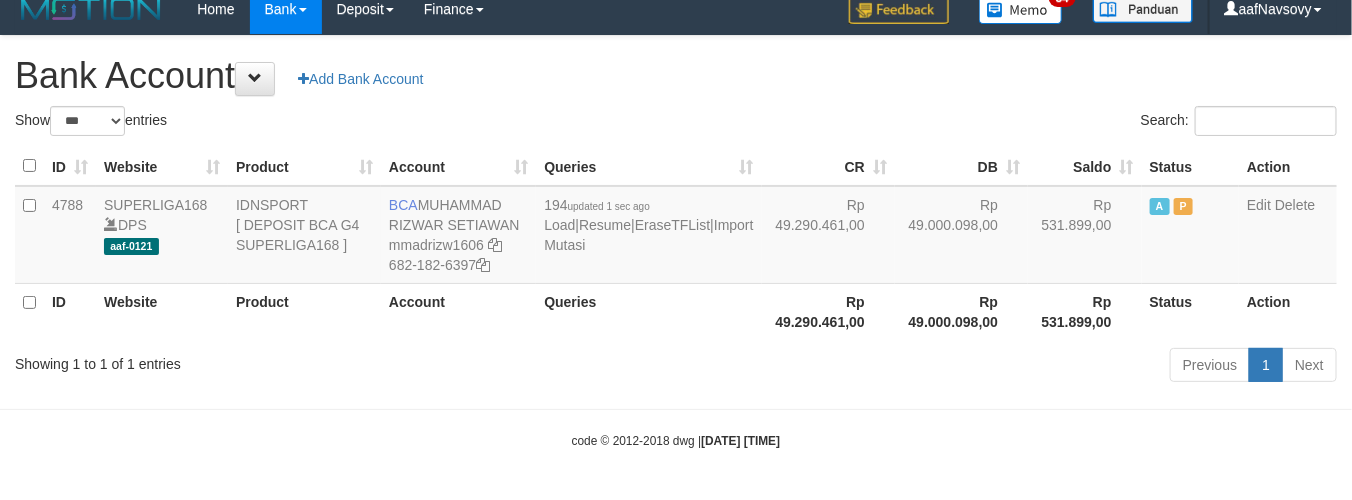 click on "Toggle navigation
Home
Bank
Account List
Load
By Website
Group
[ISPORT]													SUPERLIGA168
By Load Group (DPS)
34" at bounding box center [676, 242] 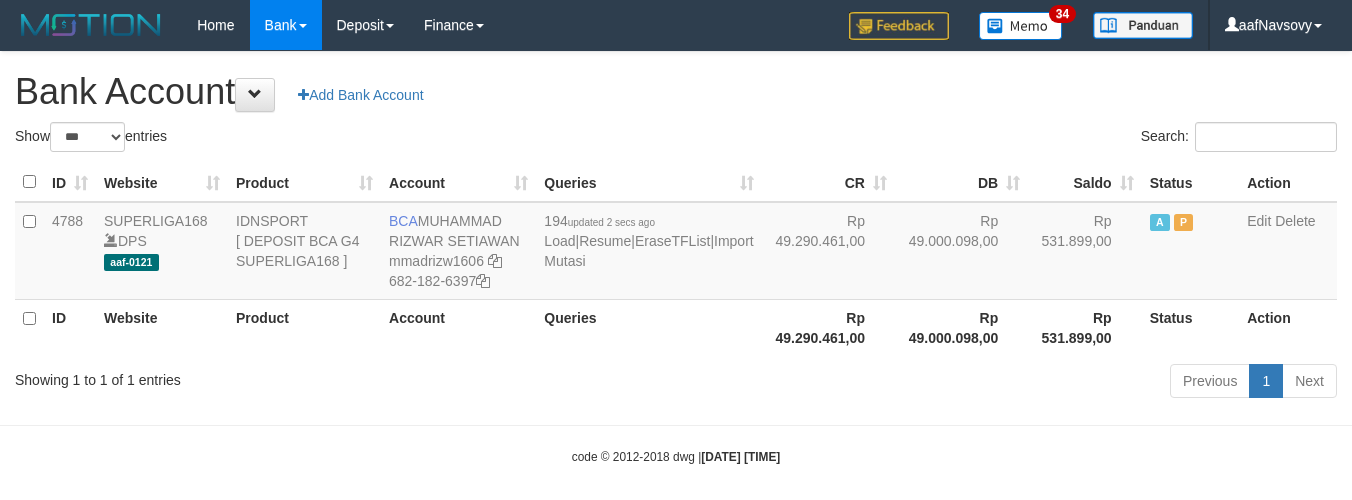 select on "***" 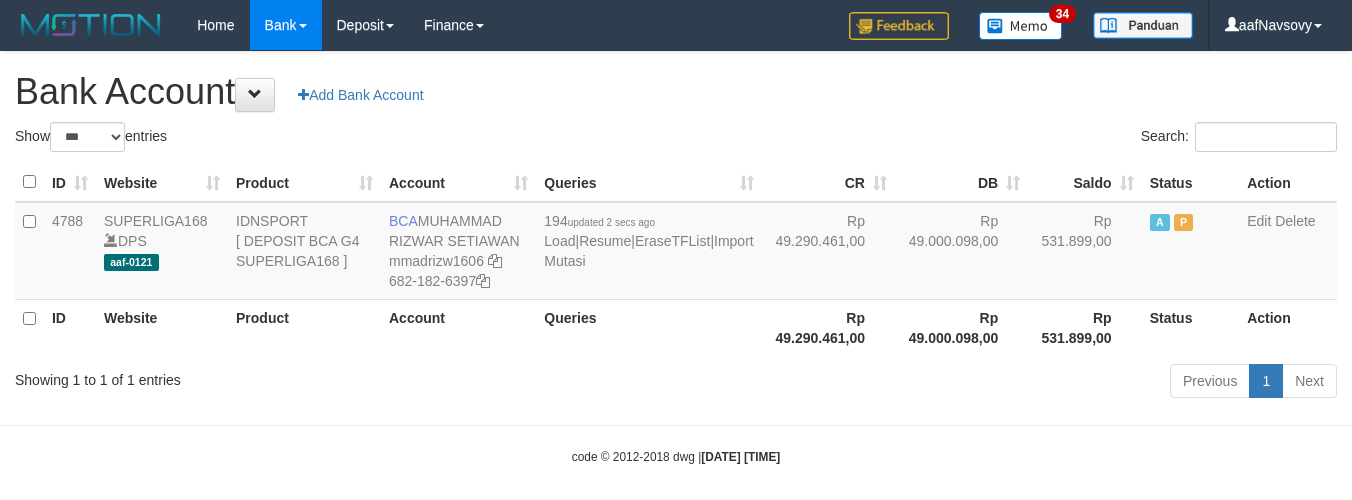 scroll, scrollTop: 16, scrollLeft: 0, axis: vertical 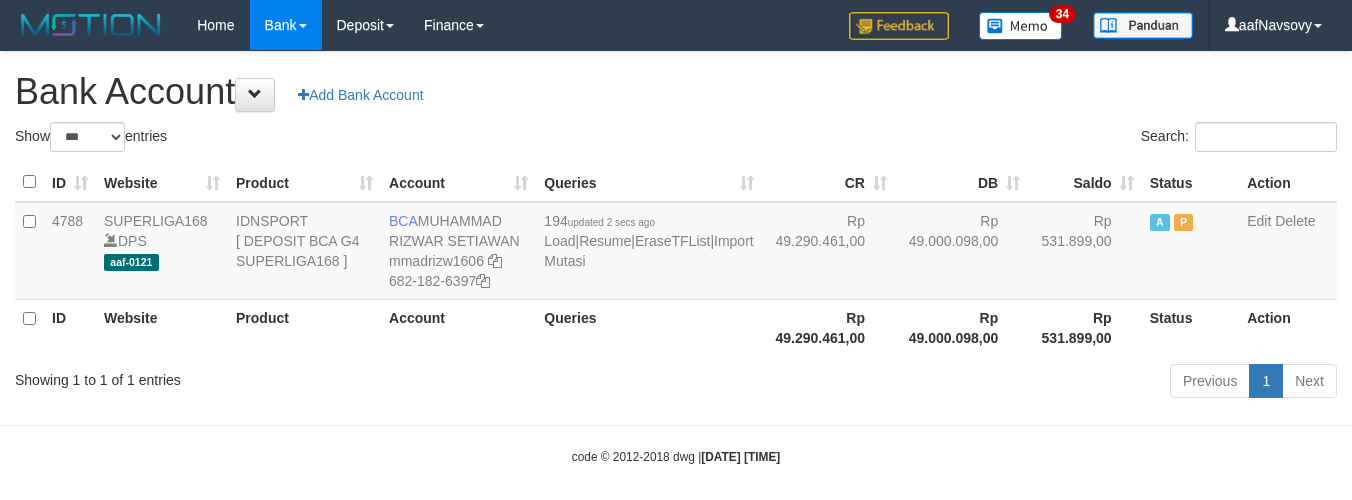 select on "***" 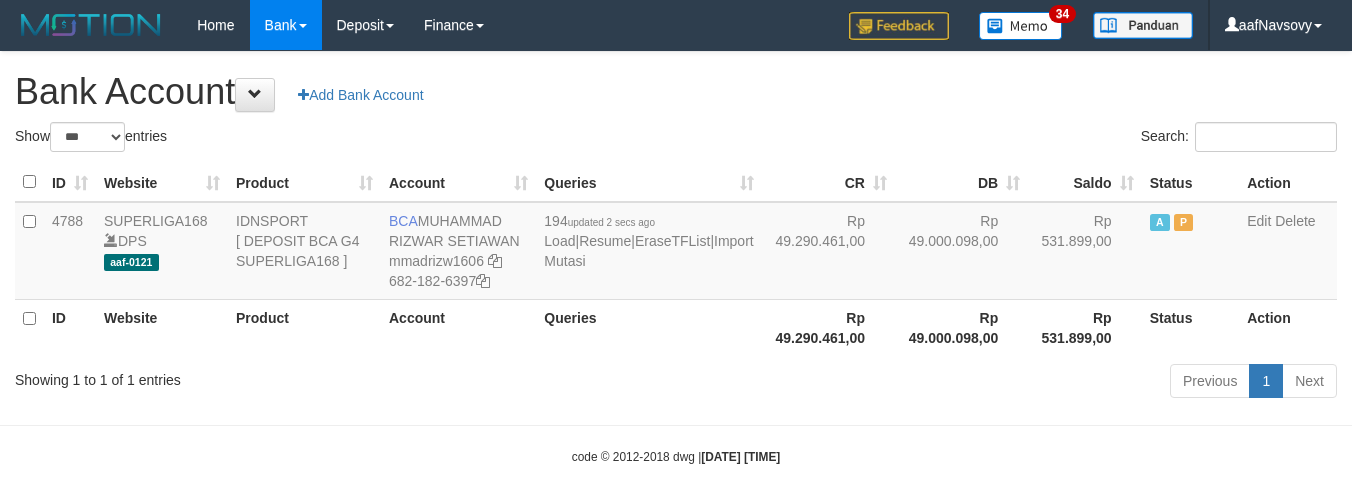 scroll, scrollTop: 16, scrollLeft: 0, axis: vertical 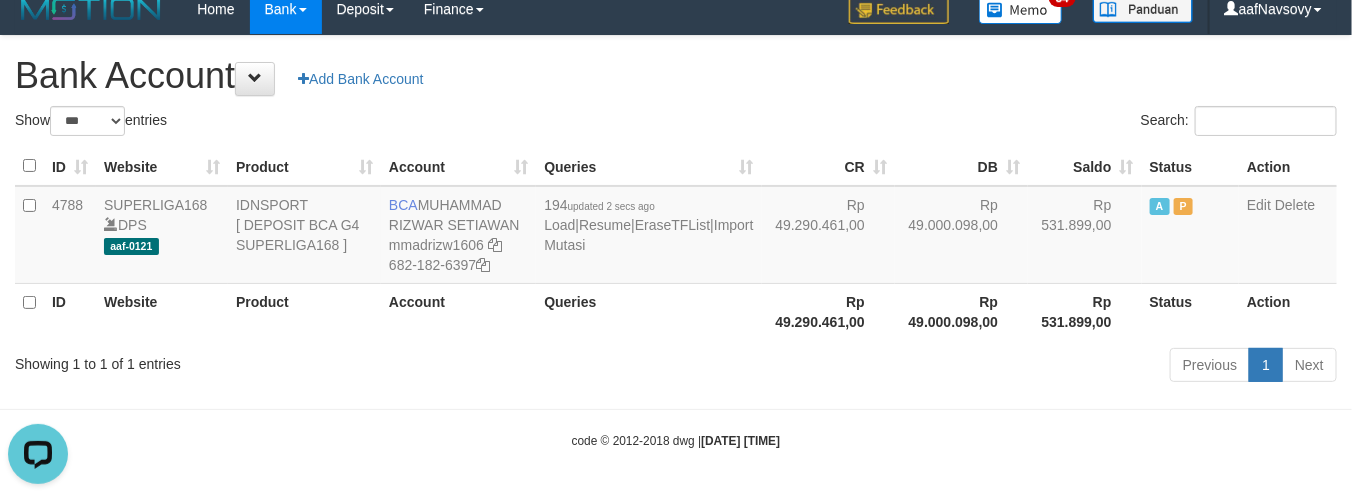 click on "Toggle navigation
Home
Bank
Account List
Load
By Website
Group
[ISPORT]													SUPERLIGA168
By Load Group (DPS)
34" at bounding box center [676, 242] 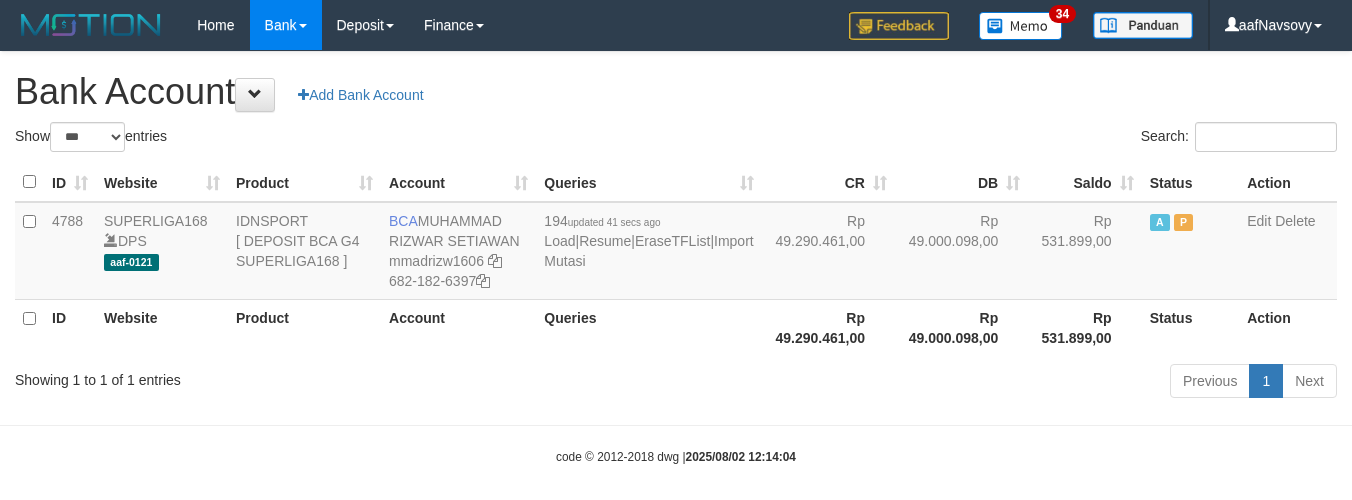 select on "***" 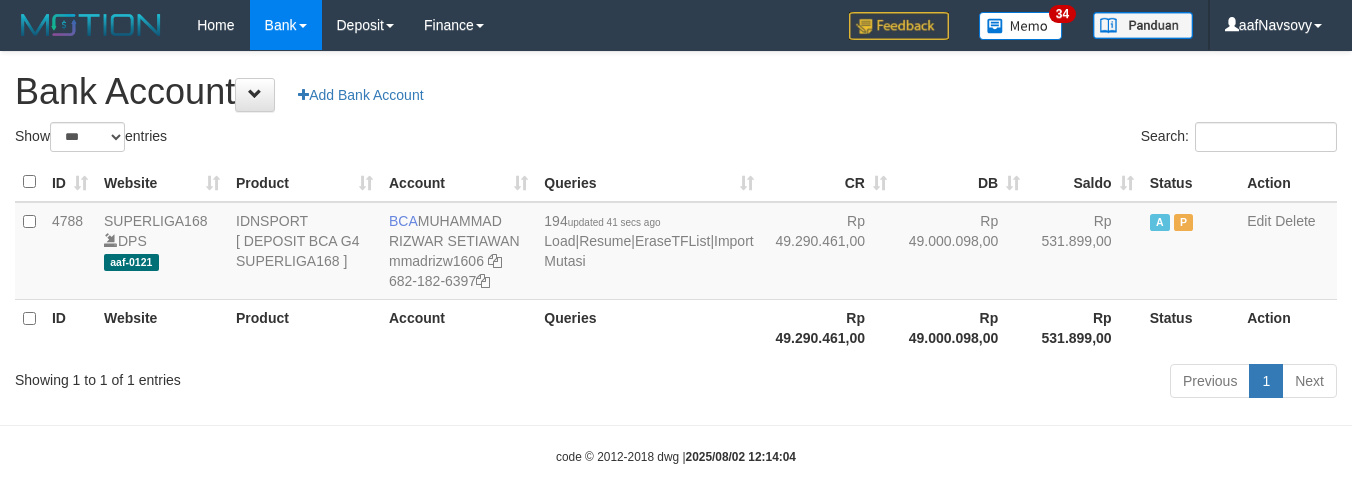 scroll, scrollTop: 16, scrollLeft: 0, axis: vertical 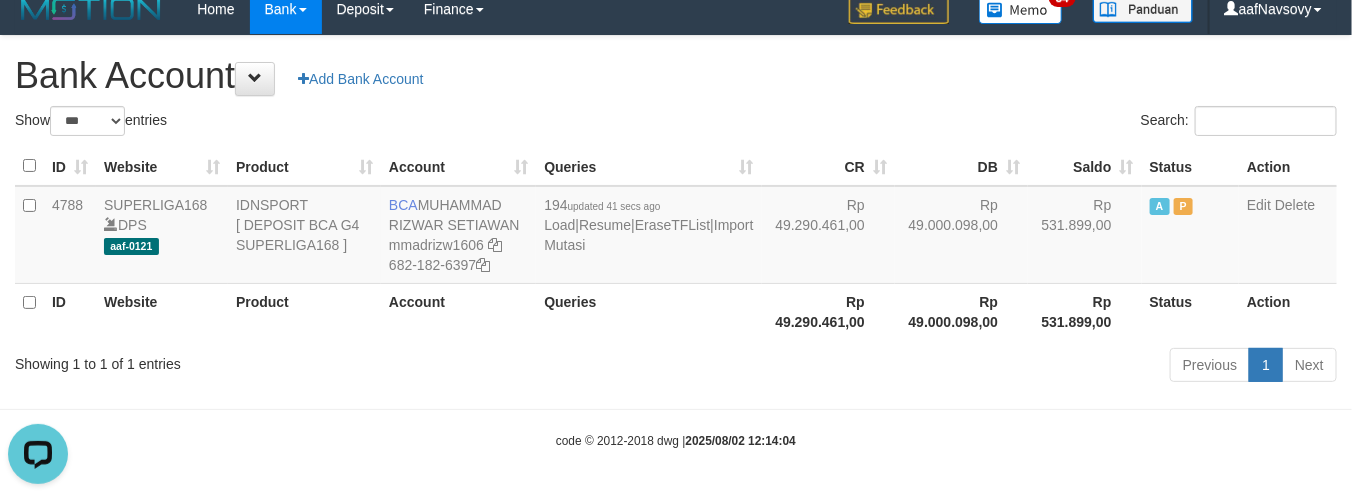 drag, startPoint x: 0, startPoint y: 0, endPoint x: 520, endPoint y: 420, distance: 668.43097 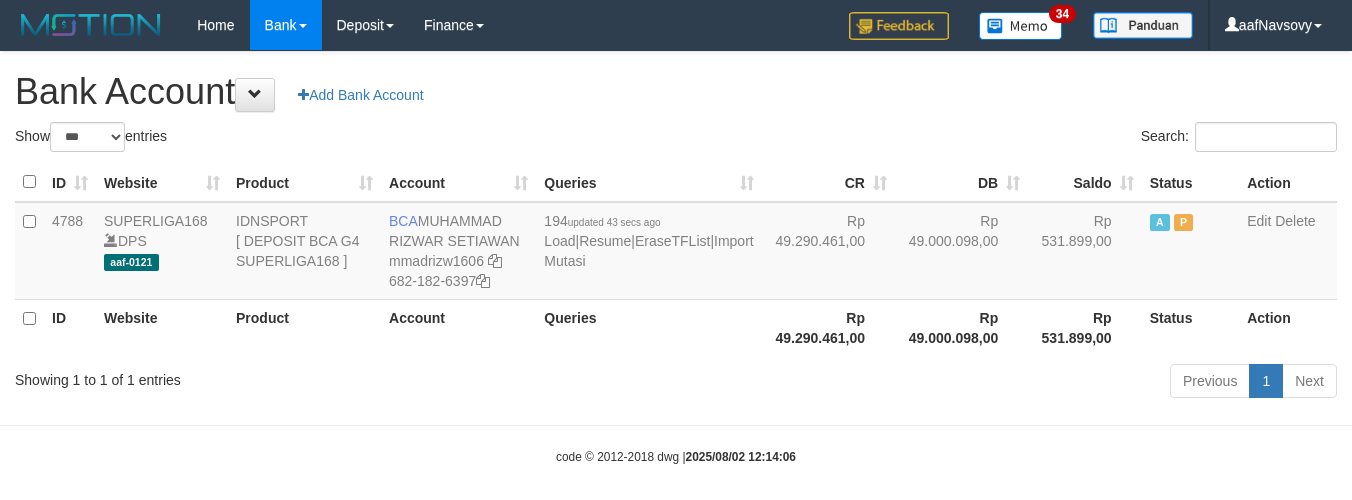select on "***" 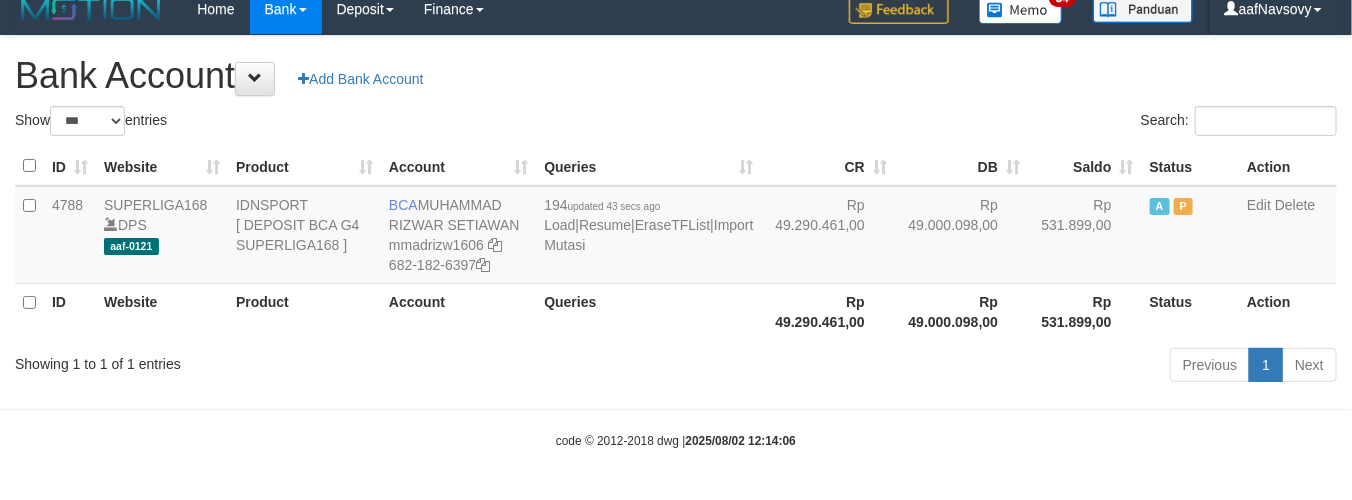 click on "Toggle navigation
Home
Bank
Account List
Load
By Website
Group
[ISPORT]													SUPERLIGA168
By Load Group (DPS)
34" at bounding box center [676, 242] 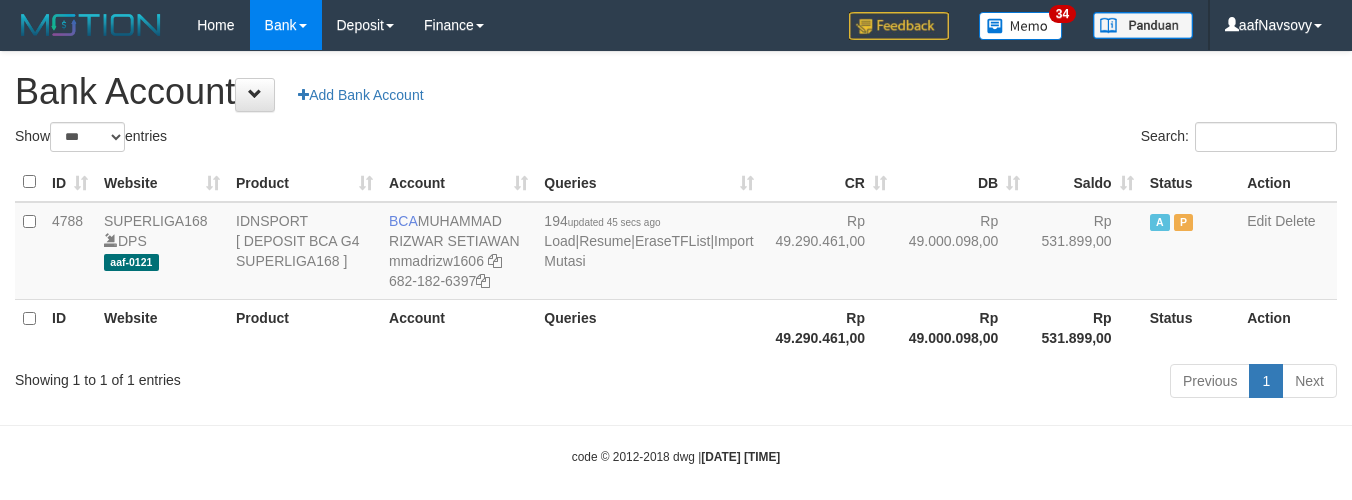 select on "***" 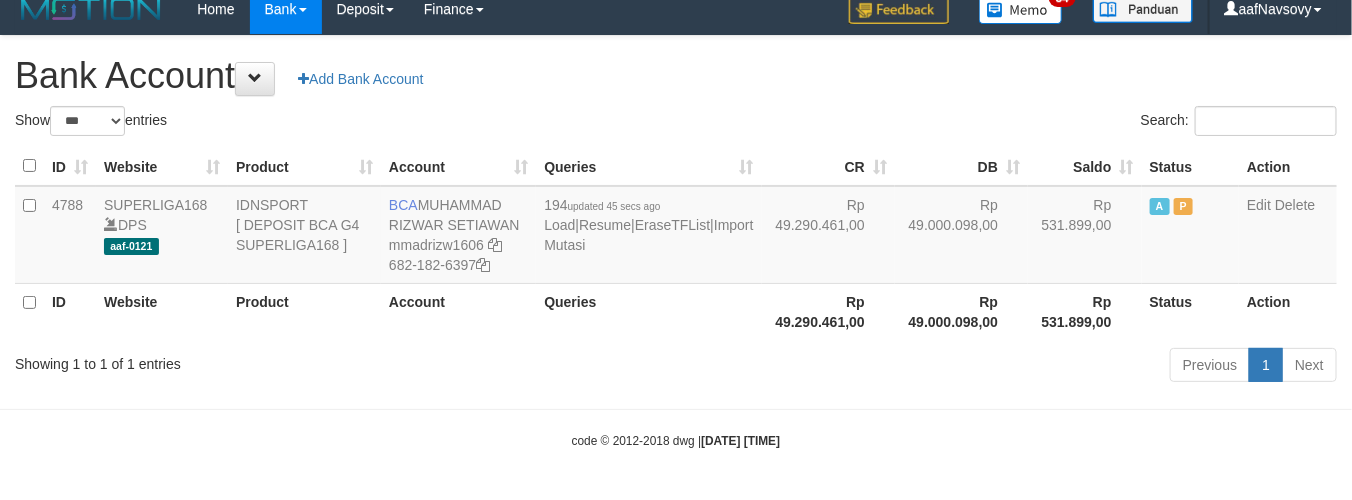 drag, startPoint x: 0, startPoint y: 0, endPoint x: 526, endPoint y: 430, distance: 679.39386 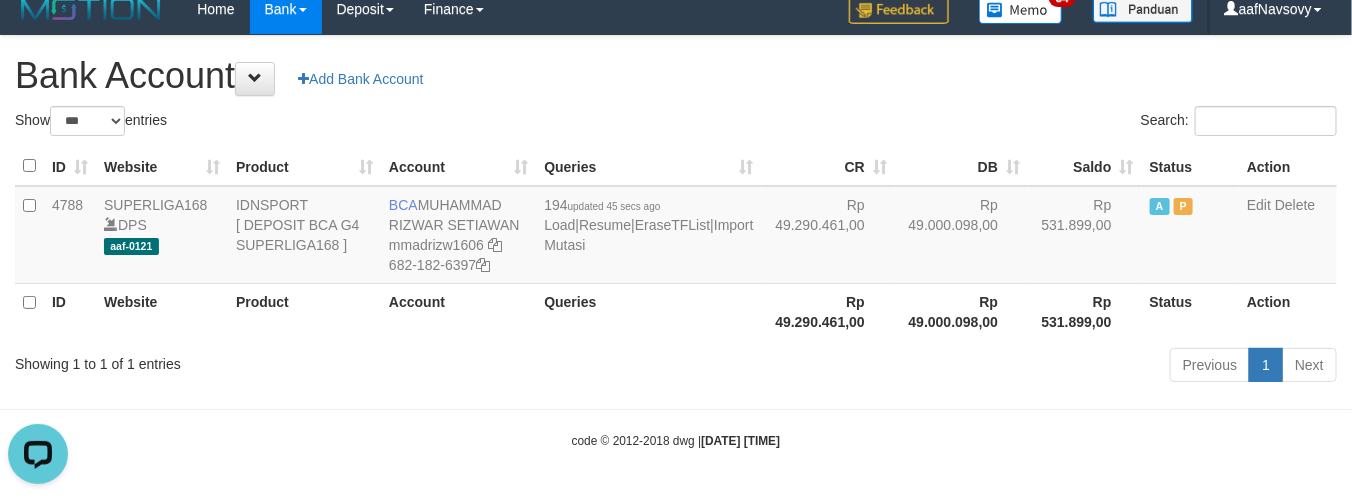 scroll, scrollTop: 0, scrollLeft: 0, axis: both 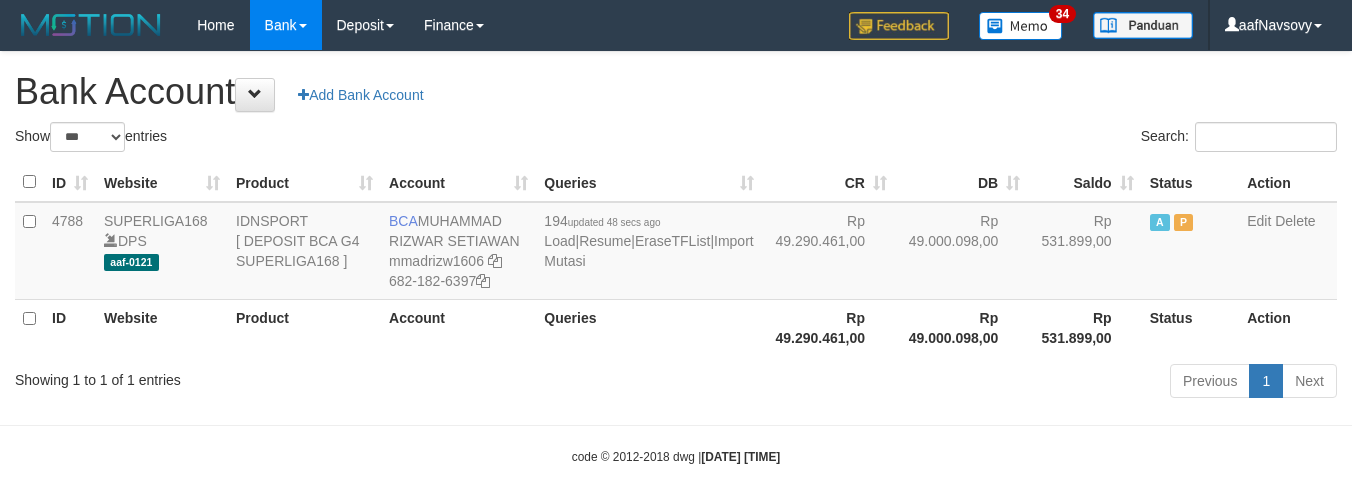 select on "***" 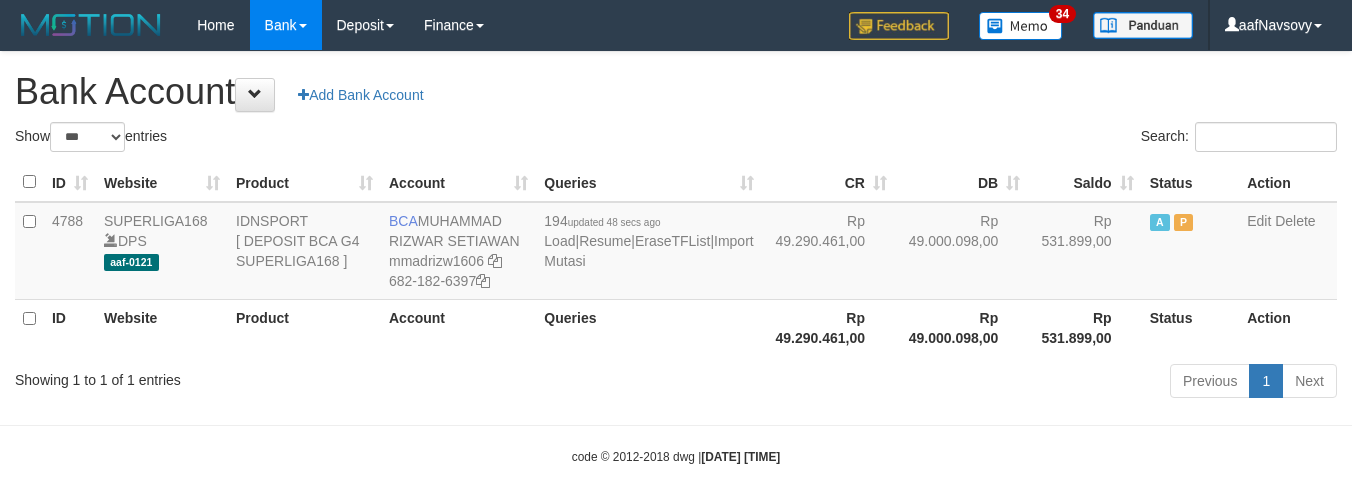 scroll, scrollTop: 16, scrollLeft: 0, axis: vertical 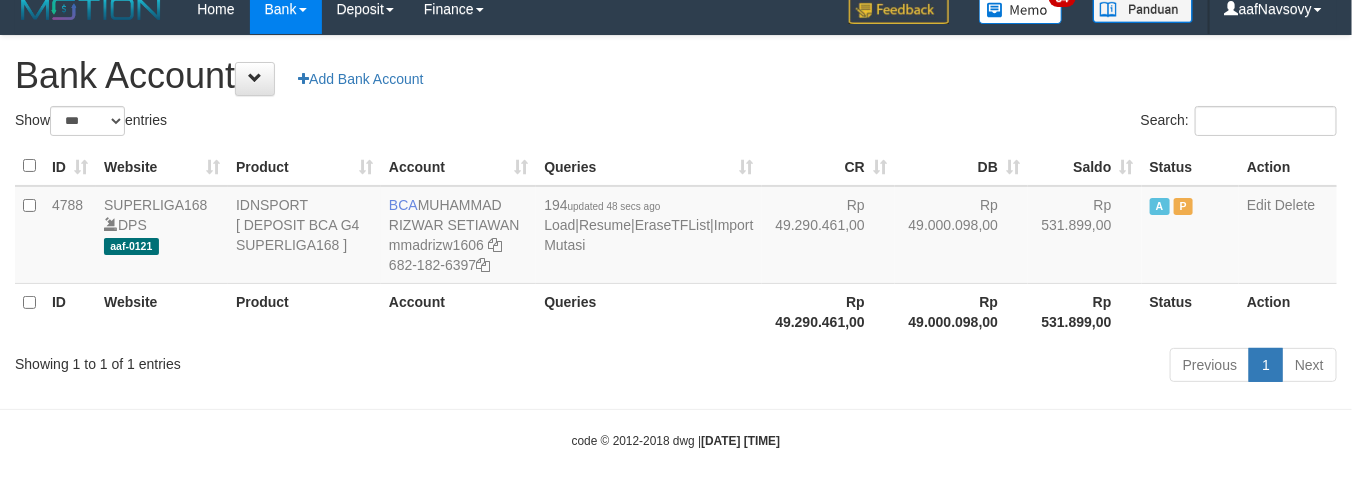 click on "Showing 1 to 1 of 1 entries" at bounding box center [281, 360] 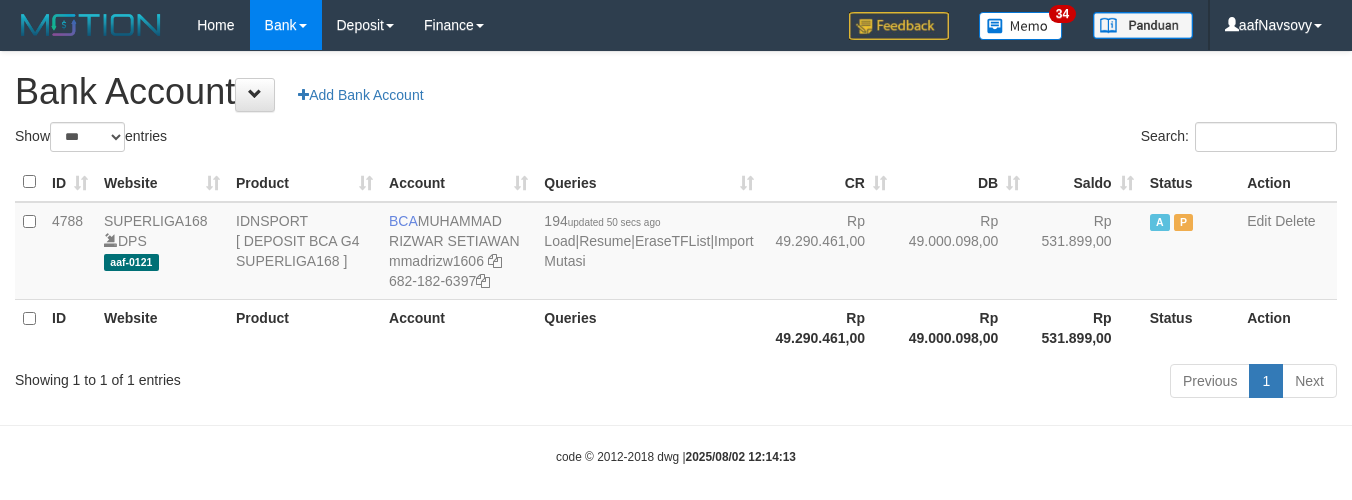 select on "***" 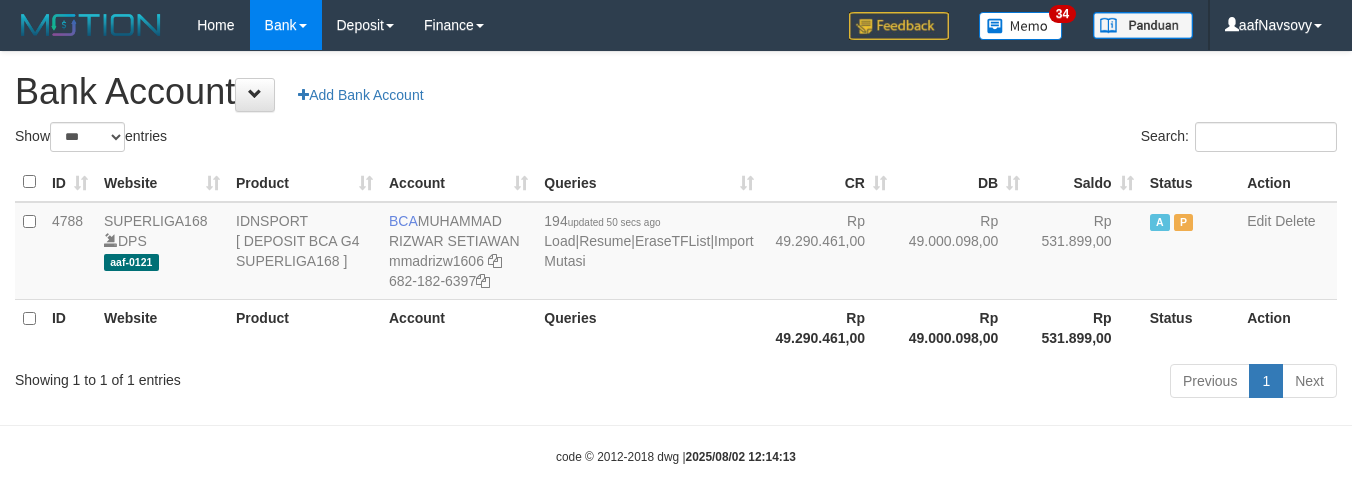 scroll, scrollTop: 16, scrollLeft: 0, axis: vertical 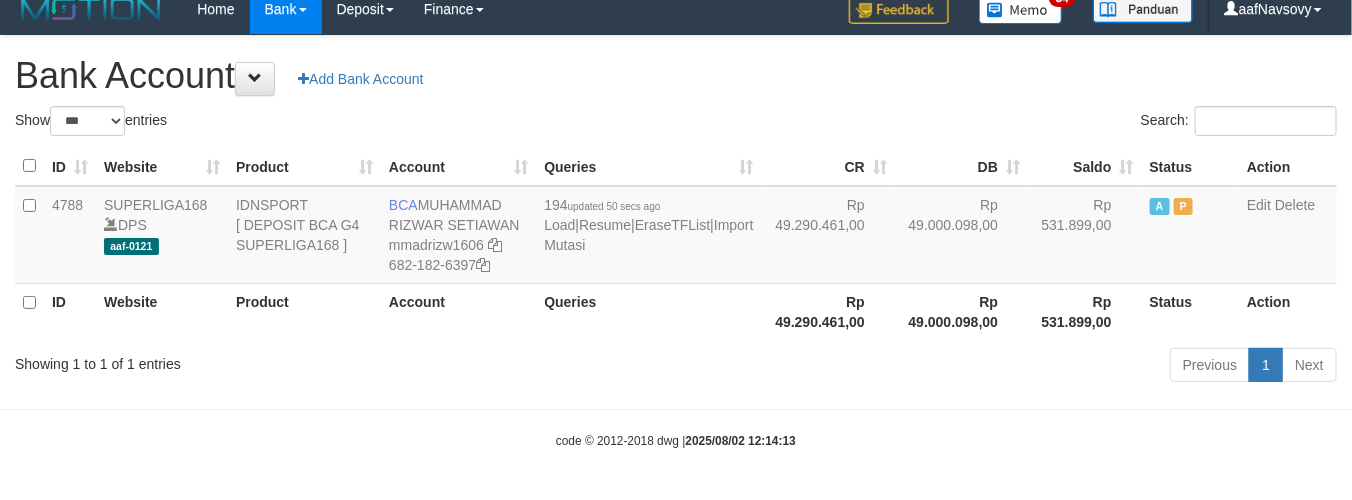 click on "Showing 1 to 1 of 1 entries" at bounding box center [281, 360] 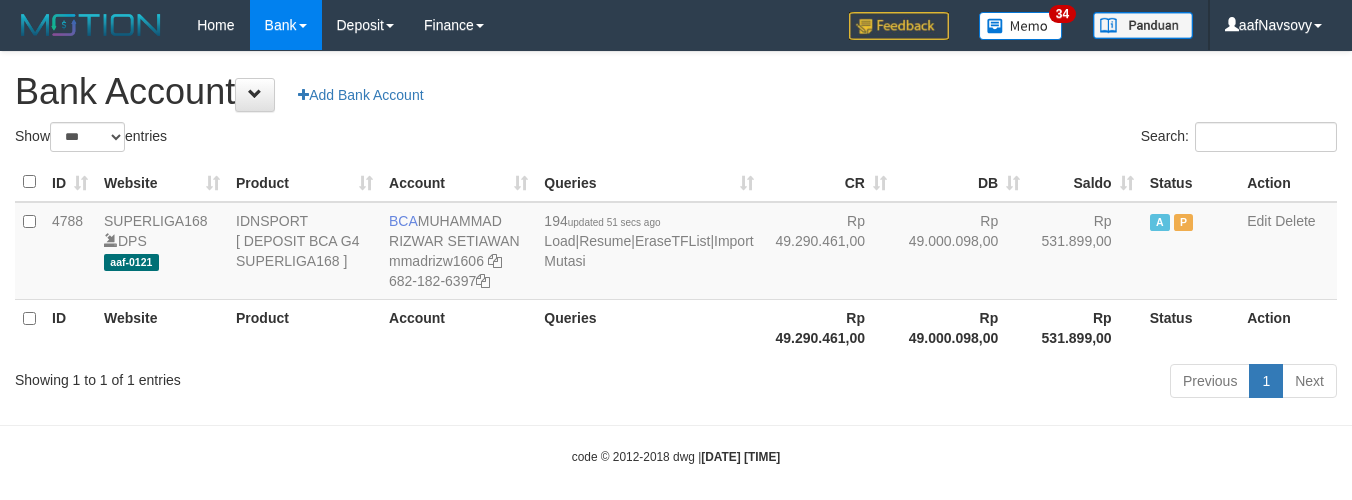 select on "***" 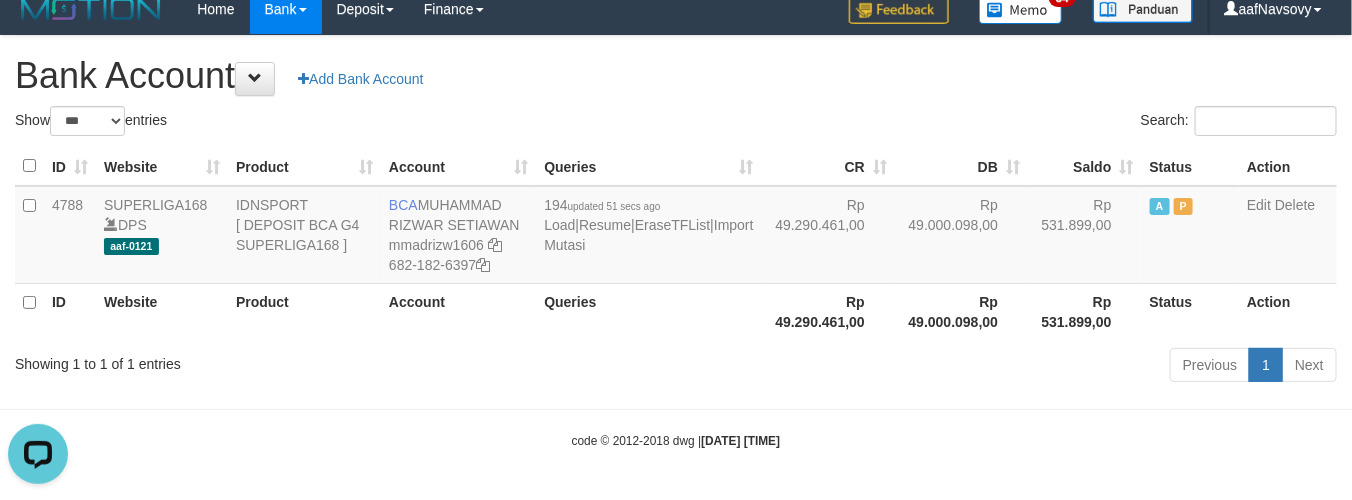 scroll, scrollTop: 0, scrollLeft: 0, axis: both 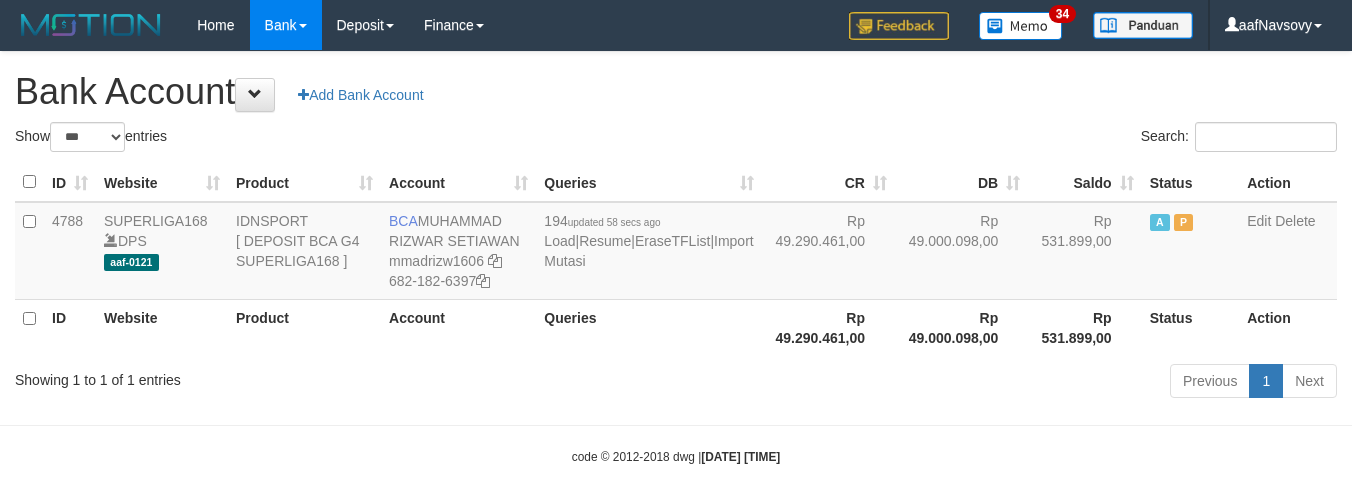 select on "***" 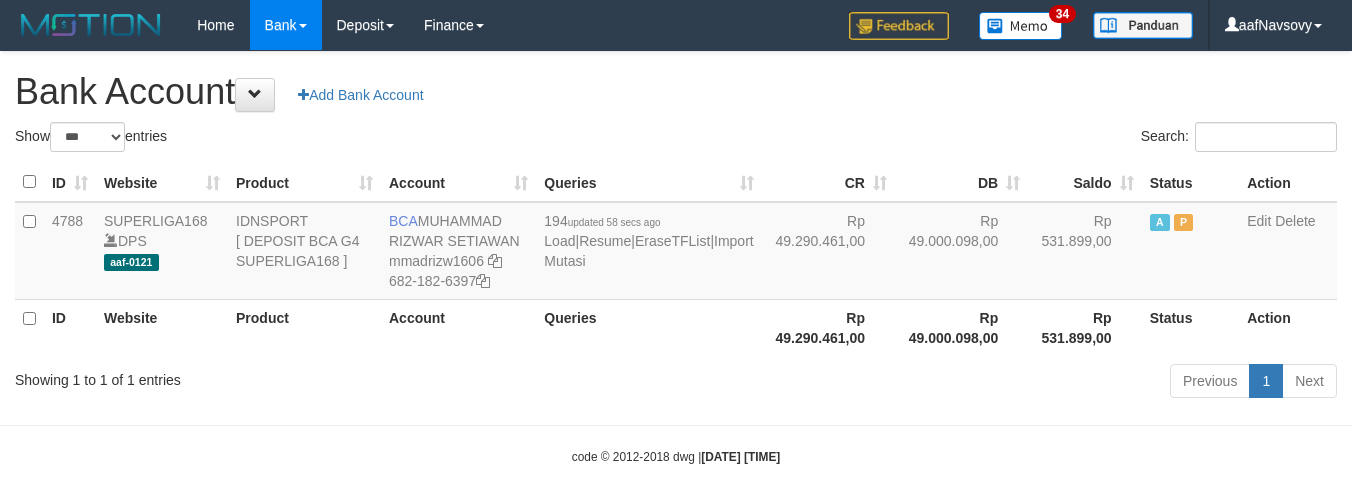 scroll, scrollTop: 16, scrollLeft: 0, axis: vertical 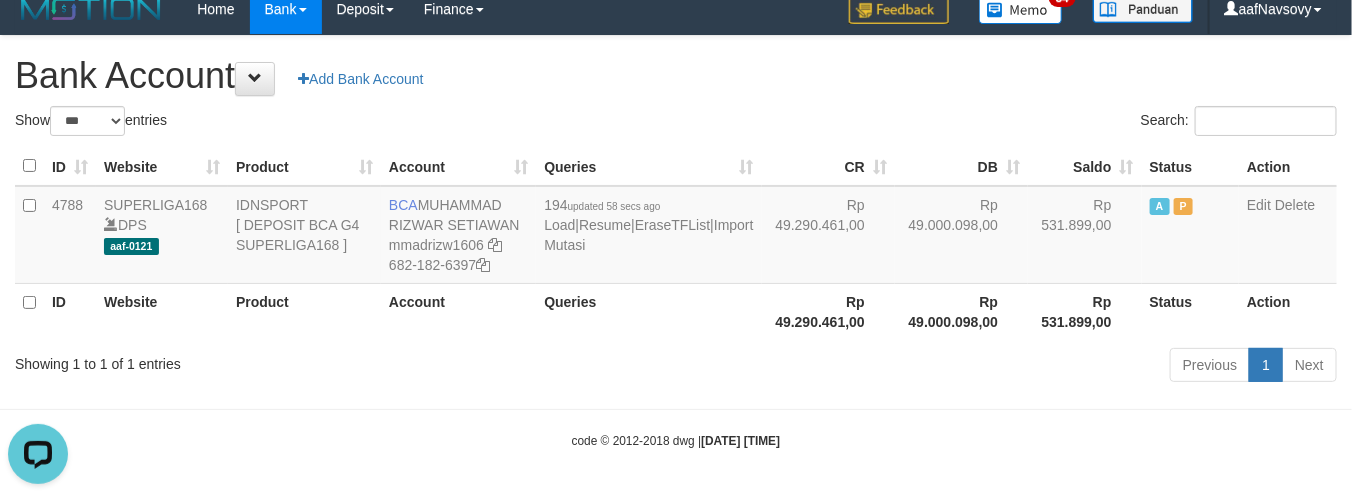 click on "Toggle navigation
Home
Bank
Account List
Load
By Website
Group
[ISPORT]													SUPERLIGA168
By Load Group (DPS)
34" at bounding box center (676, 242) 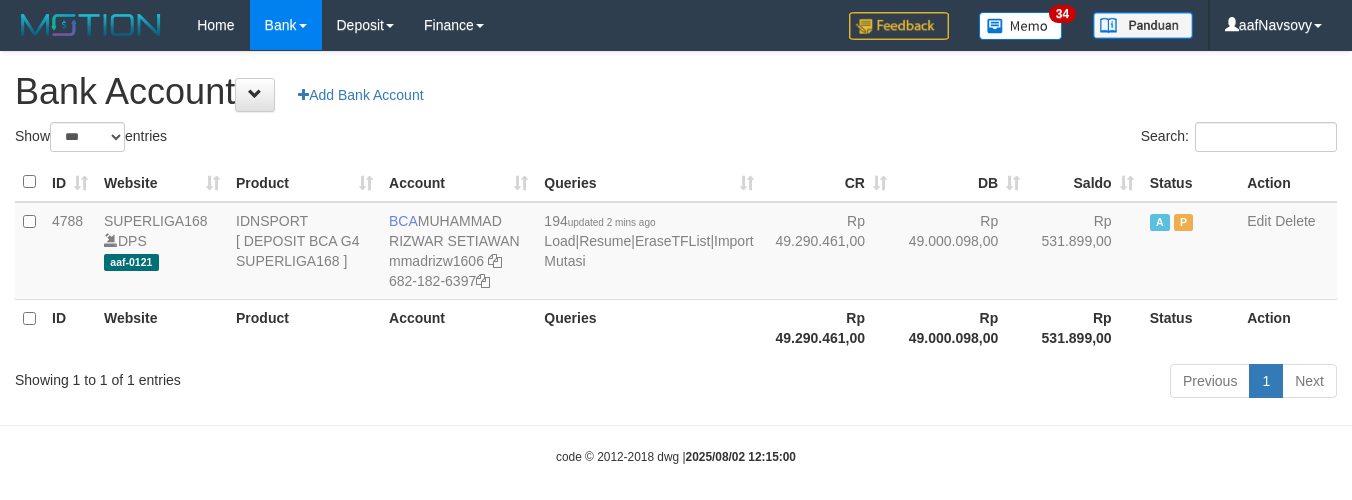 select on "***" 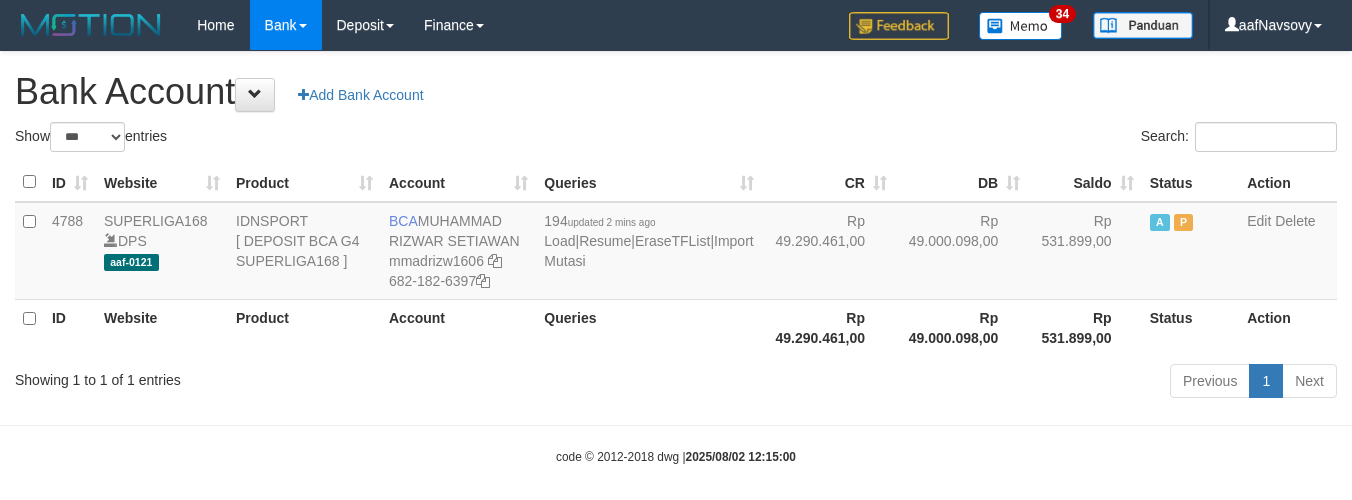 scroll, scrollTop: 16, scrollLeft: 0, axis: vertical 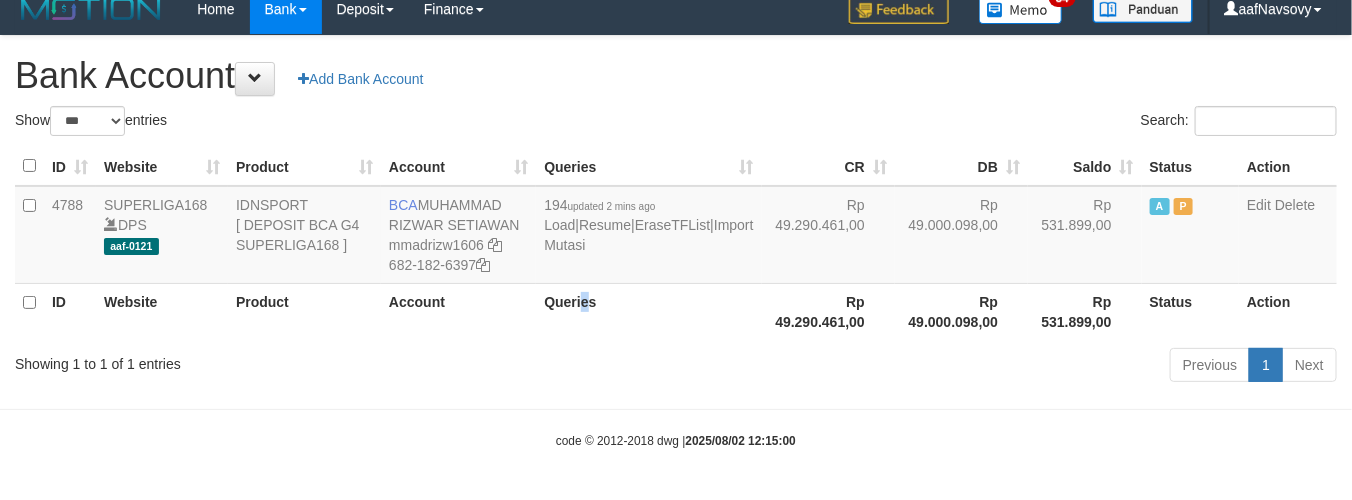 click on "Queries" at bounding box center [648, 311] 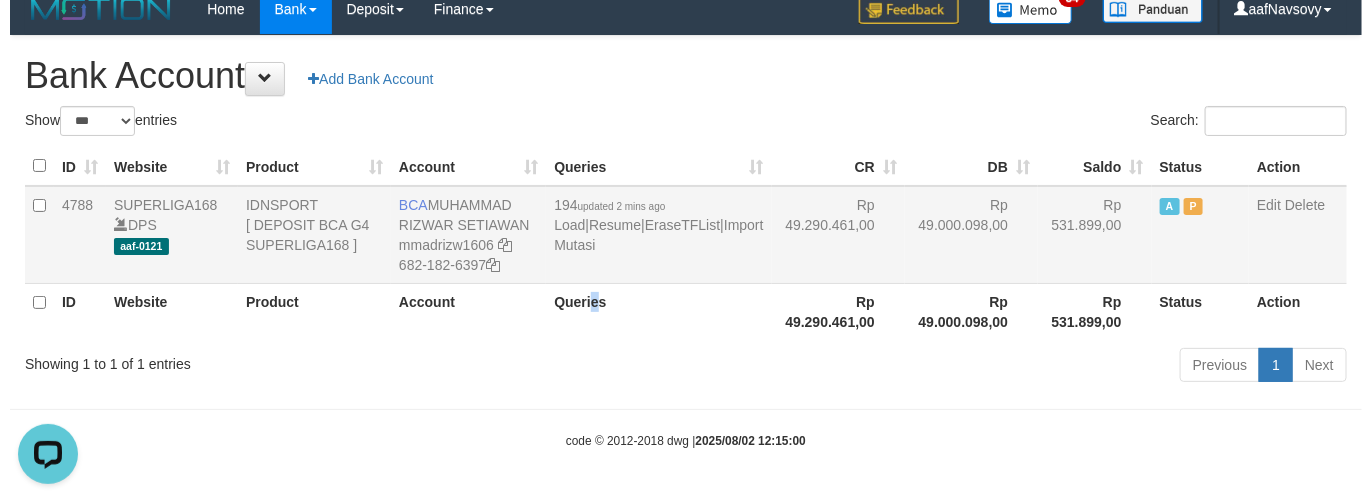 scroll, scrollTop: 0, scrollLeft: 0, axis: both 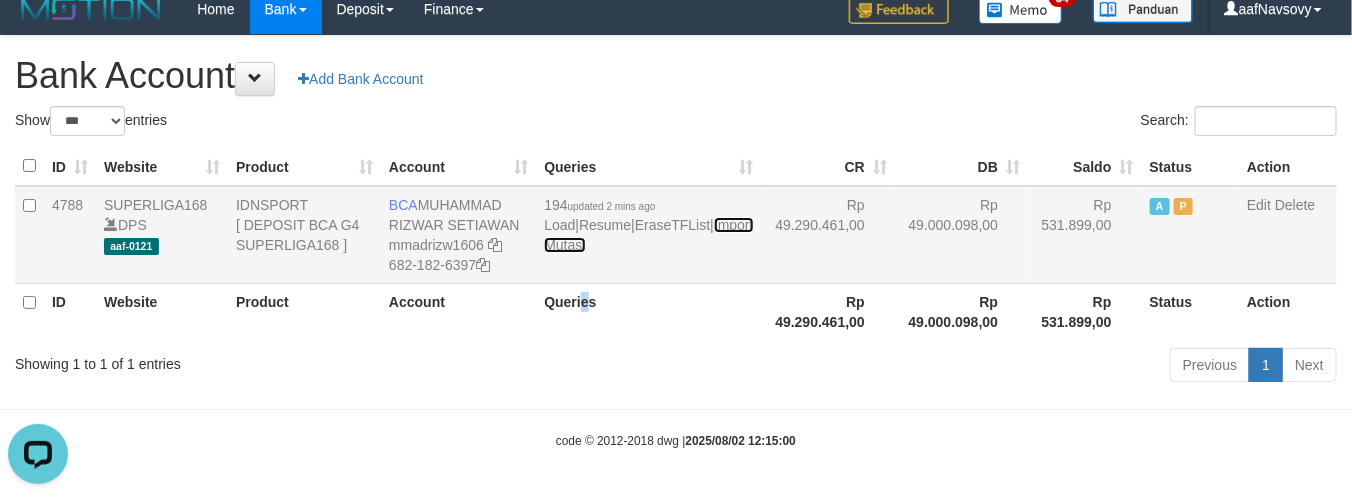 click on "Import Mutasi" at bounding box center [648, 235] 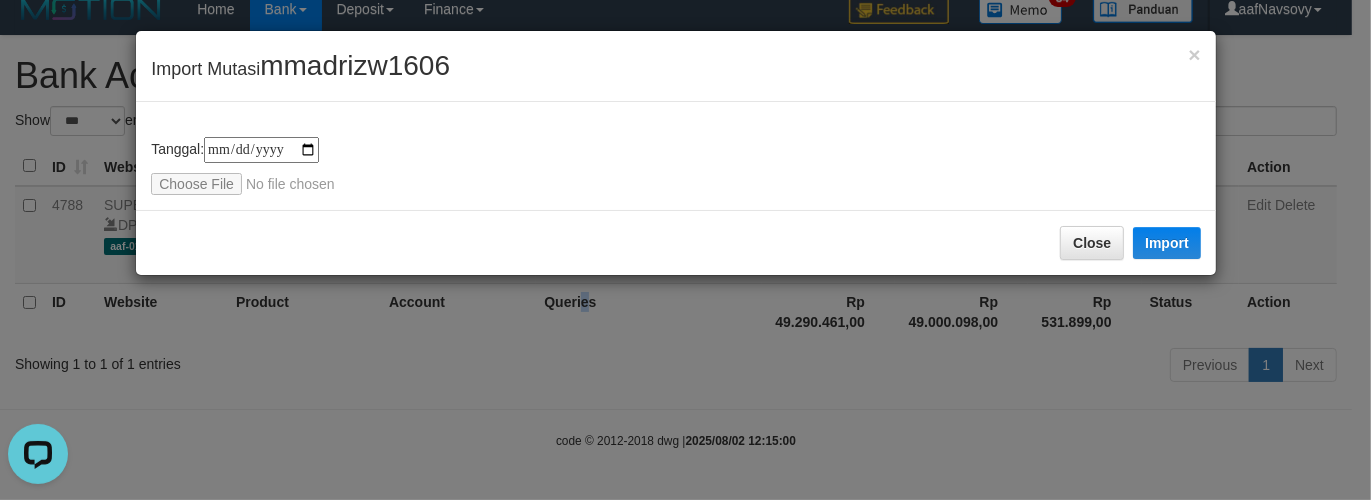 type on "**********" 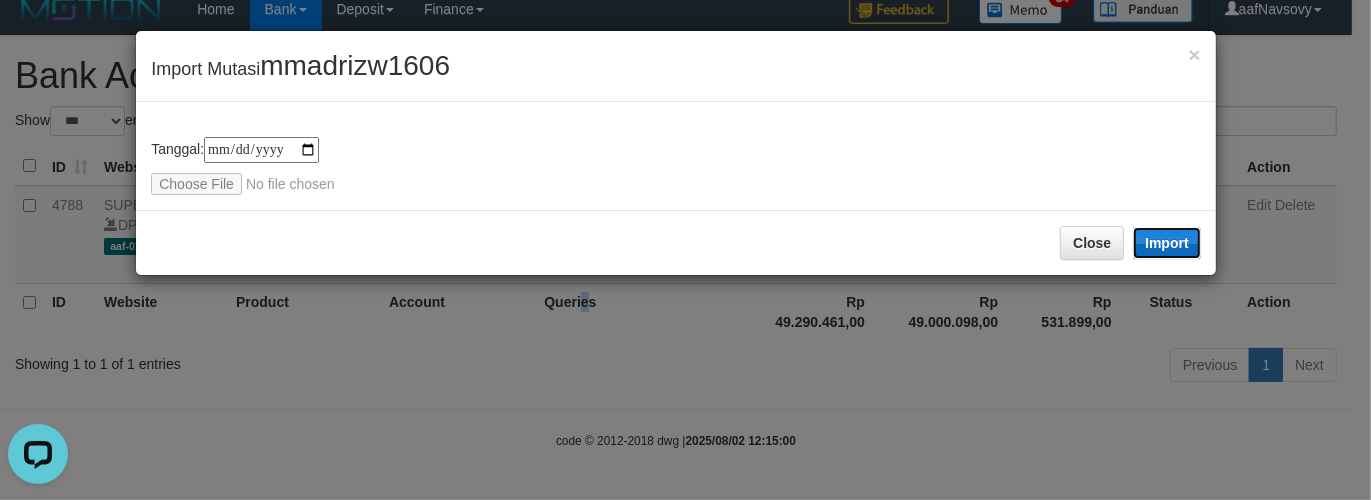 click on "Import" at bounding box center (1167, 243) 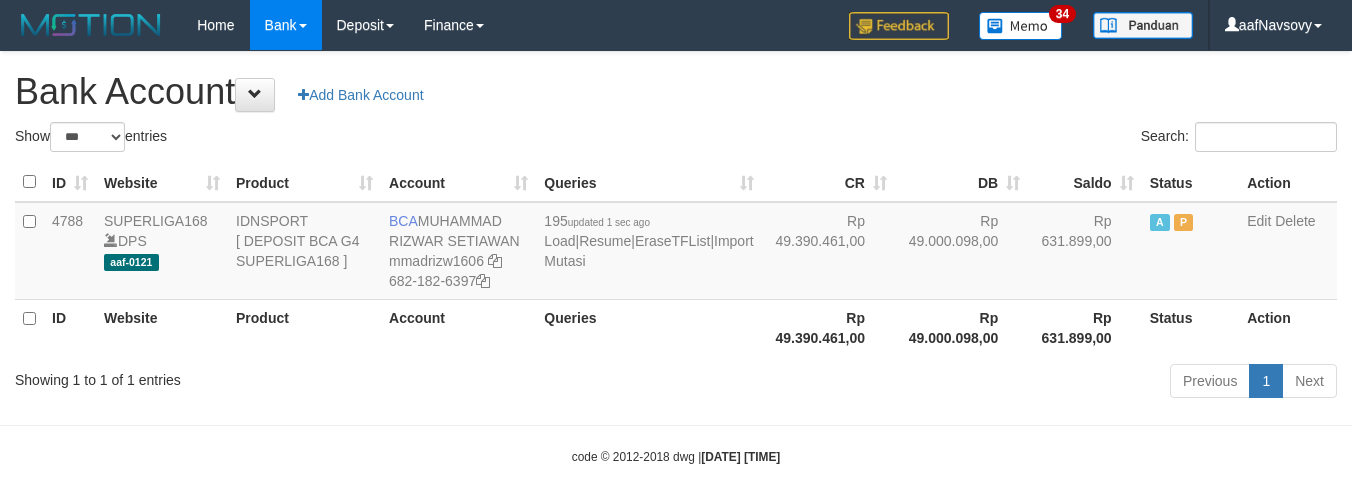 select on "***" 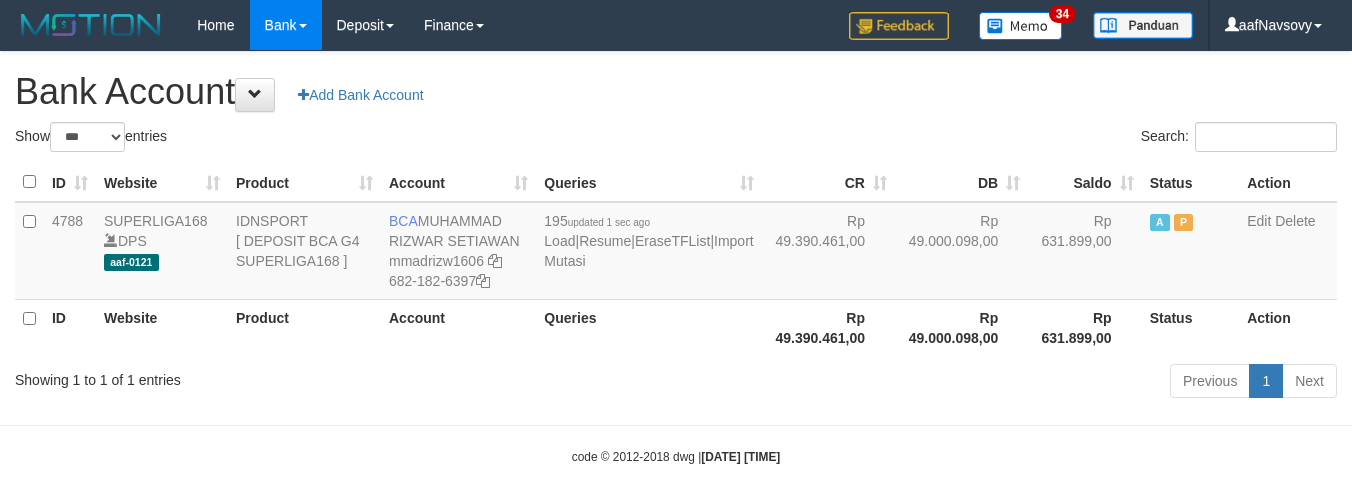 scroll, scrollTop: 16, scrollLeft: 0, axis: vertical 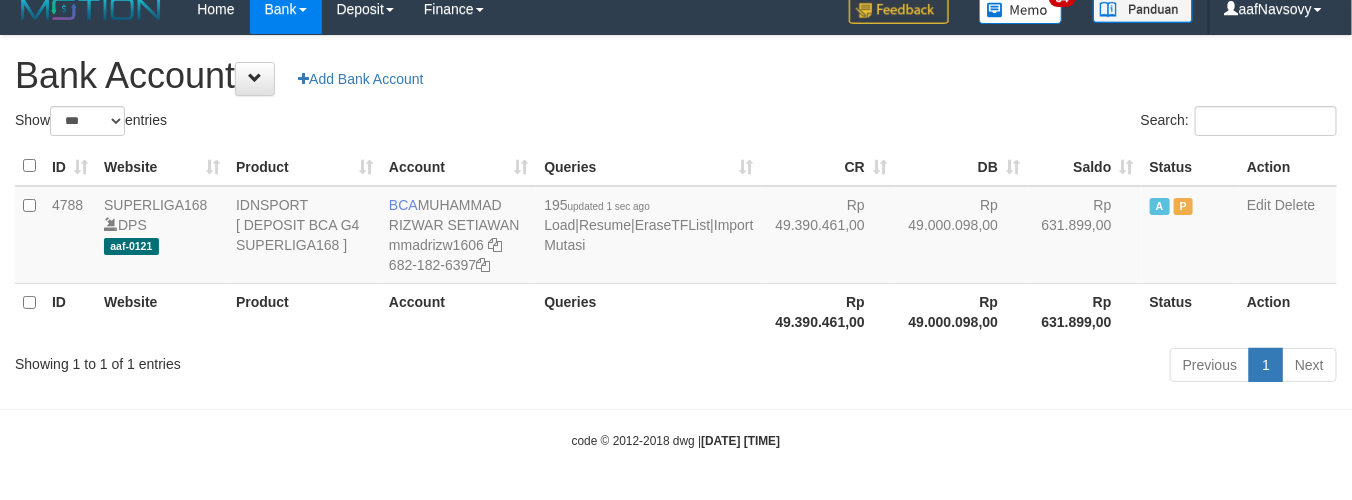 click on "Showing 1 to 1 of 1 entries" at bounding box center (281, 360) 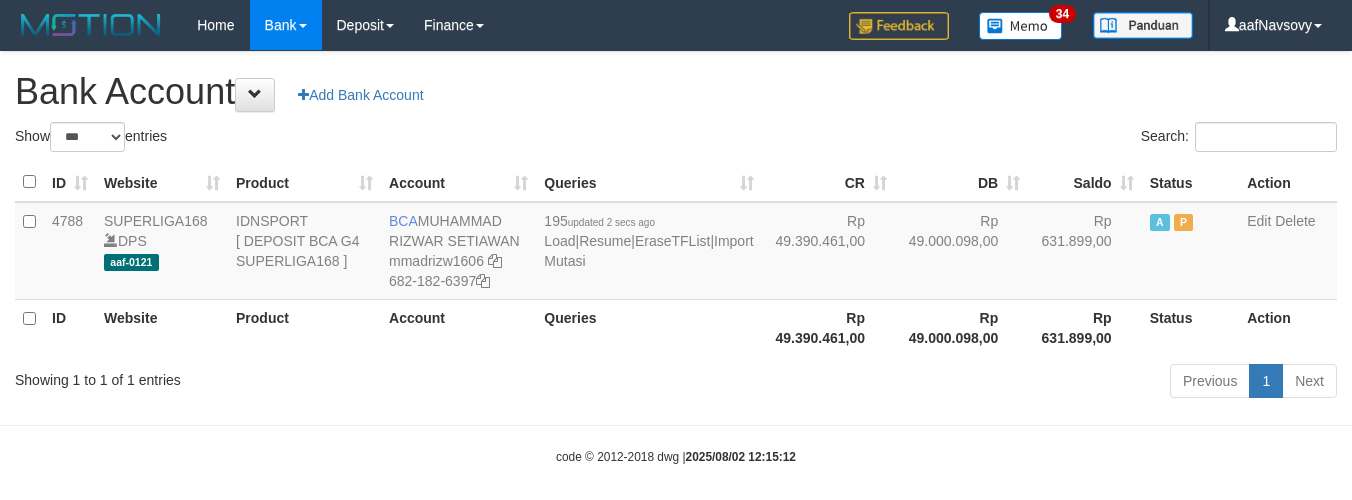 select on "***" 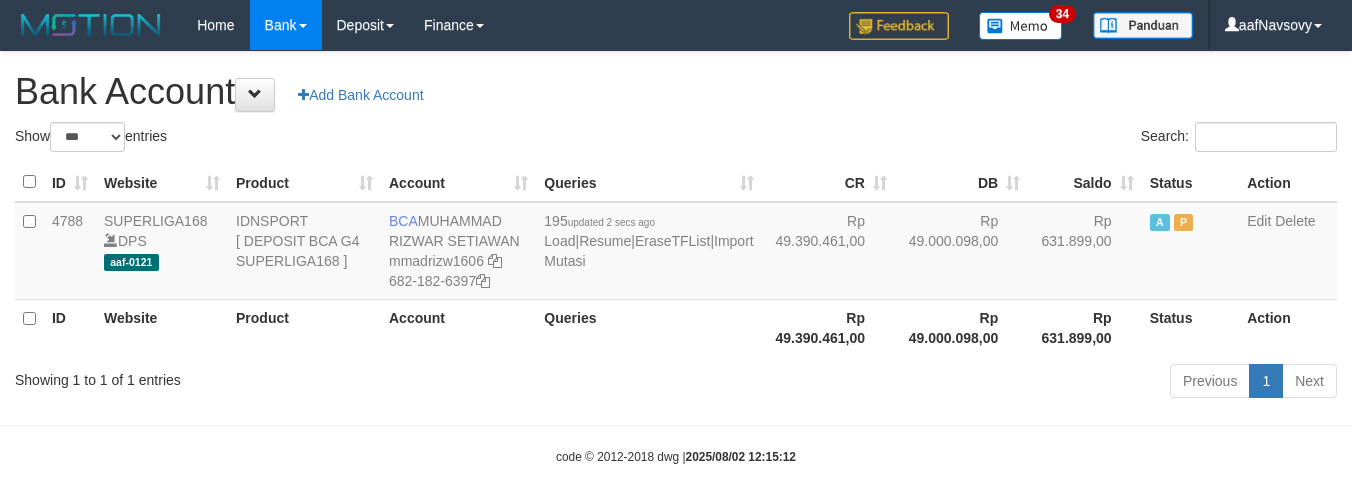 scroll, scrollTop: 16, scrollLeft: 0, axis: vertical 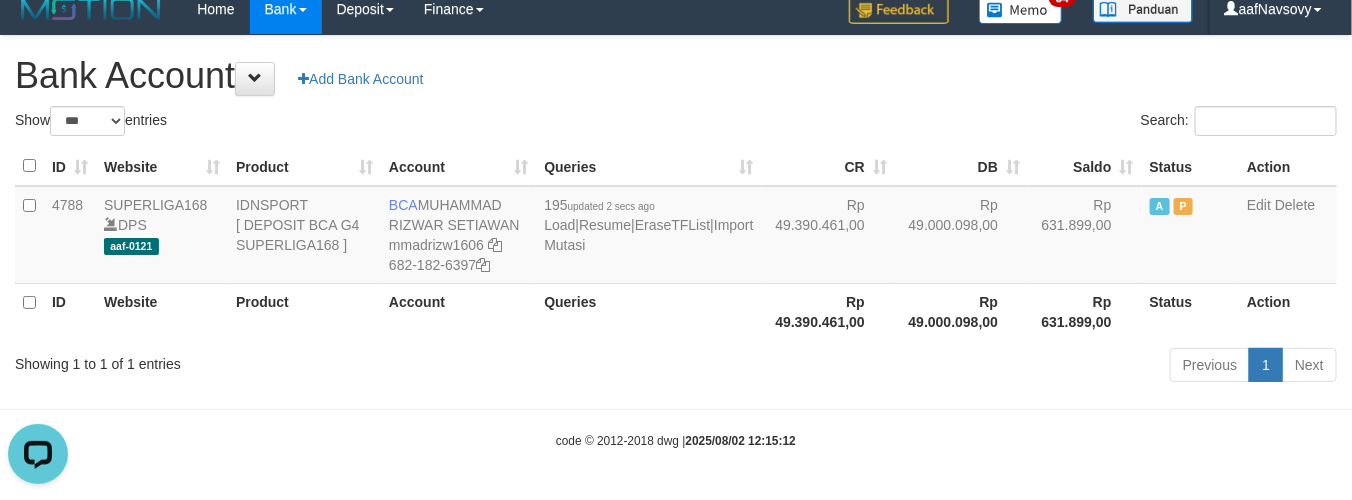 click on "Previous 1 Next" at bounding box center (957, 367) 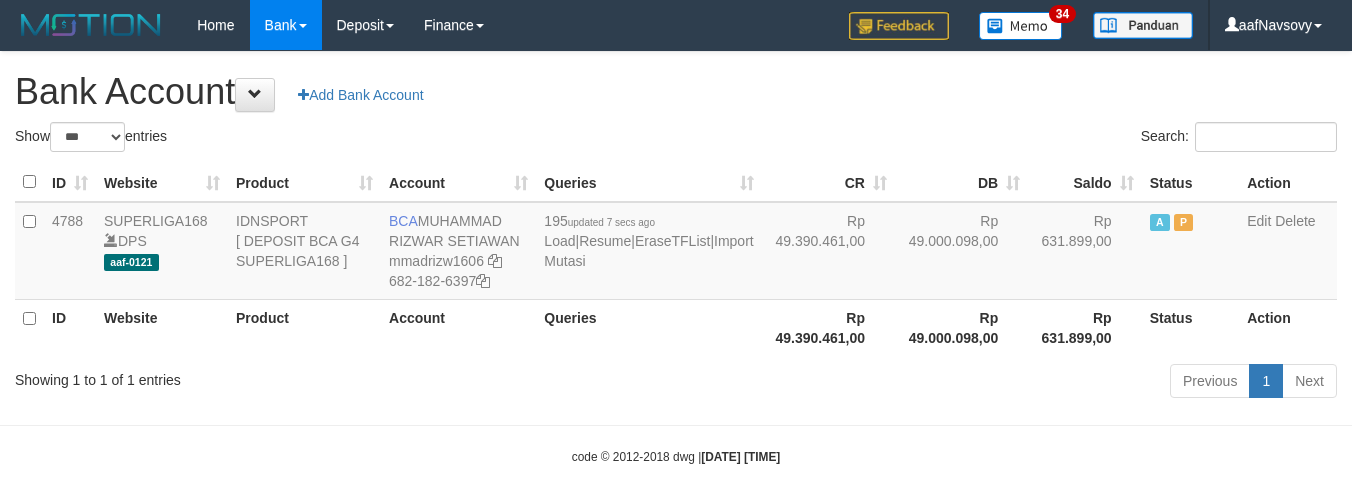 select on "***" 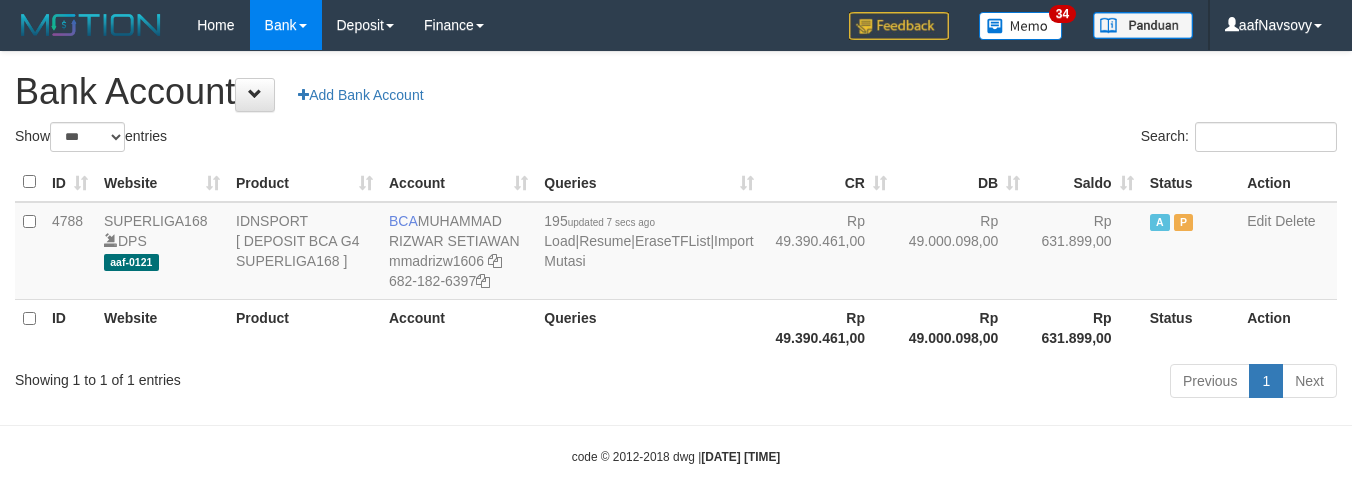 scroll, scrollTop: 16, scrollLeft: 0, axis: vertical 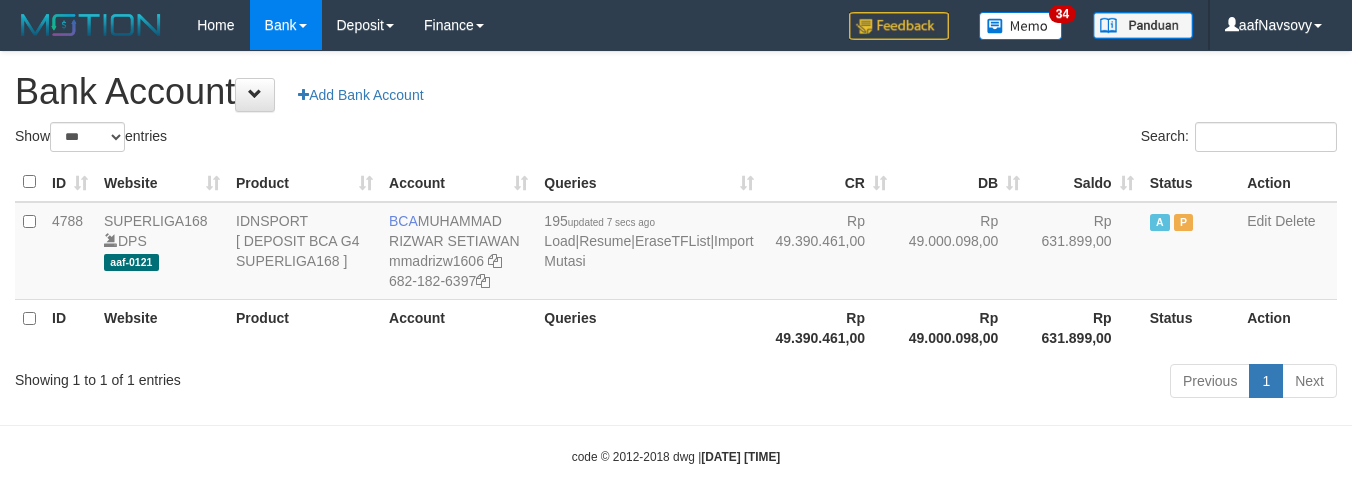 select on "***" 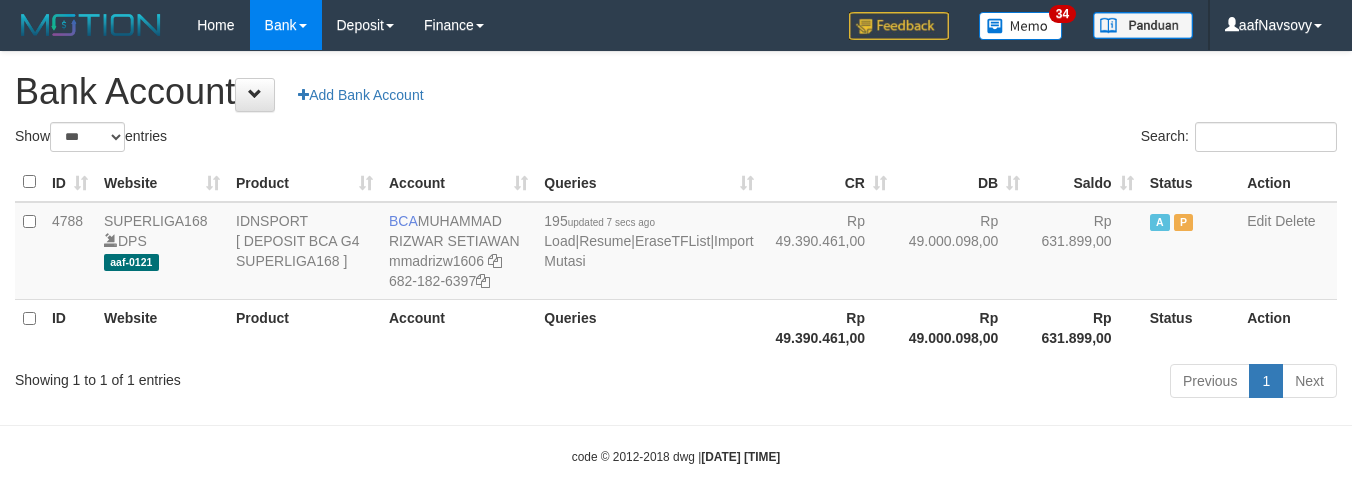 scroll, scrollTop: 16, scrollLeft: 0, axis: vertical 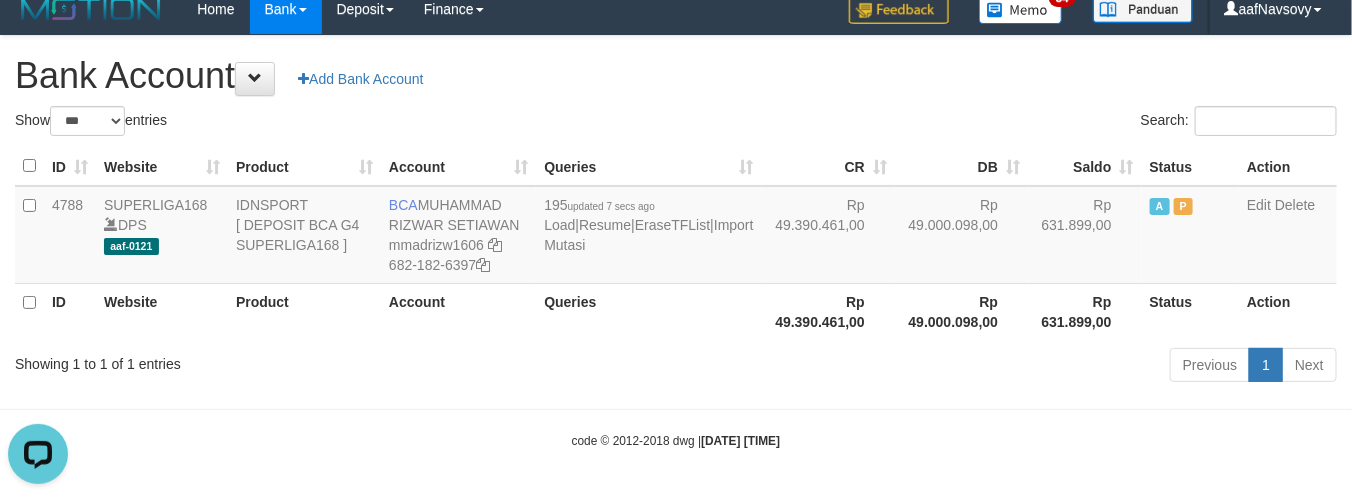 click on "Previous 1 Next" at bounding box center [957, 367] 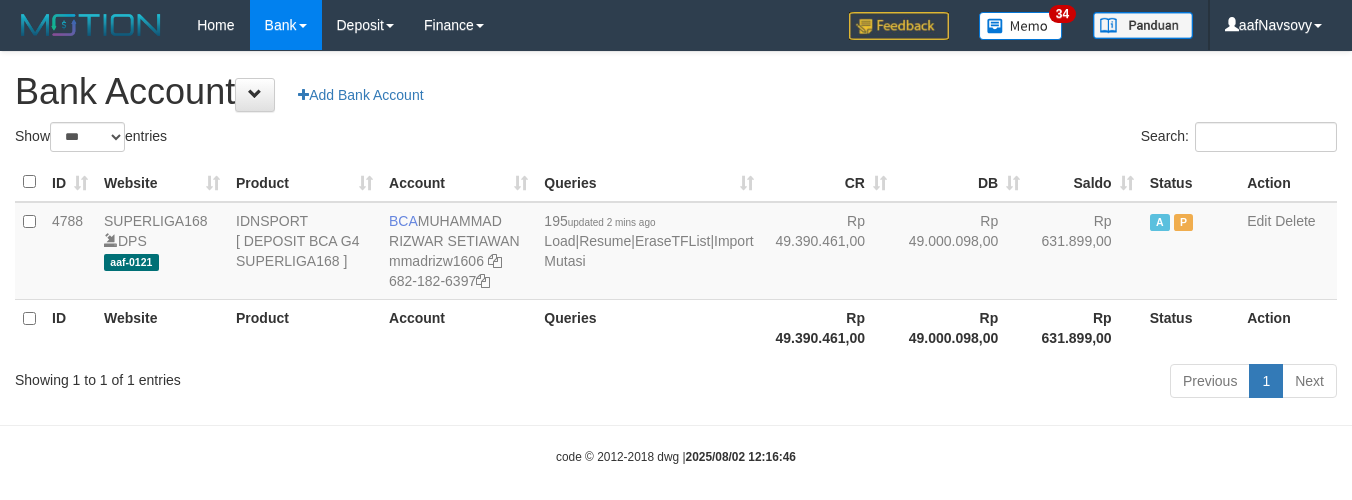 select on "***" 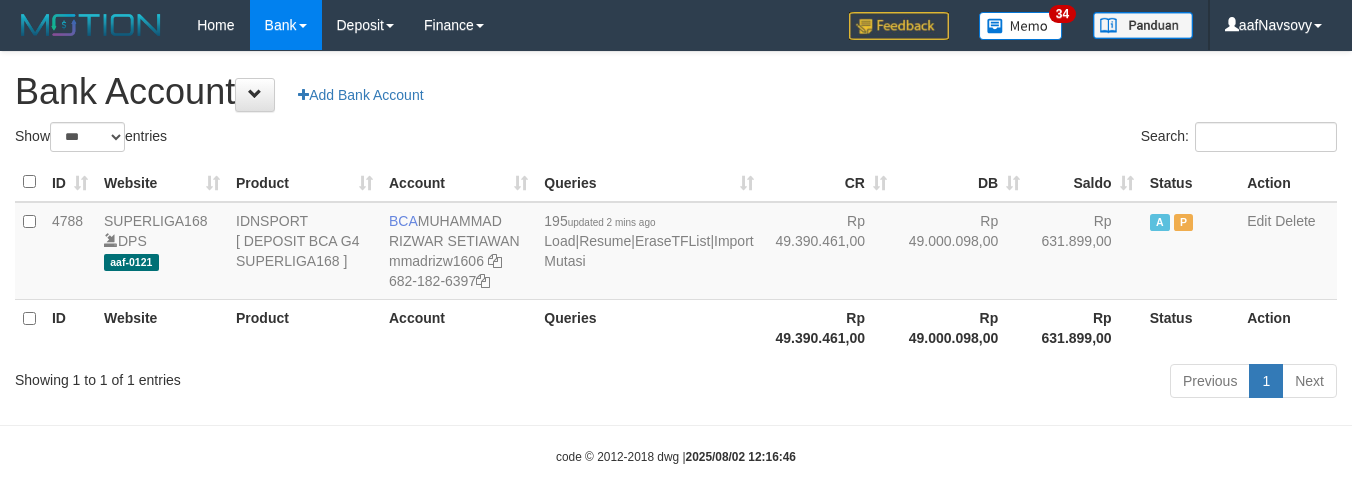 scroll, scrollTop: 16, scrollLeft: 0, axis: vertical 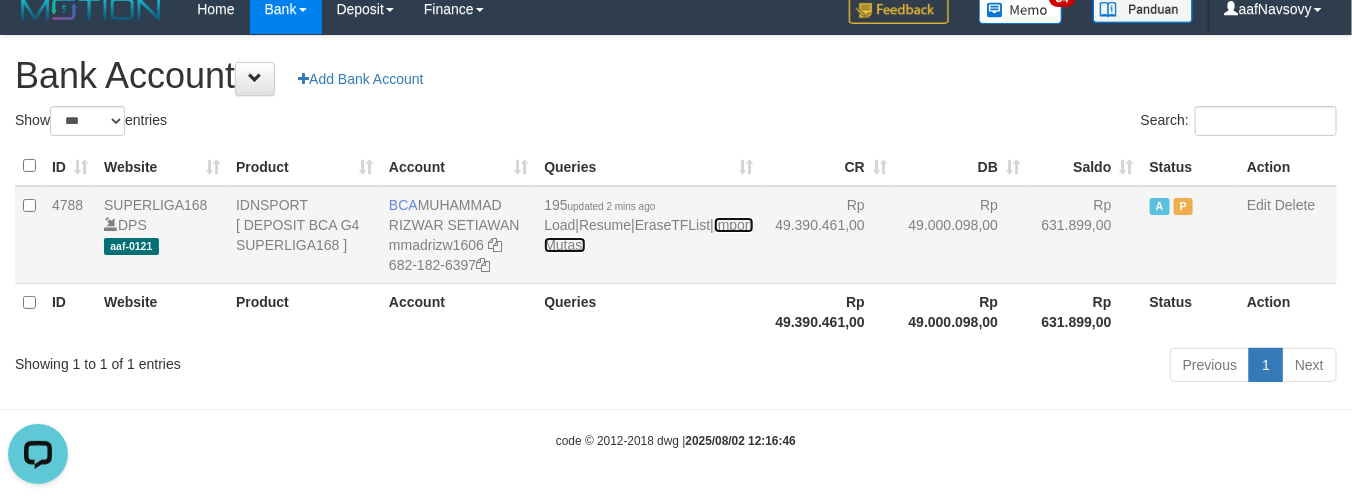 click on "Import Mutasi" at bounding box center (648, 235) 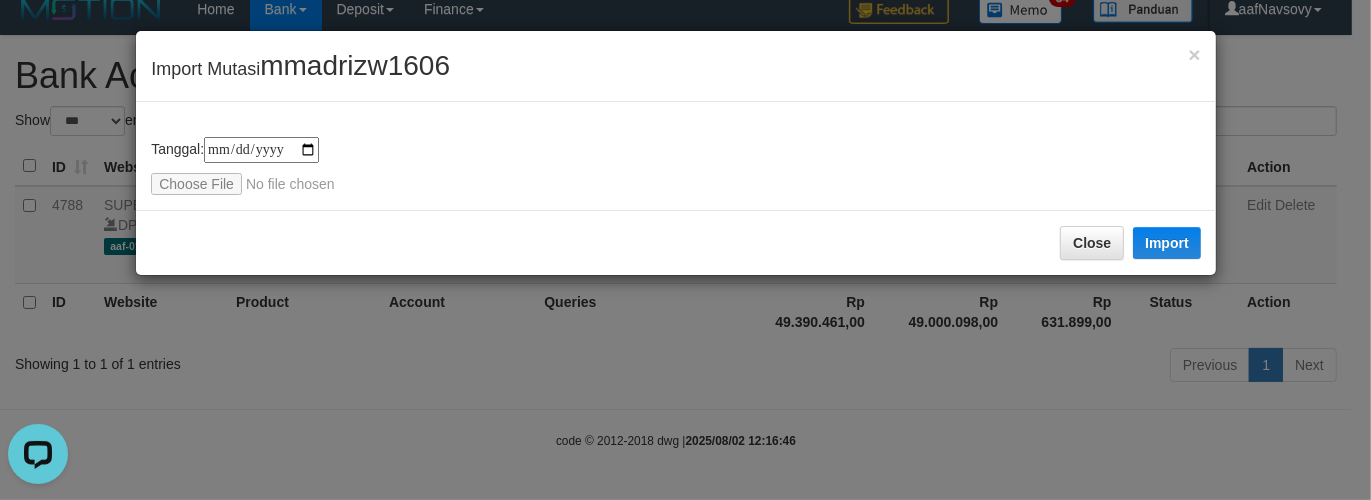 type on "**********" 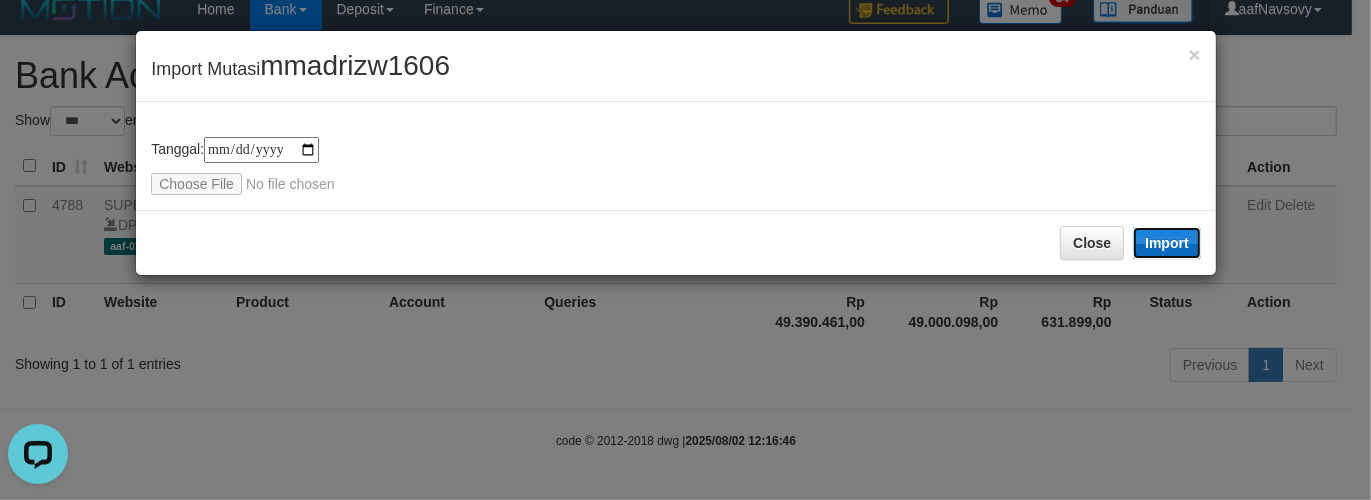click on "Import" at bounding box center [1167, 243] 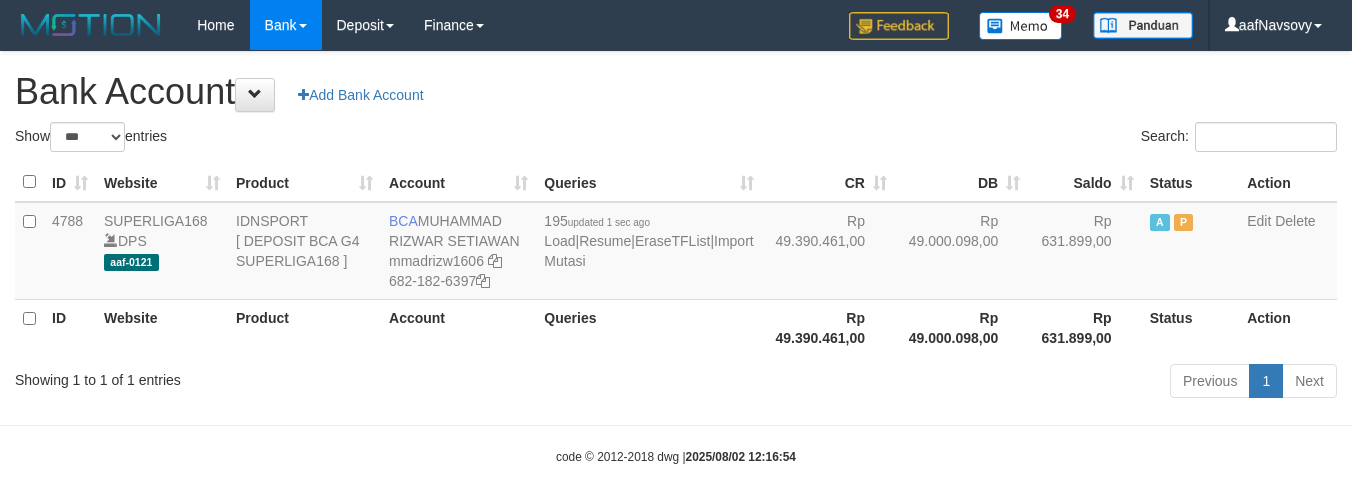 select on "***" 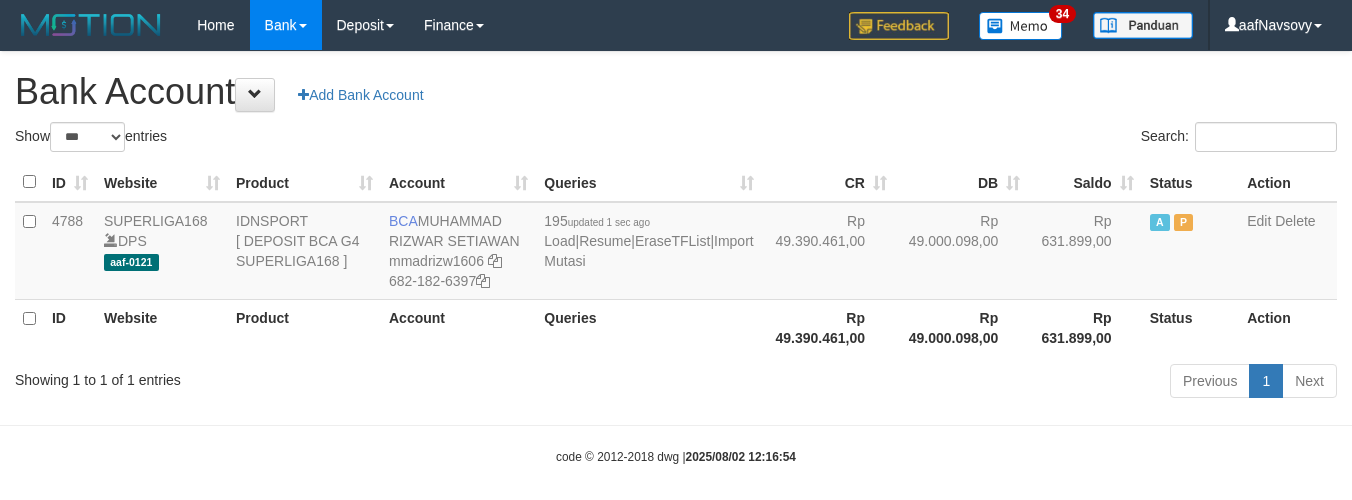 scroll, scrollTop: 16, scrollLeft: 0, axis: vertical 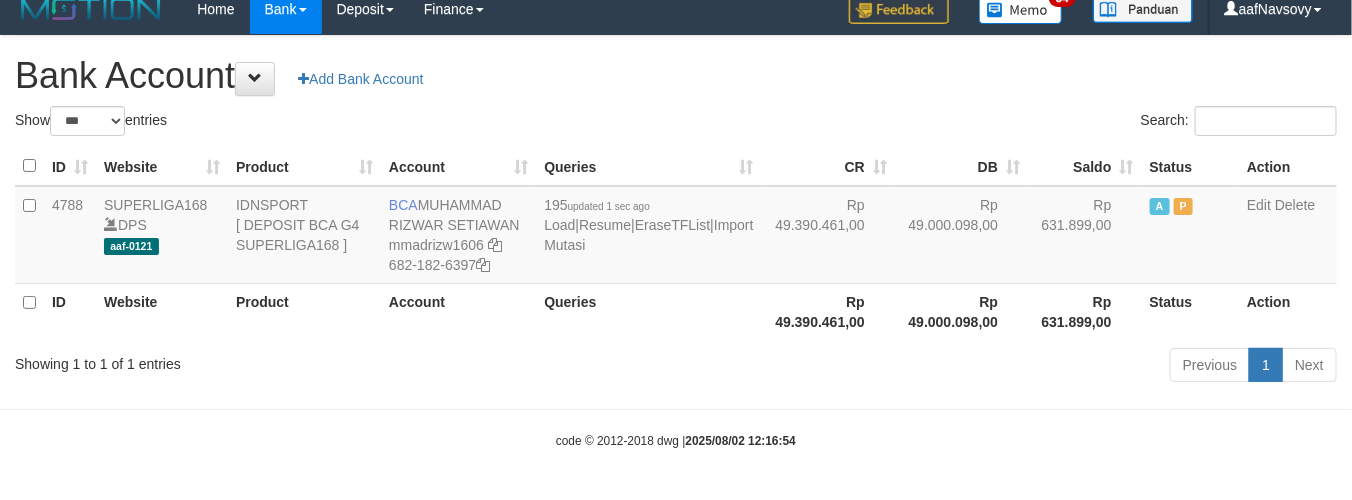 click on "Previous 1 Next" at bounding box center (957, 367) 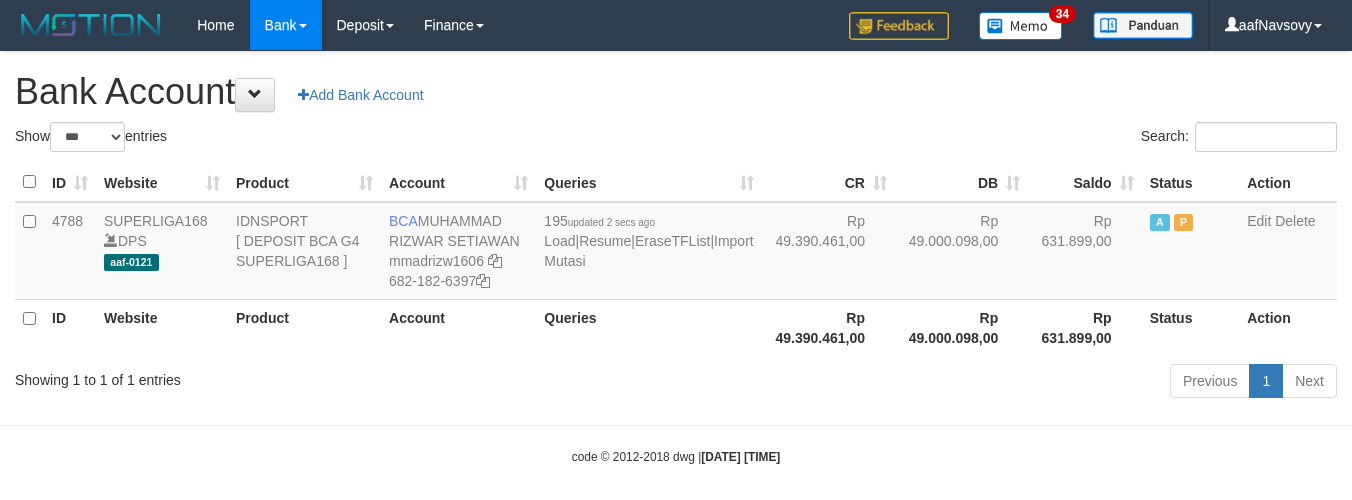 select on "***" 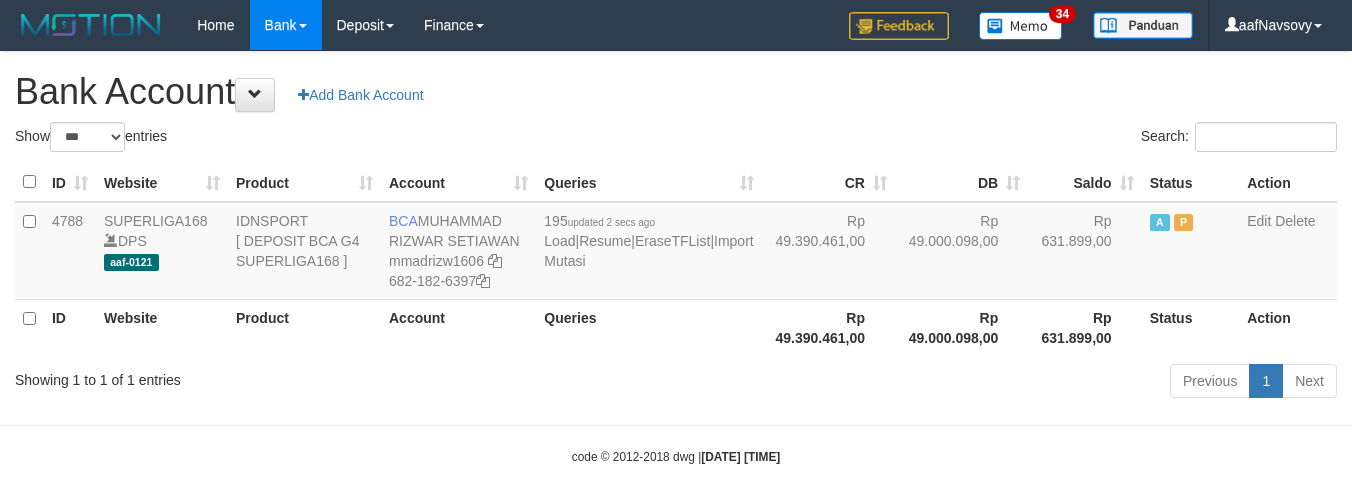 scroll, scrollTop: 16, scrollLeft: 0, axis: vertical 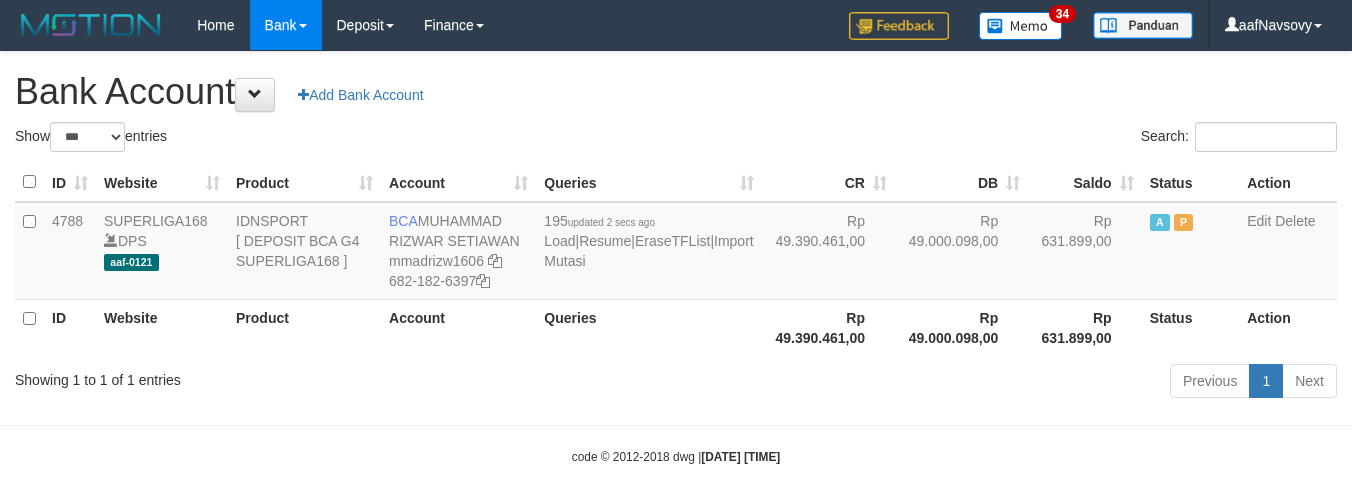 select on "***" 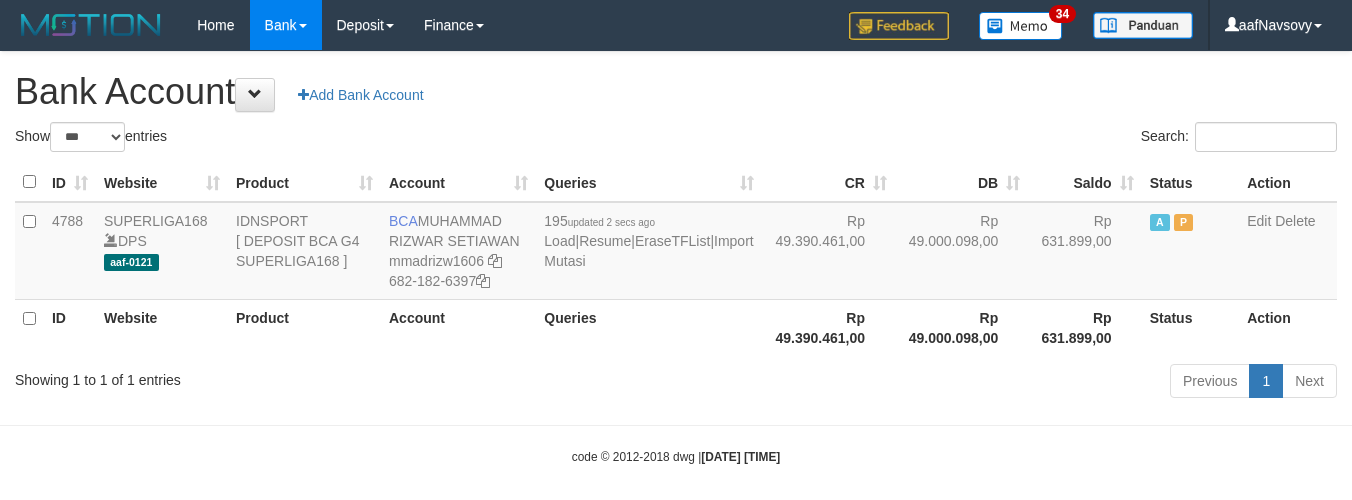 scroll, scrollTop: 16, scrollLeft: 0, axis: vertical 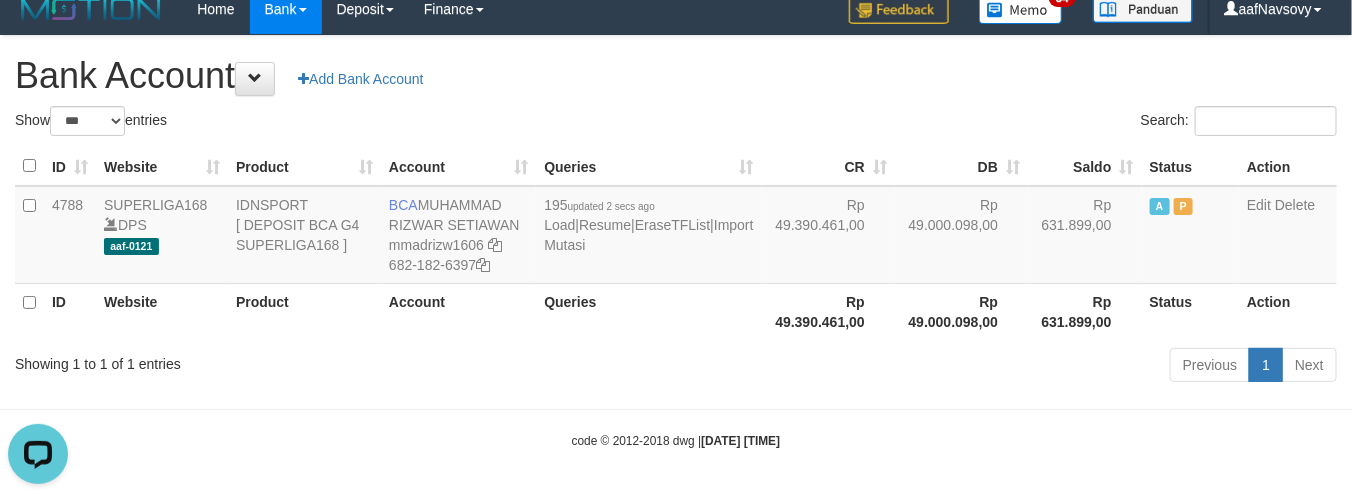 click on "Previous 1 Next" at bounding box center [957, 367] 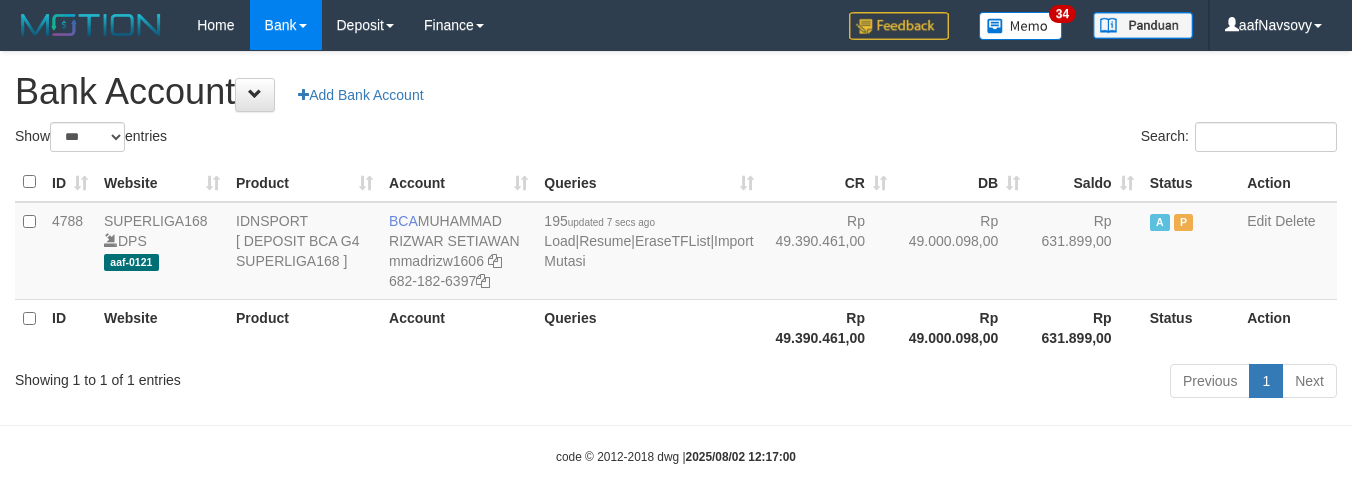 select on "***" 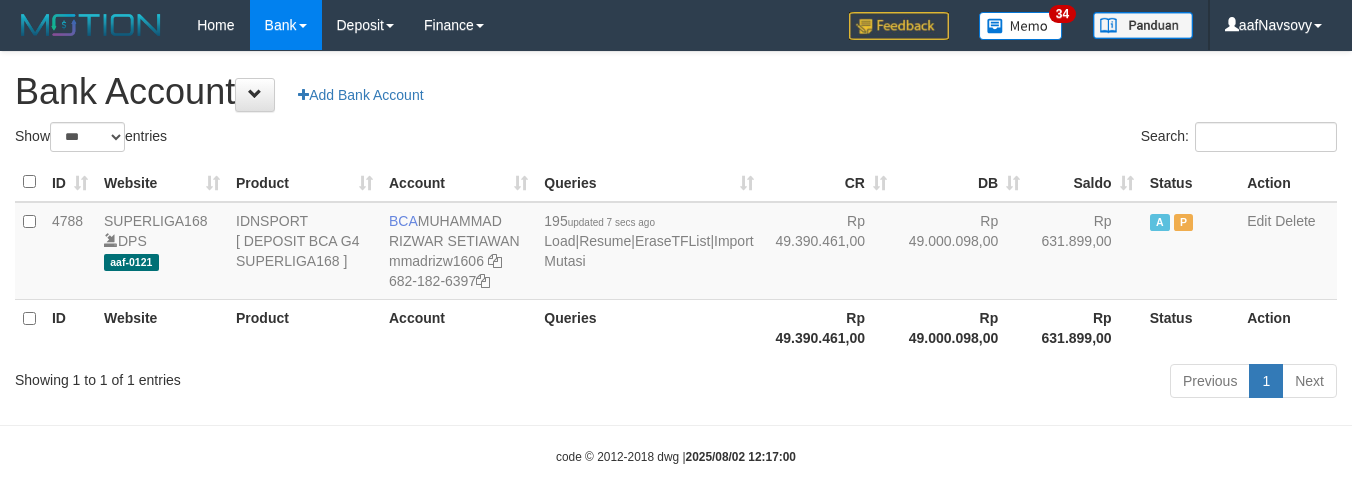 scroll, scrollTop: 16, scrollLeft: 0, axis: vertical 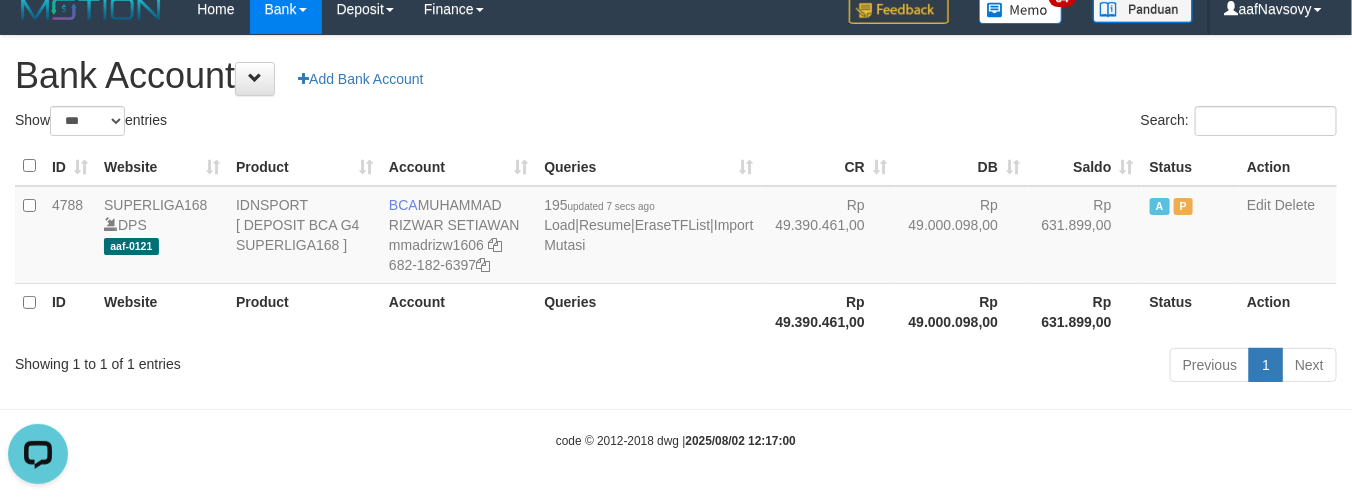 click on "Previous 1 Next" at bounding box center [957, 367] 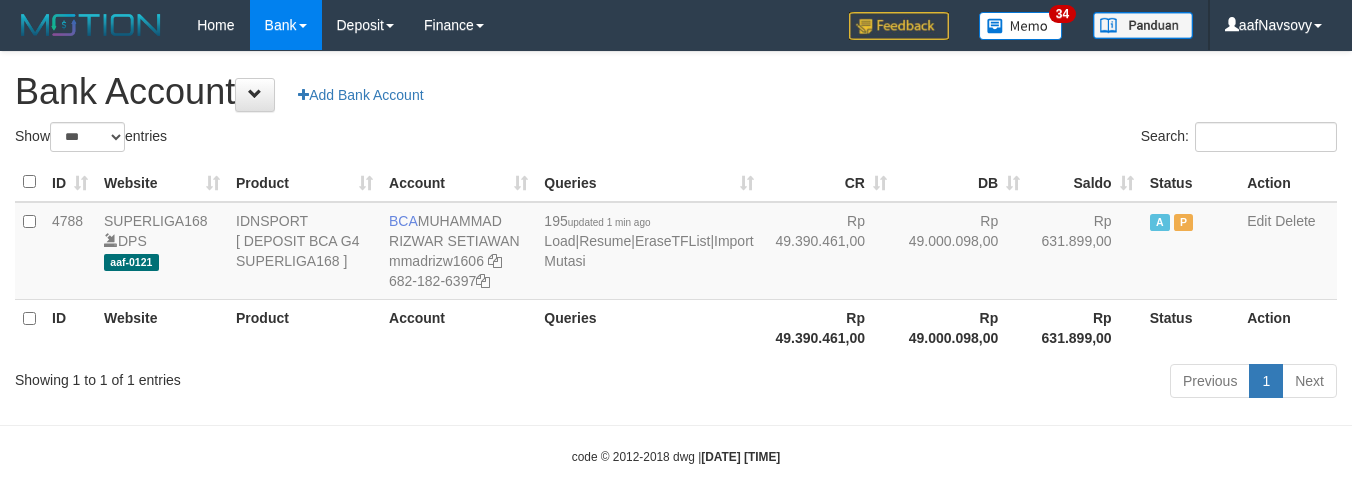 select on "***" 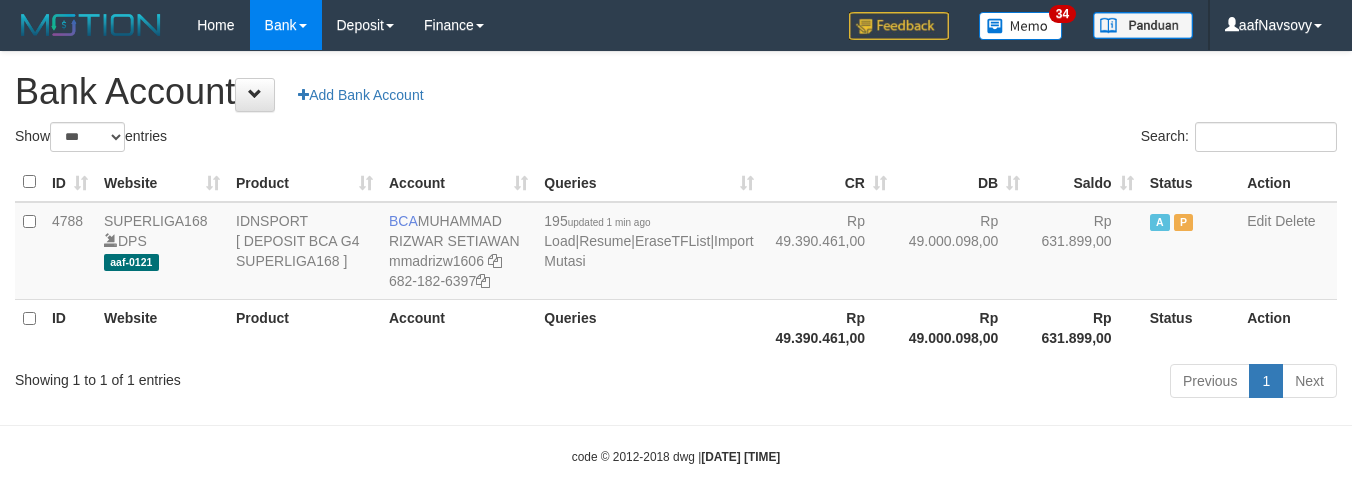 scroll, scrollTop: 16, scrollLeft: 0, axis: vertical 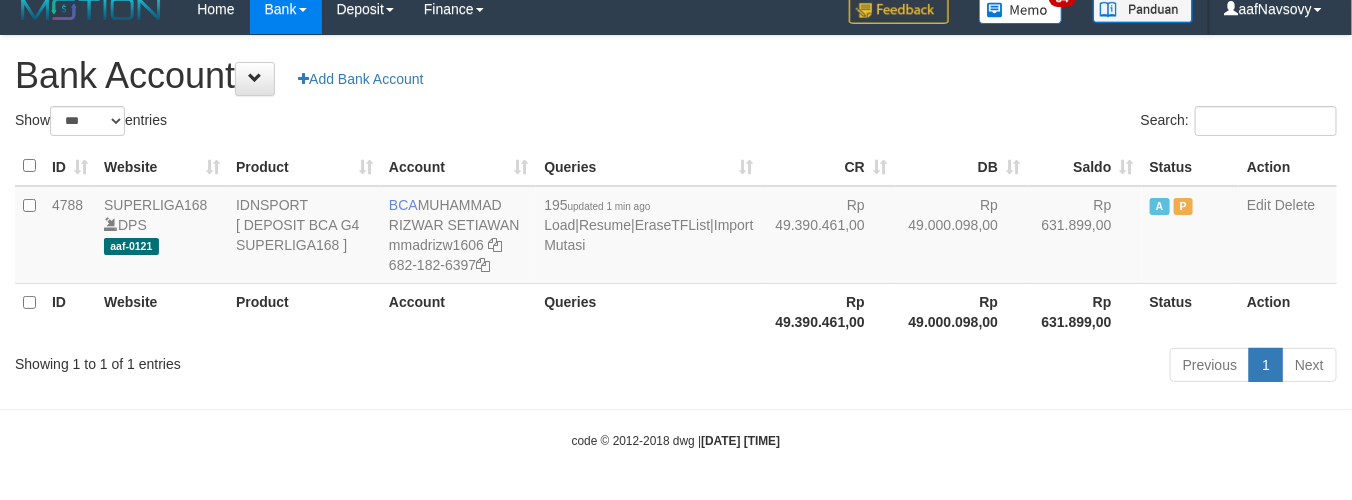click on "Previous 1 Next" at bounding box center [957, 367] 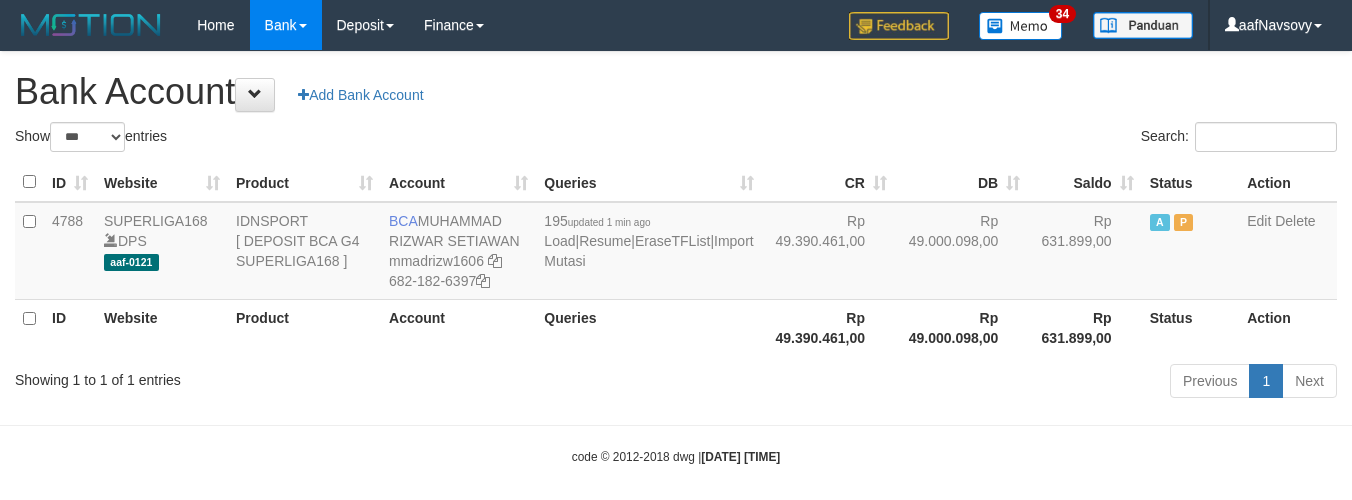 select on "***" 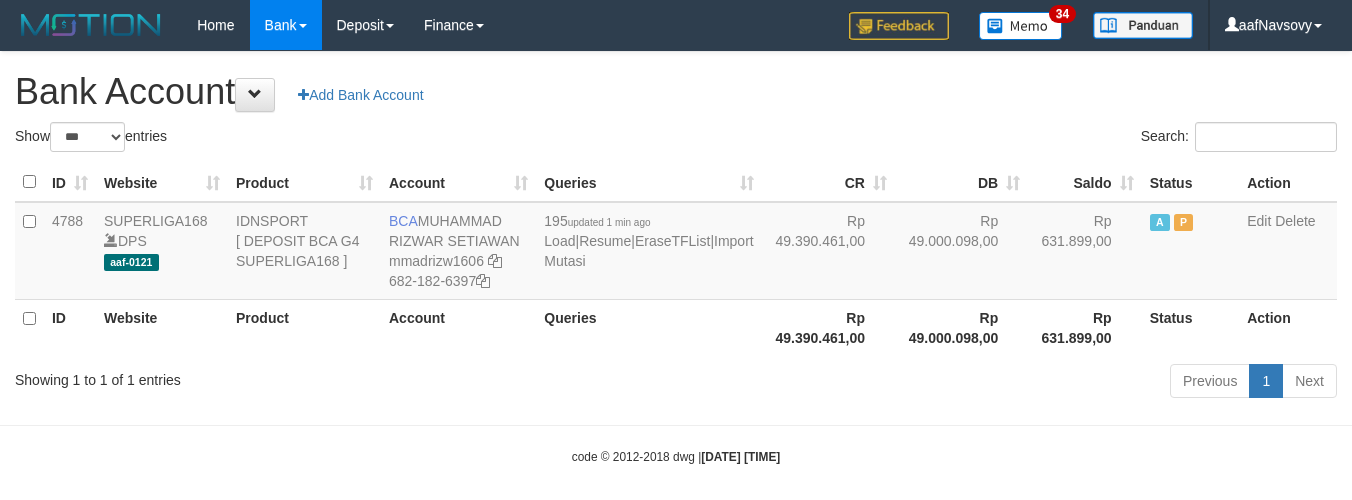 scroll, scrollTop: 16, scrollLeft: 0, axis: vertical 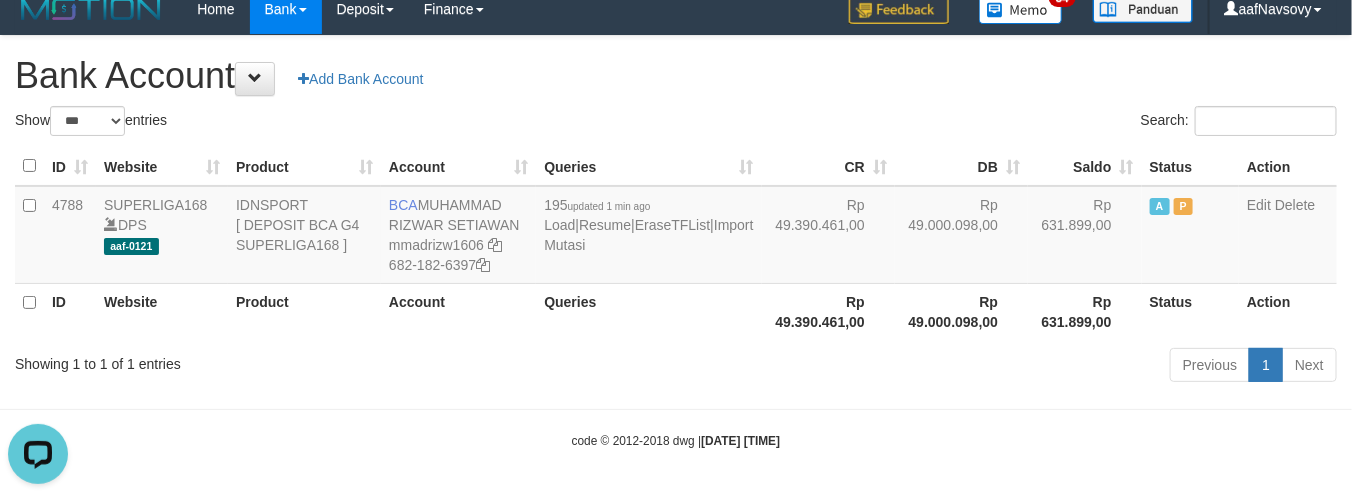 click on "Queries" at bounding box center (648, 311) 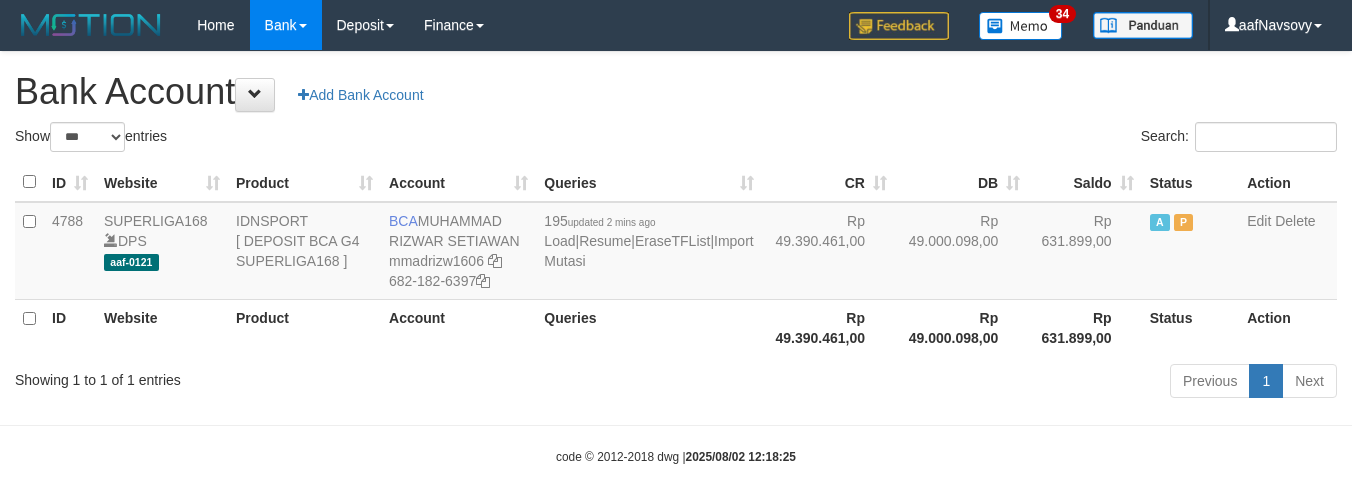 select on "***" 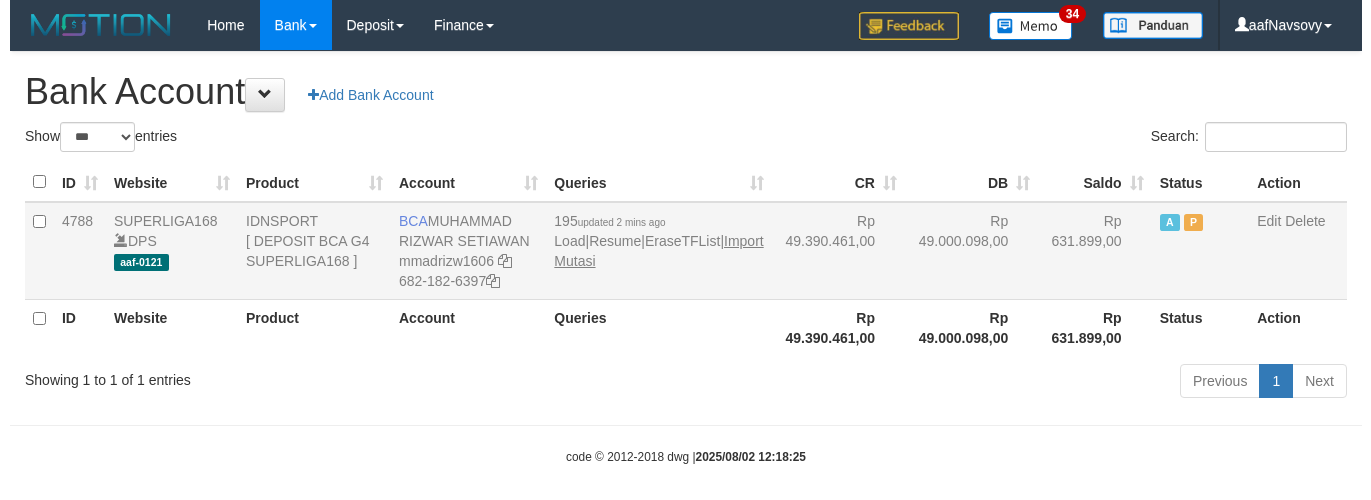 scroll, scrollTop: 16, scrollLeft: 0, axis: vertical 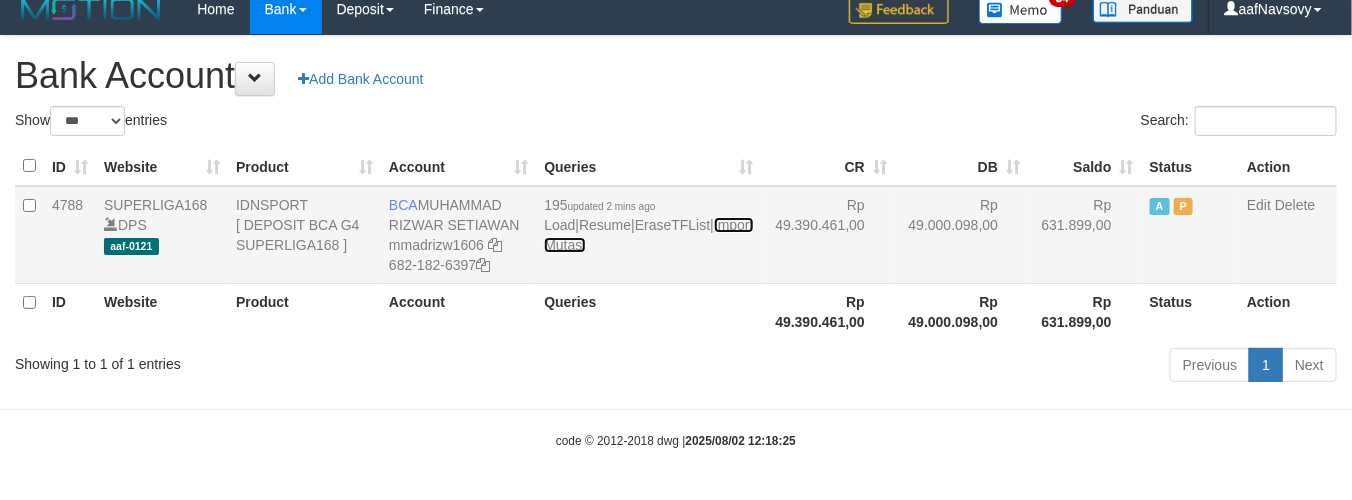 click on "Import Mutasi" at bounding box center [648, 235] 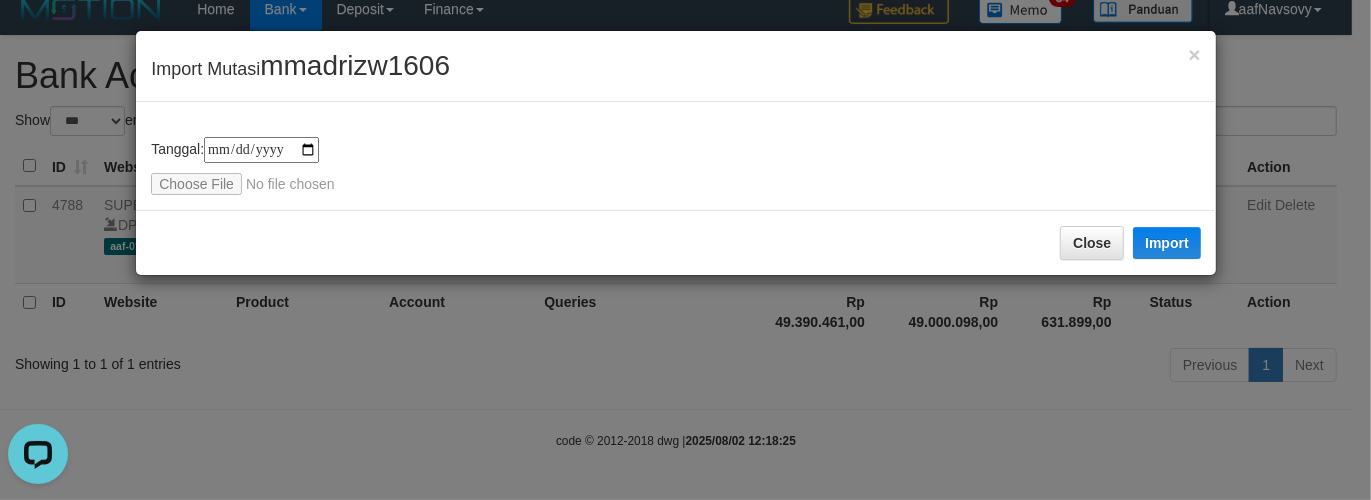 scroll, scrollTop: 0, scrollLeft: 0, axis: both 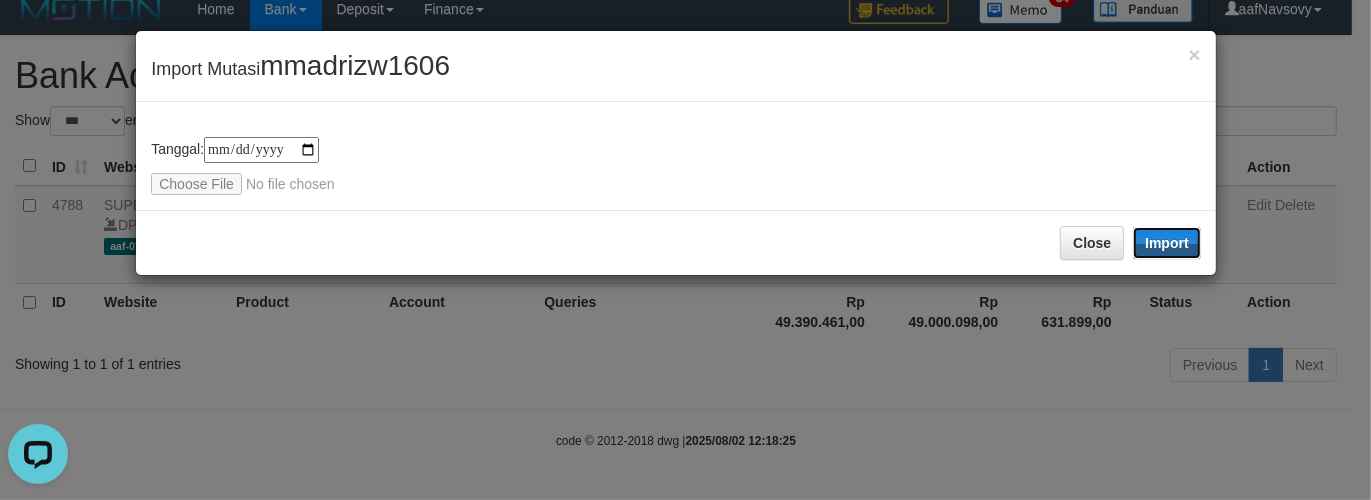 drag, startPoint x: 1171, startPoint y: 246, endPoint x: 538, endPoint y: 498, distance: 681.3171 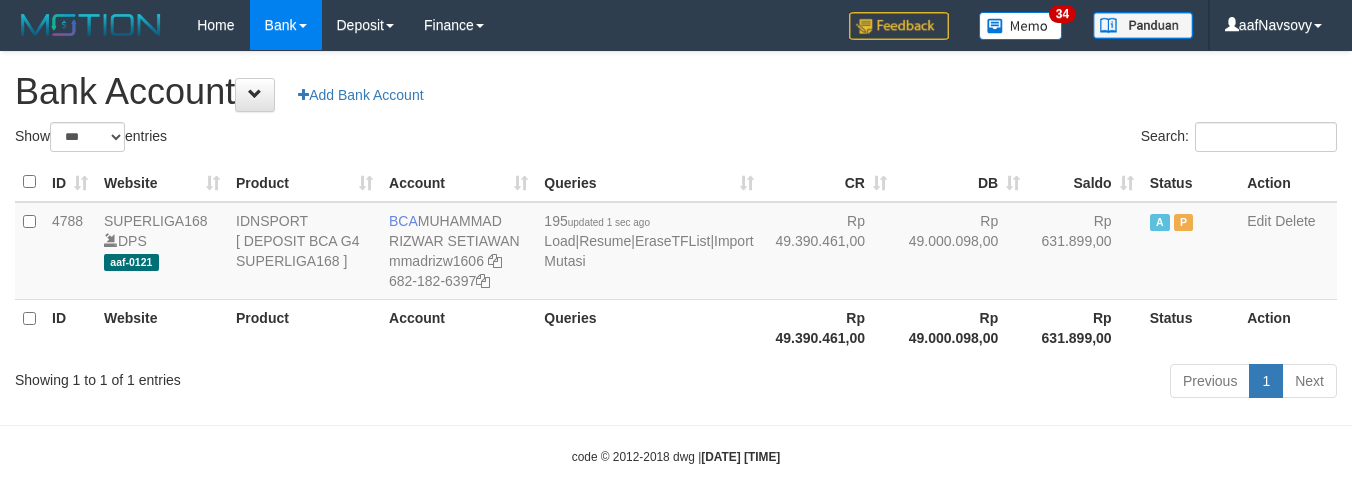 select on "***" 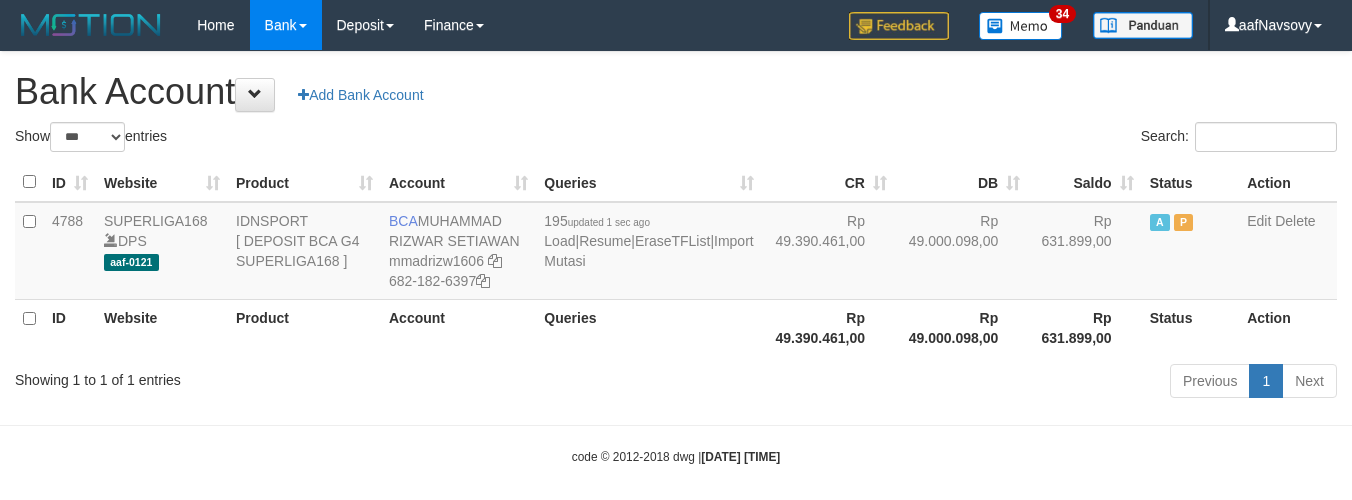 scroll, scrollTop: 16, scrollLeft: 0, axis: vertical 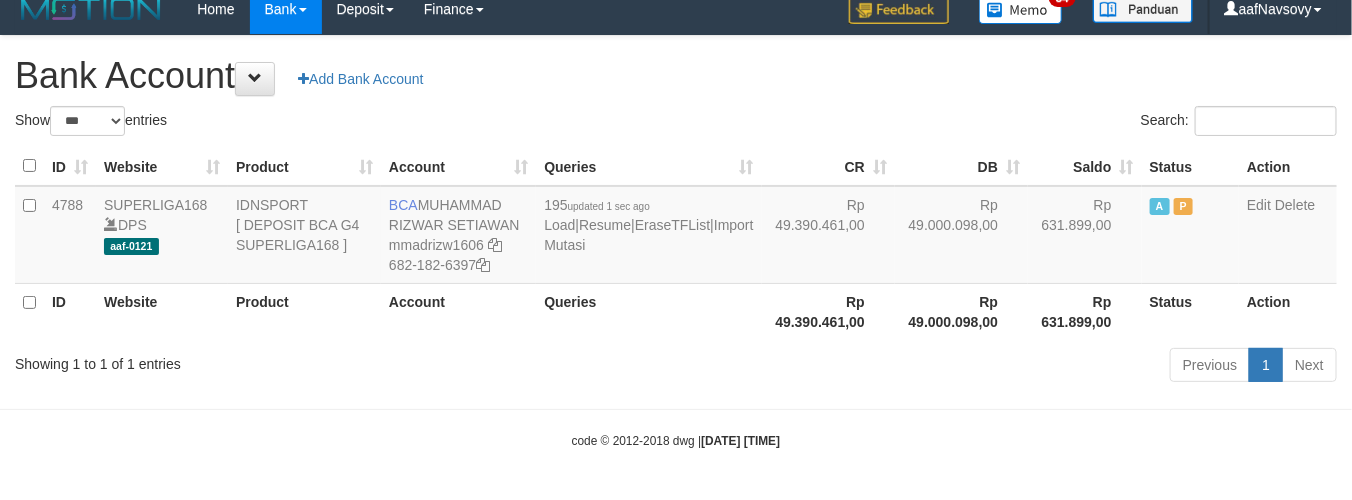 click on "Showing 1 to 1 of 1 entries Previous 1 Next" at bounding box center [676, 367] 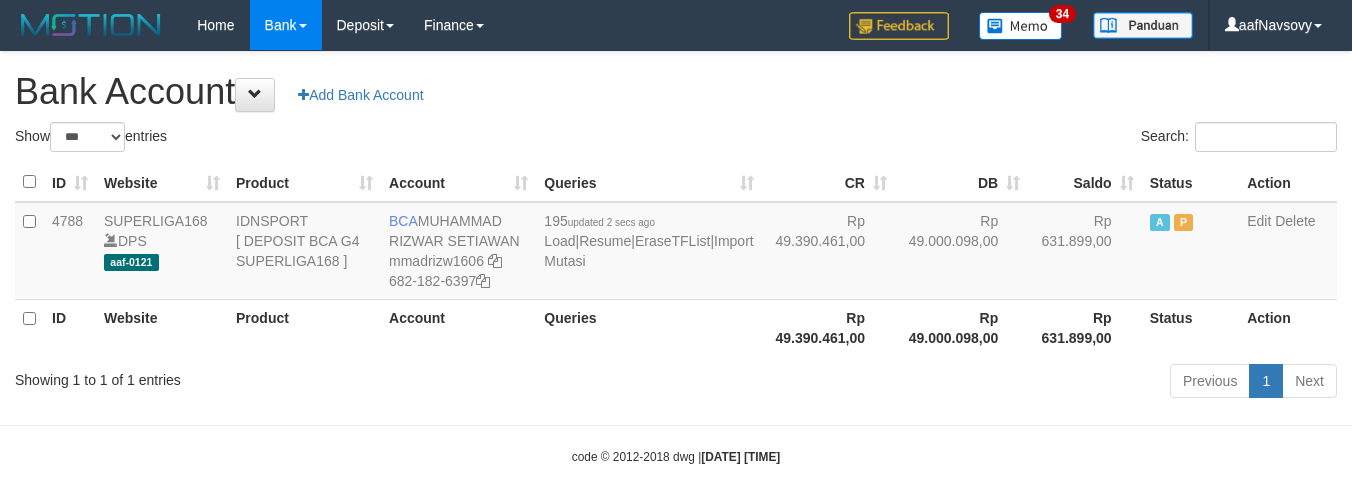 select on "***" 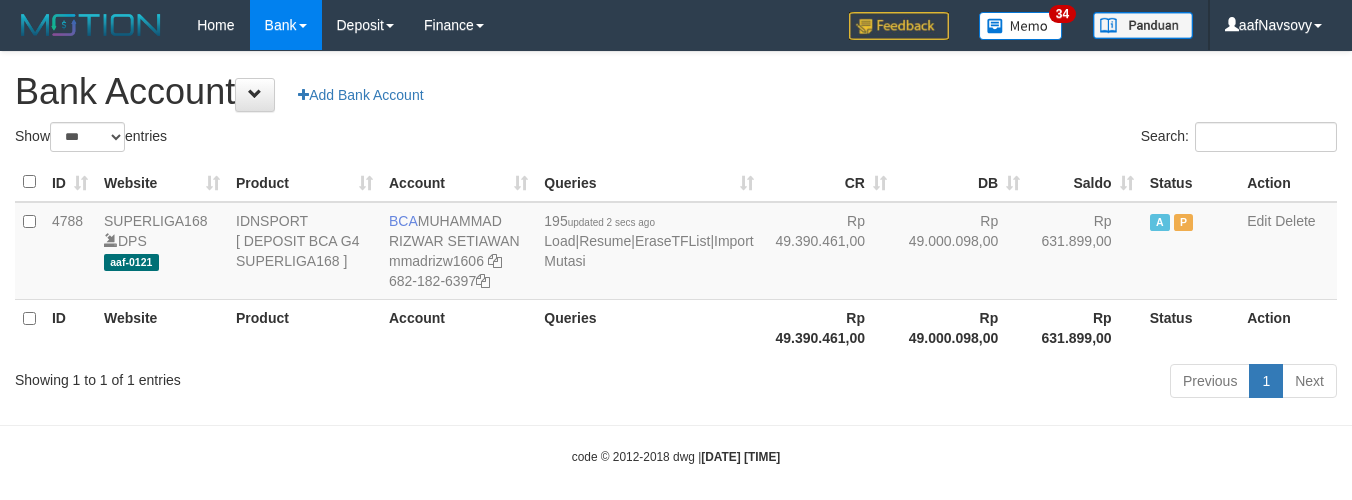 scroll, scrollTop: 16, scrollLeft: 0, axis: vertical 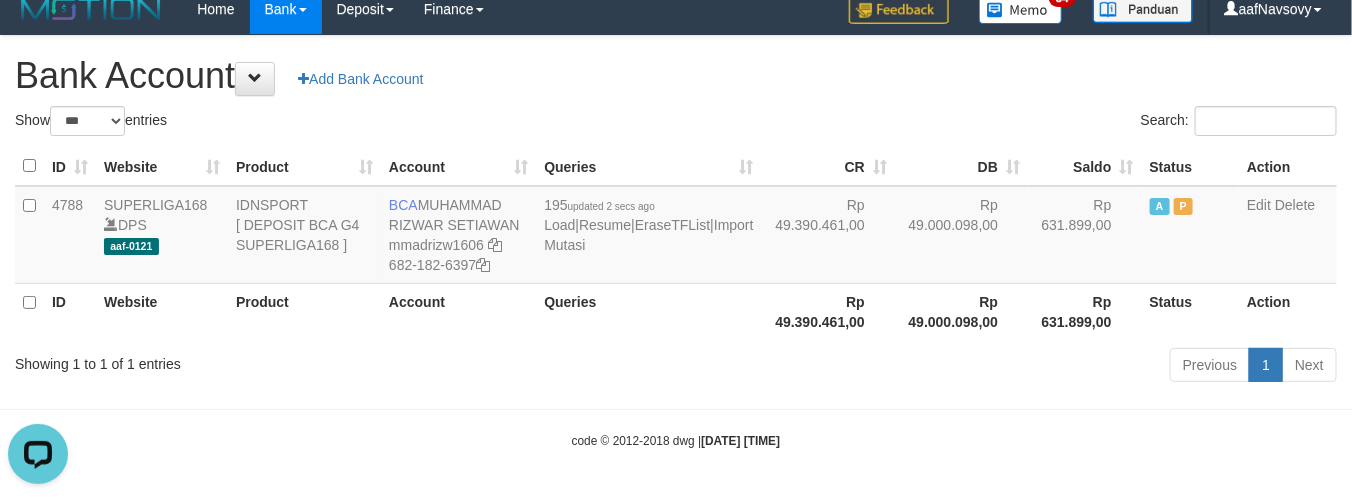 click on "Previous 1 Next" at bounding box center [957, 367] 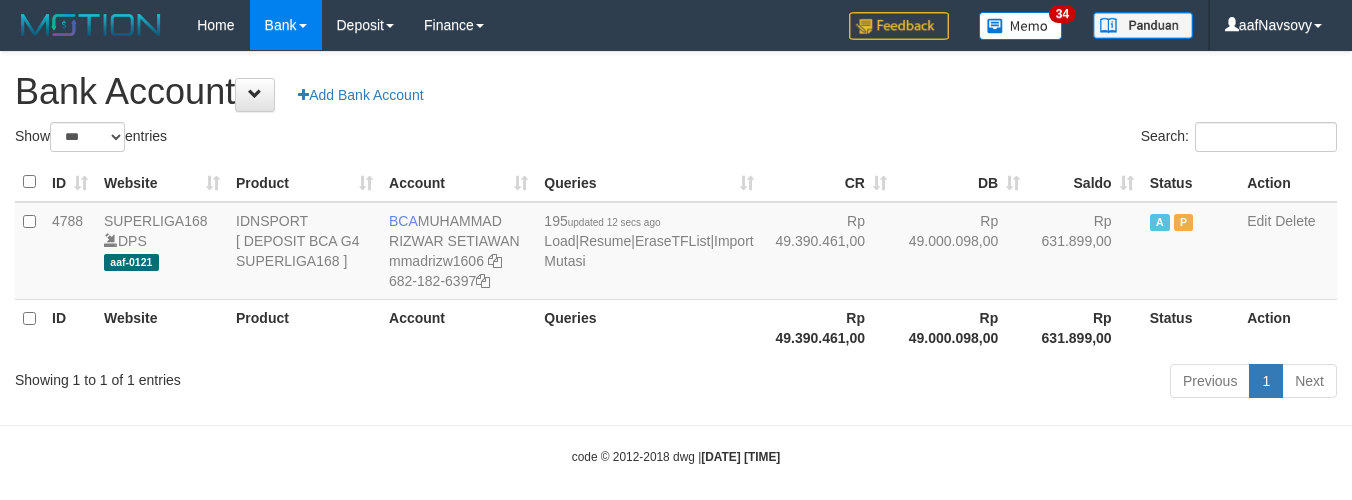 select on "***" 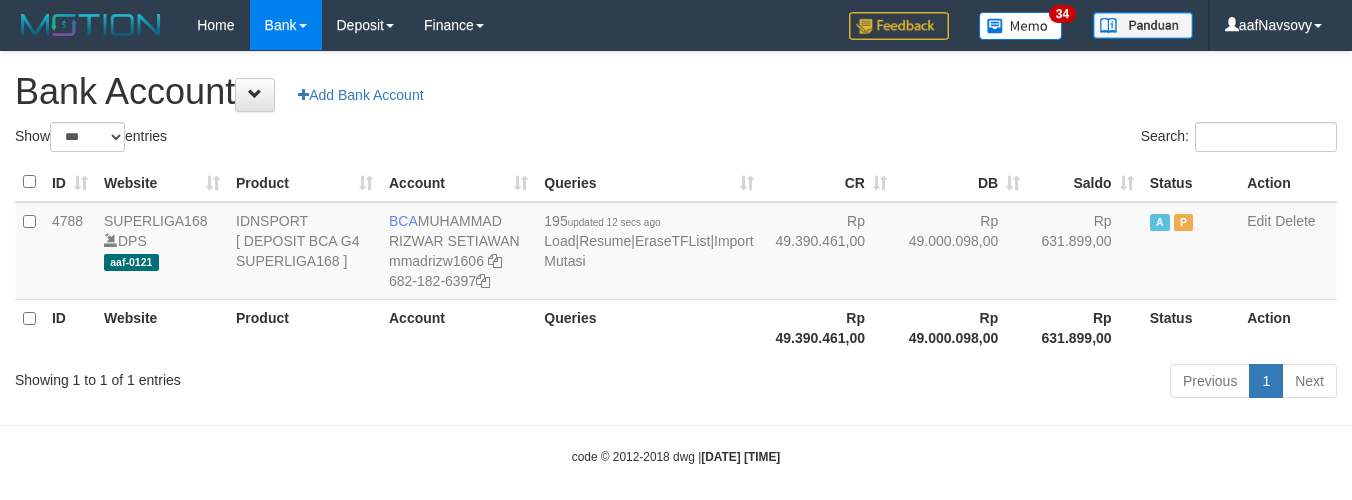 scroll, scrollTop: 16, scrollLeft: 0, axis: vertical 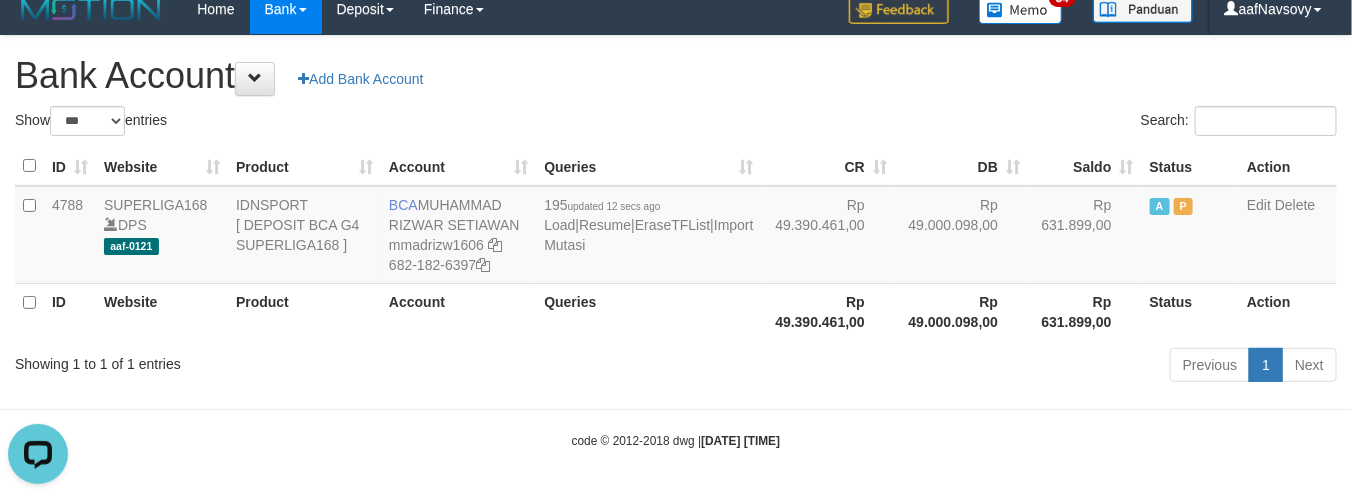 click on "Showing 1 to 1 of 1 entries Previous 1 Next" at bounding box center (676, 367) 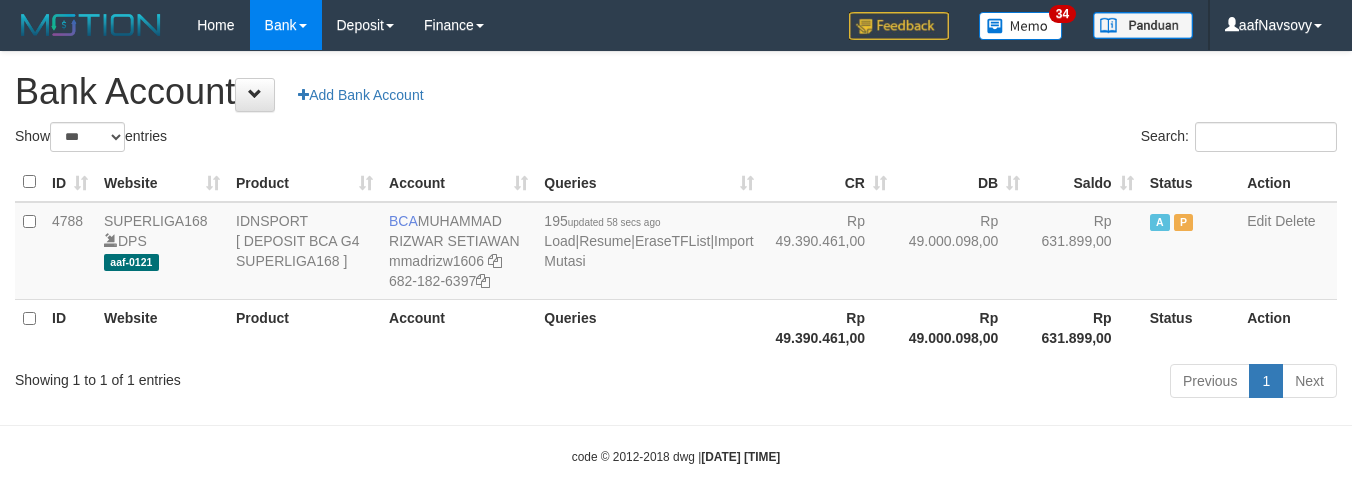 select on "***" 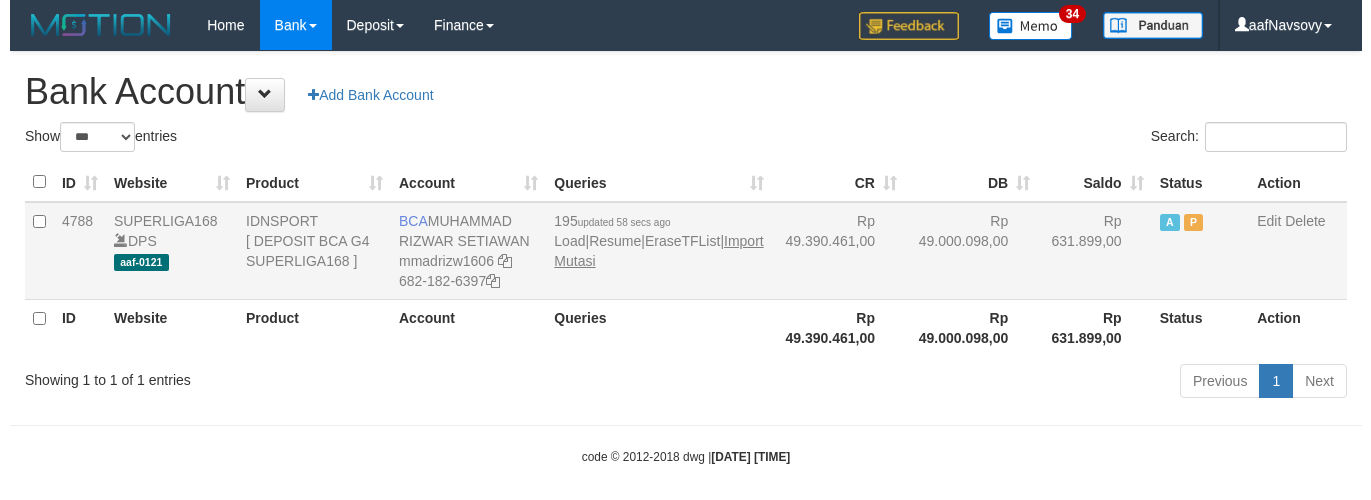 scroll, scrollTop: 16, scrollLeft: 0, axis: vertical 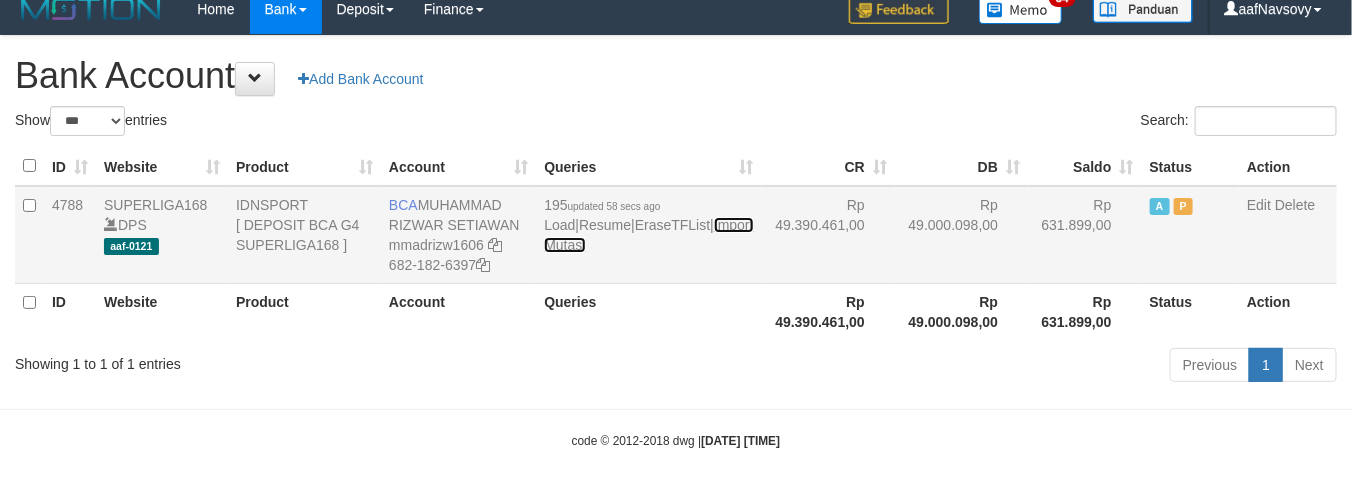 click on "Import Mutasi" at bounding box center [648, 235] 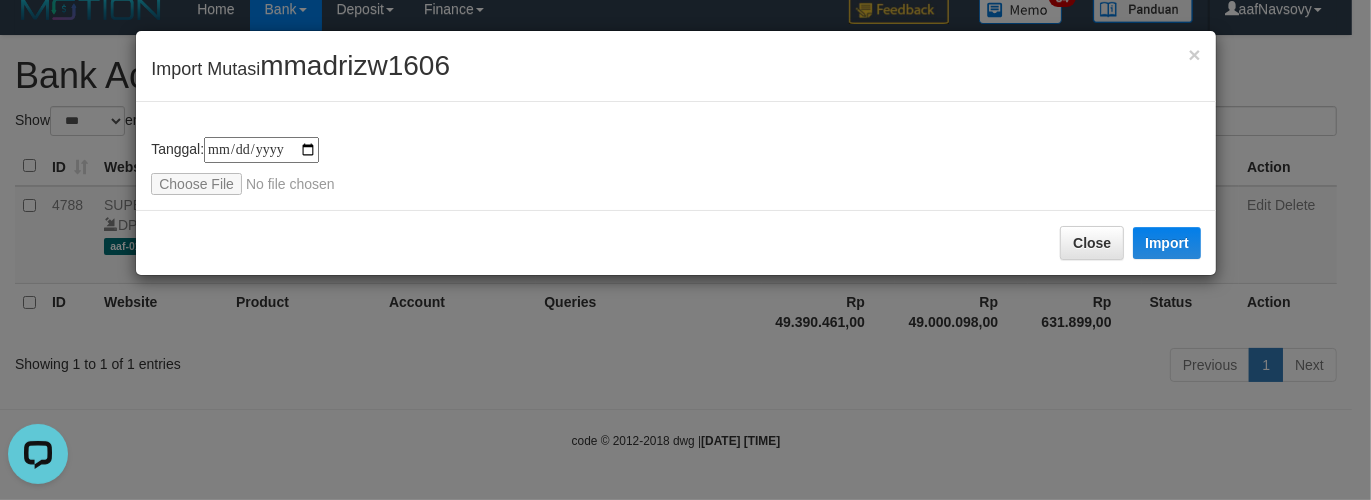 scroll, scrollTop: 0, scrollLeft: 0, axis: both 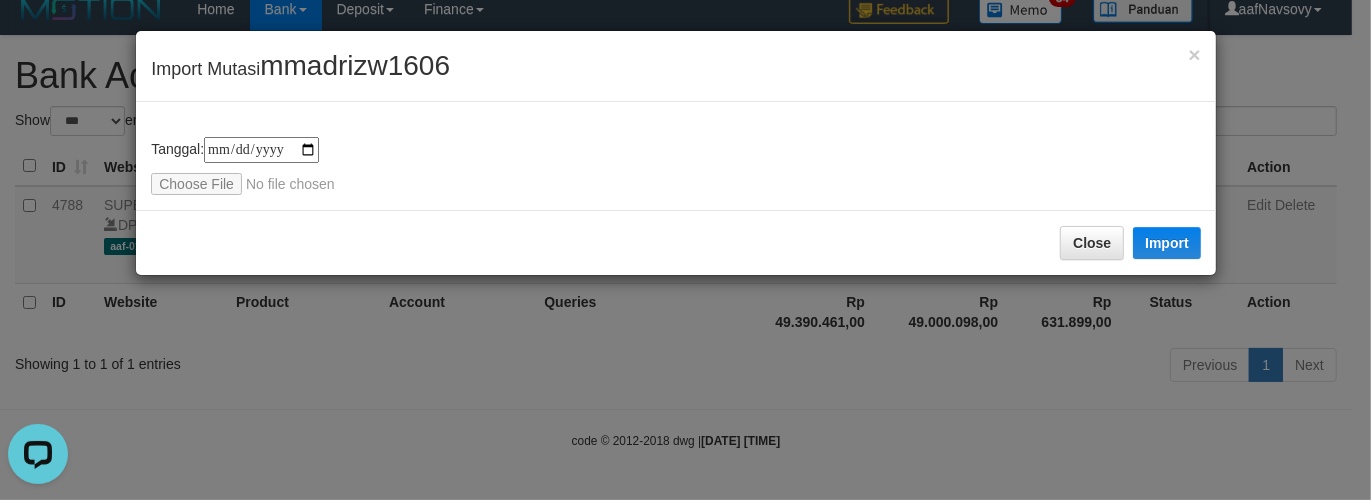 type on "**********" 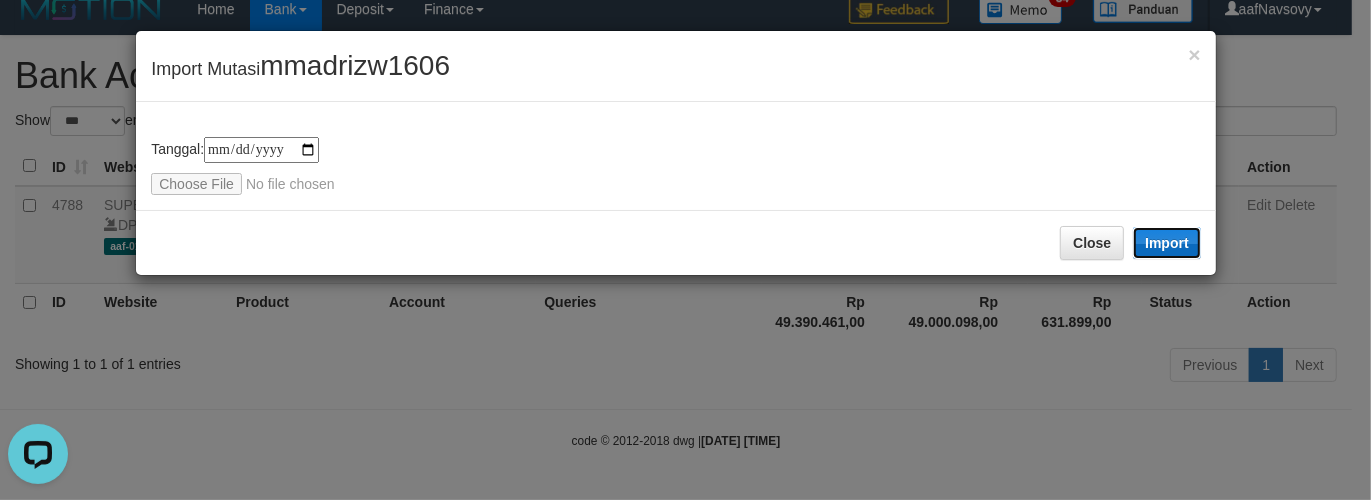 click on "Import" at bounding box center [1167, 243] 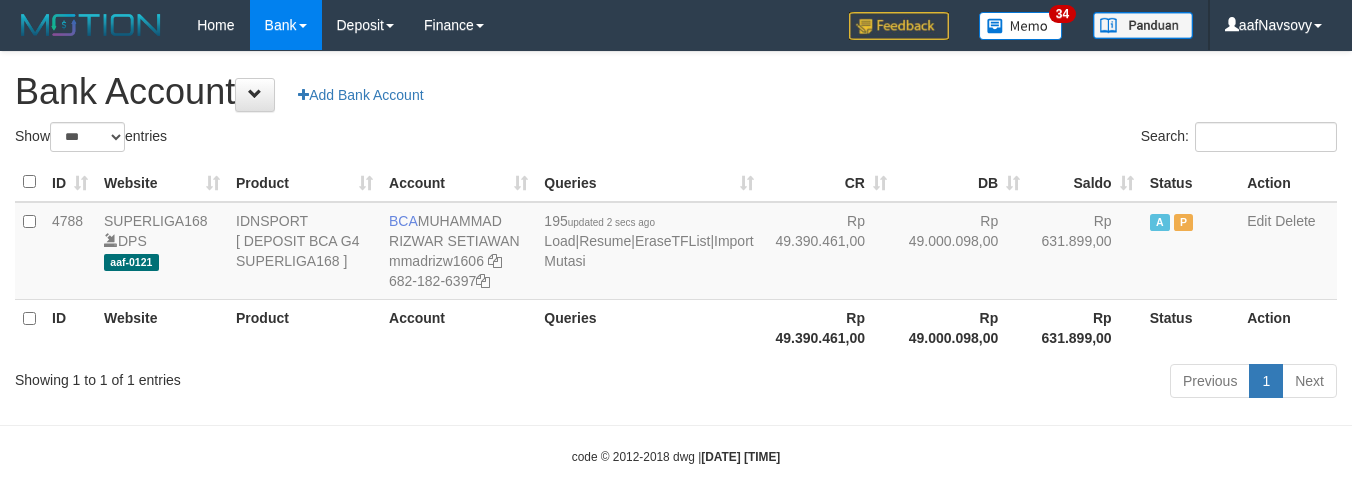 select on "***" 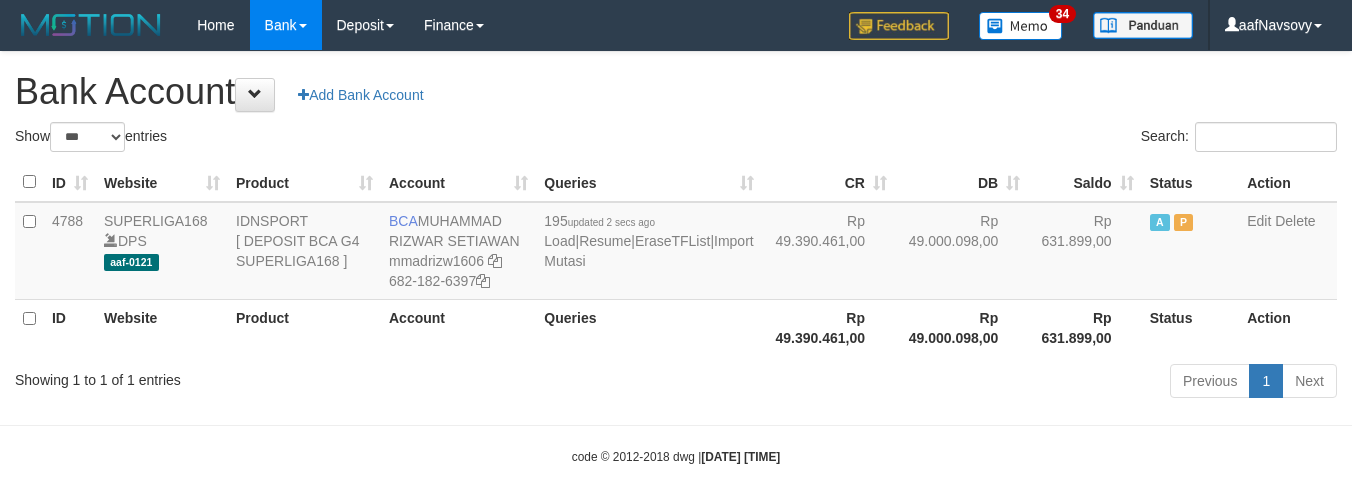 scroll, scrollTop: 16, scrollLeft: 0, axis: vertical 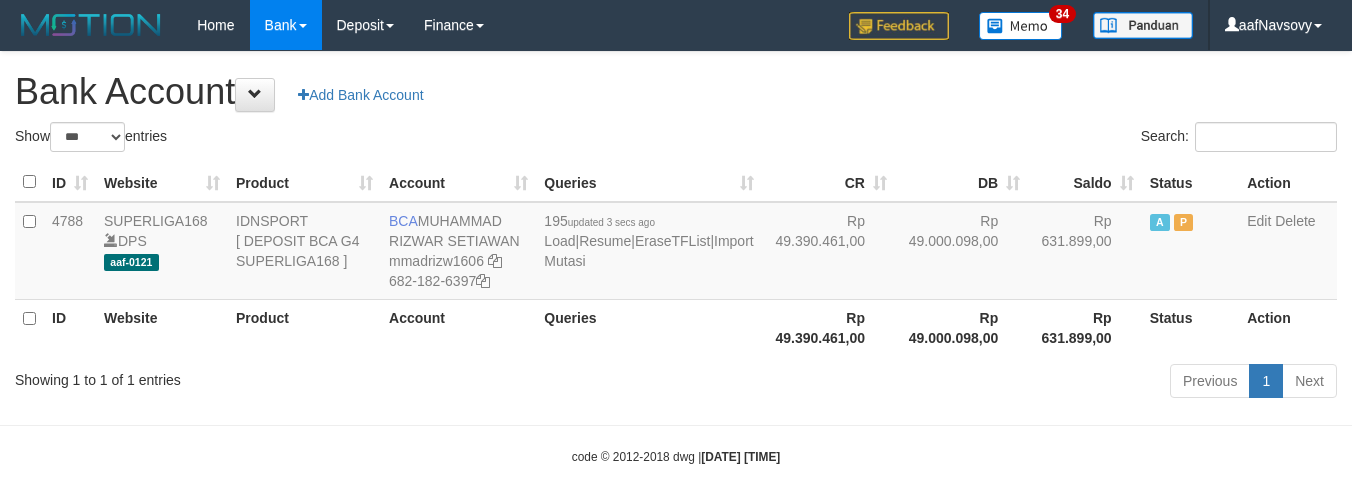 select on "***" 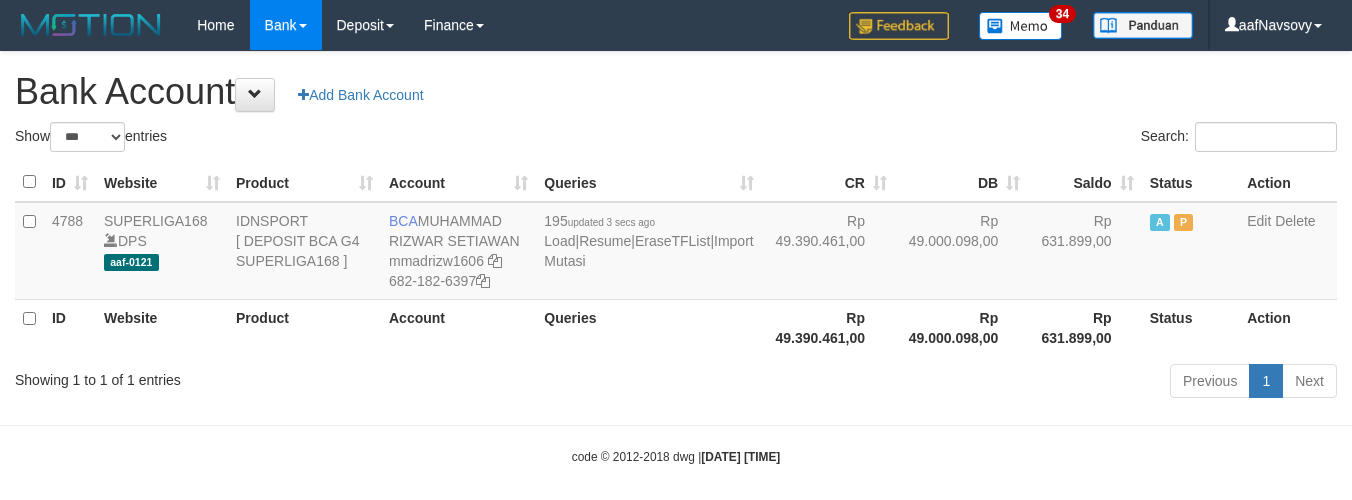 scroll, scrollTop: 16, scrollLeft: 0, axis: vertical 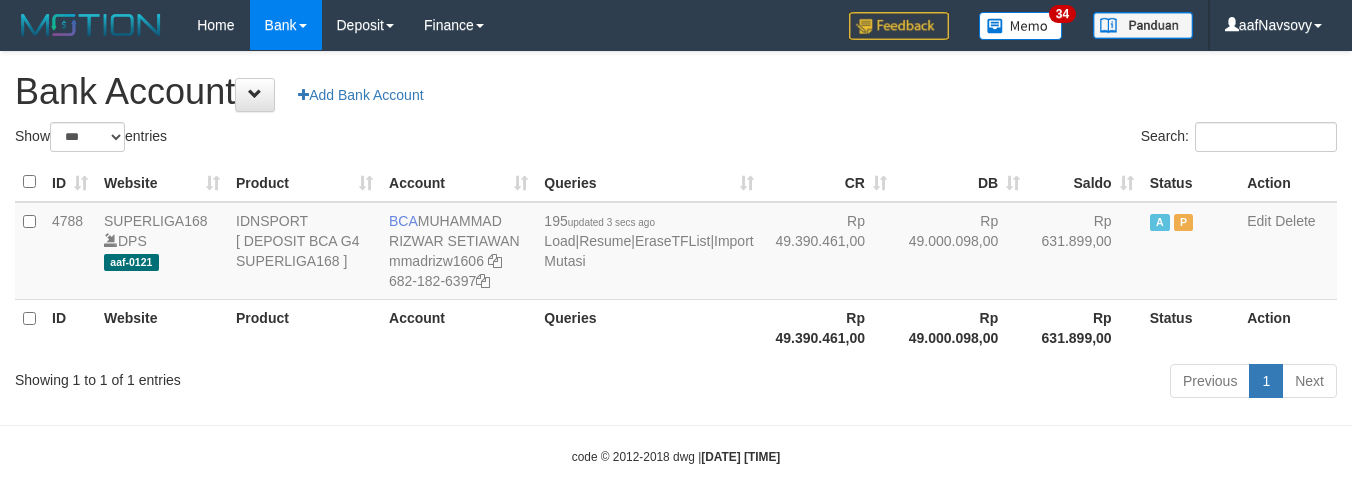select on "***" 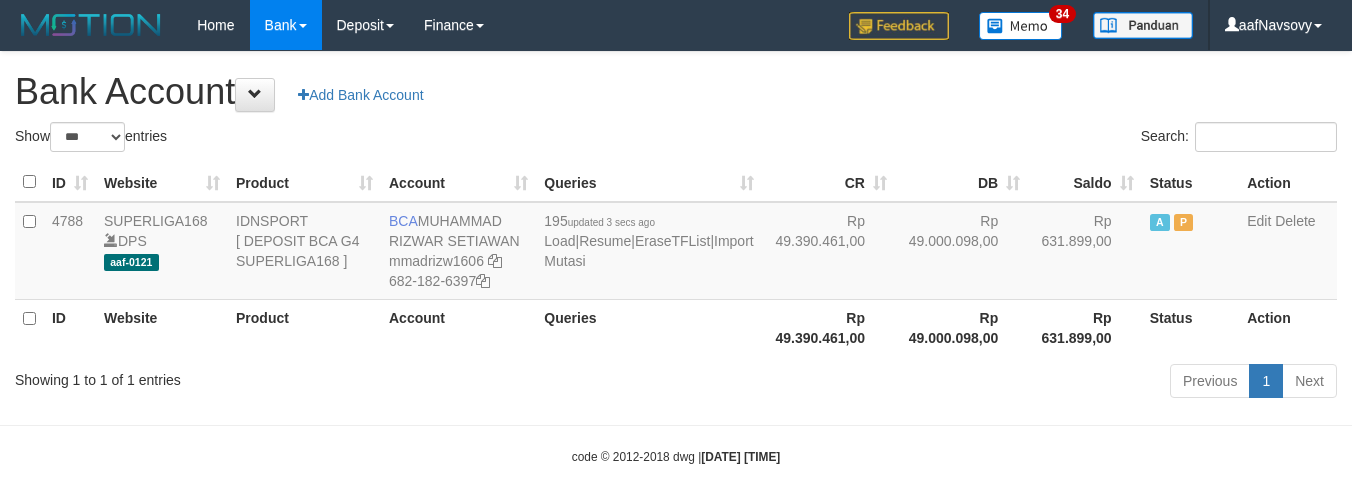 scroll, scrollTop: 16, scrollLeft: 0, axis: vertical 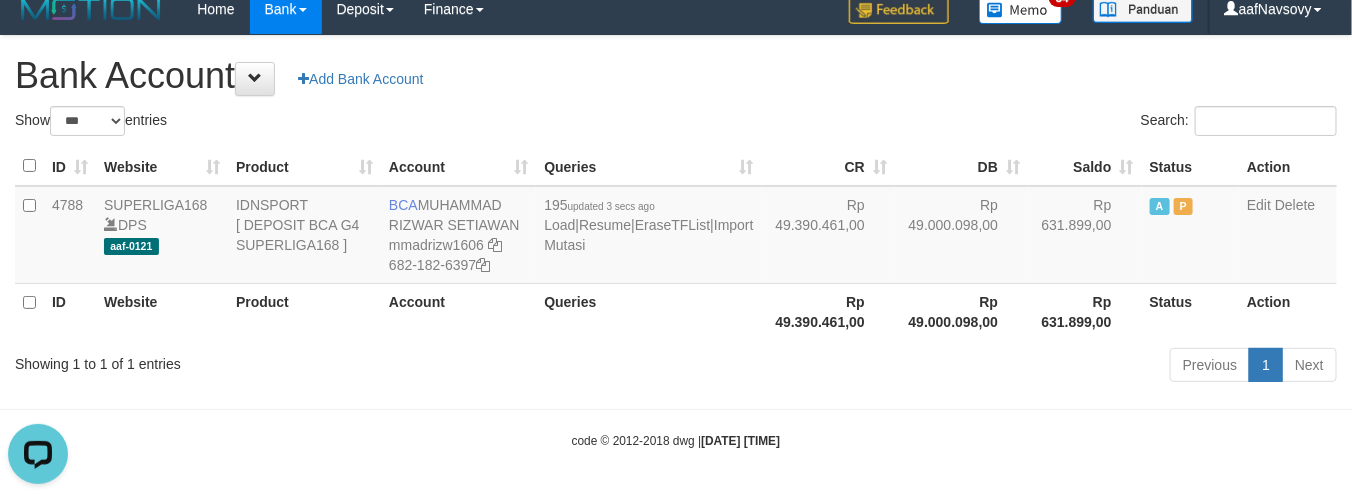 click on "Showing 1 to 1 of 1 entries" at bounding box center (281, 360) 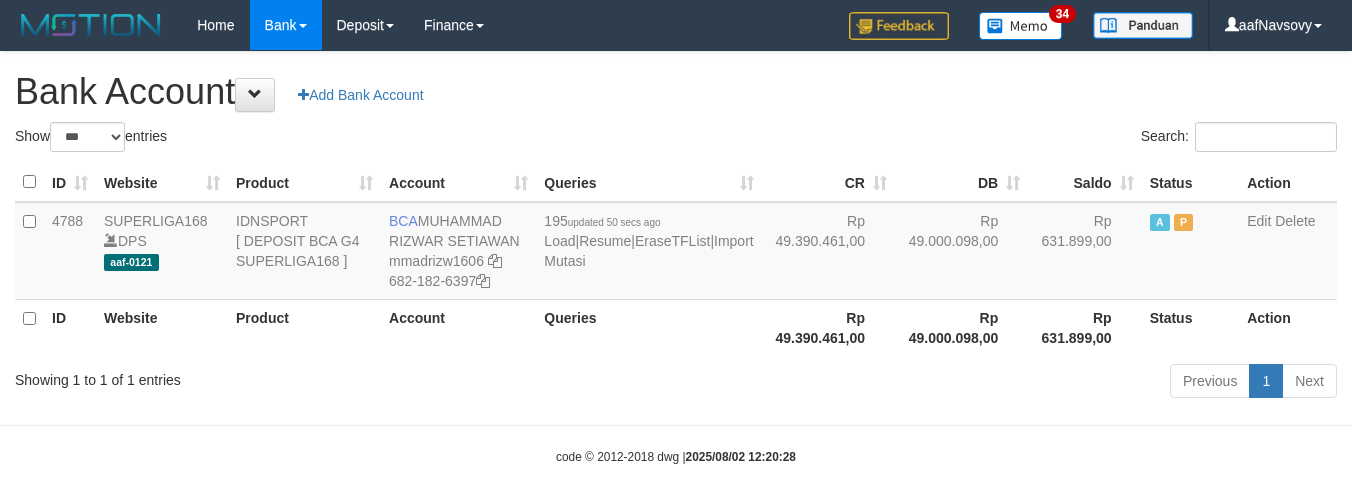 select on "***" 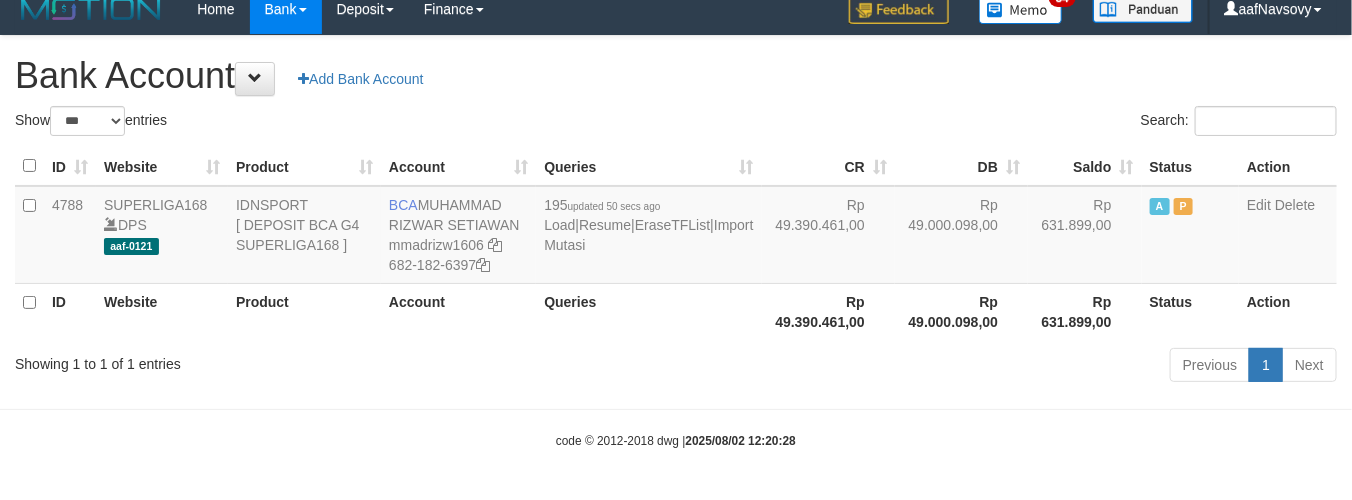 click on "Toggle navigation
Home
Bank
Account List
Load
By Website
Group
[ISPORT]													SUPERLIGA168
By Load Group (DPS)
34" at bounding box center [676, 242] 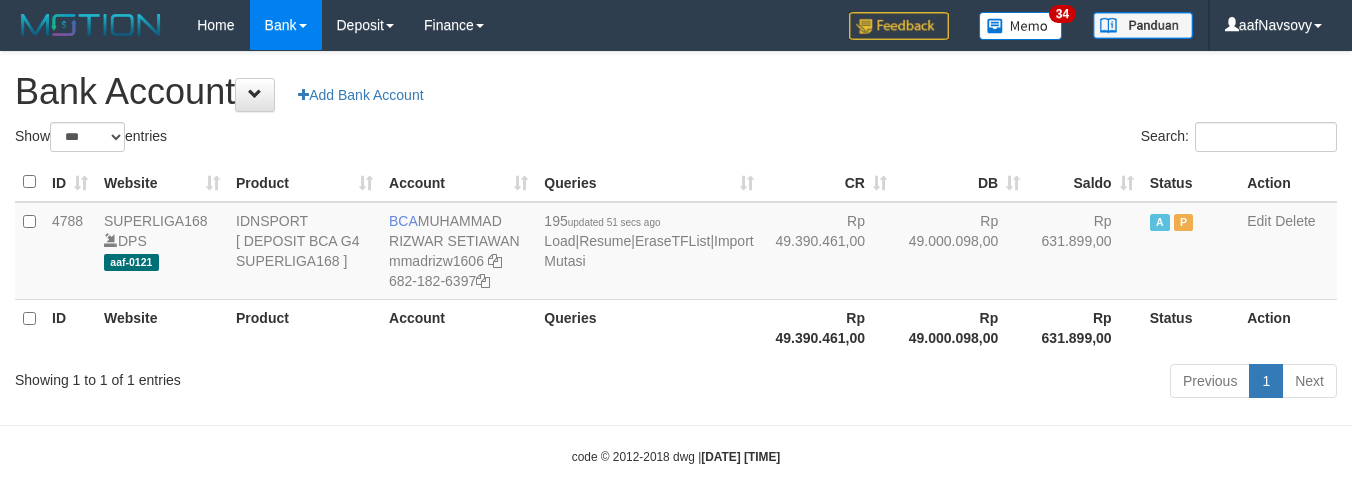 select on "***" 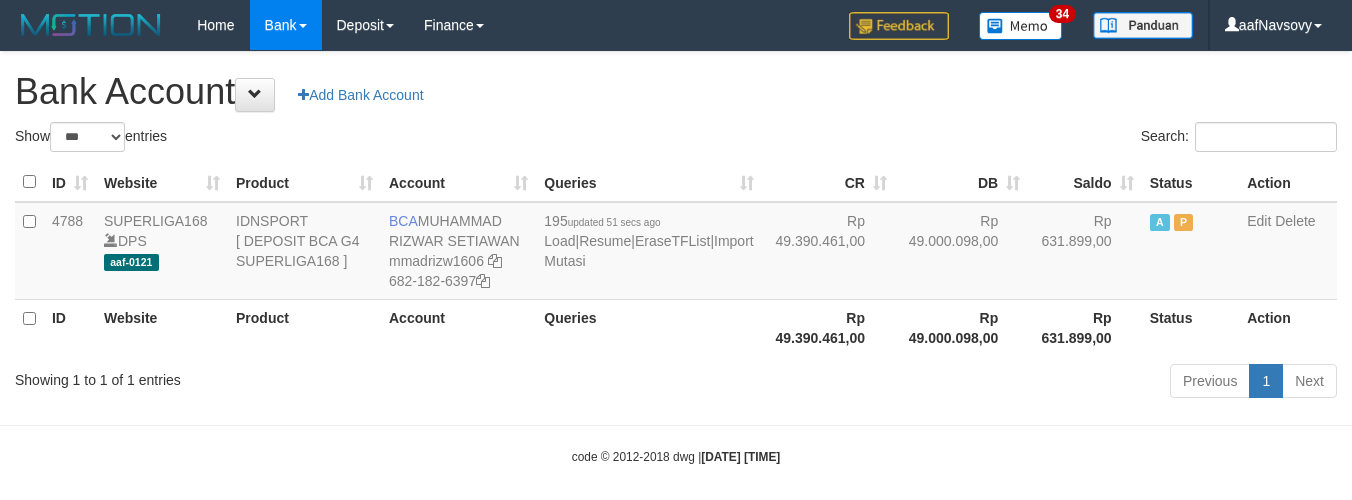 scroll, scrollTop: 16, scrollLeft: 0, axis: vertical 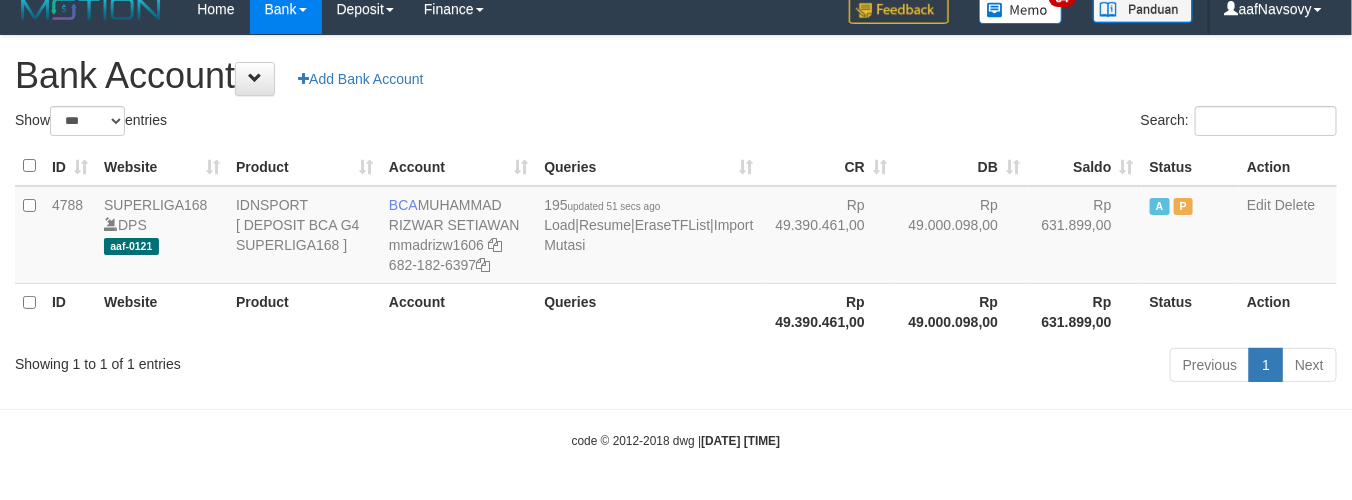 click on "Showing 1 to 1 of 1 entries Previous 1 Next" at bounding box center [676, 367] 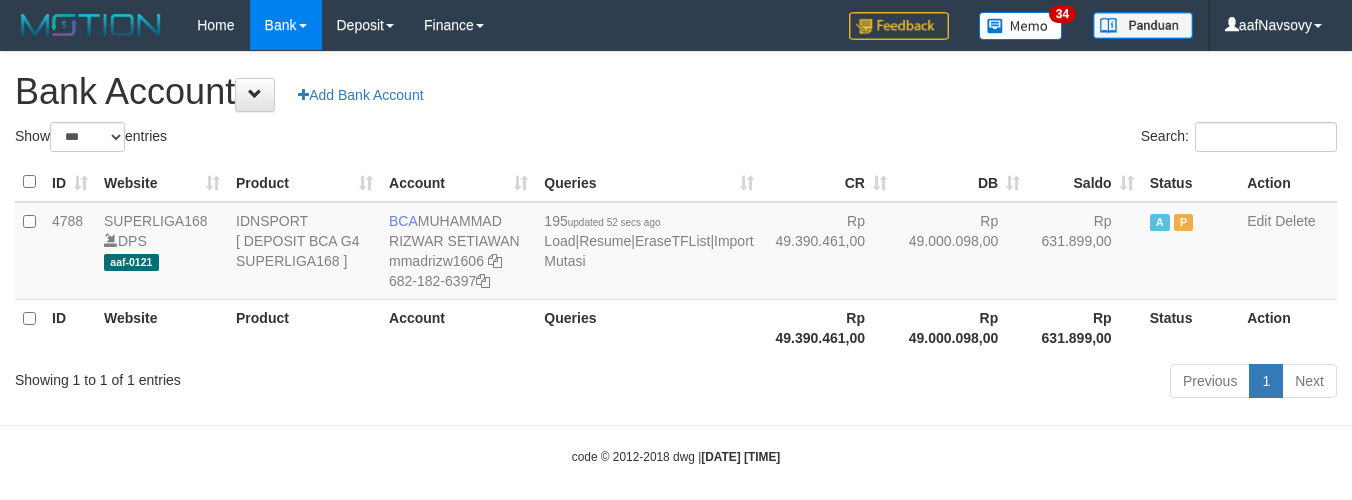 select on "***" 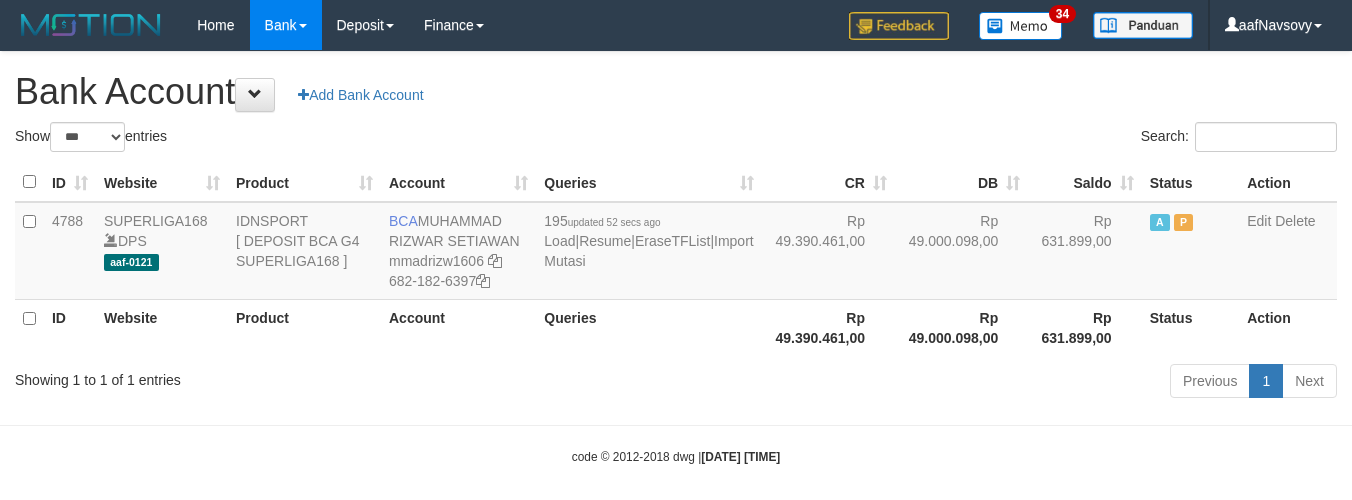 scroll, scrollTop: 16, scrollLeft: 0, axis: vertical 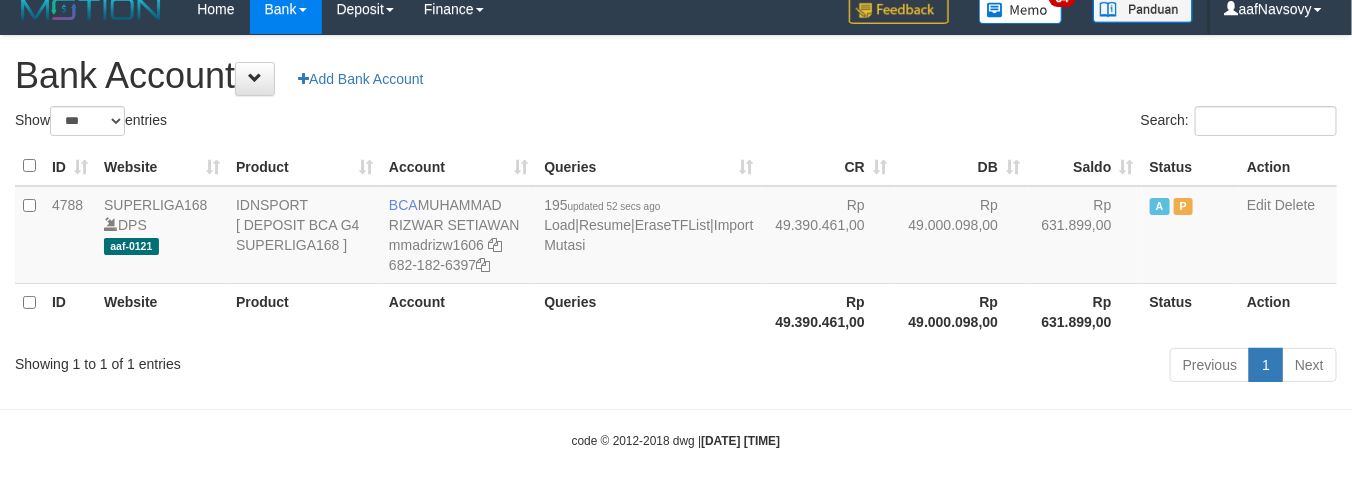 click on "Showing 1 to 1 of 1 entries Previous 1 Next" at bounding box center (676, 367) 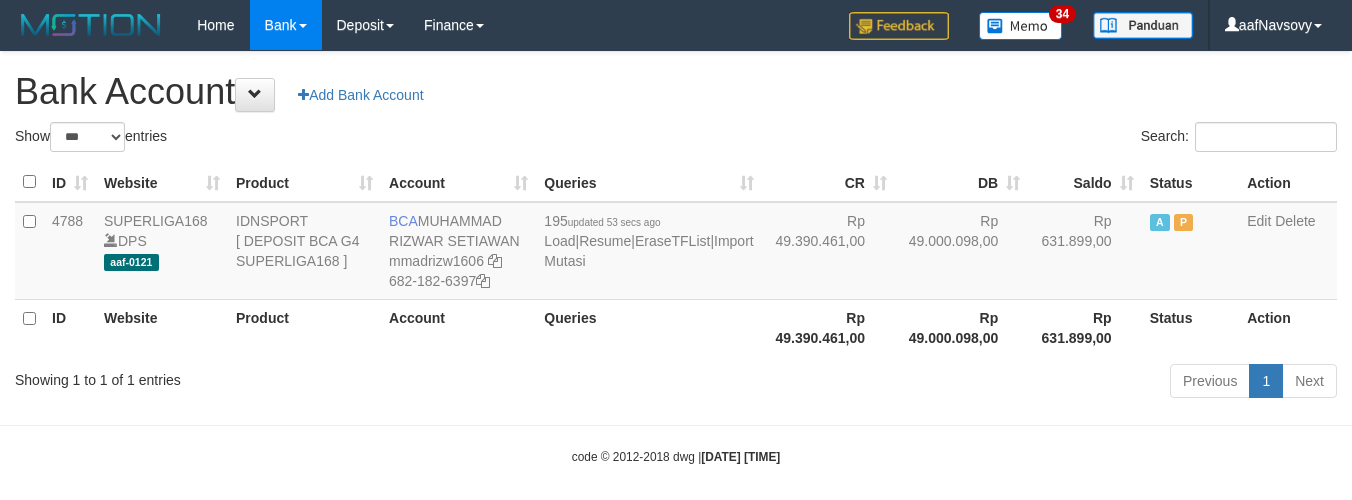 select on "***" 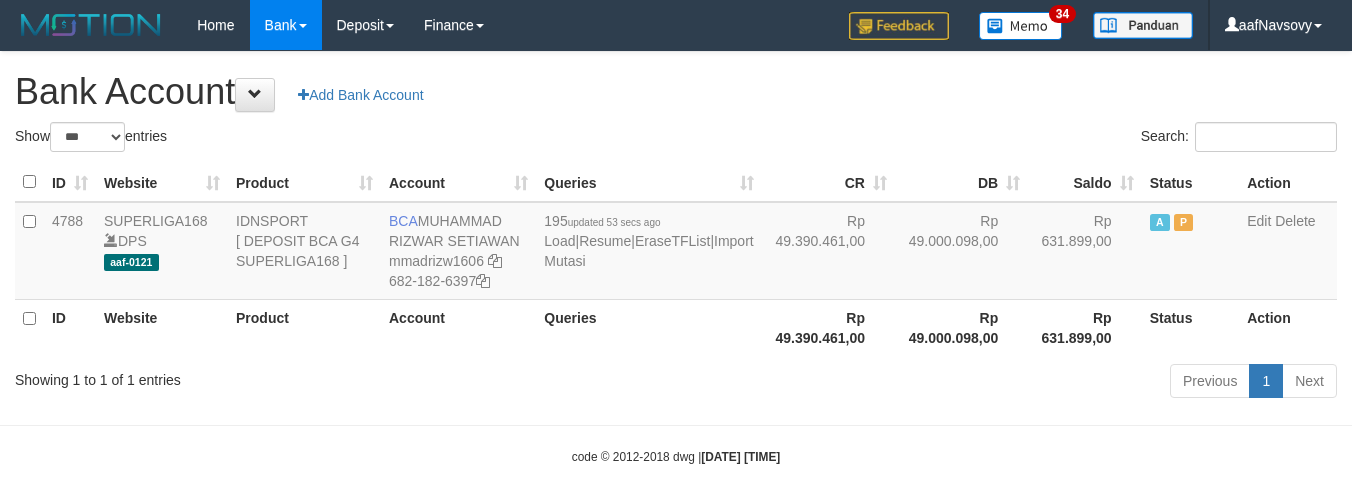 click on "Showing 1 to 1 of 1 entries" at bounding box center (281, 376) 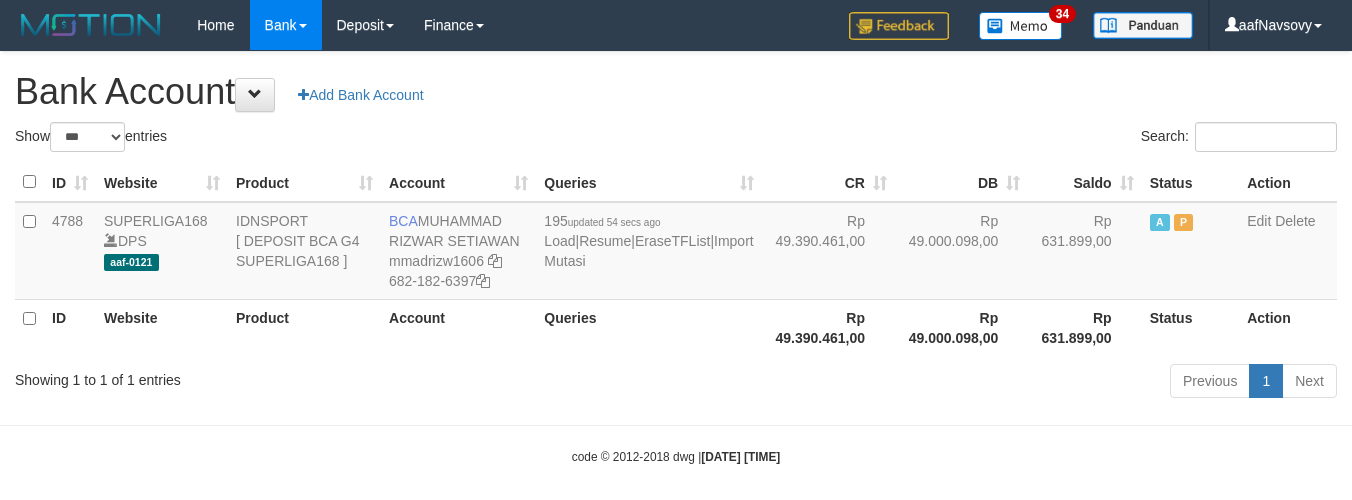 select on "***" 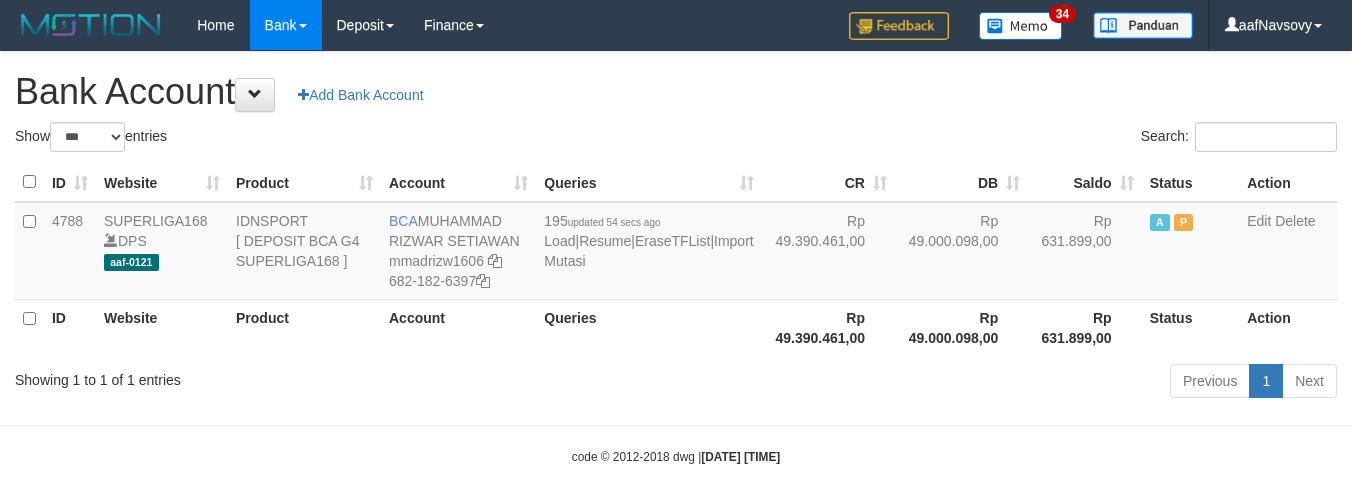 scroll, scrollTop: 16, scrollLeft: 0, axis: vertical 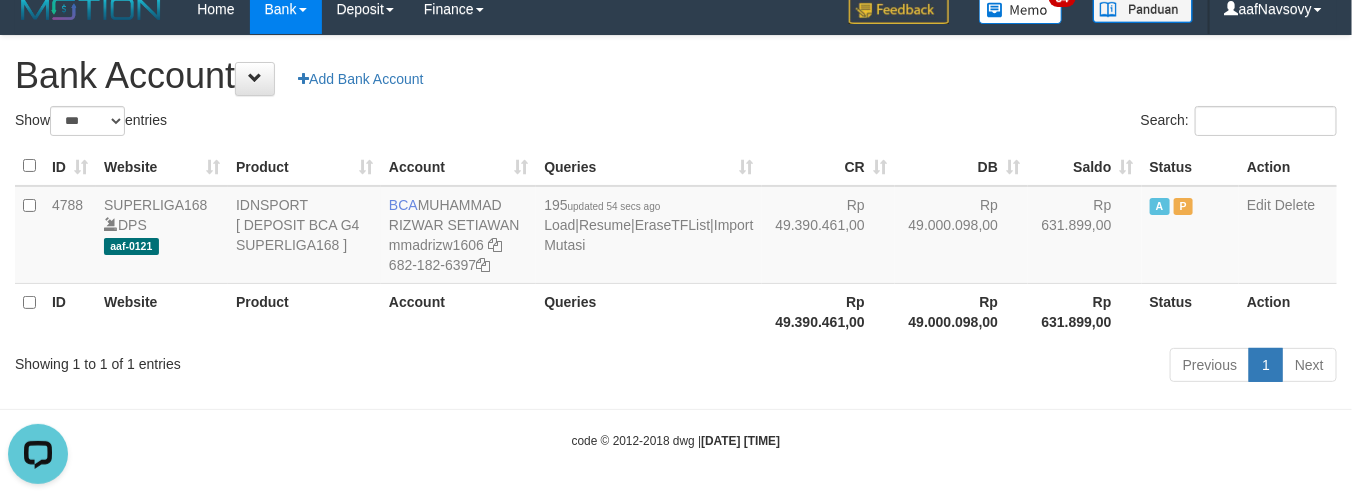 click on "Showing 1 to 1 of 1 entries" at bounding box center [281, 360] 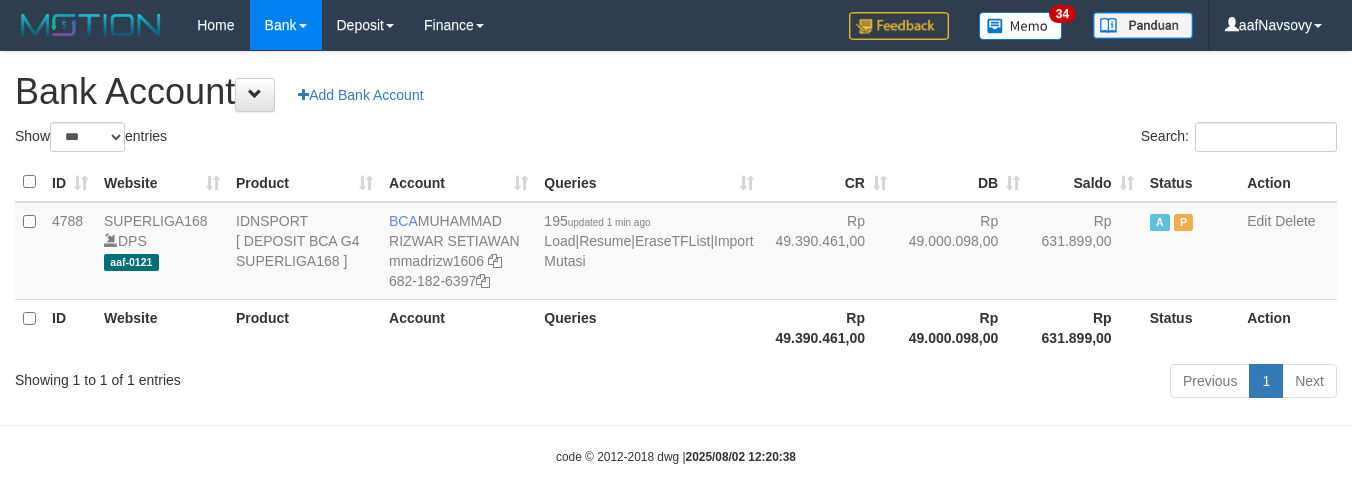 select on "***" 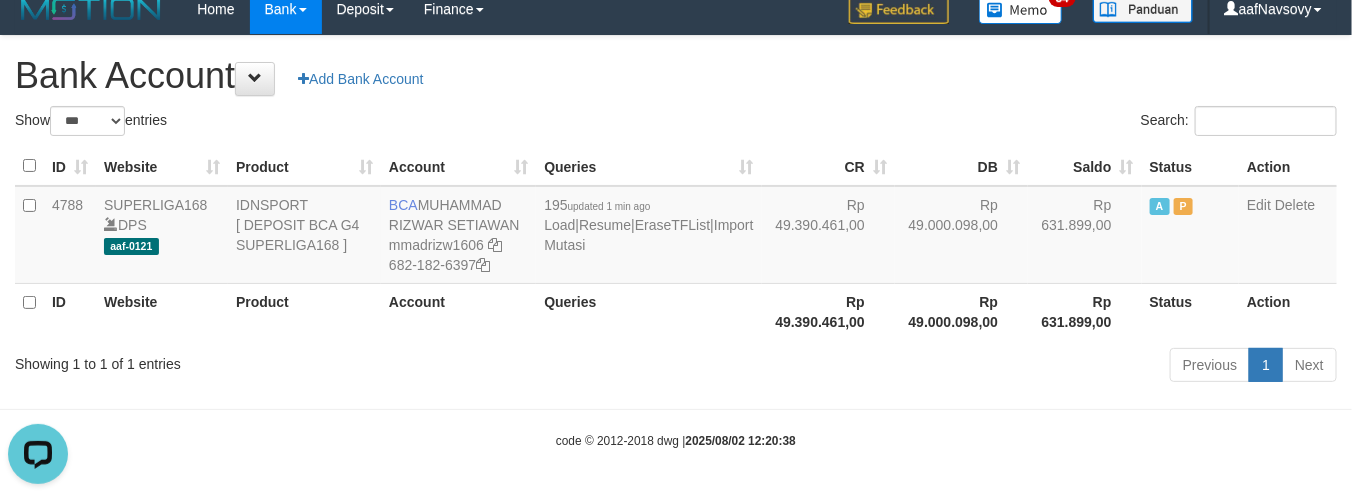 scroll, scrollTop: 0, scrollLeft: 0, axis: both 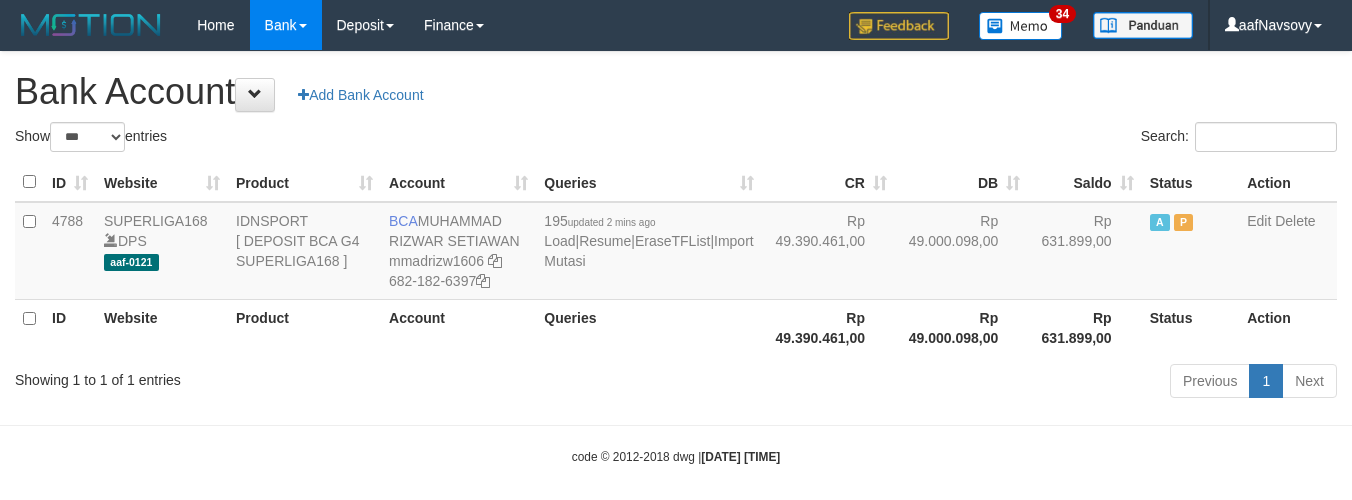 select on "***" 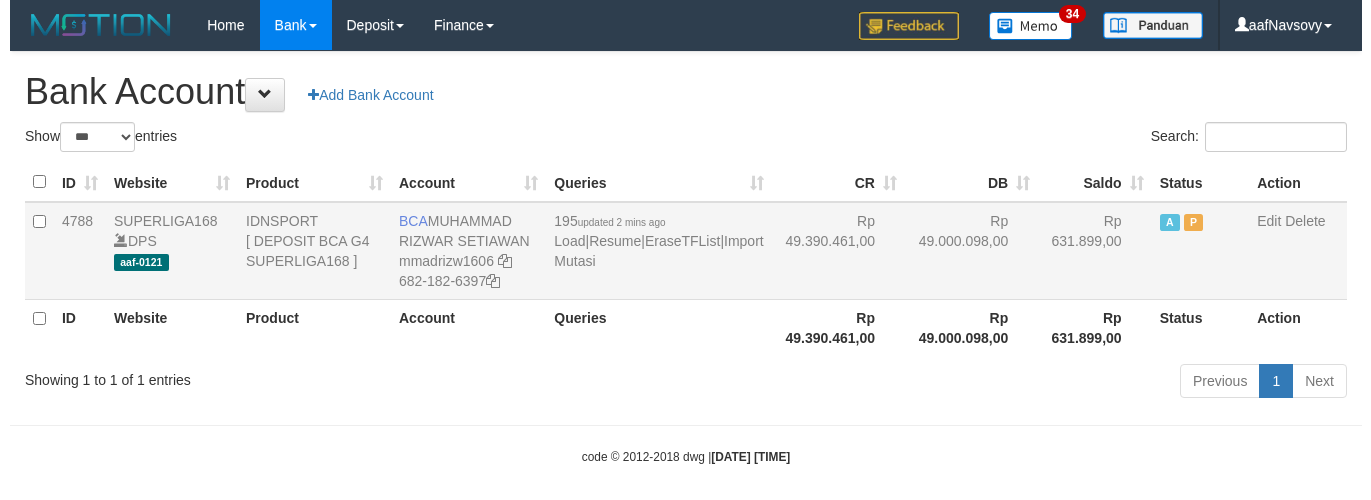 scroll, scrollTop: 16, scrollLeft: 0, axis: vertical 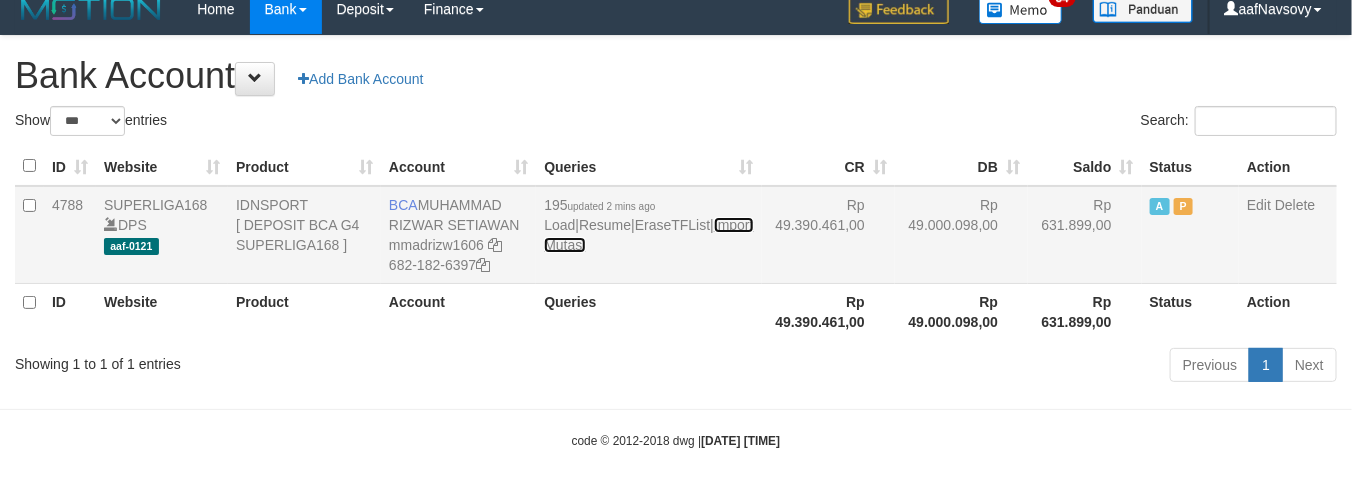 click on "Import Mutasi" at bounding box center [648, 235] 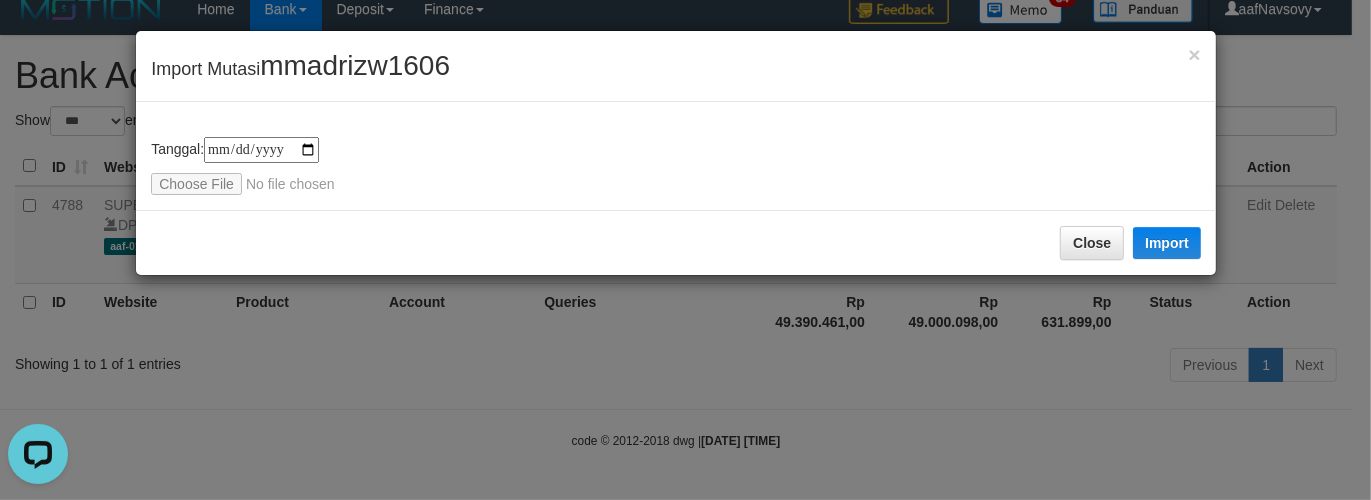 scroll, scrollTop: 0, scrollLeft: 0, axis: both 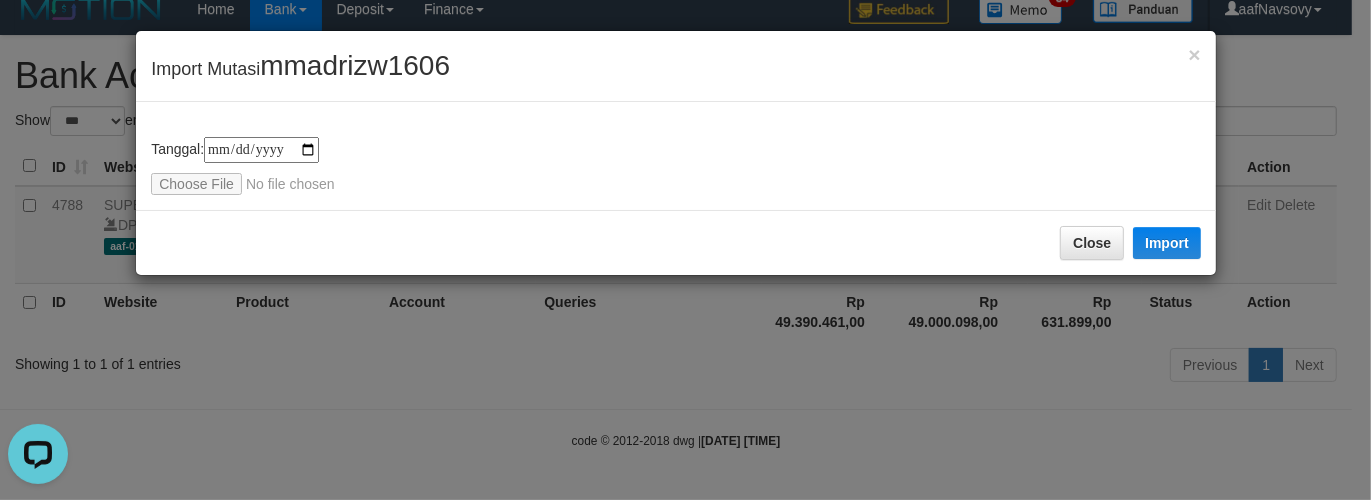 type on "**********" 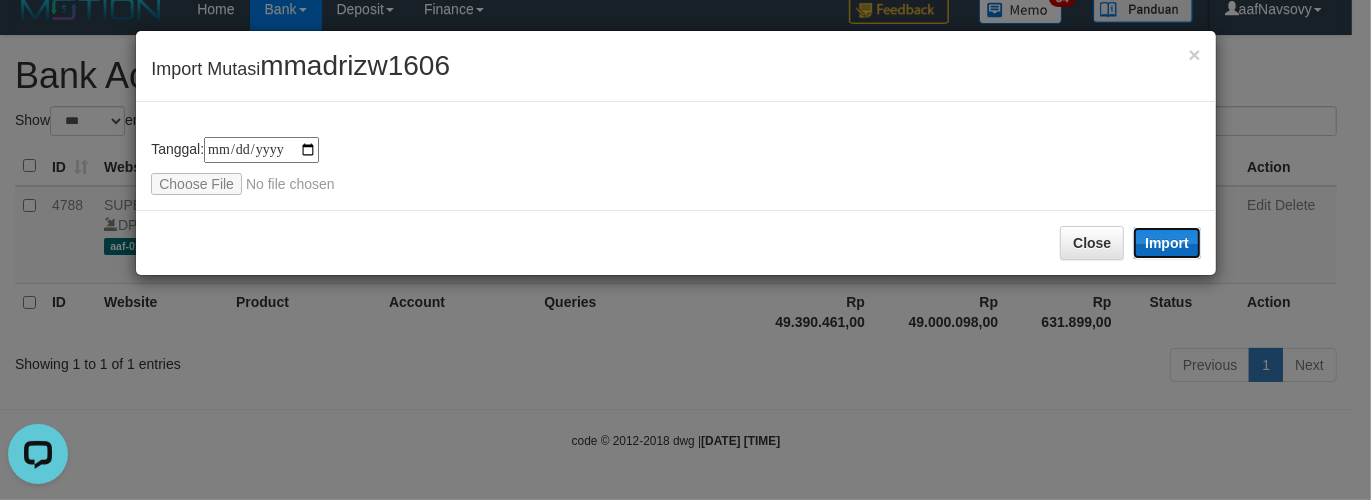 click on "Import" at bounding box center (1167, 243) 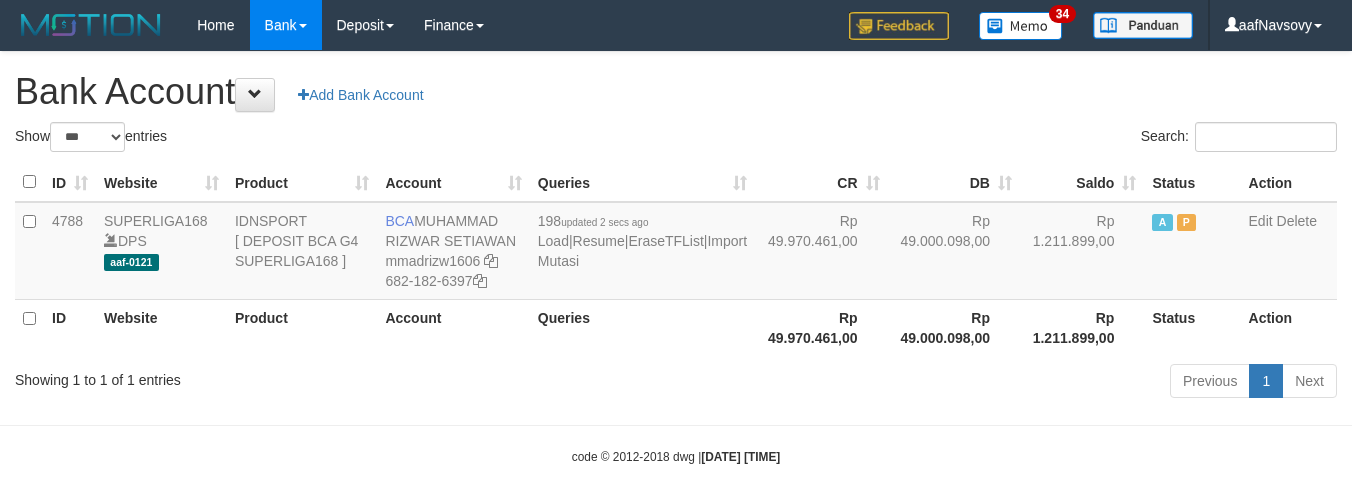 select on "***" 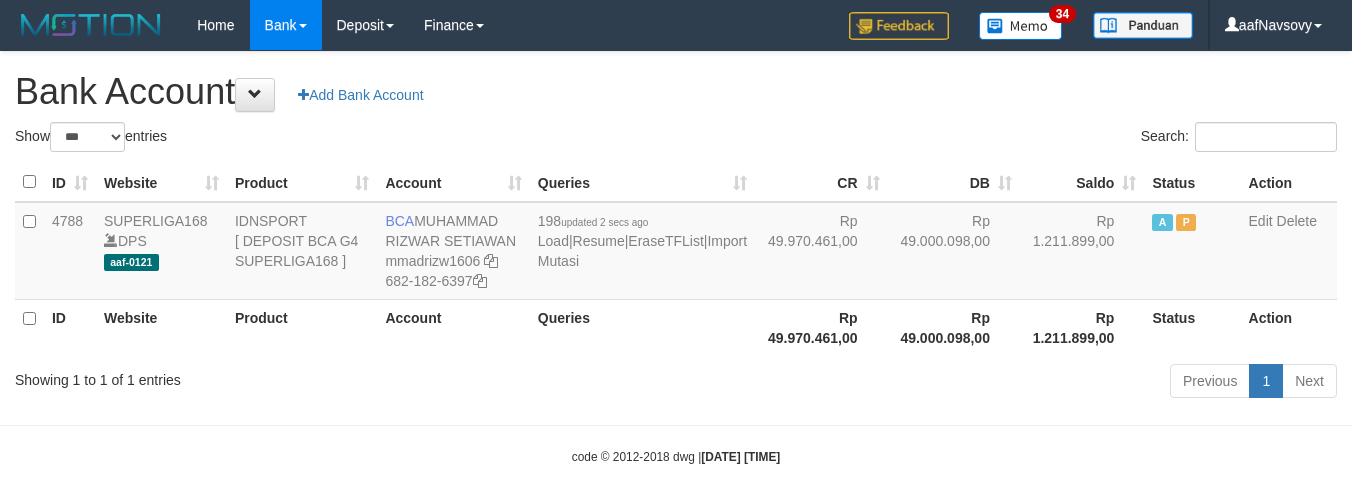 scroll, scrollTop: 16, scrollLeft: 0, axis: vertical 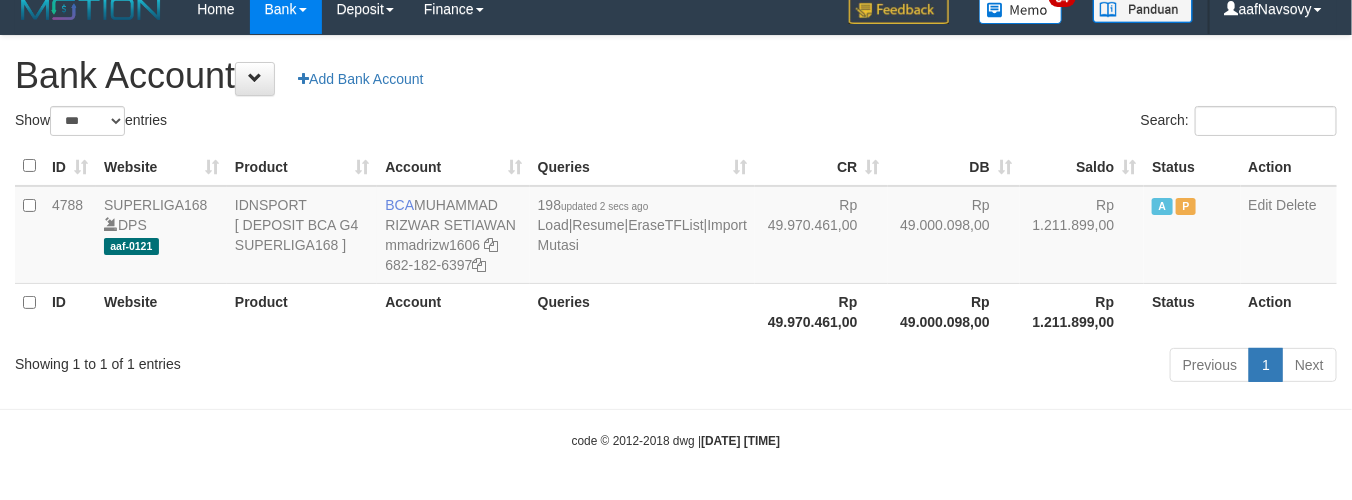 click on "Toggle navigation
Home
Bank
Account List
Load
By Website
Group
[ISPORT]													SUPERLIGA168
By Load Group (DPS)
34" at bounding box center (676, 242) 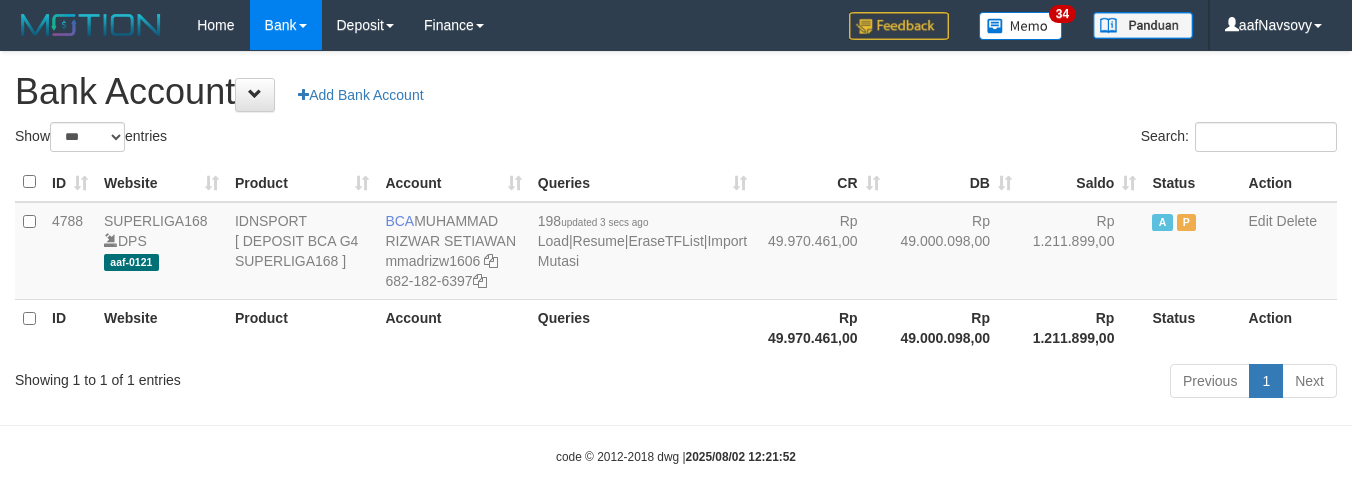 select on "***" 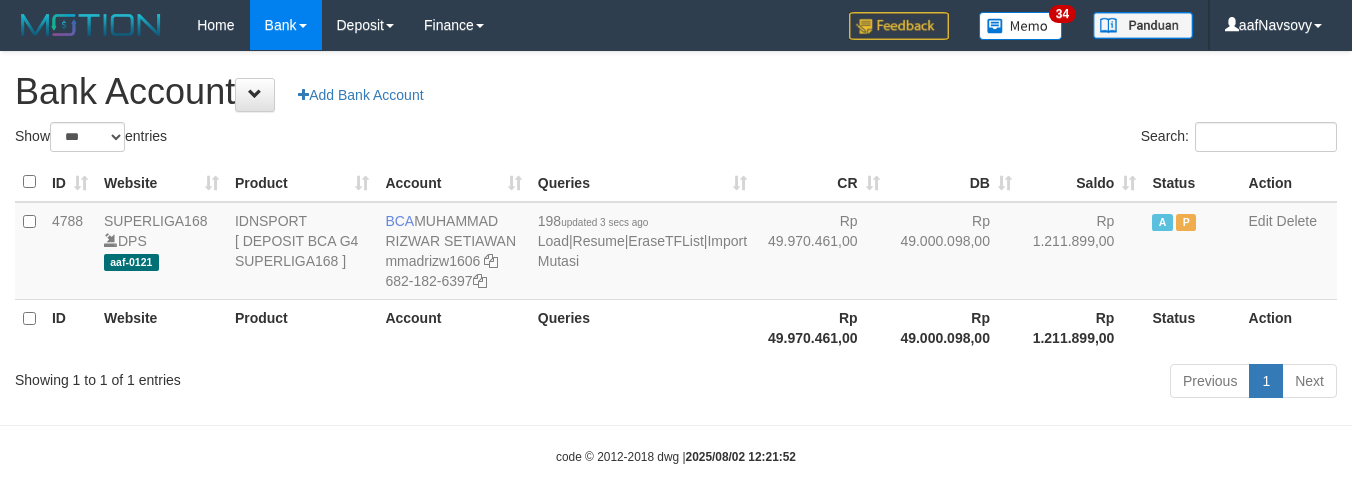 scroll, scrollTop: 16, scrollLeft: 0, axis: vertical 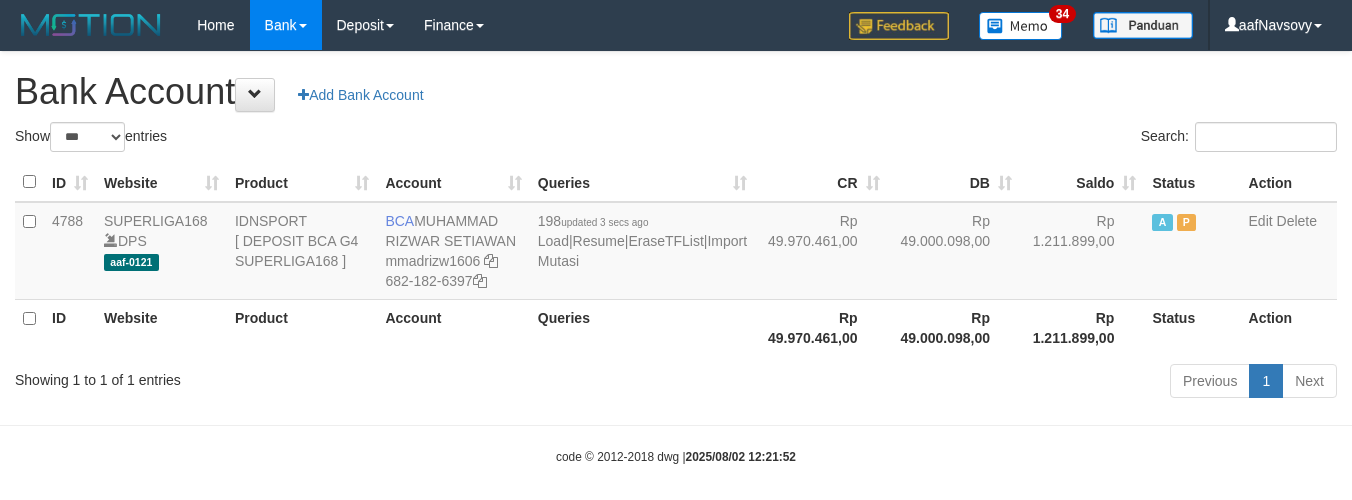select on "***" 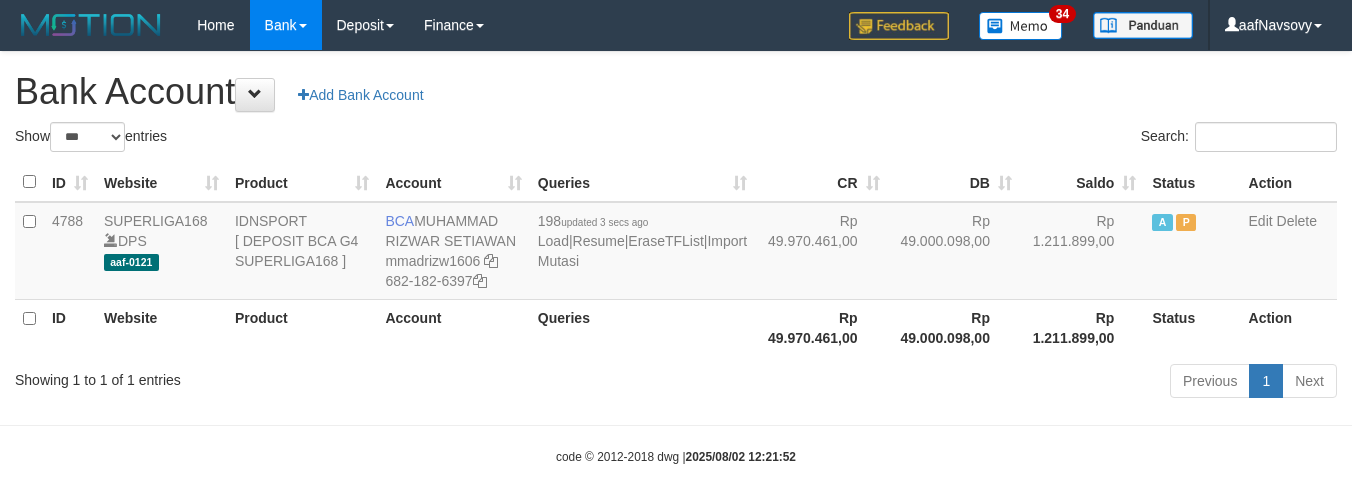scroll, scrollTop: 16, scrollLeft: 0, axis: vertical 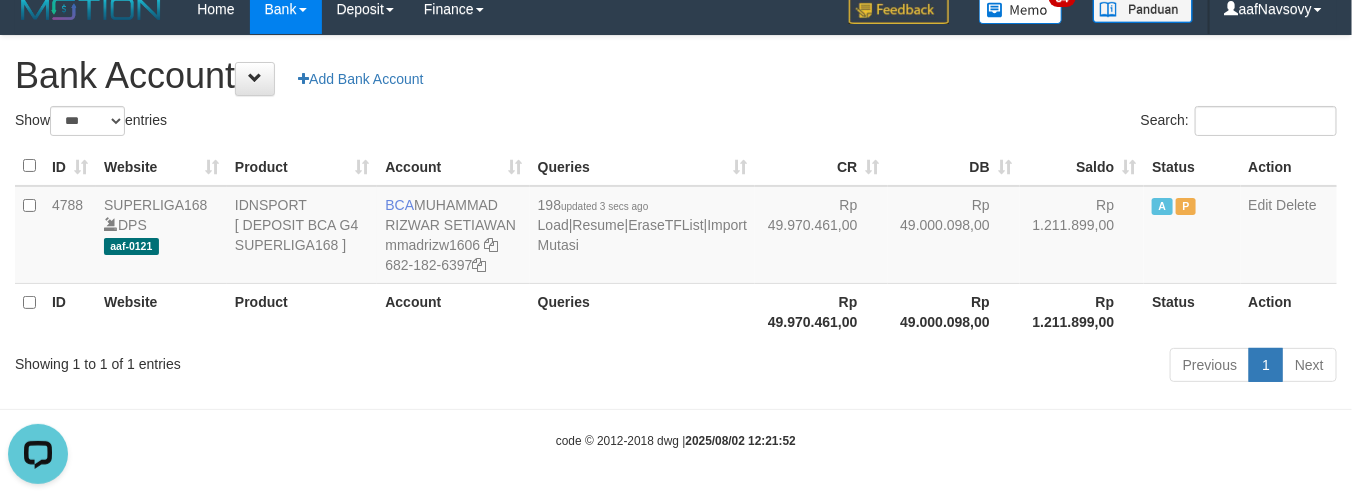 click on "Showing 1 to 1 of 1 entries" at bounding box center (281, 360) 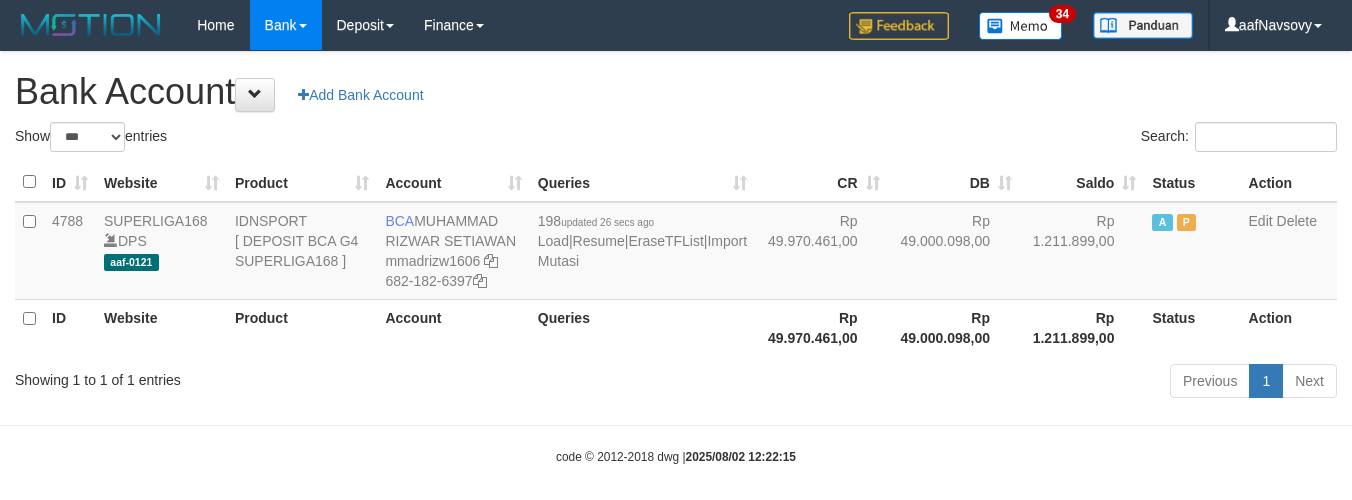 select on "***" 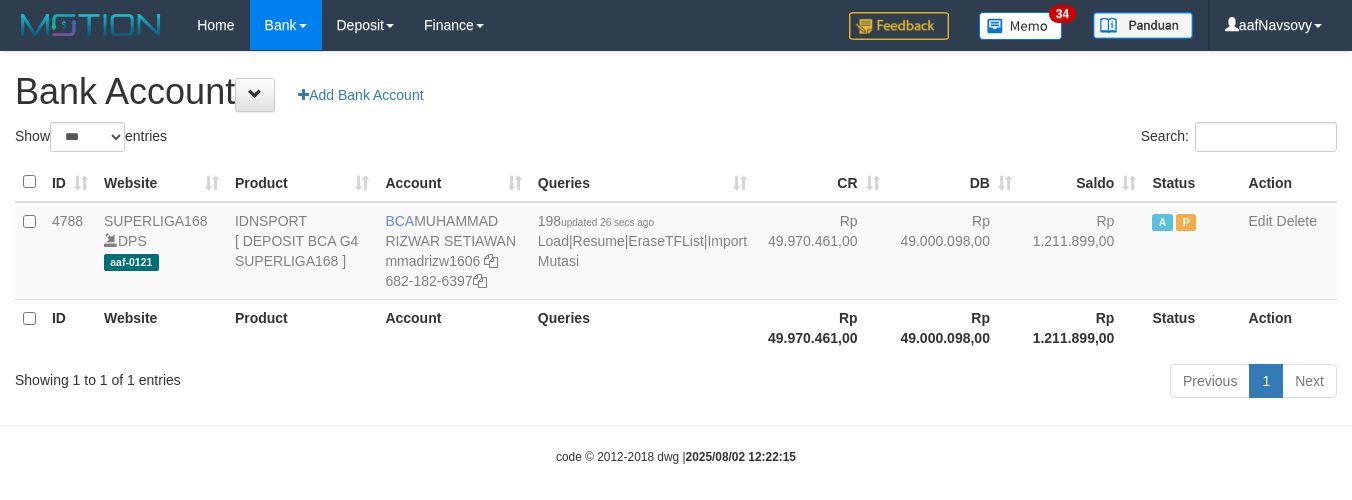 scroll, scrollTop: 16, scrollLeft: 0, axis: vertical 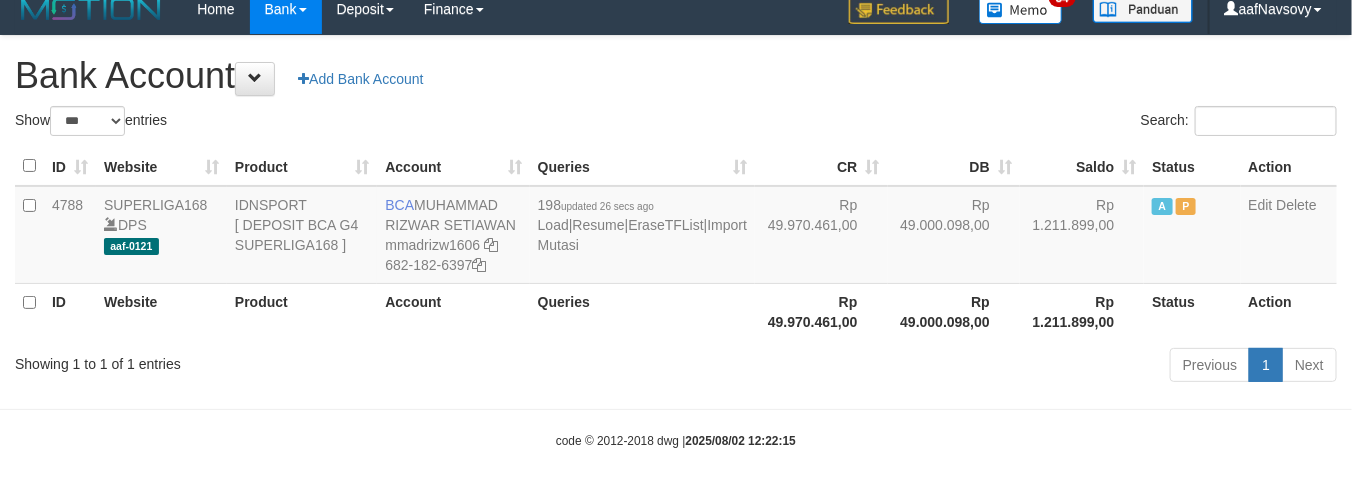 click on "Toggle navigation
Home
Bank
Account List
Load
By Website
Group
[ISPORT]													SUPERLIGA168
By Load Group (DPS)
34" at bounding box center [676, 242] 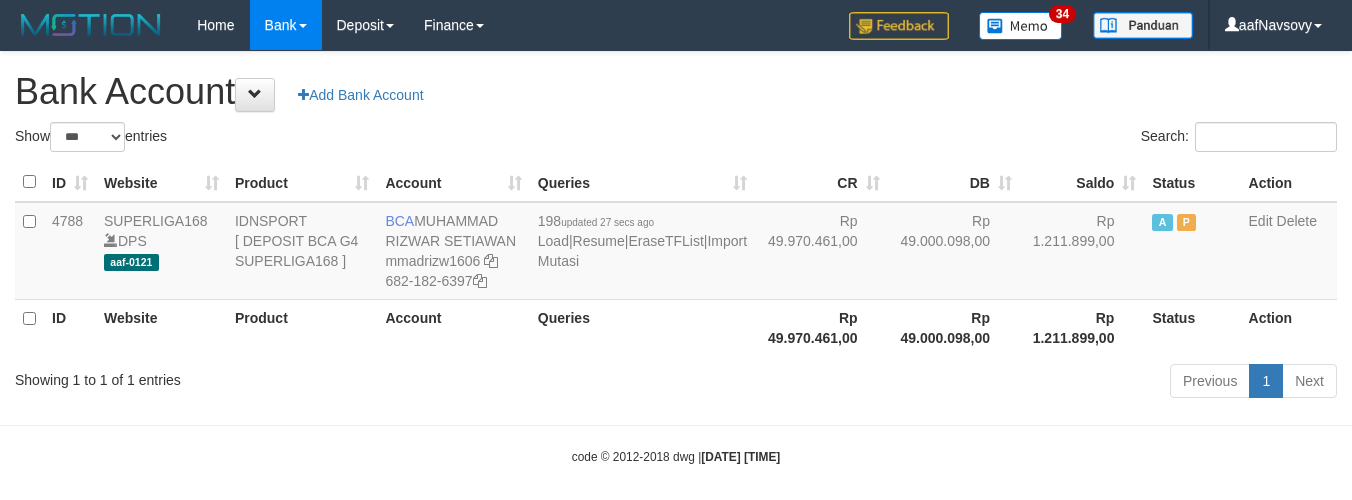 select on "***" 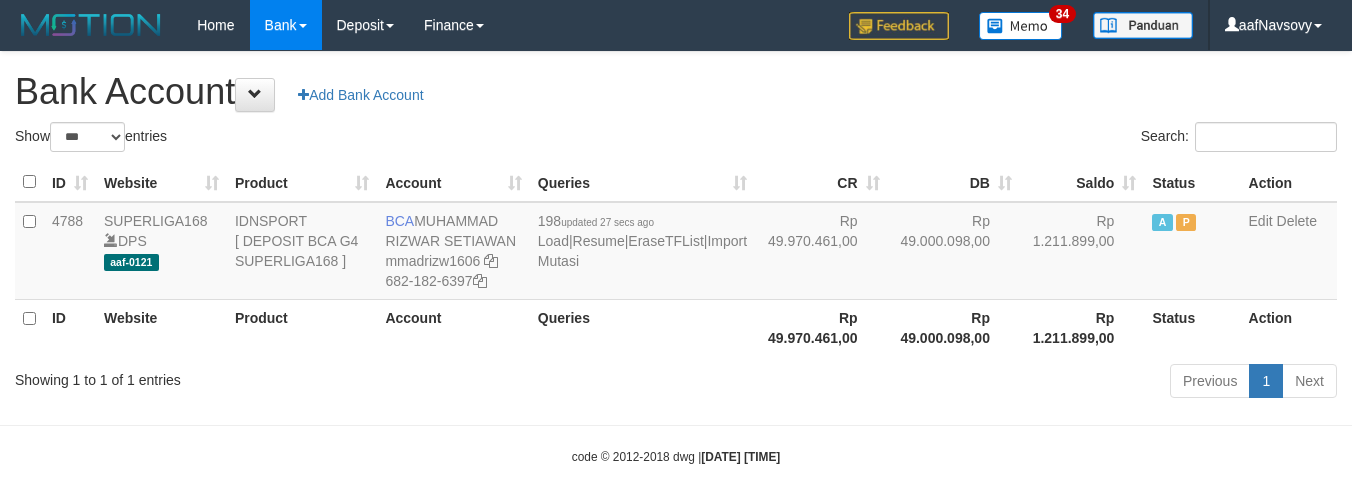 scroll, scrollTop: 16, scrollLeft: 0, axis: vertical 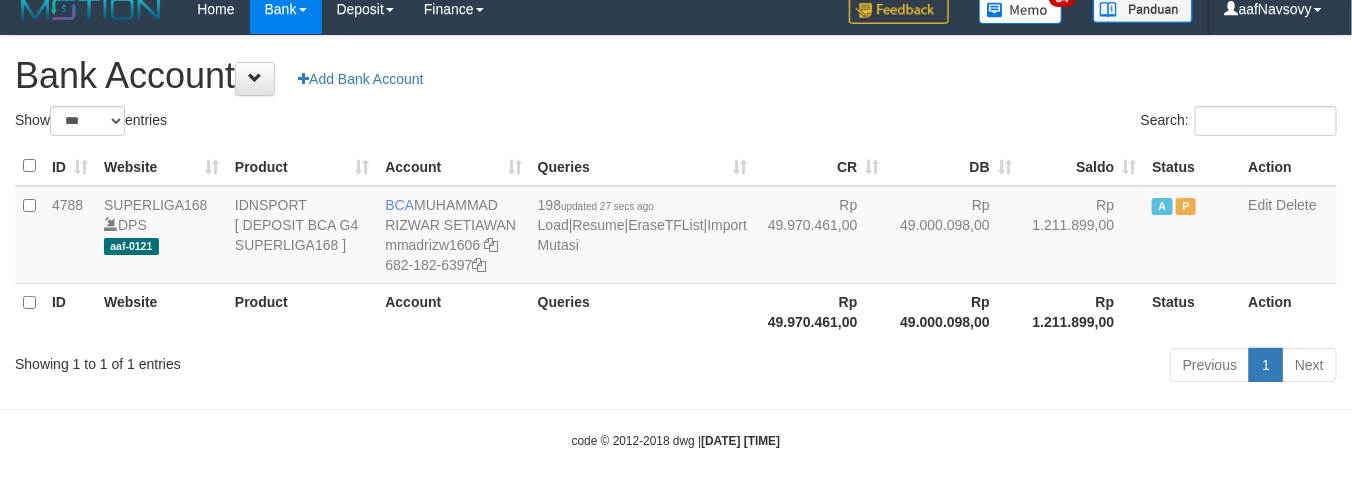 click on "Toggle navigation
Home
Bank
Account List
Load
By Website
Group
[ISPORT]													SUPERLIGA168
By Load Group (DPS)
34" at bounding box center (676, 242) 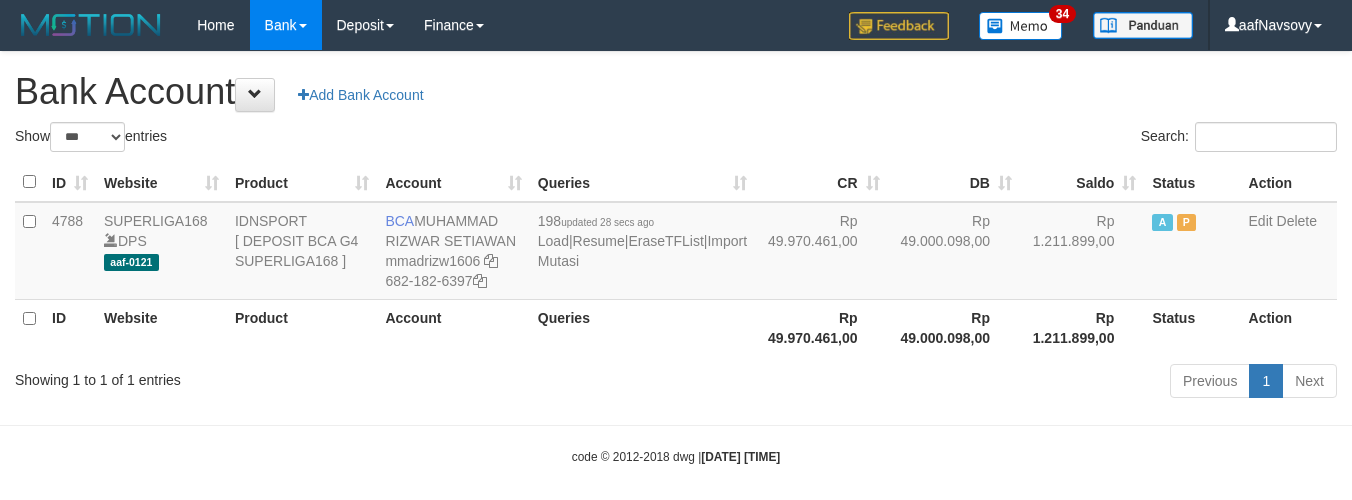 select on "***" 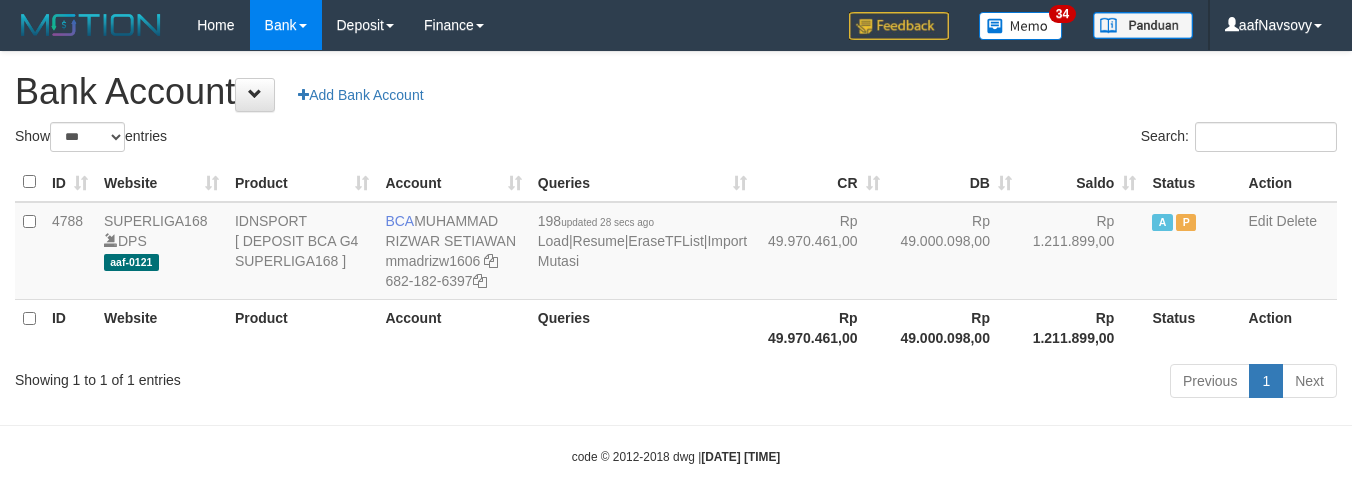 scroll, scrollTop: 16, scrollLeft: 0, axis: vertical 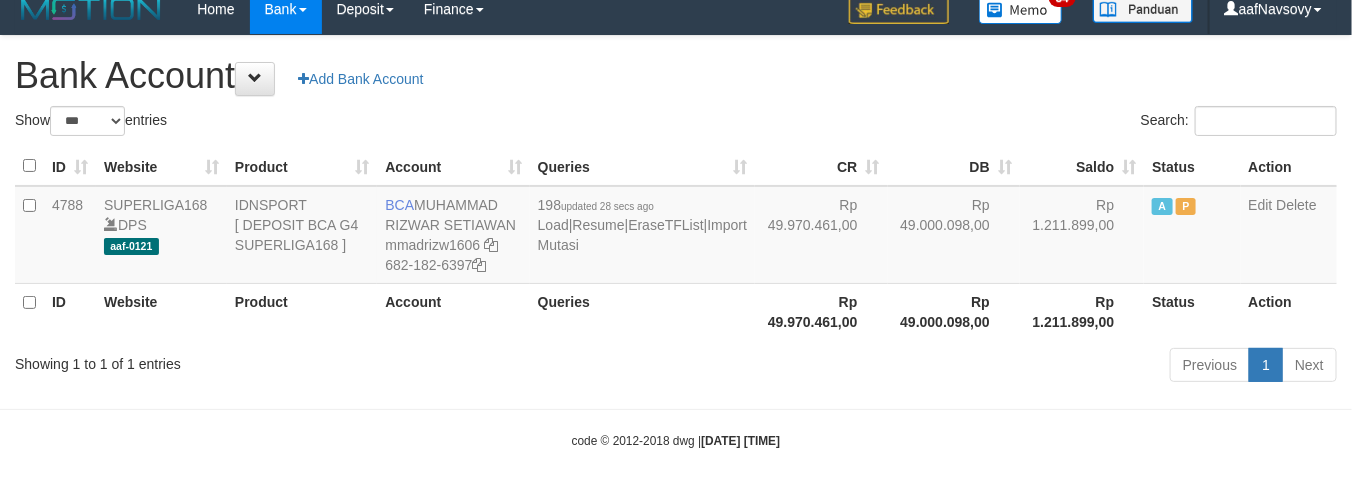 click on "Toggle navigation
Home
Bank
Account List
Load
By Website
Group
[ISPORT]													SUPERLIGA168
By Load Group (DPS)
34" at bounding box center (676, 242) 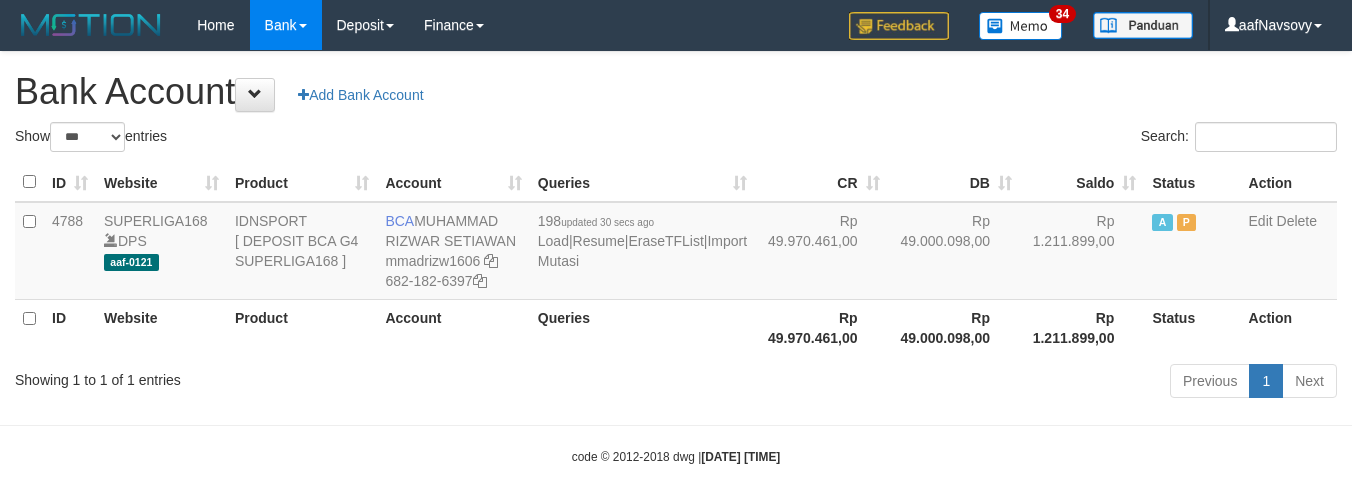 select on "***" 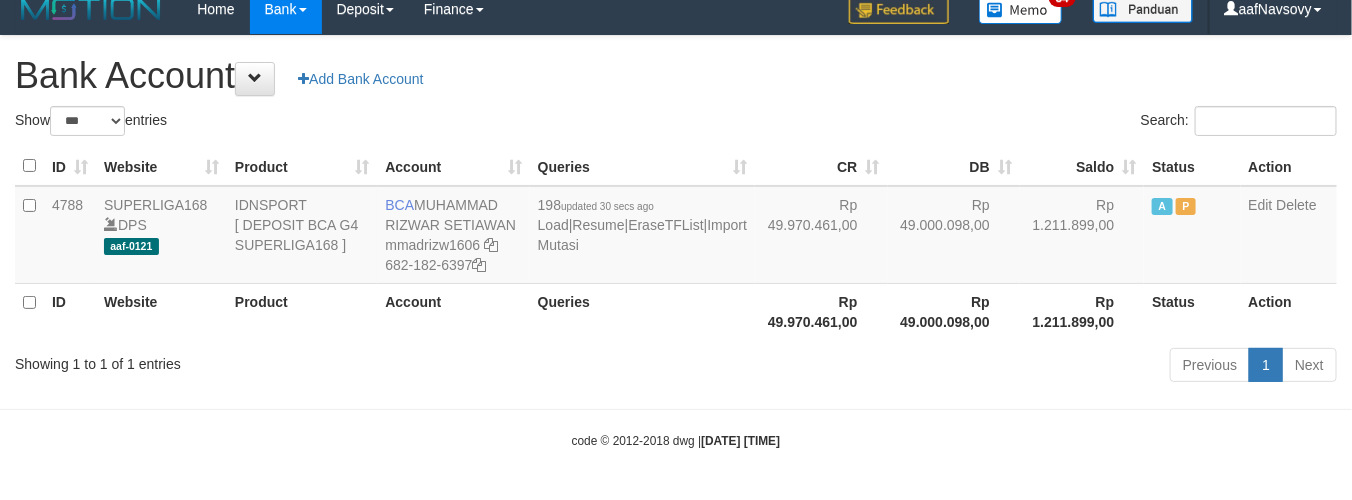click on "Toggle navigation
Home
Bank
Account List
Load
By Website
Group
[ISPORT]													SUPERLIGA168
By Load Group (DPS)
34" at bounding box center [676, 242] 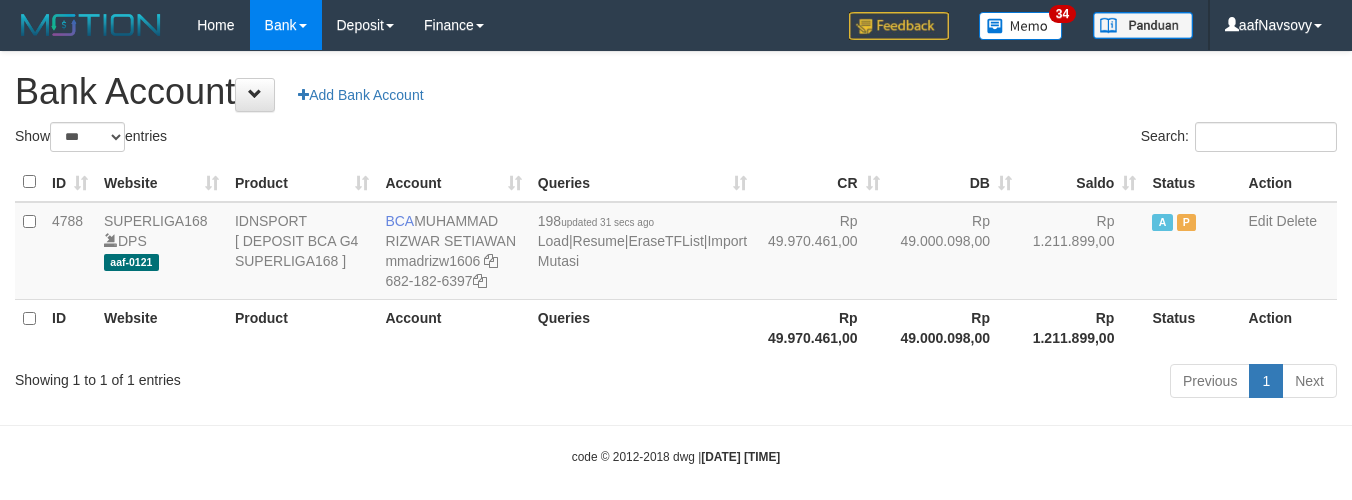 select on "***" 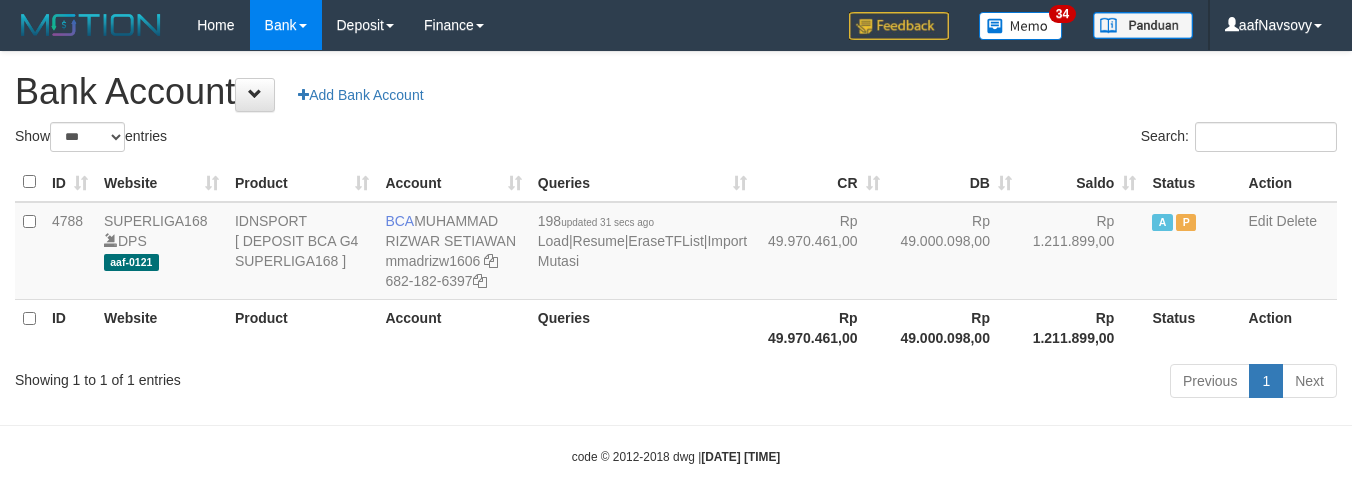 scroll, scrollTop: 16, scrollLeft: 0, axis: vertical 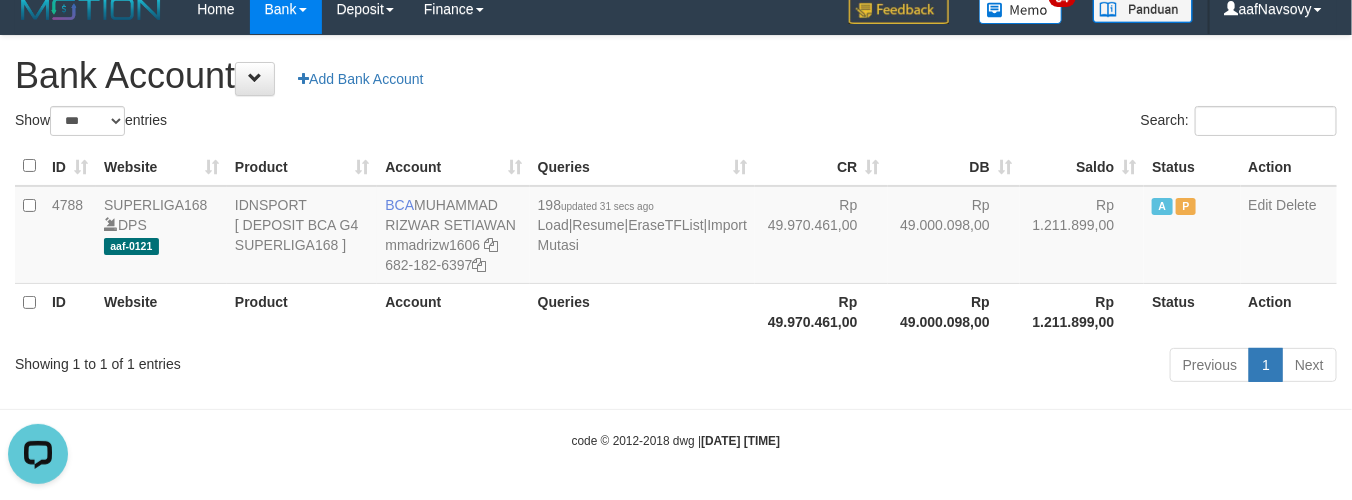 click on "ID Website Product Account Queries CR DB Saldo Status Action
4788
SUPERLIGA168
DPS
aaf-0121
IDNSPORT
[ DEPOSIT BCA G4 SUPERLIGA168 ]
BCA
MUHAMMAD RIZWAR SETIAWAN
mmadrizw1606
682-182-6397
198  updated 31 secs ago
Load
|
Resume
|
EraseTFList
|
Import Mutasi
Rp 49.970.461,00
Rp 49.000.098,00
Rp 1.211.899,00
A
P
Edit
Delete
ID Website Product Account Queries Rp 49.970.461,00 Rp 1.211.899,00" at bounding box center (676, 243) 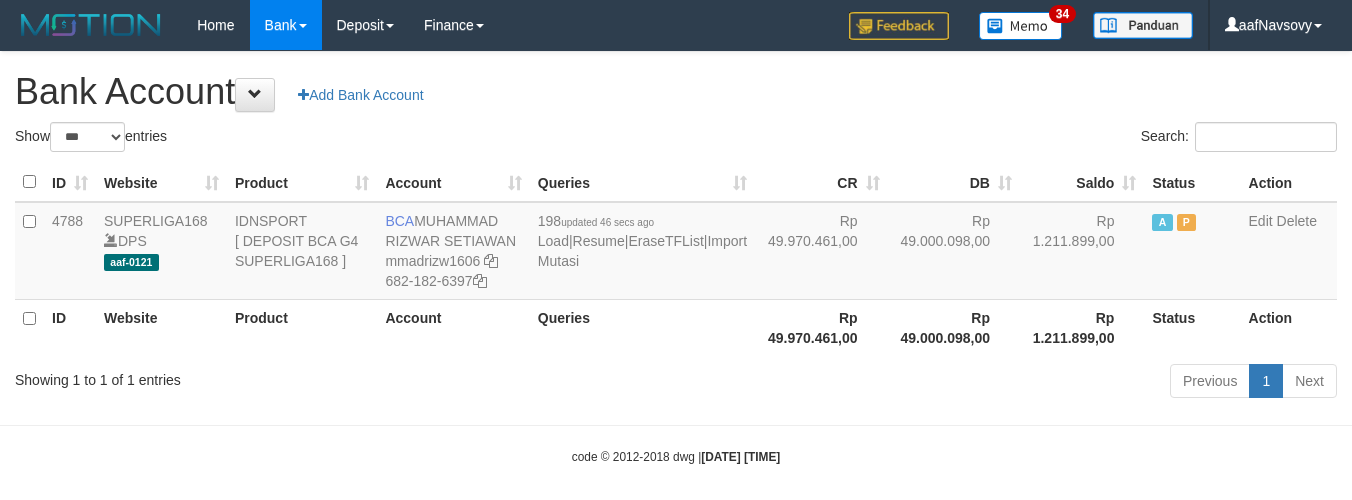 select on "***" 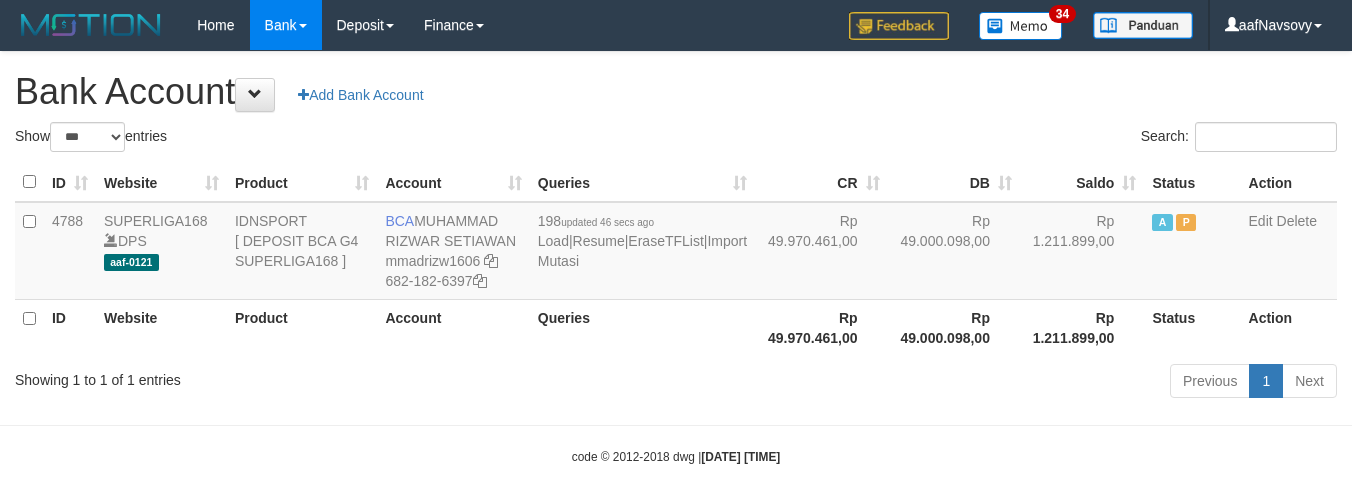 scroll, scrollTop: 16, scrollLeft: 0, axis: vertical 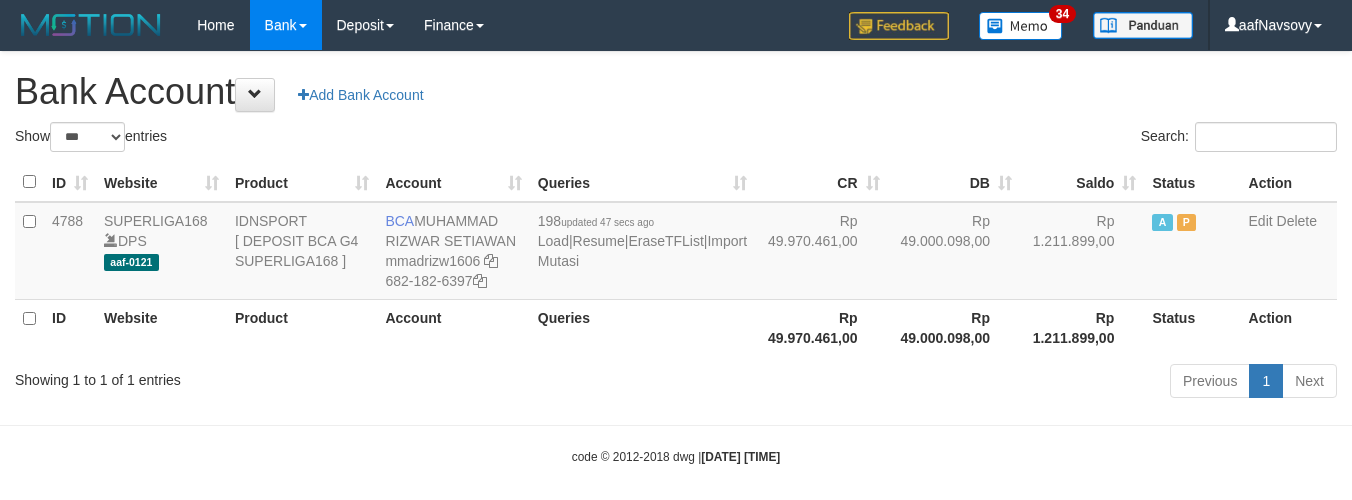 select on "***" 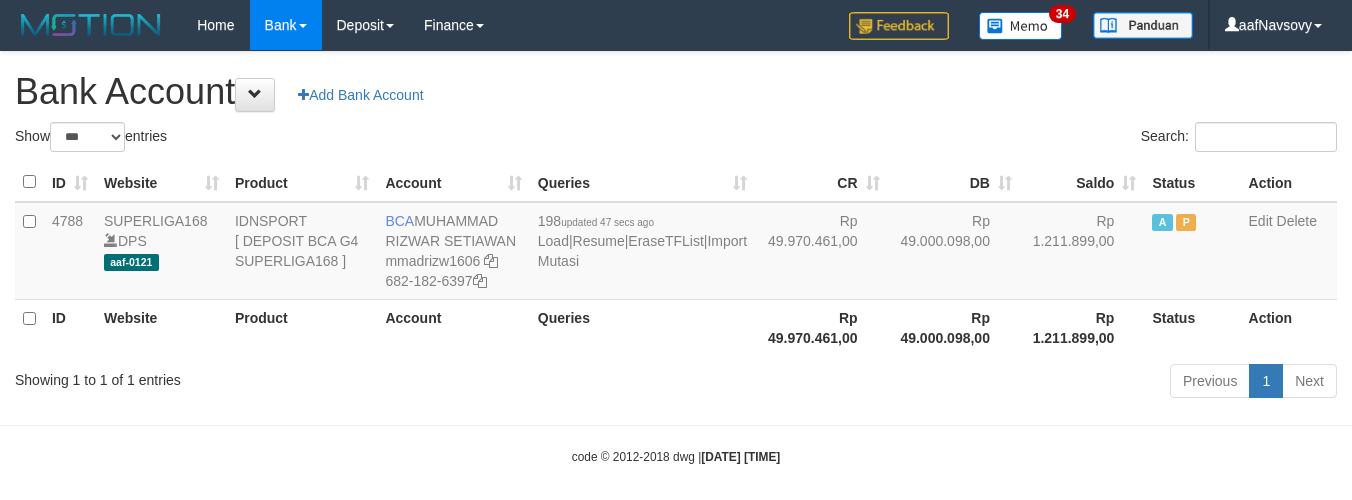 scroll, scrollTop: 16, scrollLeft: 0, axis: vertical 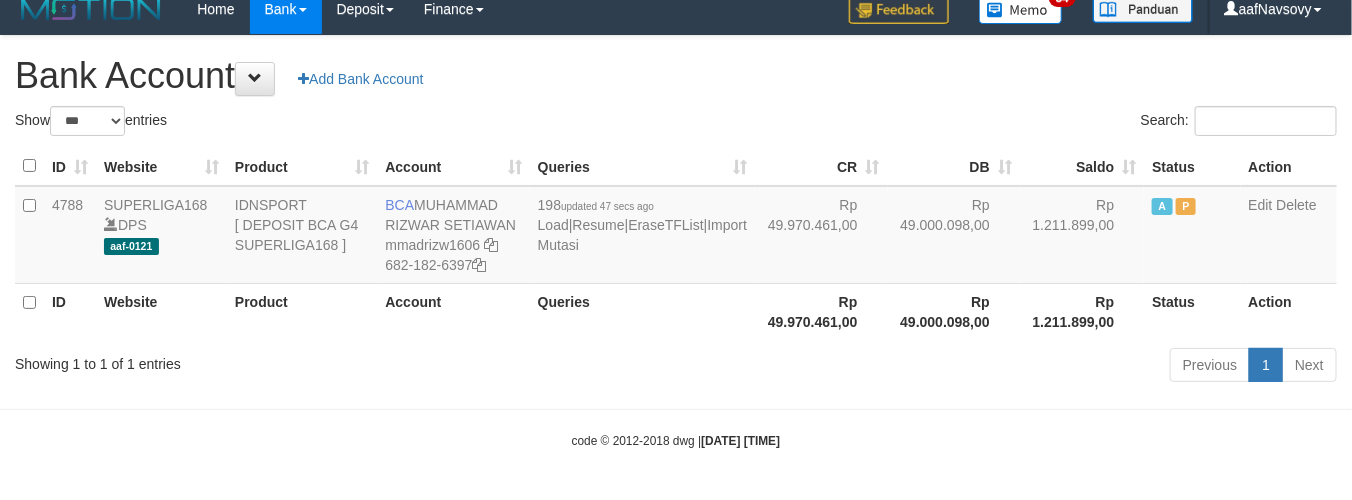 click on "ID Website Product Account Queries CR DB Saldo Status Action
4788
SUPERLIGA168
DPS
aaf-0121
IDNSPORT
[ DEPOSIT BCA G4 SUPERLIGA168 ]
BCA
[FIRST] [MIDDLE] [LAST]
mmadrizw1606
555-182-6397
198  updated 47 secs ago
Load
|
Resume
|
EraseTFList
|
Import Mutasi
Rp 49.970.461,00
Rp 49.000.098,00
Rp 1.211.899,00
A
P
Edit
Delete
ID Website Product Account Queries Rp 49.970.461,00 Rp 1.211.899,00" at bounding box center [676, 243] 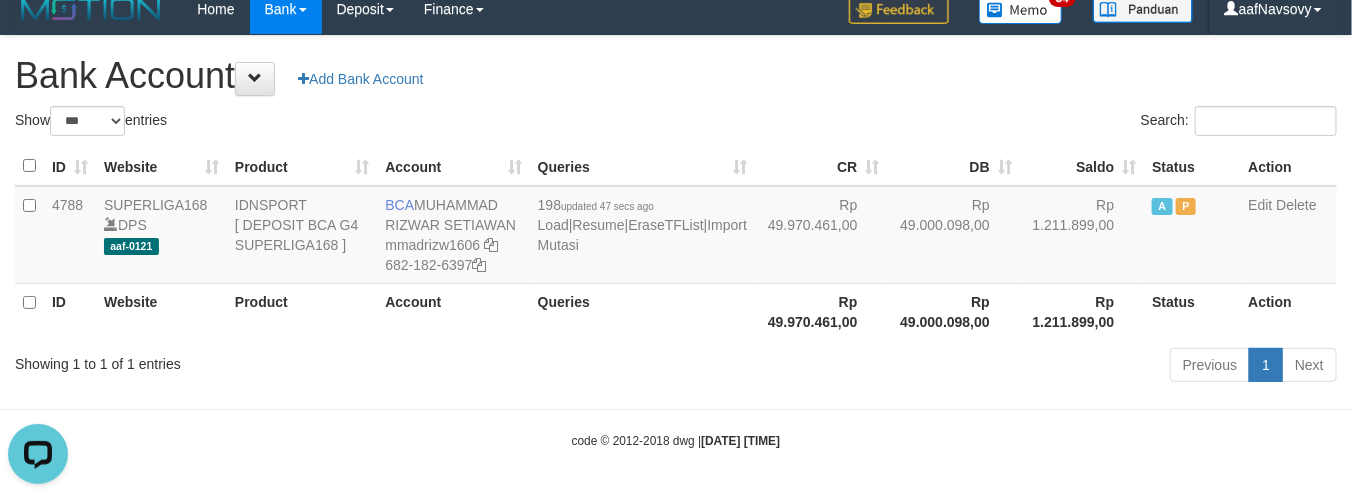 scroll, scrollTop: 0, scrollLeft: 0, axis: both 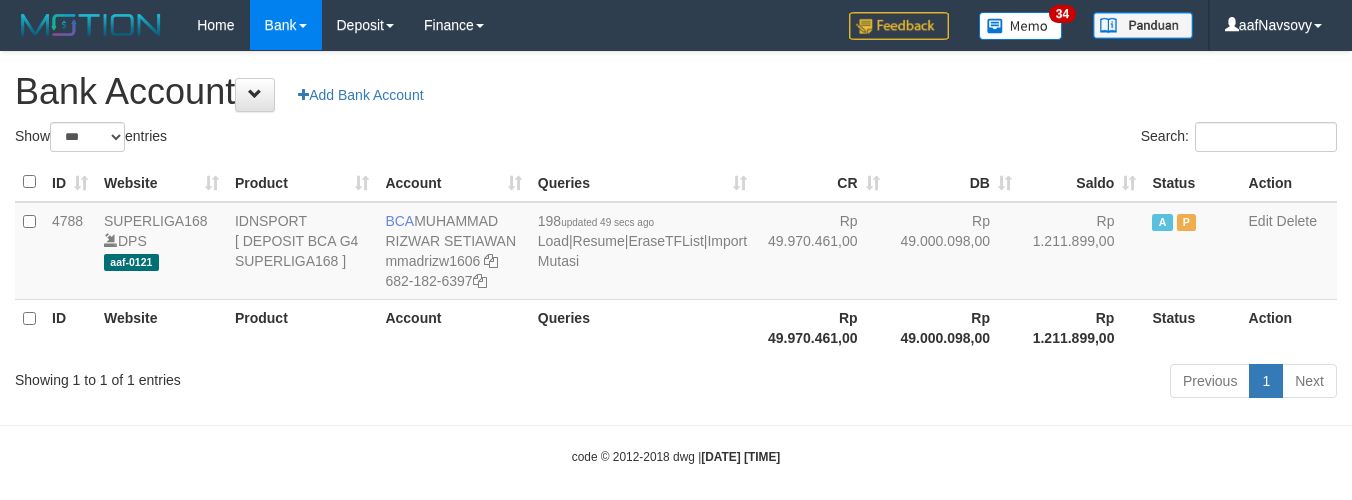 select on "***" 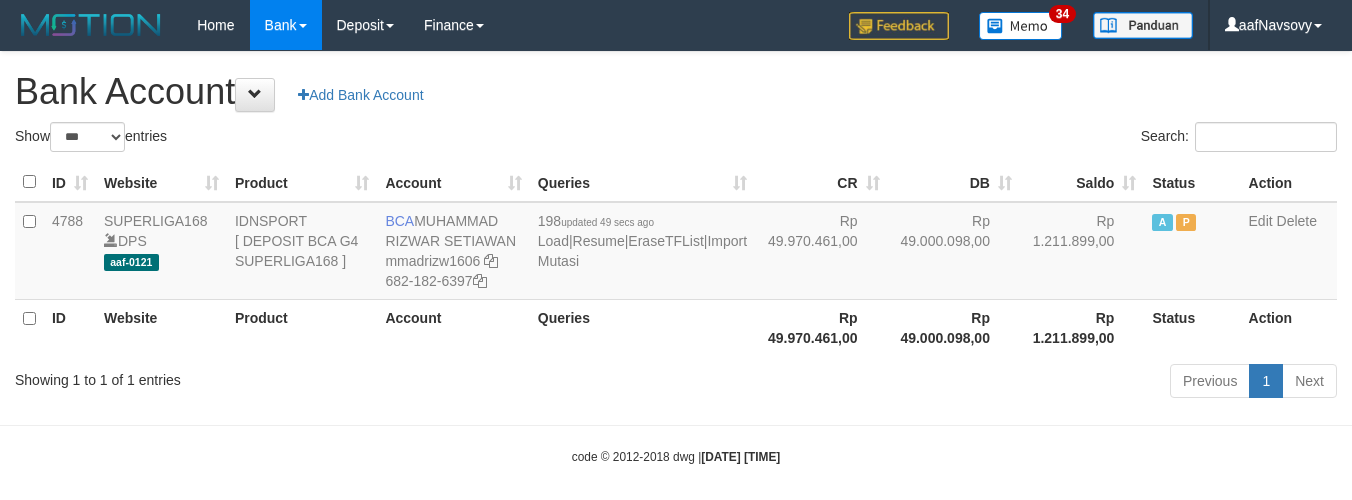 scroll, scrollTop: 16, scrollLeft: 0, axis: vertical 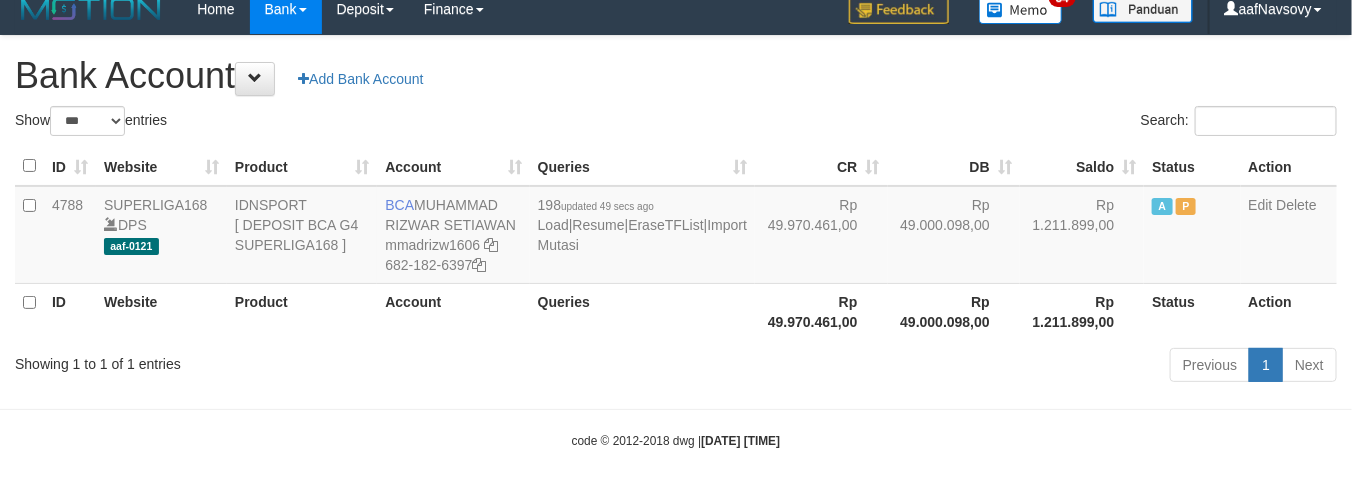 click on "Previous 1 Next" at bounding box center [957, 367] 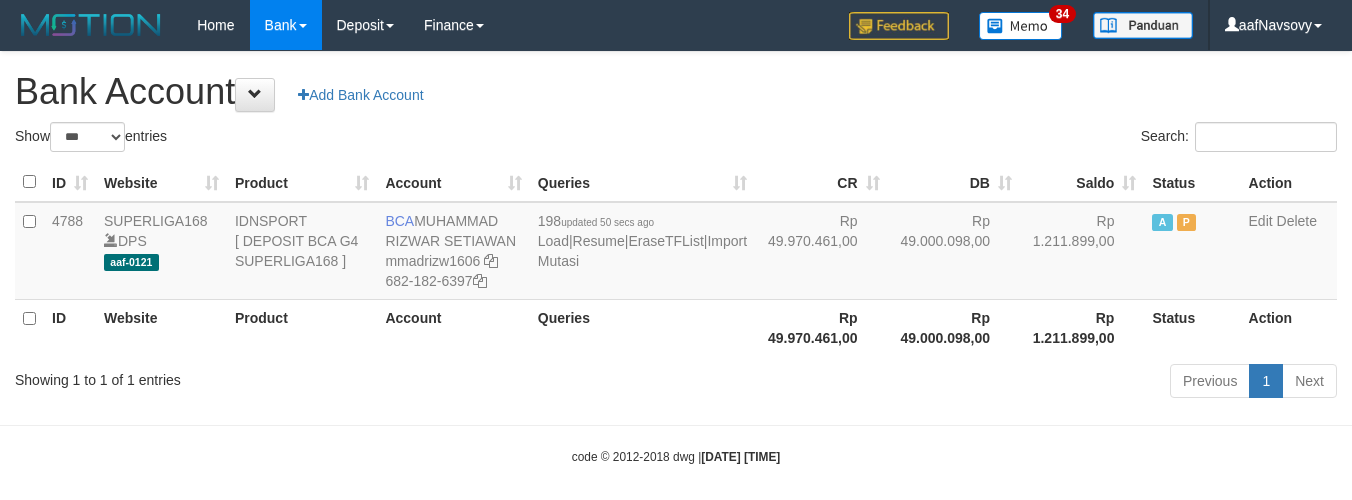 select on "***" 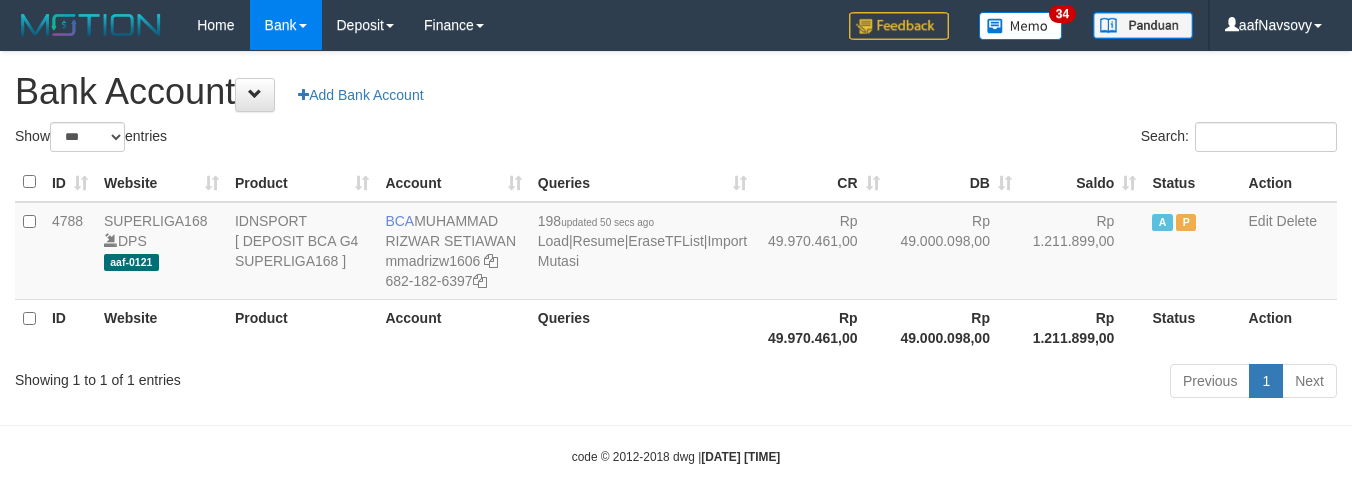 scroll, scrollTop: 16, scrollLeft: 0, axis: vertical 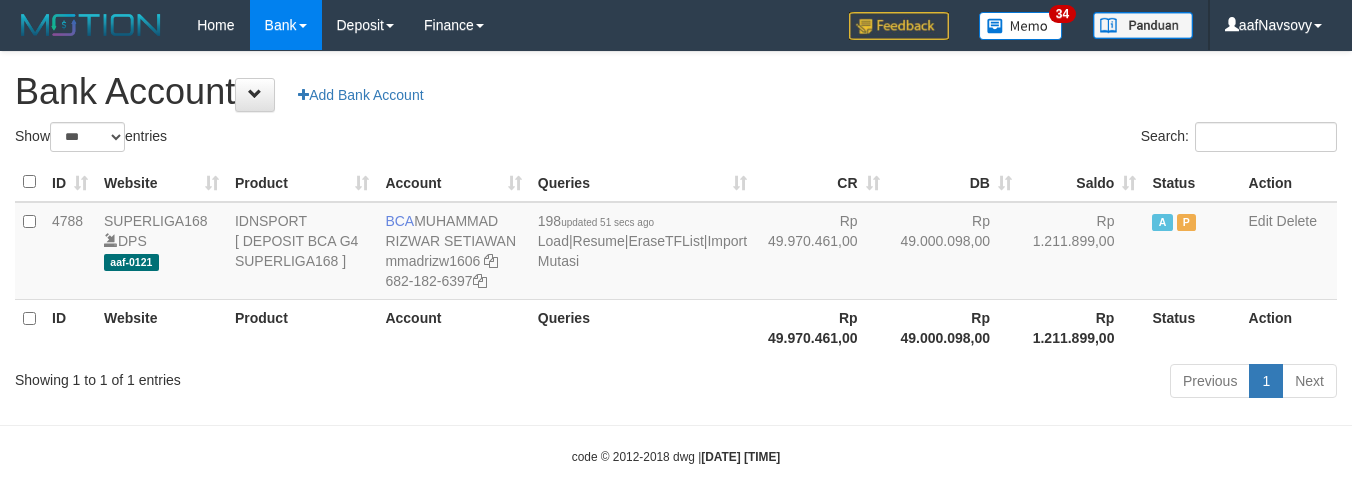 select on "***" 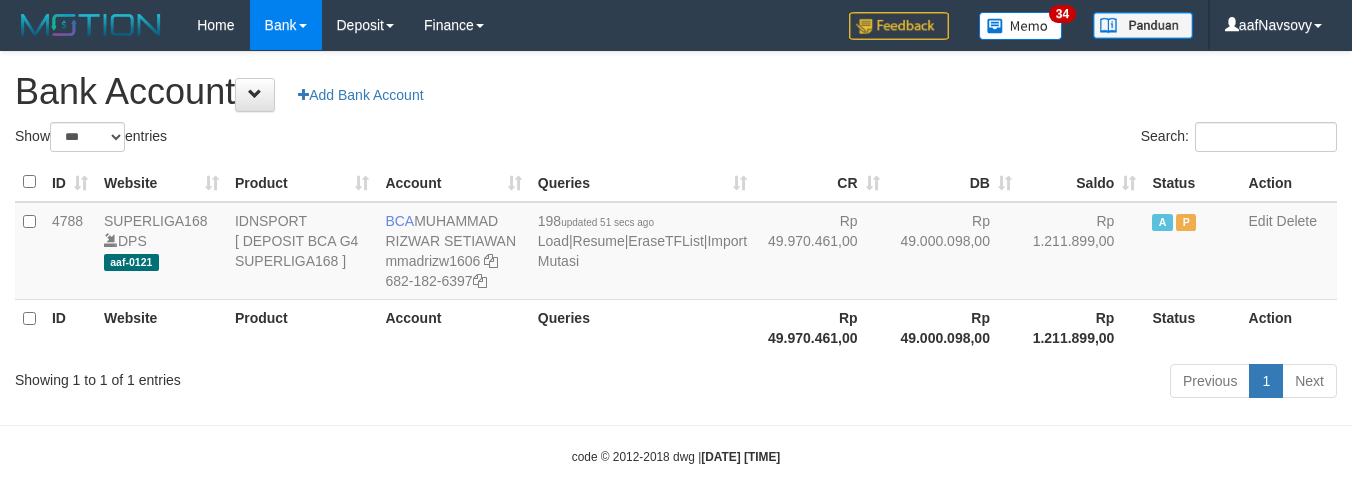 scroll, scrollTop: 16, scrollLeft: 0, axis: vertical 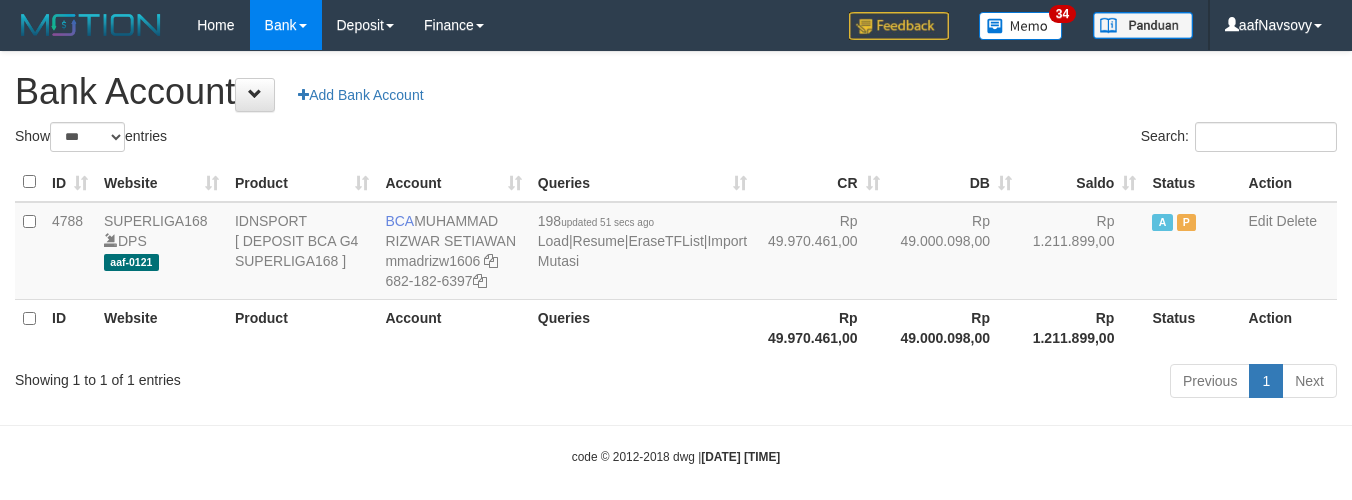 select on "***" 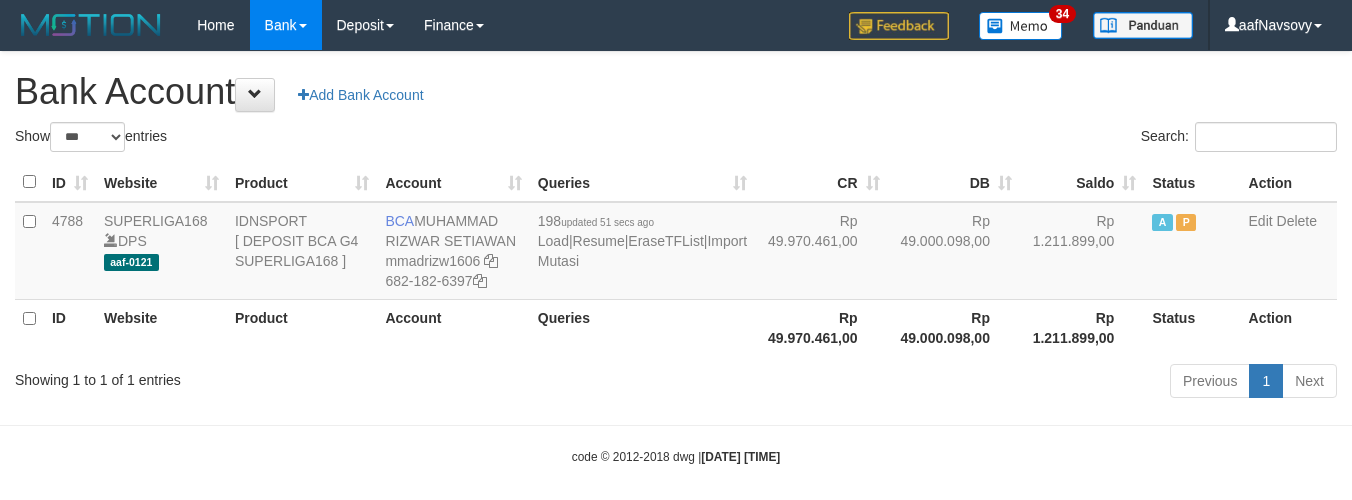 scroll, scrollTop: 16, scrollLeft: 0, axis: vertical 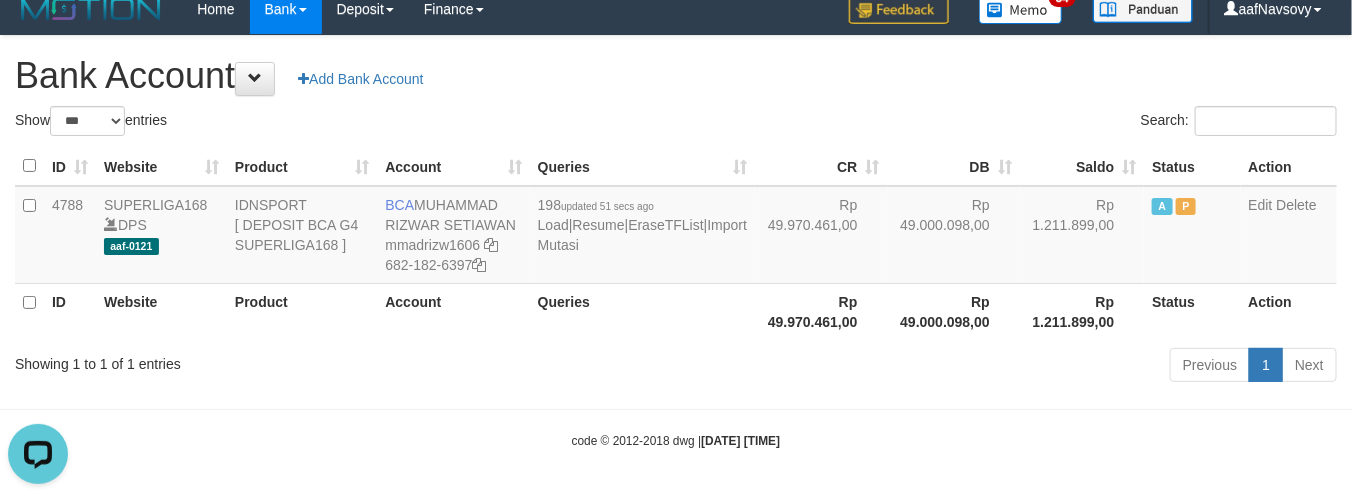 click on "Queries" at bounding box center [642, 311] 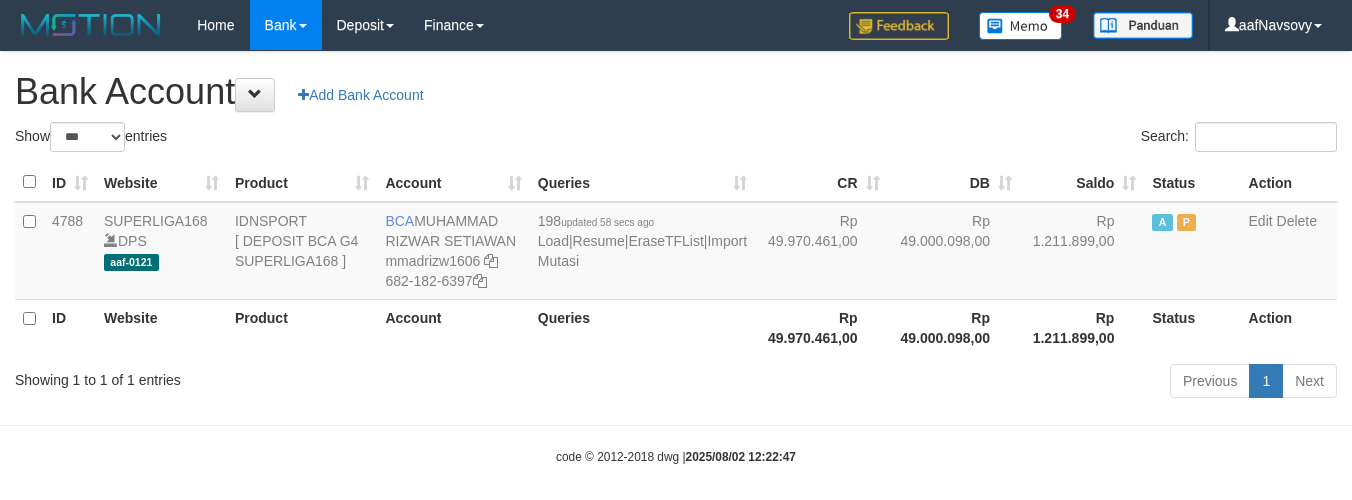 select on "***" 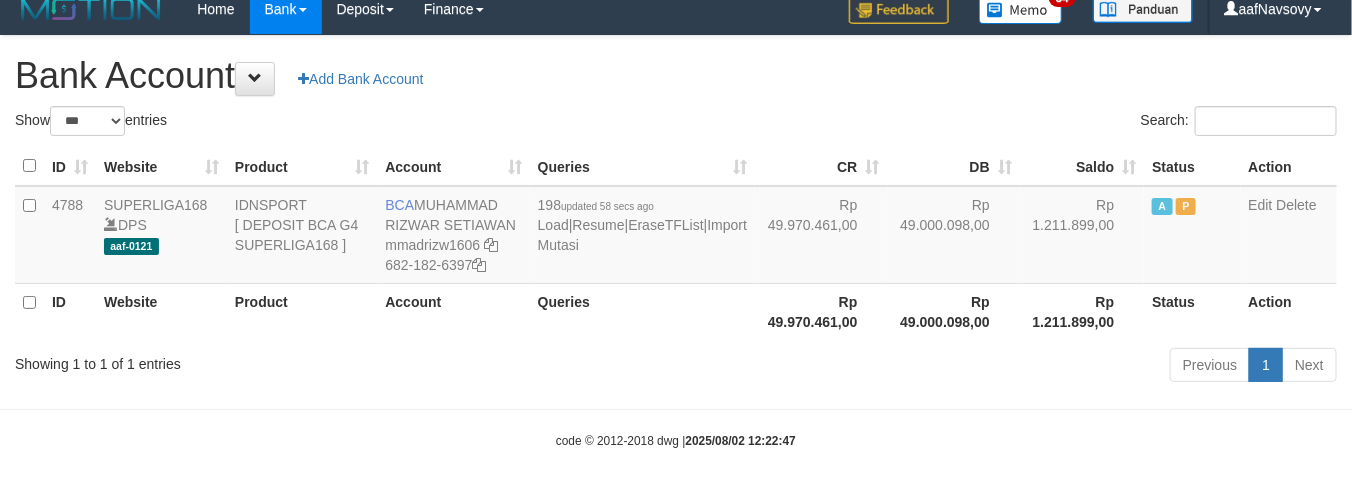 click on "Queries" at bounding box center [642, 311] 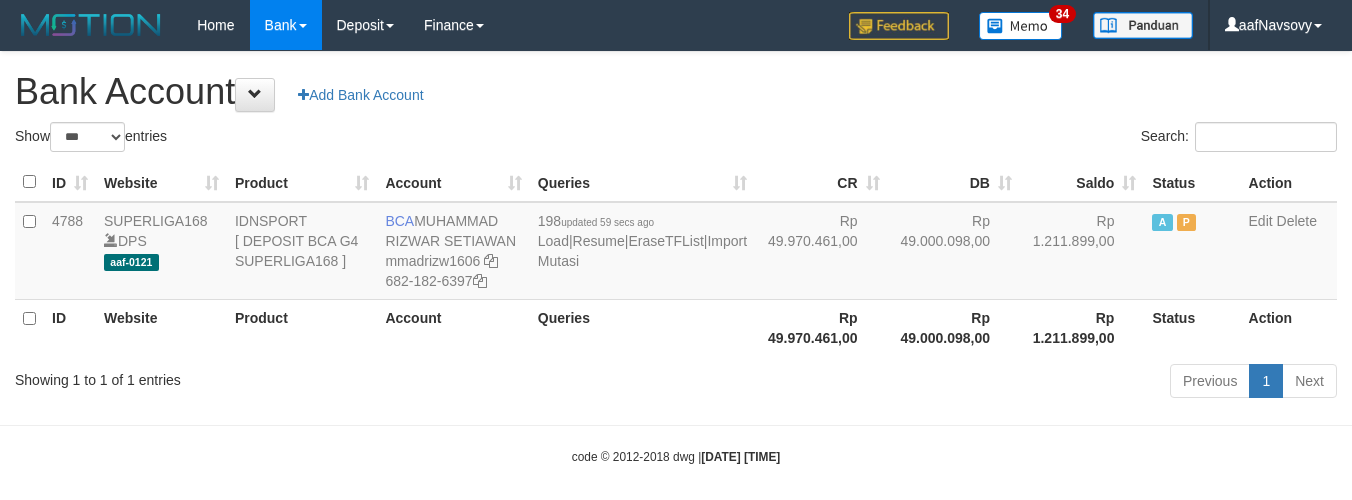 select on "***" 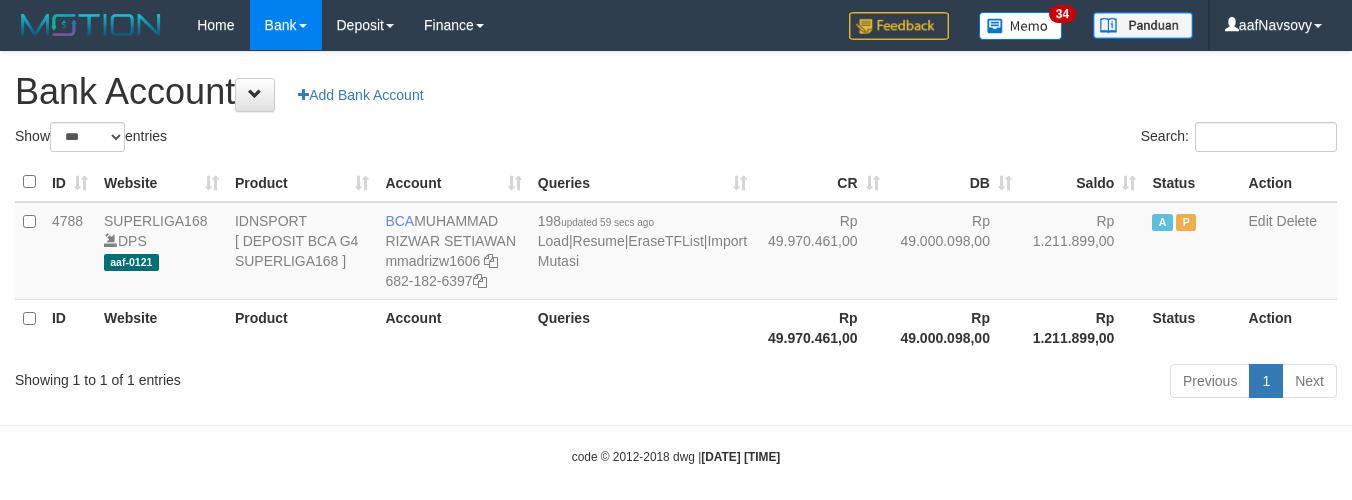 scroll, scrollTop: 16, scrollLeft: 0, axis: vertical 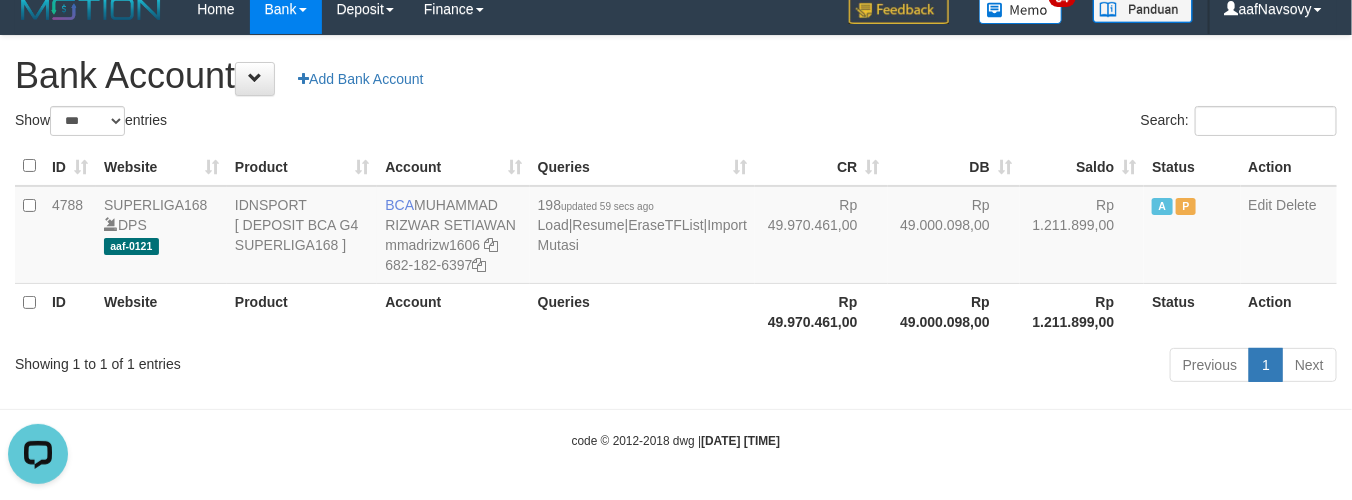 click on "Previous 1 Next" at bounding box center [957, 367] 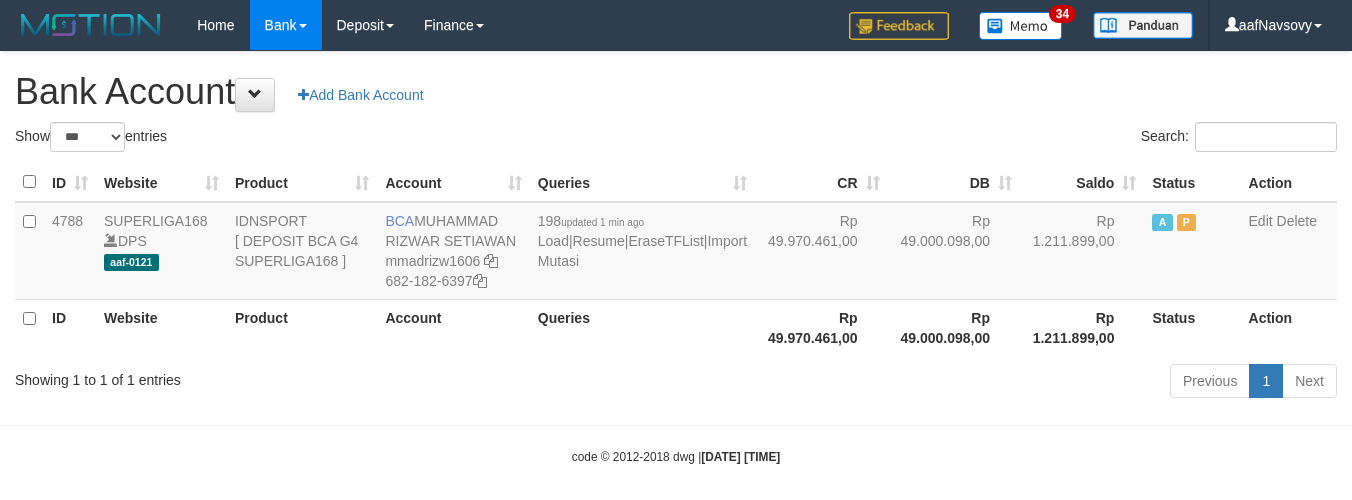 select on "***" 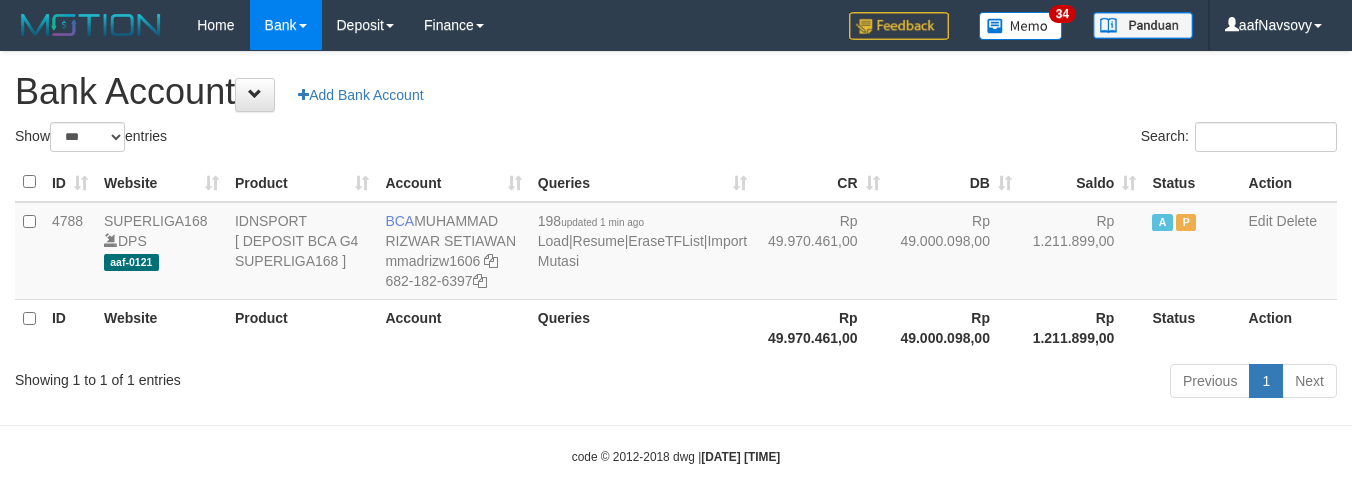 scroll, scrollTop: 16, scrollLeft: 0, axis: vertical 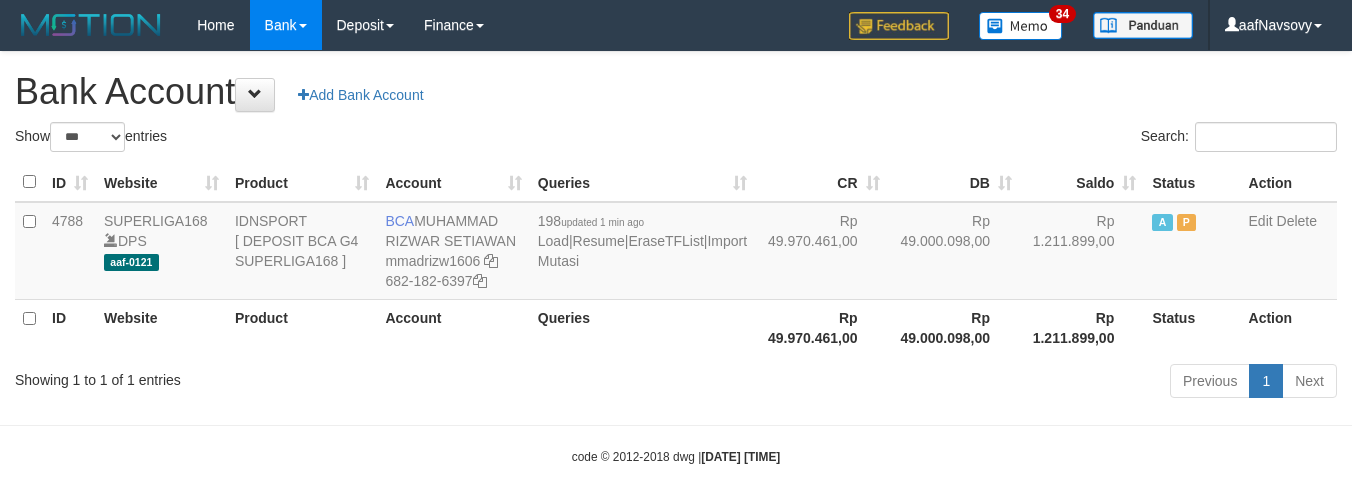 select on "***" 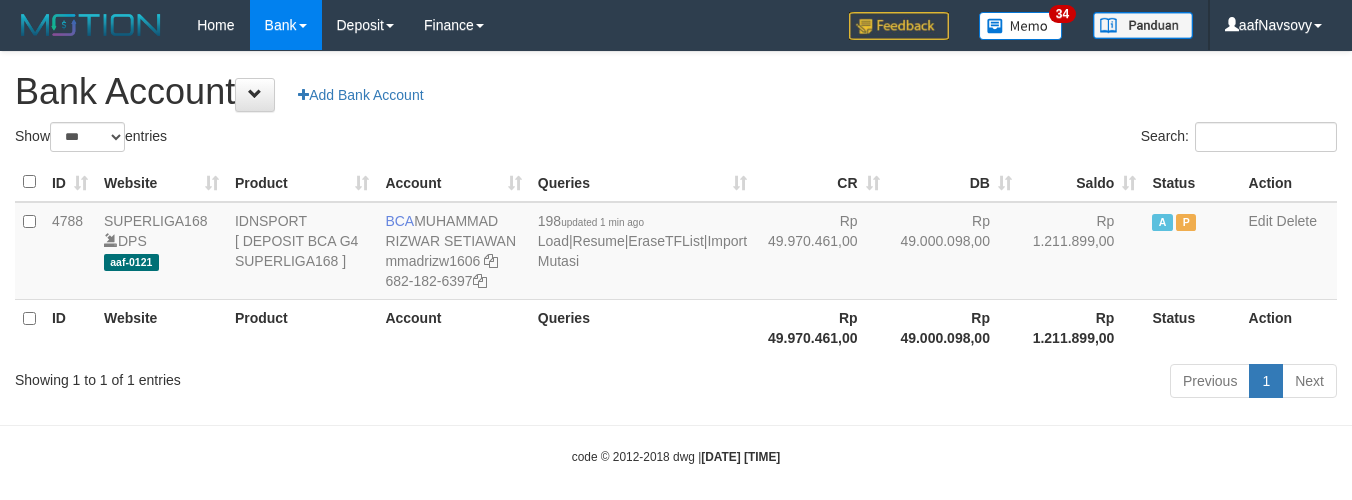 scroll, scrollTop: 16, scrollLeft: 0, axis: vertical 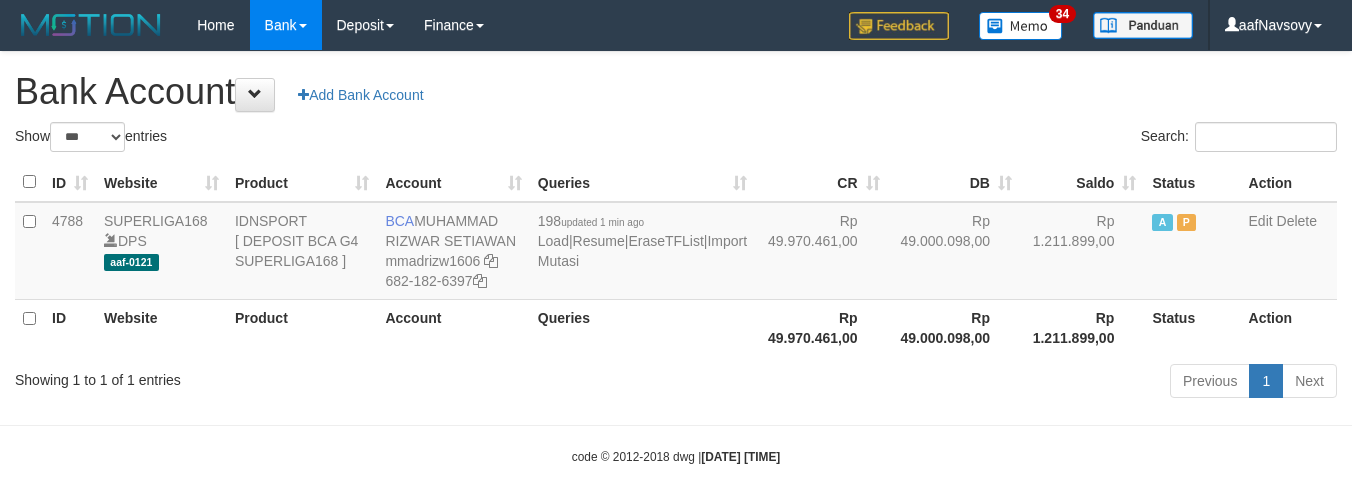 select on "***" 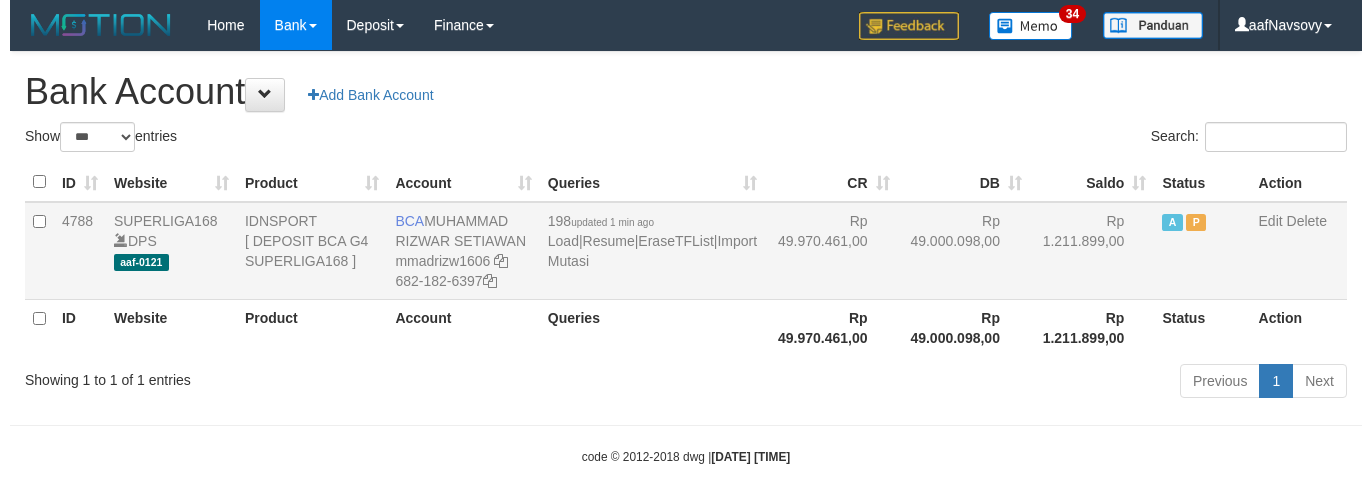scroll, scrollTop: 16, scrollLeft: 0, axis: vertical 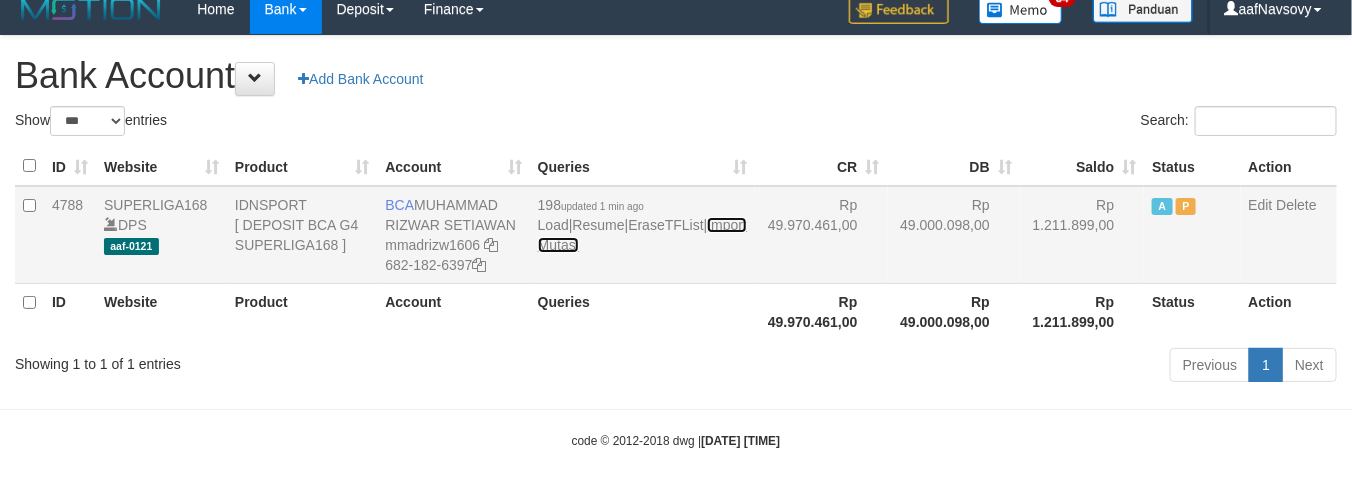 click on "Import Mutasi" at bounding box center [642, 235] 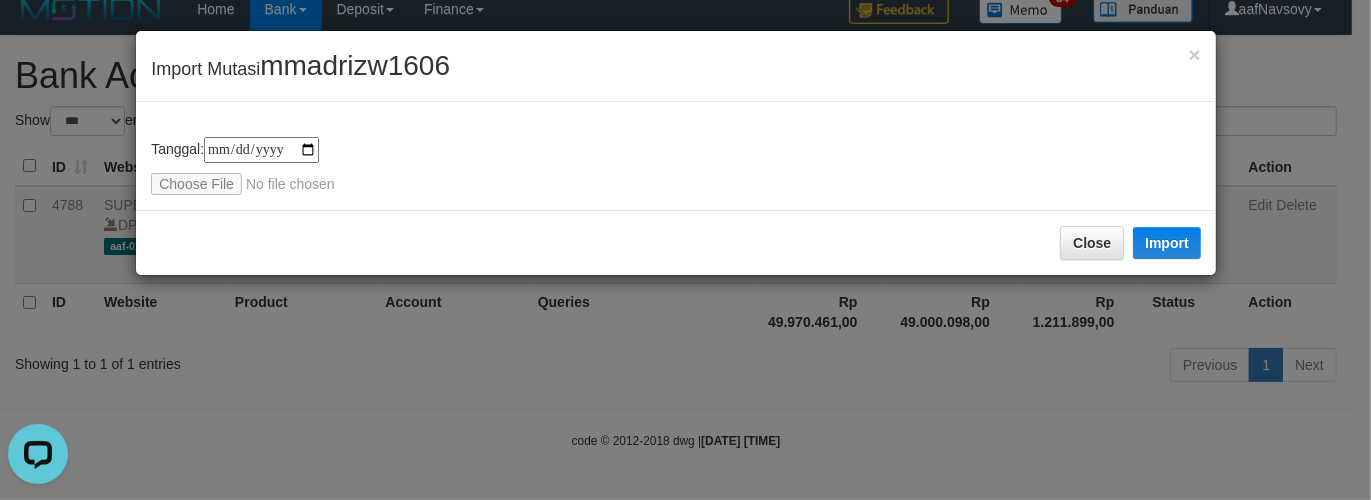 scroll, scrollTop: 0, scrollLeft: 0, axis: both 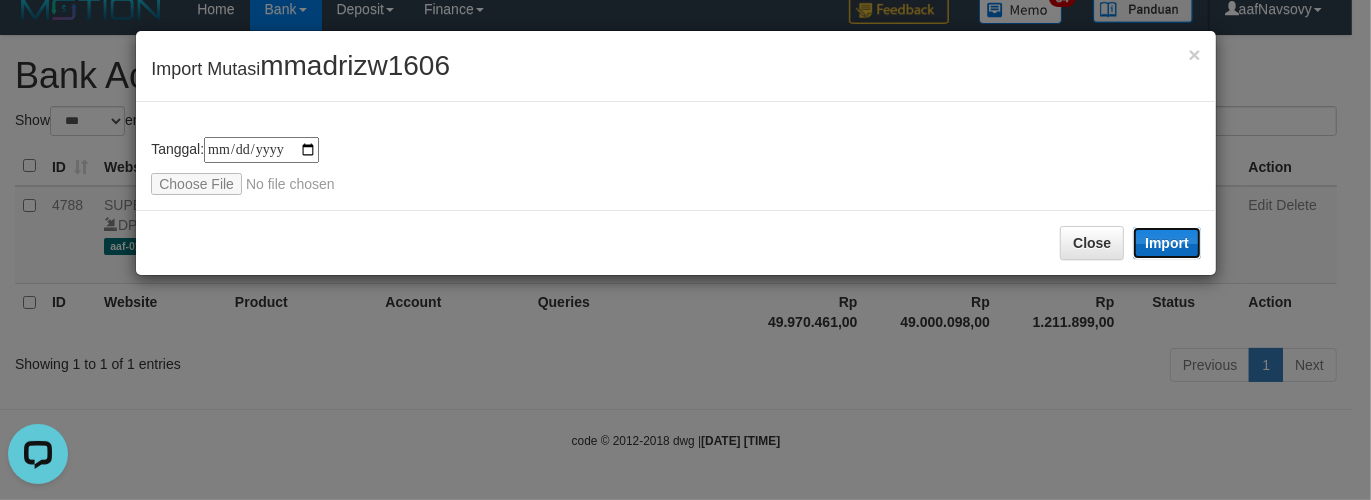click on "Import" at bounding box center [1167, 243] 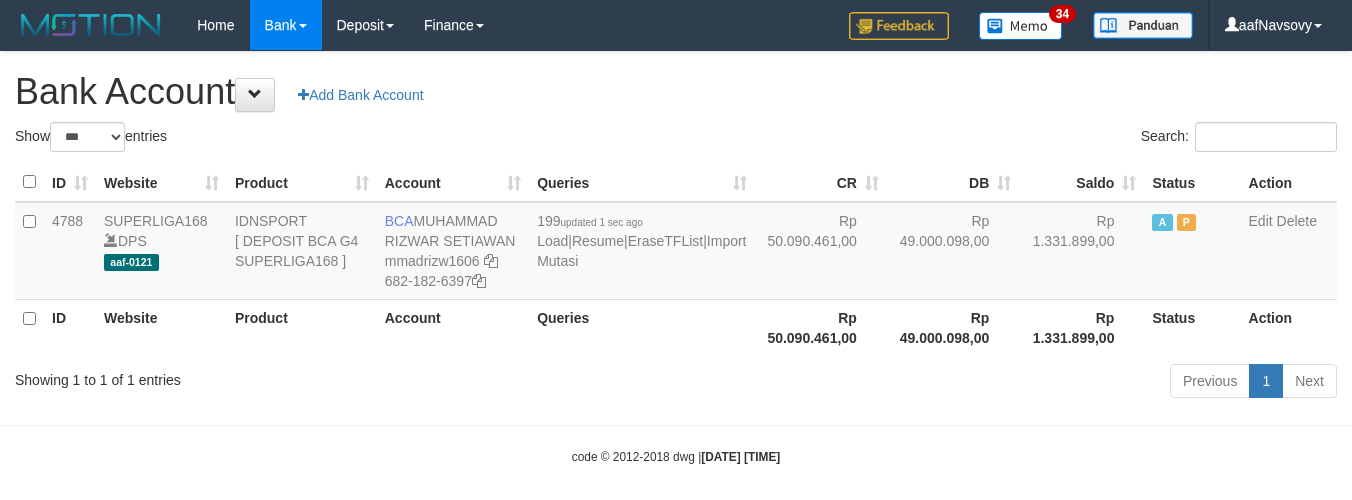 select on "***" 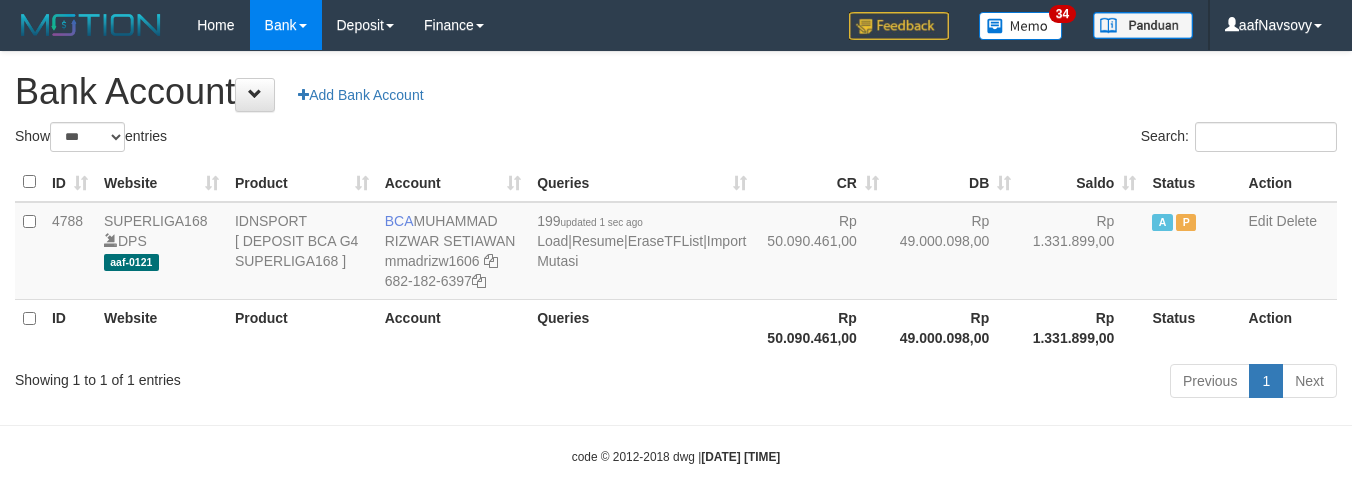 scroll, scrollTop: 16, scrollLeft: 0, axis: vertical 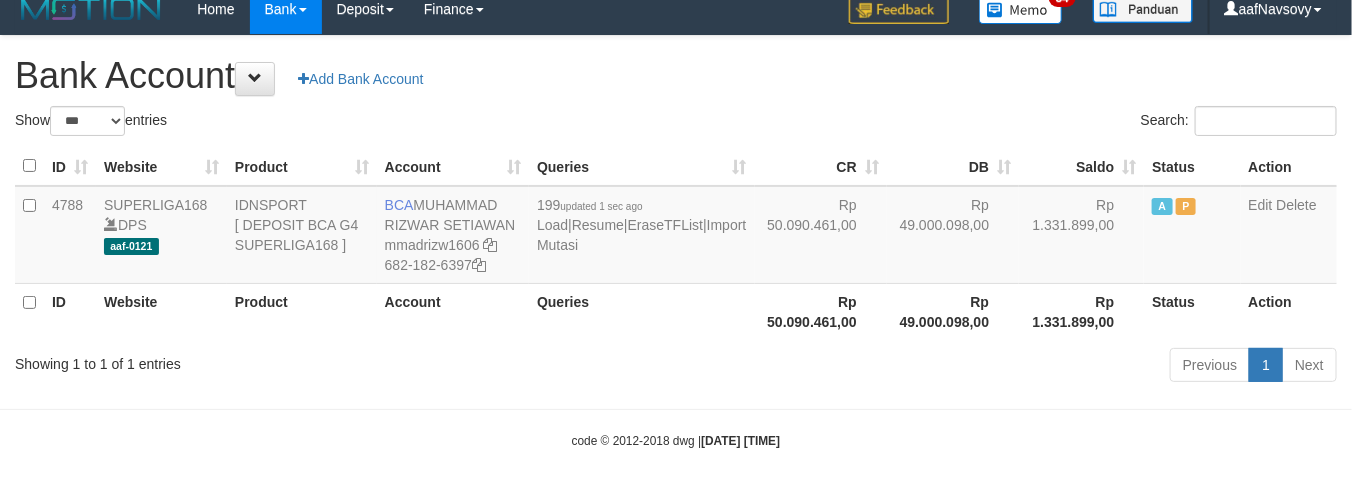 click on "Showing 1 to 1 of 1 entries Previous 1 Next" at bounding box center [676, 367] 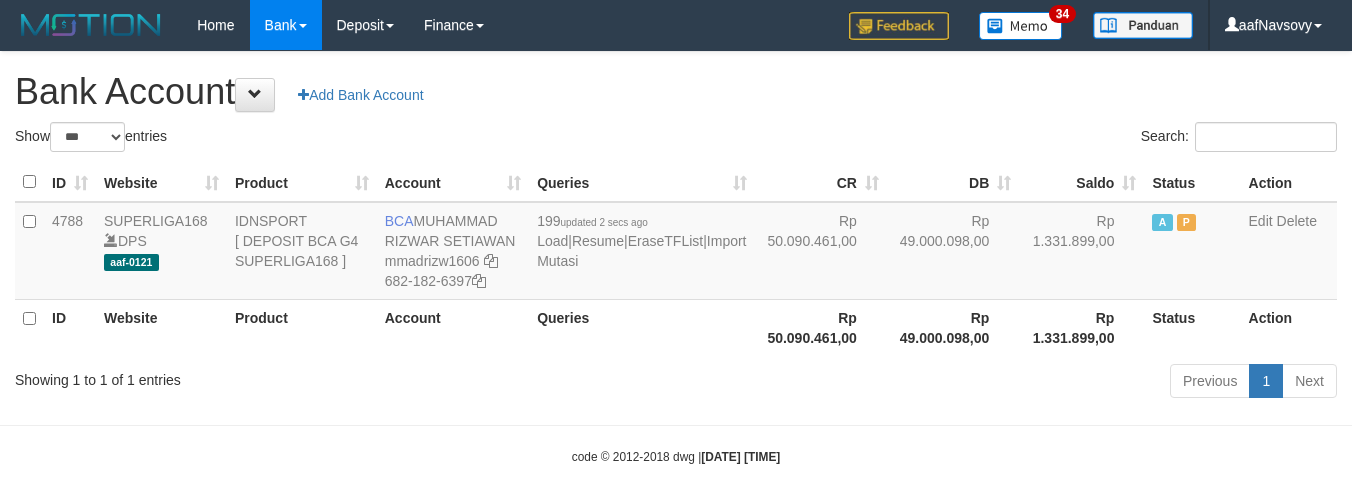 select on "***" 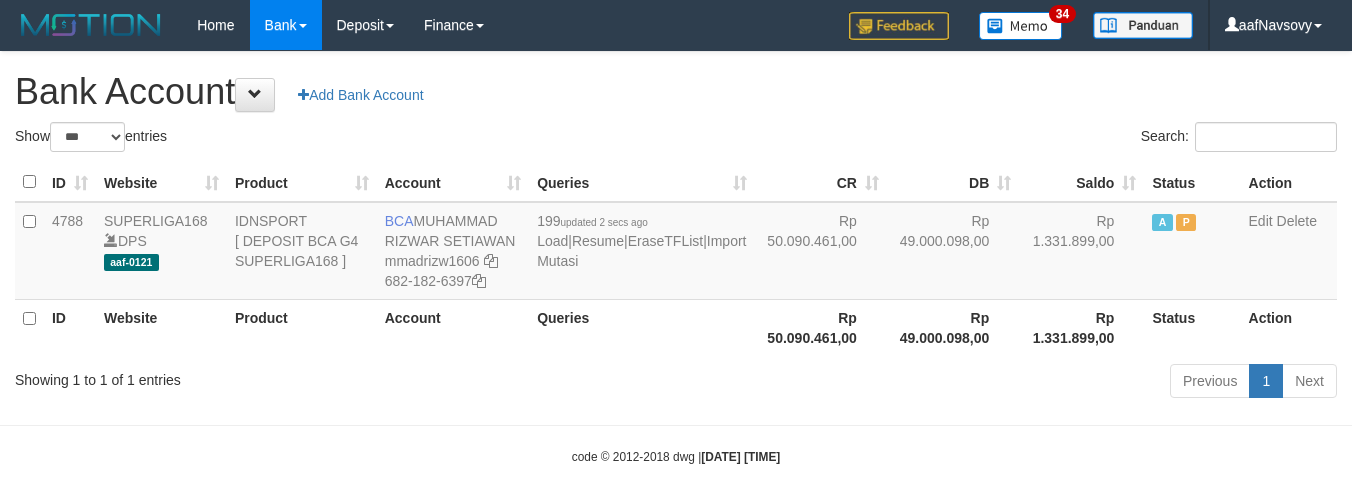 scroll, scrollTop: 16, scrollLeft: 0, axis: vertical 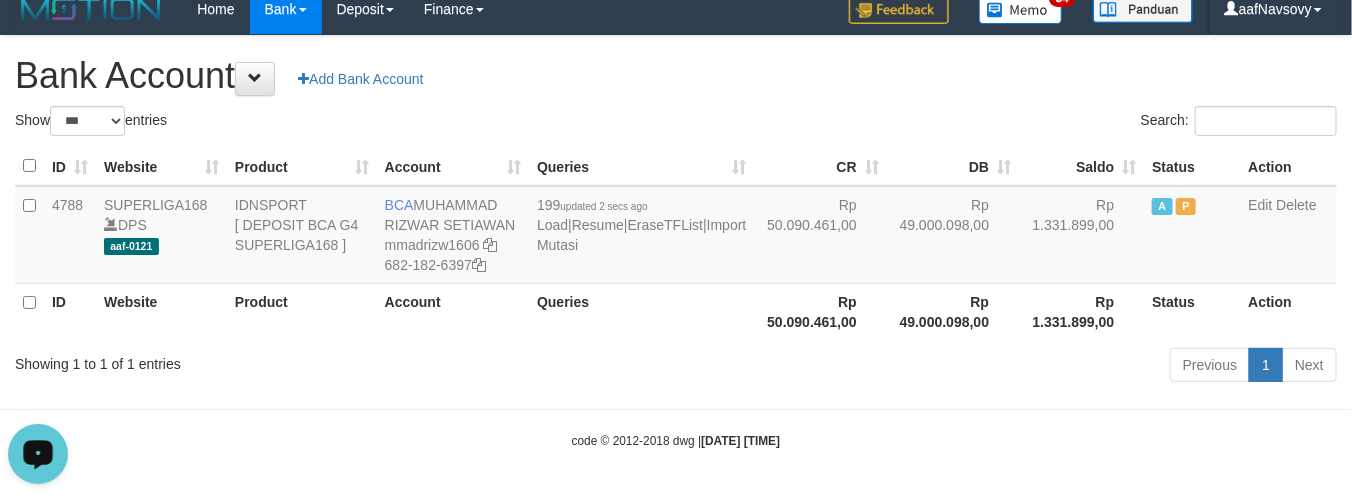 click on "ID Website Product Account Queries Rp 50.090.461,00 Rp 49.000.098,00 Rp 1.331.899,00 Status Action" at bounding box center (676, 311) 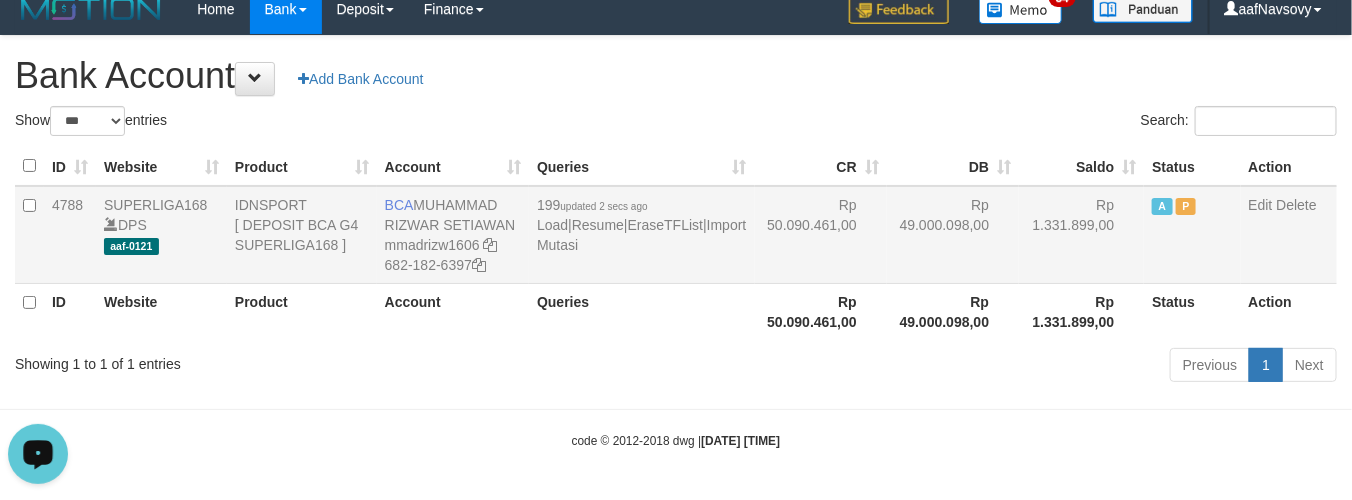 click on "199  updated 2 secs ago
Load
|
Resume
|
EraseTFList
|
Import Mutasi" at bounding box center [641, 235] 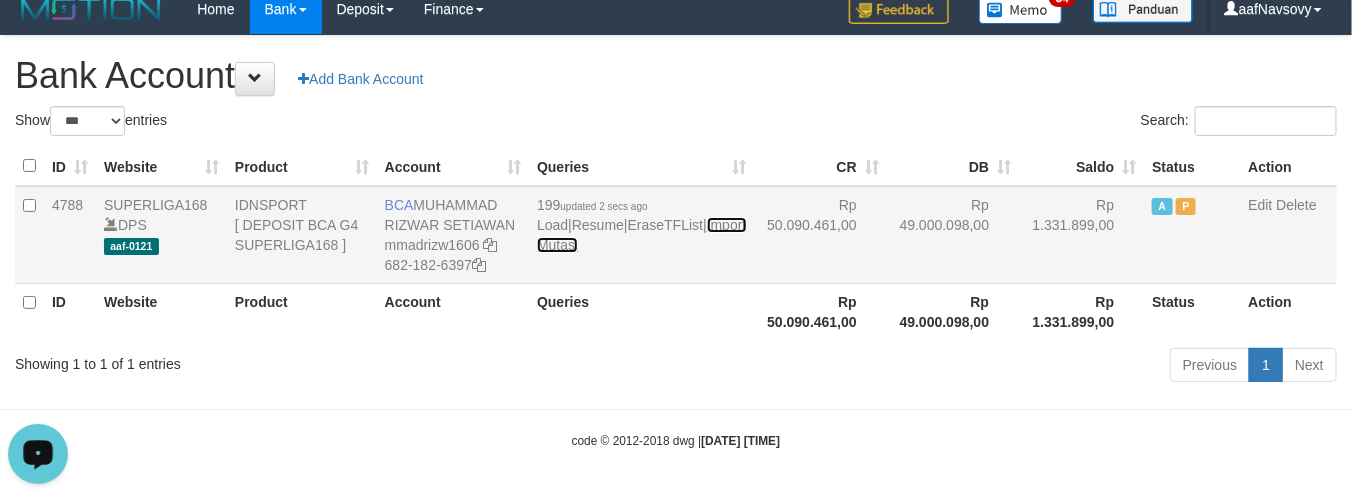 click on "Import Mutasi" at bounding box center (641, 235) 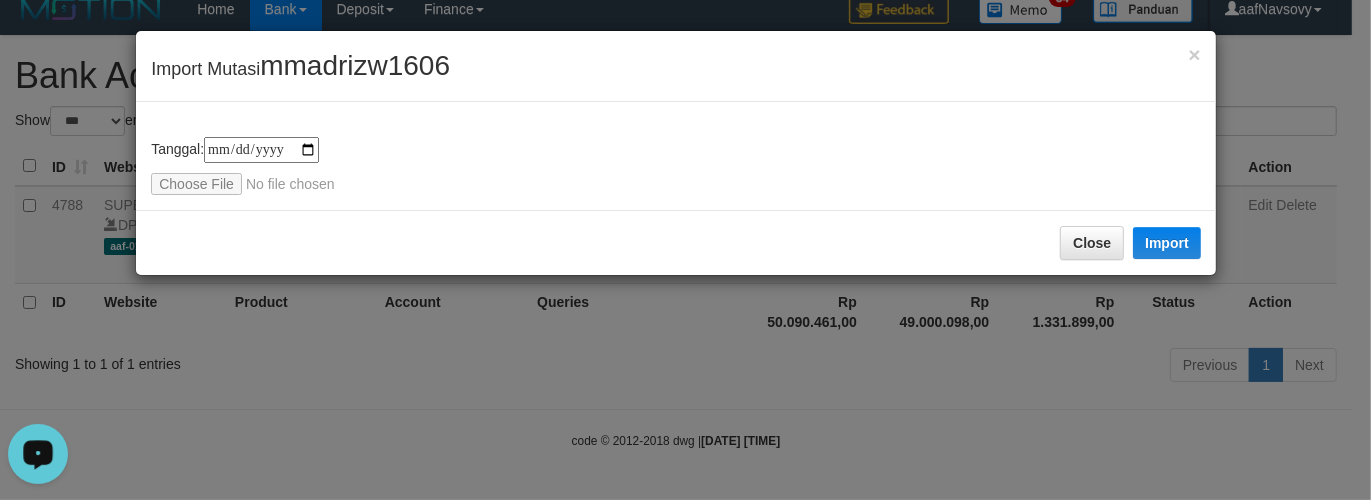 type on "**********" 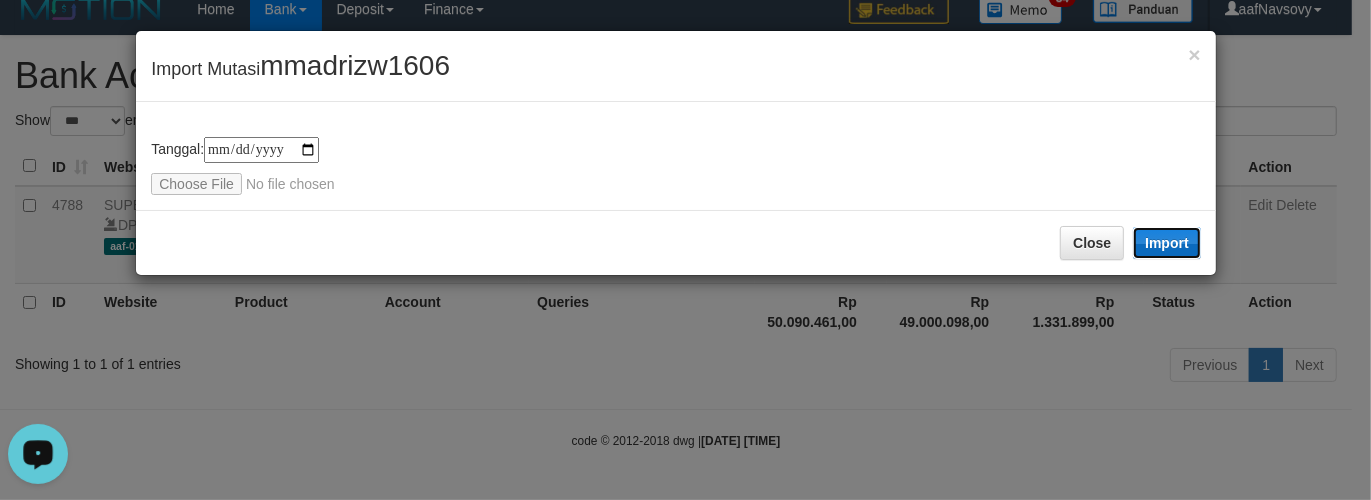 click on "Import" at bounding box center [1167, 243] 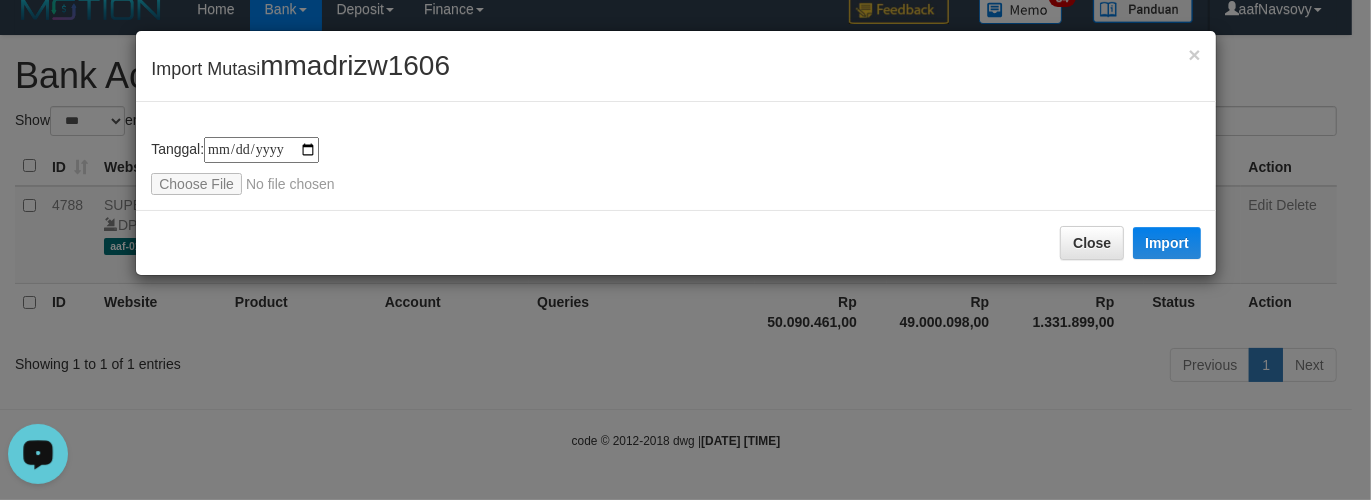 click on "Close
Import" at bounding box center (676, 242) 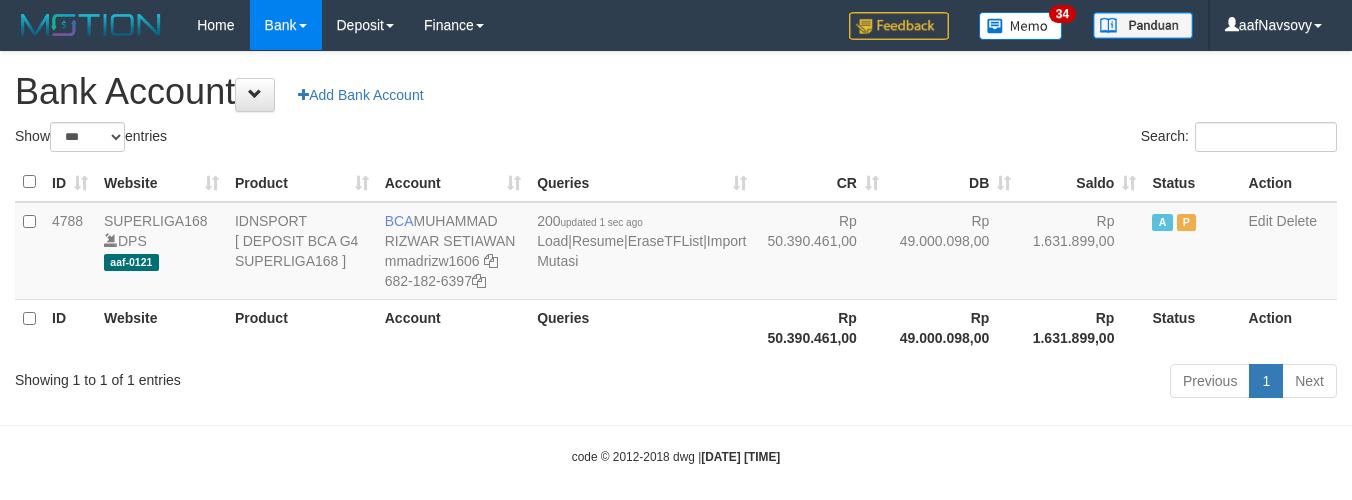 select on "***" 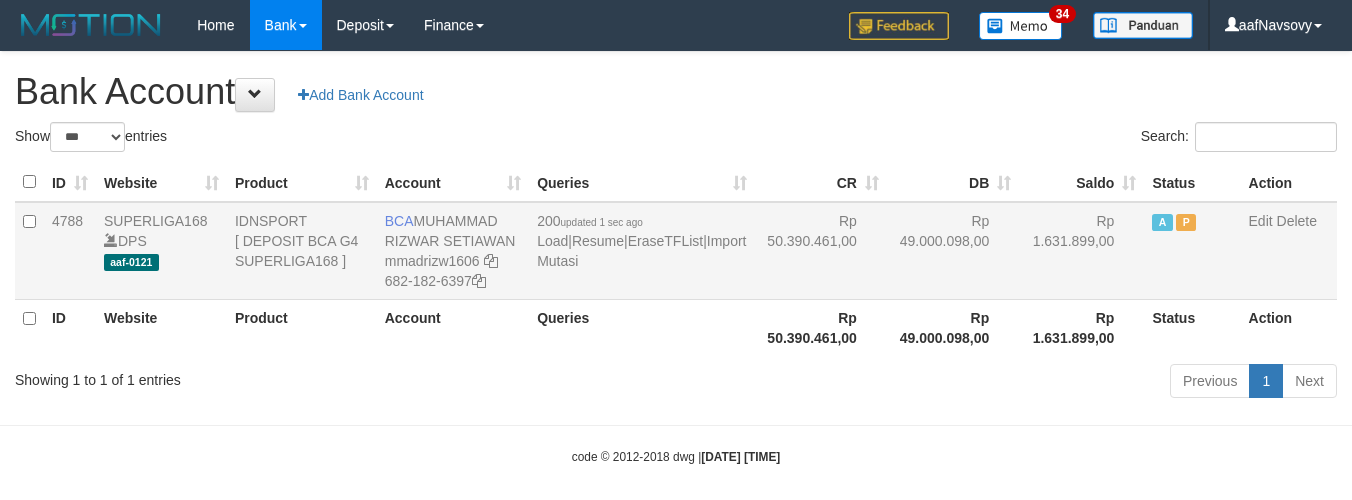 scroll, scrollTop: 16, scrollLeft: 0, axis: vertical 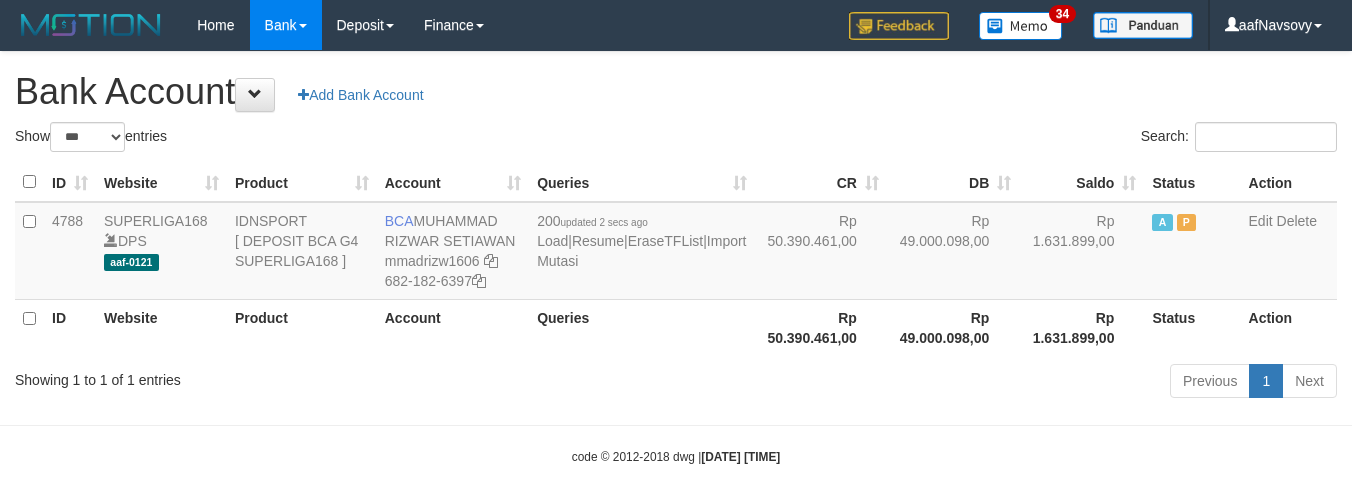 select on "***" 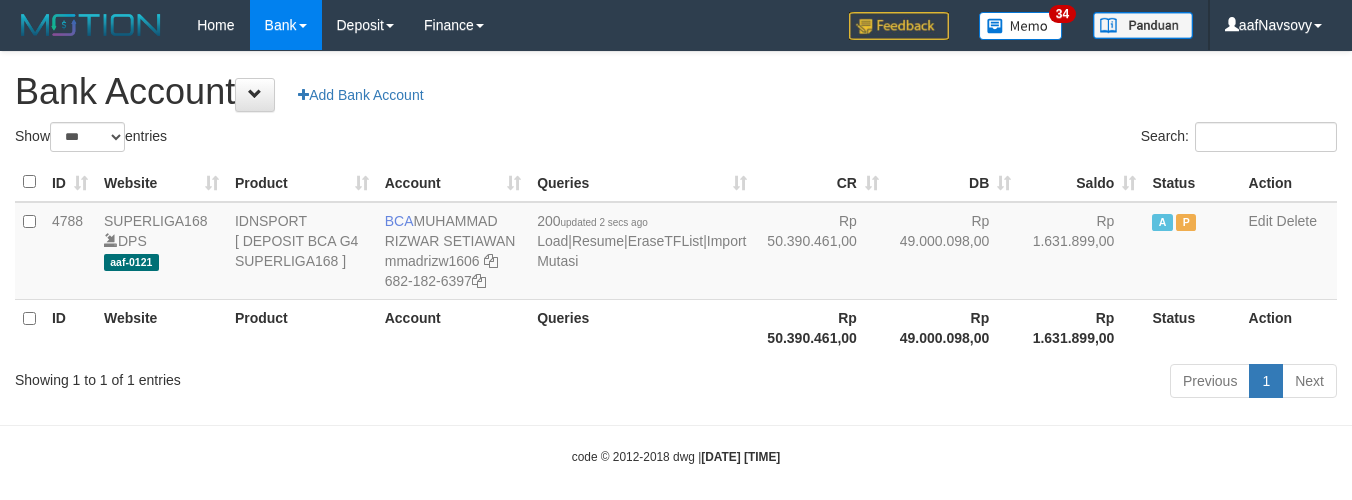 scroll, scrollTop: 16, scrollLeft: 0, axis: vertical 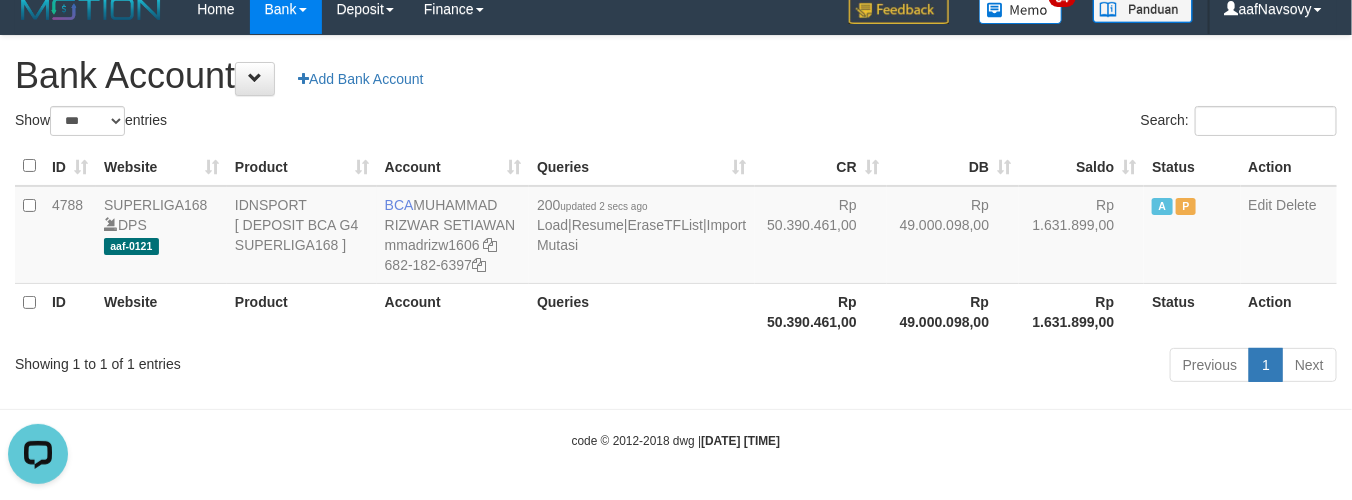 drag, startPoint x: 567, startPoint y: 398, endPoint x: 650, endPoint y: 422, distance: 86.40023 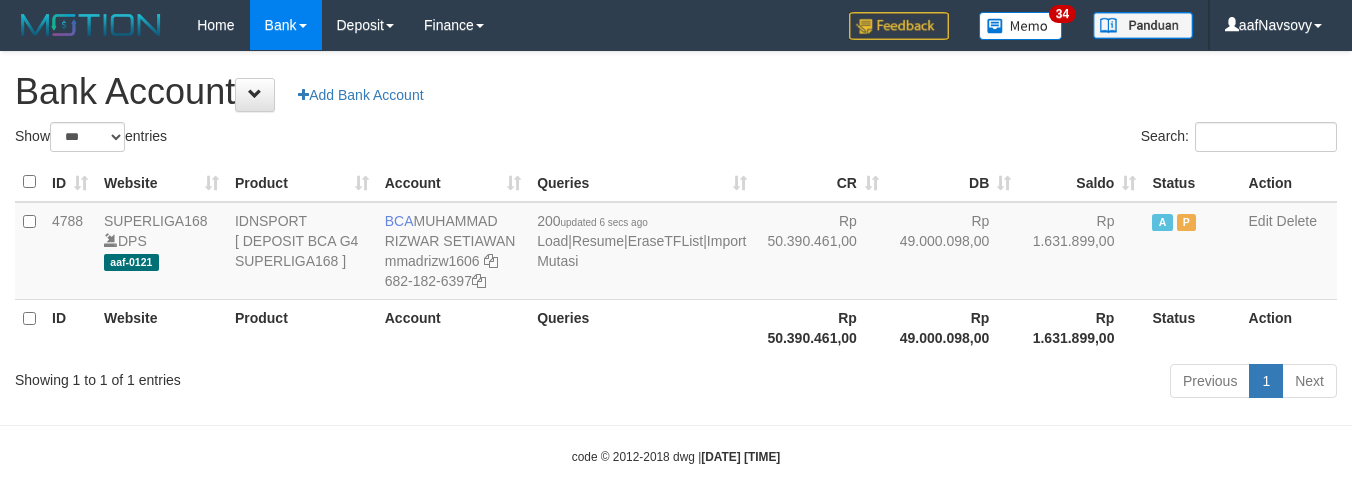 select on "***" 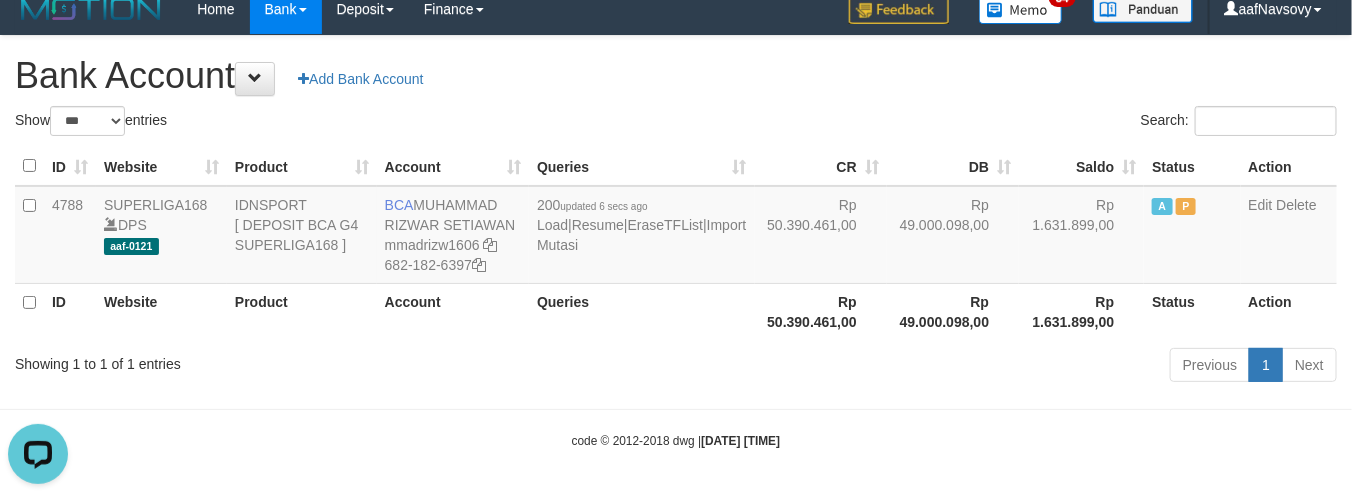 scroll, scrollTop: 0, scrollLeft: 0, axis: both 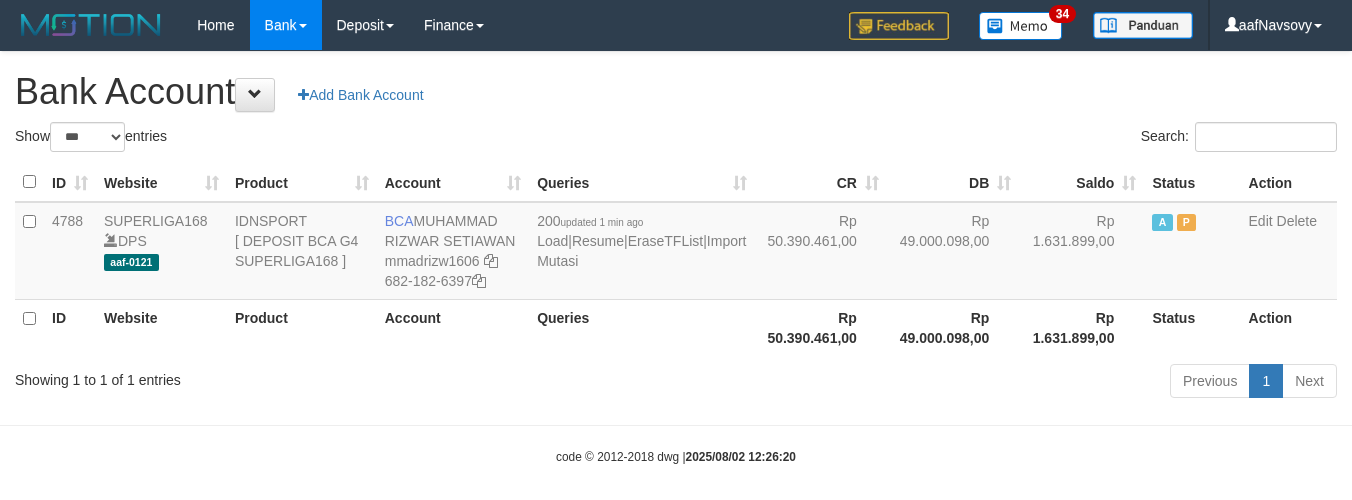 select on "***" 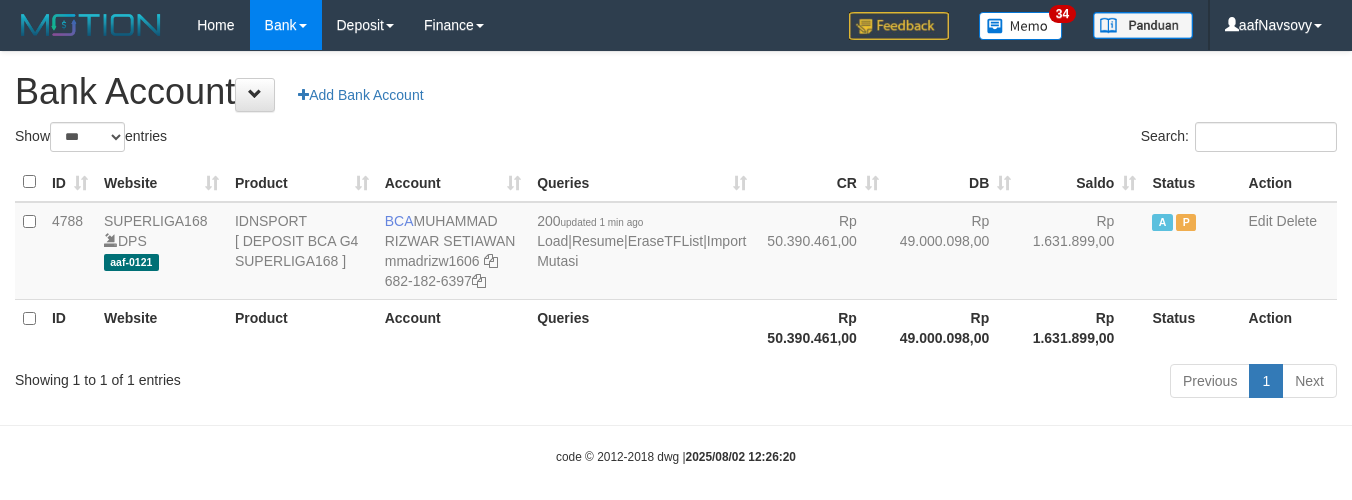 scroll, scrollTop: 16, scrollLeft: 0, axis: vertical 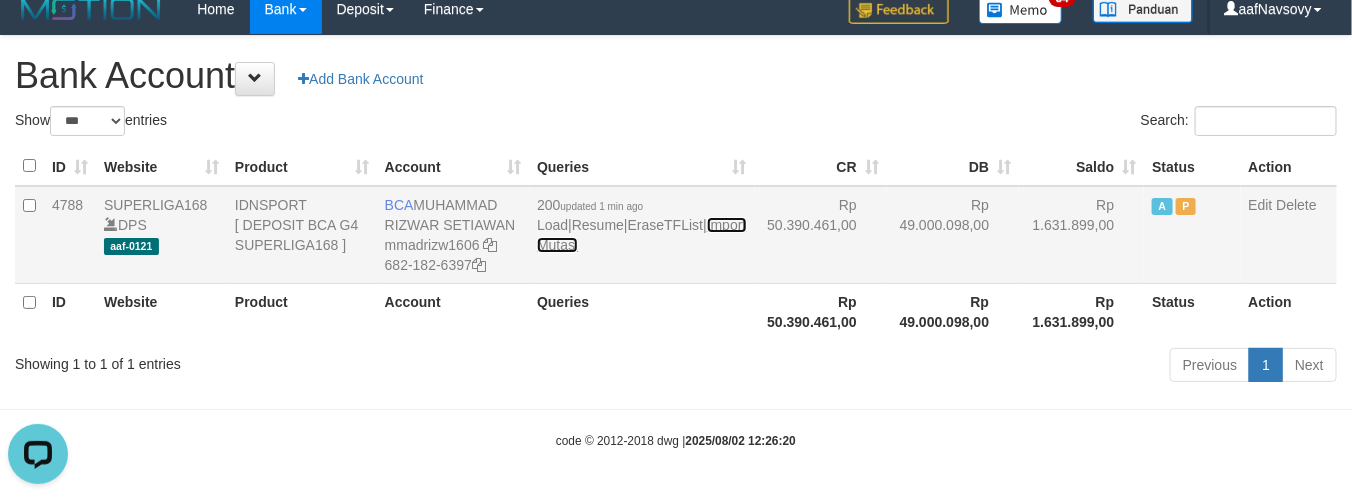 click on "Import Mutasi" at bounding box center (641, 235) 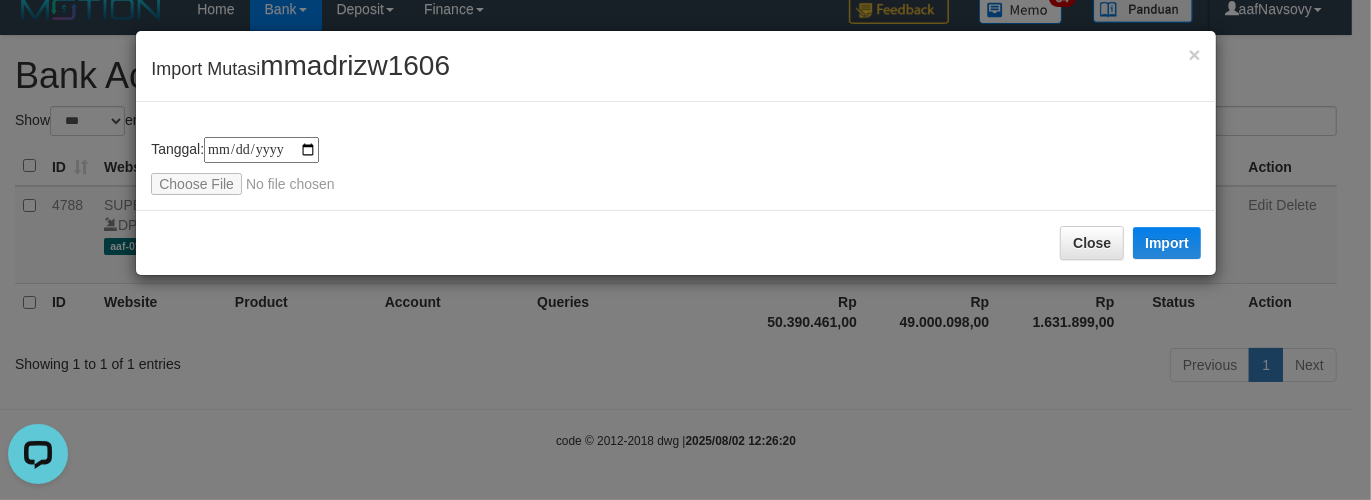 type on "**********" 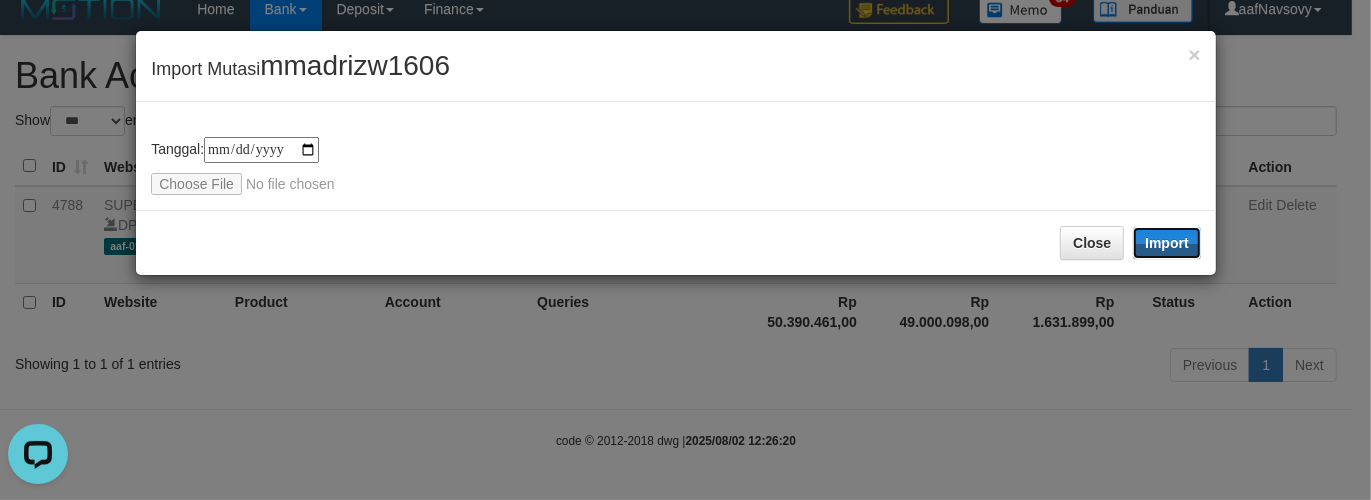 drag, startPoint x: 1160, startPoint y: 227, endPoint x: 807, endPoint y: 248, distance: 353.62408 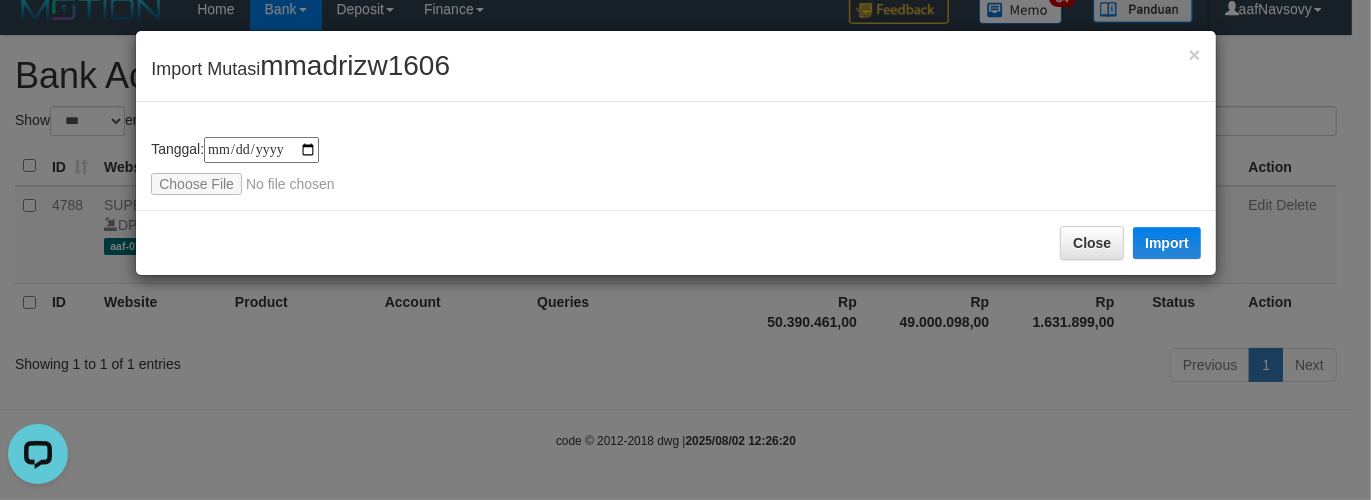 click on "**********" at bounding box center [676, 153] 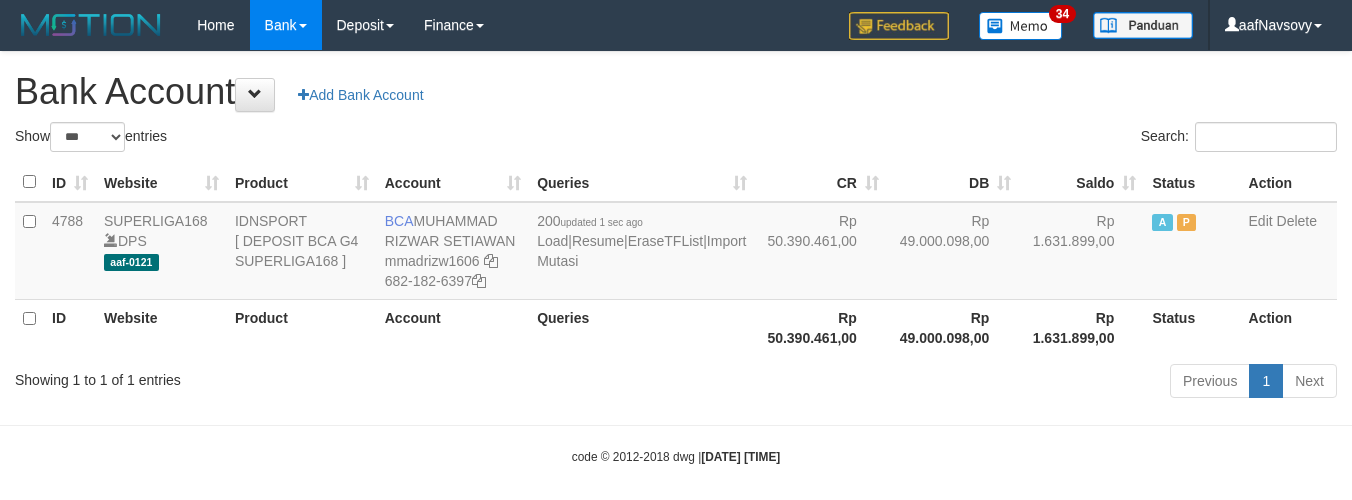 select on "***" 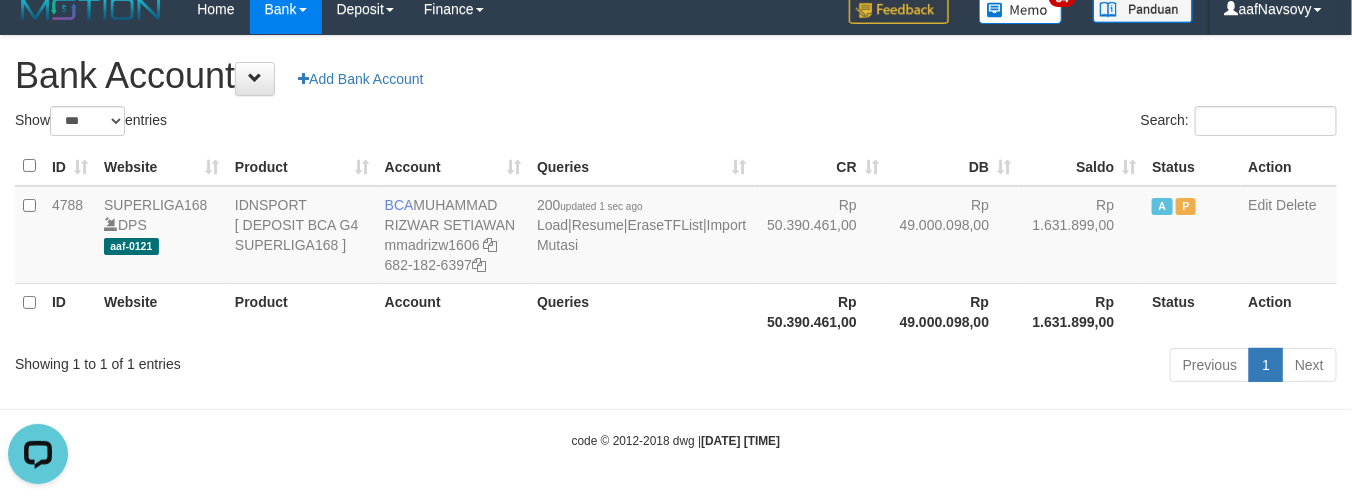scroll, scrollTop: 0, scrollLeft: 0, axis: both 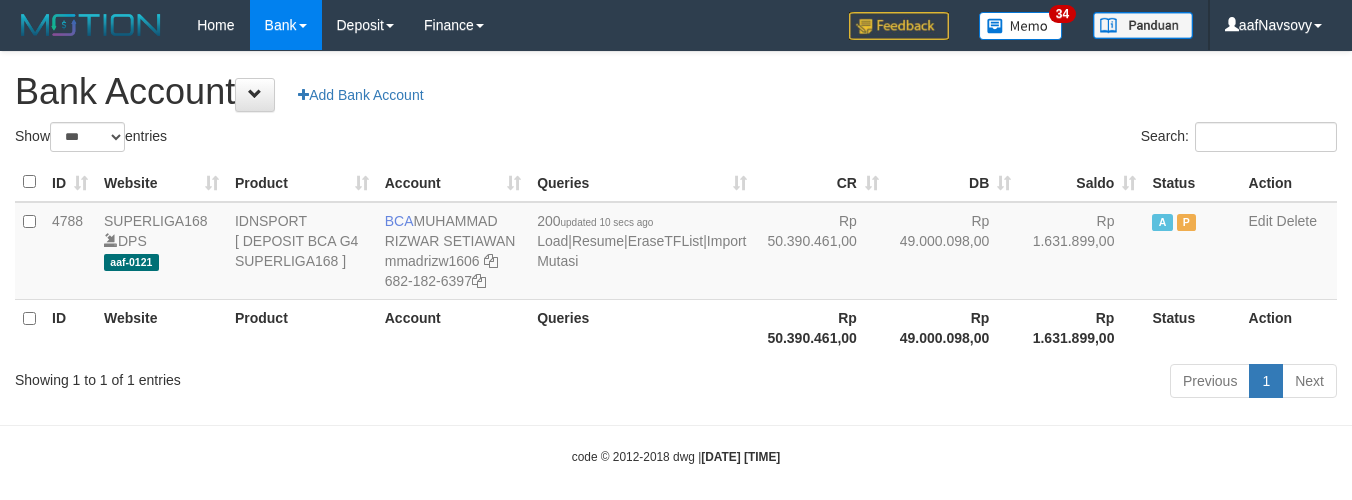 select on "***" 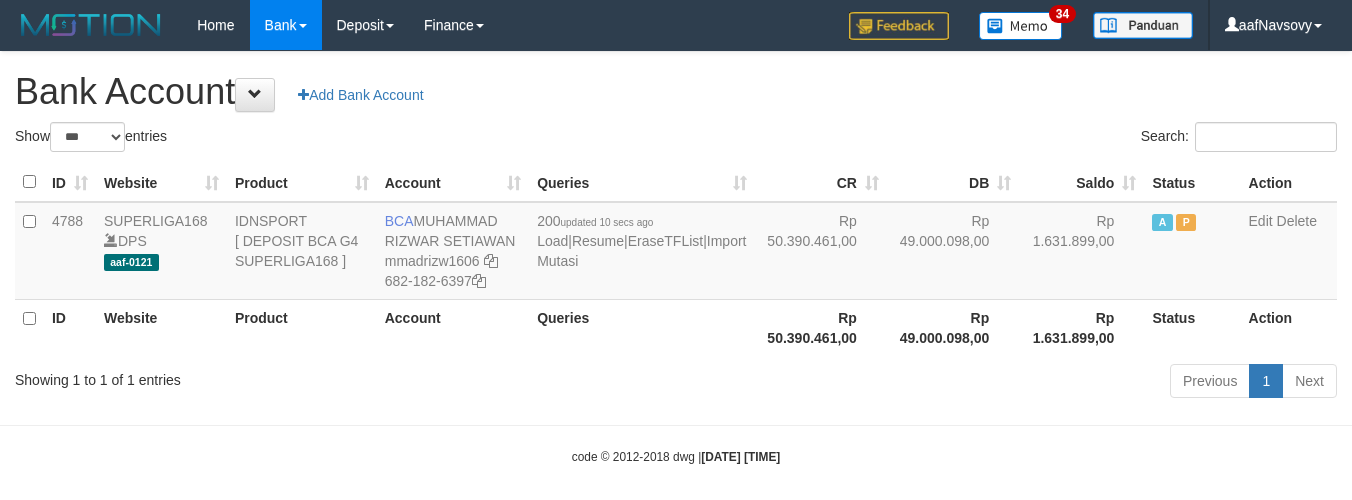 scroll, scrollTop: 16, scrollLeft: 0, axis: vertical 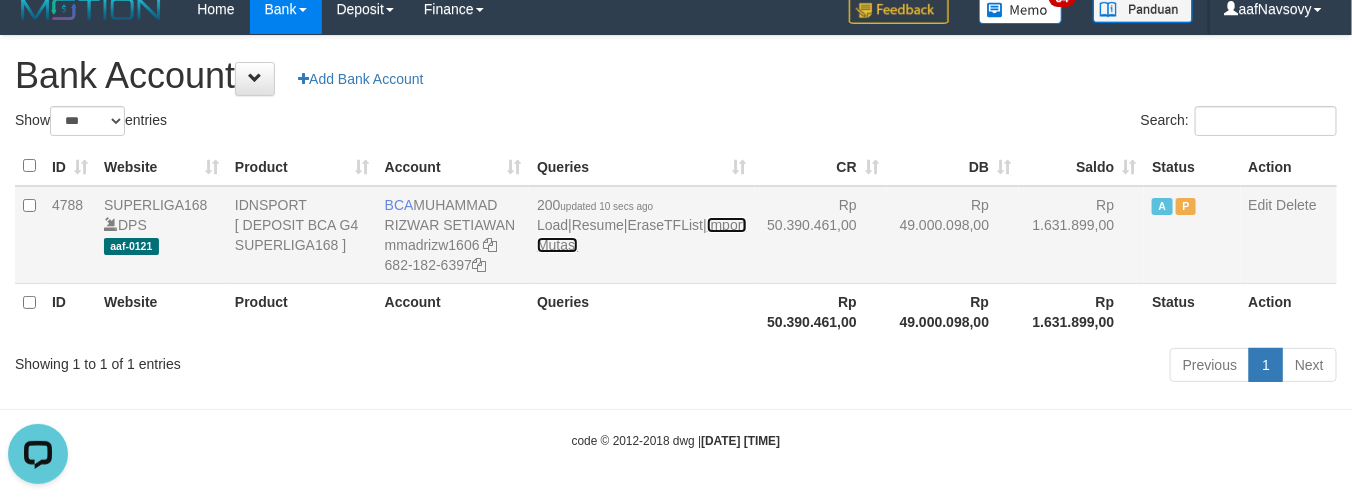 click on "Import Mutasi" at bounding box center [641, 235] 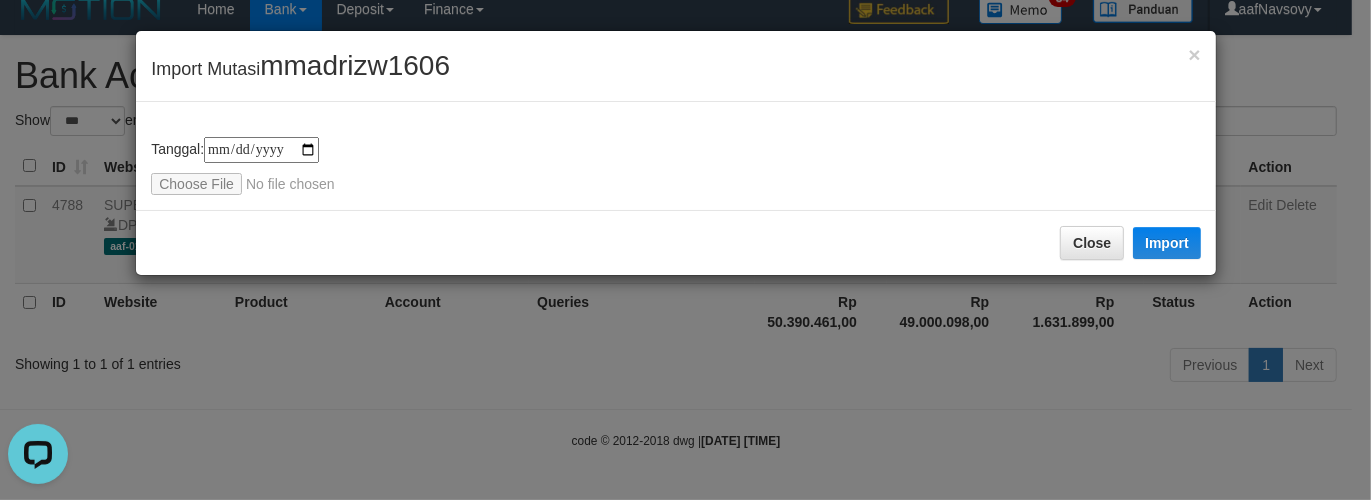 type on "**********" 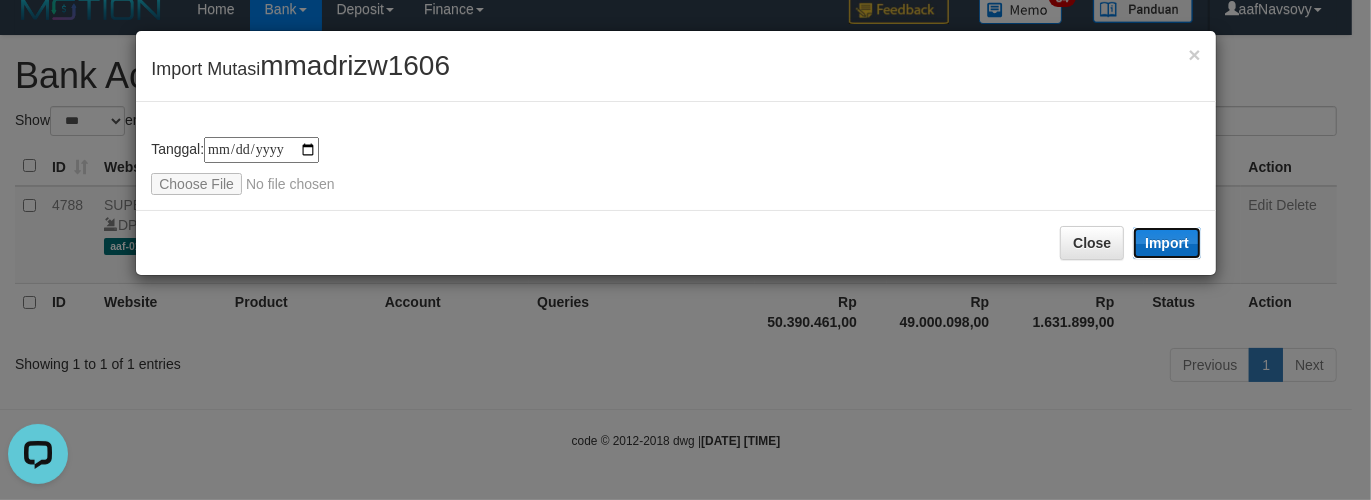 click on "Import" at bounding box center (1167, 243) 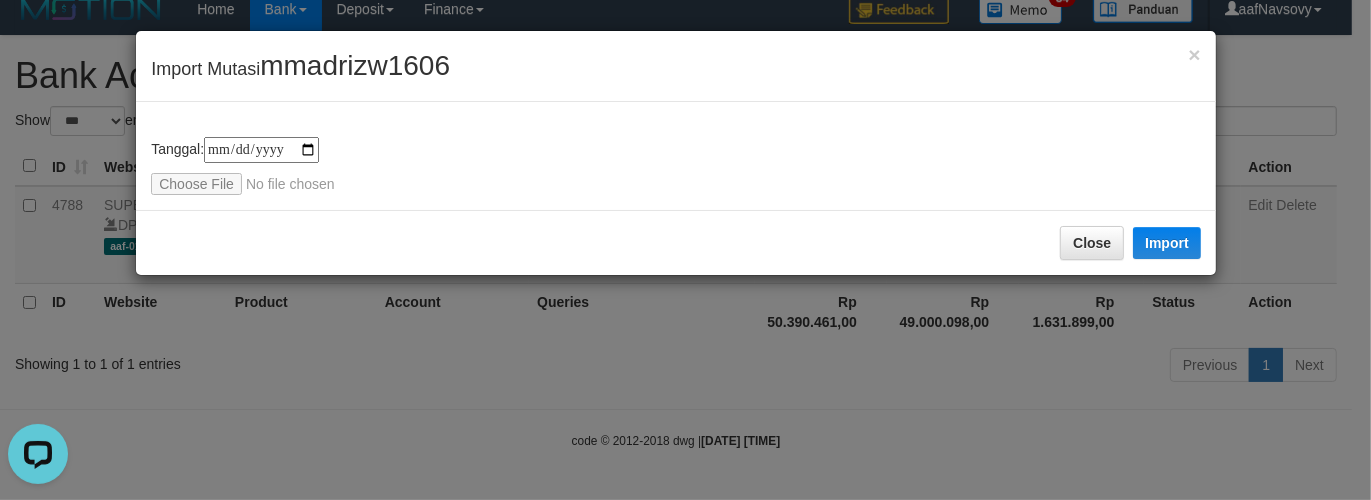 click on "**********" at bounding box center (676, 156) 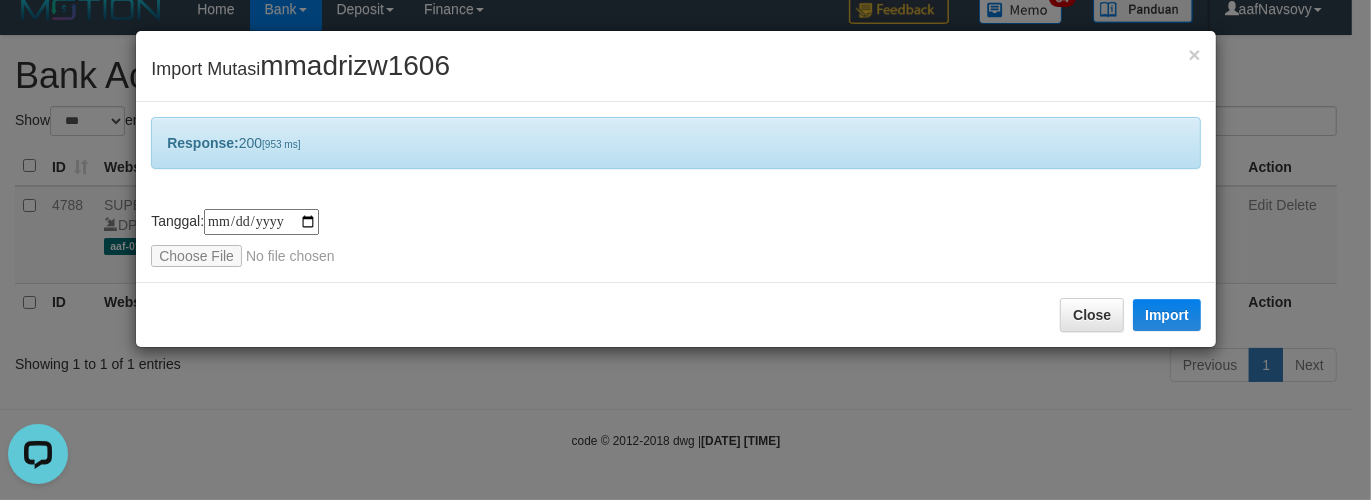 click on "Response:  200  [953 ms]" at bounding box center (676, 143) 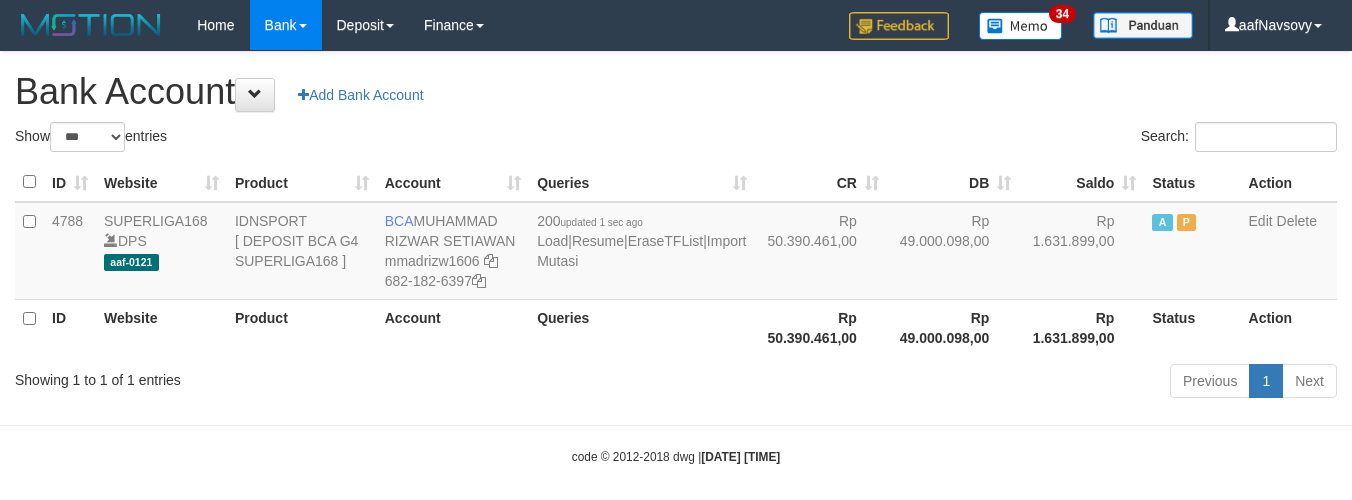 select on "***" 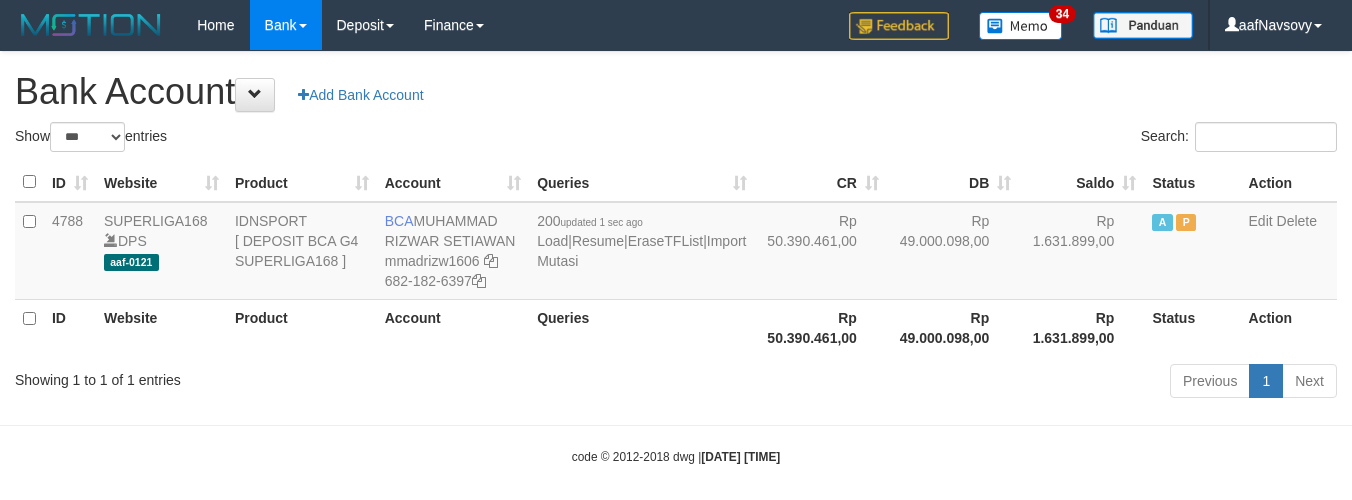 scroll, scrollTop: 16, scrollLeft: 0, axis: vertical 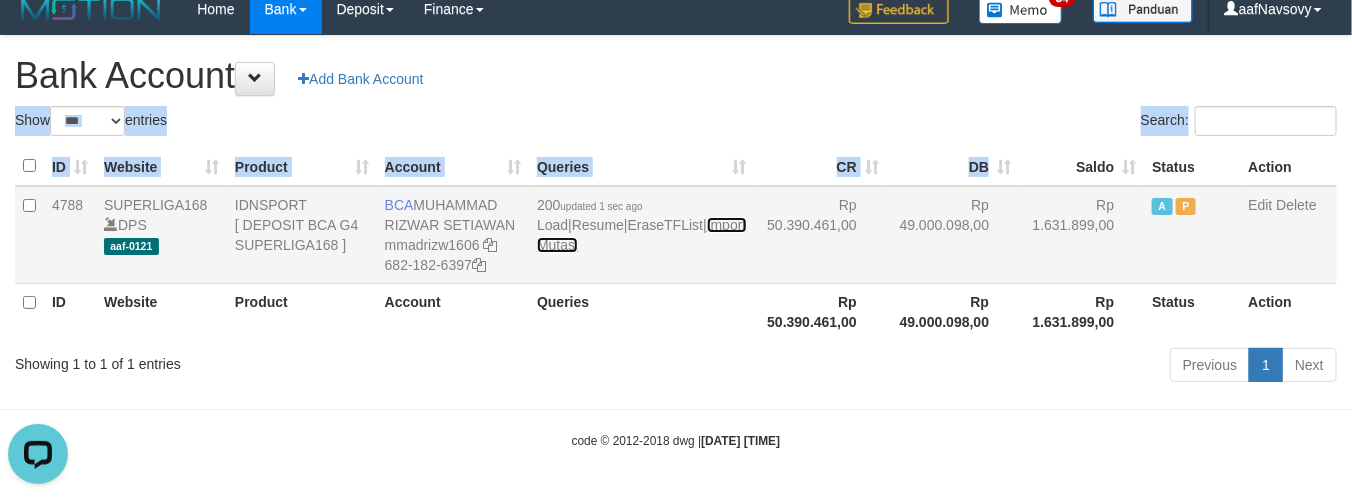 click on "Import Mutasi" at bounding box center (641, 235) 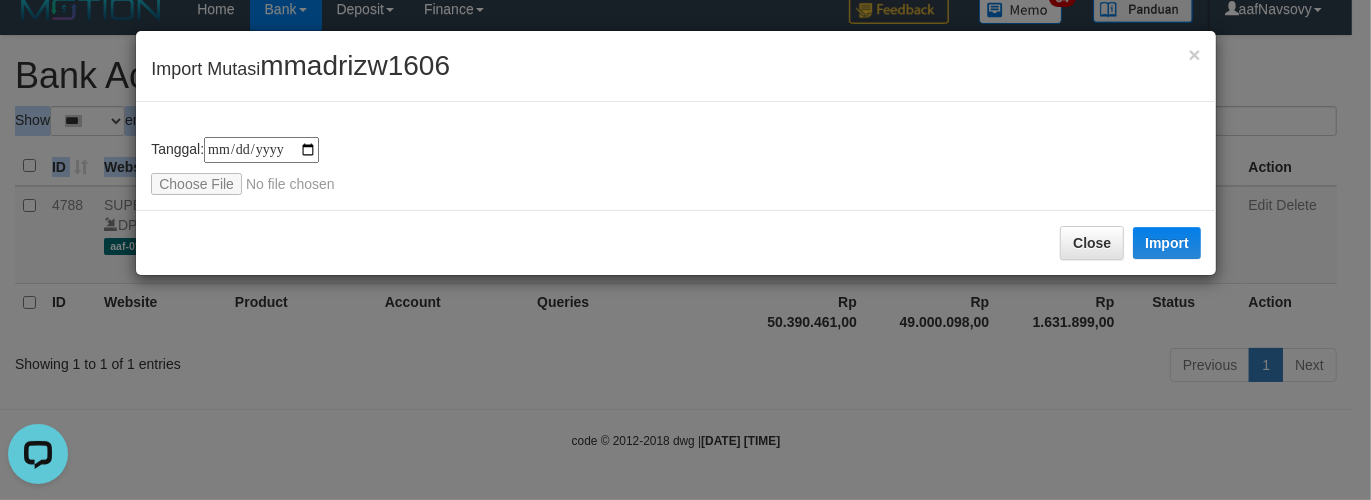 type on "**********" 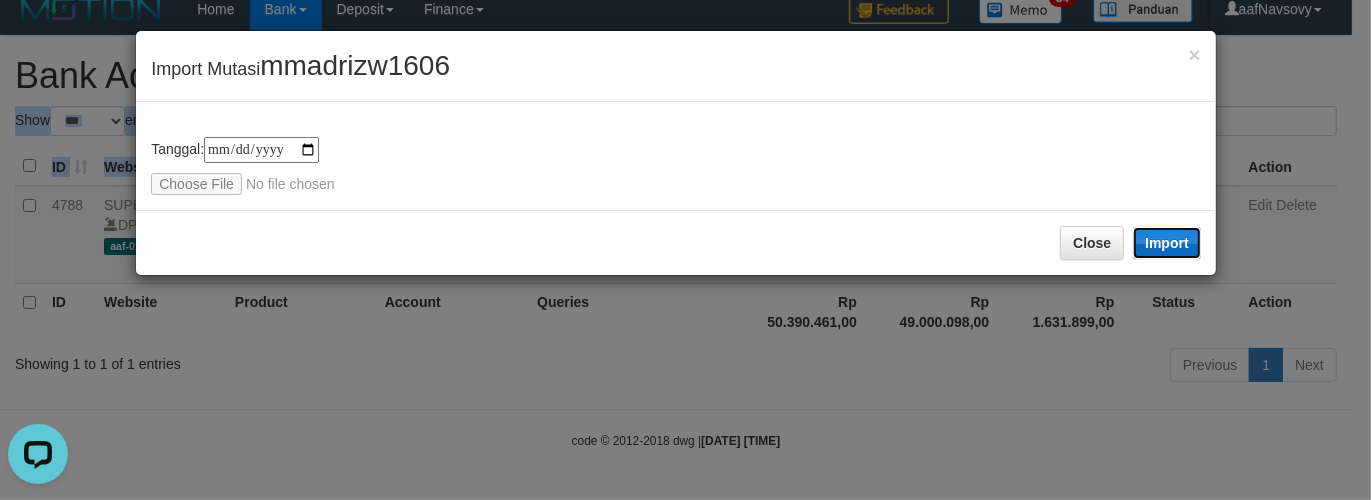 click on "Import" at bounding box center [1167, 243] 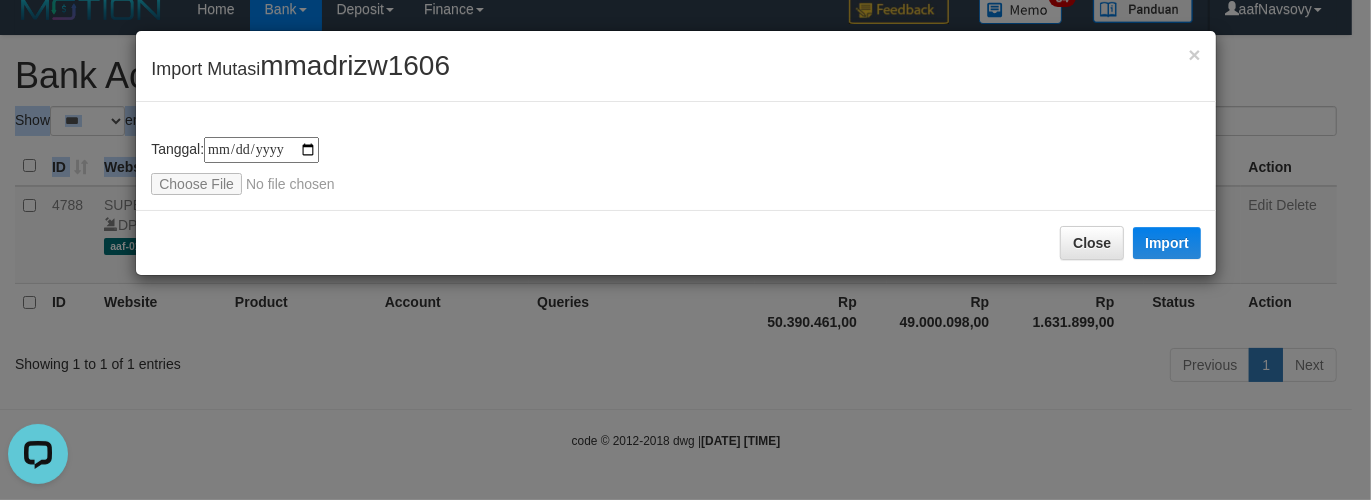 click on "**********" at bounding box center [676, 166] 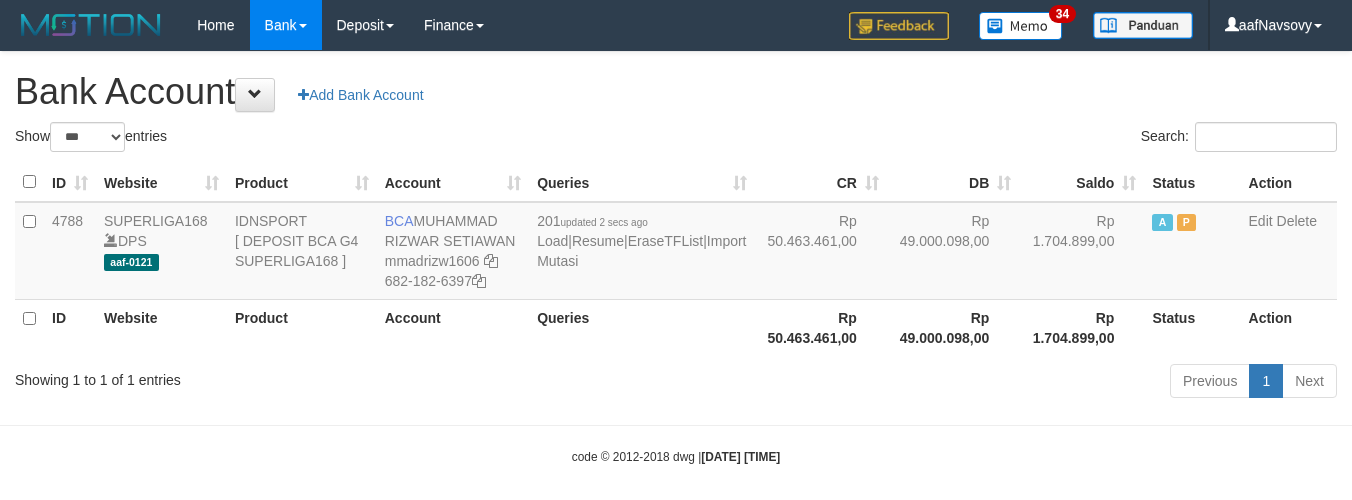 select on "***" 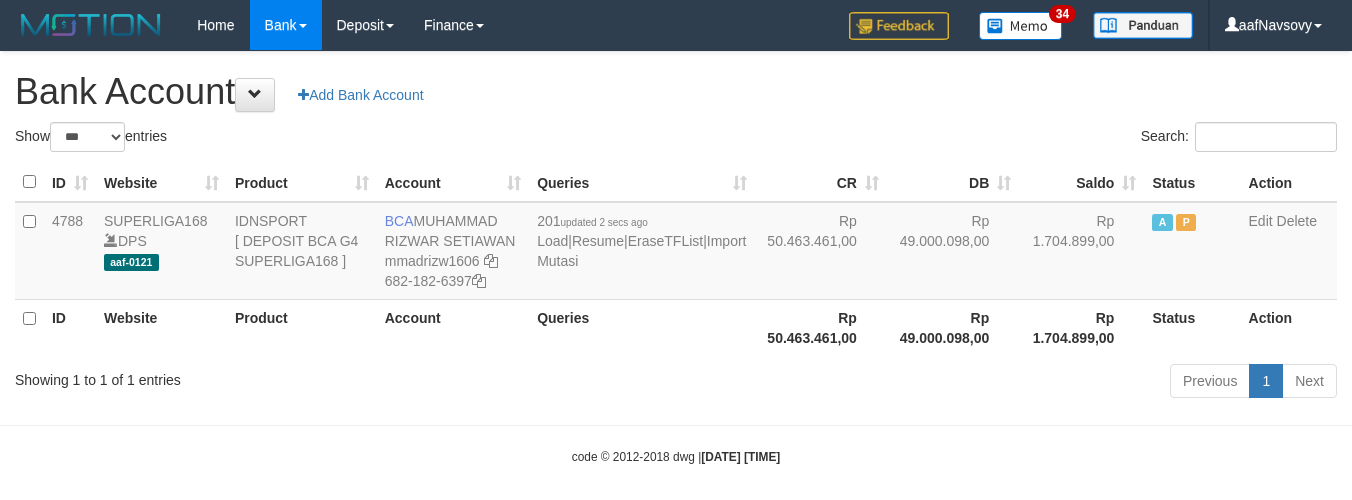 scroll, scrollTop: 16, scrollLeft: 0, axis: vertical 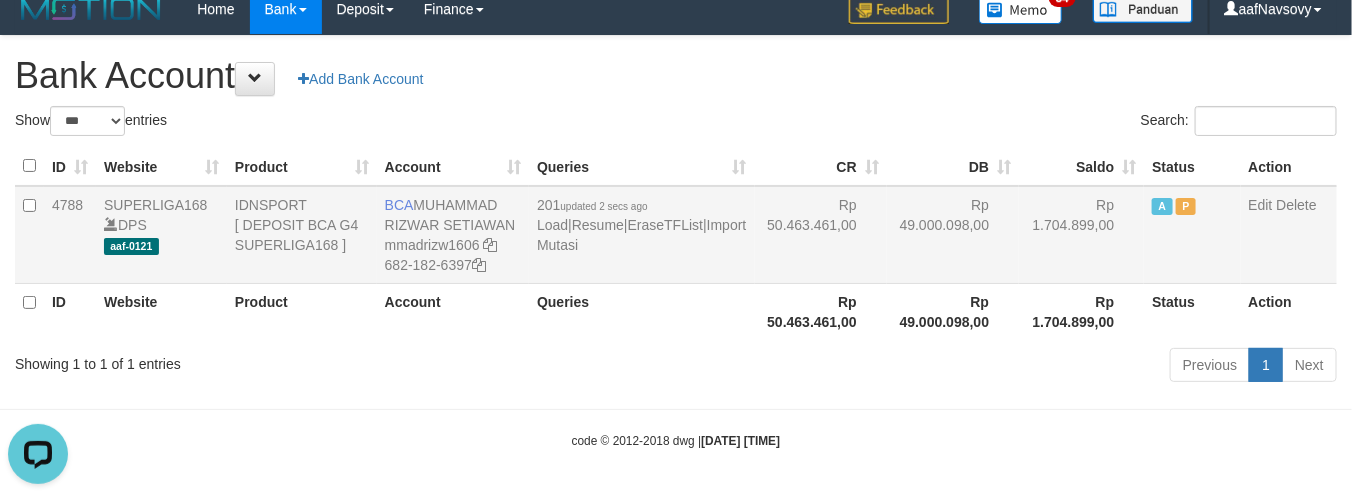 drag, startPoint x: 875, startPoint y: 265, endPoint x: 885, endPoint y: 245, distance: 22.36068 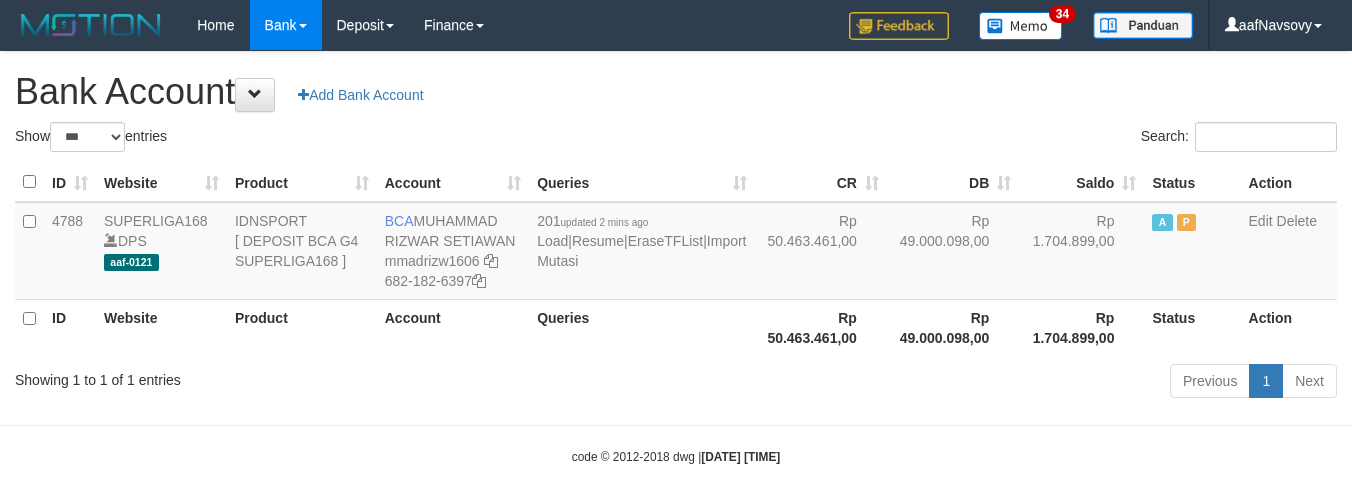 select on "***" 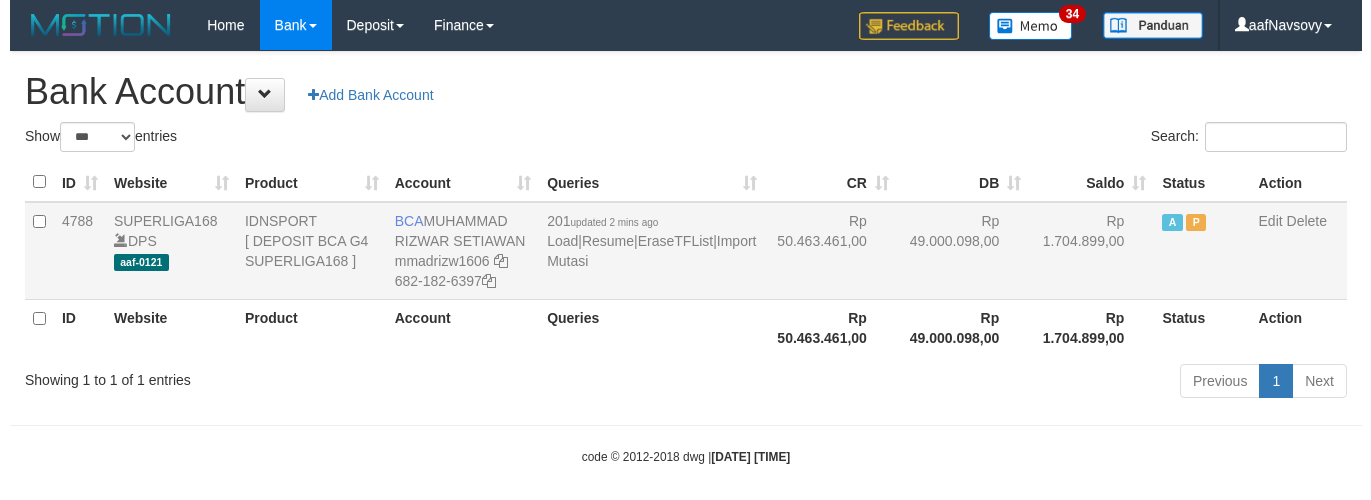 scroll, scrollTop: 16, scrollLeft: 0, axis: vertical 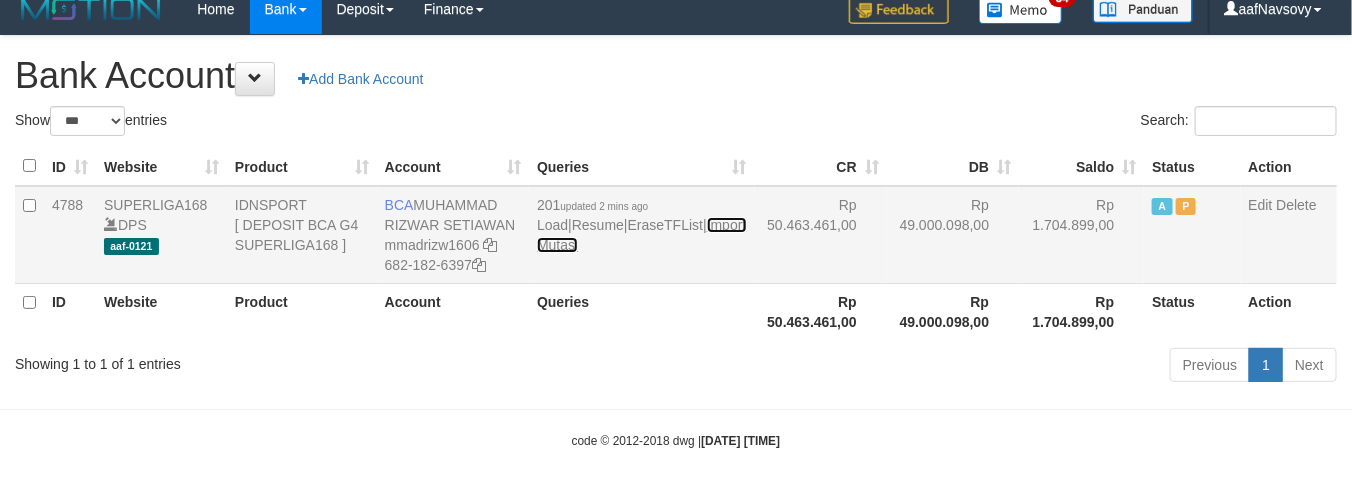 click on "Import Mutasi" at bounding box center (641, 235) 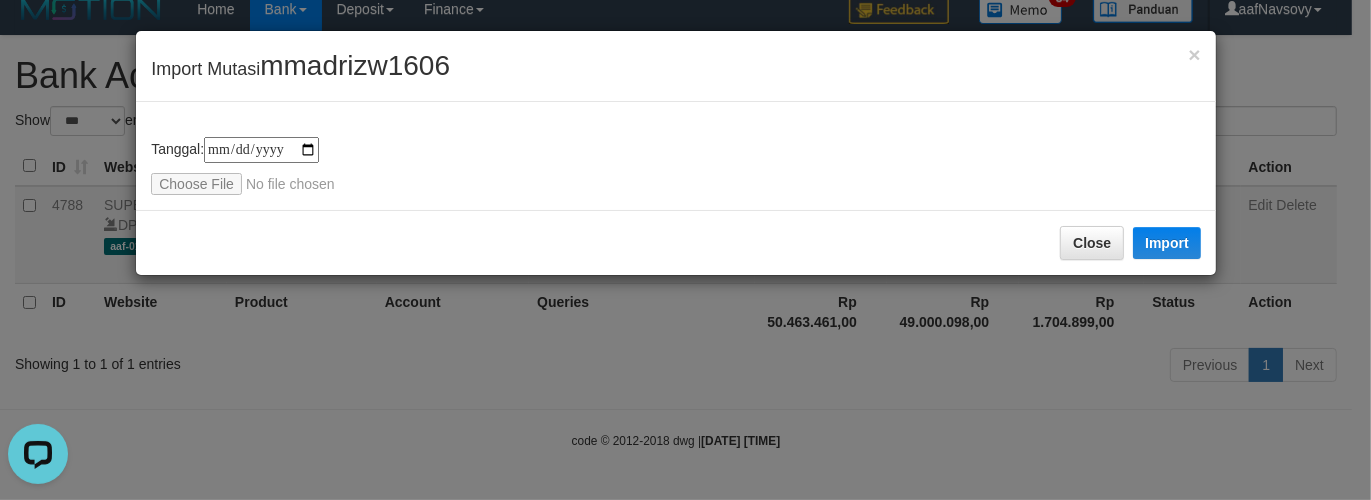 scroll, scrollTop: 0, scrollLeft: 0, axis: both 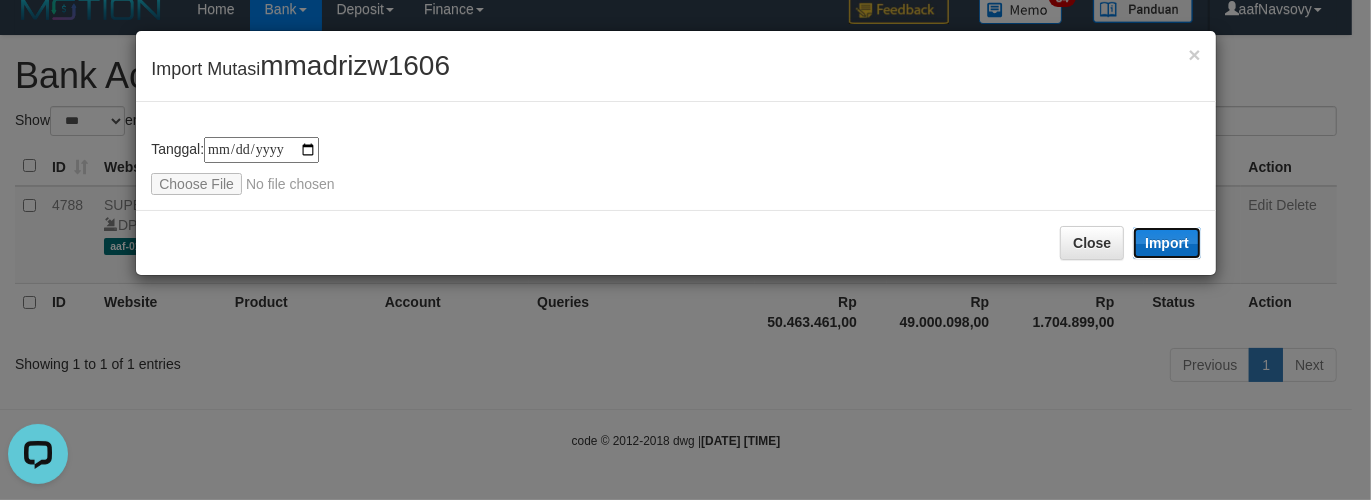 click on "Import" at bounding box center [1167, 243] 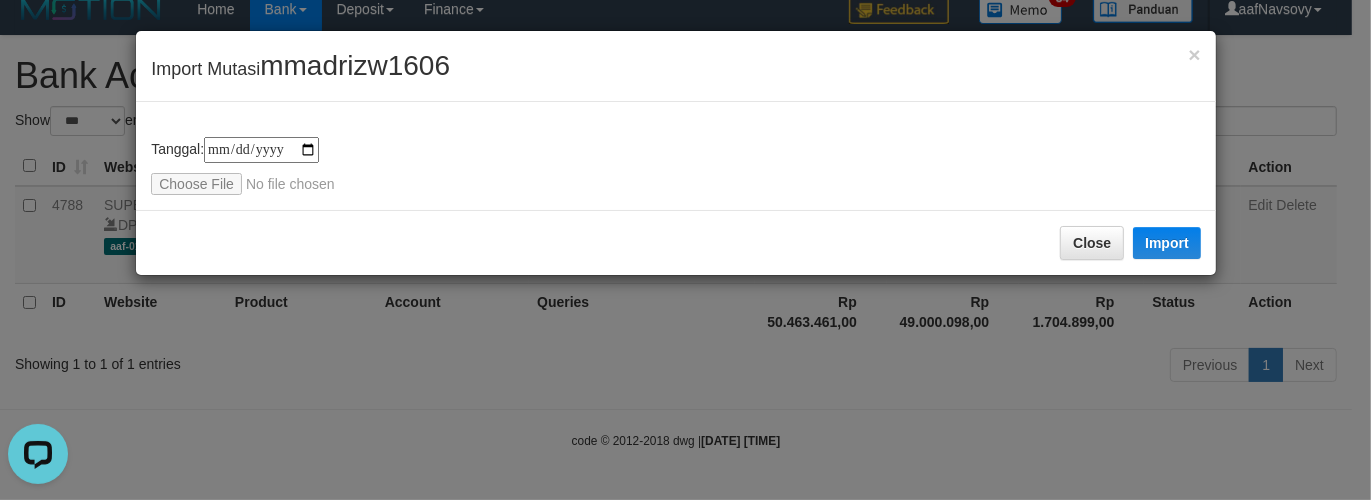 click on "**********" at bounding box center [676, 156] 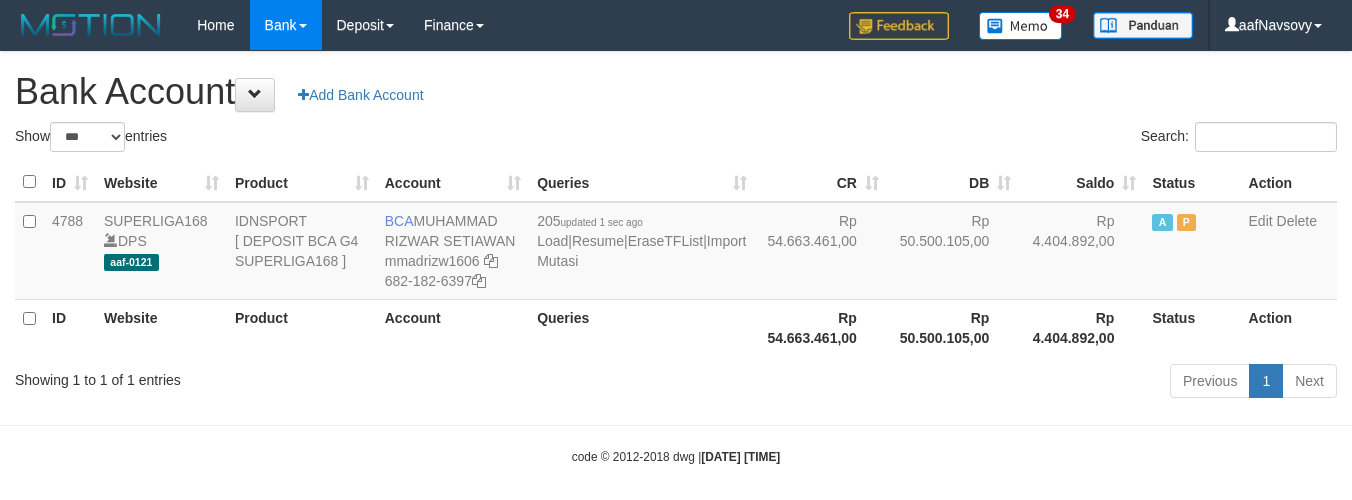 select on "***" 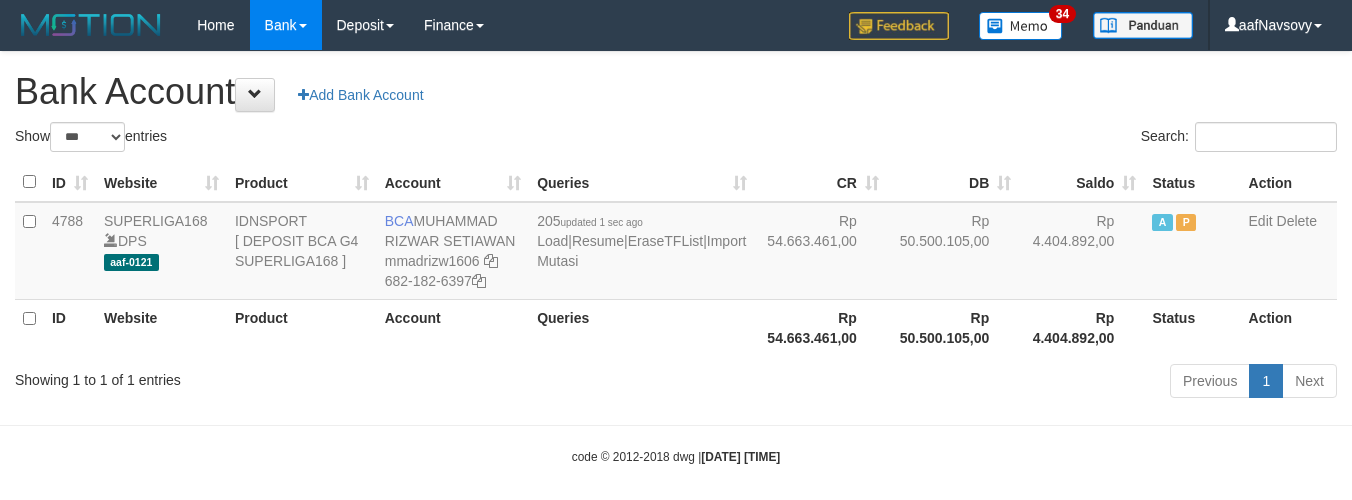 scroll, scrollTop: 16, scrollLeft: 0, axis: vertical 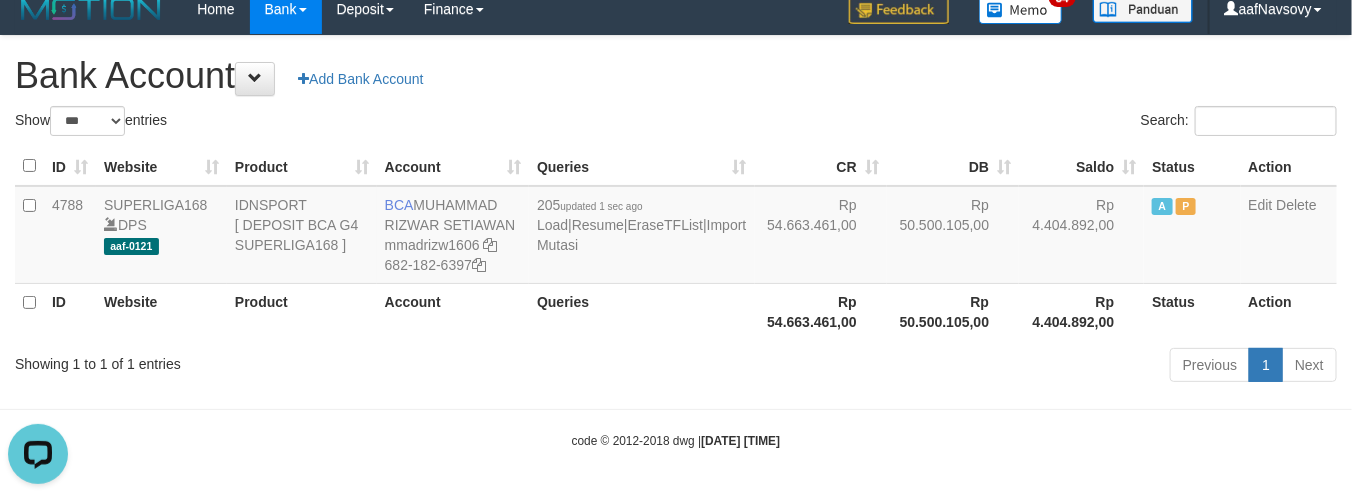 click on "ID Website Product Account Queries CR DB Saldo Status Action
4788
SUPERLIGA168
DPS
aaf-0121
IDNSPORT
[ DEPOSIT BCA G4 SUPERLIGA168 ]
BCA
[FIRST] [LAST]
mmadrizw1606
555-182-6397
205  updated [TIME_AGO]
Load
|
Resume
|
EraseTFList
|
Import Mutasi
Rp 54.663.461,00
Rp 50.500.105,00
Rp 4.404.892,00
A
P
Edit
Delete
ID Website Product Account Queries Rp 54.663.461,00 Rp 50.500.105,00" at bounding box center (676, 243) 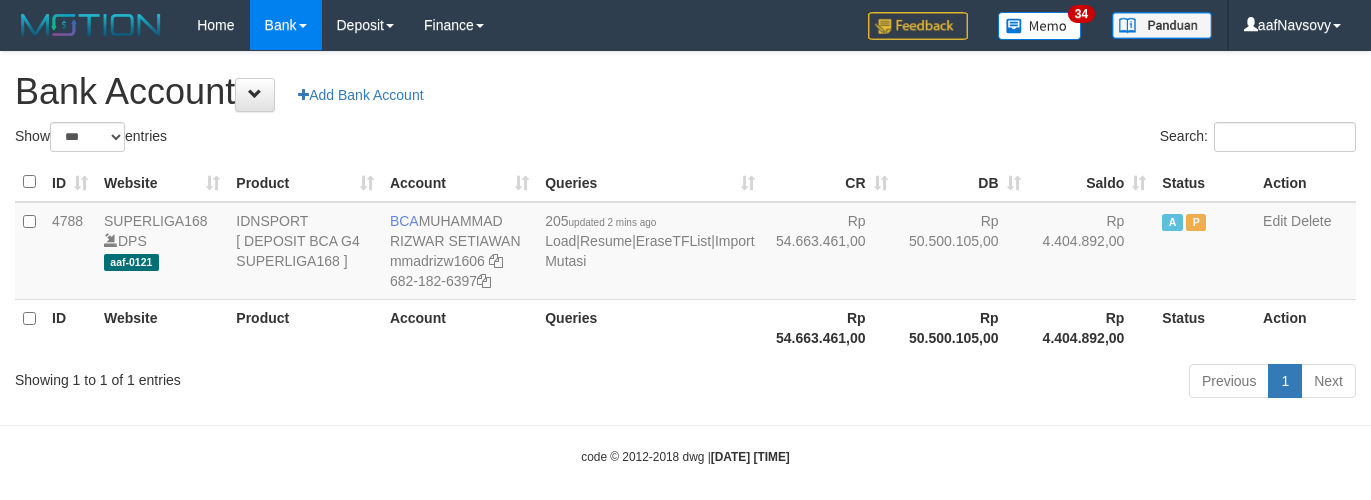 select on "***" 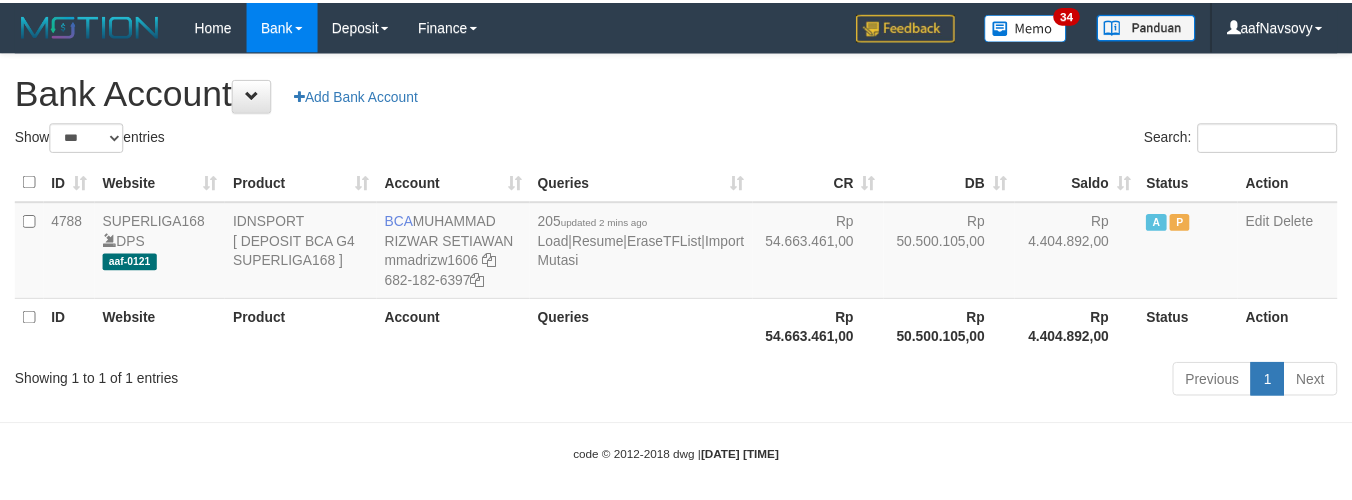 scroll, scrollTop: 16, scrollLeft: 0, axis: vertical 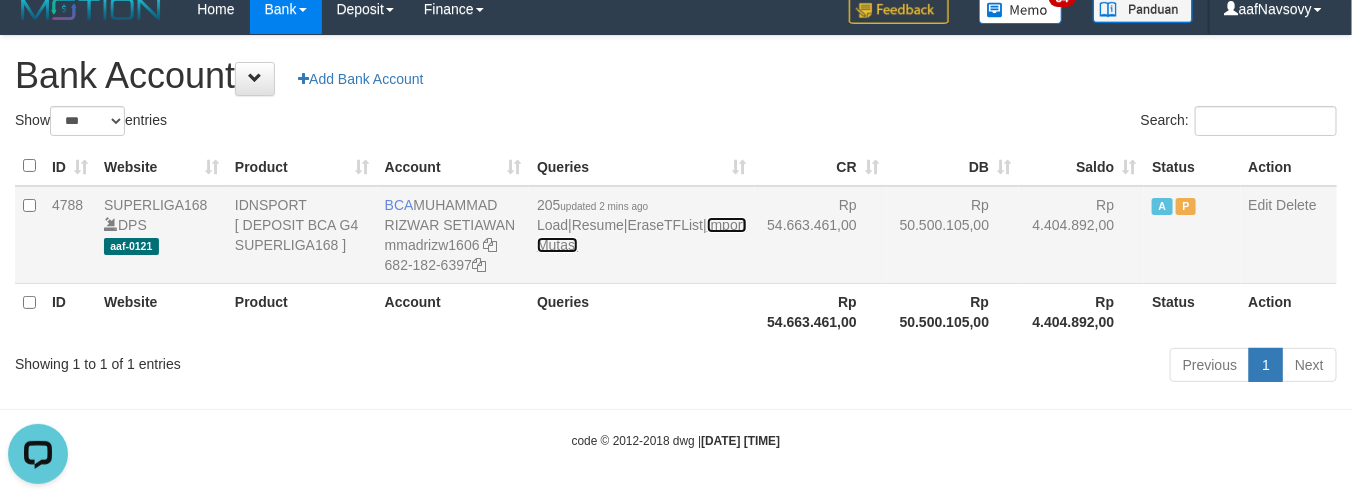 click on "Import Mutasi" at bounding box center (641, 235) 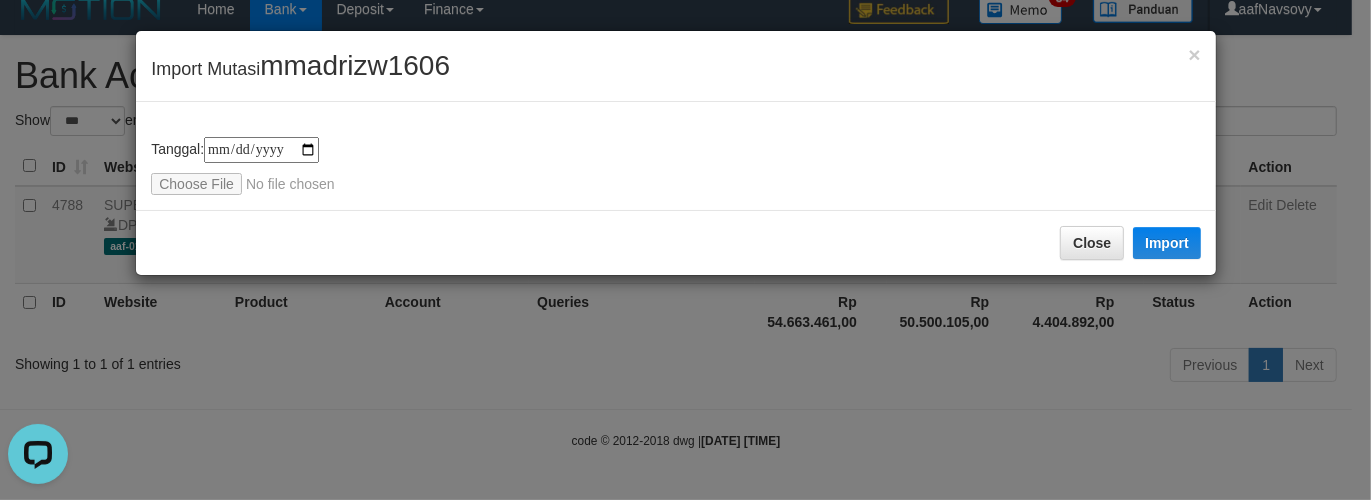 type on "**********" 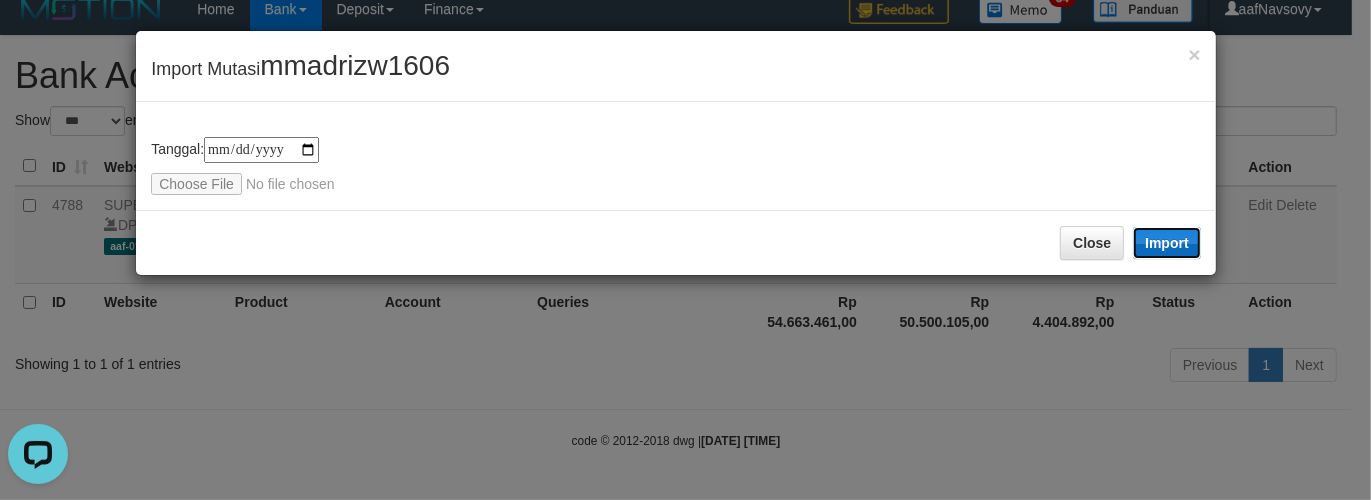 click on "Import" at bounding box center [1167, 243] 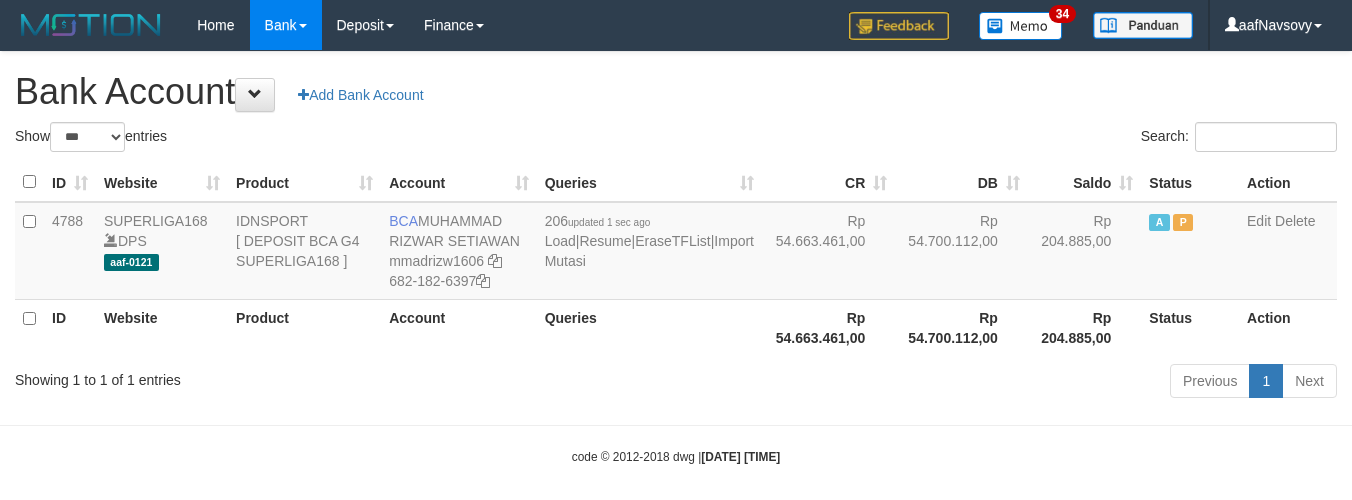 select on "***" 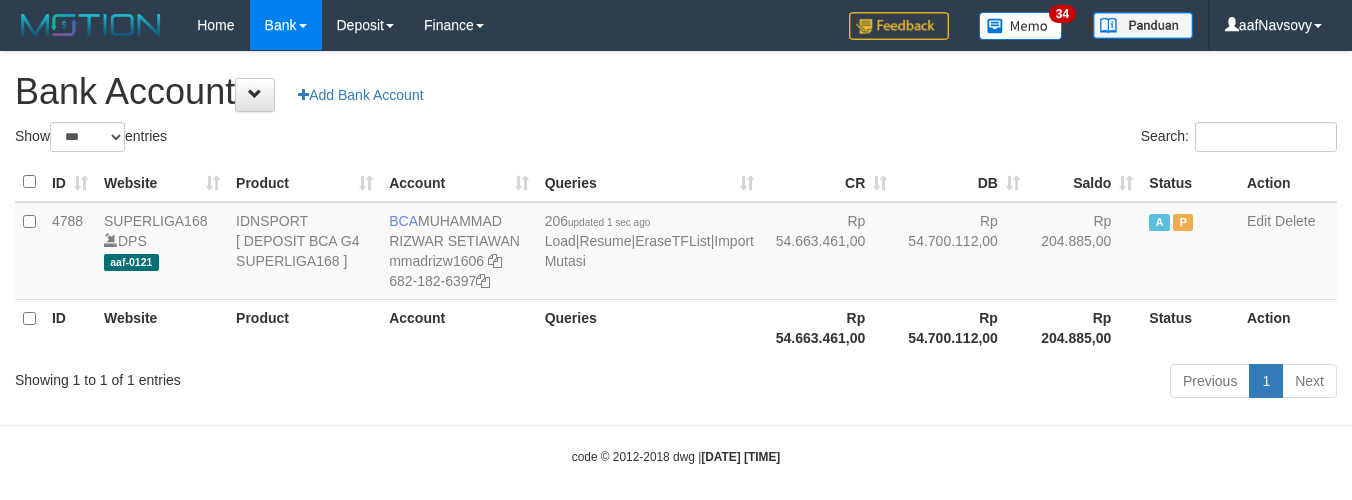 scroll, scrollTop: 16, scrollLeft: 0, axis: vertical 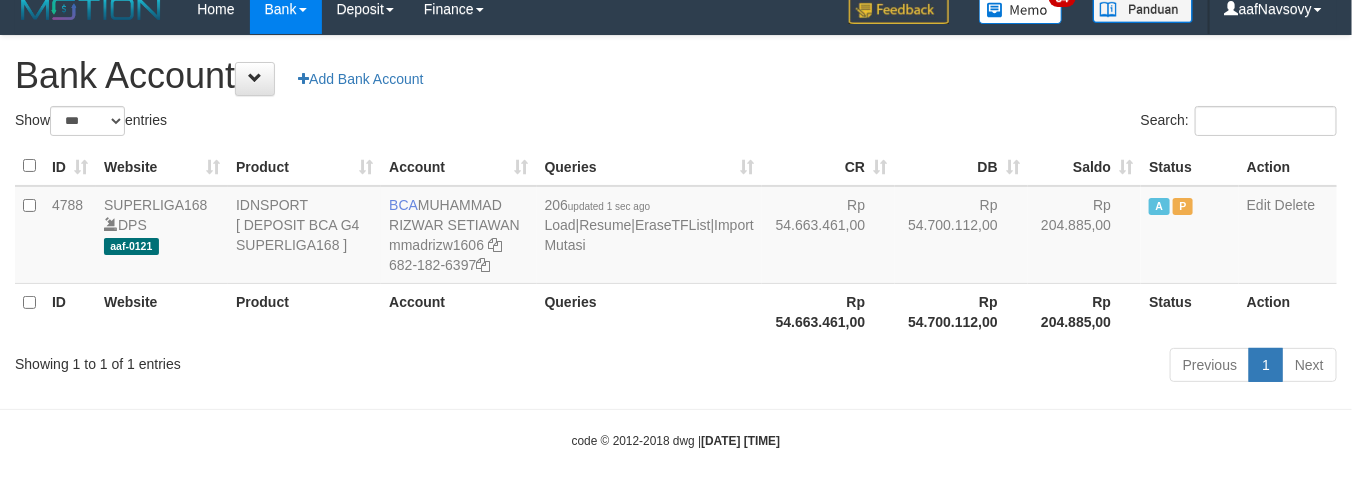 click on "Previous 1 Next" at bounding box center (957, 367) 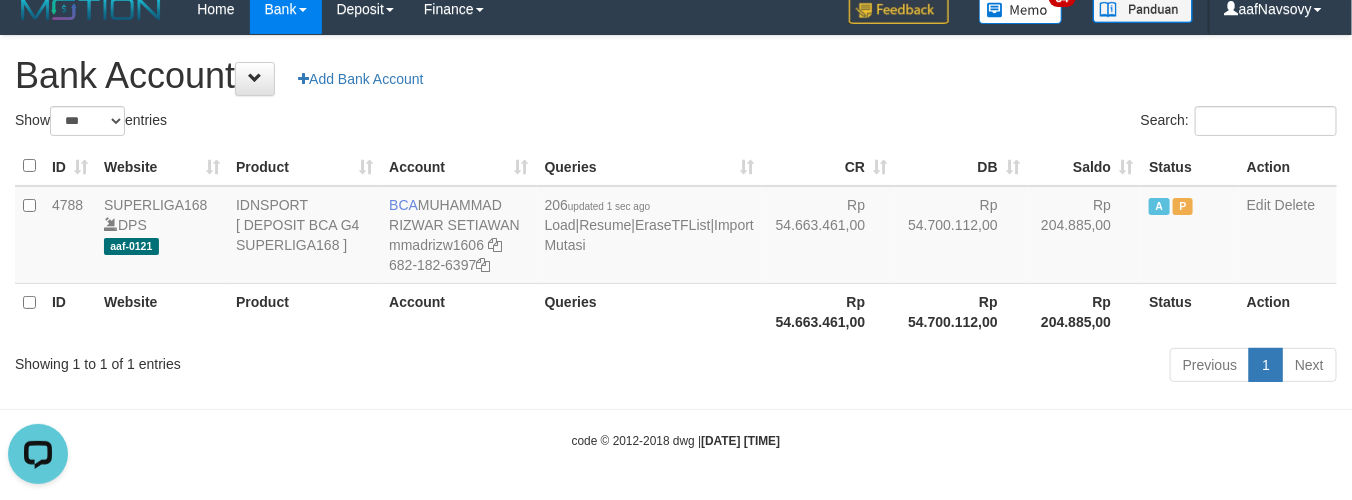 scroll, scrollTop: 0, scrollLeft: 0, axis: both 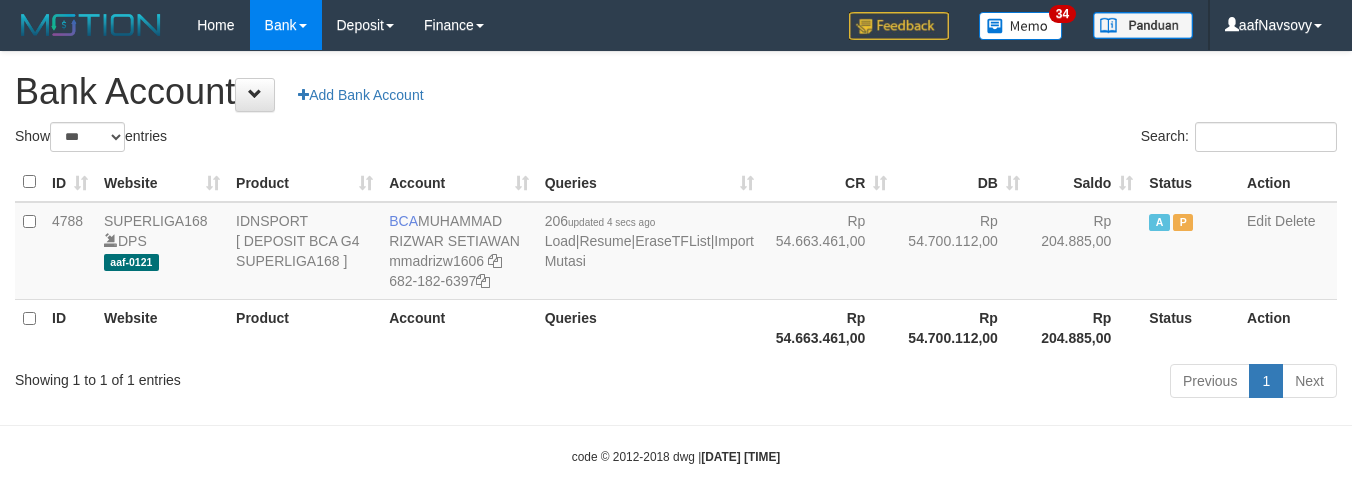select on "***" 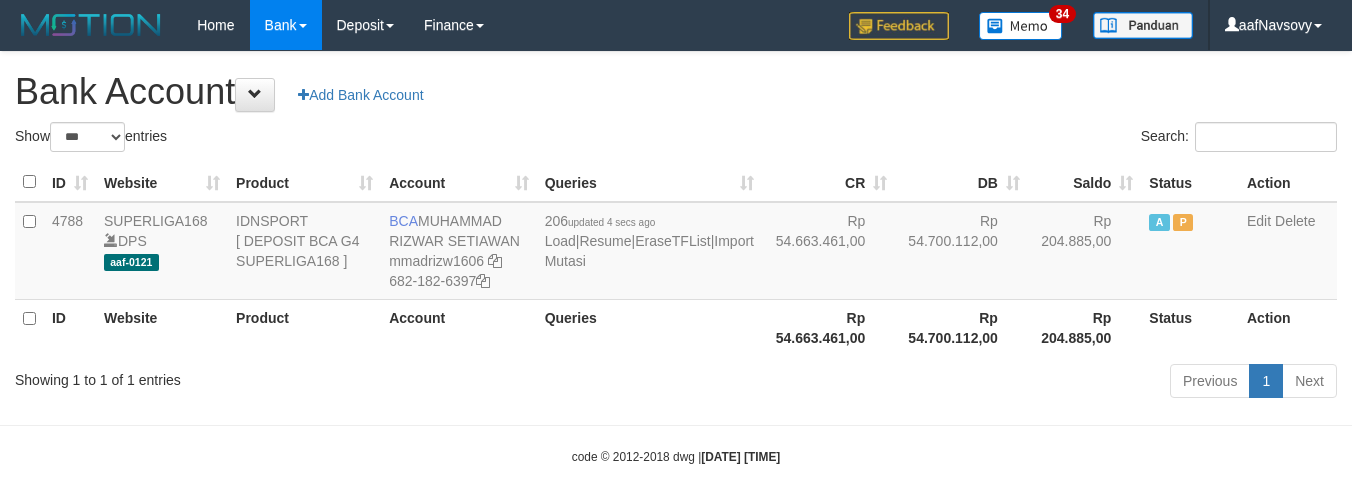 scroll, scrollTop: 16, scrollLeft: 0, axis: vertical 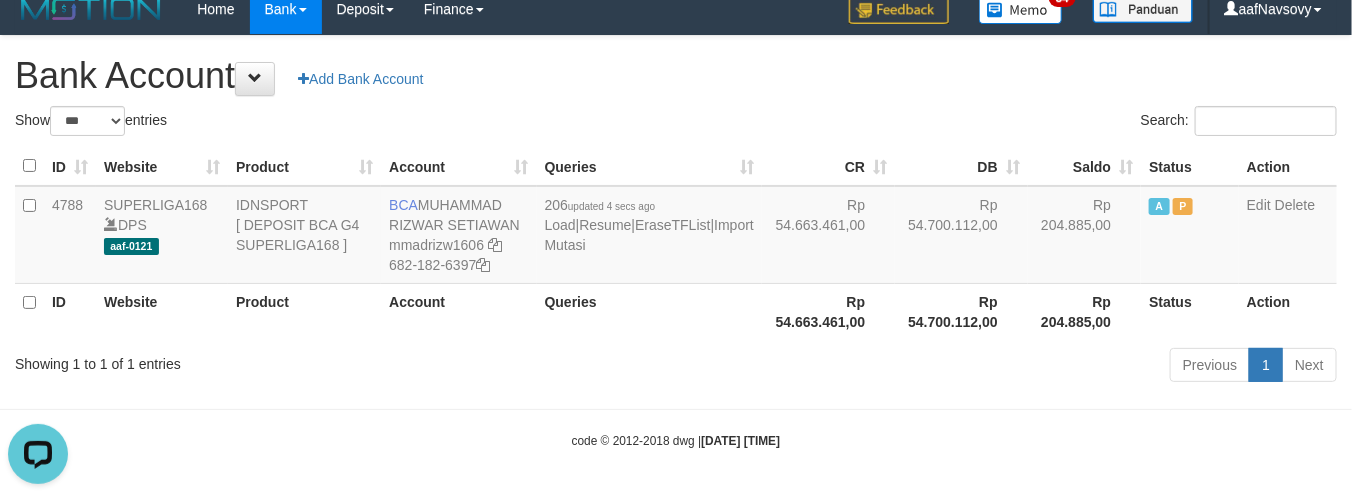 click on "Queries" at bounding box center [649, 311] 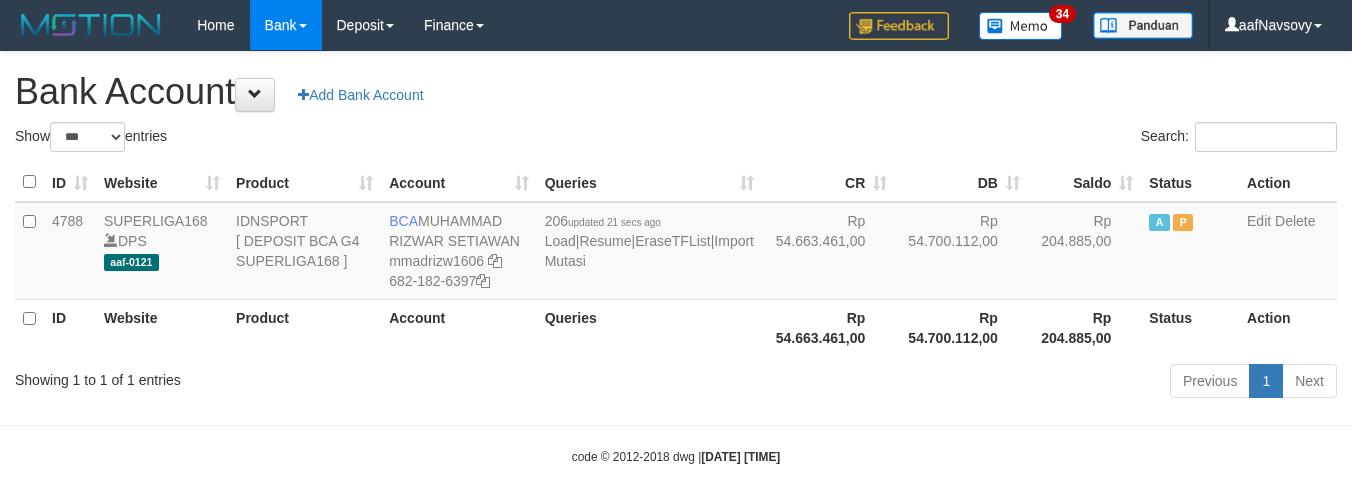 select on "***" 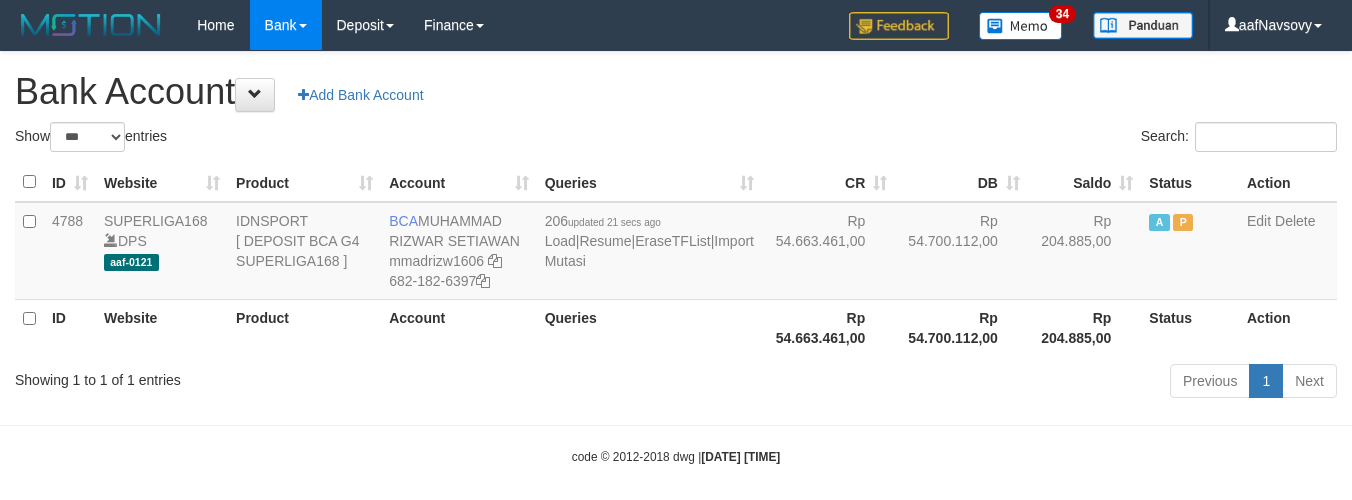 scroll, scrollTop: 16, scrollLeft: 0, axis: vertical 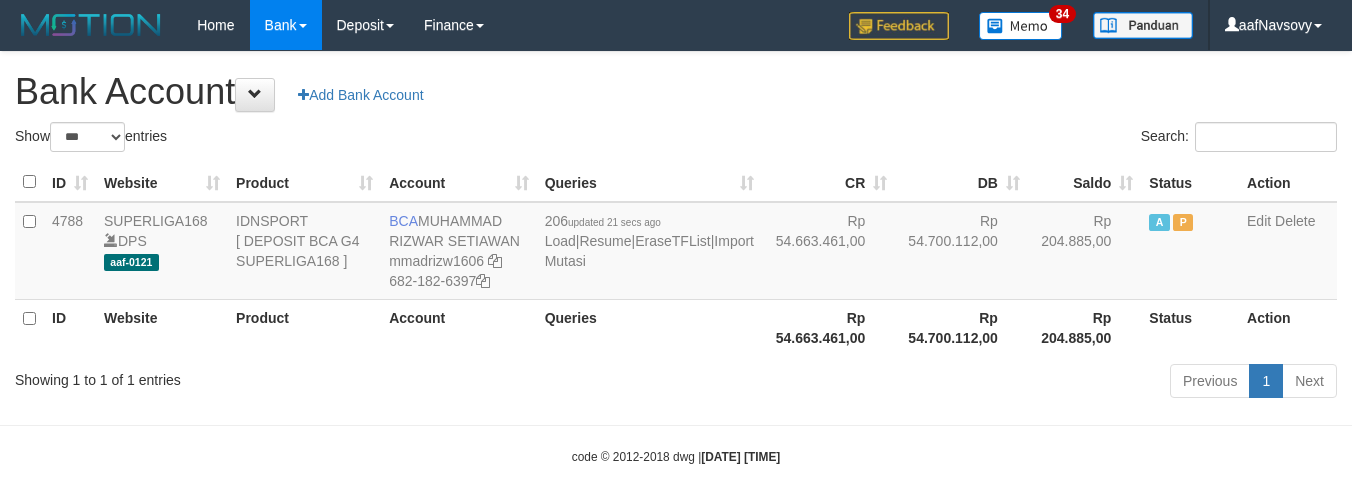 select on "***" 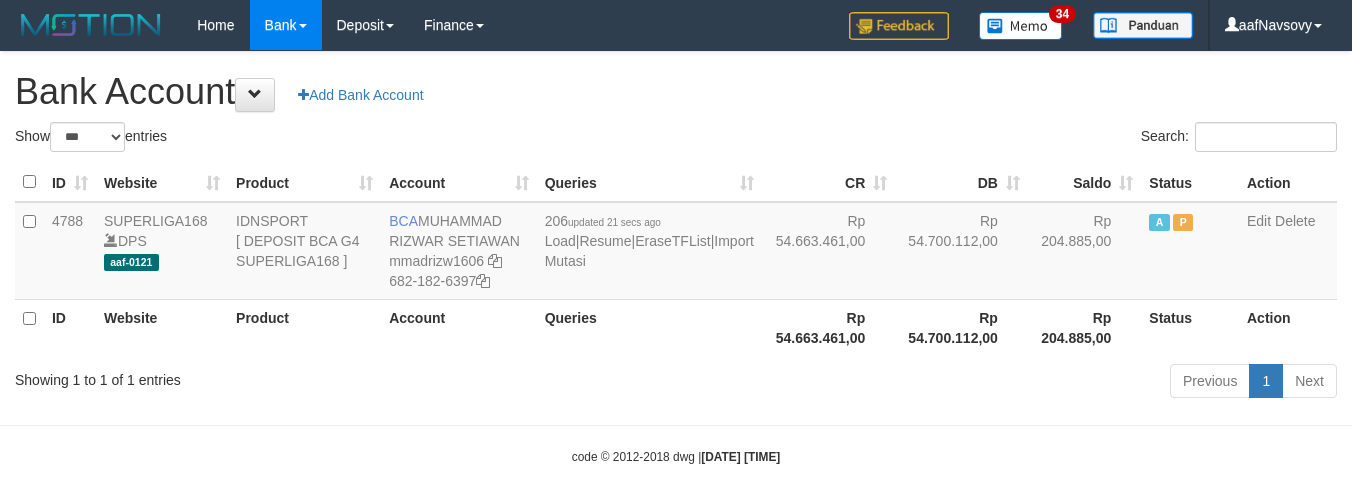 scroll, scrollTop: 16, scrollLeft: 0, axis: vertical 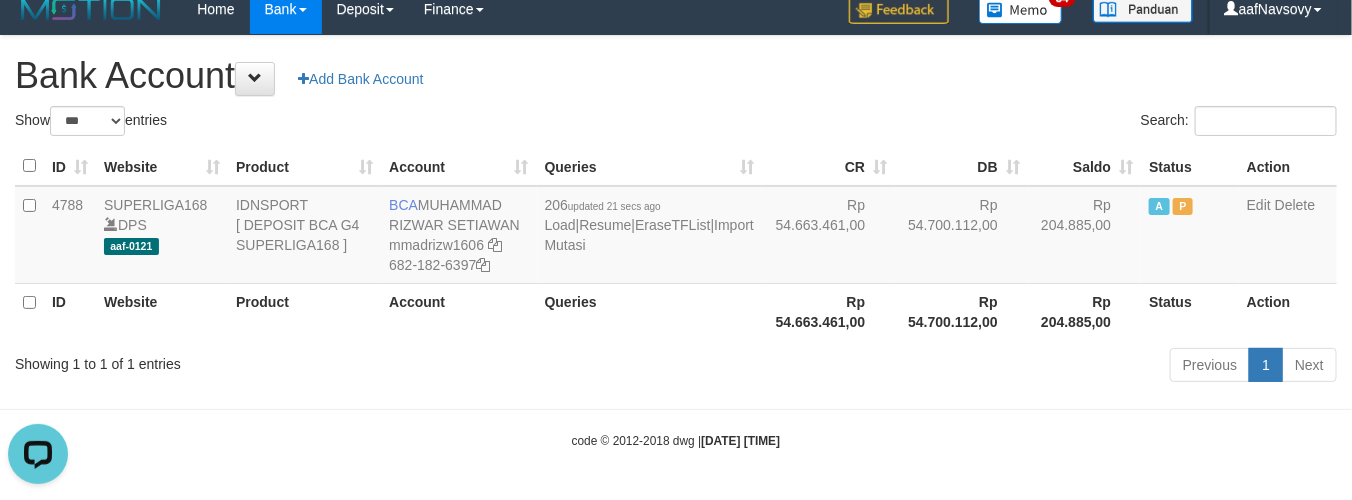 click on "Previous 1 Next" at bounding box center (957, 367) 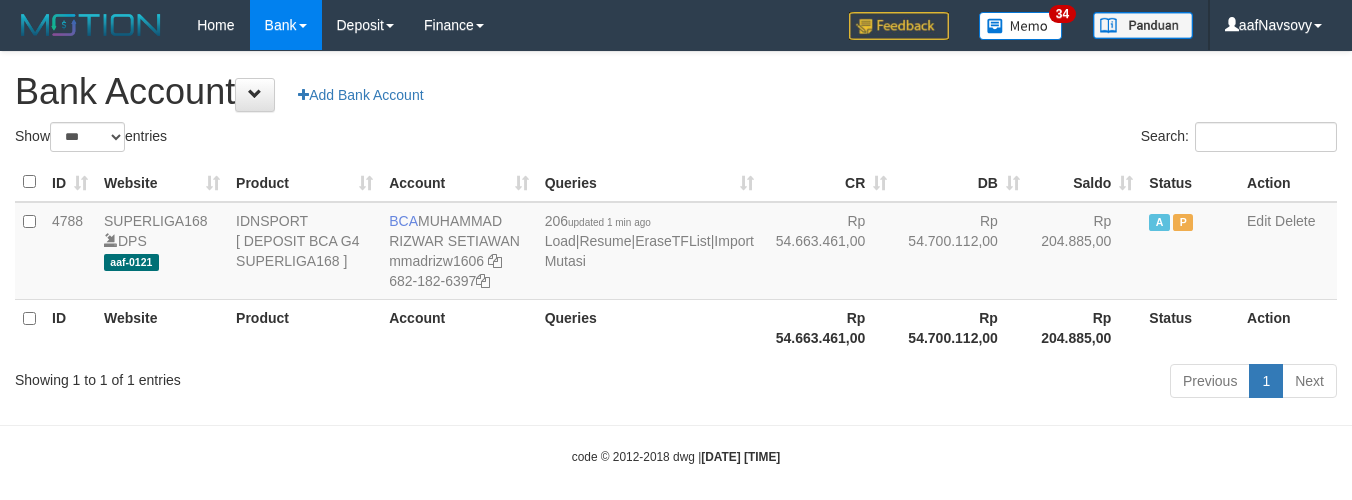 select on "***" 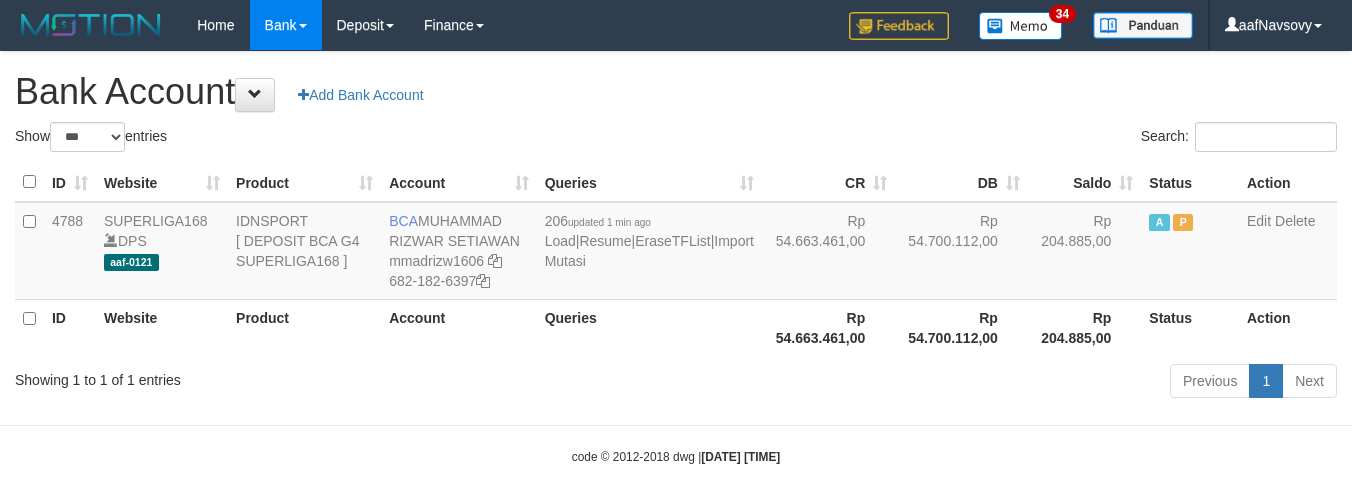scroll, scrollTop: 16, scrollLeft: 0, axis: vertical 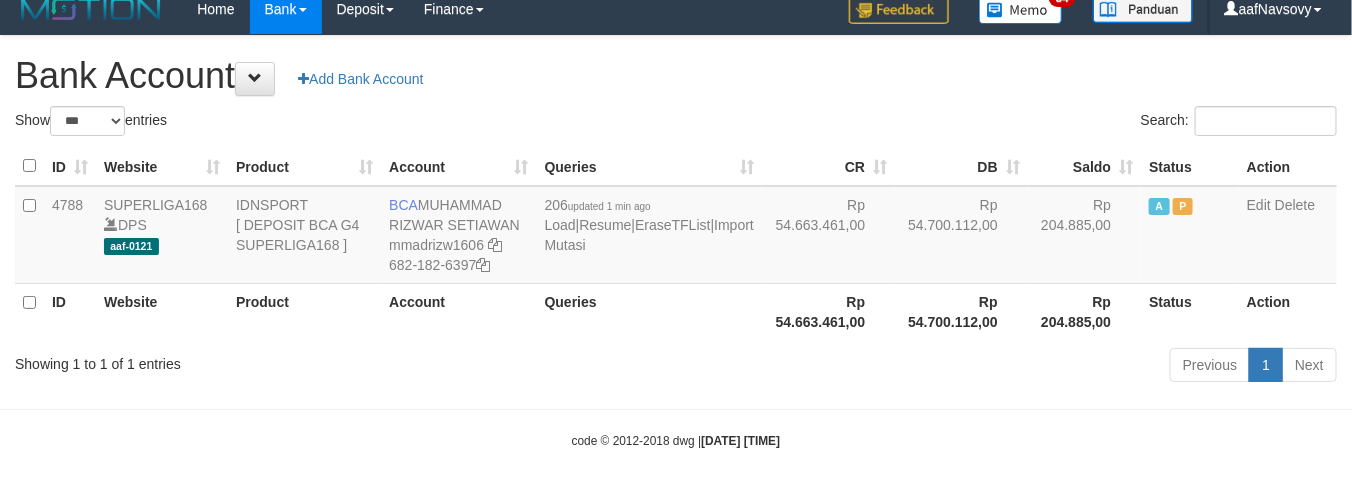 click on "Queries" at bounding box center [649, 311] 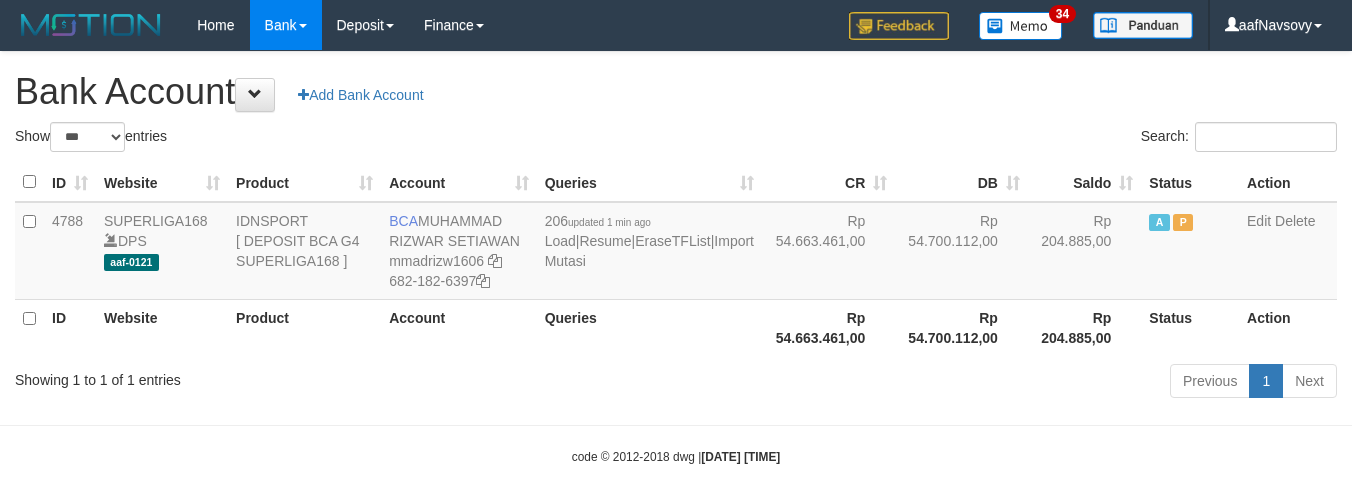 select on "***" 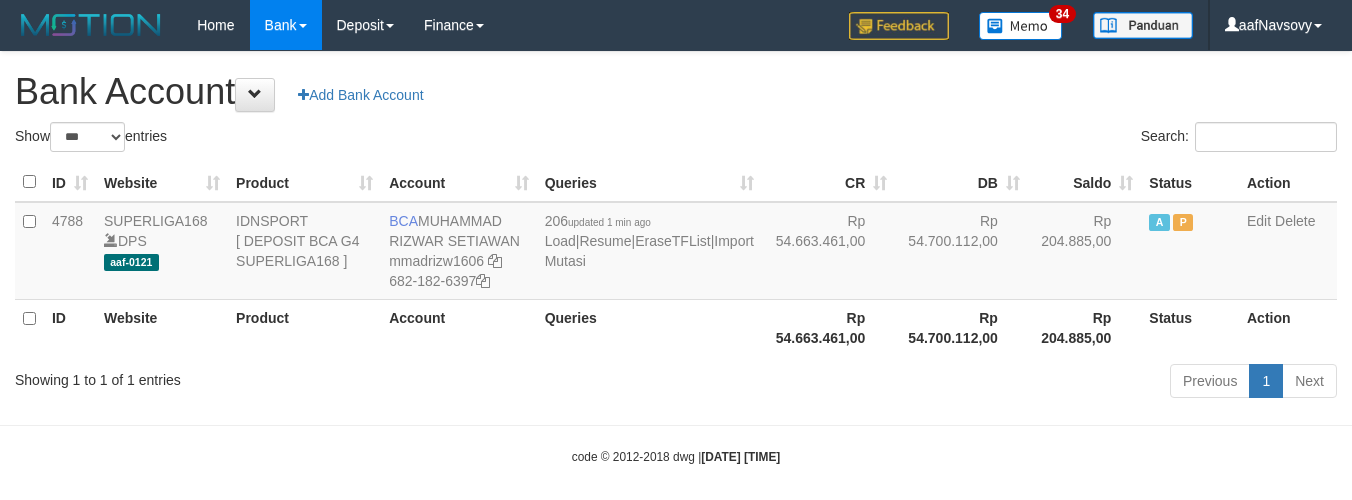 scroll, scrollTop: 16, scrollLeft: 0, axis: vertical 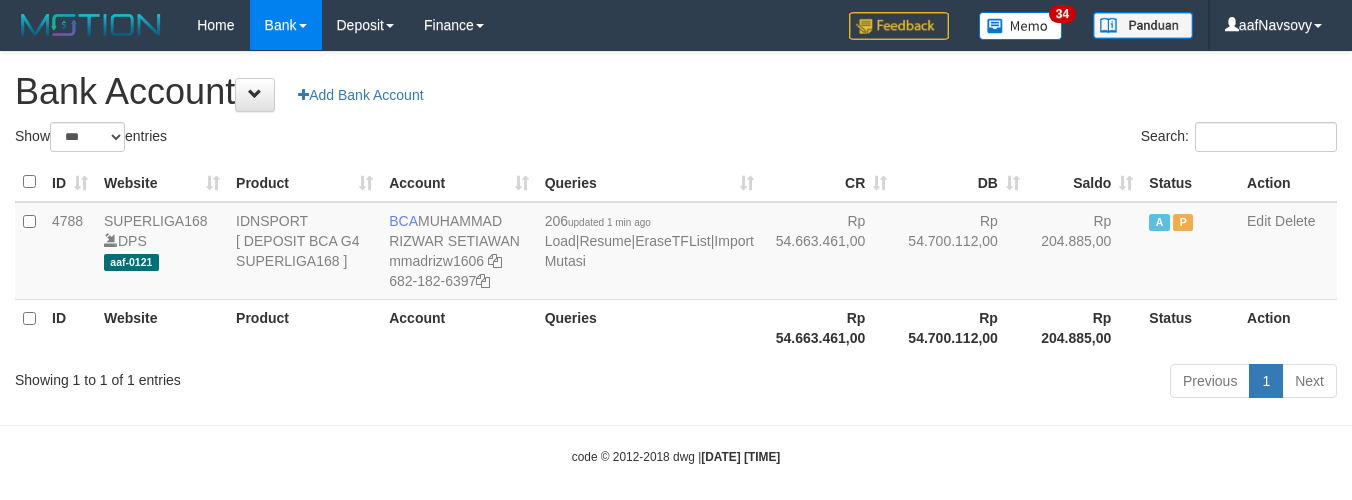 select on "***" 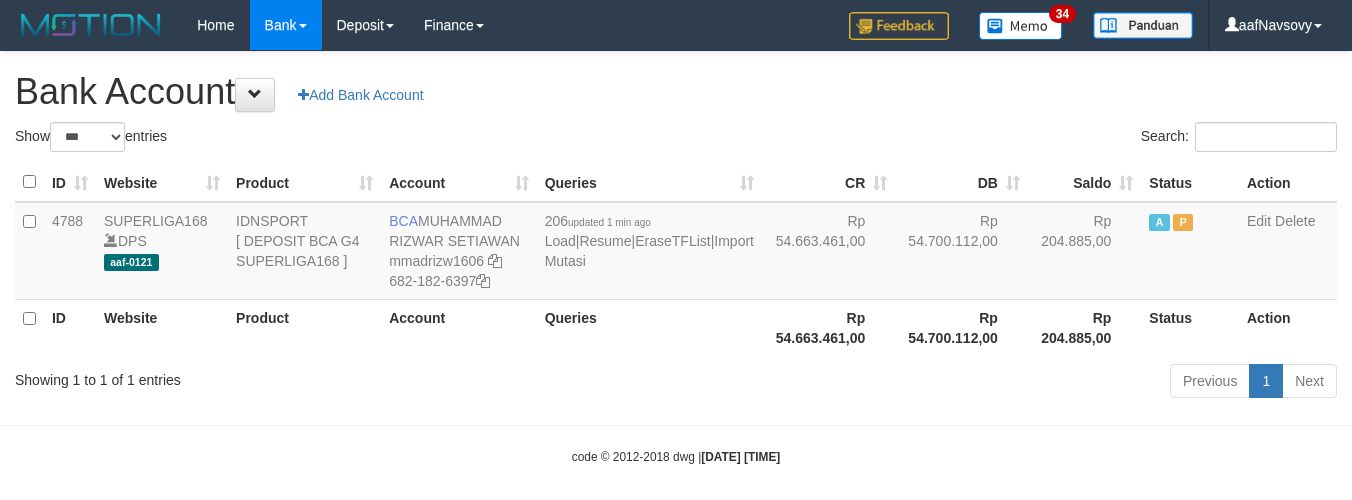 scroll, scrollTop: 16, scrollLeft: 0, axis: vertical 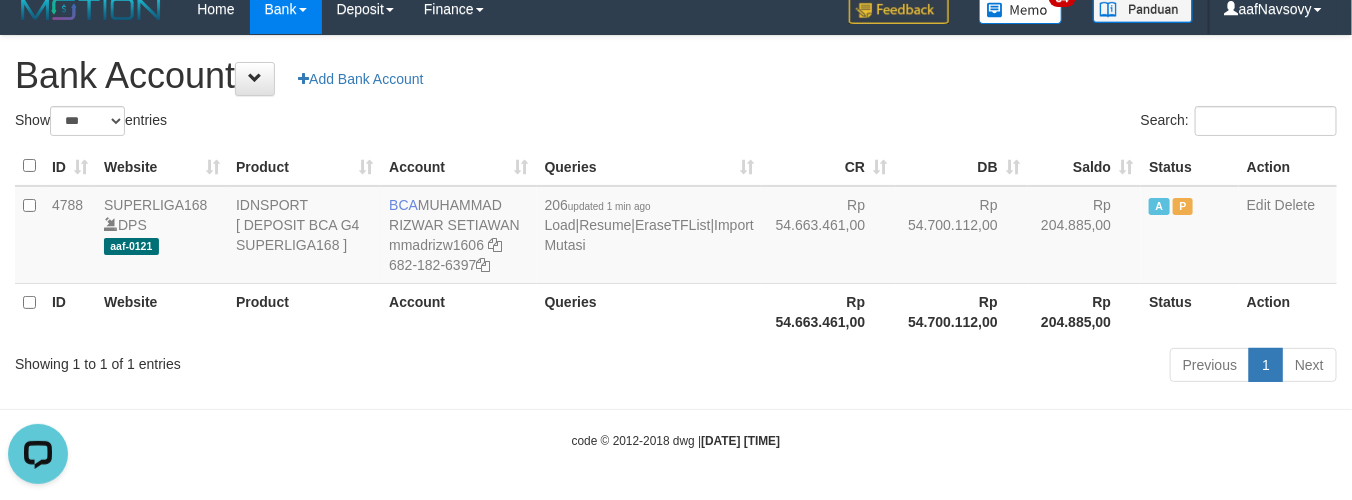 click on "Previous 1 Next" at bounding box center [957, 367] 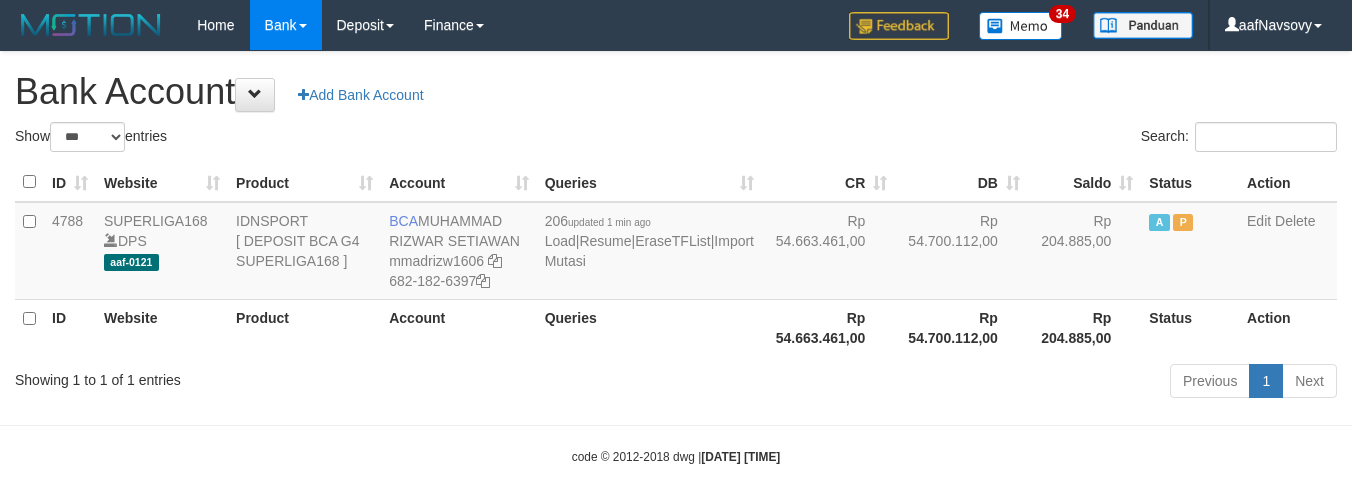 select on "***" 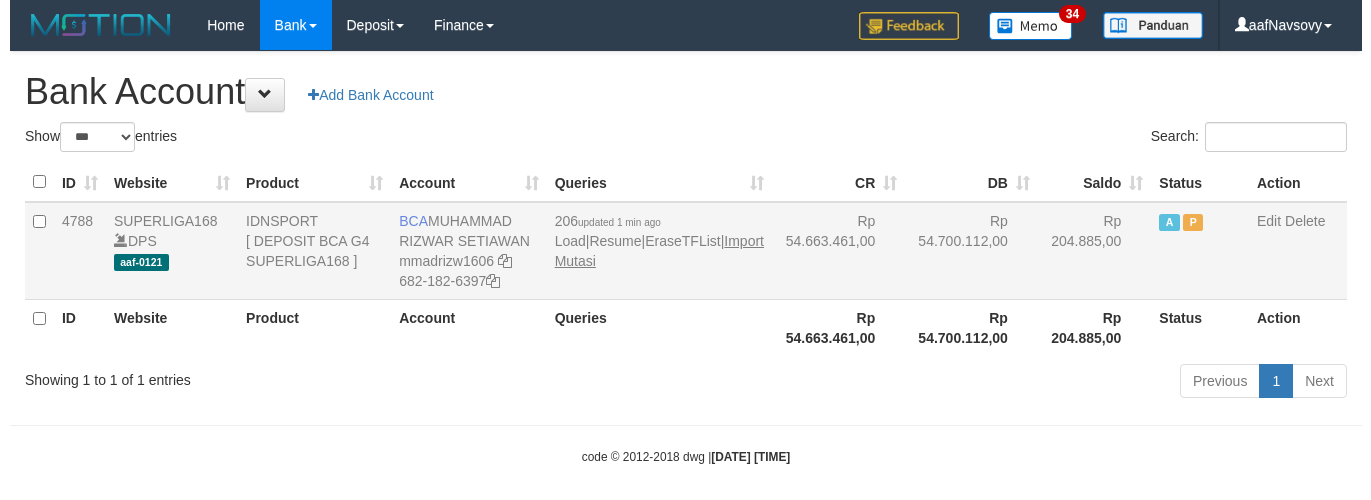 scroll, scrollTop: 16, scrollLeft: 0, axis: vertical 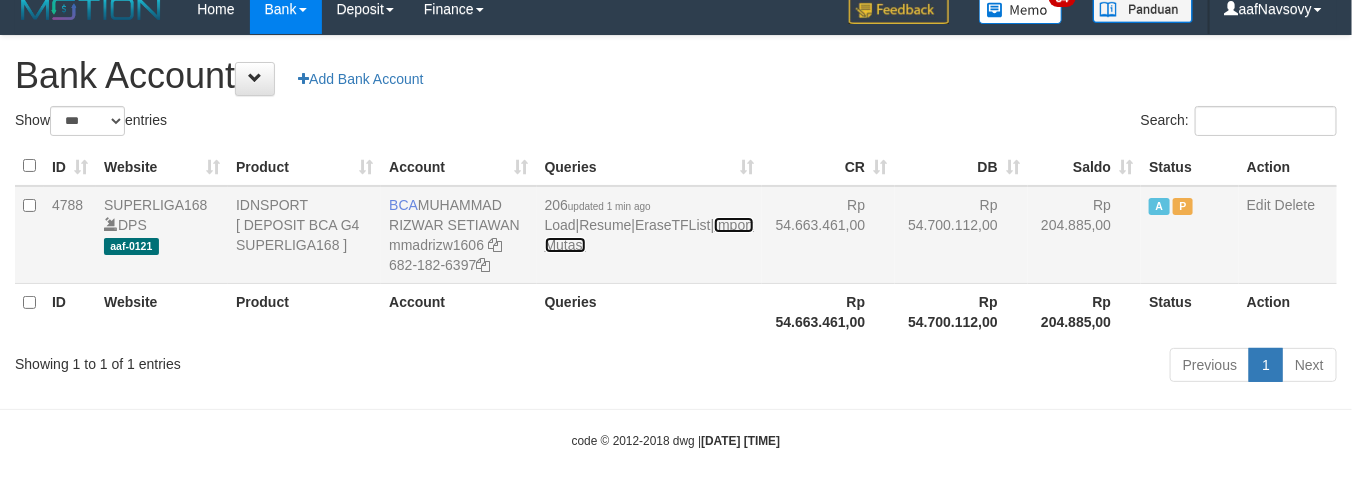 click on "Import Mutasi" at bounding box center (649, 235) 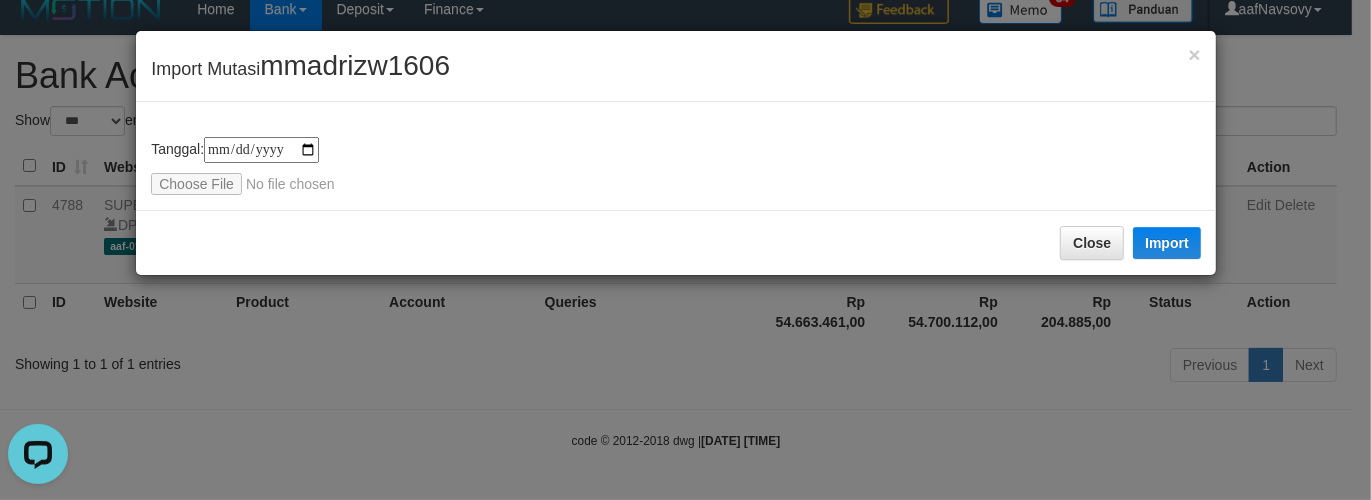 scroll, scrollTop: 0, scrollLeft: 0, axis: both 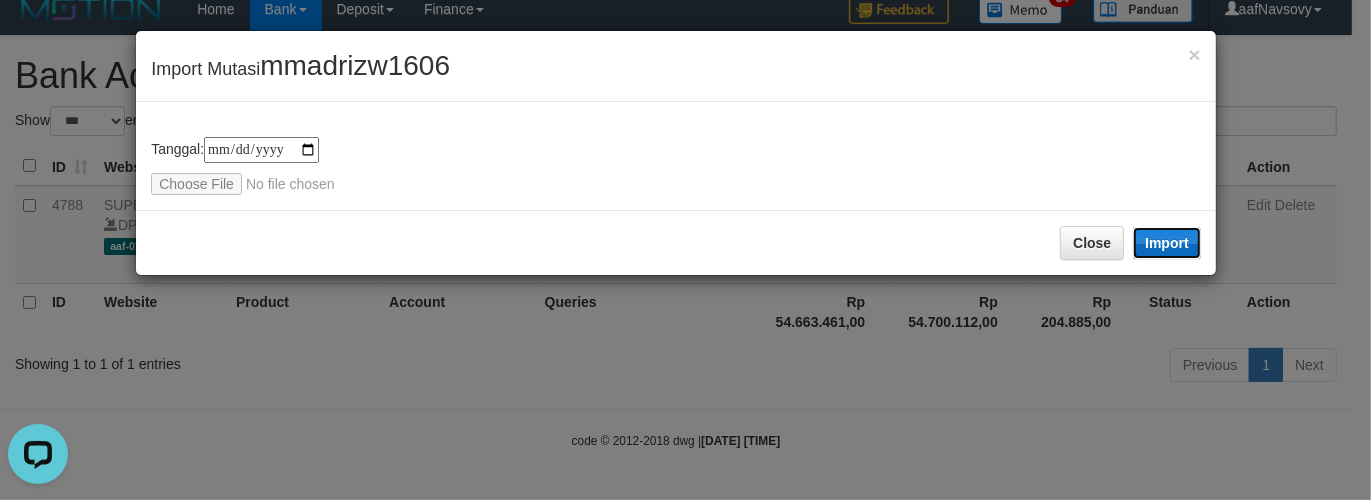 click on "Import" at bounding box center (1167, 243) 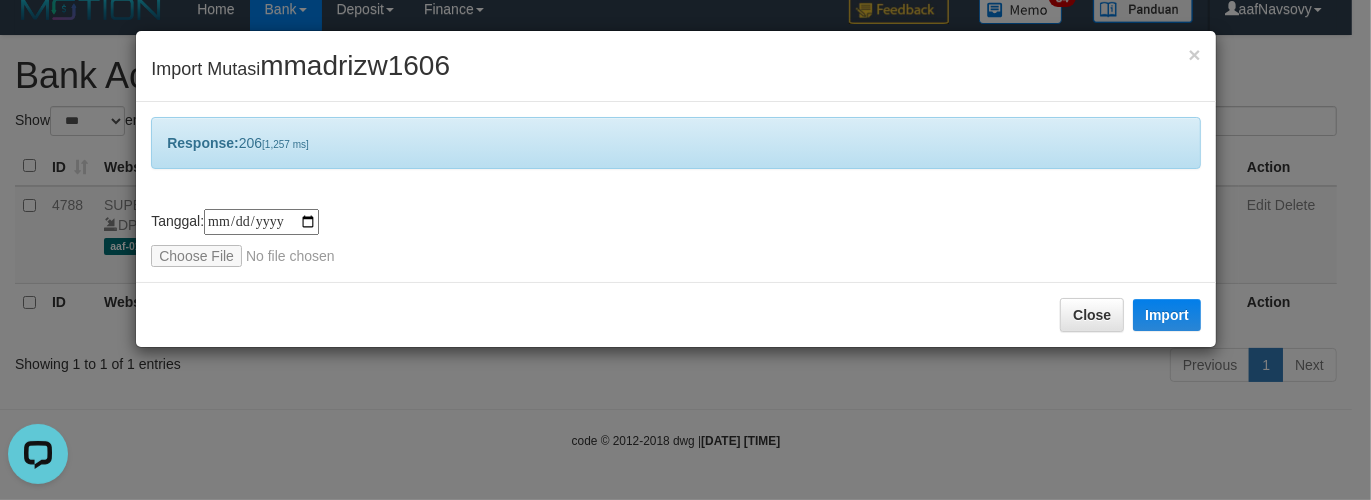 click on "**********" at bounding box center [685, 250] 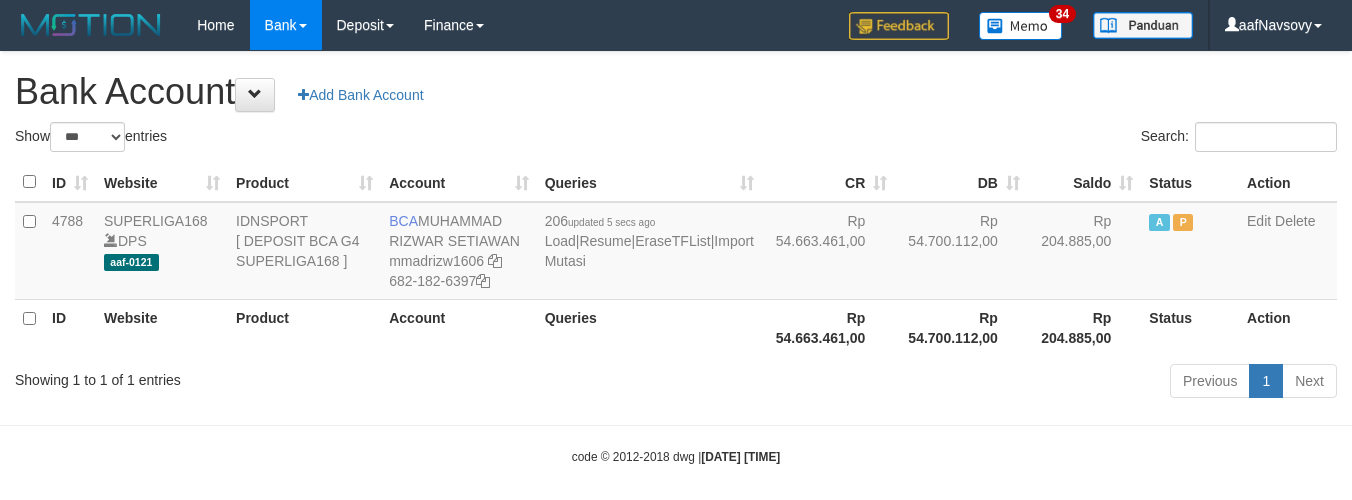 select on "***" 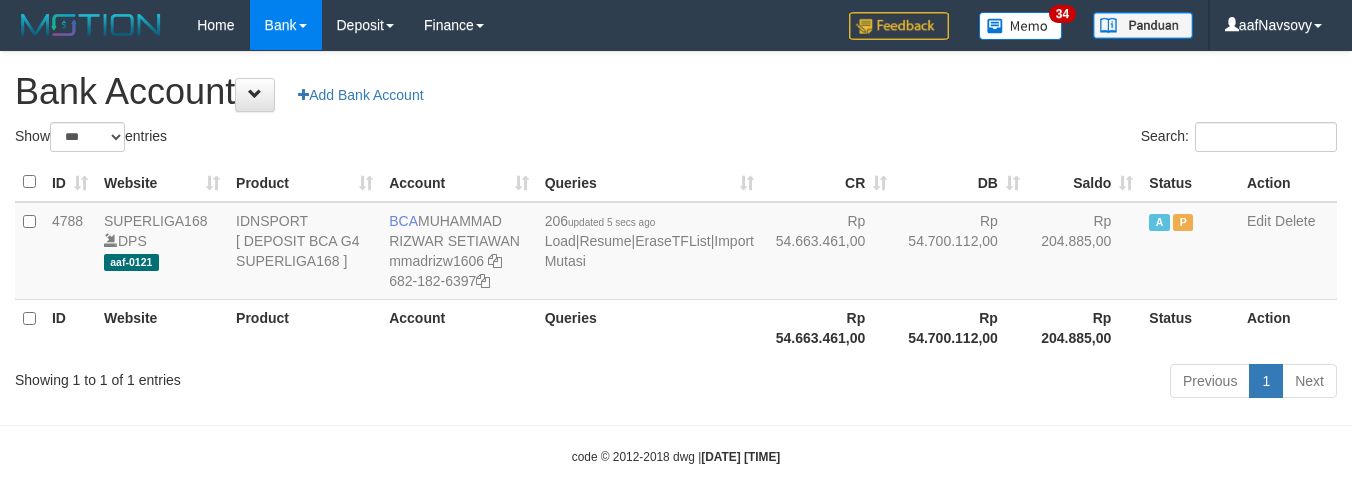scroll, scrollTop: 16, scrollLeft: 0, axis: vertical 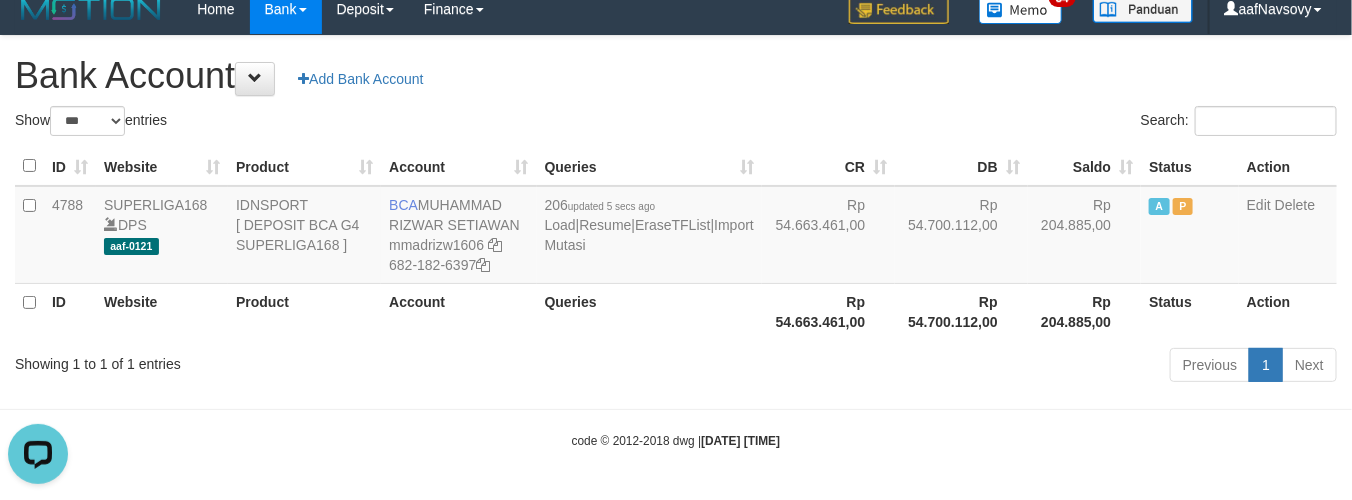 click on "Showing 1 to 1 of 1 entries" at bounding box center [281, 360] 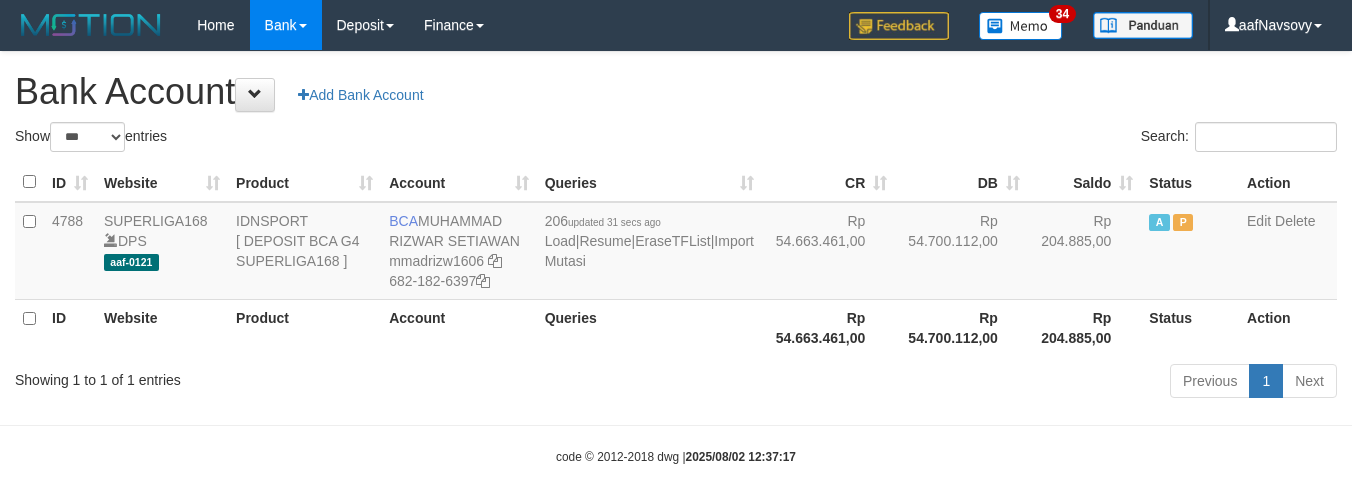 select on "***" 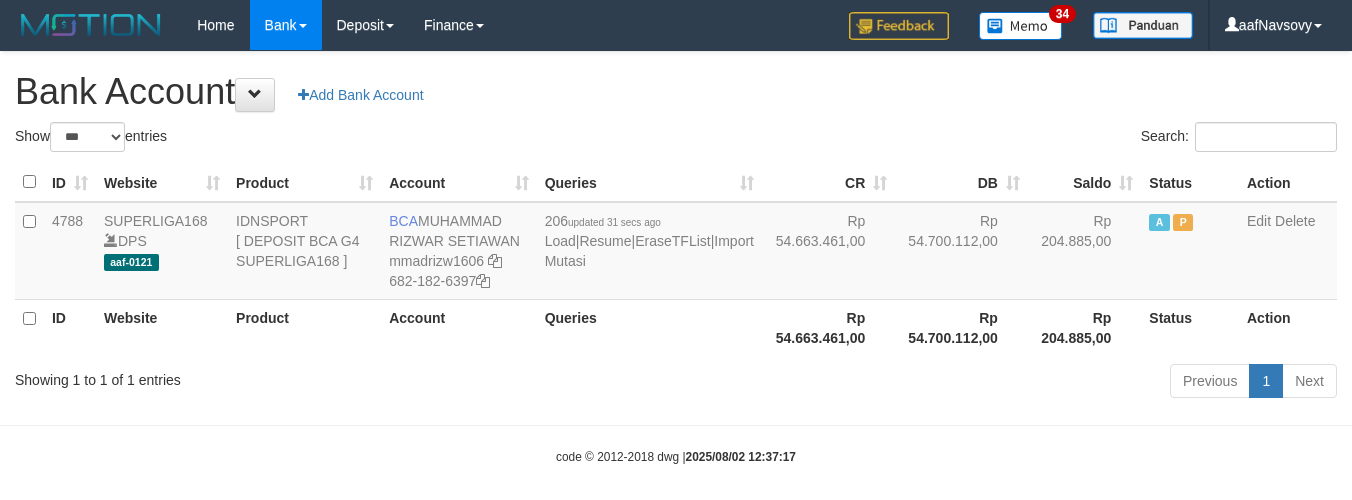 scroll, scrollTop: 16, scrollLeft: 0, axis: vertical 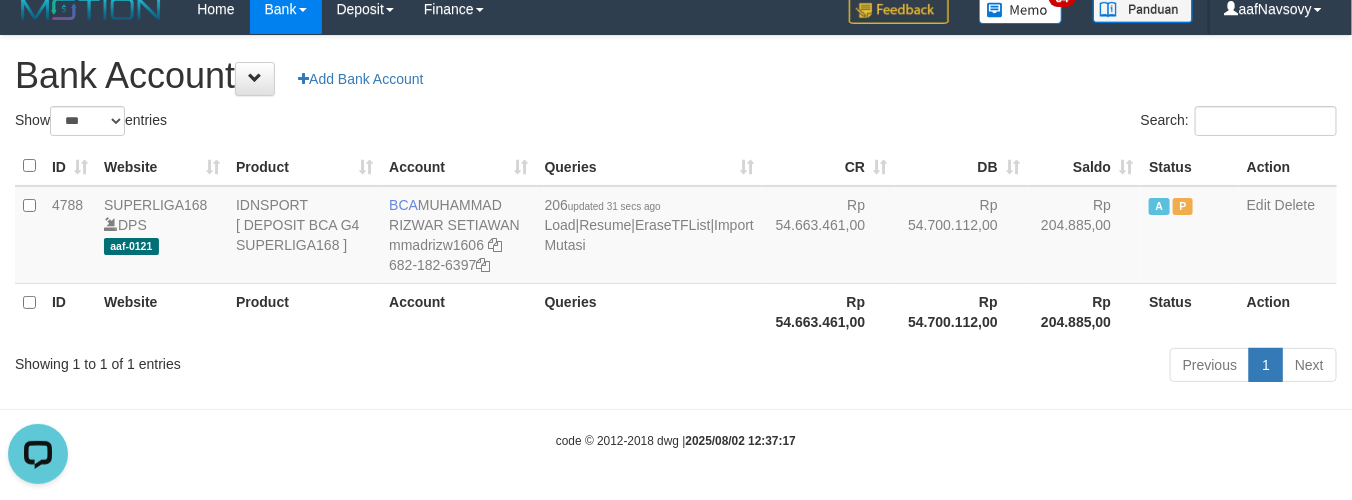 click on "Previous 1 Next" at bounding box center (957, 367) 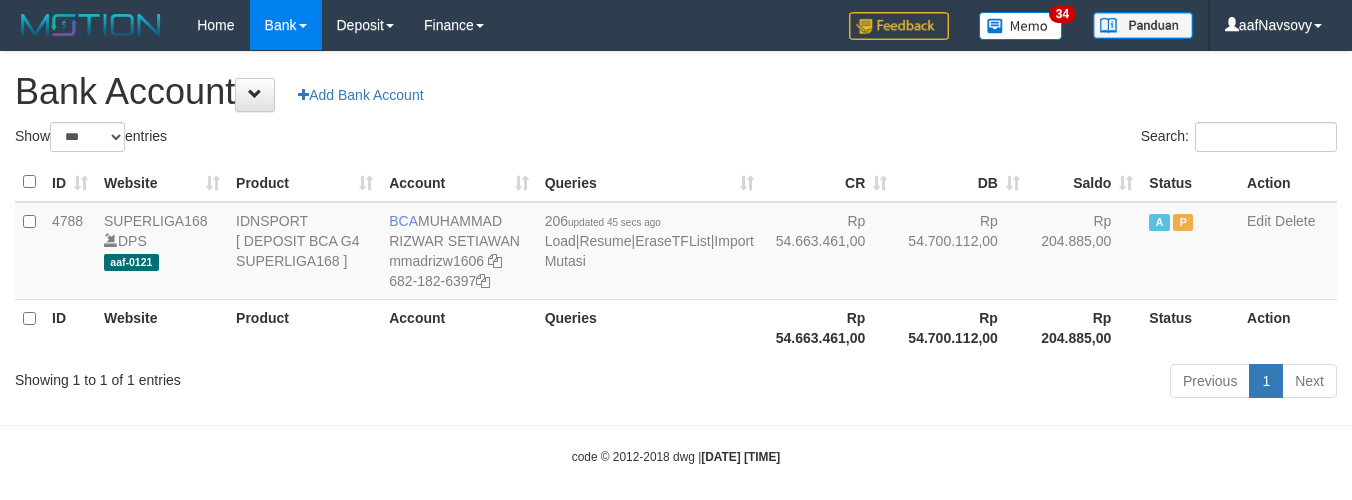 select on "***" 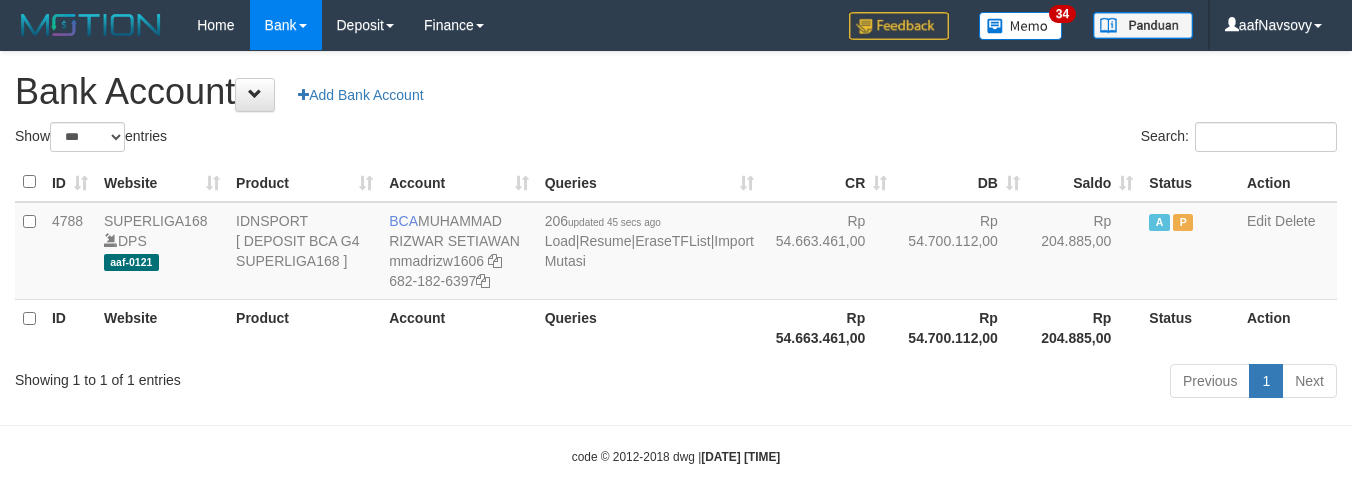 scroll, scrollTop: 16, scrollLeft: 0, axis: vertical 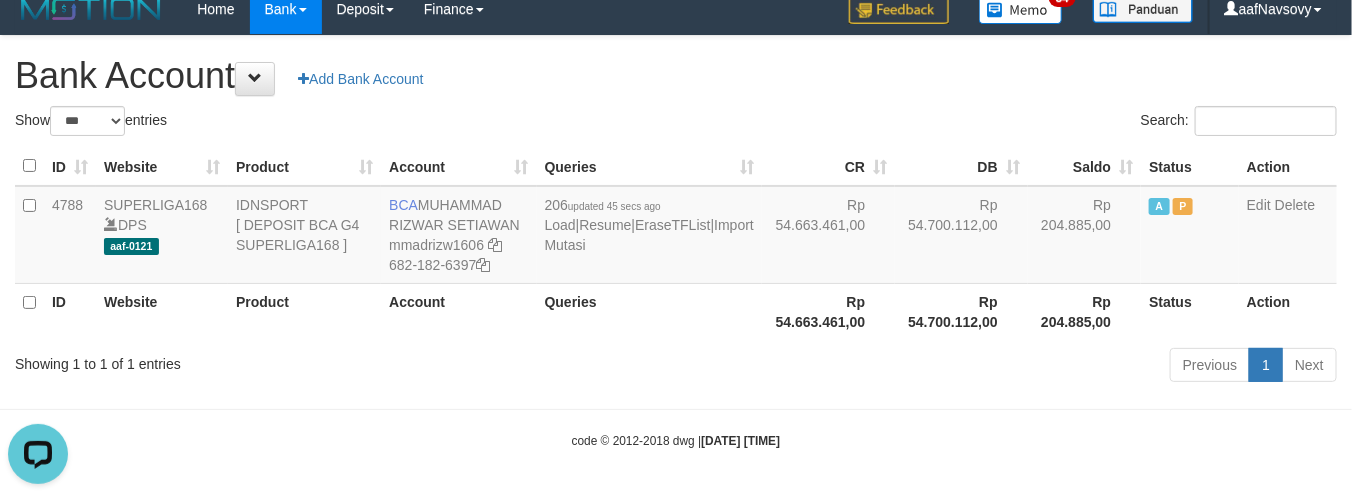 click on "Previous 1 Next" at bounding box center [957, 367] 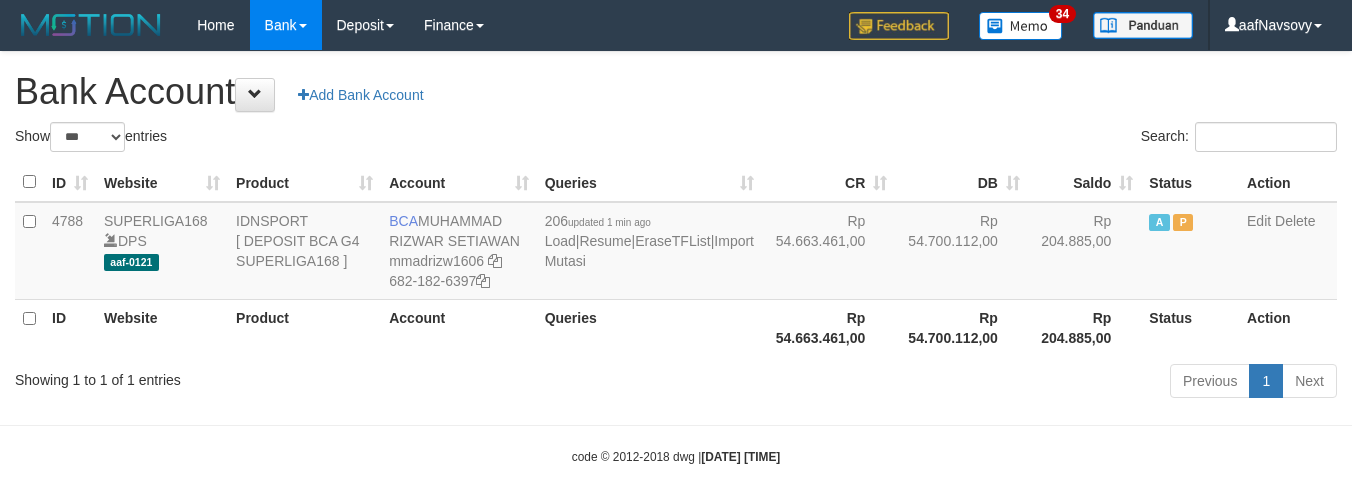 select on "***" 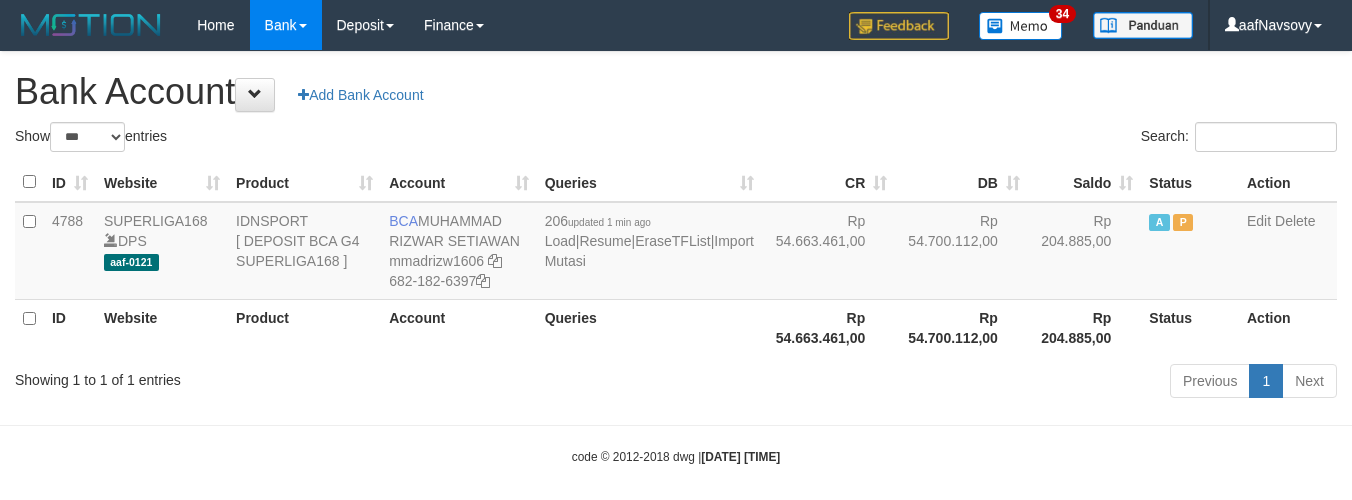 scroll, scrollTop: 16, scrollLeft: 0, axis: vertical 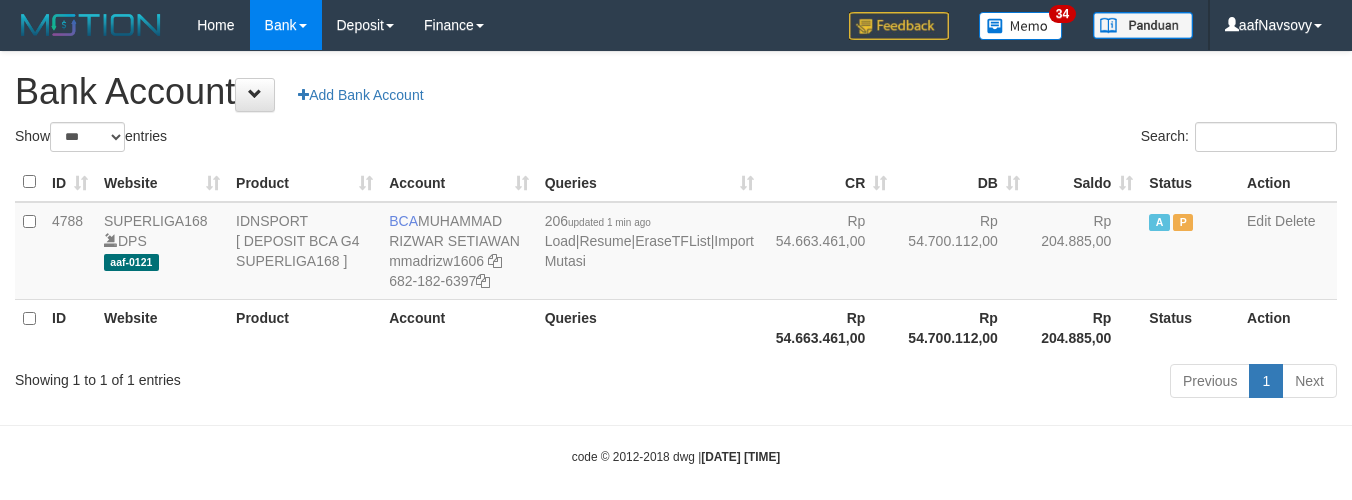 select on "***" 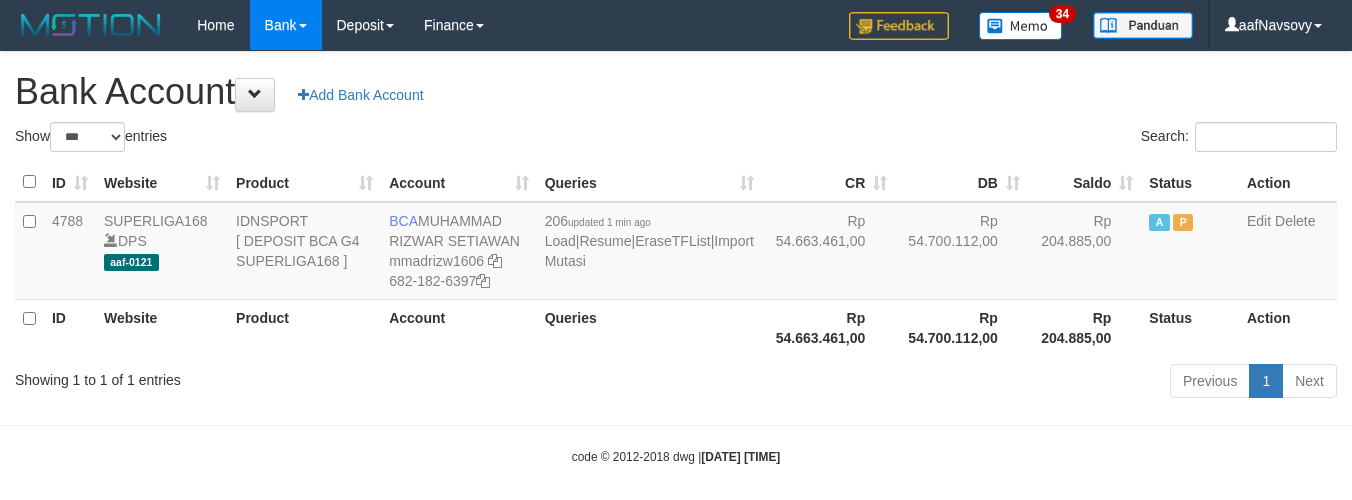 scroll, scrollTop: 16, scrollLeft: 0, axis: vertical 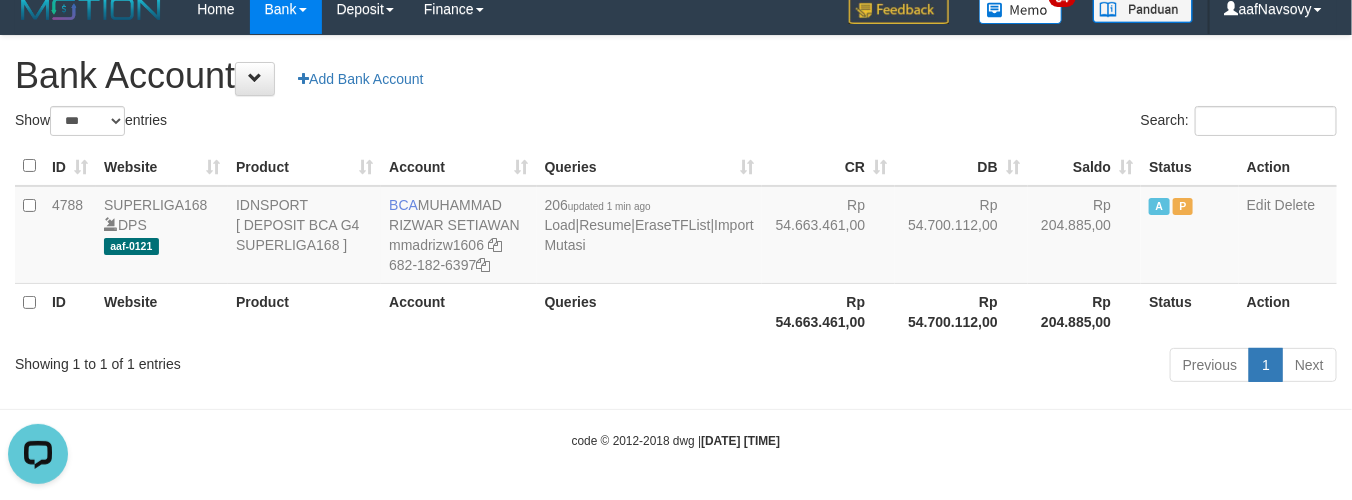 click on "Toggle navigation
Home
Bank
Account List
Load
By Website
Group
[ISPORT]													SUPERLIGA168
By Load Group (DPS)
34" at bounding box center (676, 242) 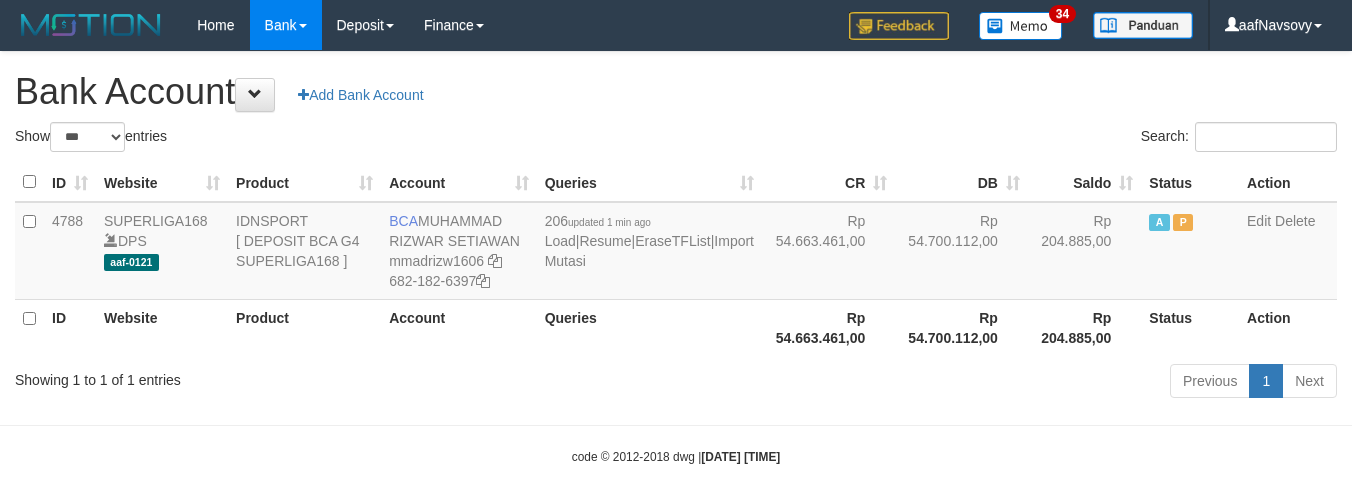 select on "***" 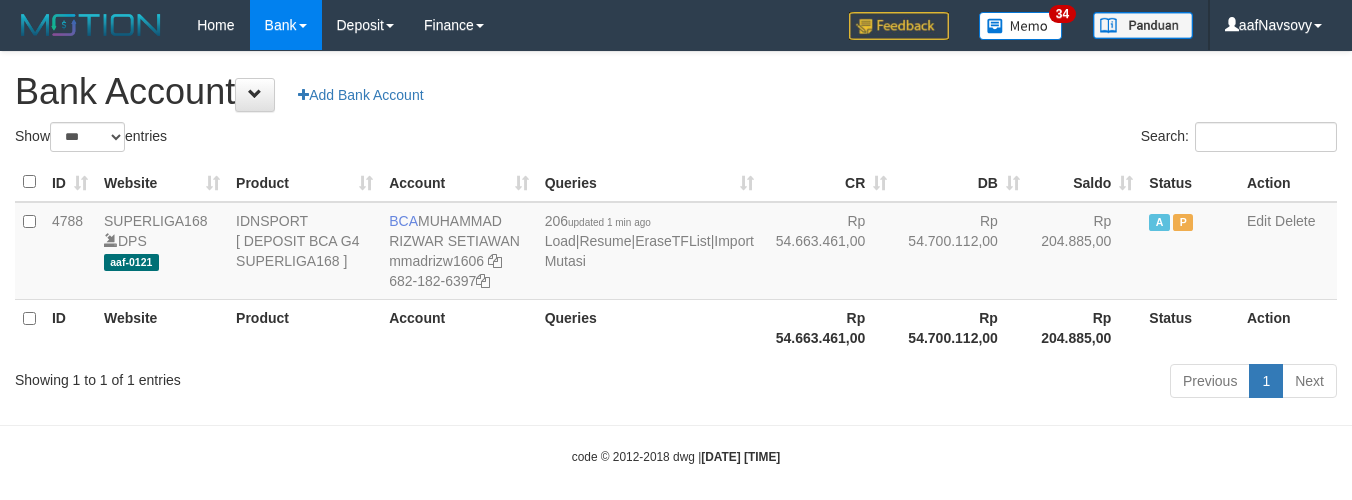 scroll, scrollTop: 16, scrollLeft: 0, axis: vertical 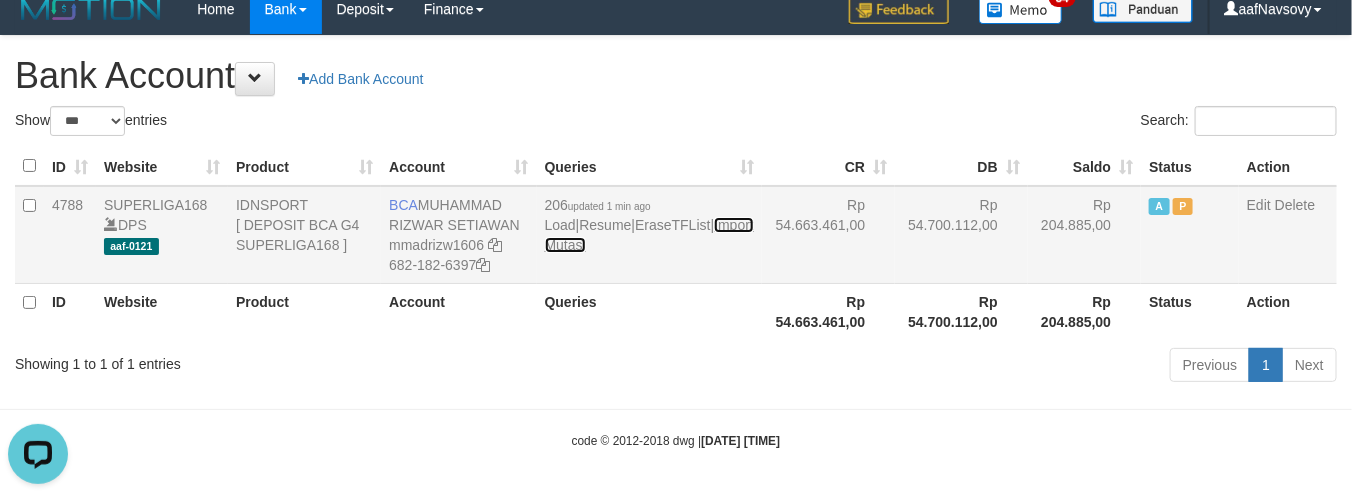 click on "Import Mutasi" at bounding box center [649, 235] 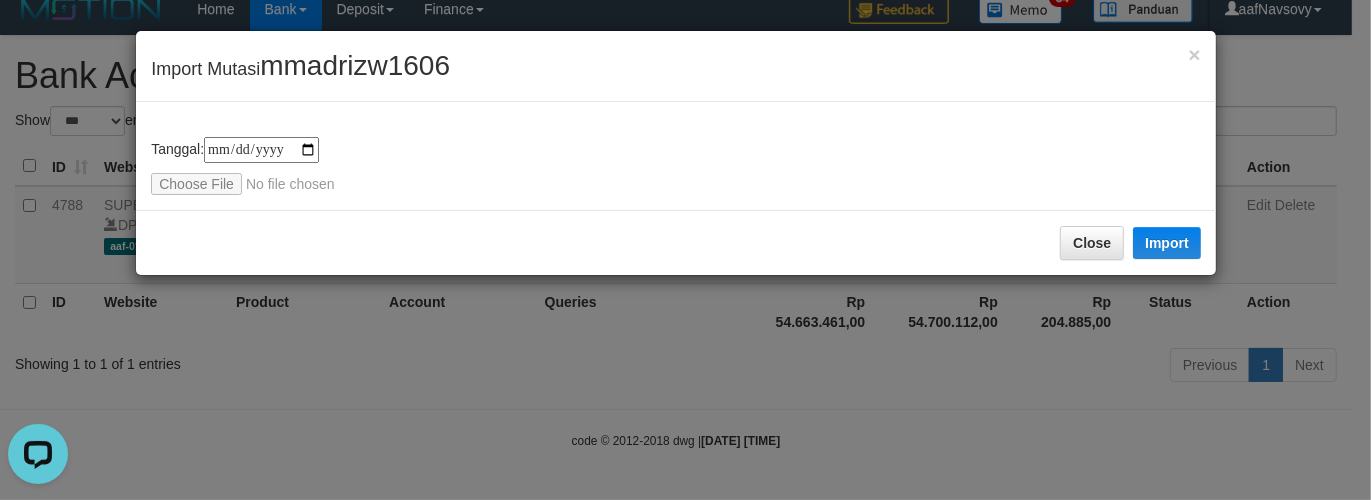 type on "**********" 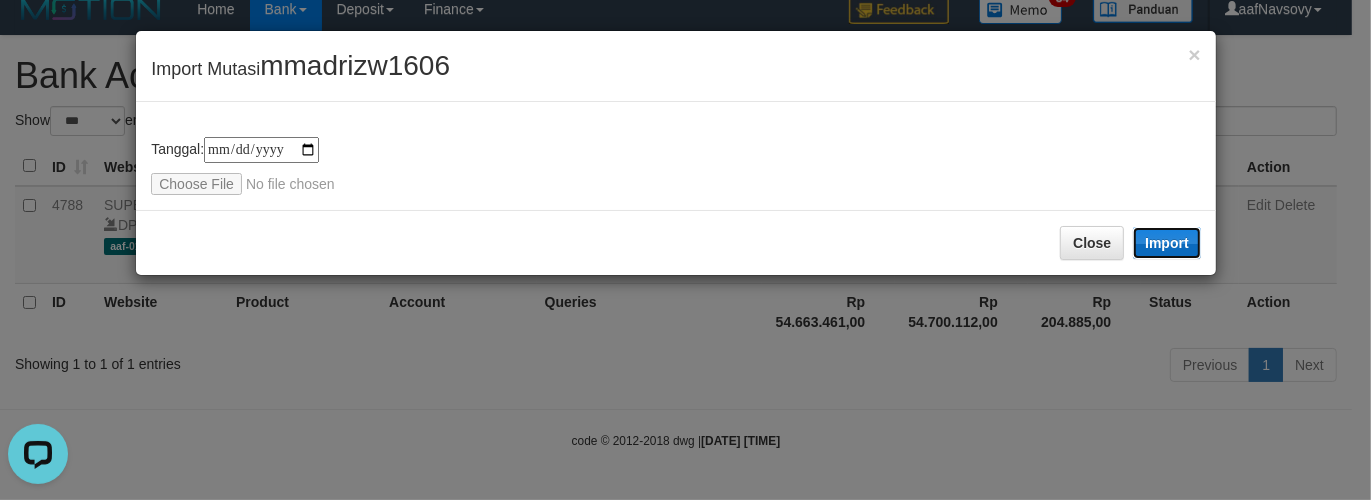 click on "Import" at bounding box center [1167, 243] 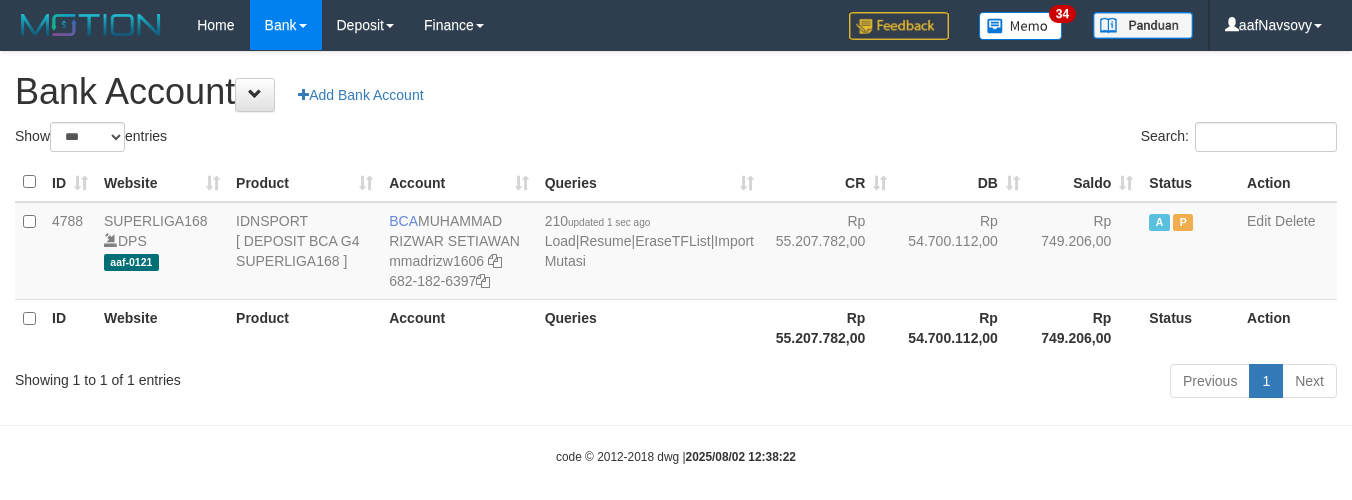 select on "***" 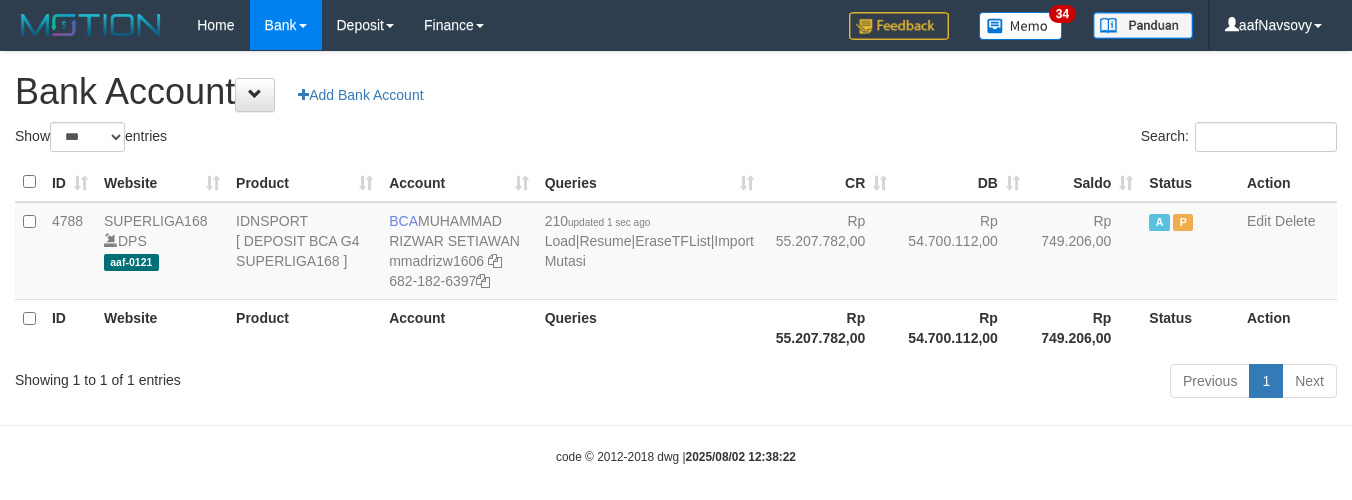 scroll, scrollTop: 16, scrollLeft: 0, axis: vertical 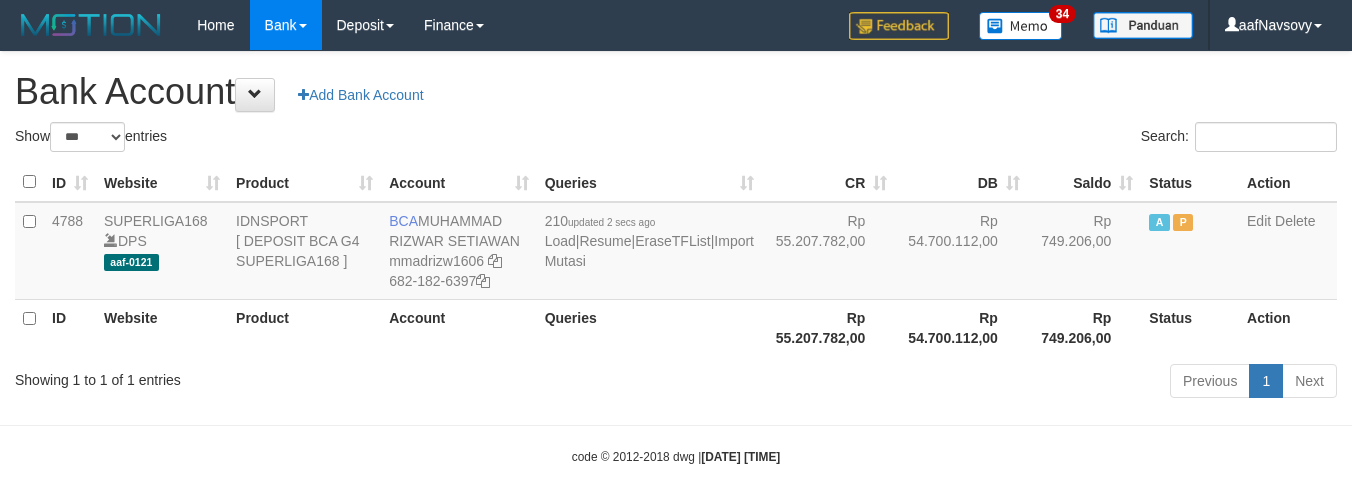 select on "***" 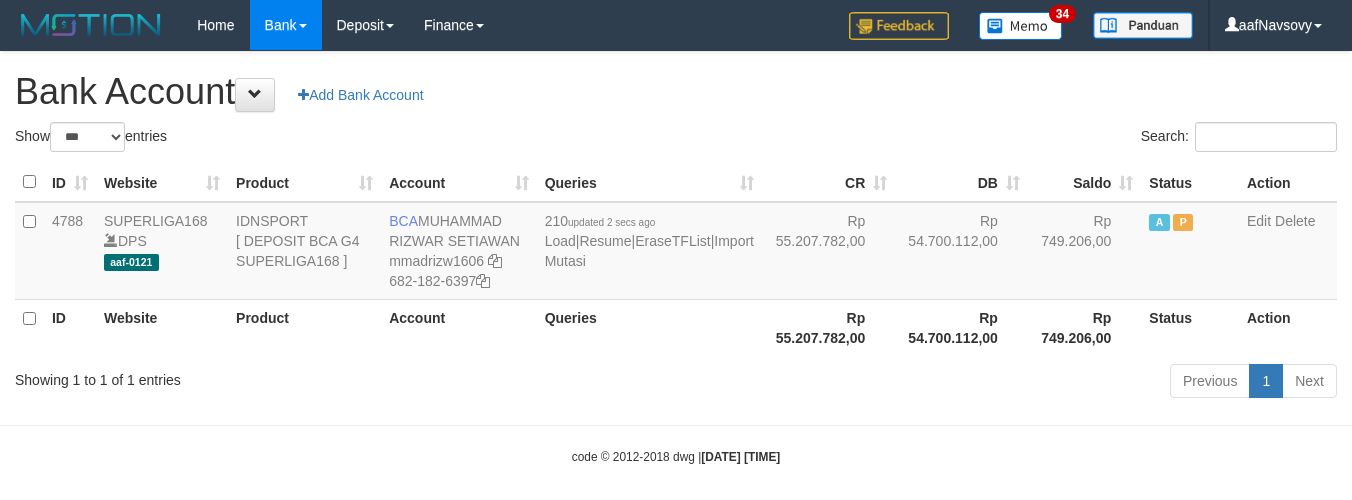 scroll, scrollTop: 16, scrollLeft: 0, axis: vertical 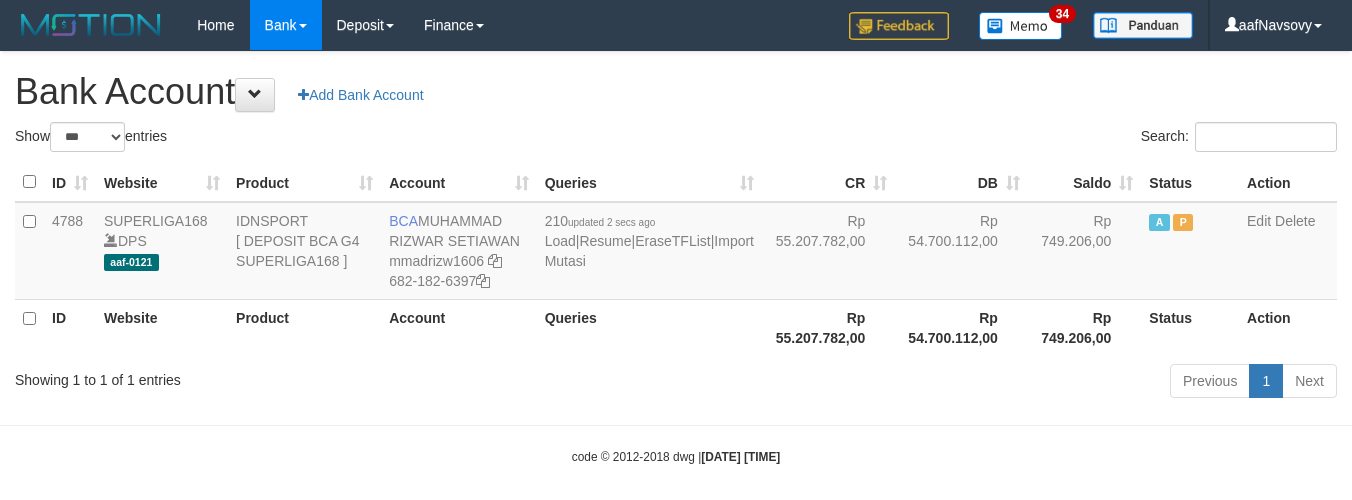 select on "***" 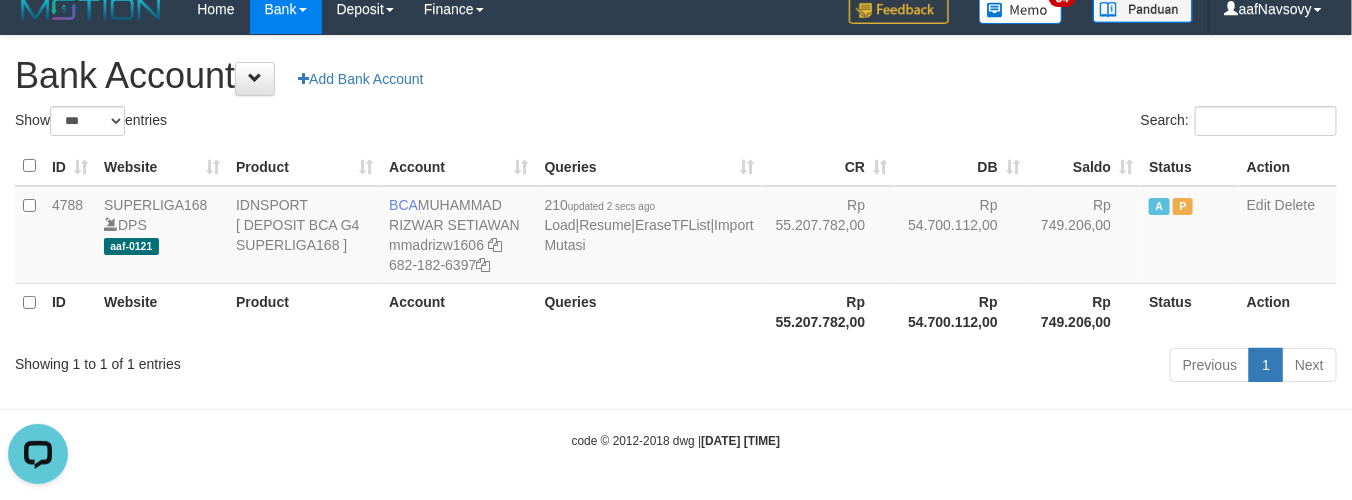 scroll, scrollTop: 0, scrollLeft: 0, axis: both 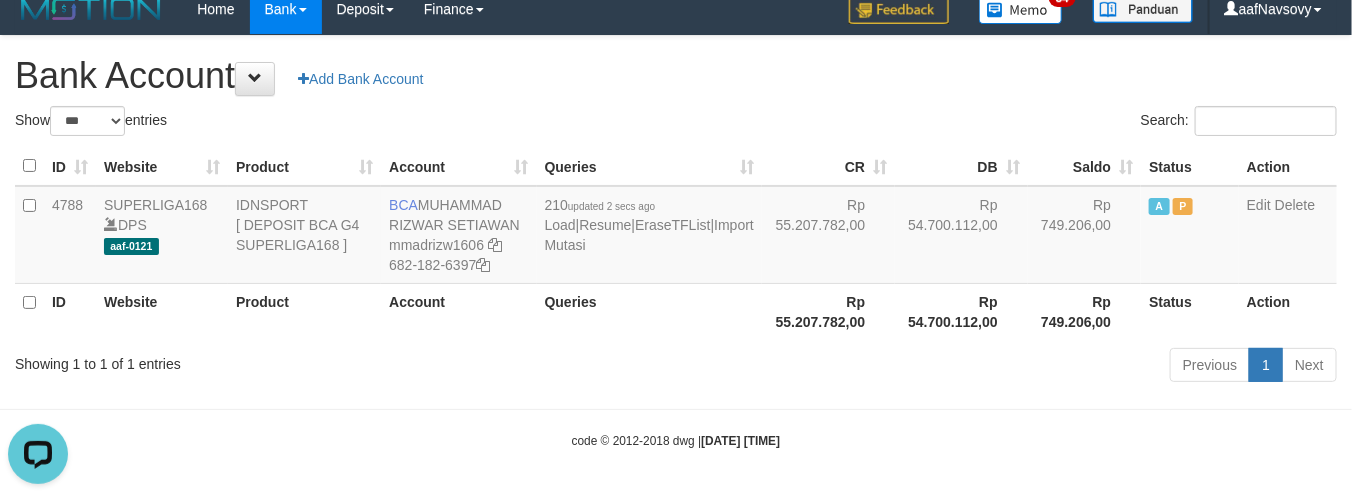 click on "ID Website Product Account Queries CR DB Saldo Status Action
4788
SUPERLIGA168
DPS
aaf-0121
IDNSPORT
[ DEPOSIT BCA G4 SUPERLIGA168 ]
BCA
[FIRST] [LAST]
mmadrizw1606
[PHONE]
210 updated [TIME_AGO]
Load
|
Resume
|
EraseTFList
|
Import Mutasi
Rp [PRICE]
Rp [PRICE]
Rp [PRICE]
A
P
Edit
Delete
ID Website Product Account Queries Rp [PRICE] Rp [PRICE]" at bounding box center [676, 243] 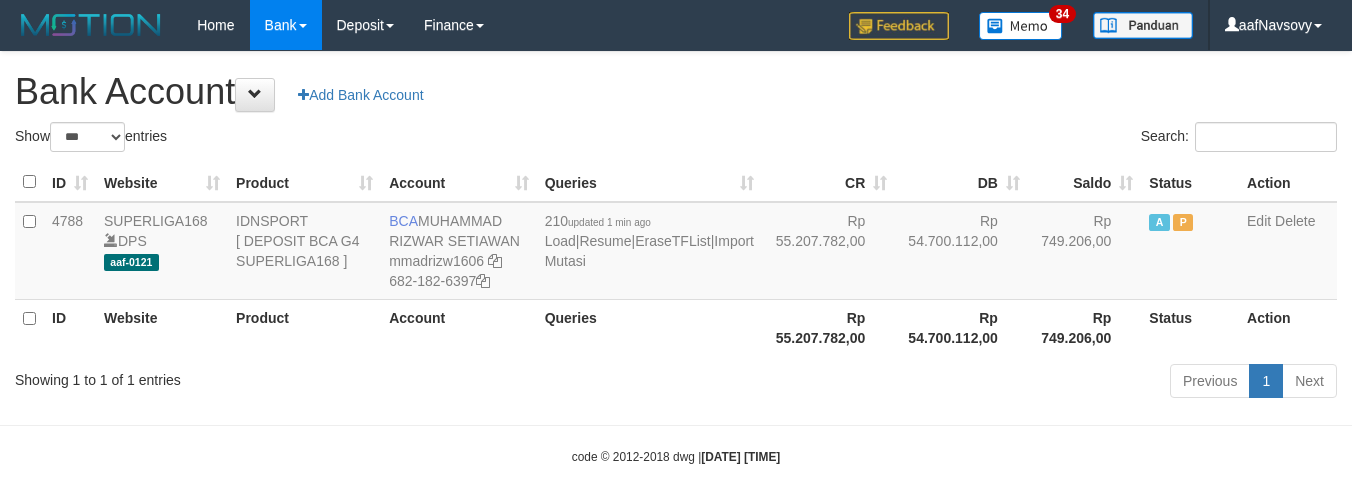 select on "***" 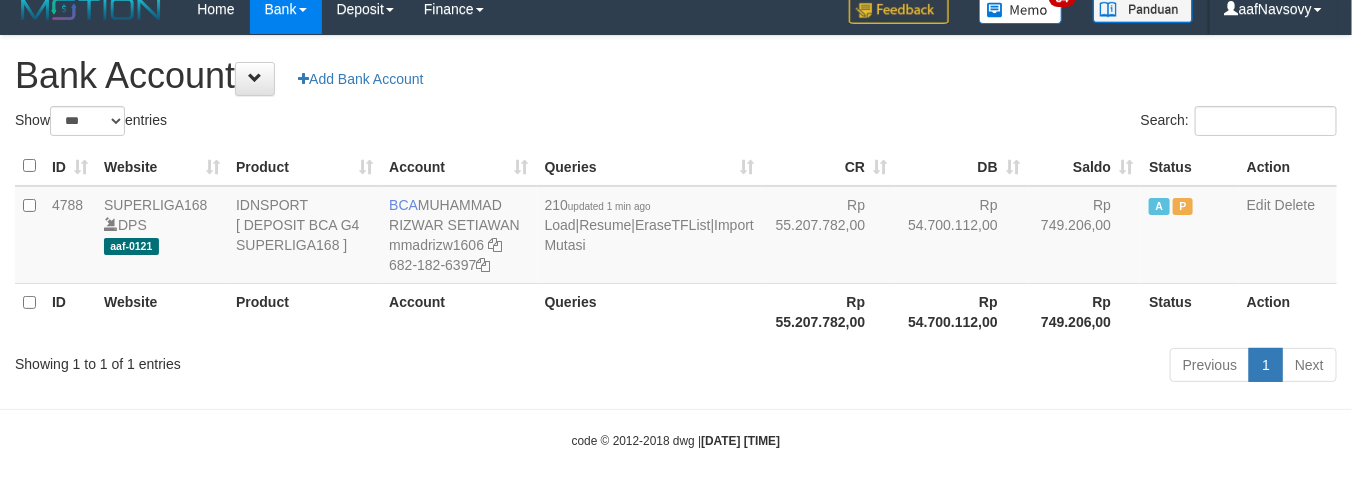click on "Toggle navigation
Home
Bank
Account List
Load
By Website
Group
[ISPORT]													SUPERLIGA168
By Load Group (DPS)
34" at bounding box center [676, 242] 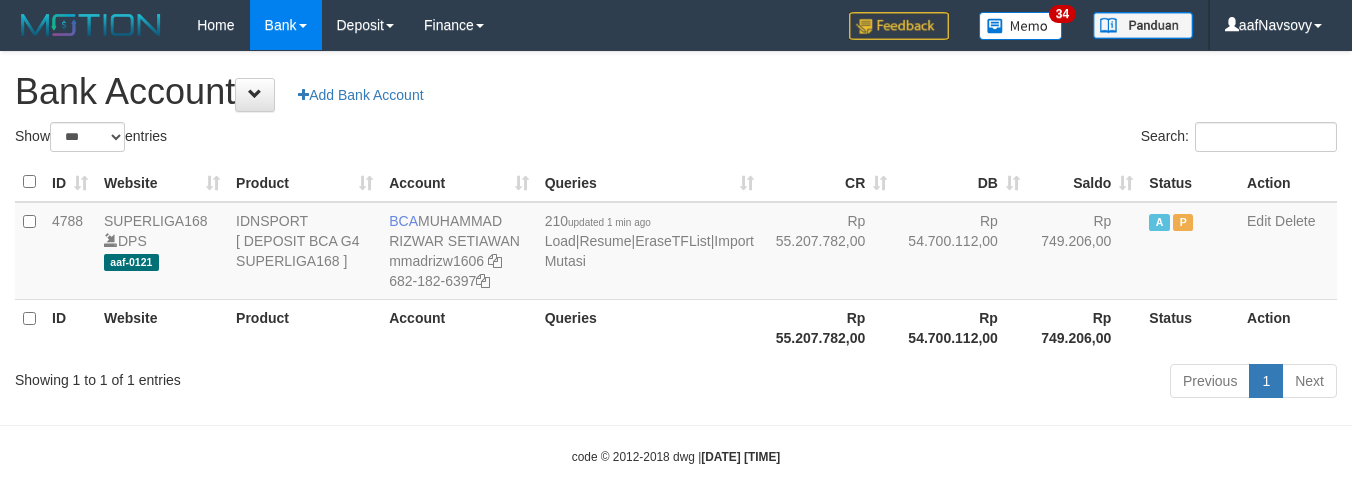 select on "***" 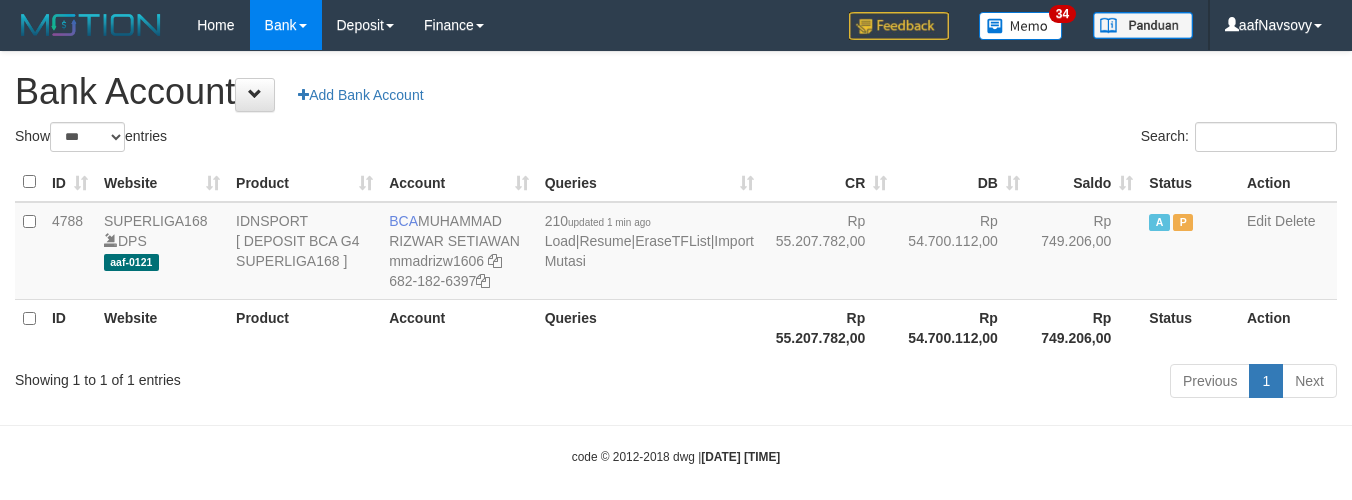 scroll, scrollTop: 16, scrollLeft: 0, axis: vertical 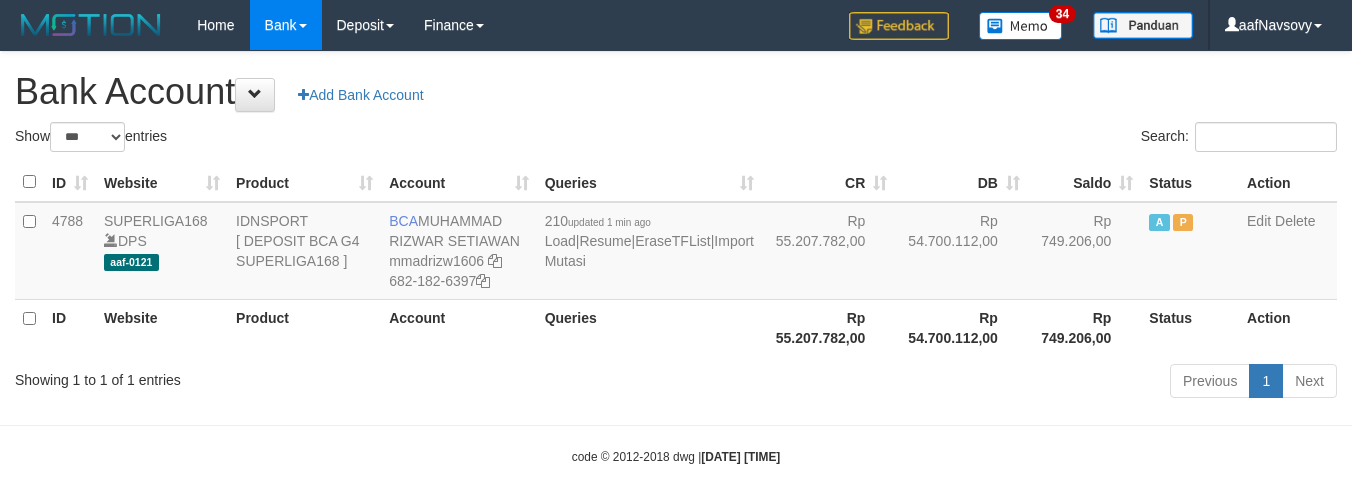 select on "***" 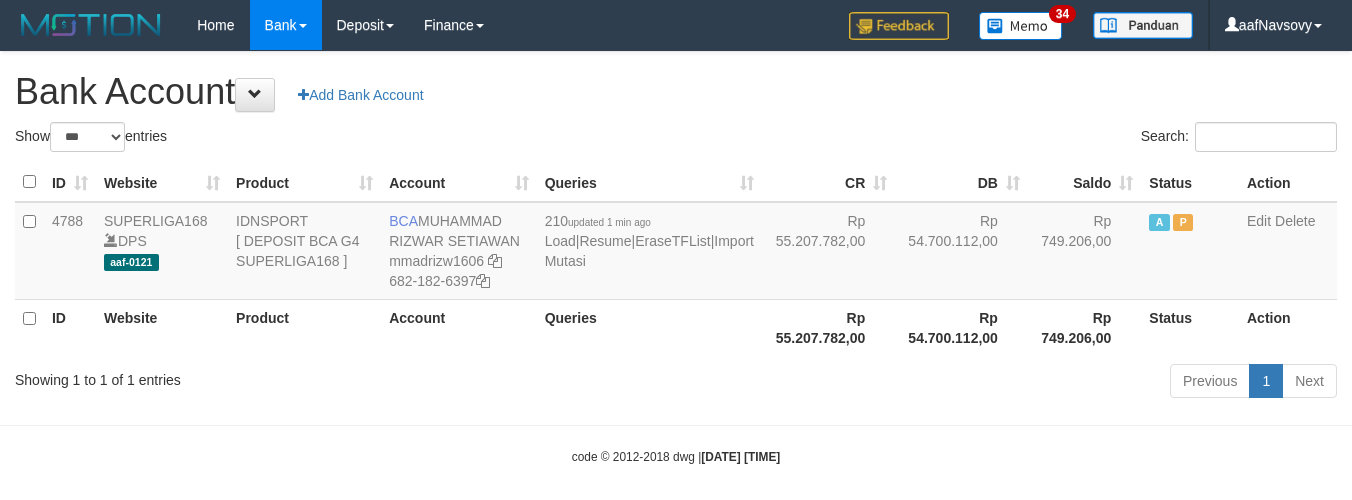 scroll, scrollTop: 16, scrollLeft: 0, axis: vertical 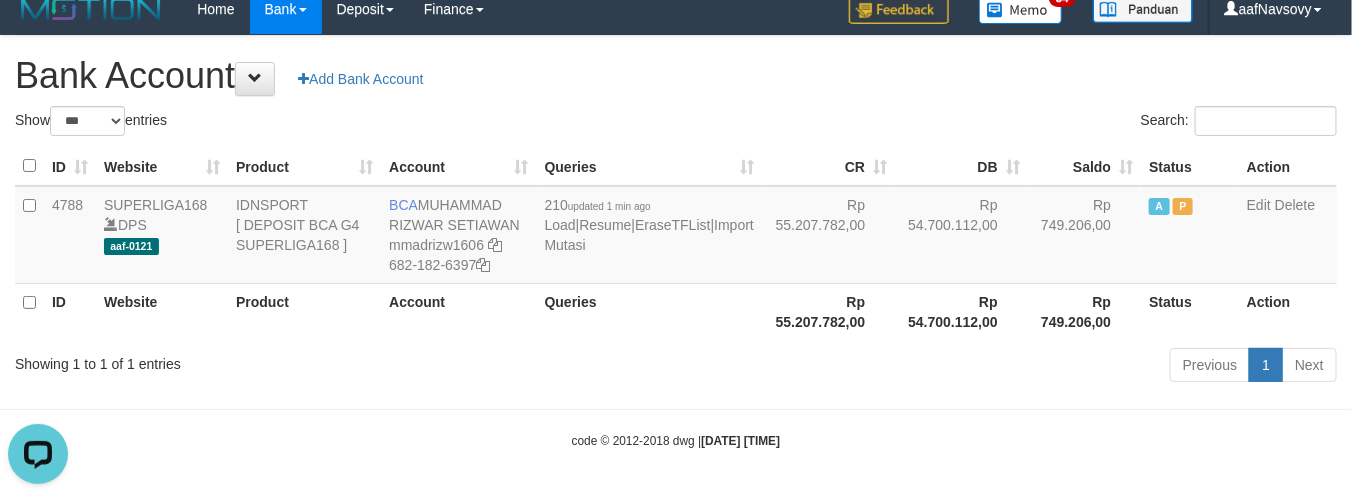 drag, startPoint x: 613, startPoint y: 365, endPoint x: 581, endPoint y: 357, distance: 32.984844 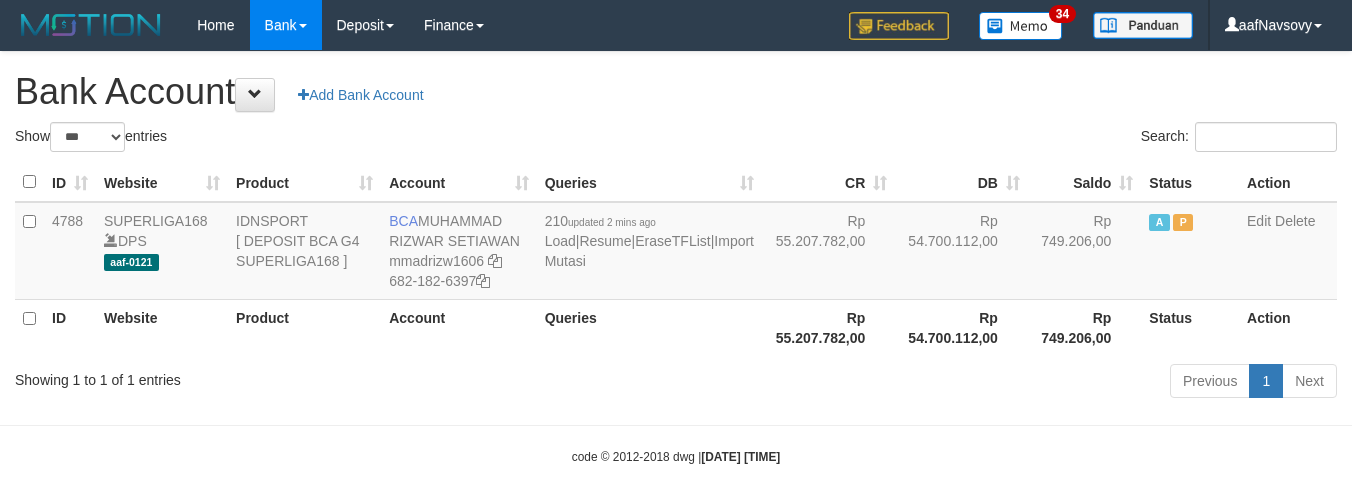 select on "***" 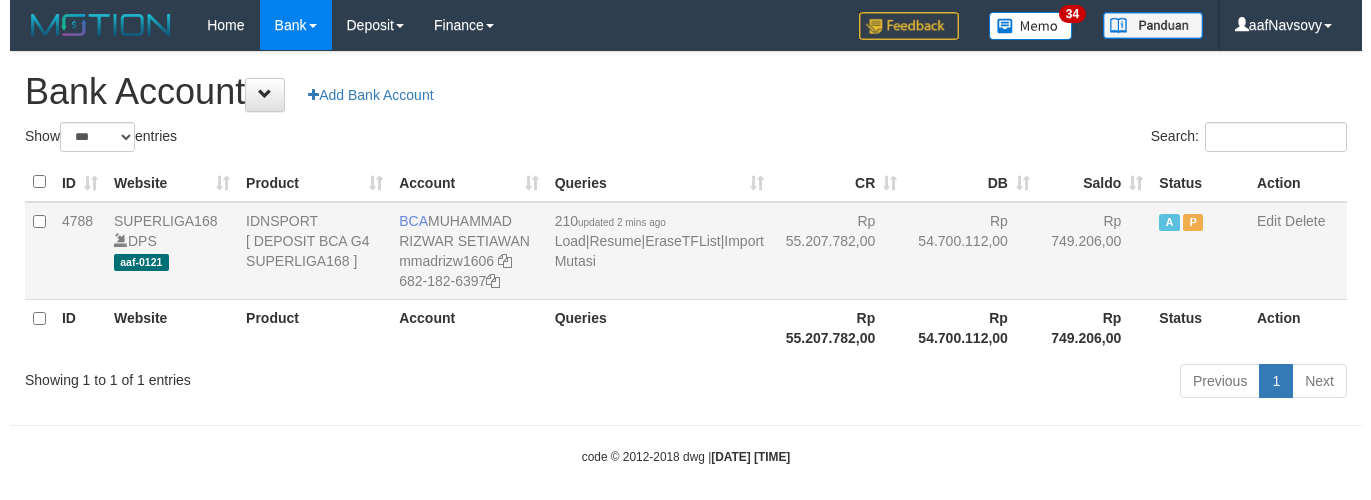 scroll, scrollTop: 16, scrollLeft: 0, axis: vertical 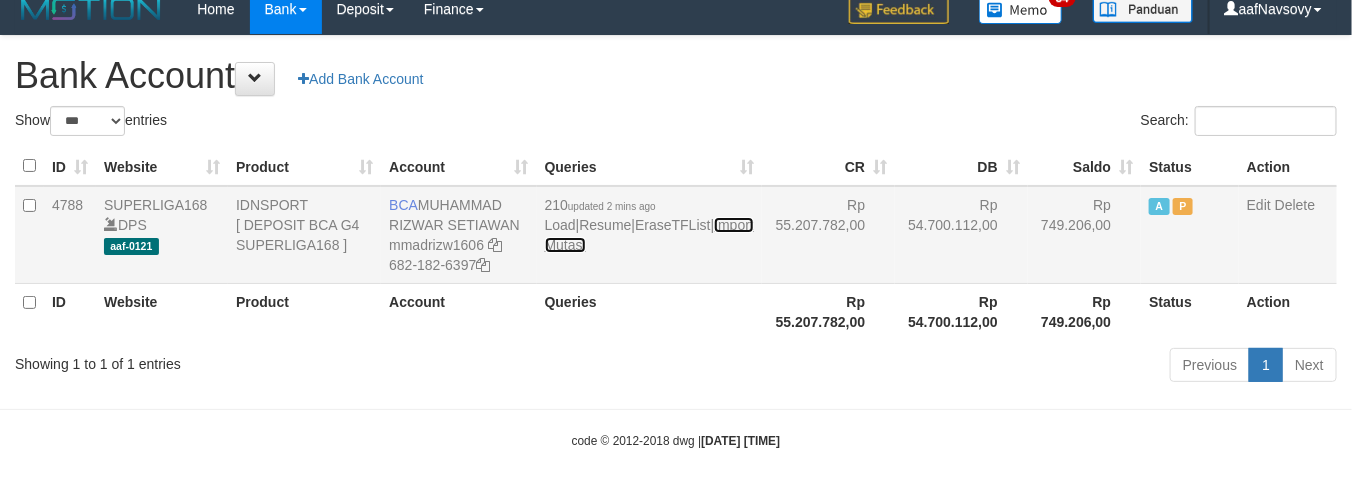 click on "Import Mutasi" at bounding box center (649, 235) 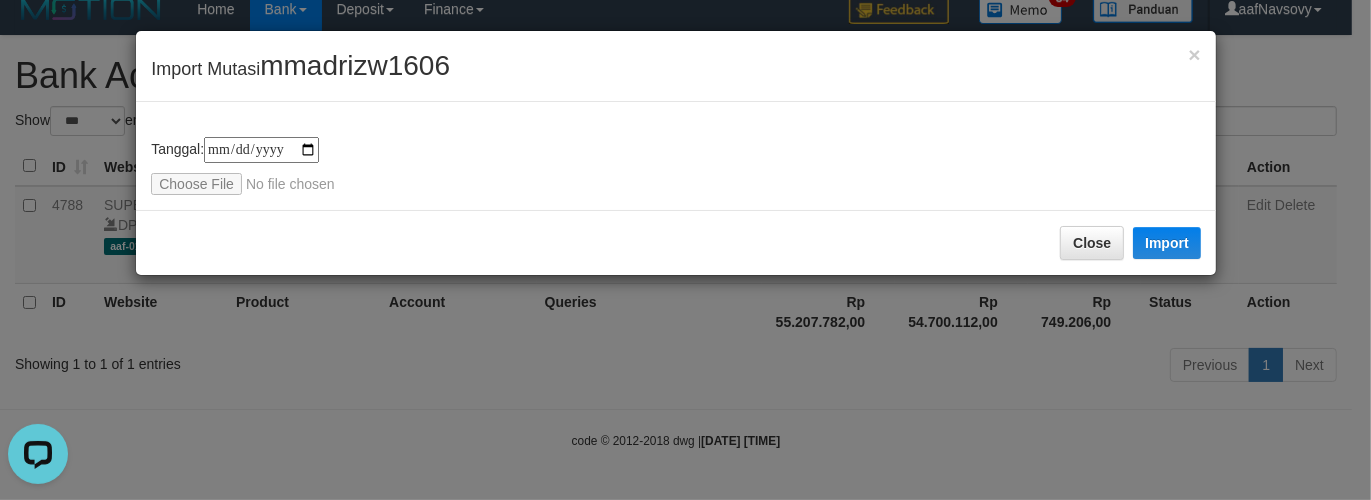 scroll, scrollTop: 0, scrollLeft: 0, axis: both 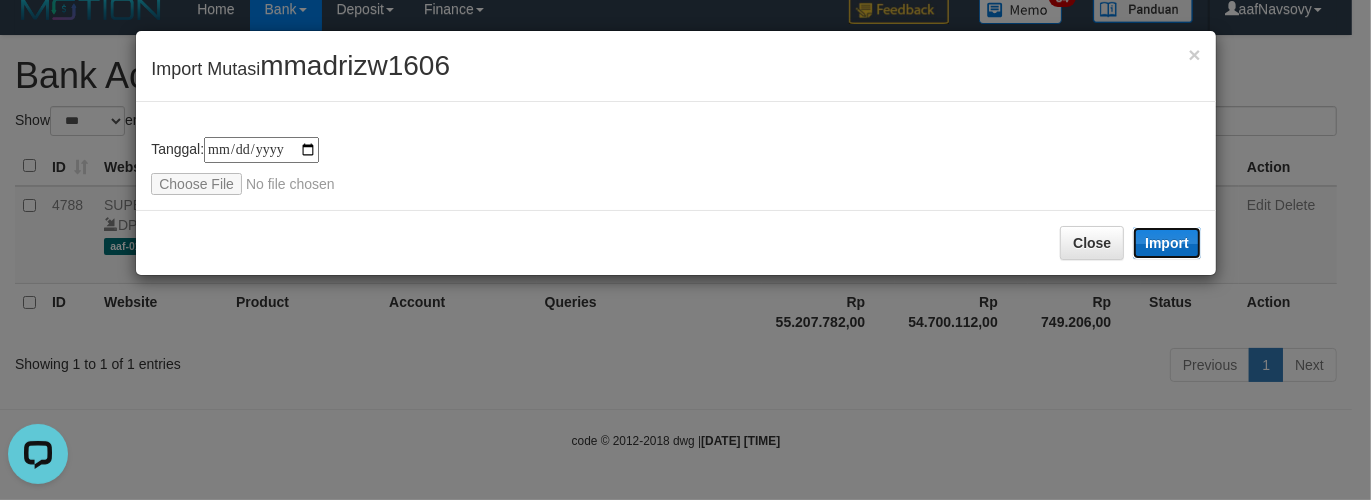 click on "Import" at bounding box center [1167, 243] 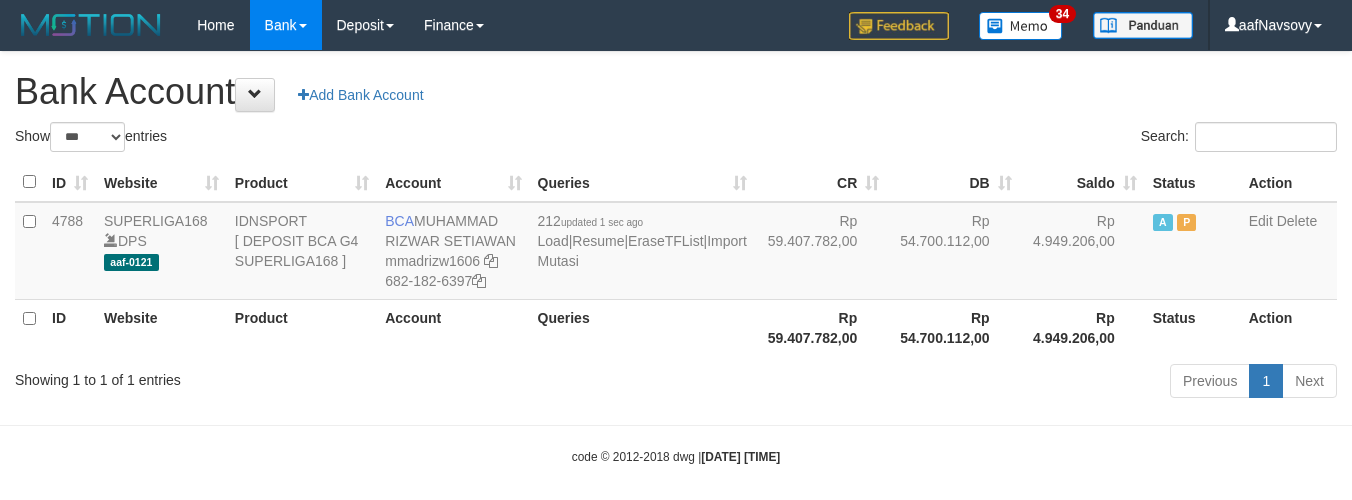 select on "***" 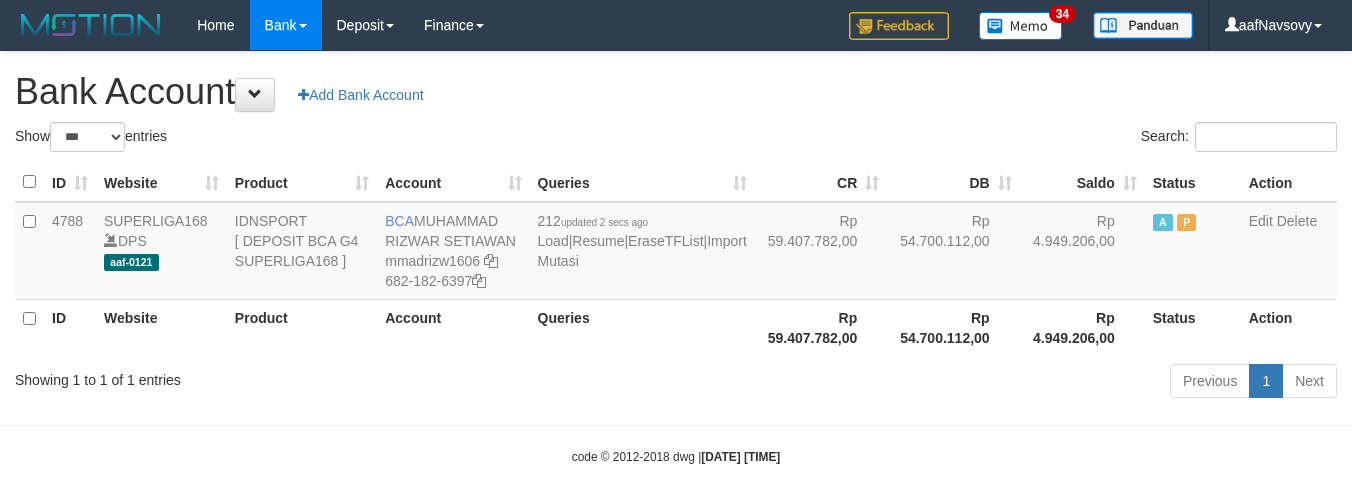 select on "***" 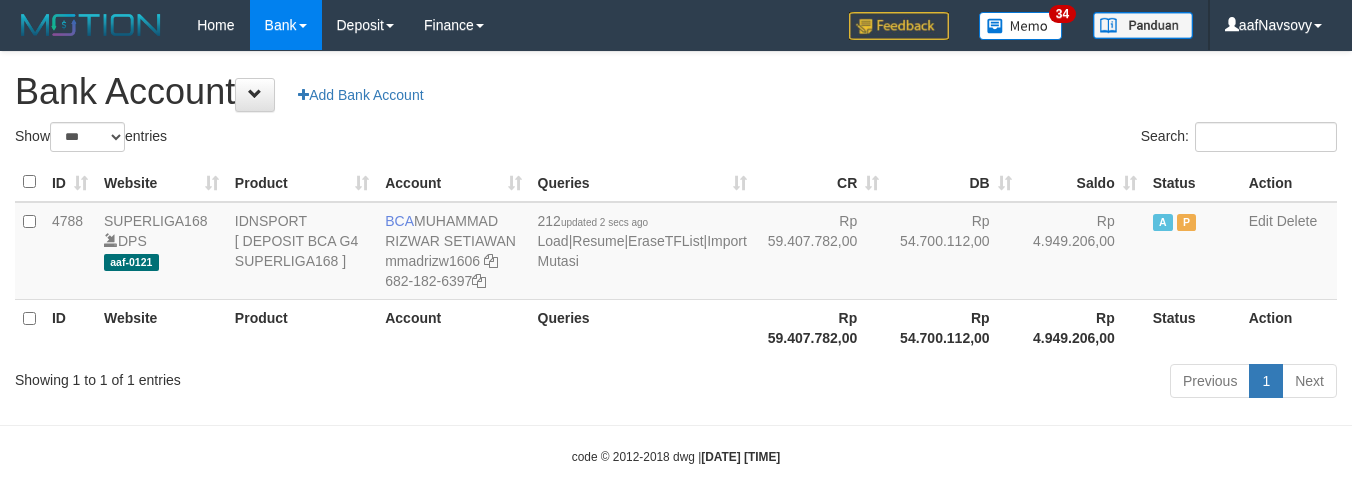scroll, scrollTop: 16, scrollLeft: 0, axis: vertical 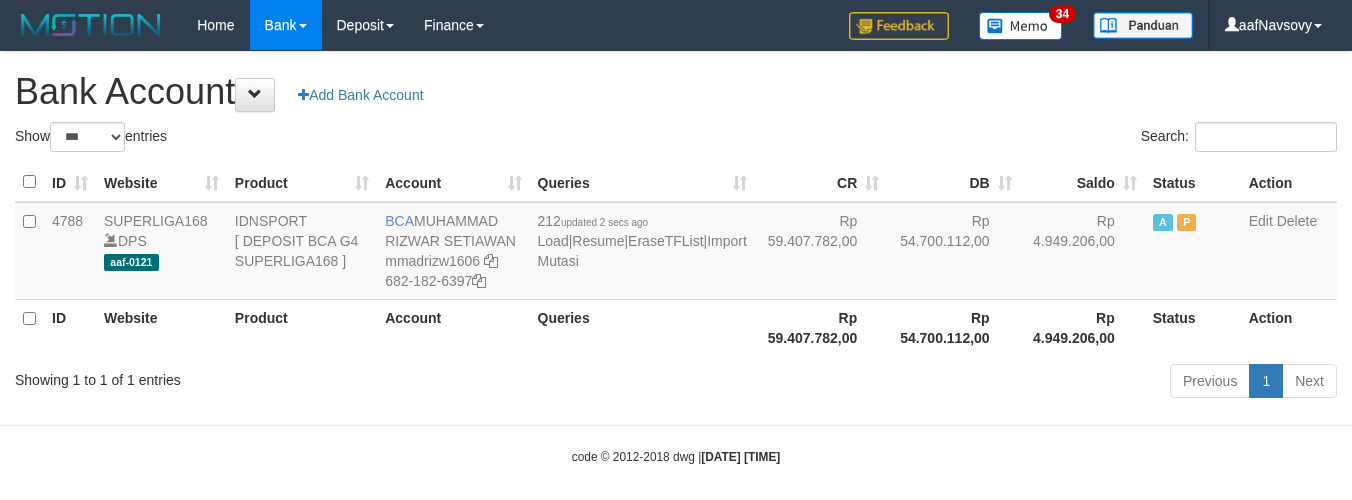 select on "***" 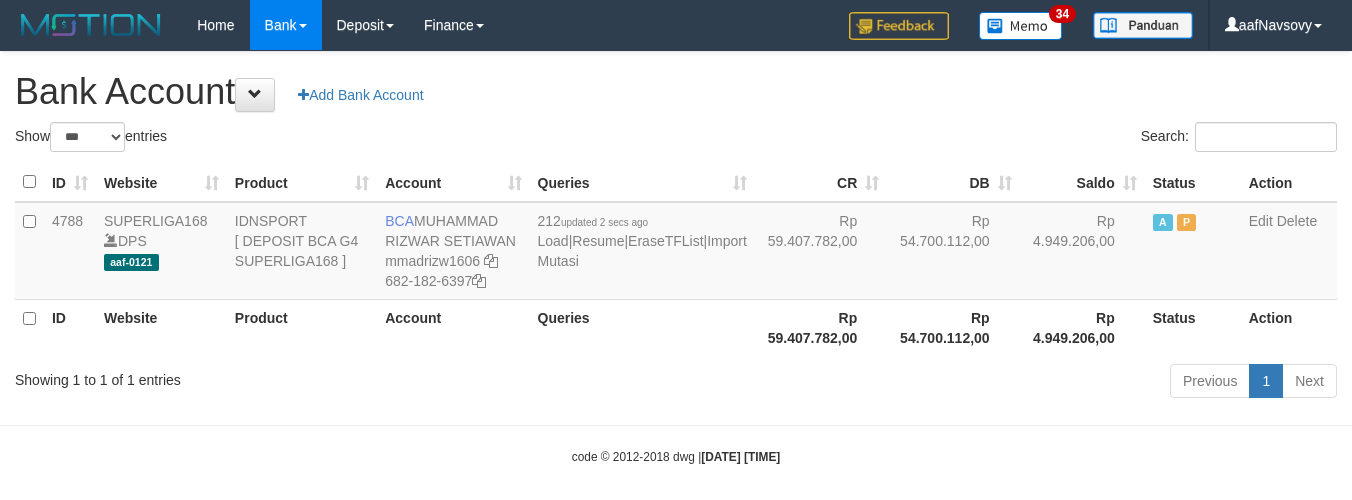 scroll, scrollTop: 16, scrollLeft: 0, axis: vertical 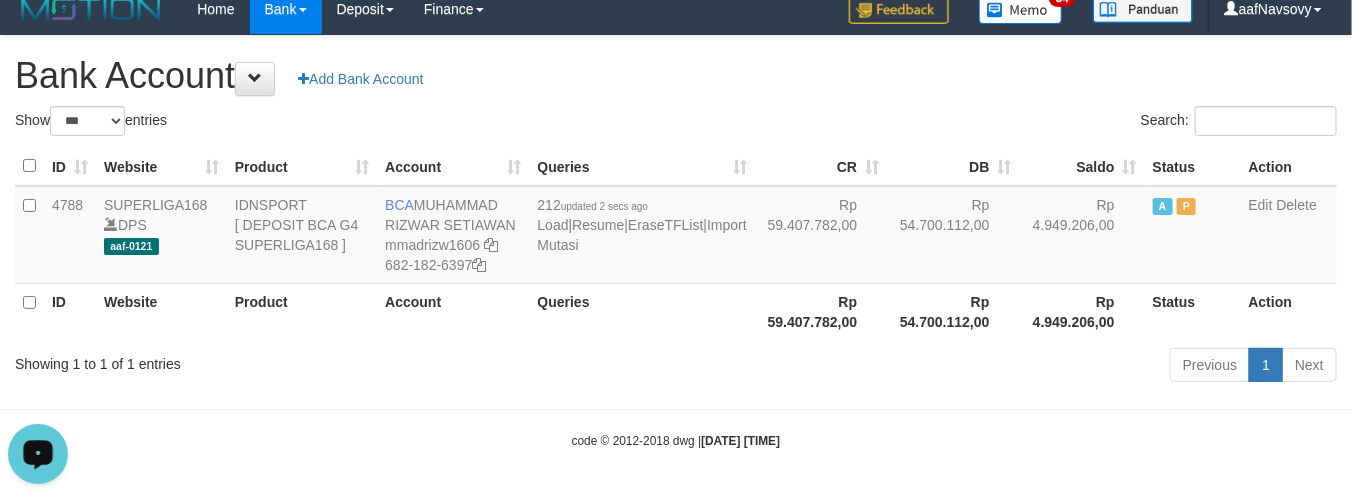 click on "Toggle navigation
Home
Bank
Account List
Load
By Website
Group
[ISPORT]													SUPERLIGA168
By Load Group (DPS)
34" at bounding box center [676, 242] 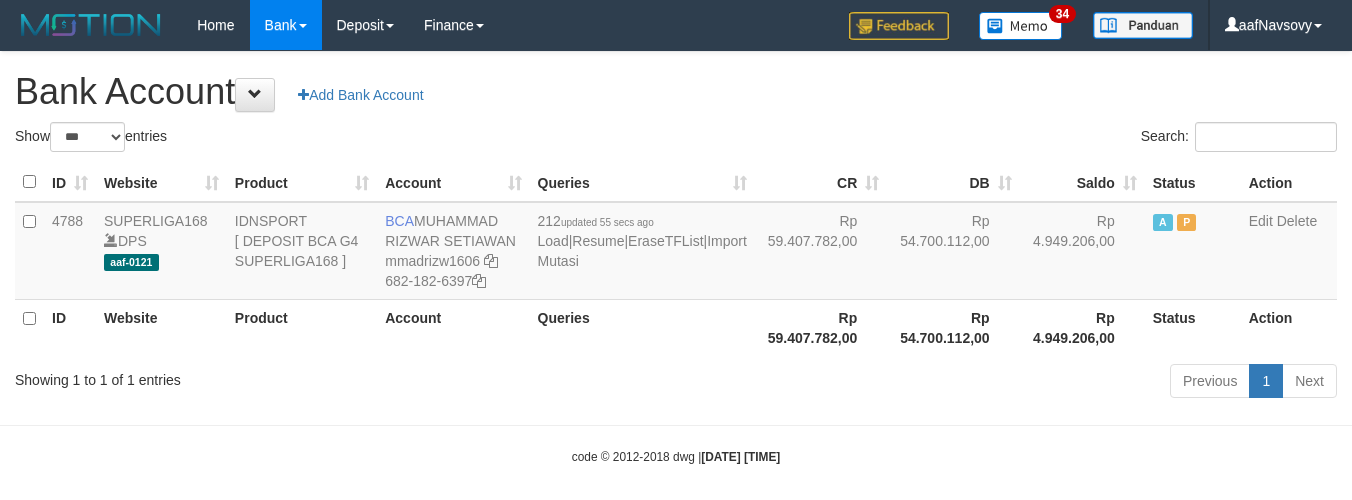 select on "***" 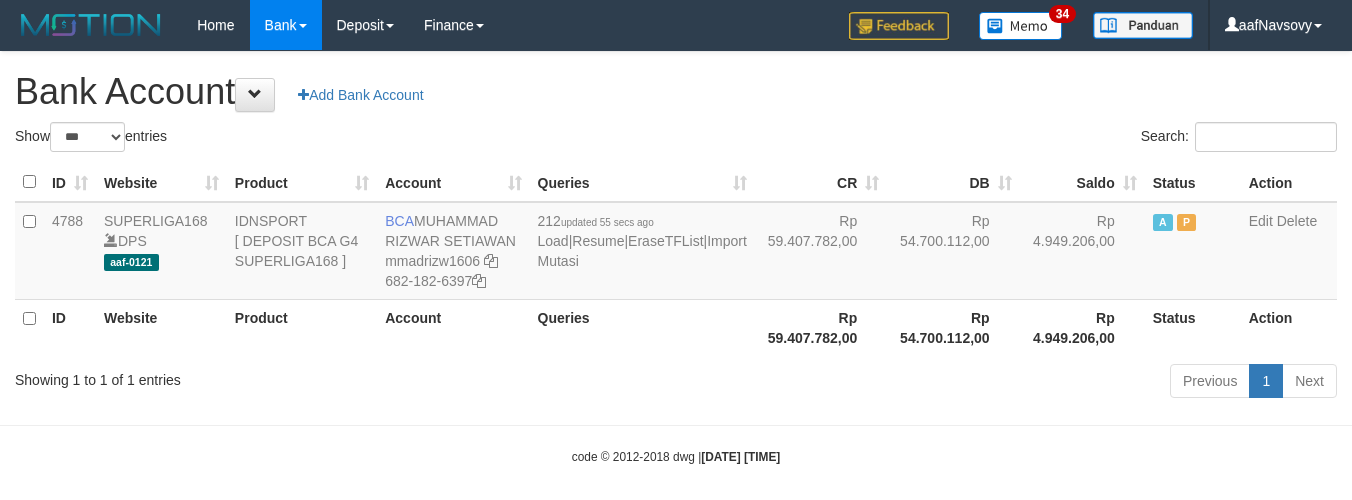 scroll, scrollTop: 16, scrollLeft: 0, axis: vertical 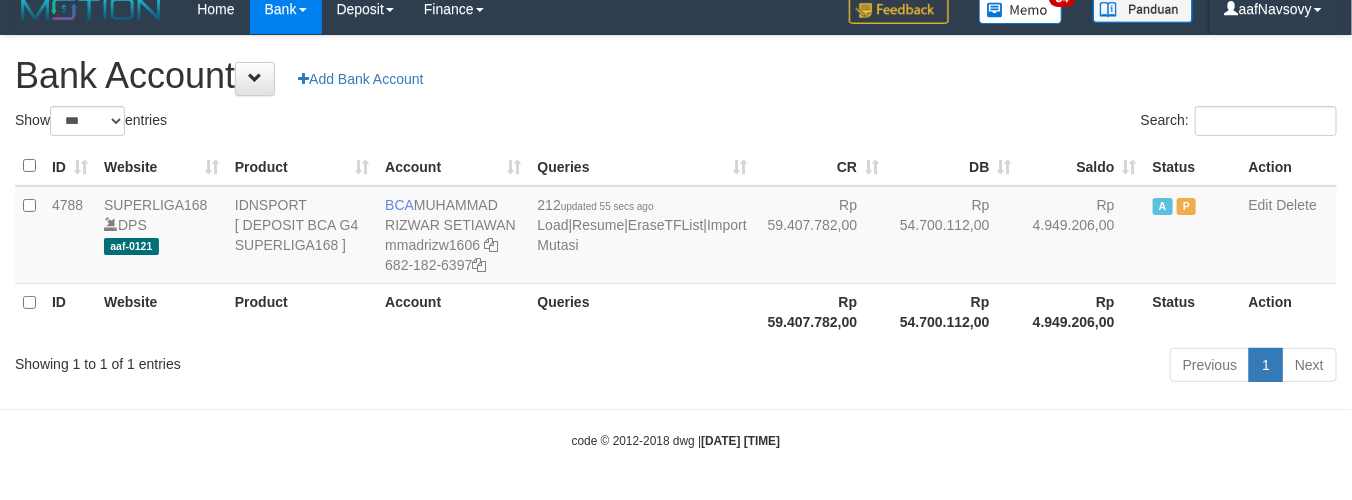 click on "Previous 1 Next" at bounding box center [957, 367] 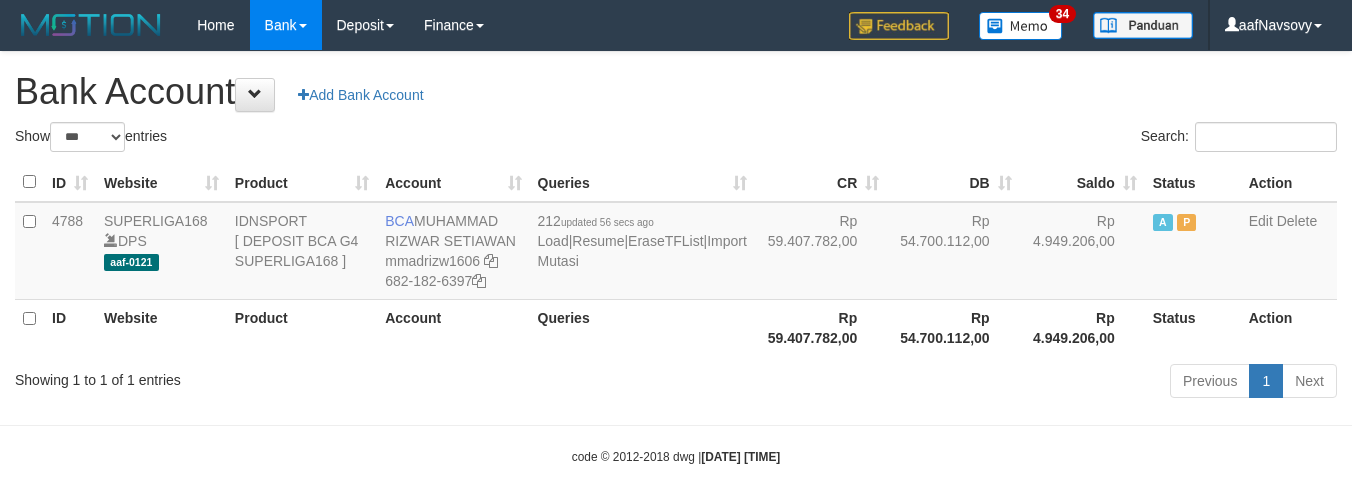 select on "***" 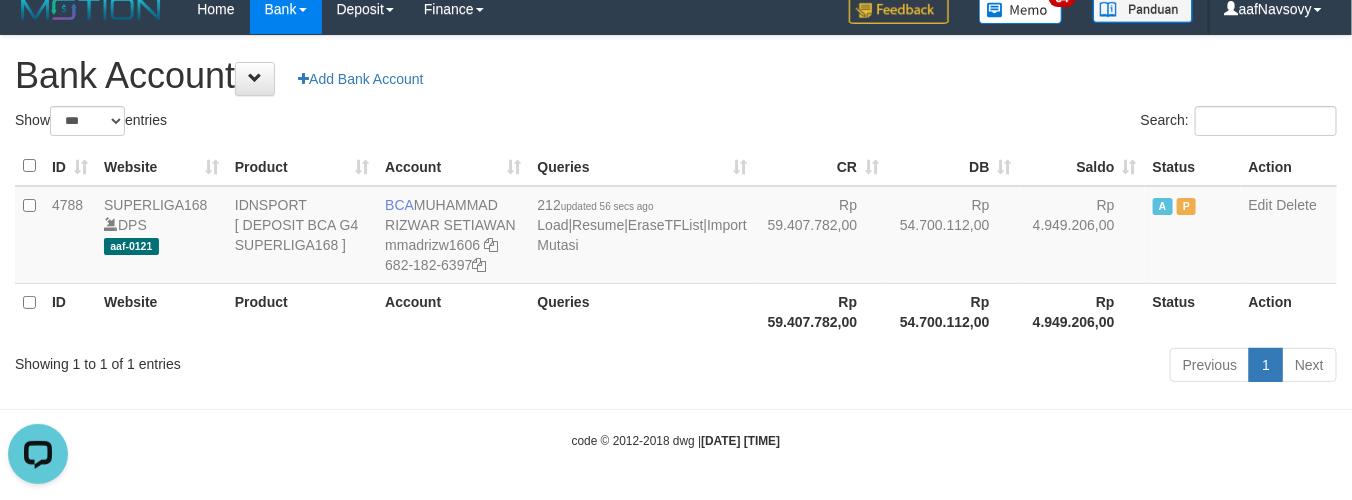 scroll, scrollTop: 0, scrollLeft: 0, axis: both 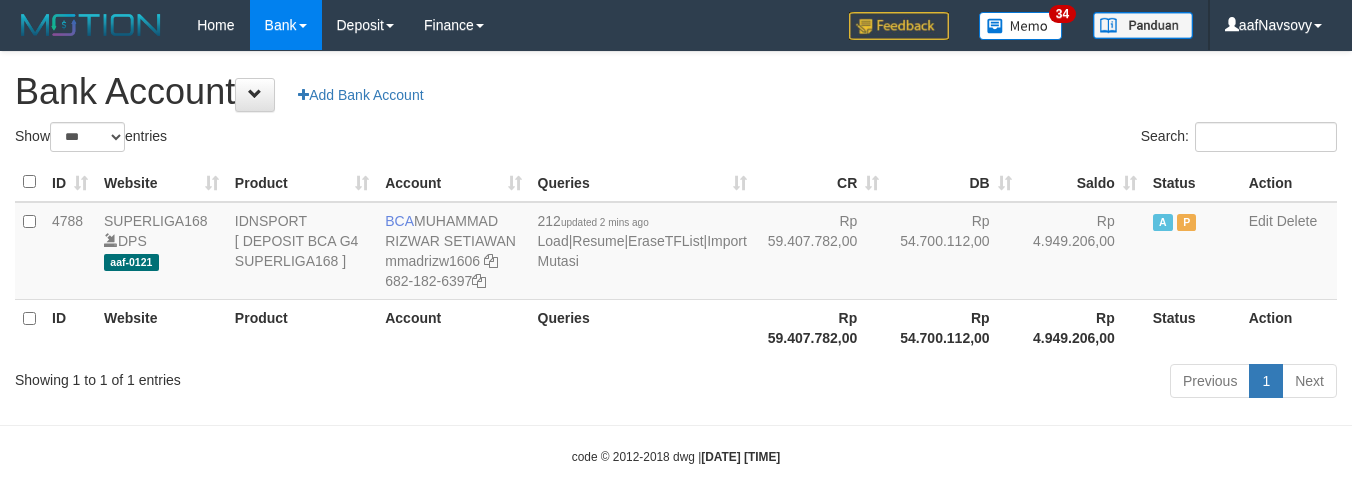 select on "***" 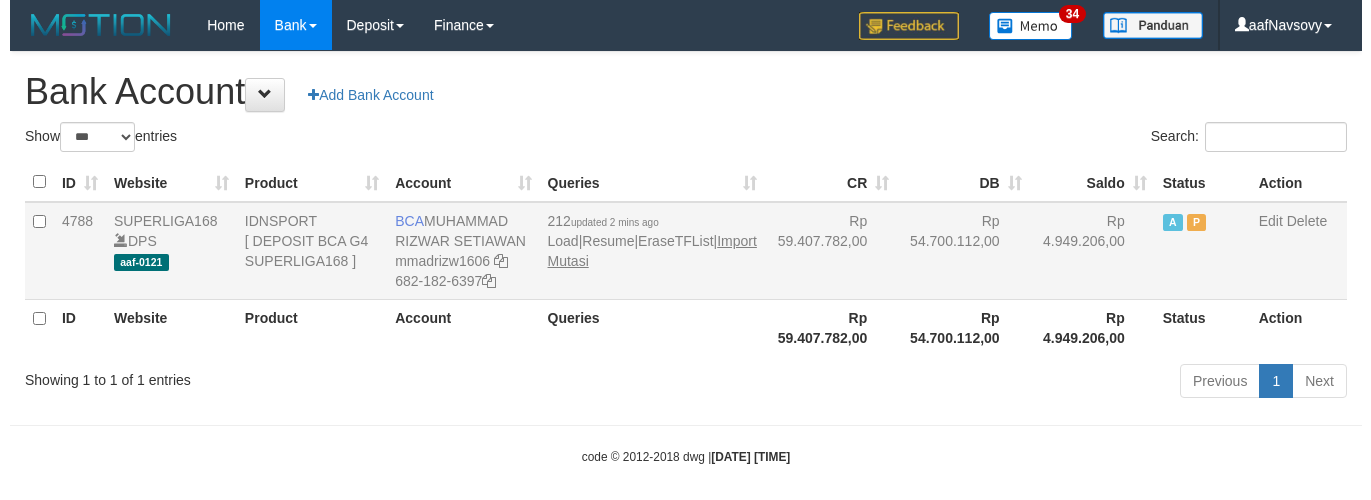 scroll, scrollTop: 16, scrollLeft: 0, axis: vertical 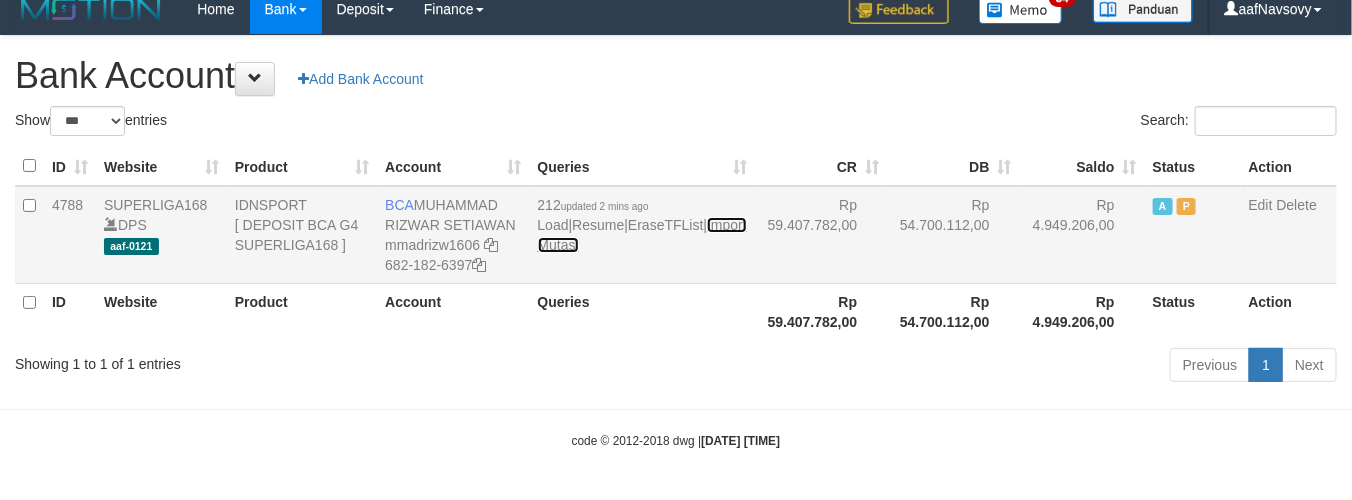 click on "Import Mutasi" at bounding box center (642, 235) 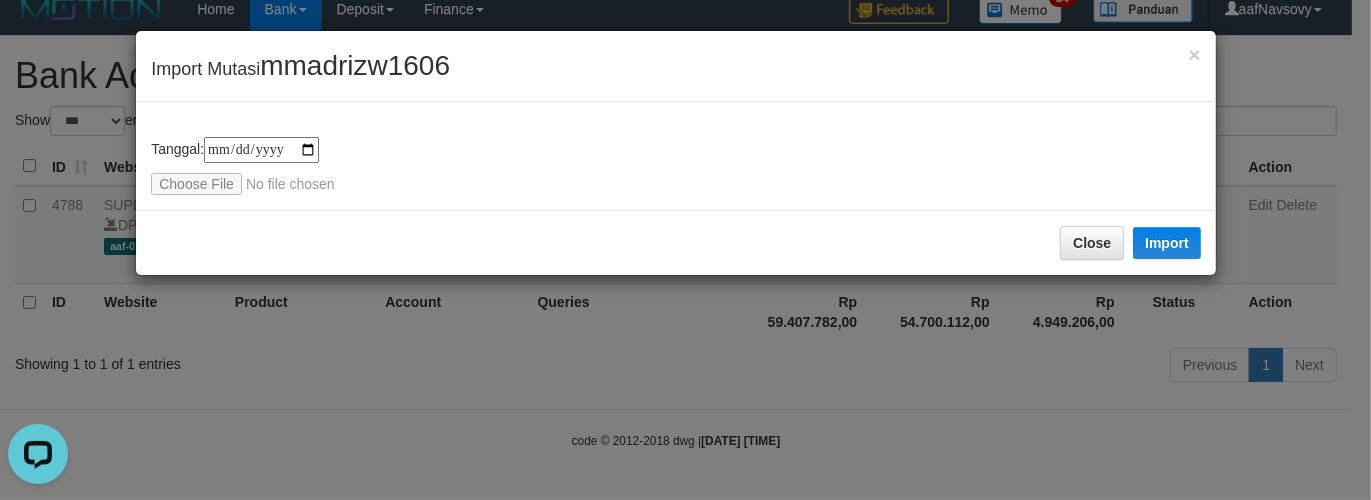scroll, scrollTop: 0, scrollLeft: 0, axis: both 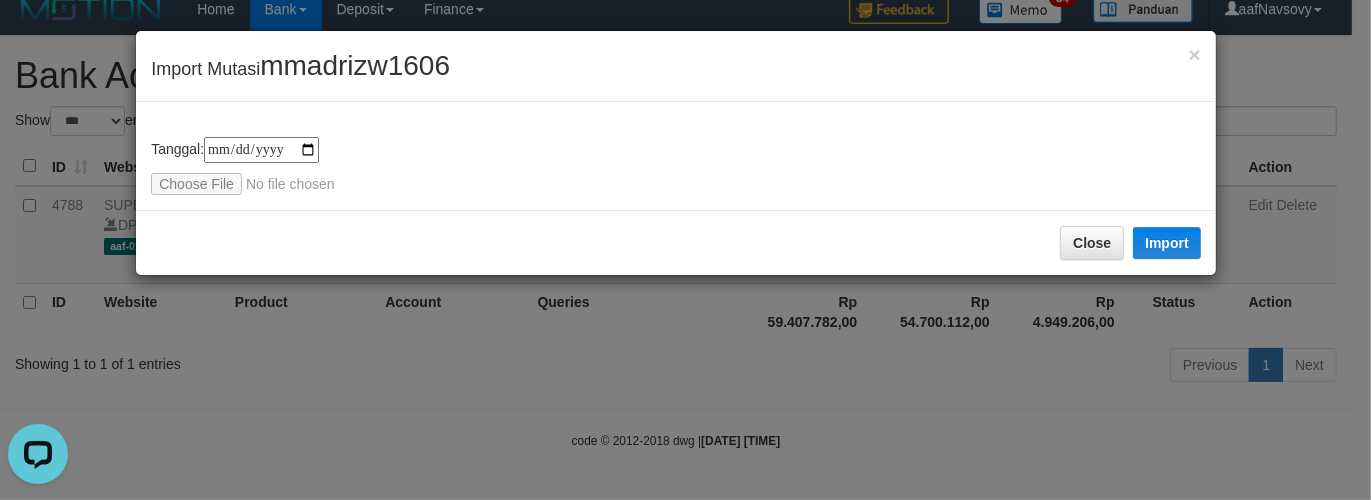 type on "**********" 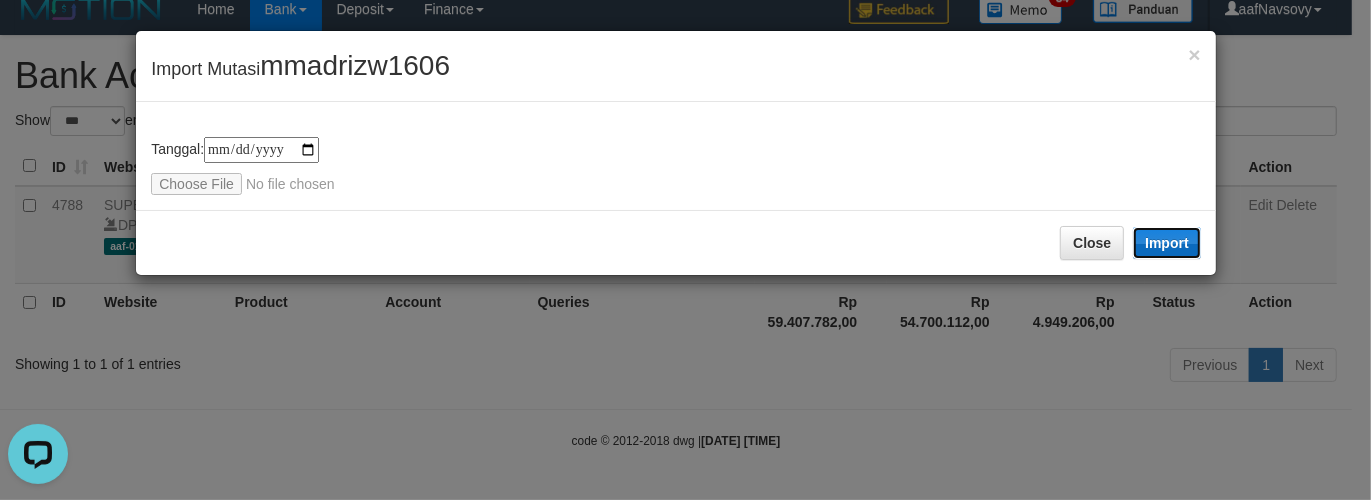 click on "Import" at bounding box center [1167, 243] 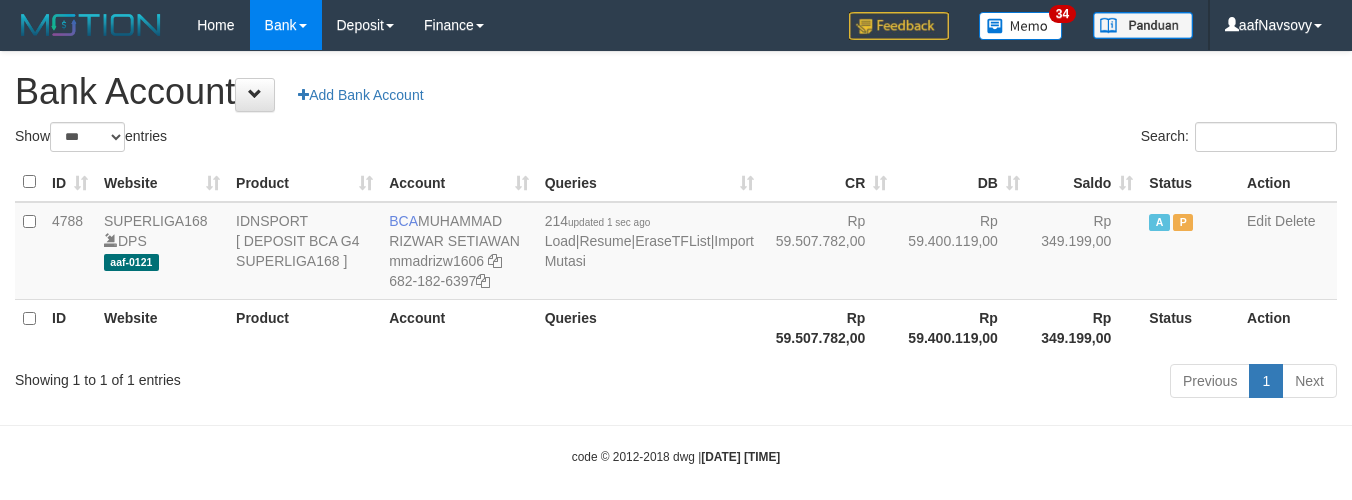 select on "***" 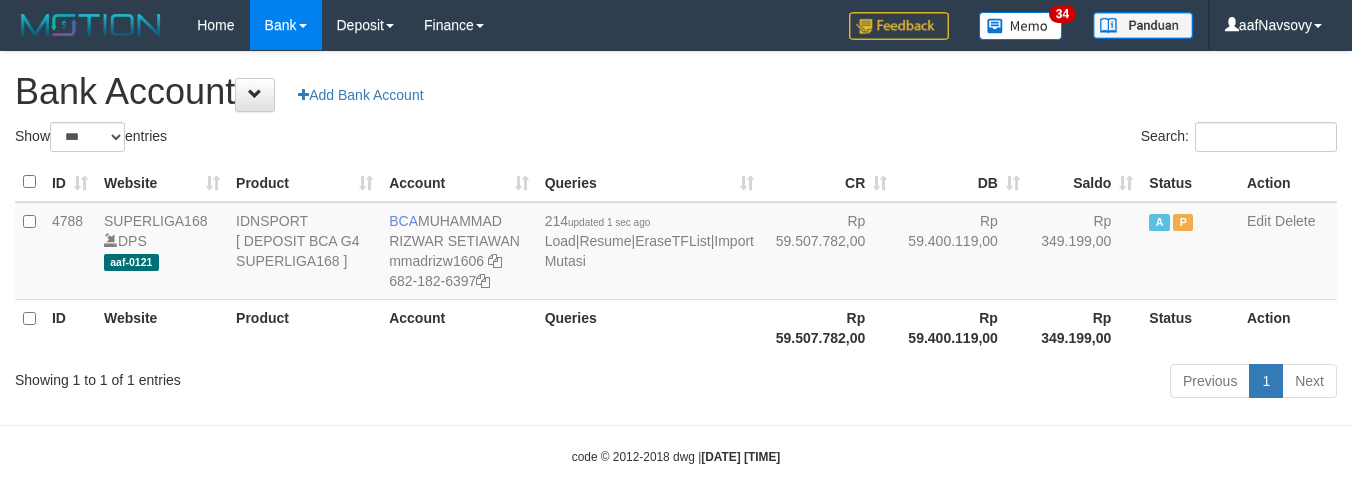 scroll, scrollTop: 16, scrollLeft: 0, axis: vertical 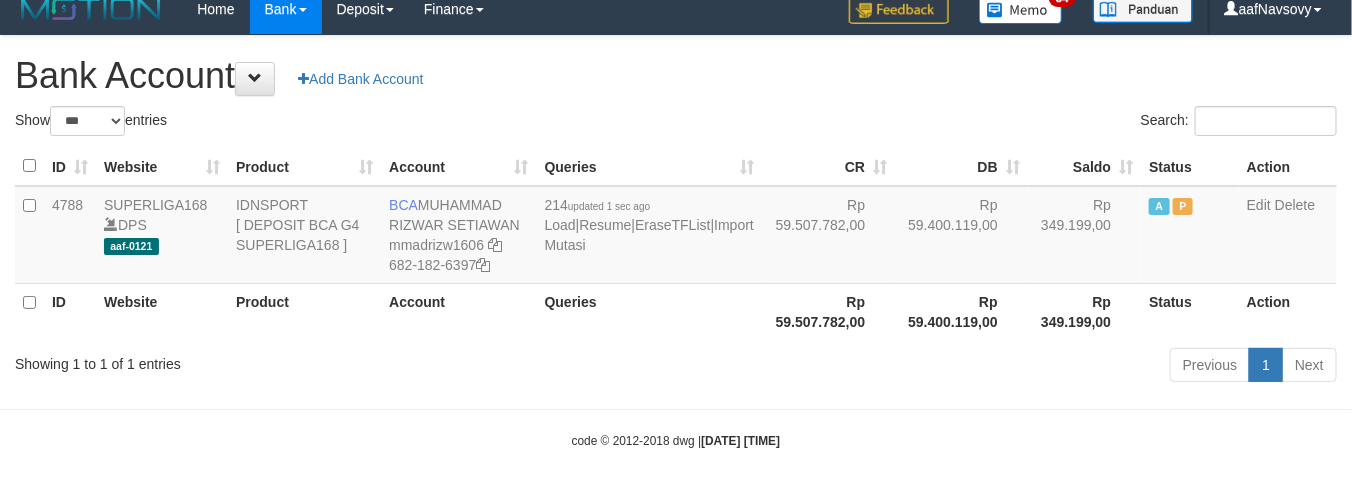 click on "code © 2012-2018 dwg |  [DATE] [TIME]" at bounding box center (676, 440) 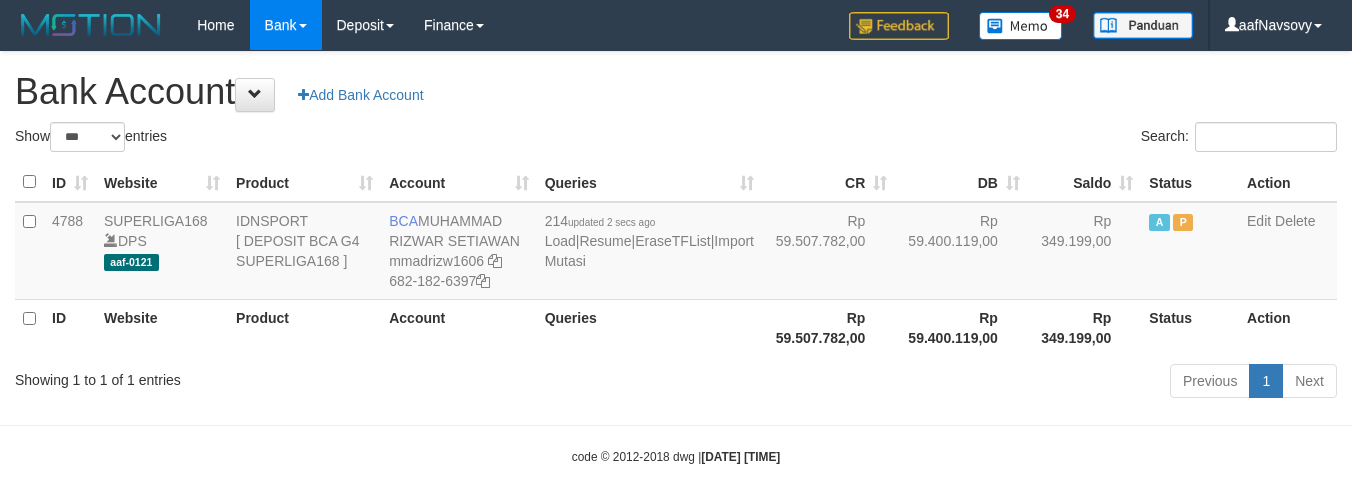 select on "***" 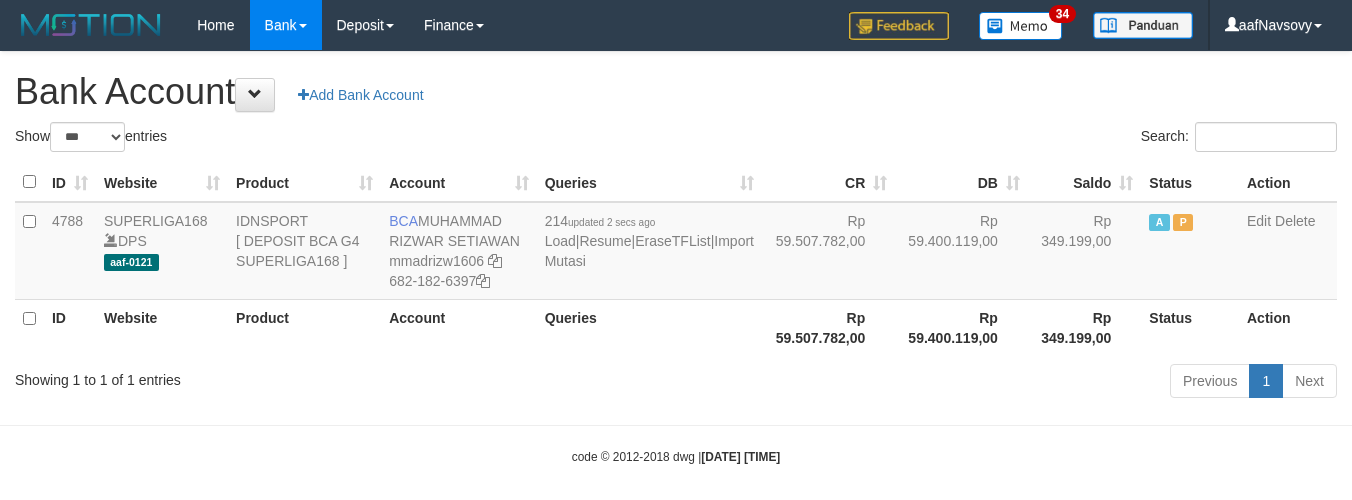 scroll, scrollTop: 16, scrollLeft: 0, axis: vertical 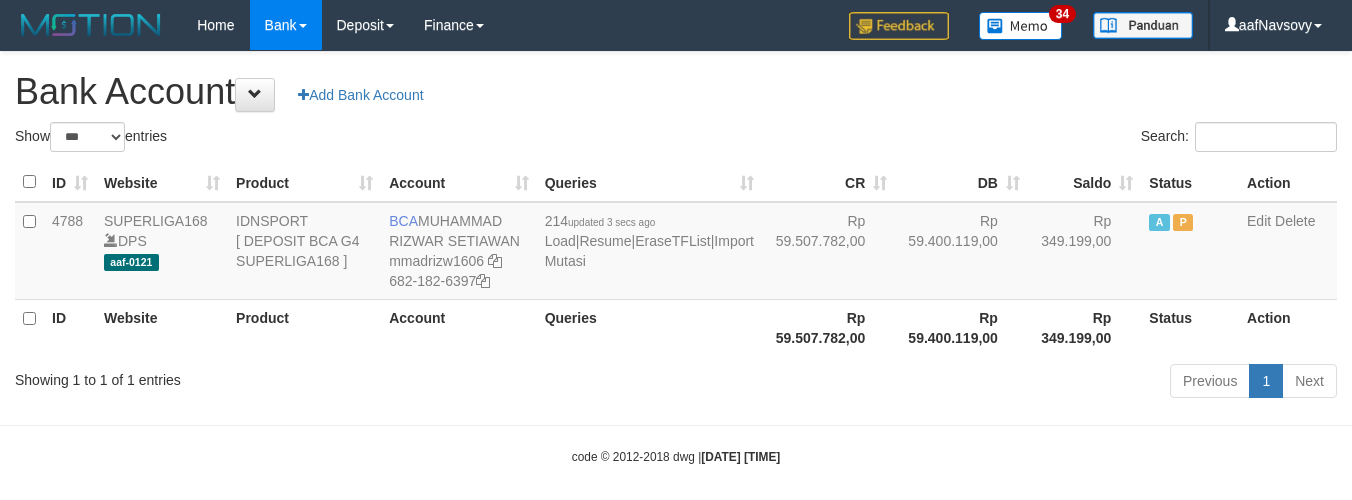 select on "***" 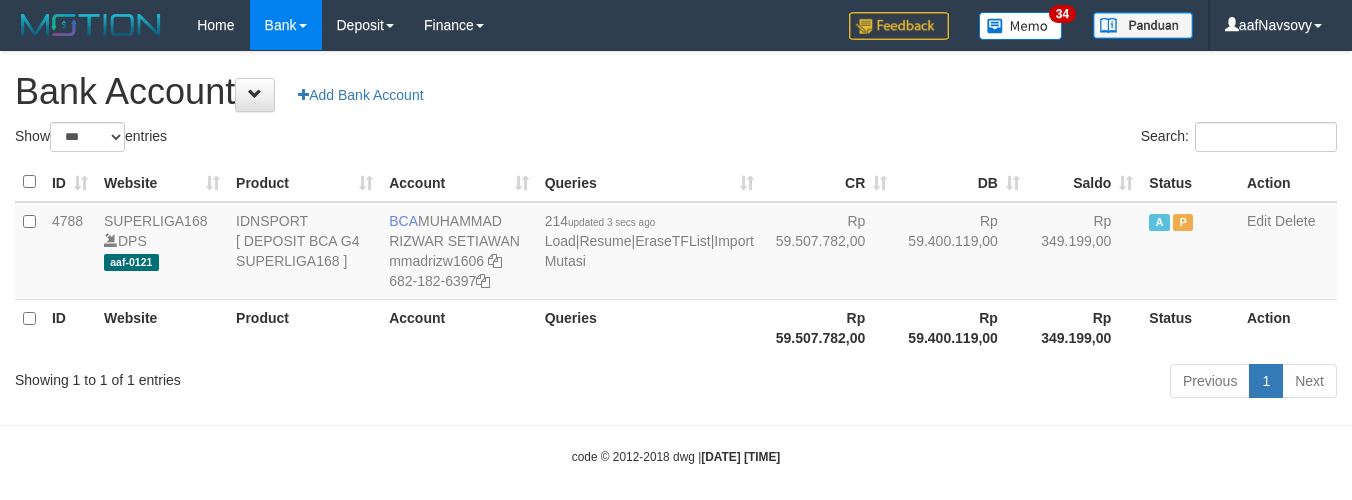 scroll, scrollTop: 16, scrollLeft: 0, axis: vertical 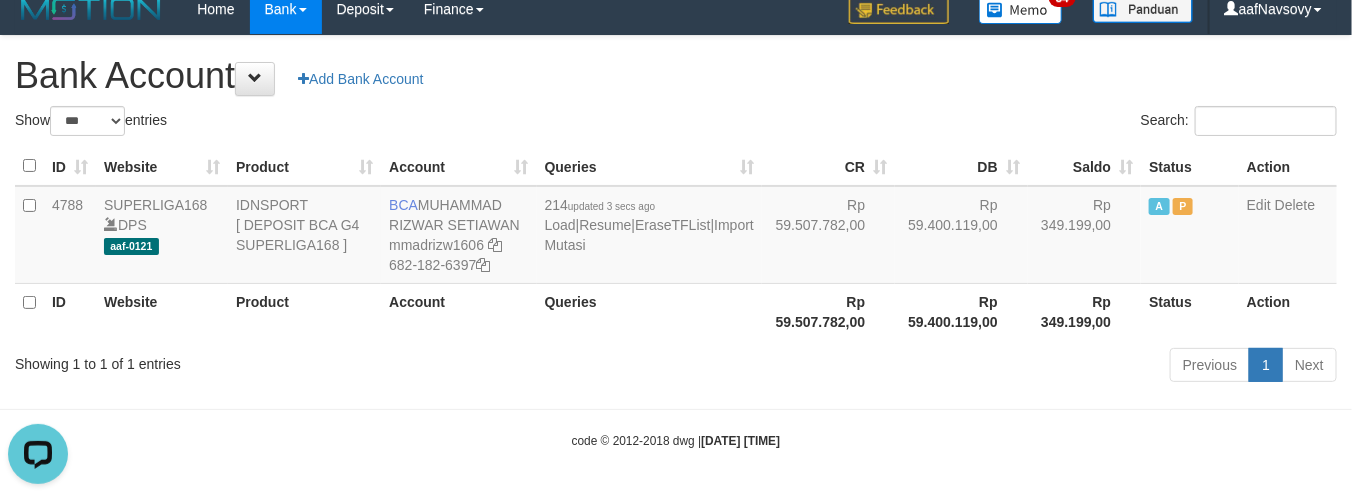 click on "Previous 1 Next" at bounding box center [957, 367] 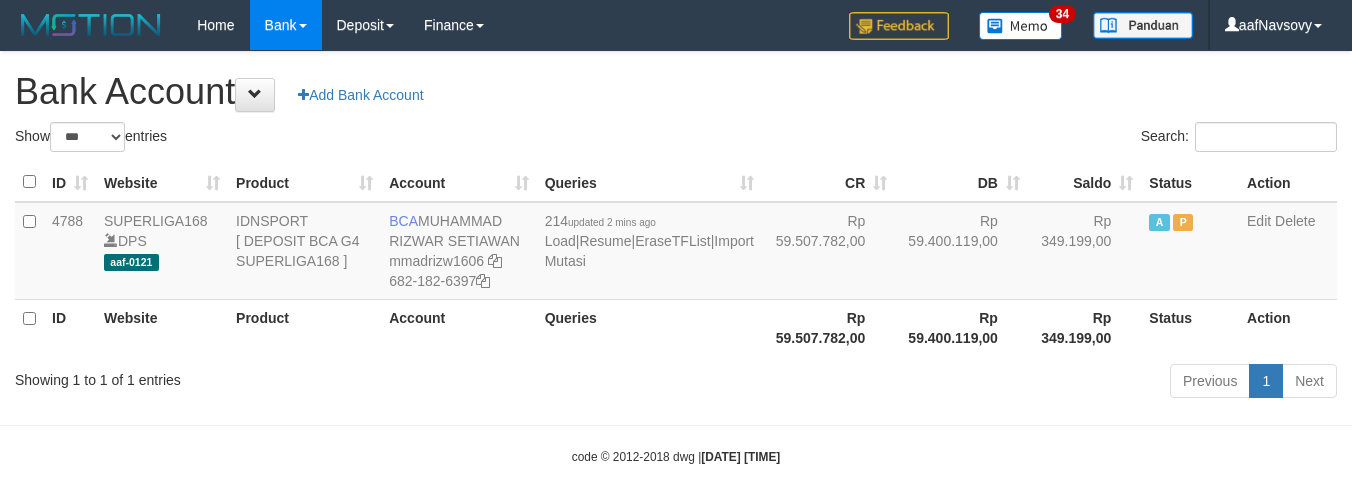 select on "***" 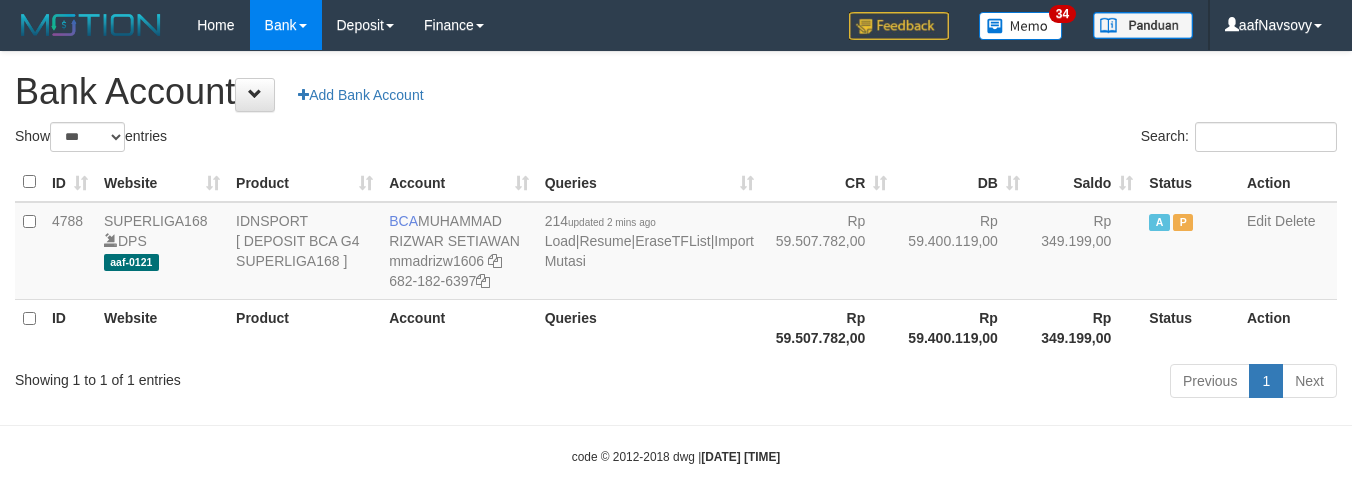 scroll, scrollTop: 16, scrollLeft: 0, axis: vertical 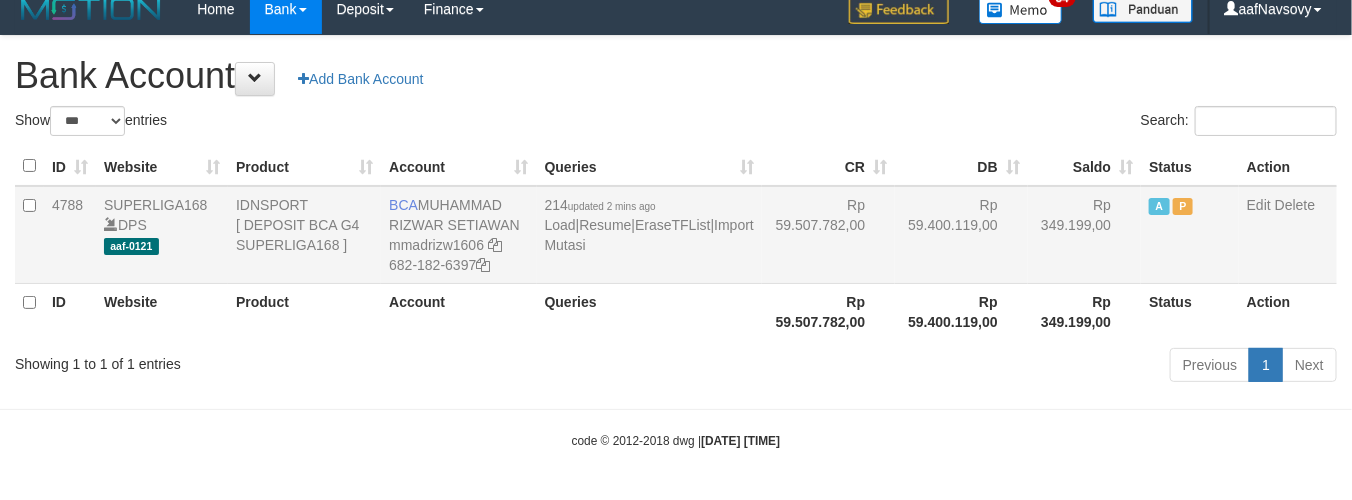 click on "214 updated 2 mins ago Load | Resume | EraseTFList | Import Mutasi" at bounding box center (649, 235) 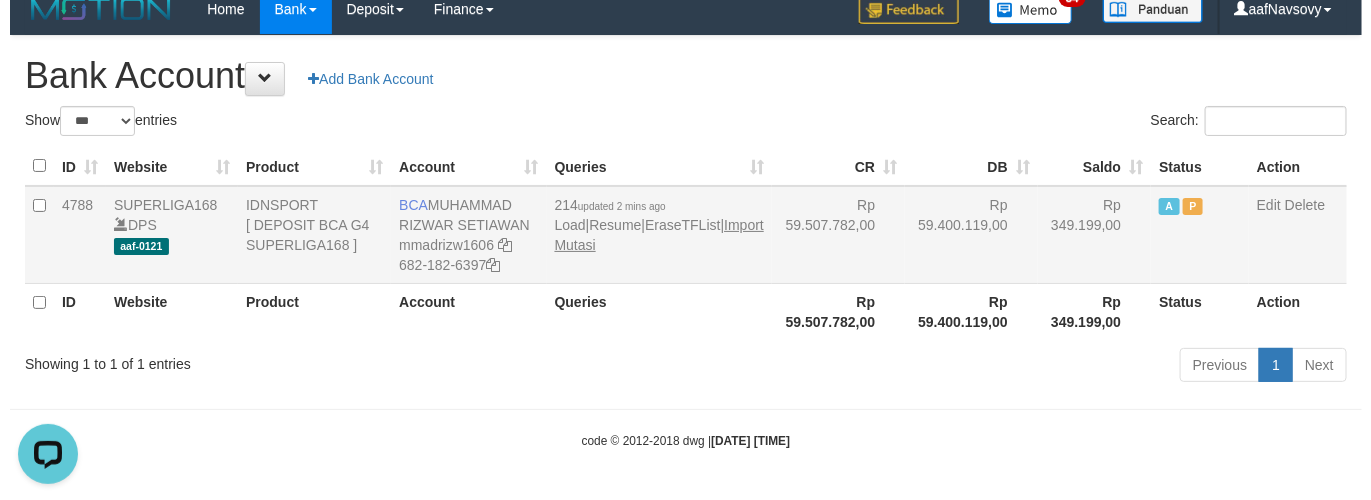 scroll, scrollTop: 0, scrollLeft: 0, axis: both 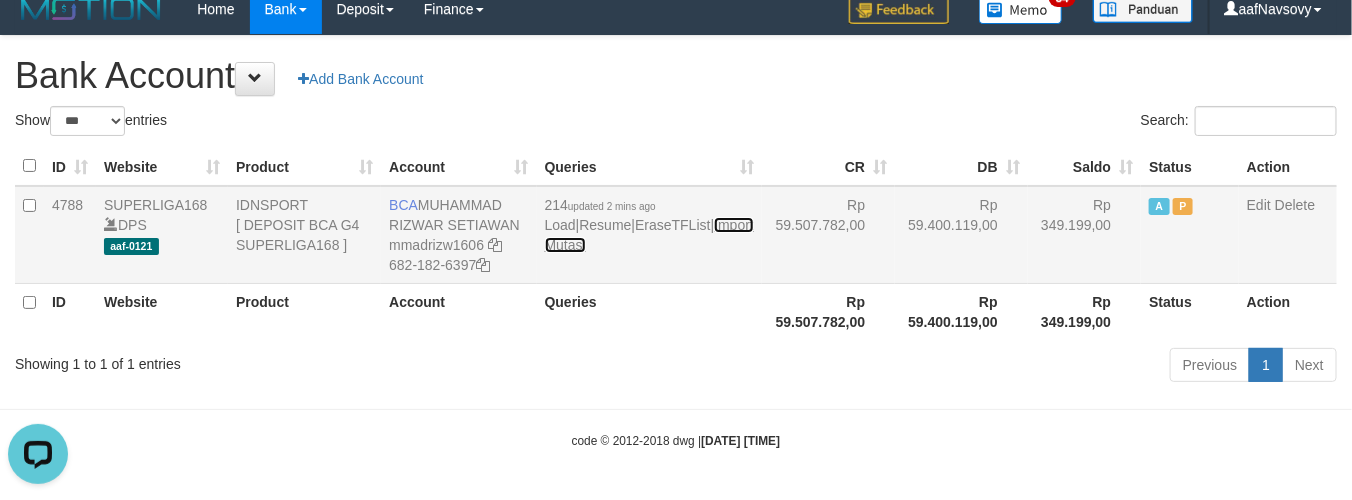 click on "Import Mutasi" at bounding box center (649, 235) 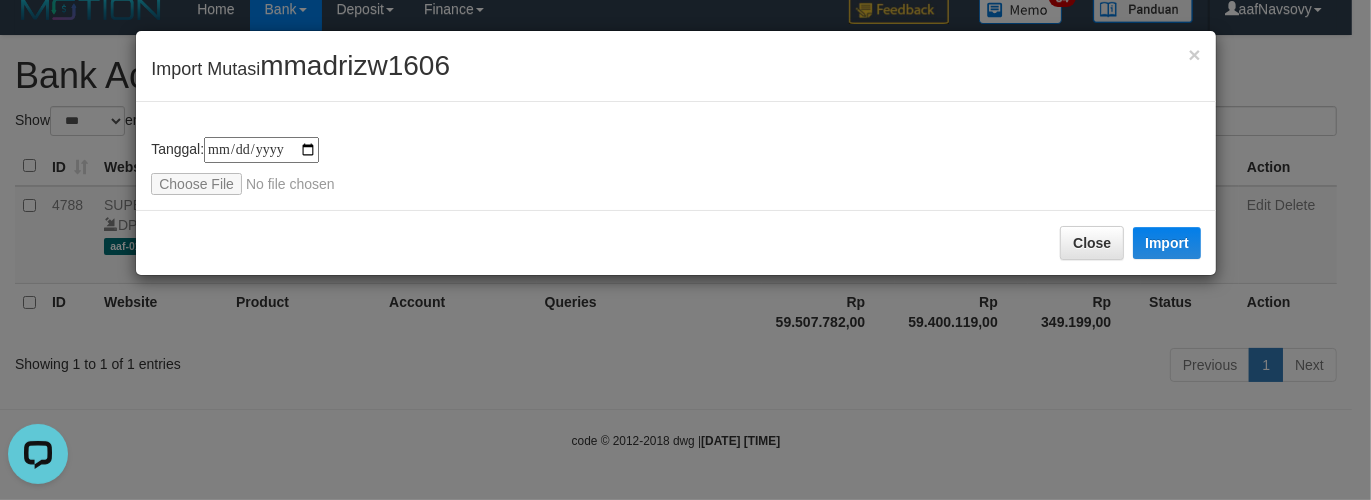 click on "×
Import Mutasi  mmadrizw1606" at bounding box center (676, 66) 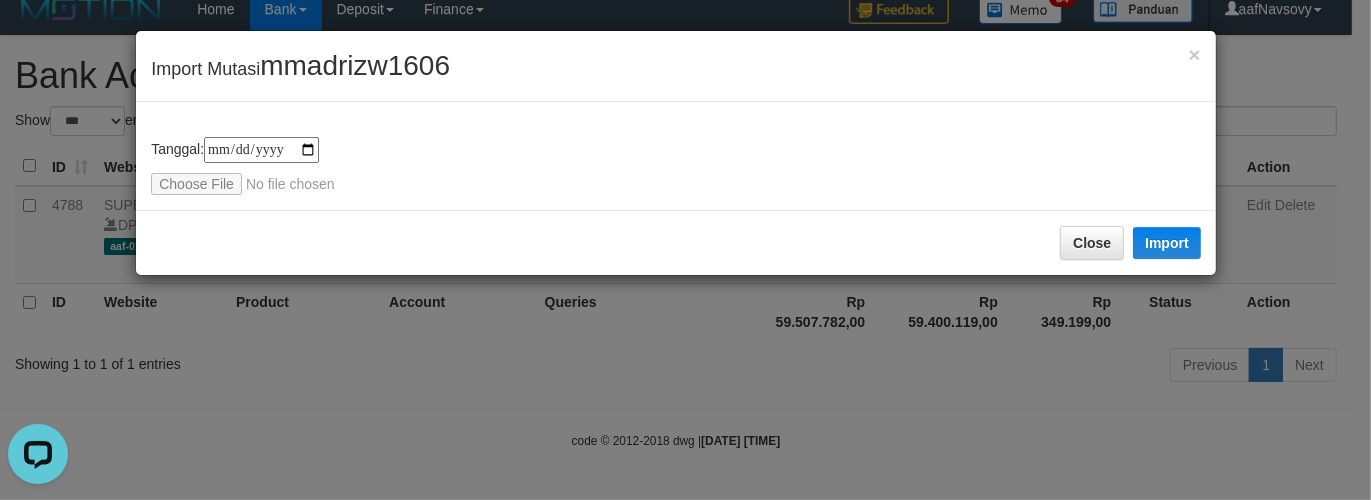 type on "**********" 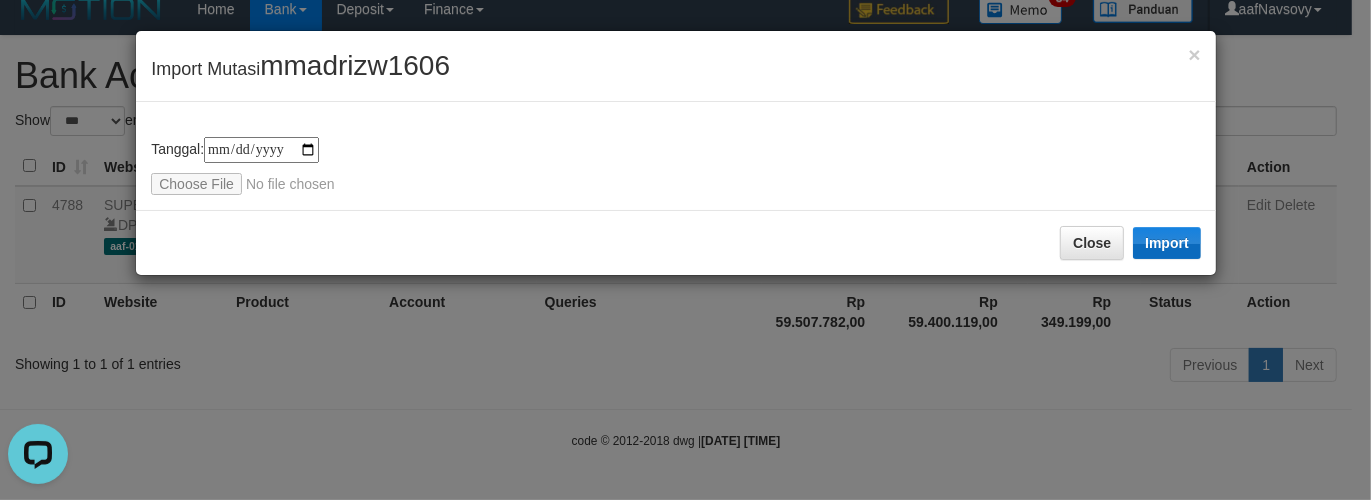 click on "Close
Import" at bounding box center [676, 242] 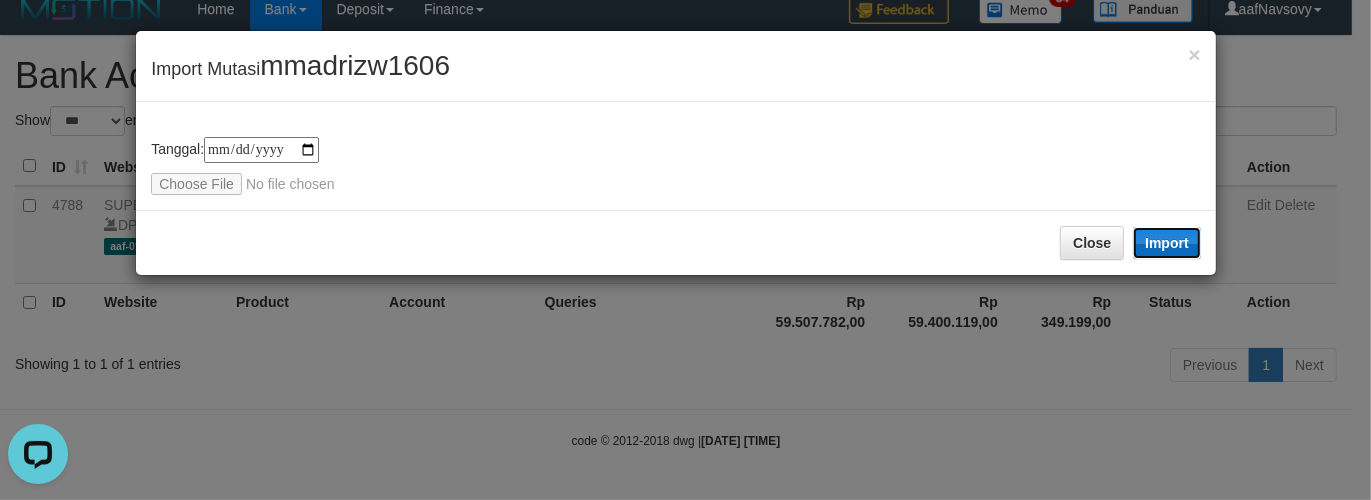 click on "Import" at bounding box center (1167, 243) 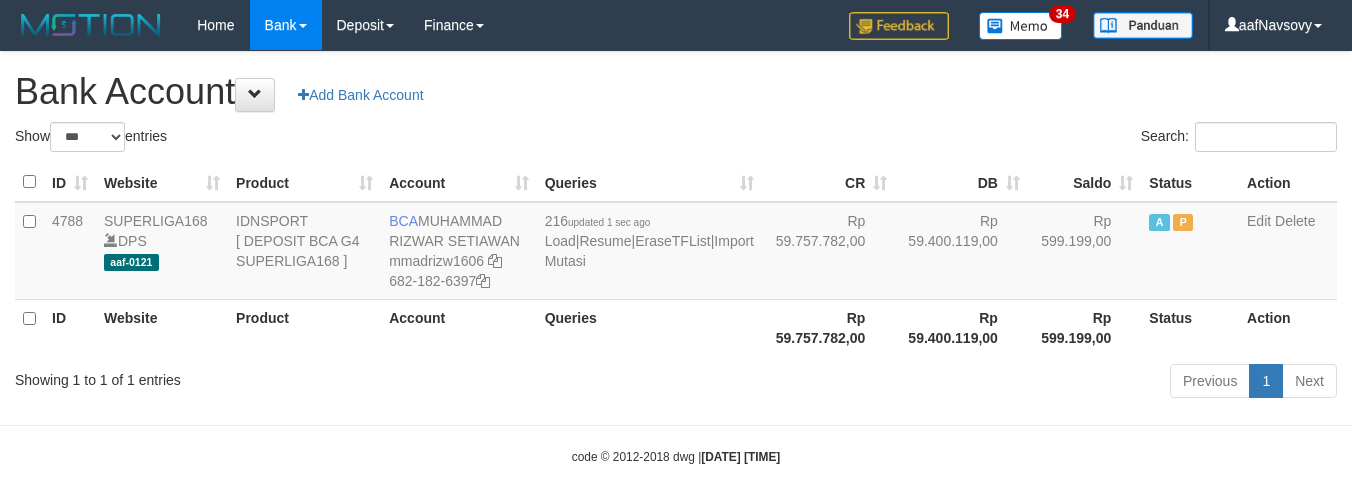 select on "***" 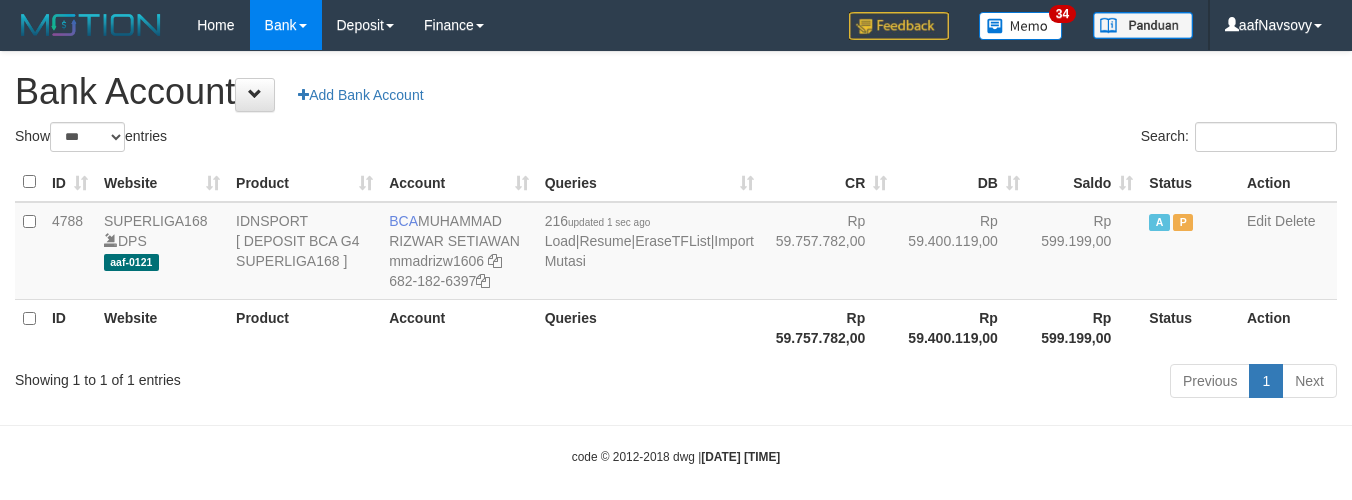 scroll, scrollTop: 16, scrollLeft: 0, axis: vertical 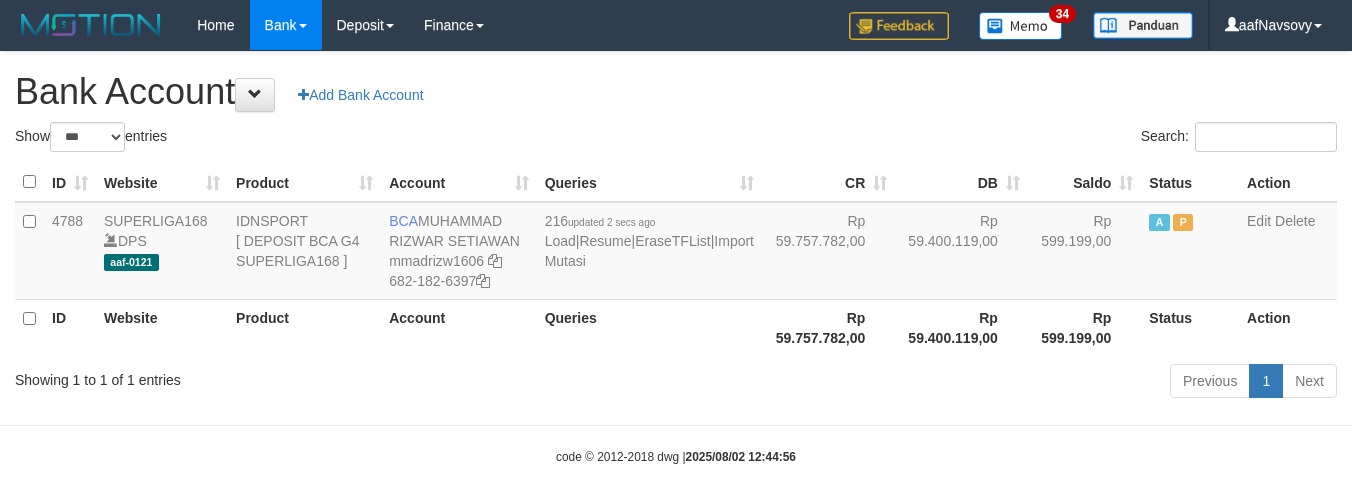 select on "***" 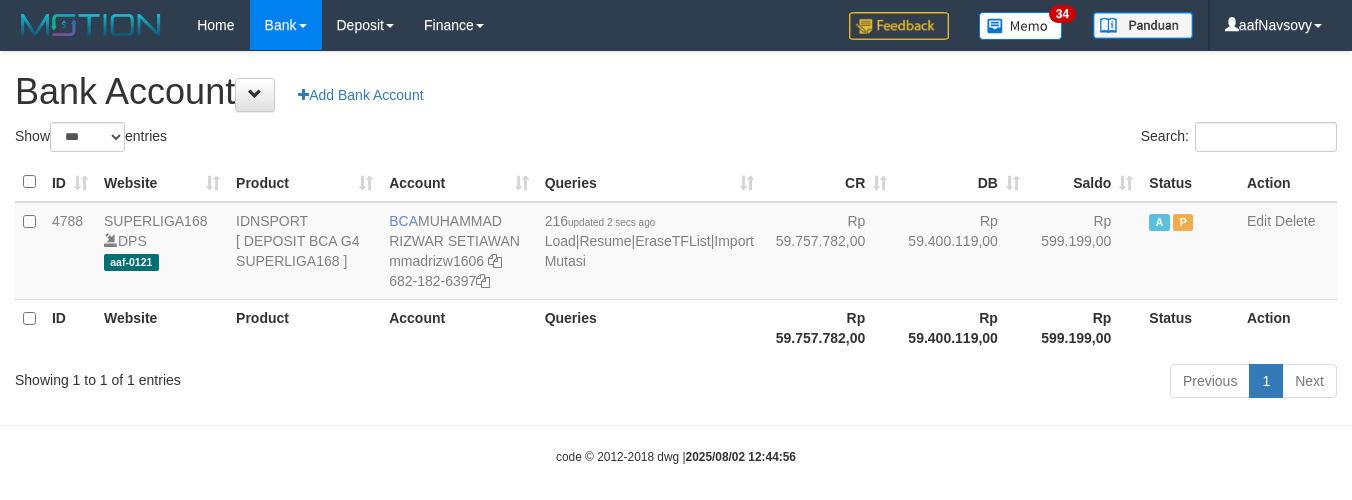 scroll, scrollTop: 16, scrollLeft: 0, axis: vertical 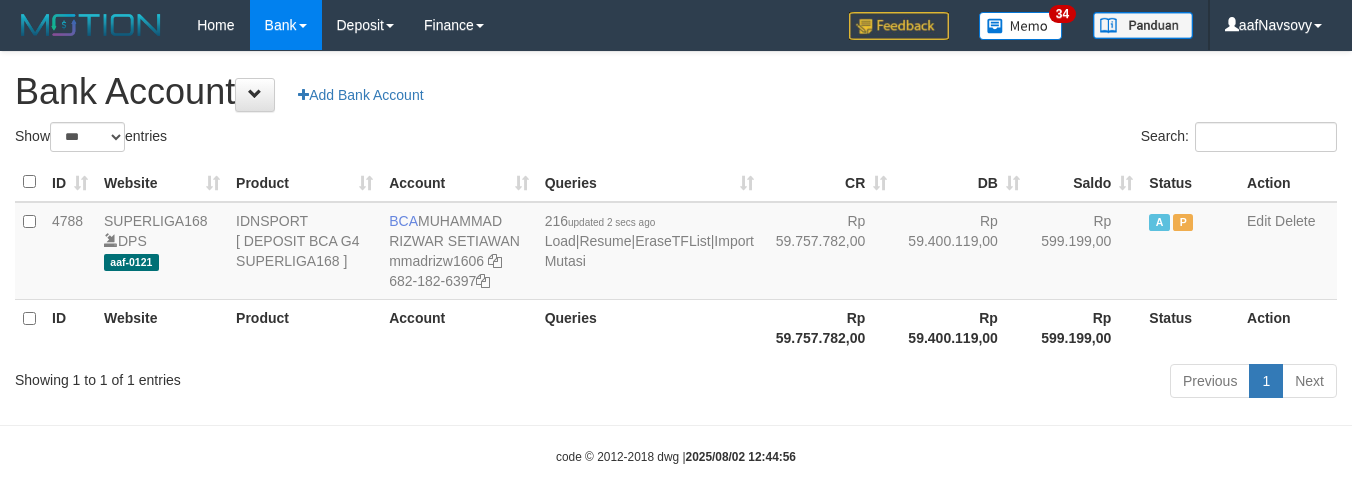 select on "***" 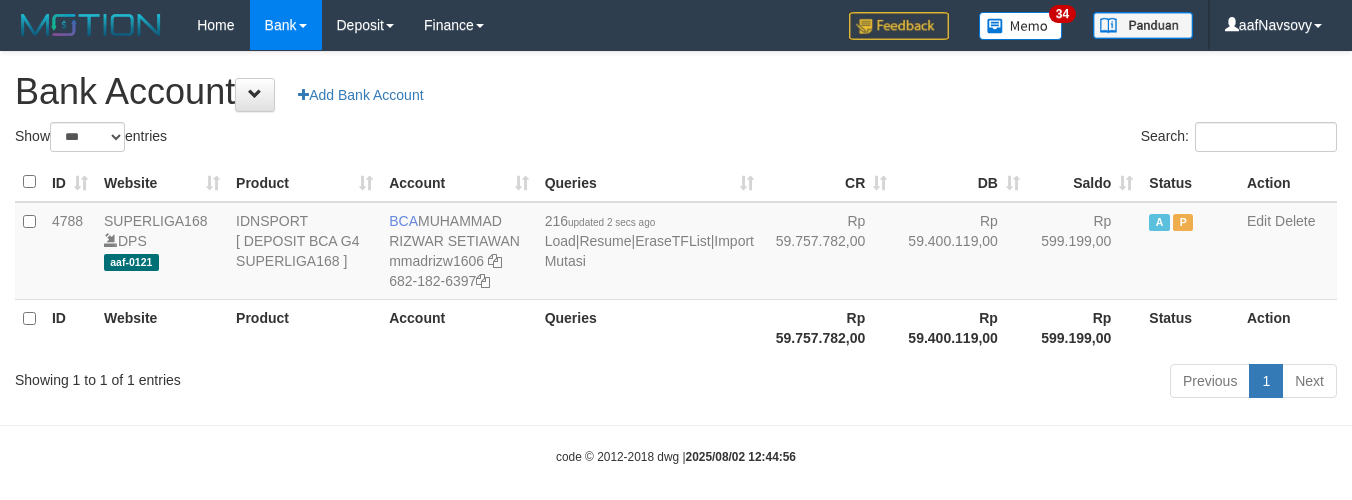 scroll, scrollTop: 16, scrollLeft: 0, axis: vertical 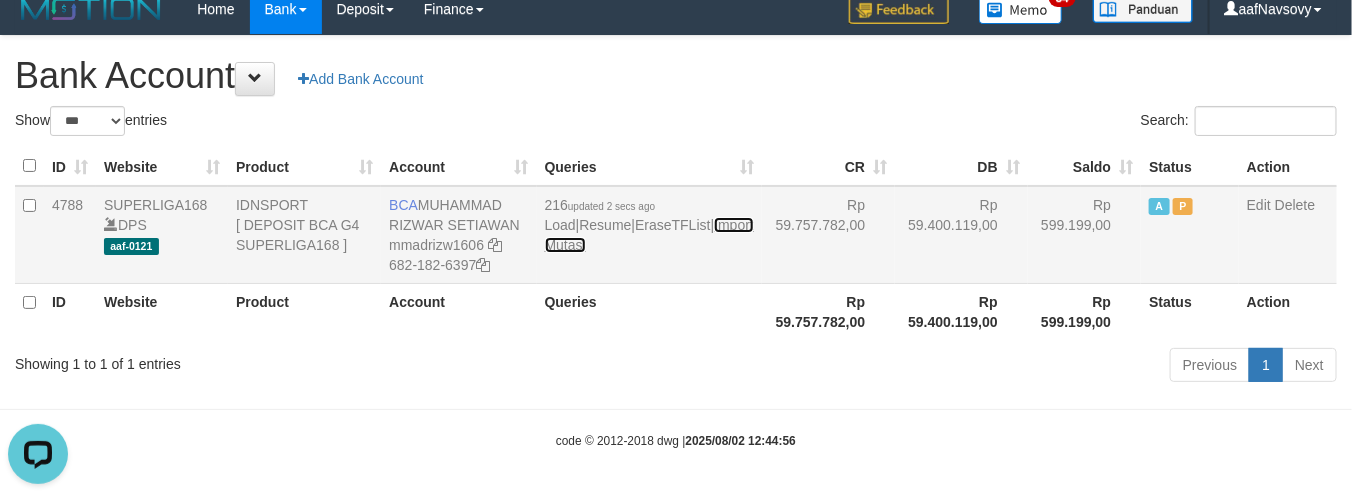 click on "Import Mutasi" at bounding box center (649, 235) 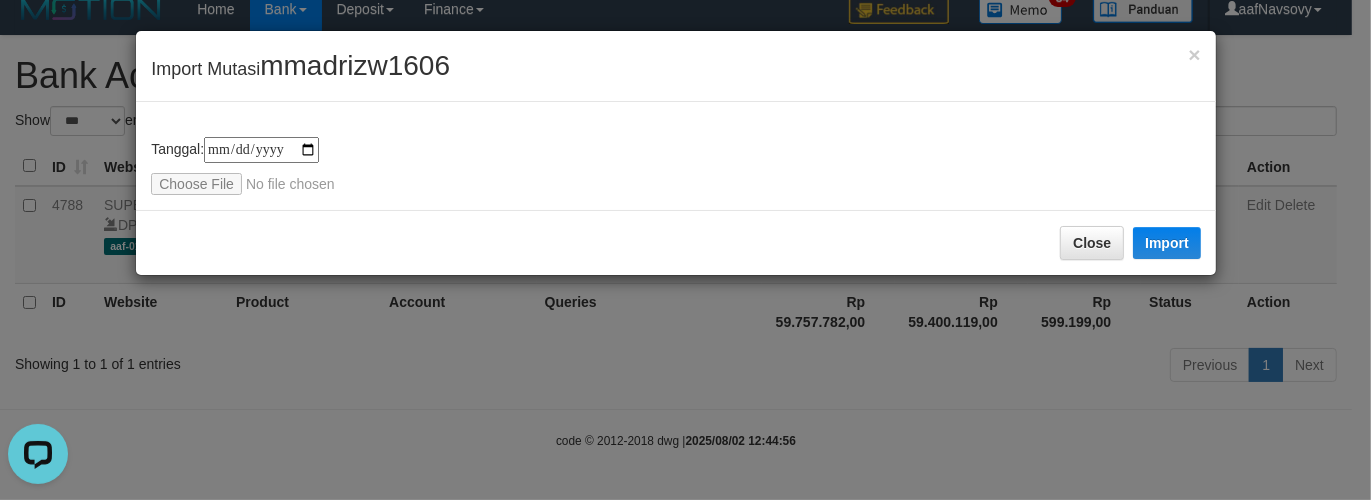 type on "**********" 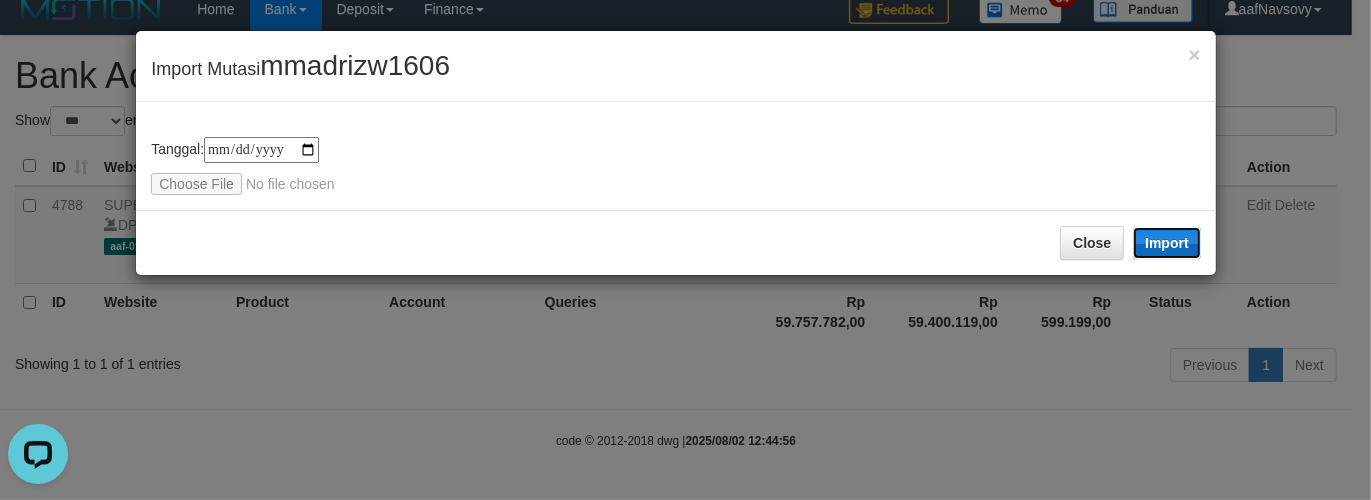 click on "Import" at bounding box center [1167, 243] 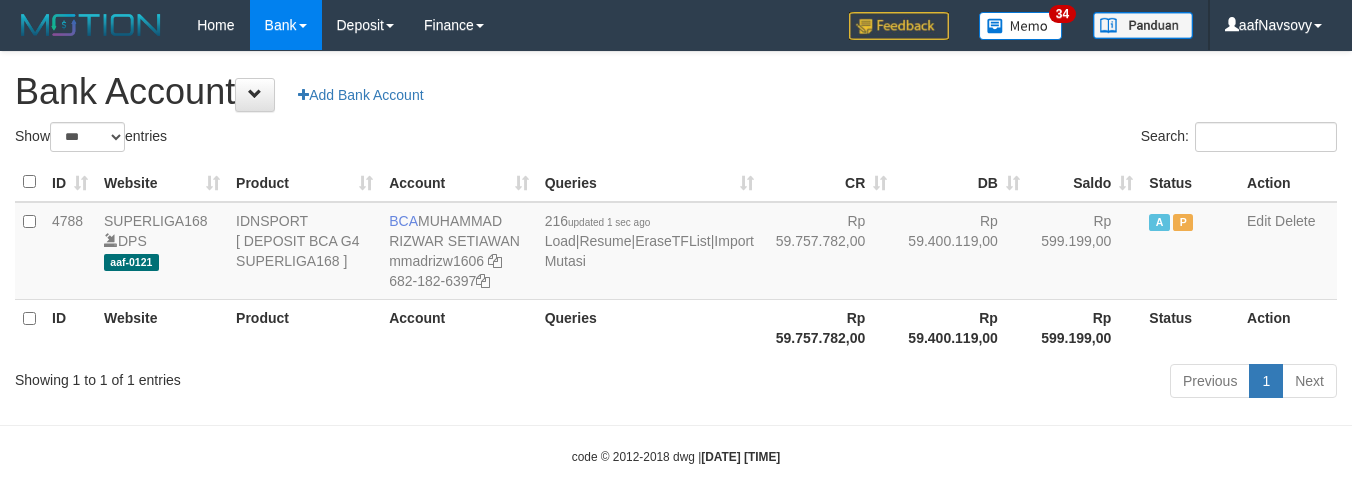 select on "***" 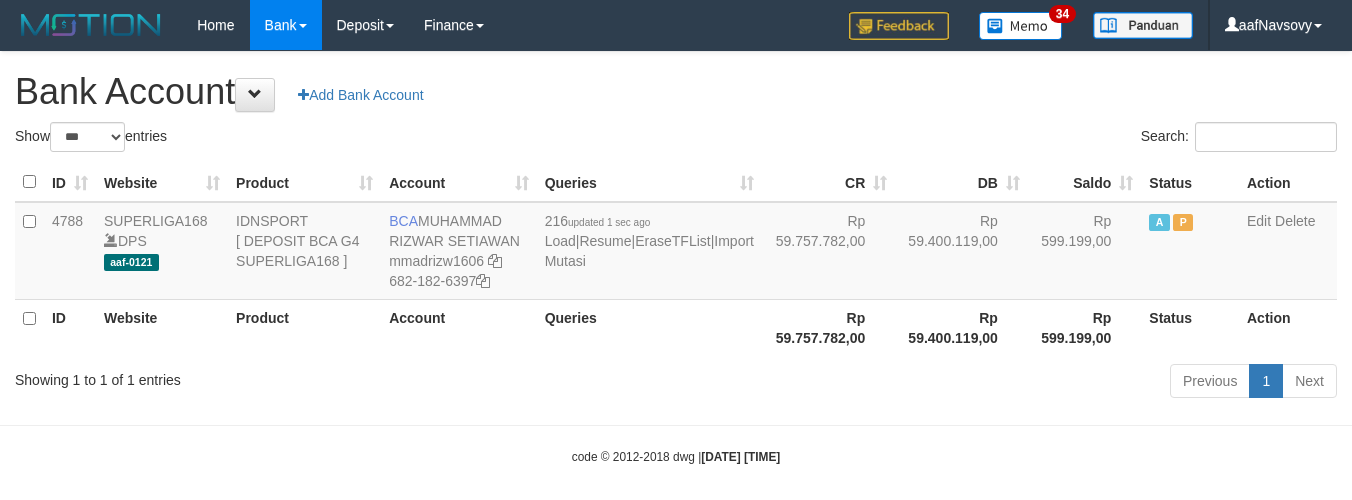 scroll, scrollTop: 16, scrollLeft: 0, axis: vertical 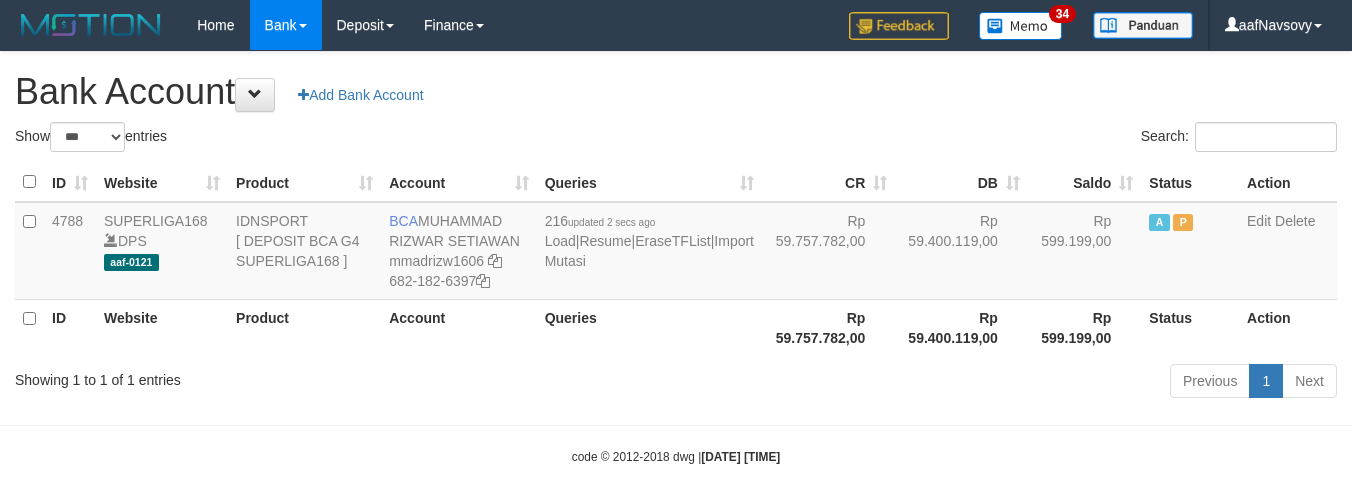 select on "***" 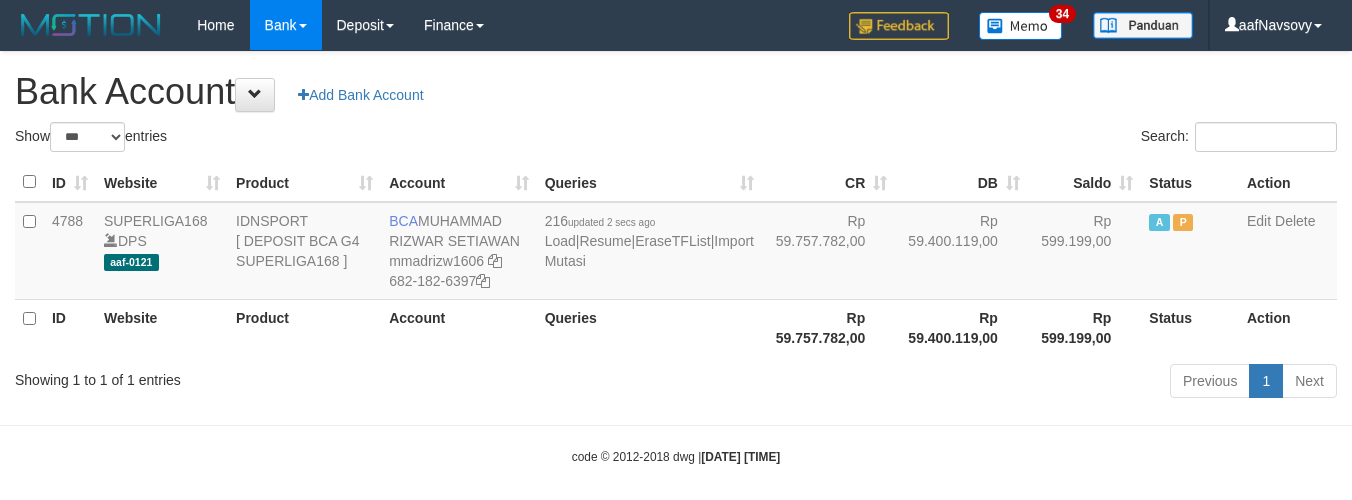 scroll, scrollTop: 16, scrollLeft: 0, axis: vertical 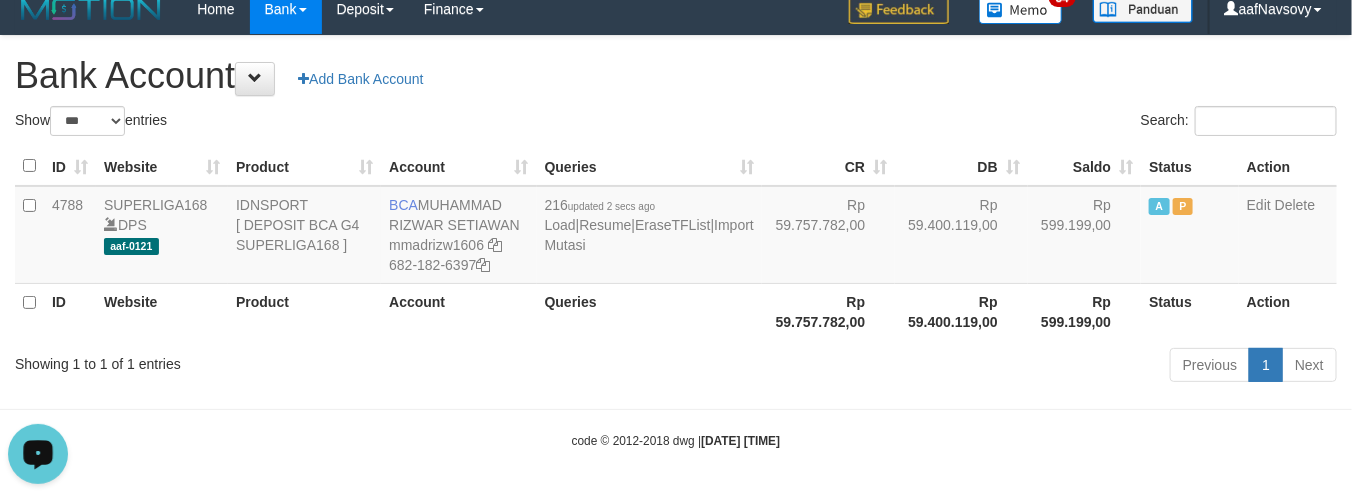 click on "Account" at bounding box center [458, 311] 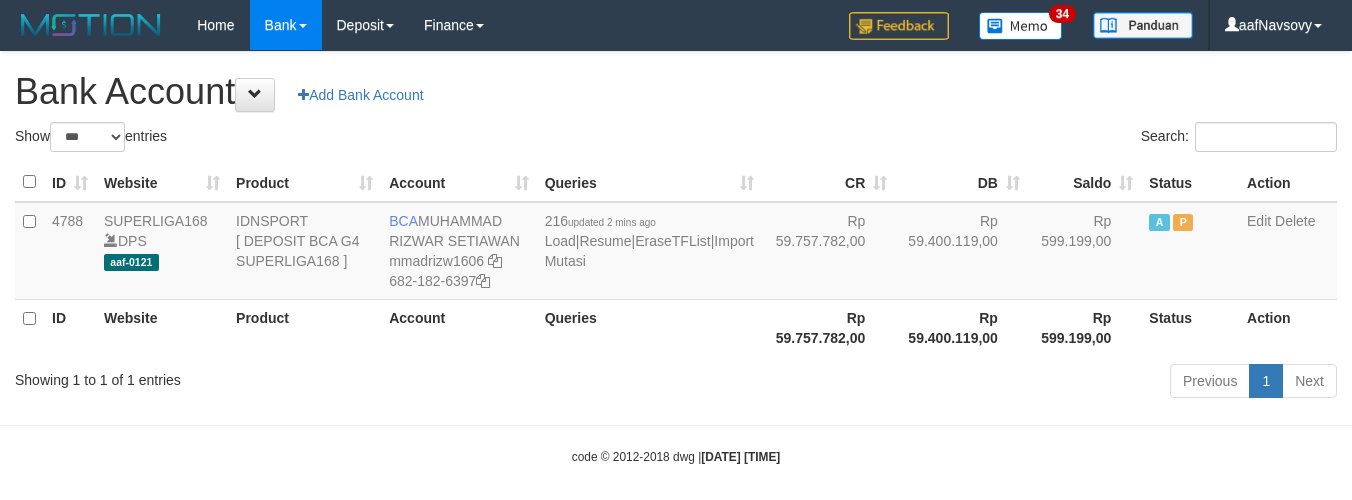 select on "***" 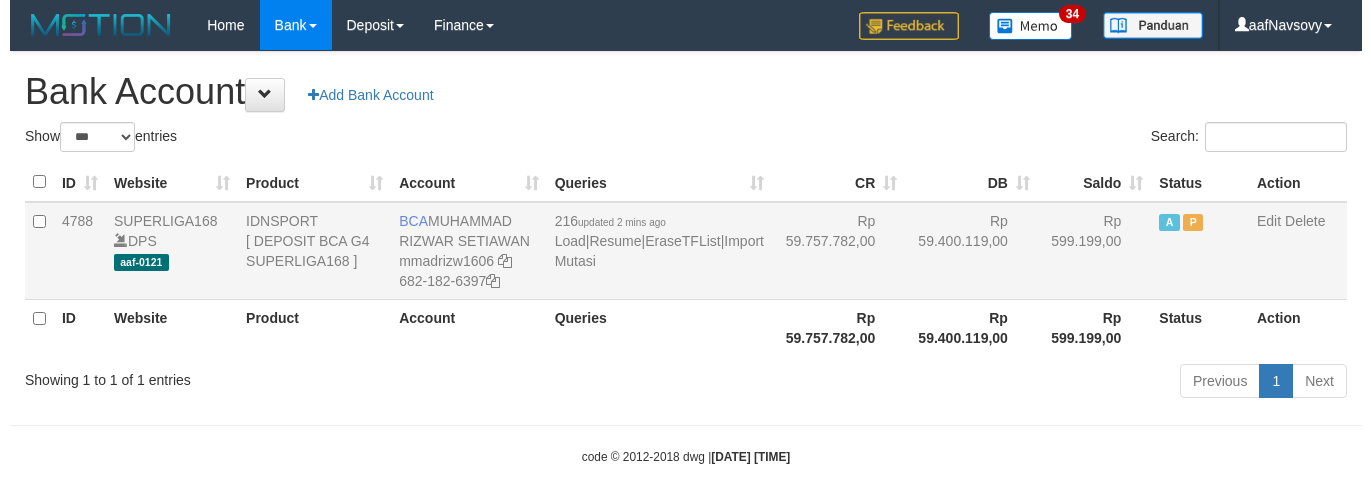 scroll, scrollTop: 16, scrollLeft: 0, axis: vertical 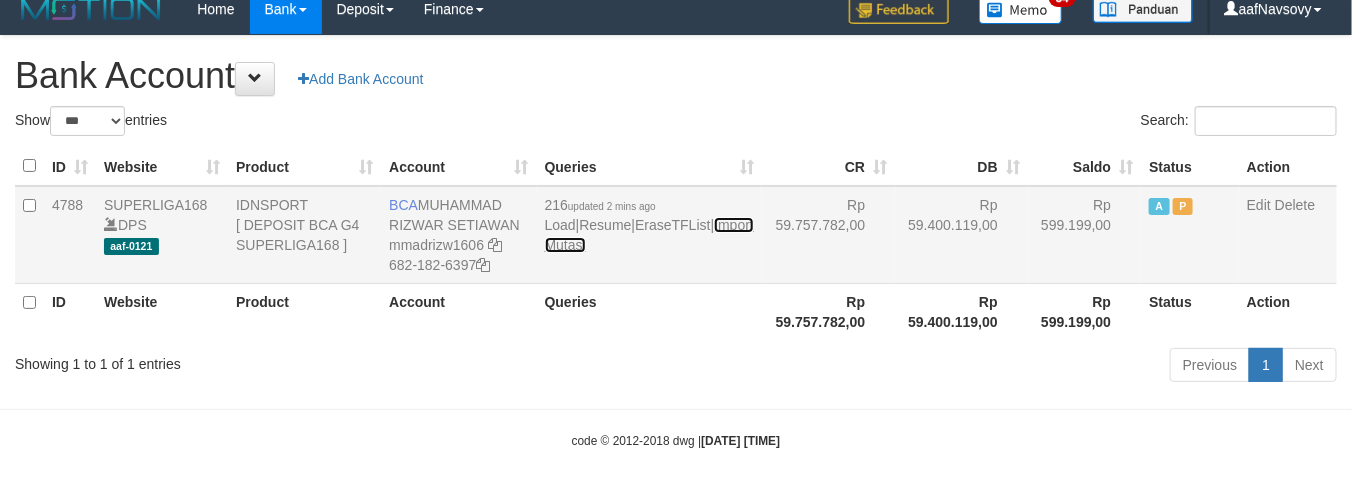 click on "Import Mutasi" at bounding box center [649, 235] 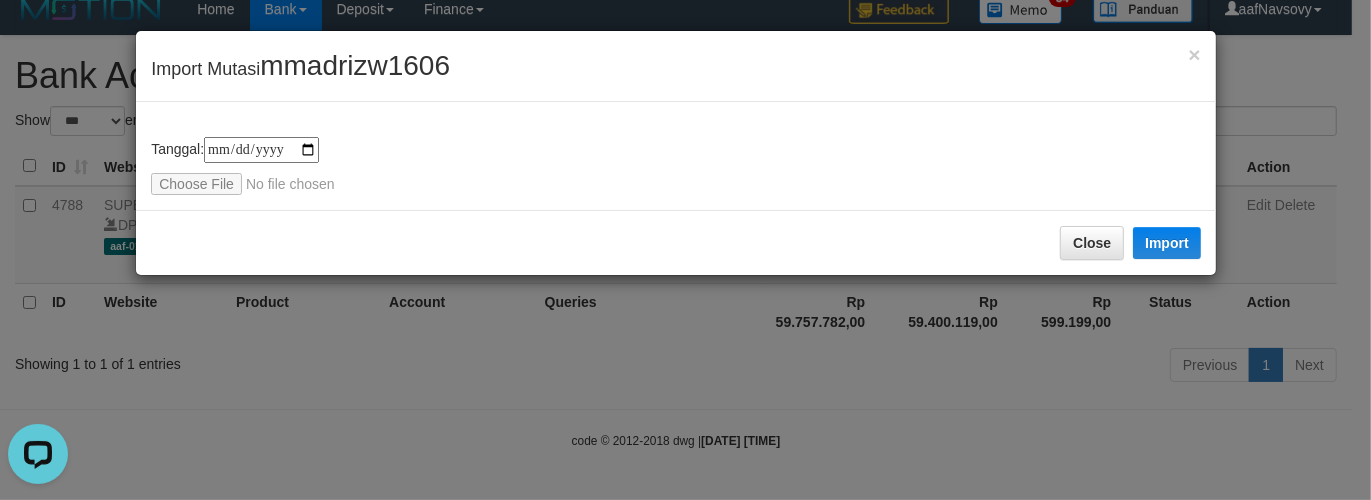 scroll, scrollTop: 0, scrollLeft: 0, axis: both 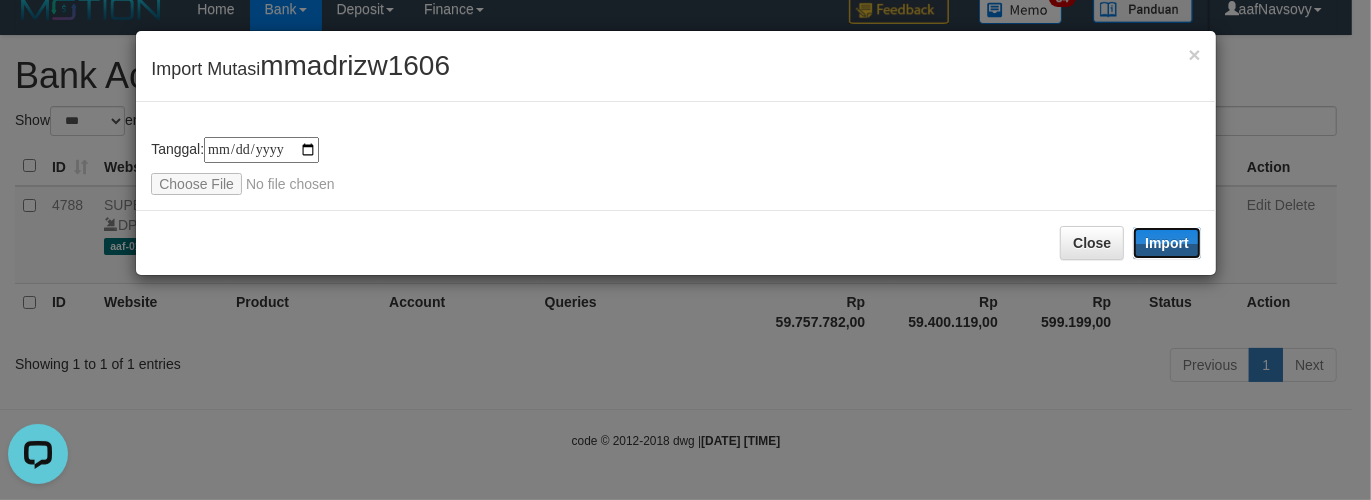 drag, startPoint x: 1167, startPoint y: 232, endPoint x: 621, endPoint y: 385, distance: 567.03174 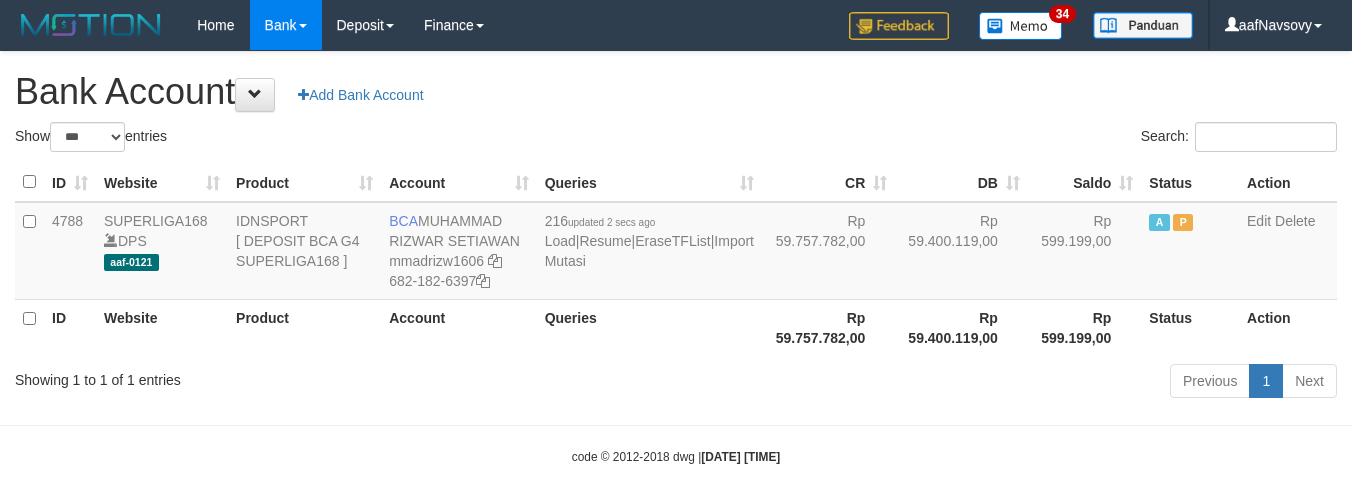 select on "***" 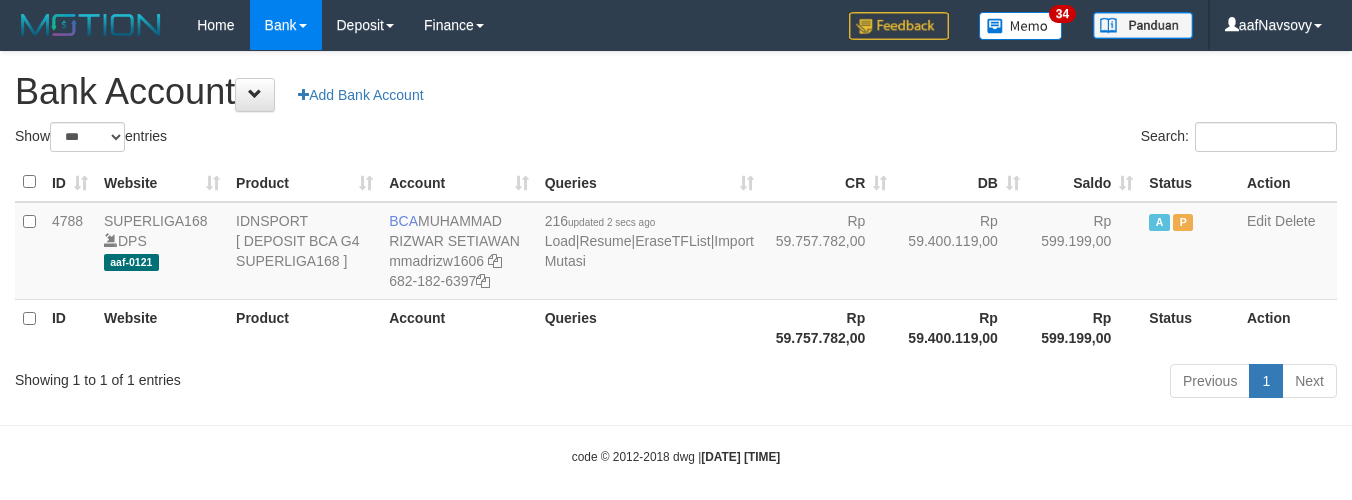 scroll, scrollTop: 16, scrollLeft: 0, axis: vertical 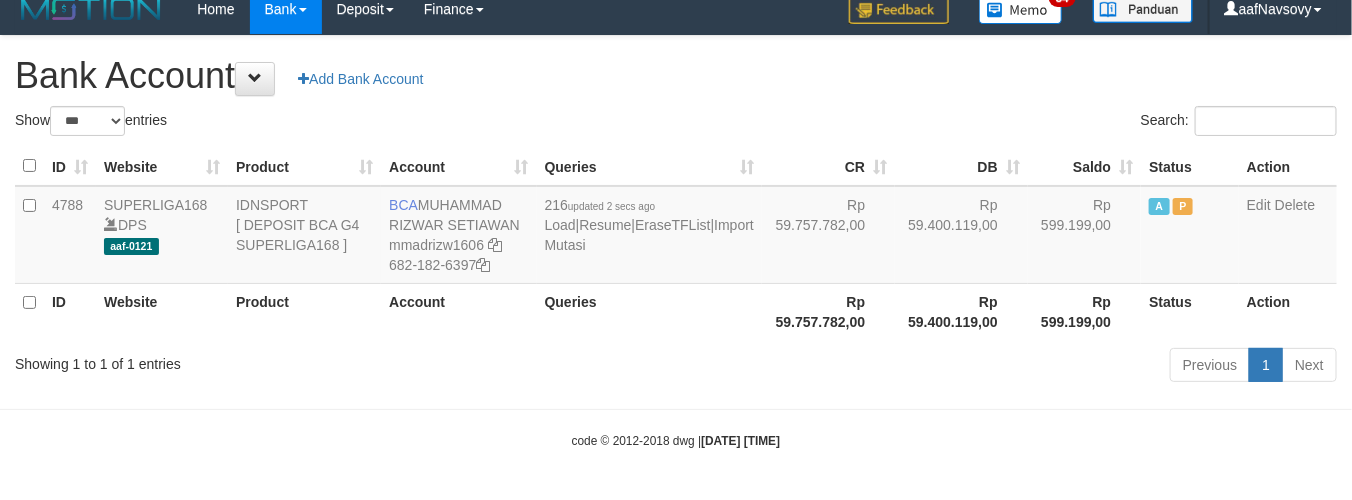 click on "Toggle navigation
Home
Bank
Account List
Load
By Website
Group
[ISPORT]													SUPERLIGA168
By Load Group (DPS)
34" at bounding box center [676, 242] 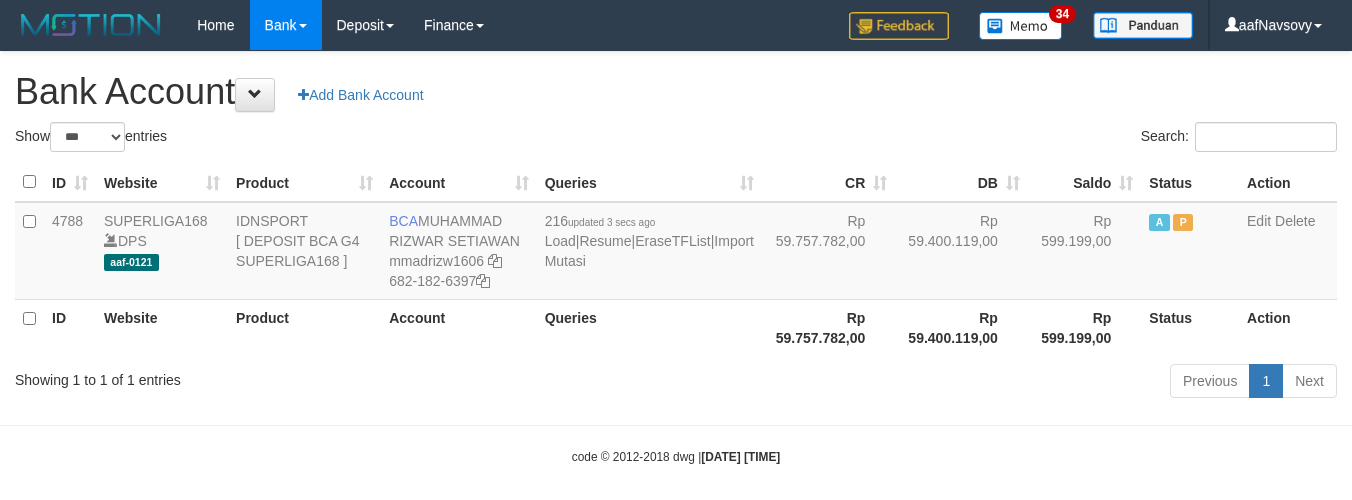 select on "***" 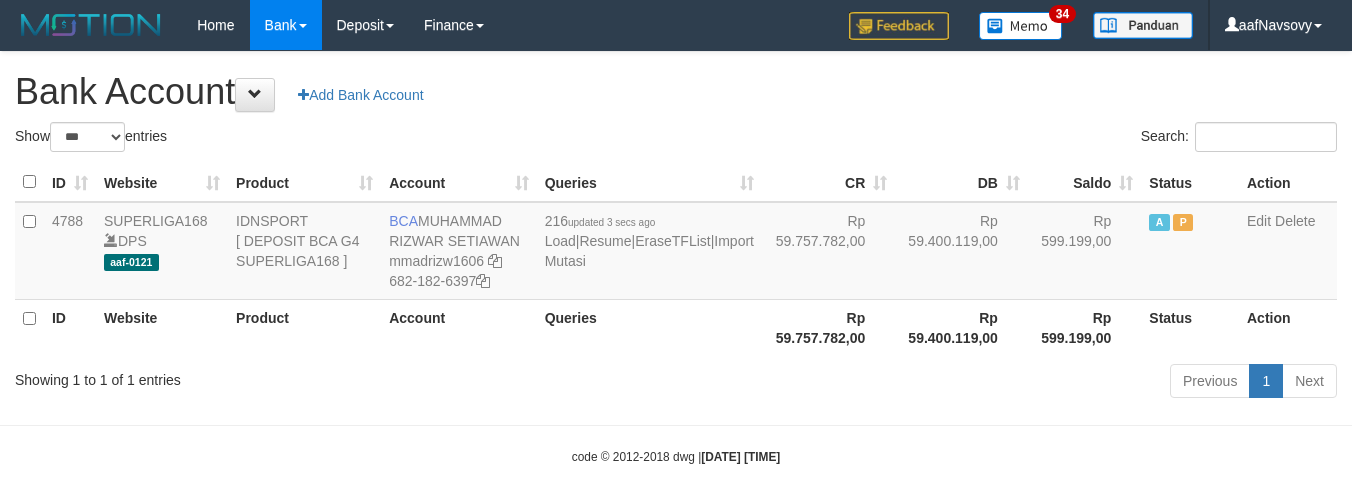 scroll, scrollTop: 16, scrollLeft: 0, axis: vertical 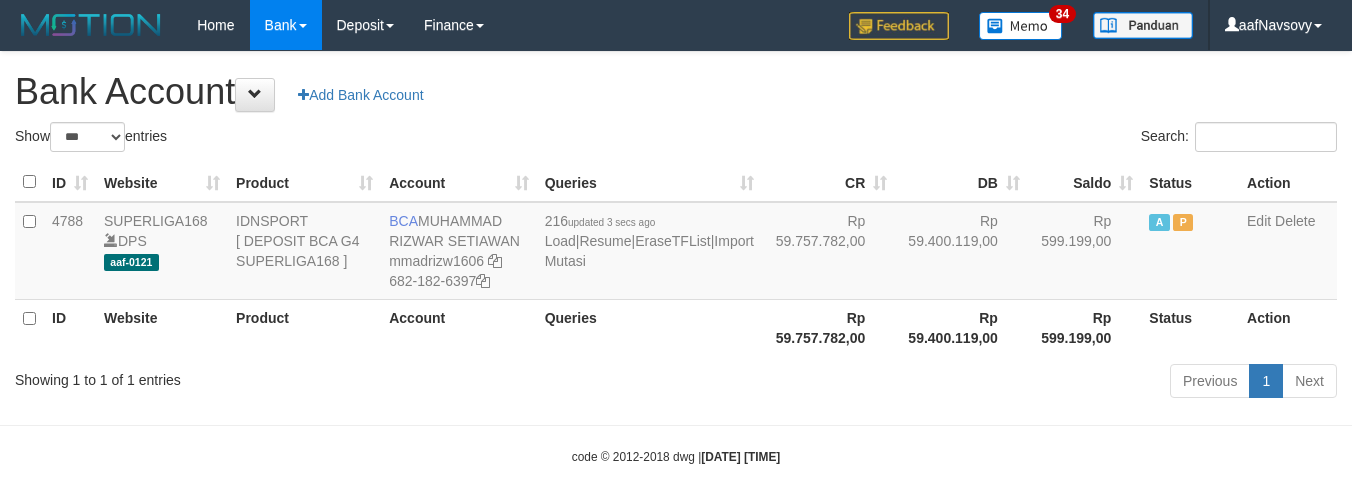 select on "***" 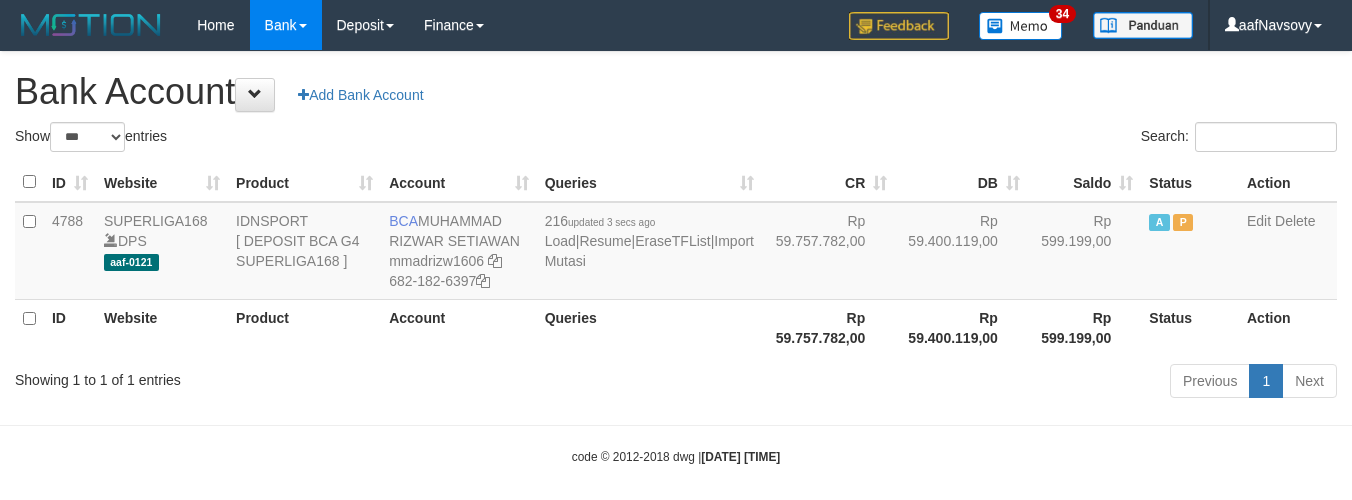 scroll, scrollTop: 16, scrollLeft: 0, axis: vertical 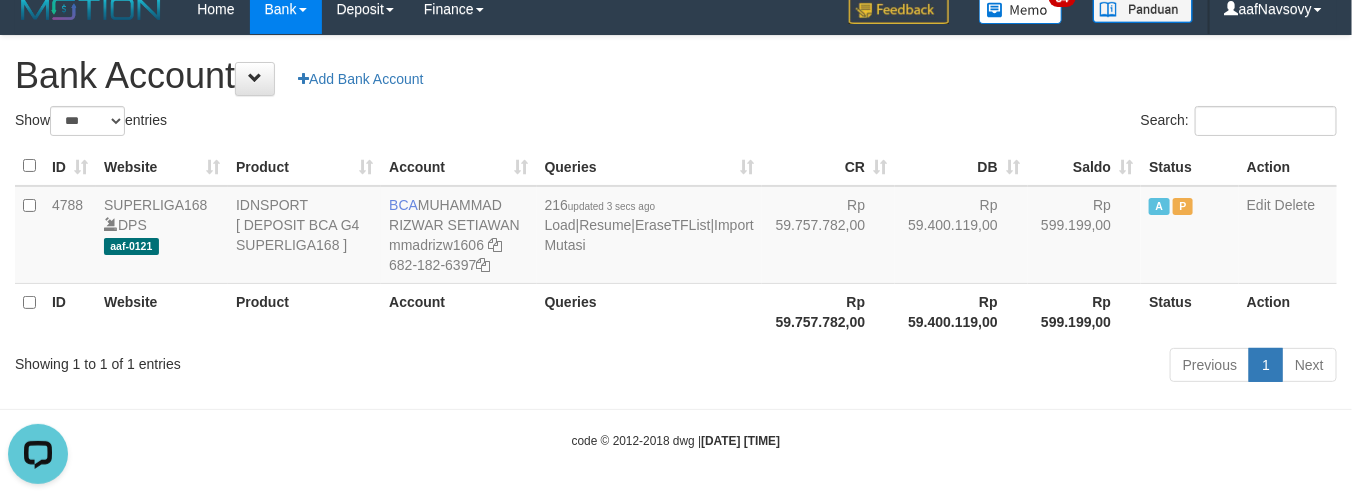 click on "Previous 1 Next" at bounding box center (957, 367) 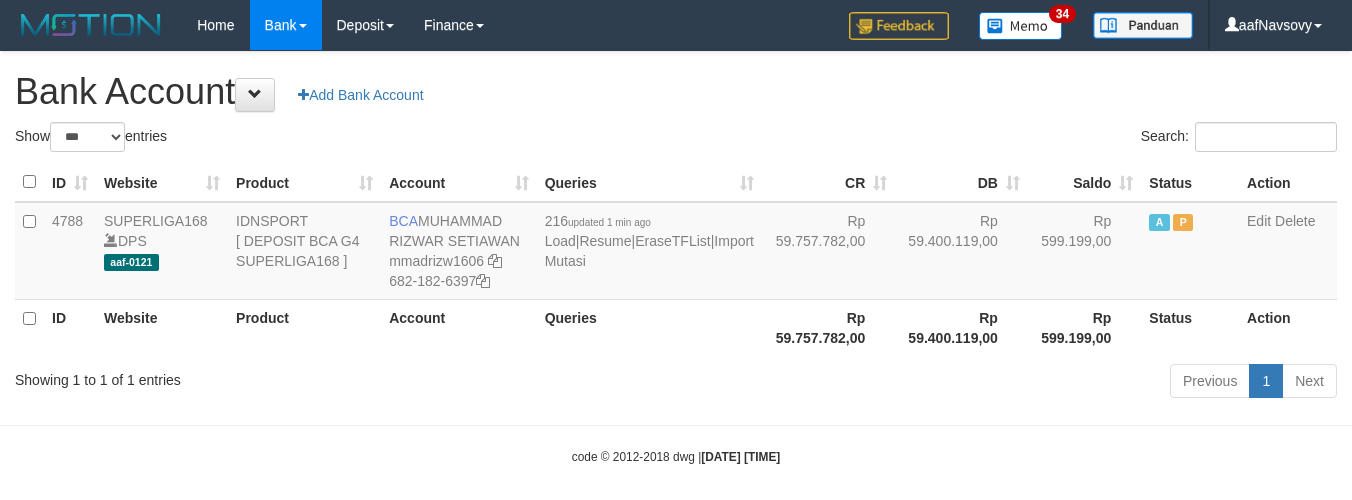 select on "***" 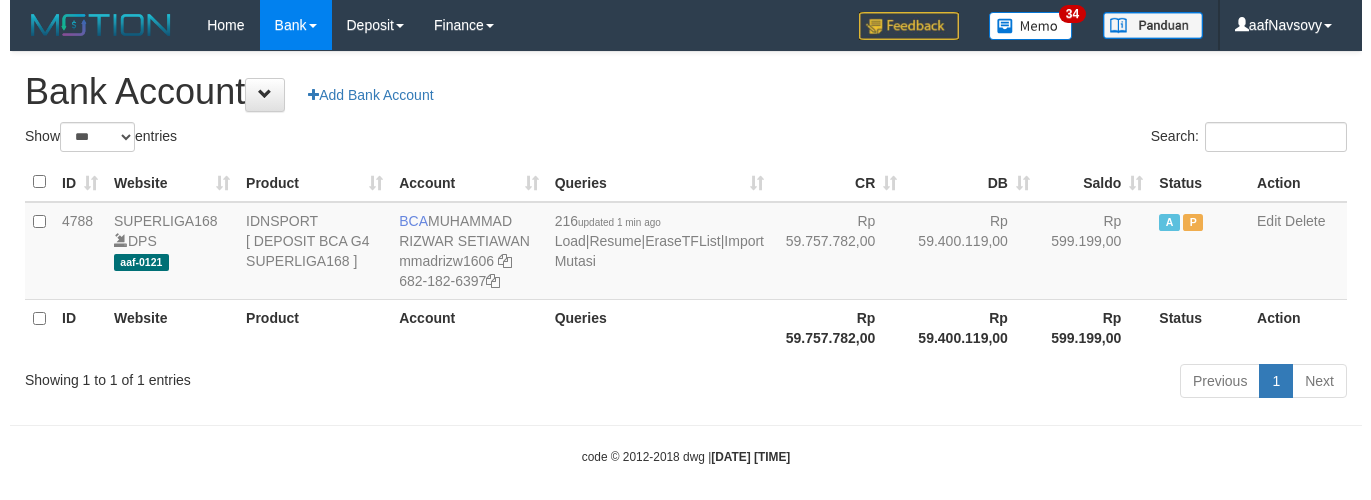 scroll, scrollTop: 16, scrollLeft: 0, axis: vertical 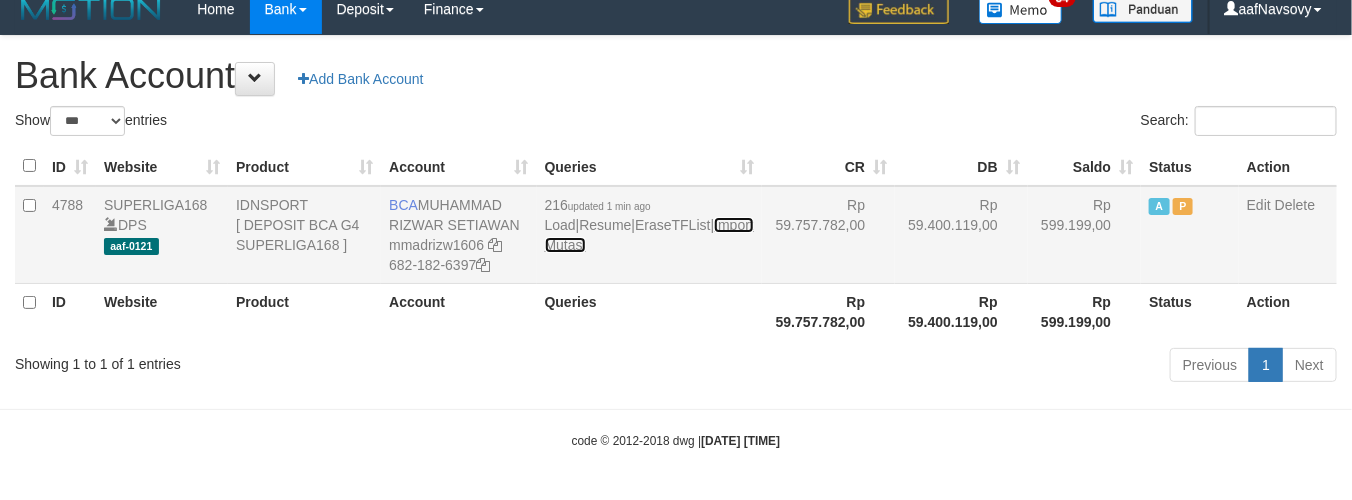 click on "Import Mutasi" at bounding box center (649, 235) 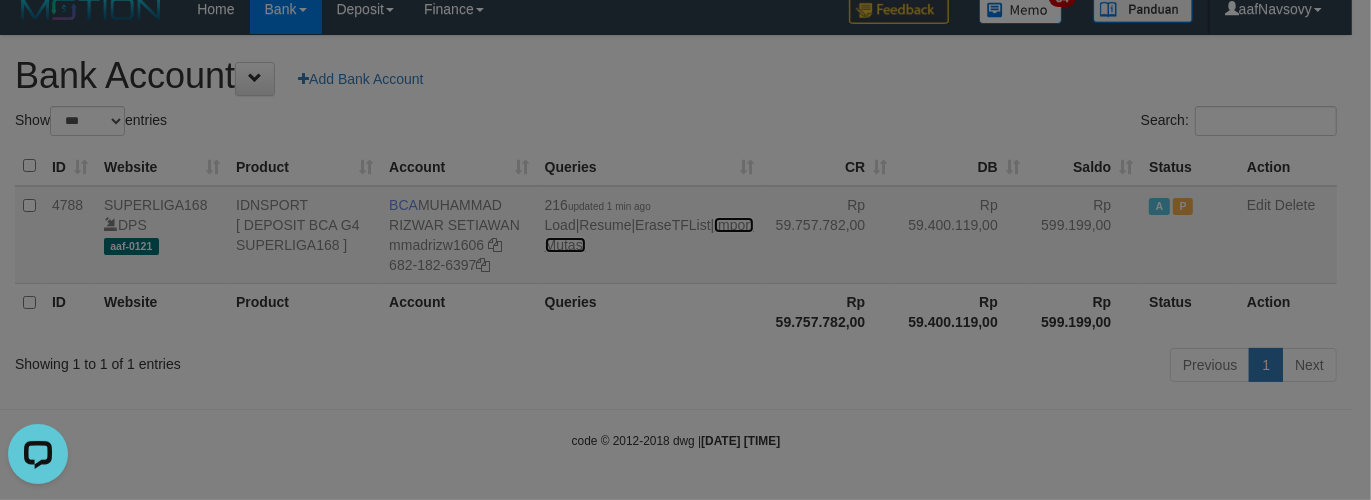 scroll, scrollTop: 0, scrollLeft: 0, axis: both 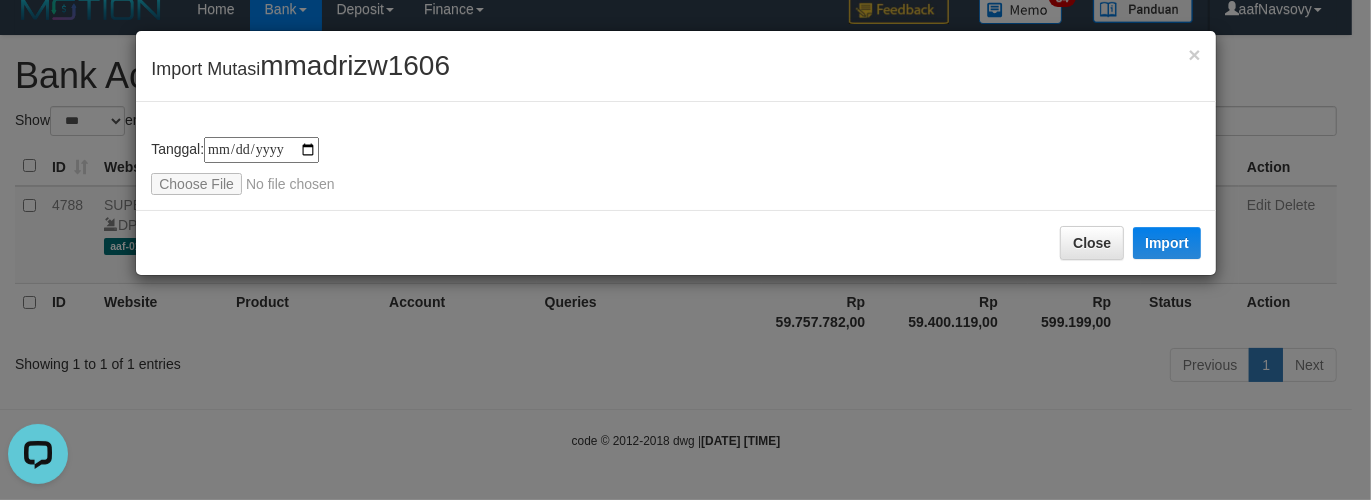 type on "**********" 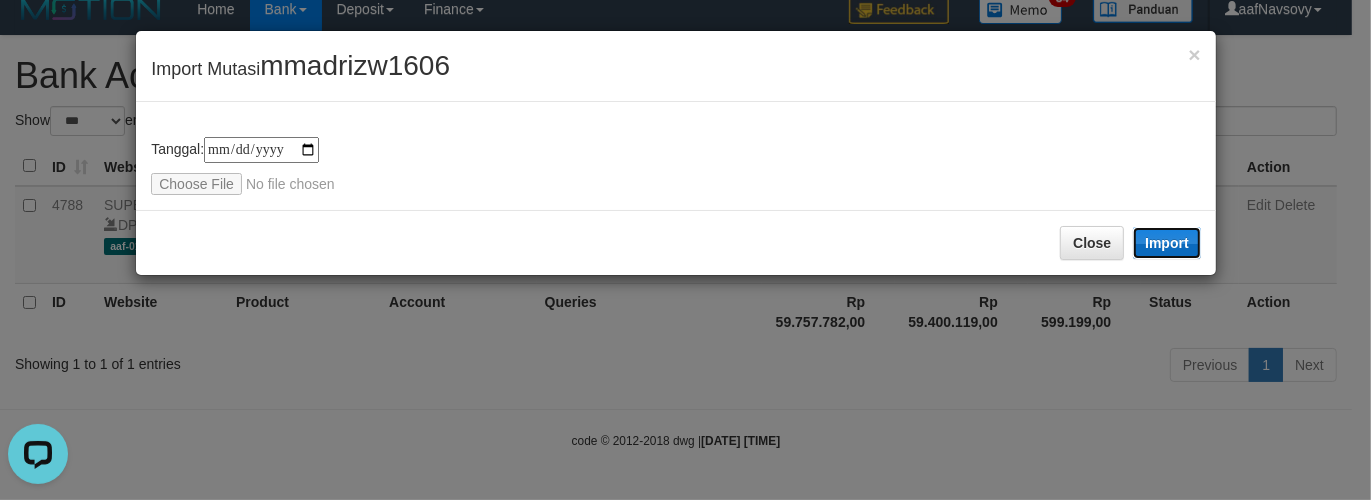 click on "Import" at bounding box center [1167, 243] 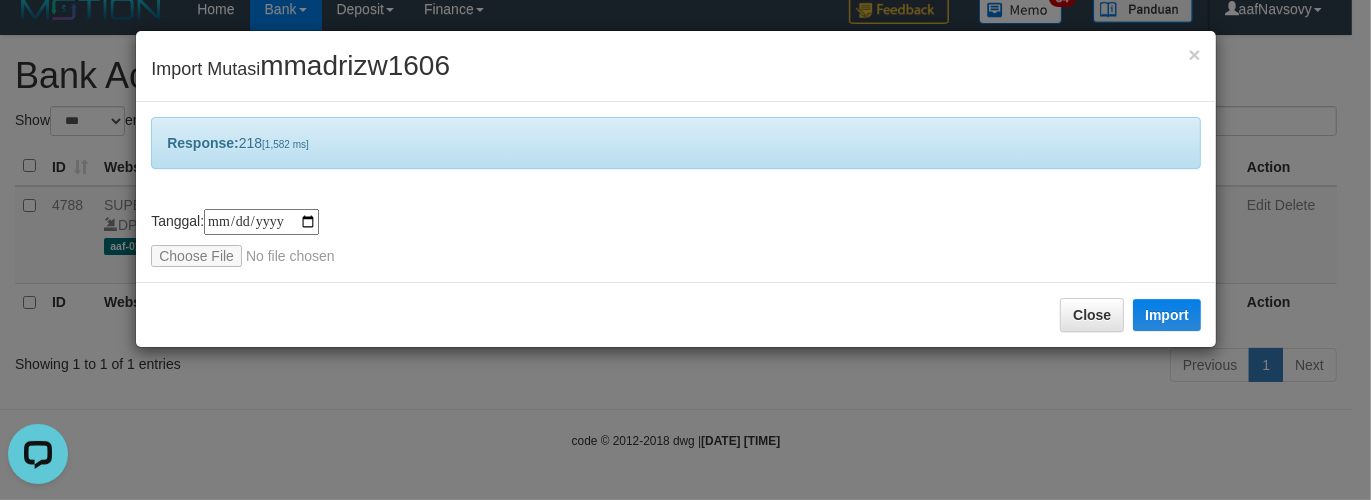 click on "**********" at bounding box center (685, 250) 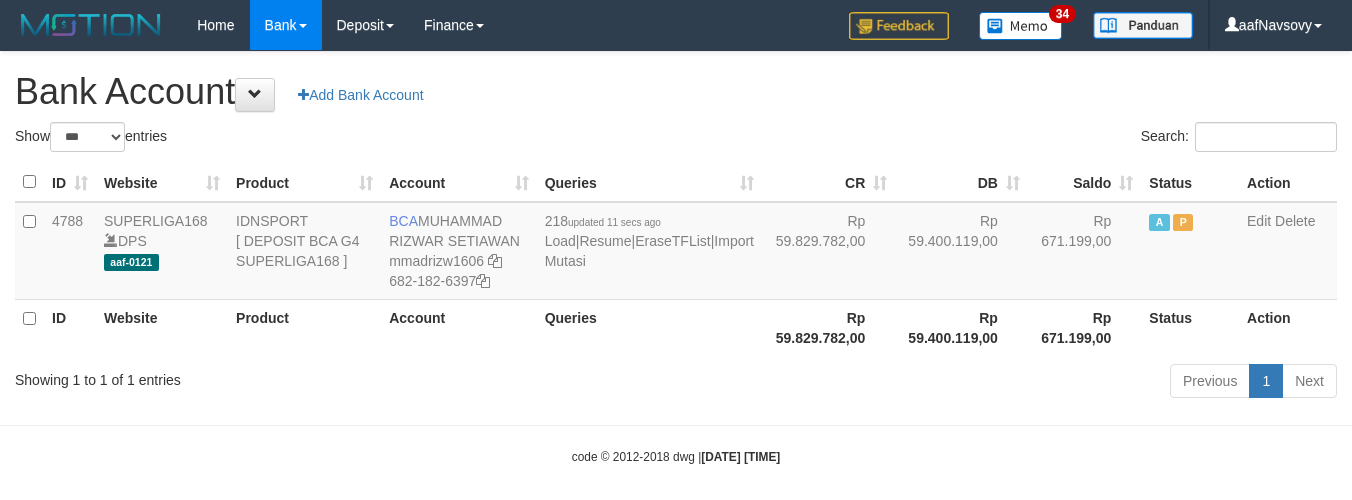 select on "***" 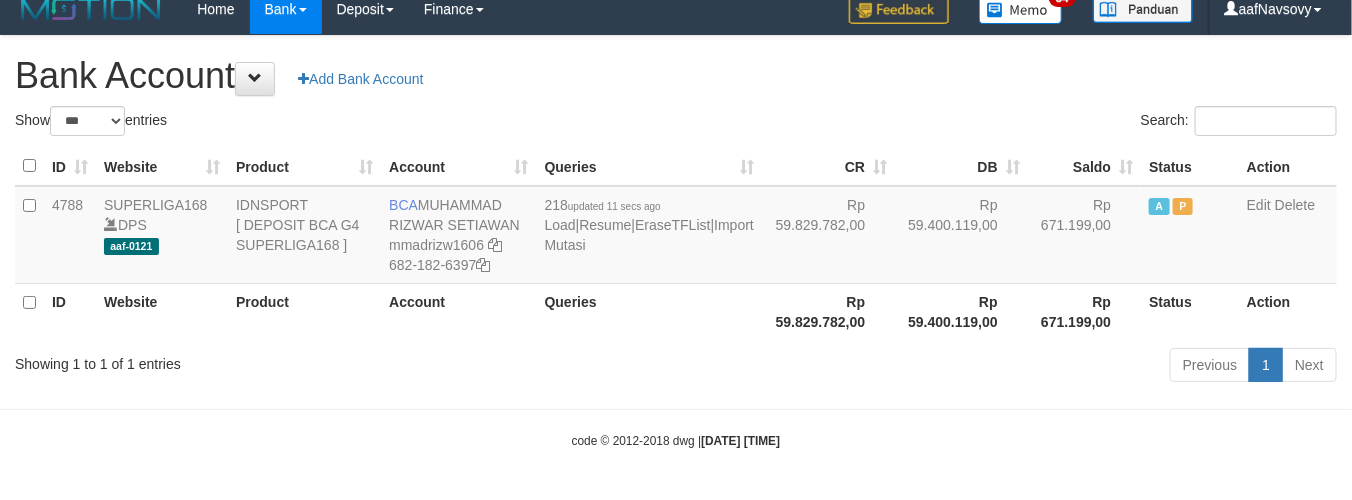 click on "Previous 1 Next" at bounding box center (957, 367) 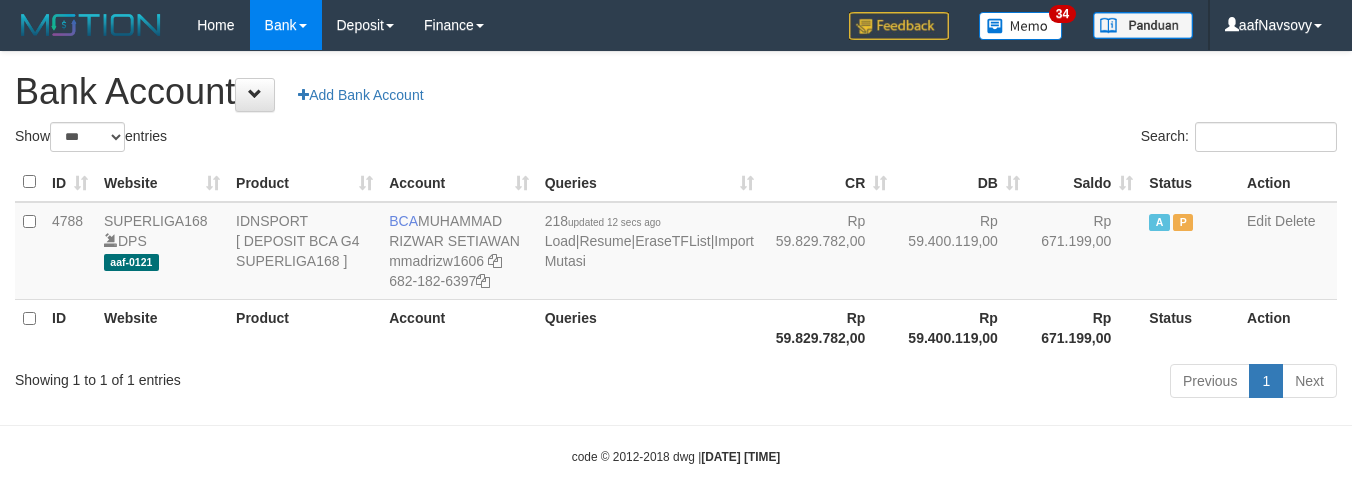 select on "***" 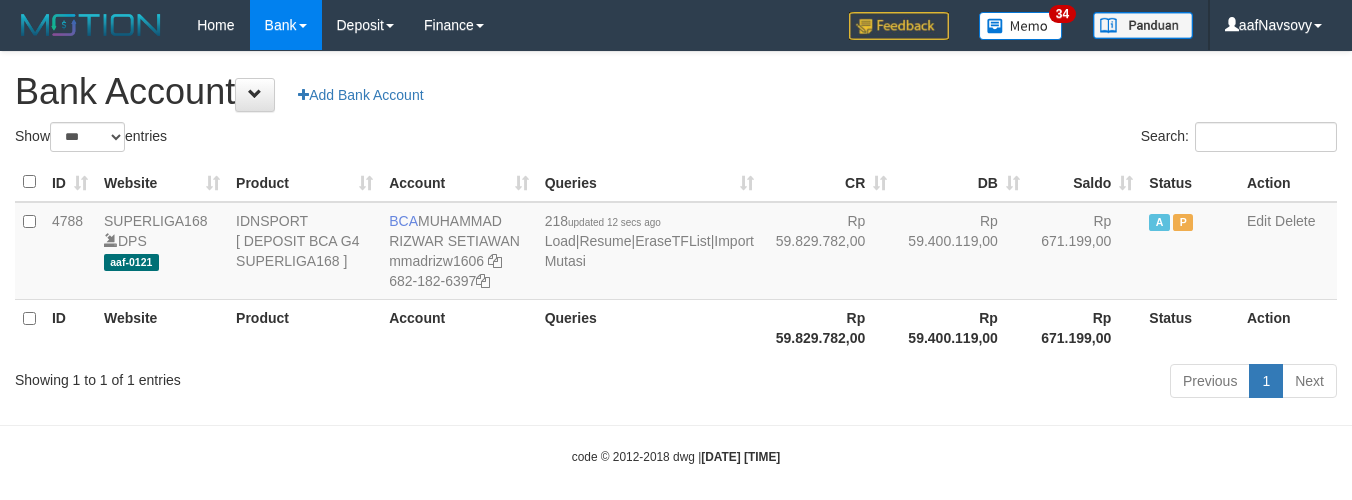 scroll, scrollTop: 16, scrollLeft: 0, axis: vertical 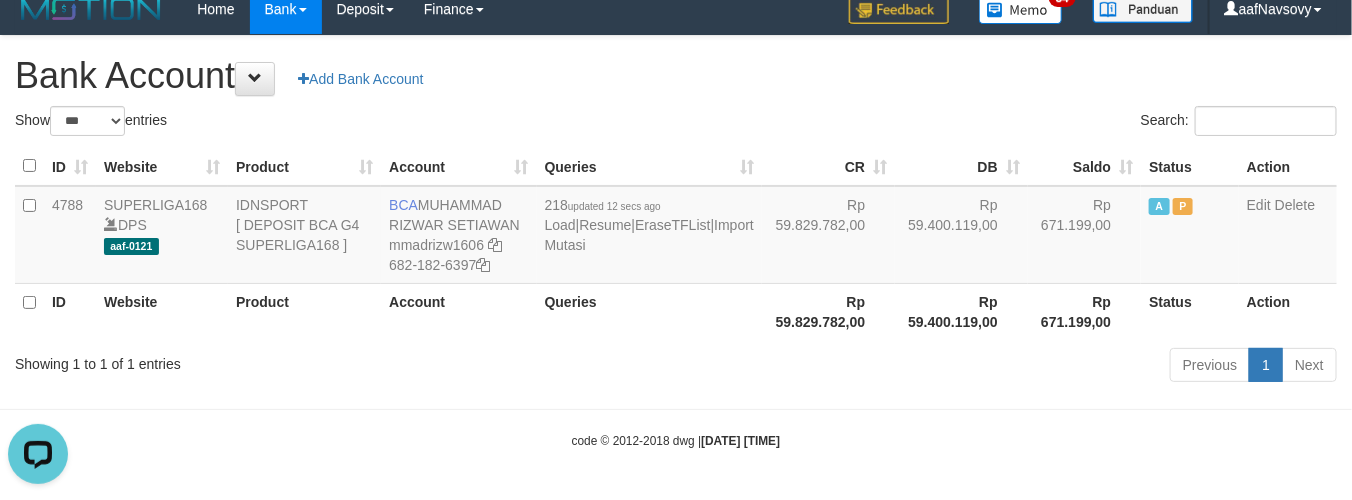 click on "Previous 1 Next" at bounding box center (957, 367) 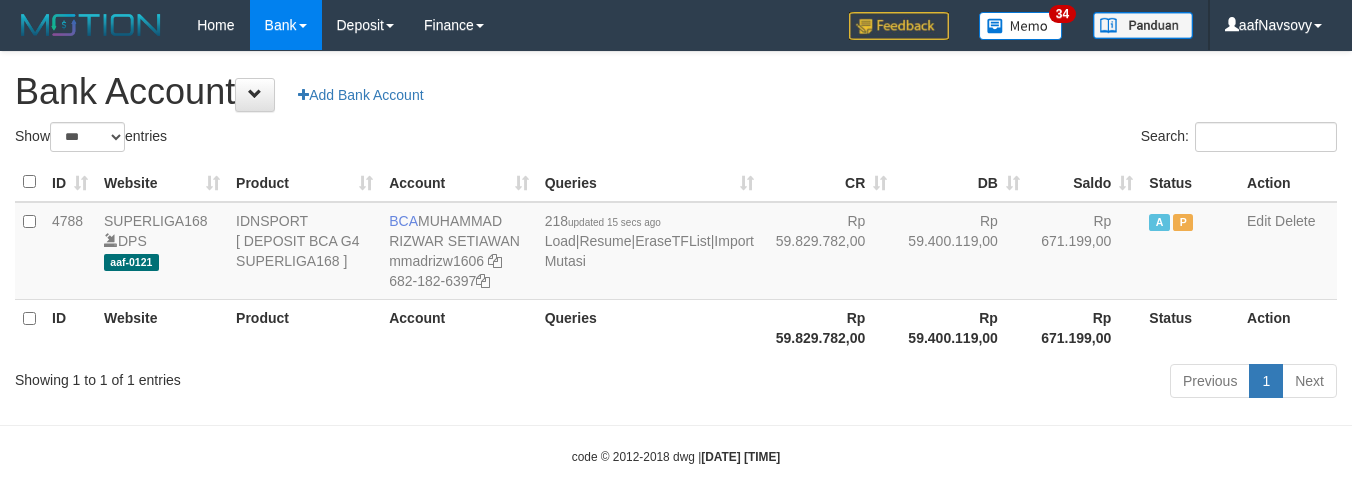 select on "***" 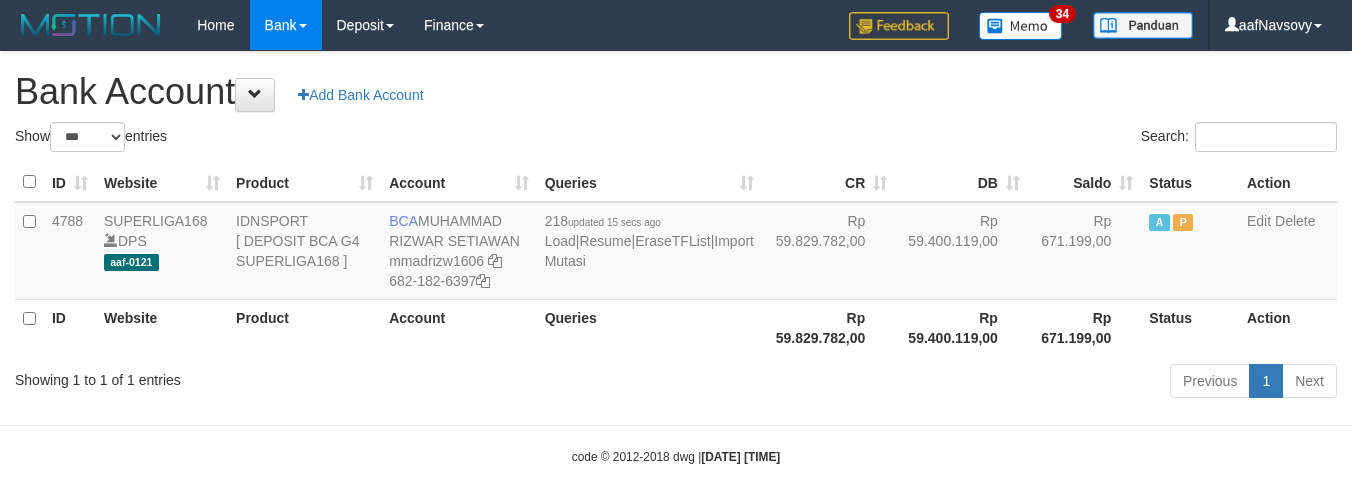 scroll, scrollTop: 16, scrollLeft: 0, axis: vertical 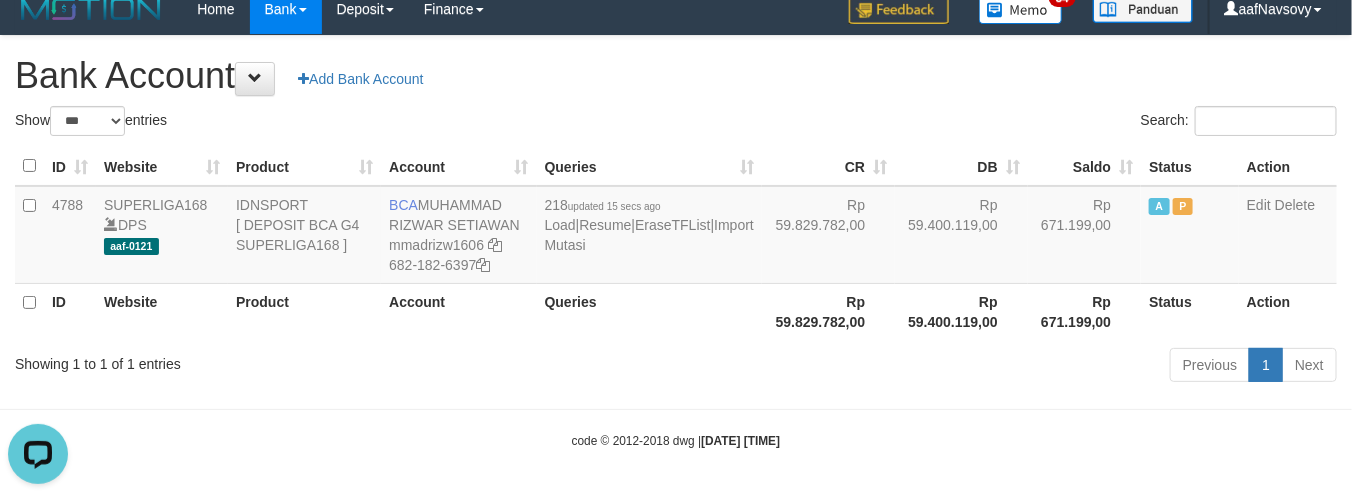 click on "Toggle navigation
Home
Bank
Account List
Load
By Website
Group
[ISPORT]													SUPERLIGA168
By Load Group (DPS)
34" at bounding box center [676, 242] 